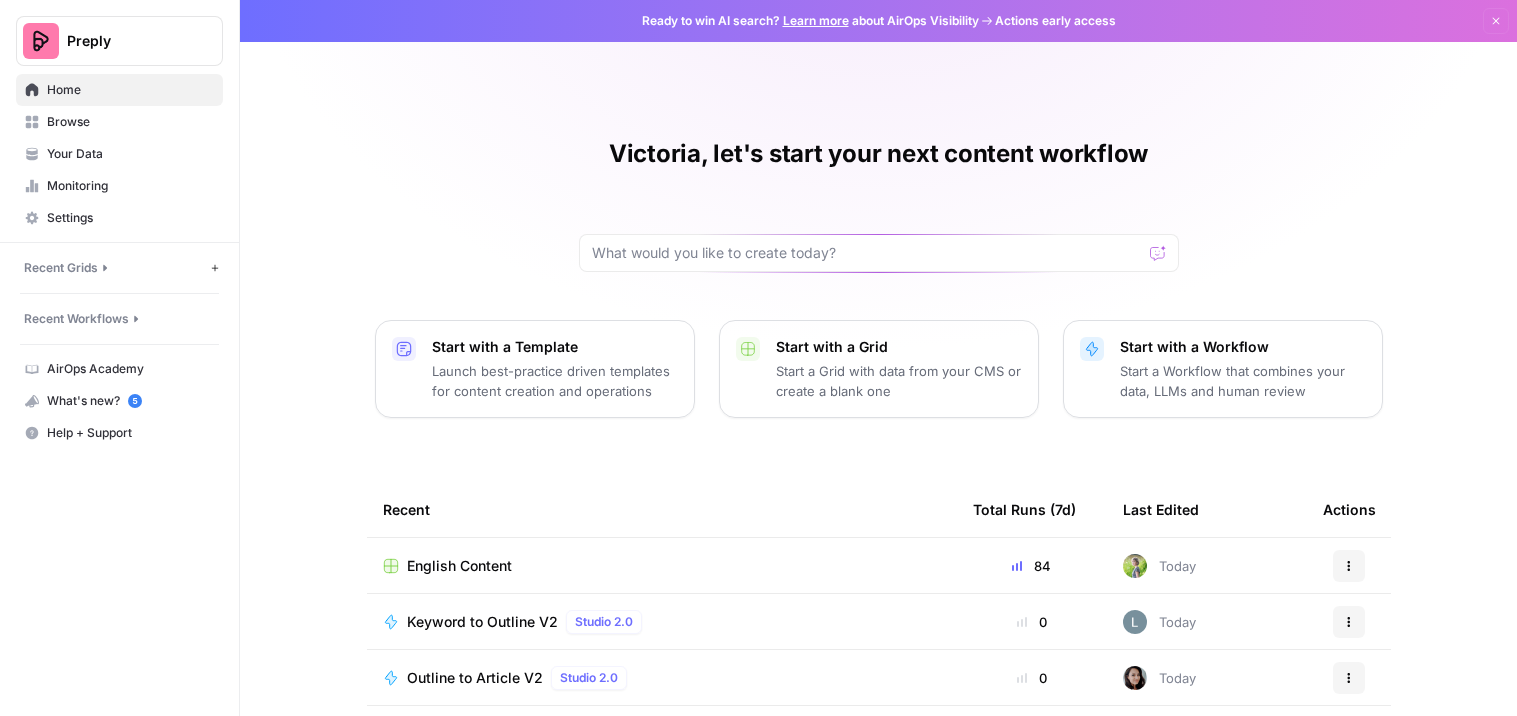 scroll, scrollTop: 0, scrollLeft: 0, axis: both 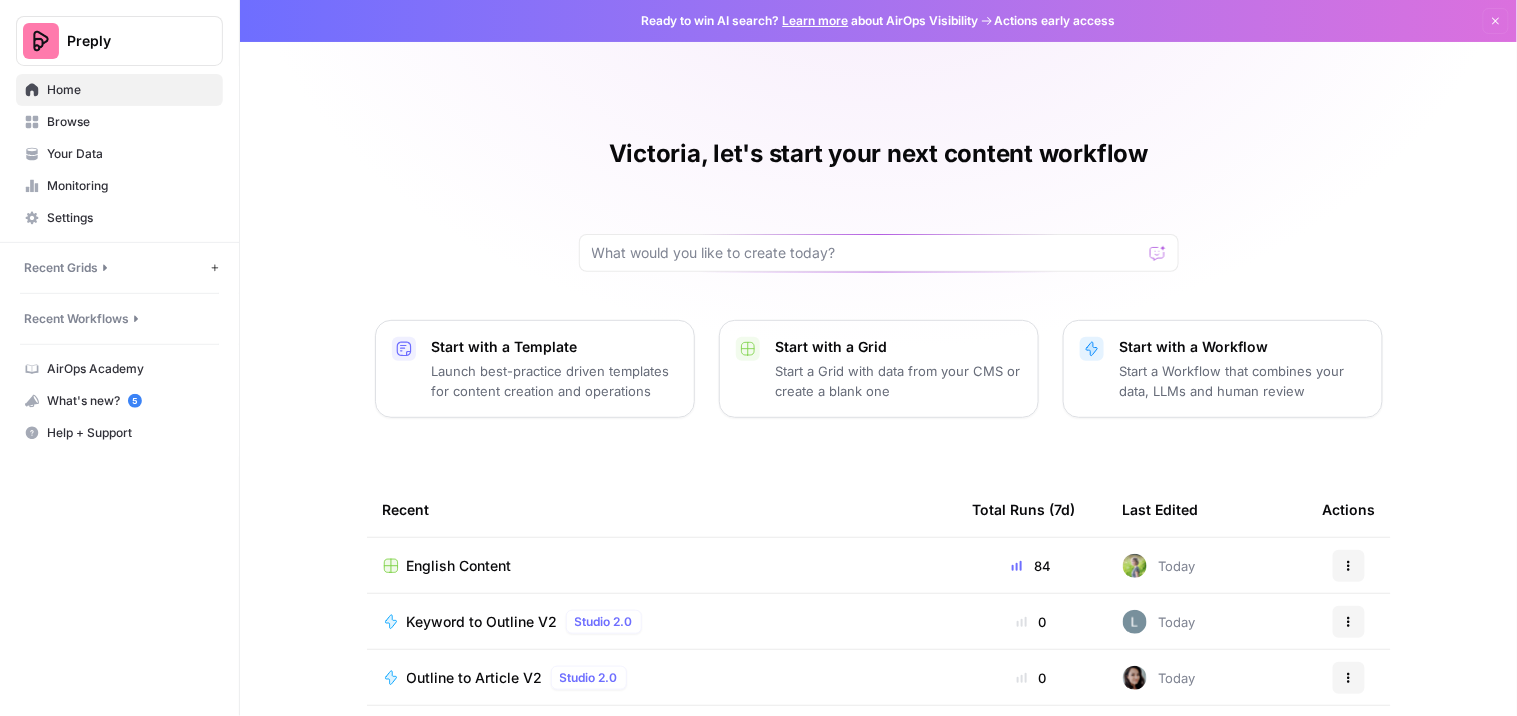 click on "English Content" at bounding box center (459, 566) 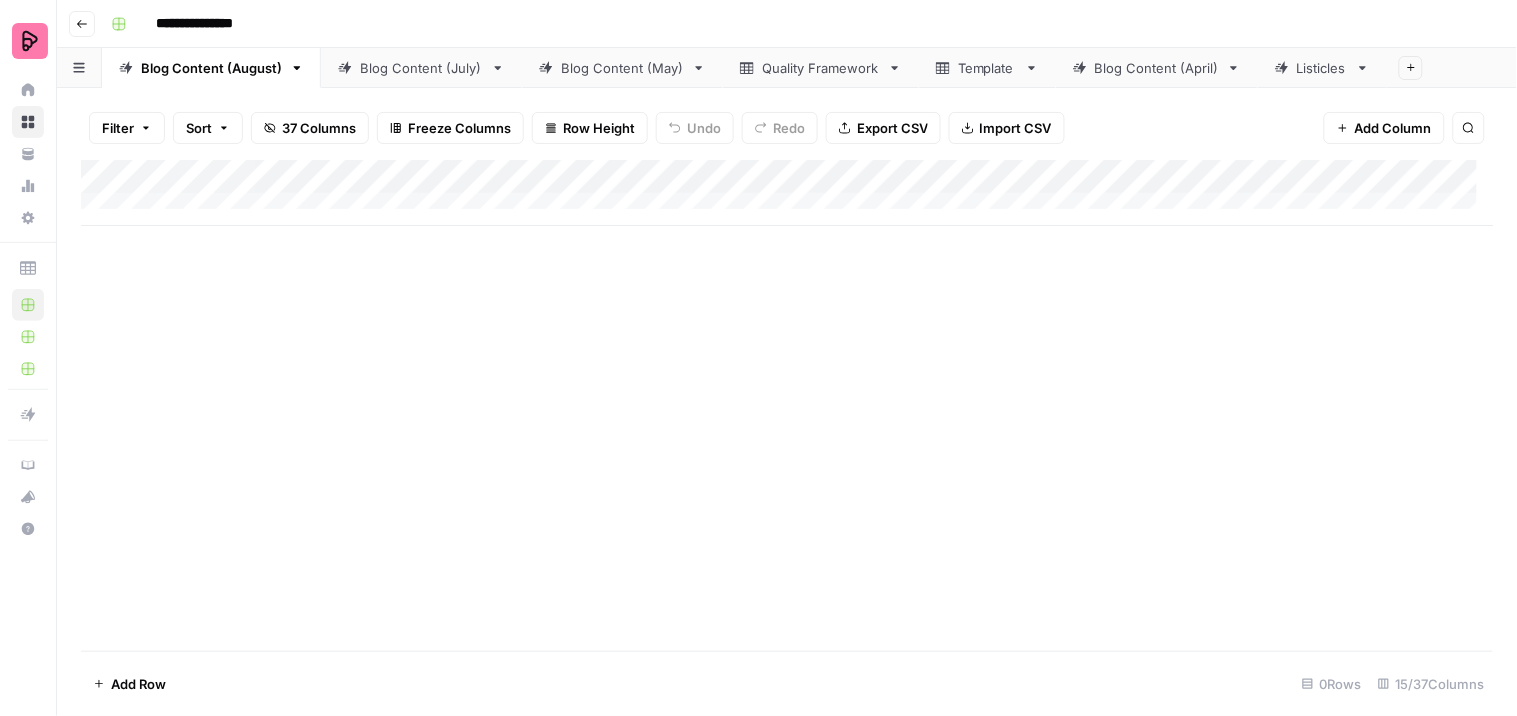 click on "Blog Content (July)" at bounding box center [421, 68] 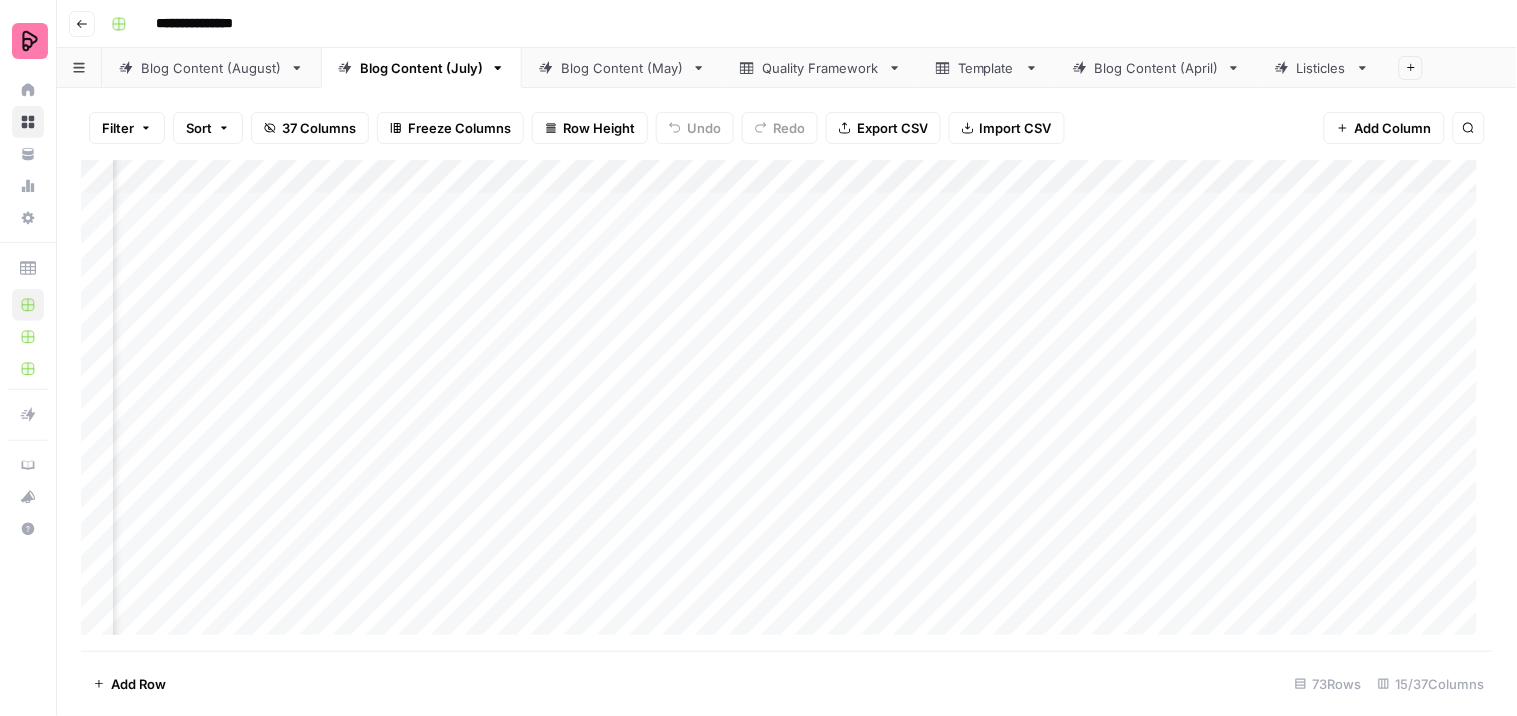 scroll, scrollTop: 0, scrollLeft: 627, axis: horizontal 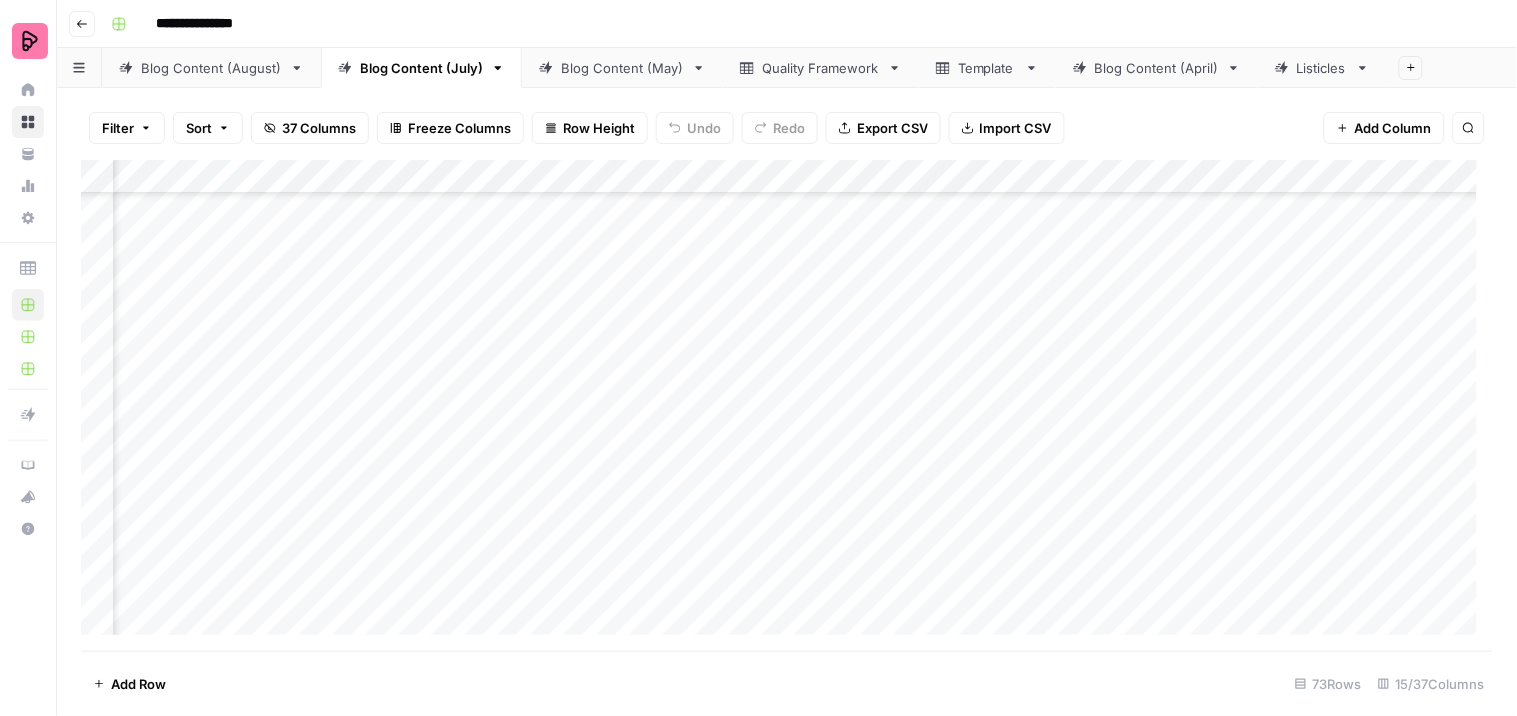 click on "Add Column" at bounding box center (787, 405) 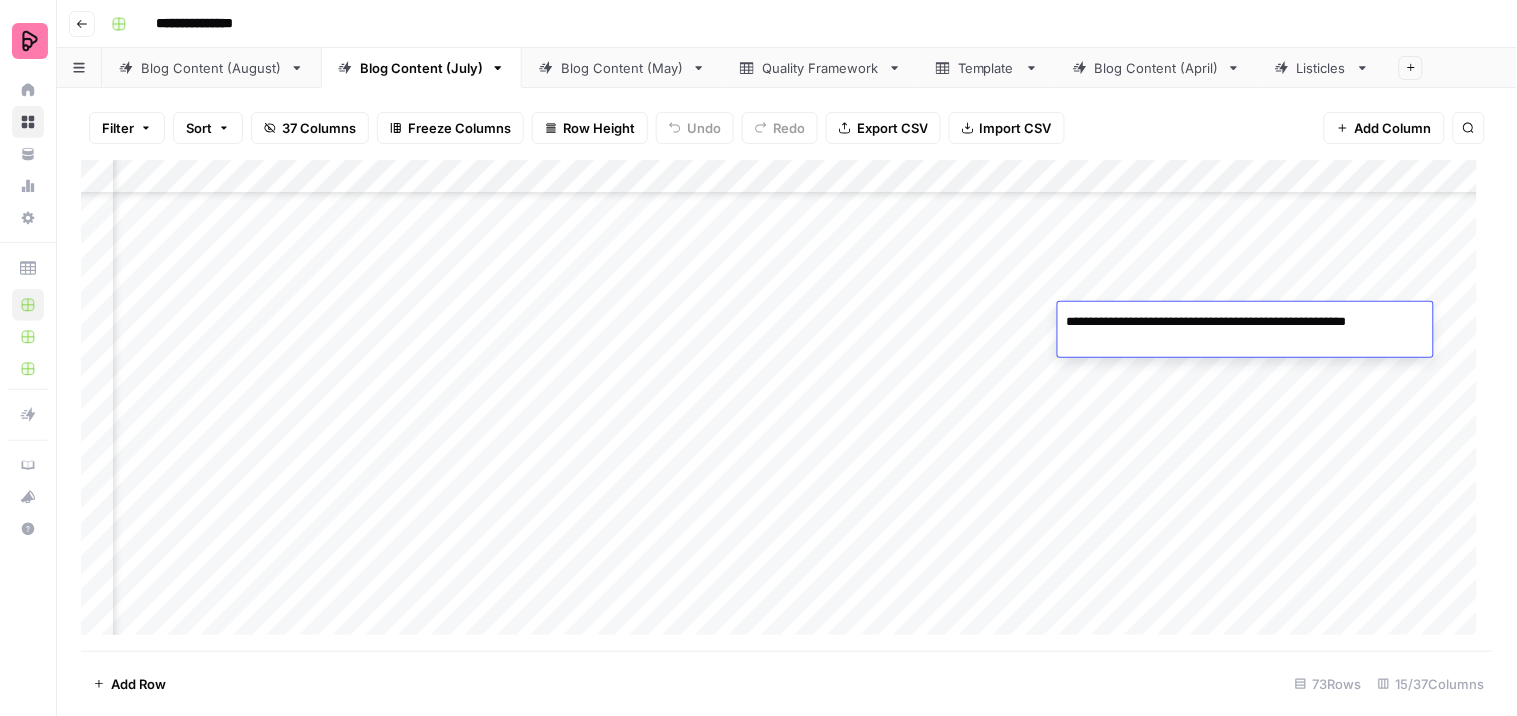 click on "Add Column" at bounding box center [787, 405] 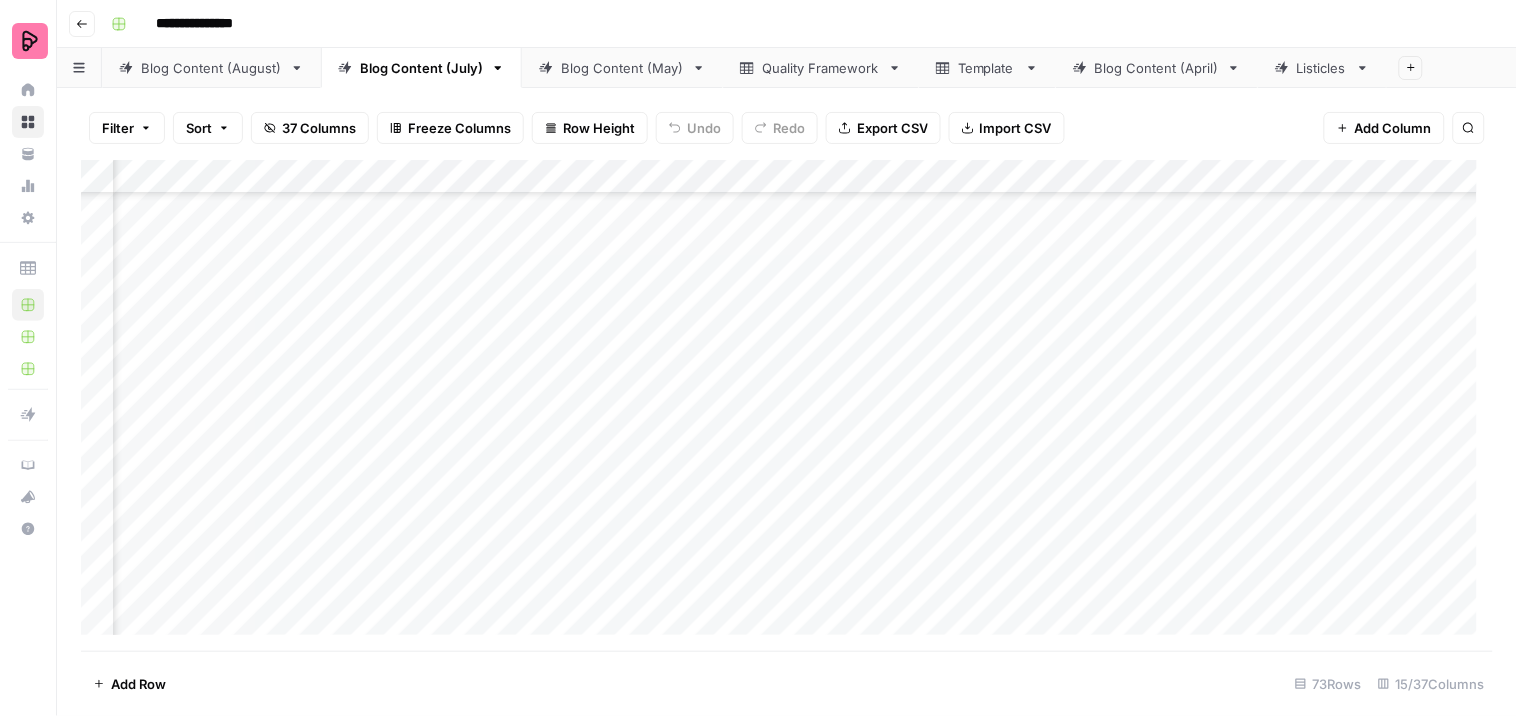 click on "Add Column" at bounding box center (787, 405) 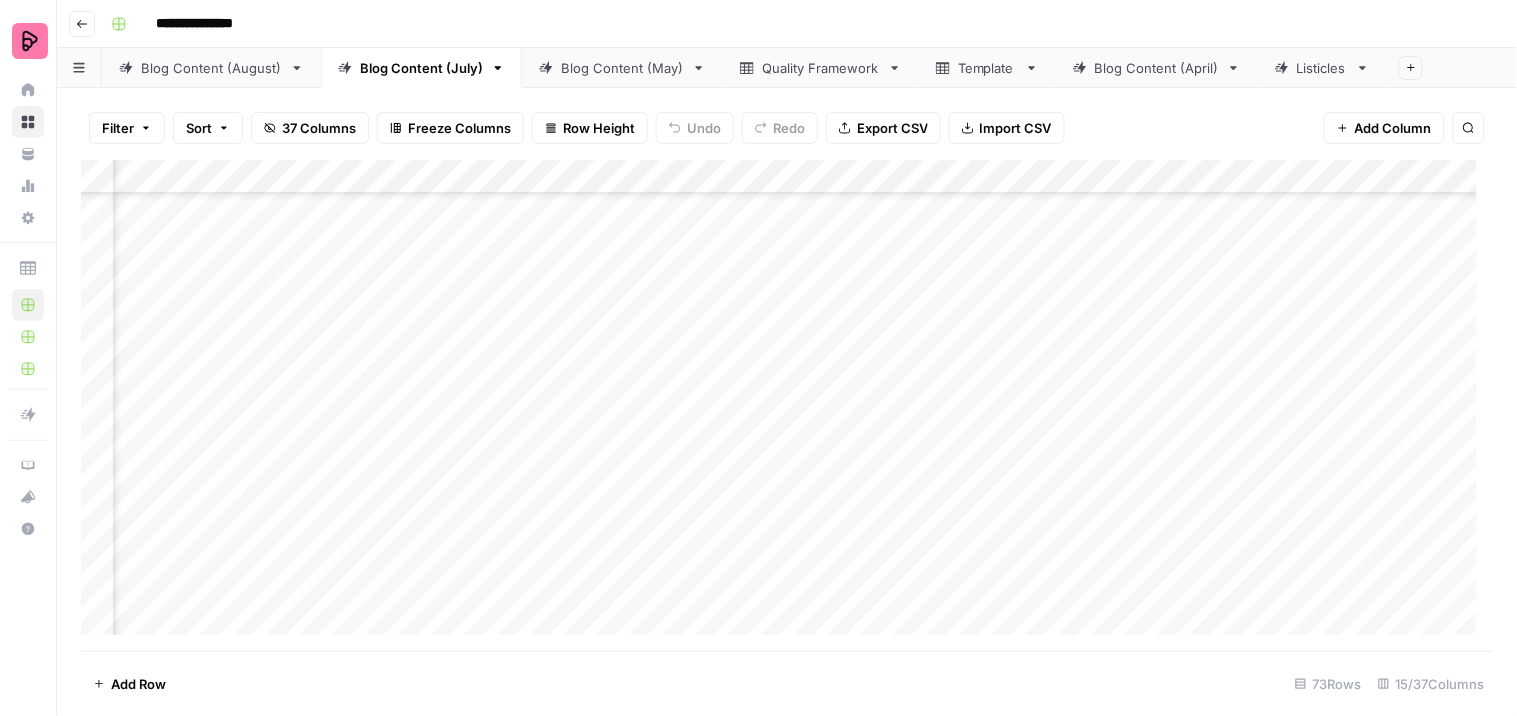 scroll, scrollTop: 3165, scrollLeft: 931, axis: both 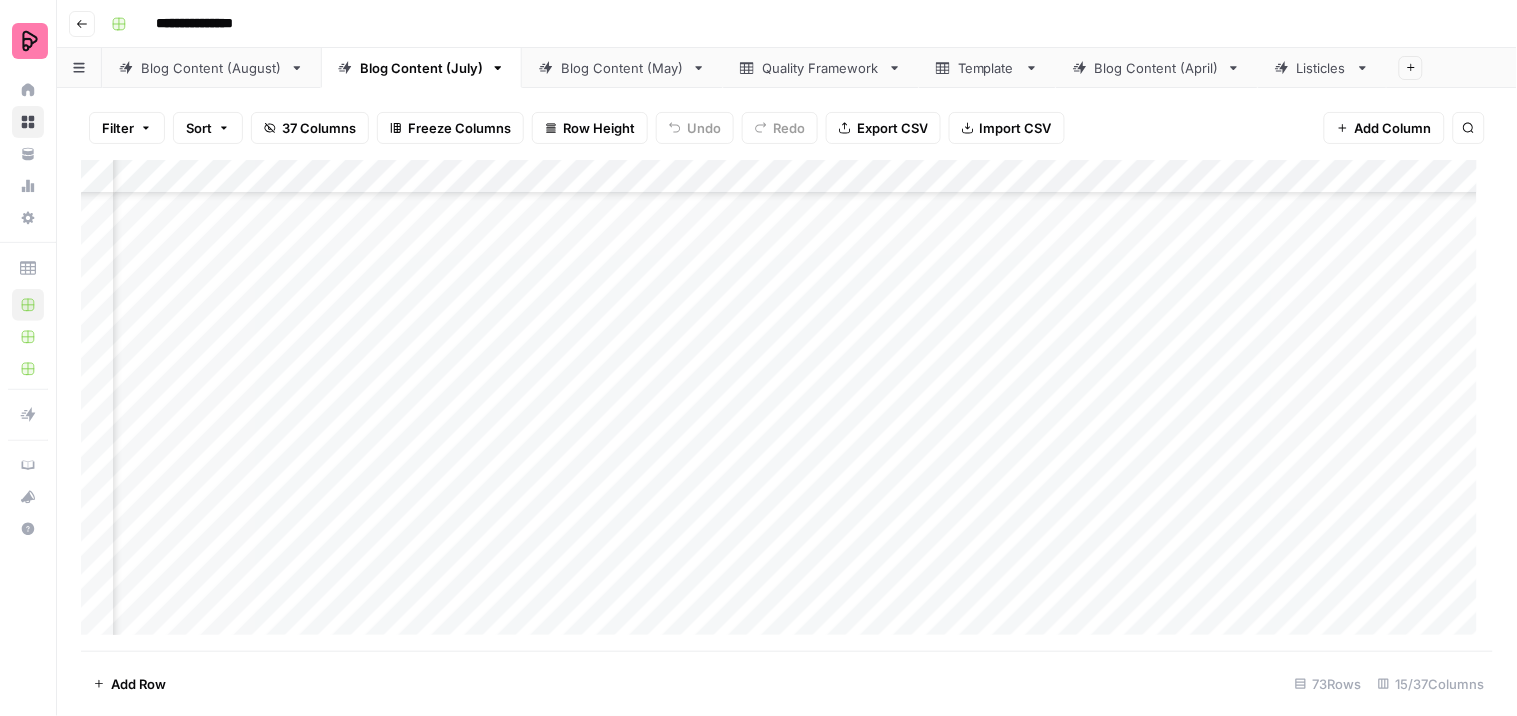 click on "Add Column" at bounding box center [787, 405] 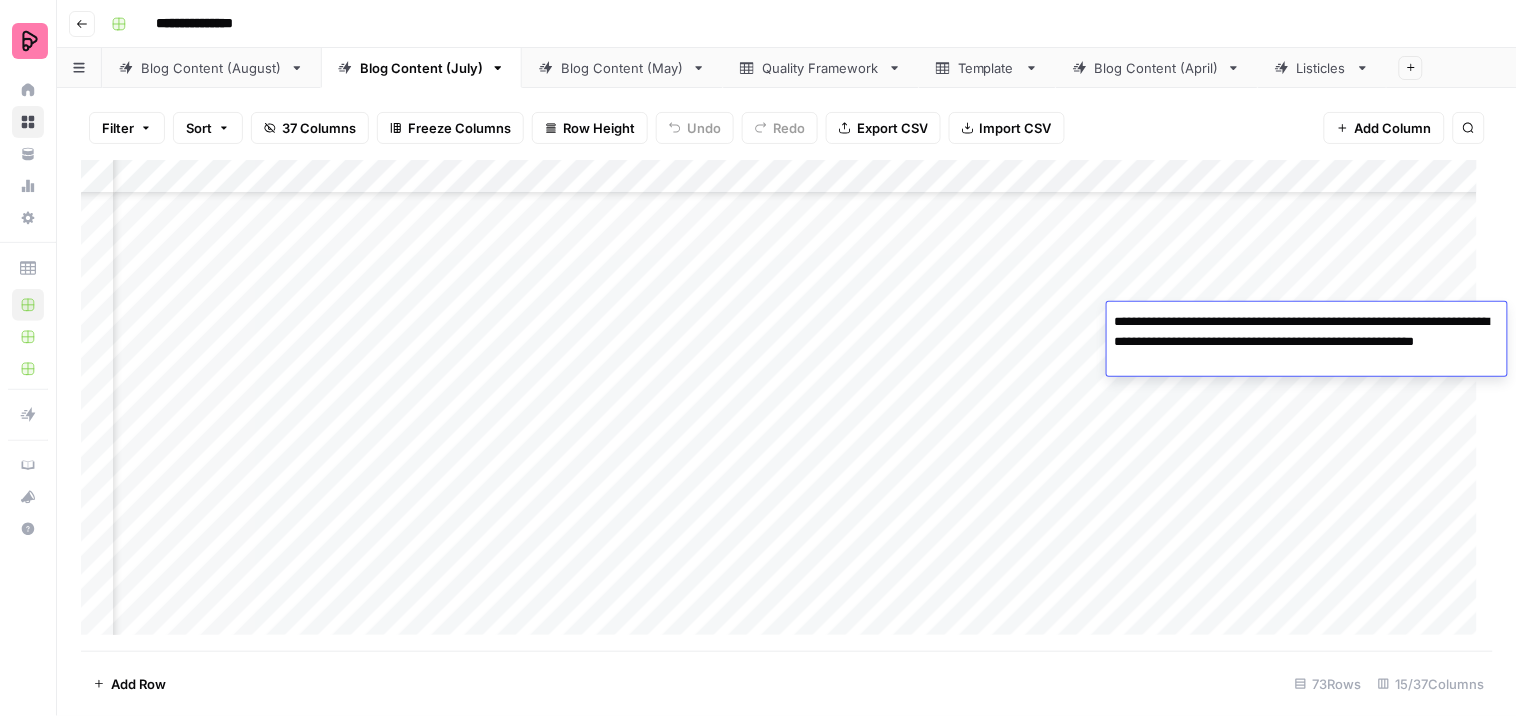 click on "Add Column" at bounding box center [787, 405] 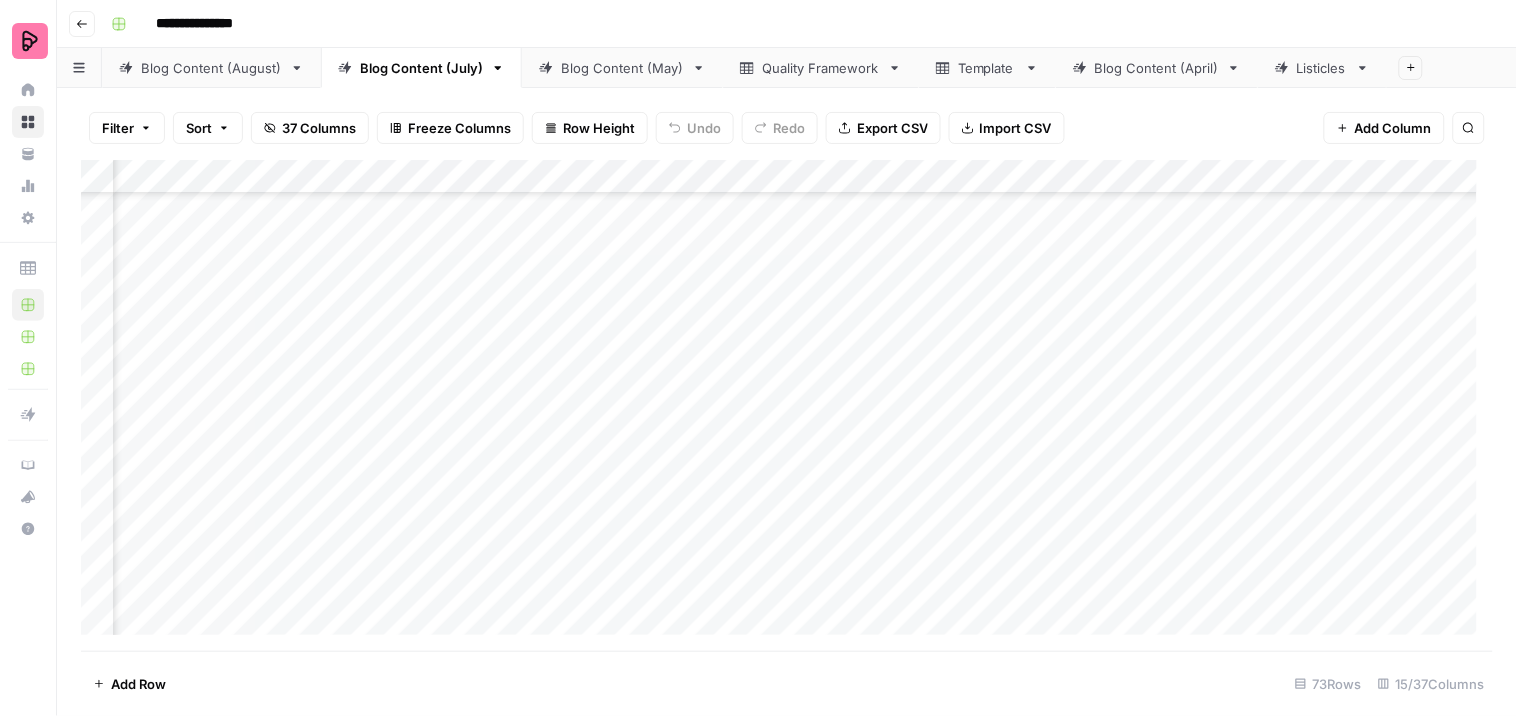 click on "Add Column" at bounding box center (787, 405) 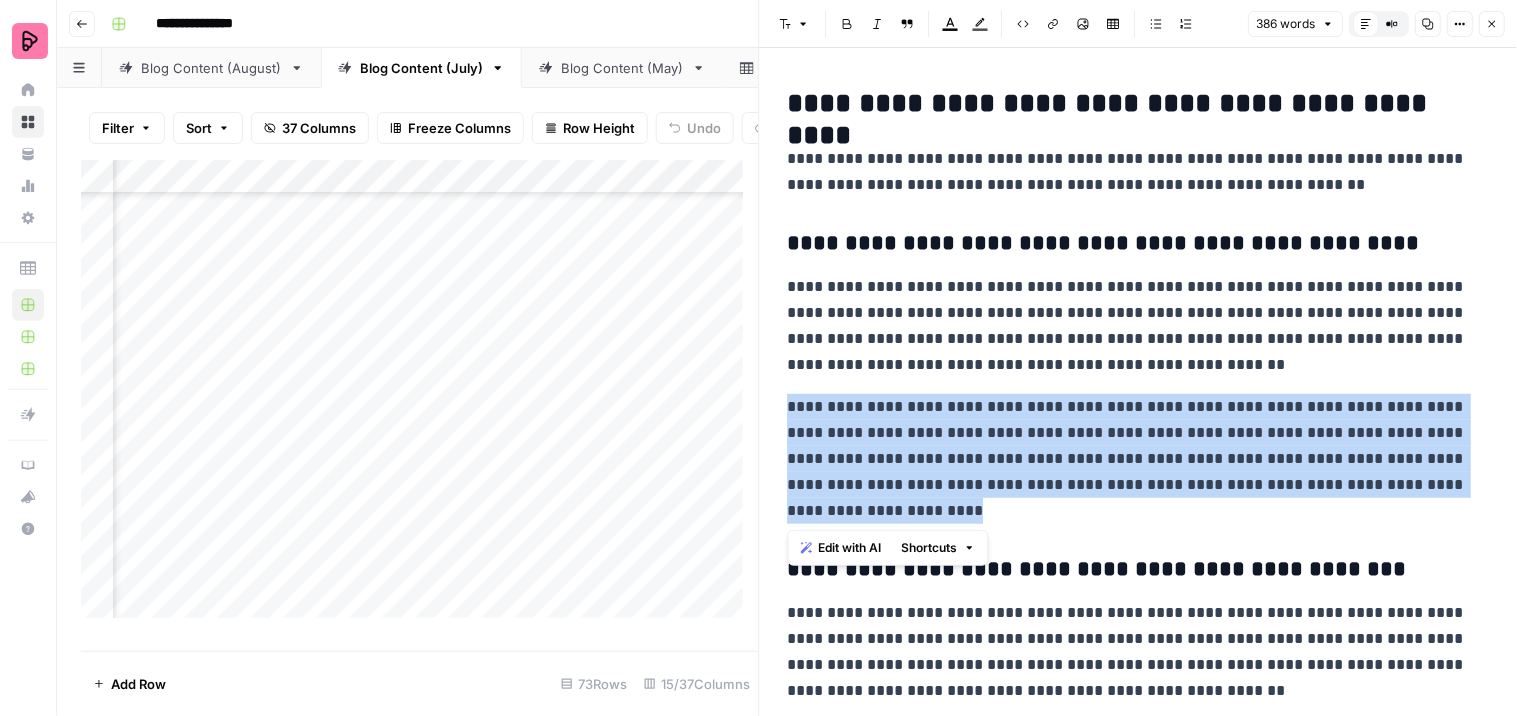 drag, startPoint x: 862, startPoint y: 504, endPoint x: 791, endPoint y: 393, distance: 131.76494 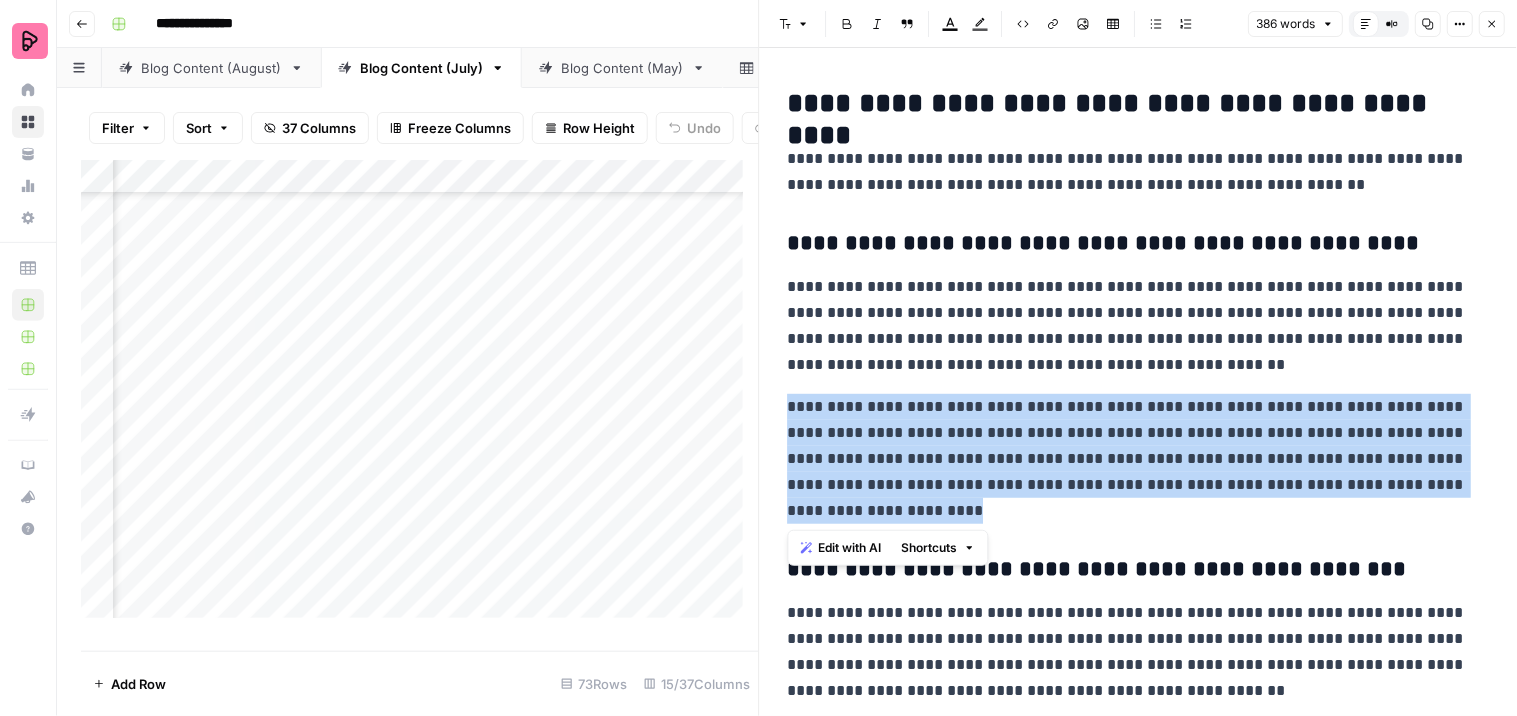 click on "**********" at bounding box center (1130, 459) 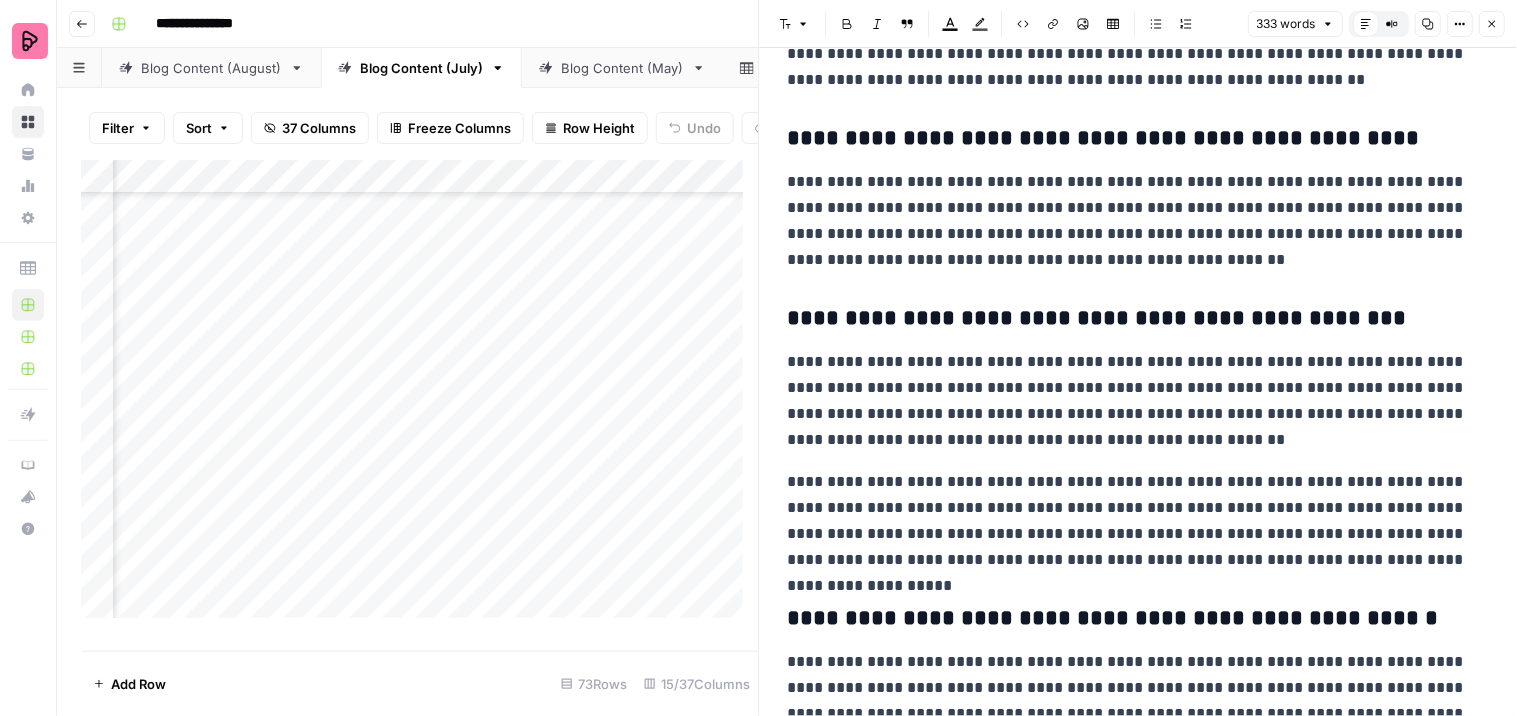scroll, scrollTop: 111, scrollLeft: 0, axis: vertical 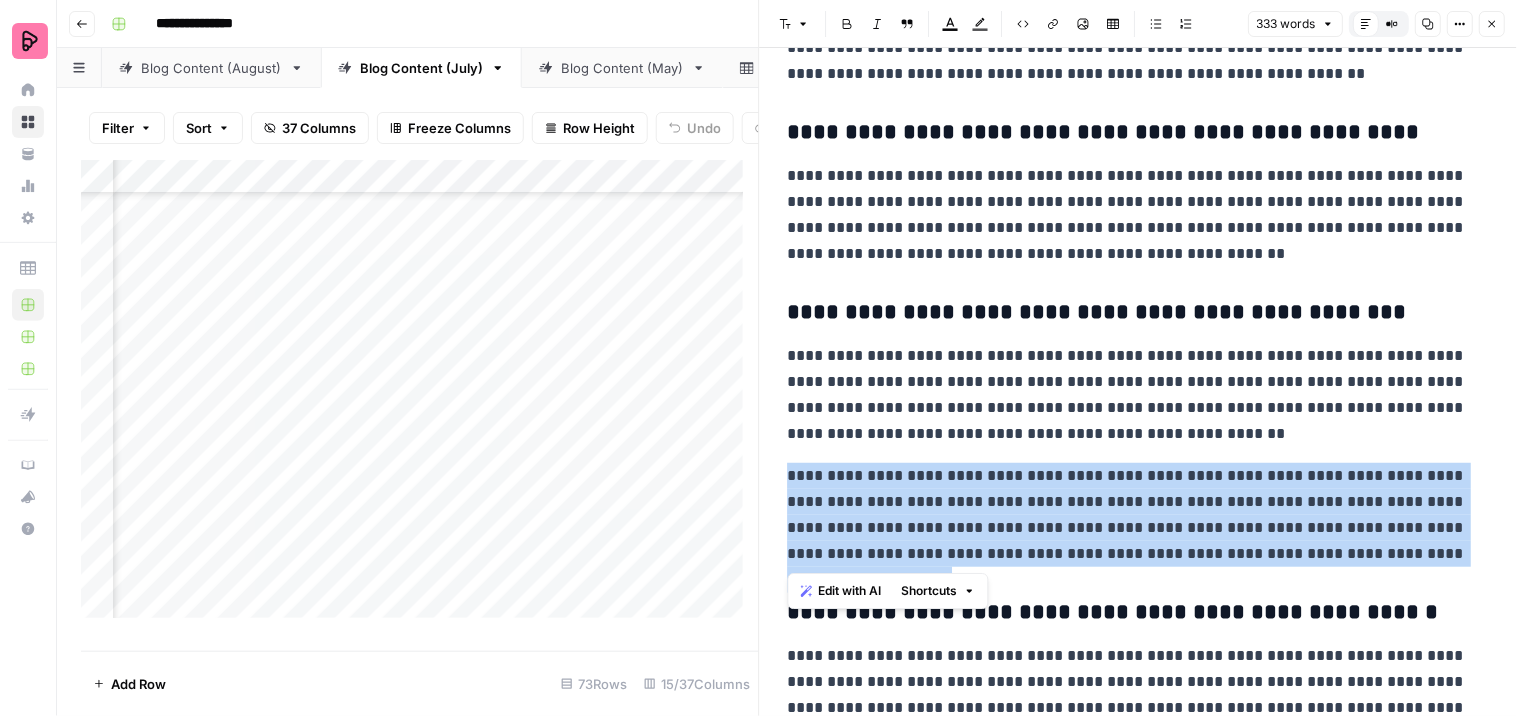 drag, startPoint x: 1427, startPoint y: 552, endPoint x: 763, endPoint y: 456, distance: 670.9039 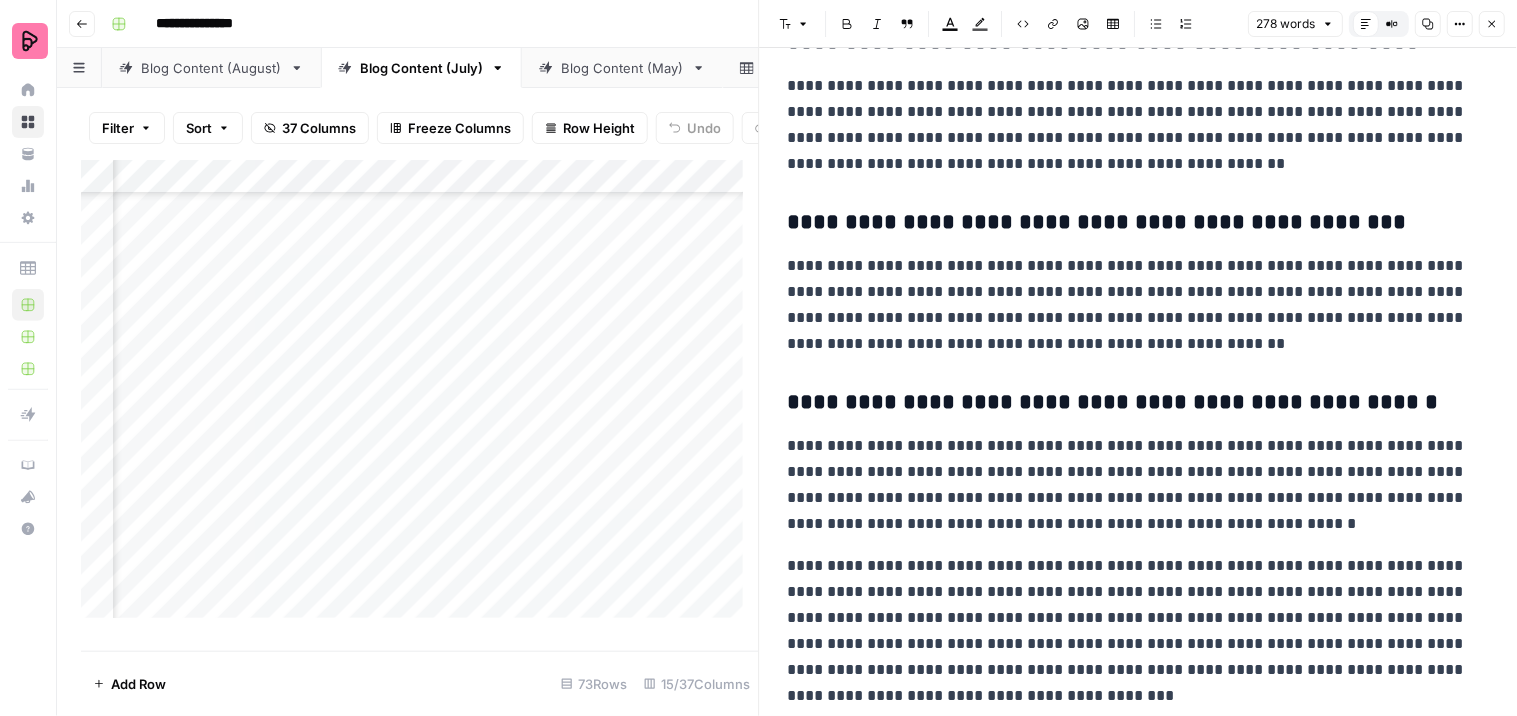 scroll, scrollTop: 202, scrollLeft: 0, axis: vertical 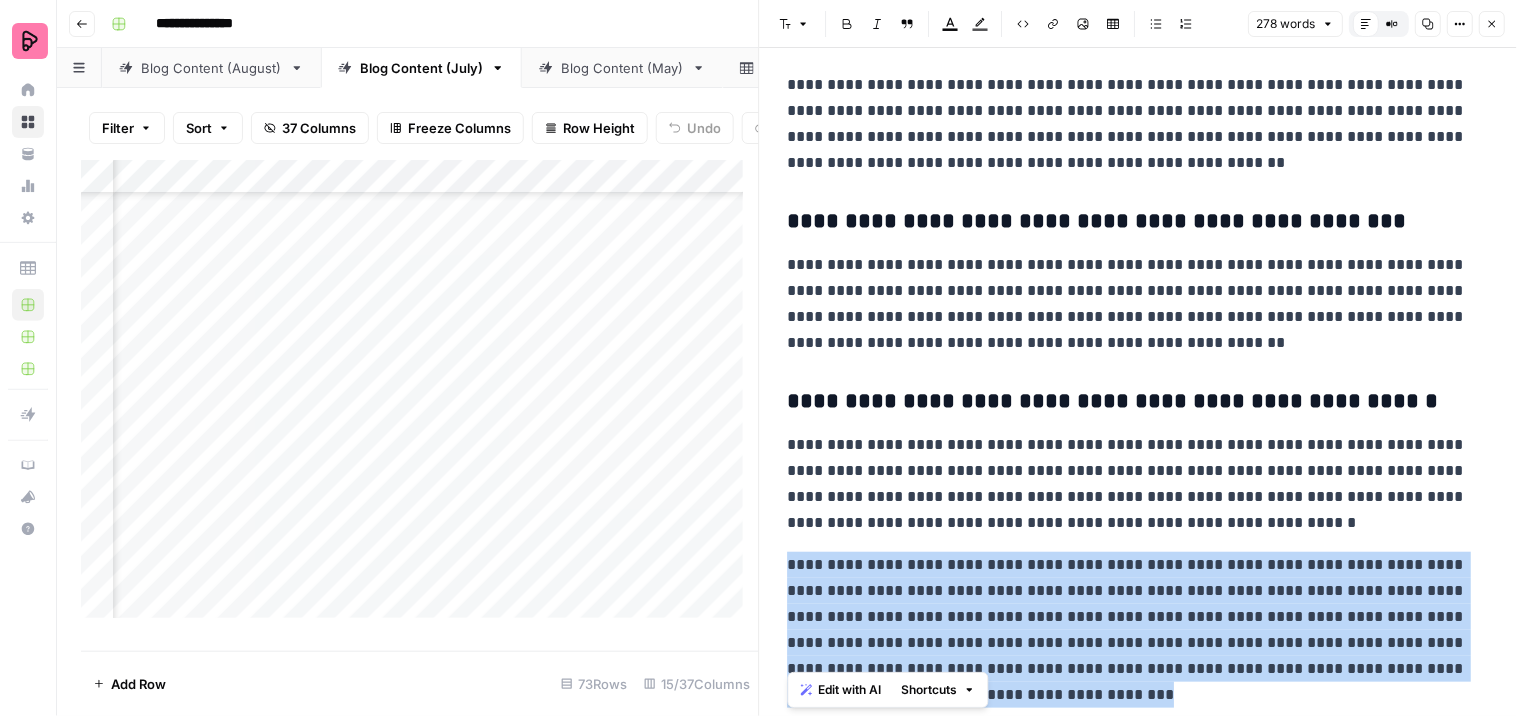 drag, startPoint x: 1067, startPoint y: 694, endPoint x: 785, endPoint y: 541, distance: 320.83173 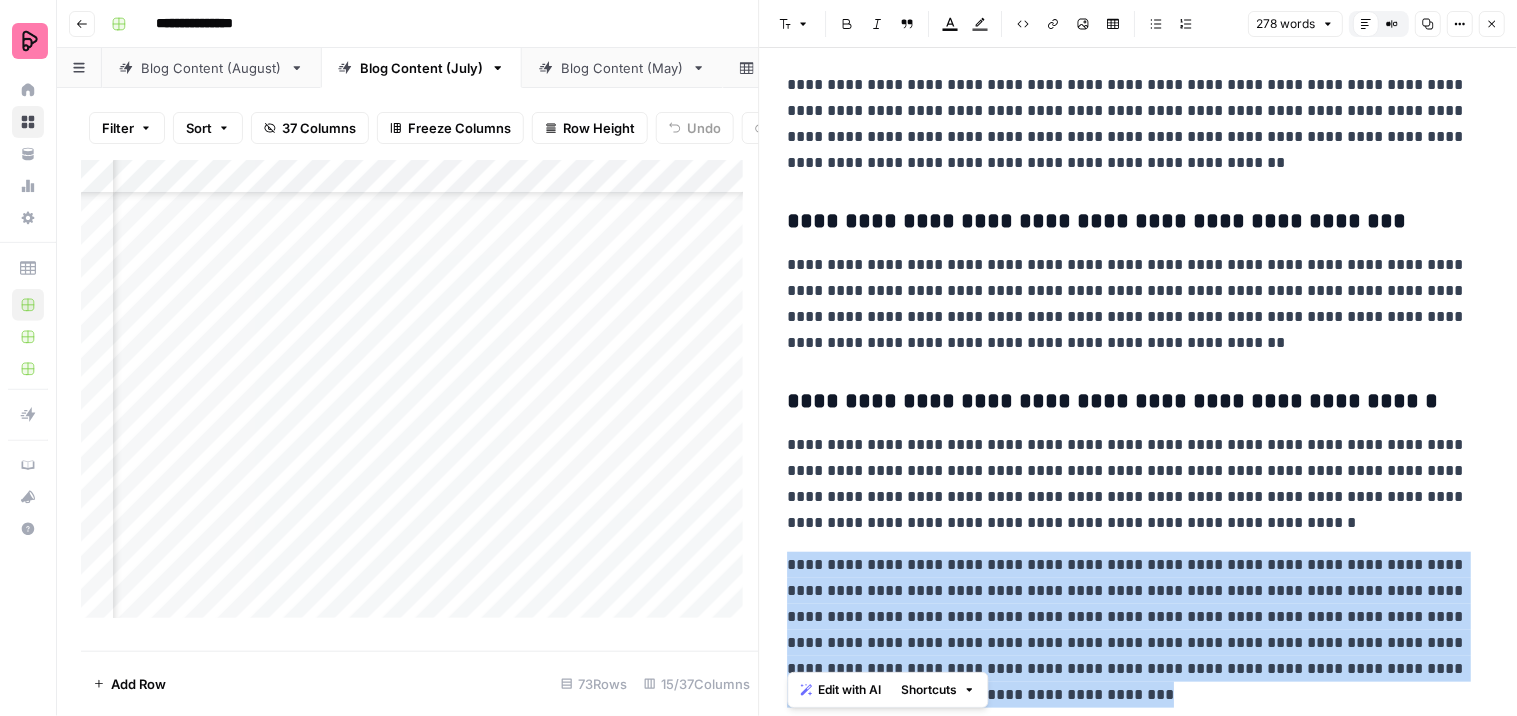 click on "**********" at bounding box center (1139, 297) 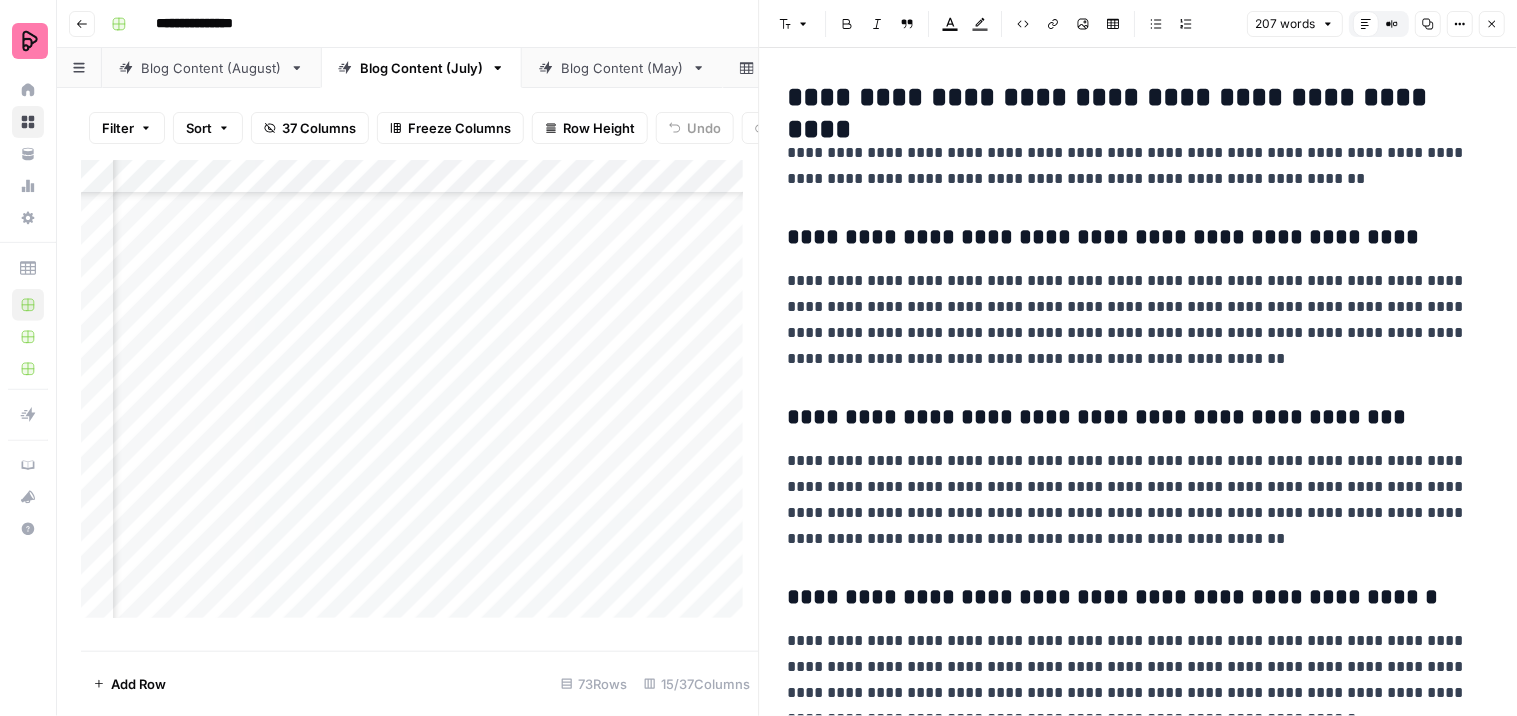 scroll, scrollTop: 0, scrollLeft: 0, axis: both 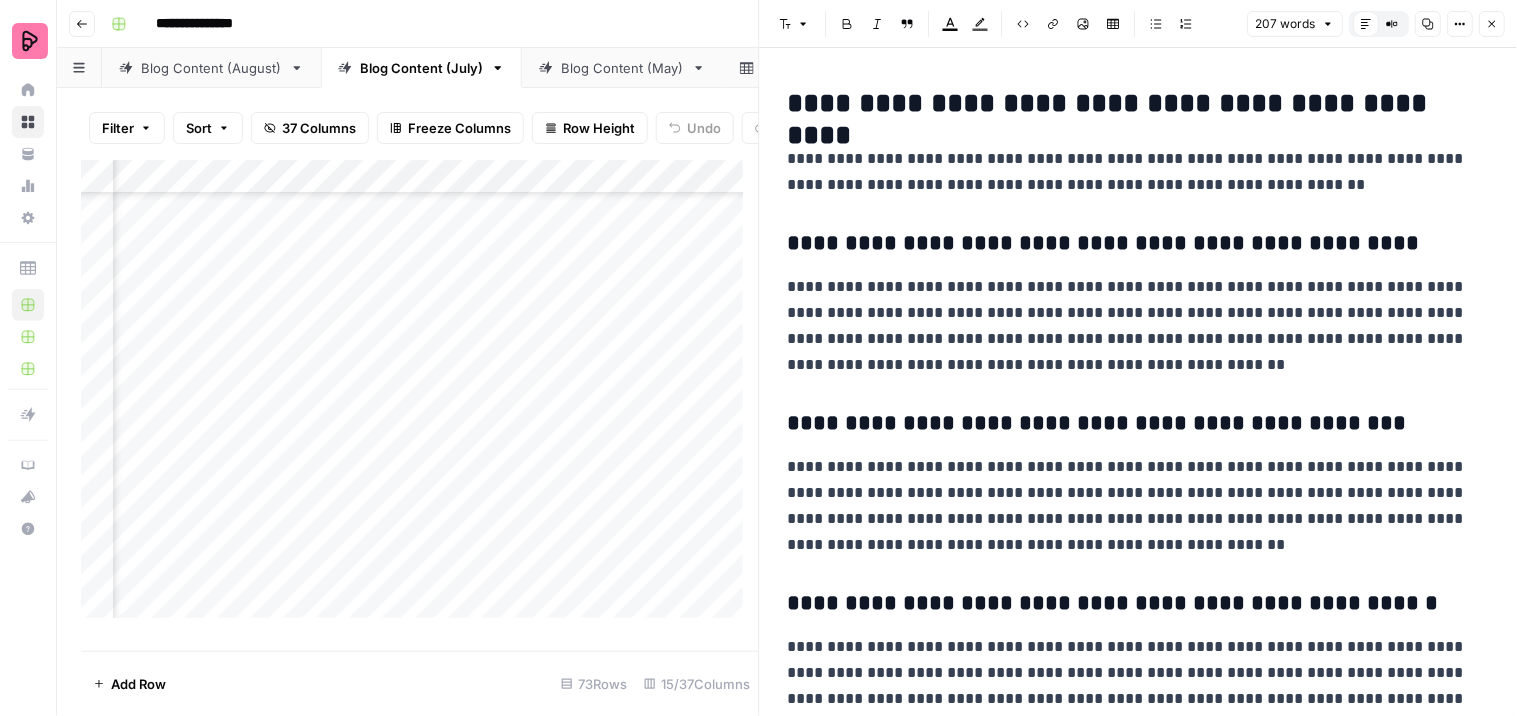 click on "Add Column" at bounding box center [420, 397] 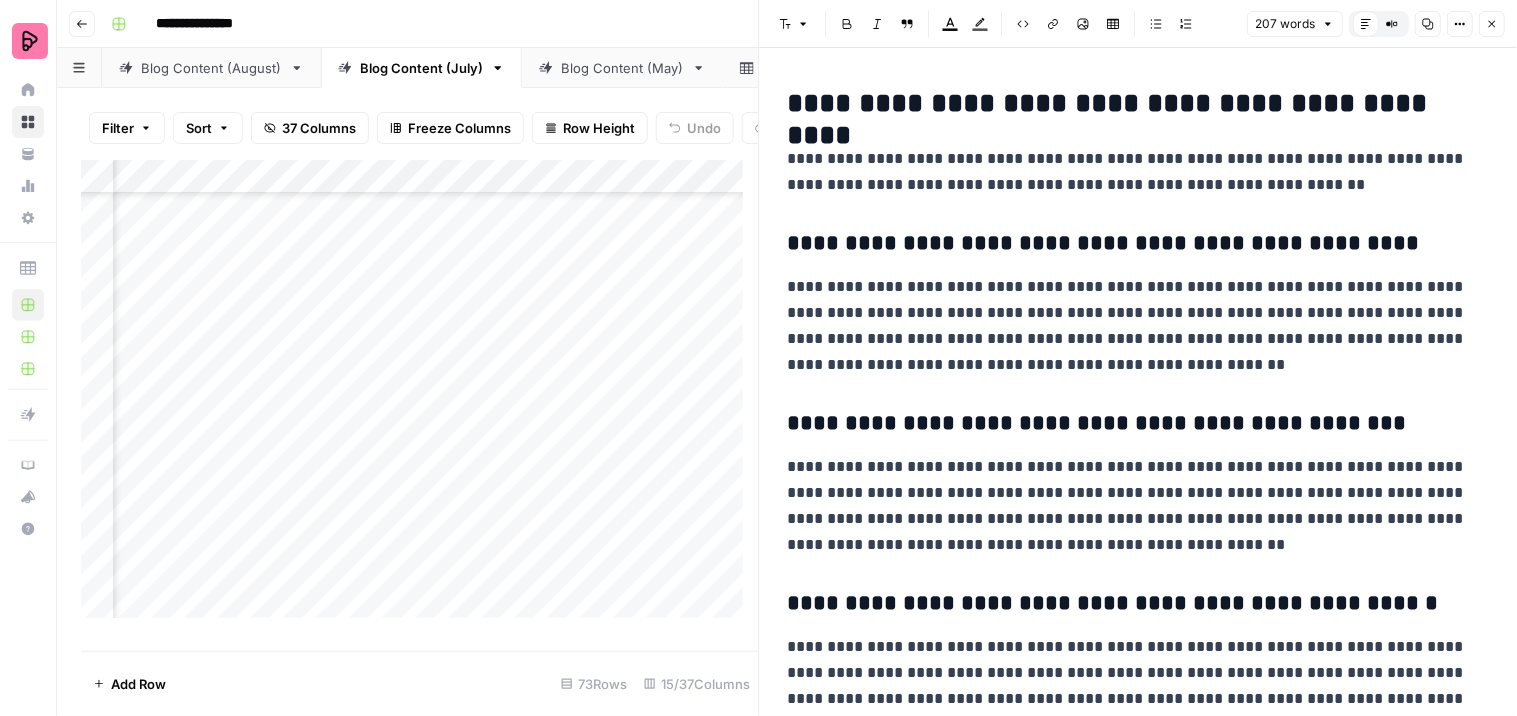 scroll, scrollTop: 3165, scrollLeft: 1485, axis: both 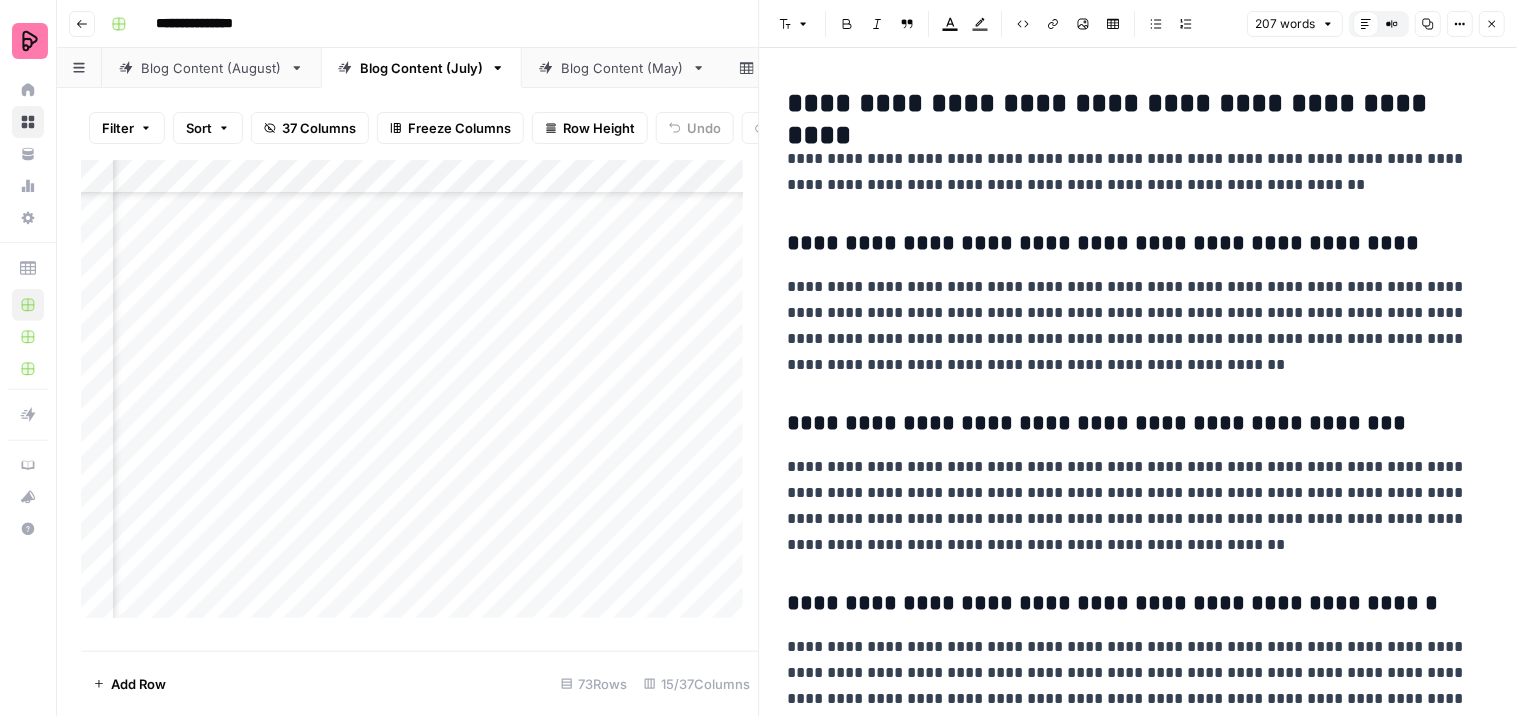 click on "Add Column" at bounding box center (420, 397) 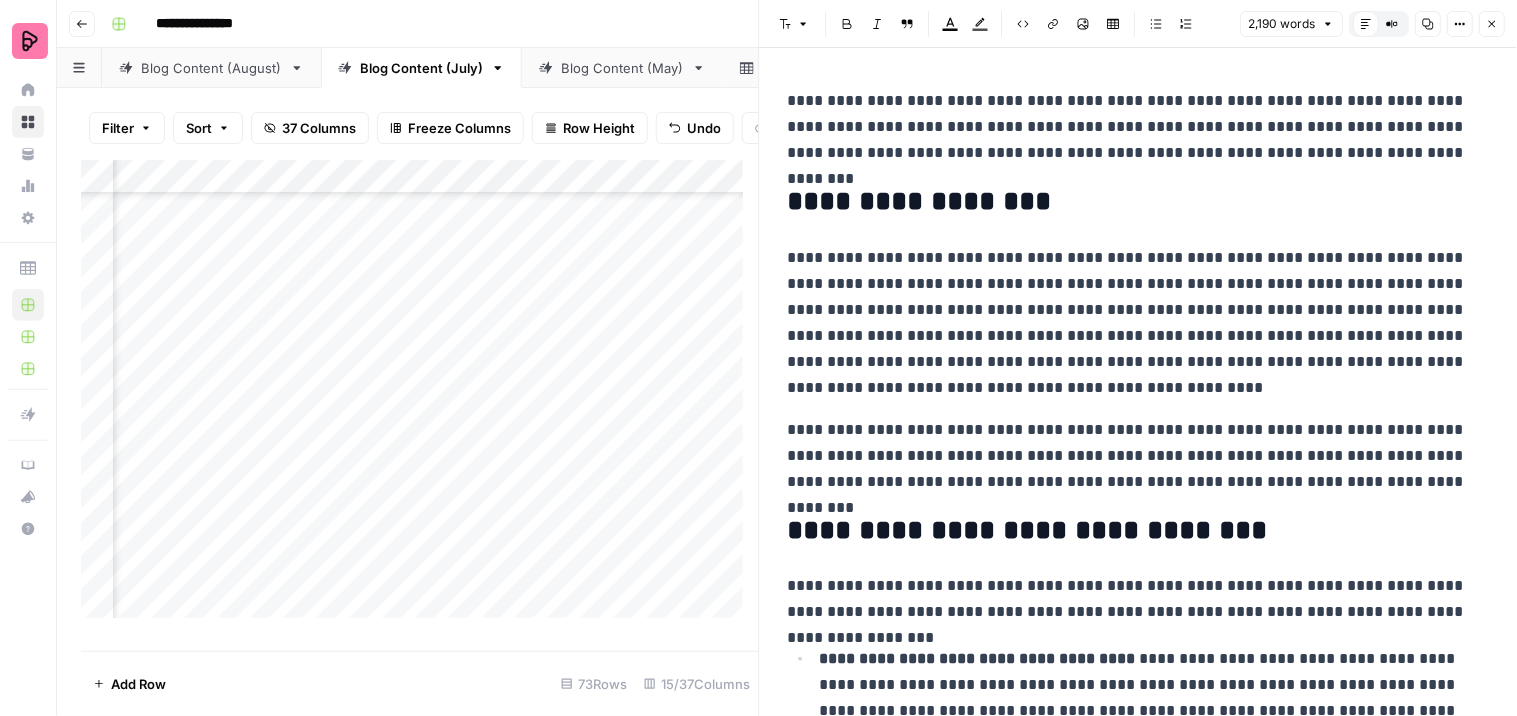click on "**********" at bounding box center (1130, 323) 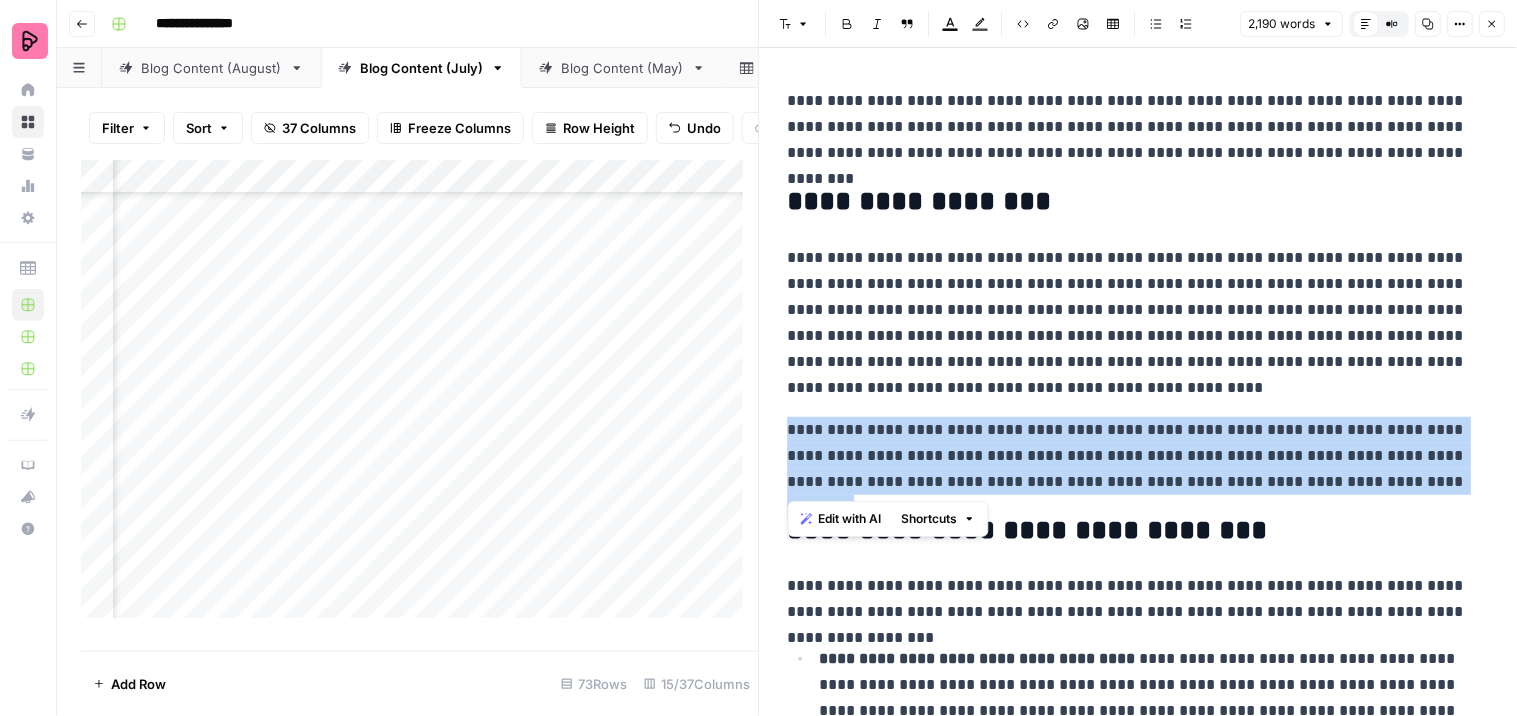 drag, startPoint x: 1378, startPoint y: 475, endPoint x: 787, endPoint y: 414, distance: 594.1397 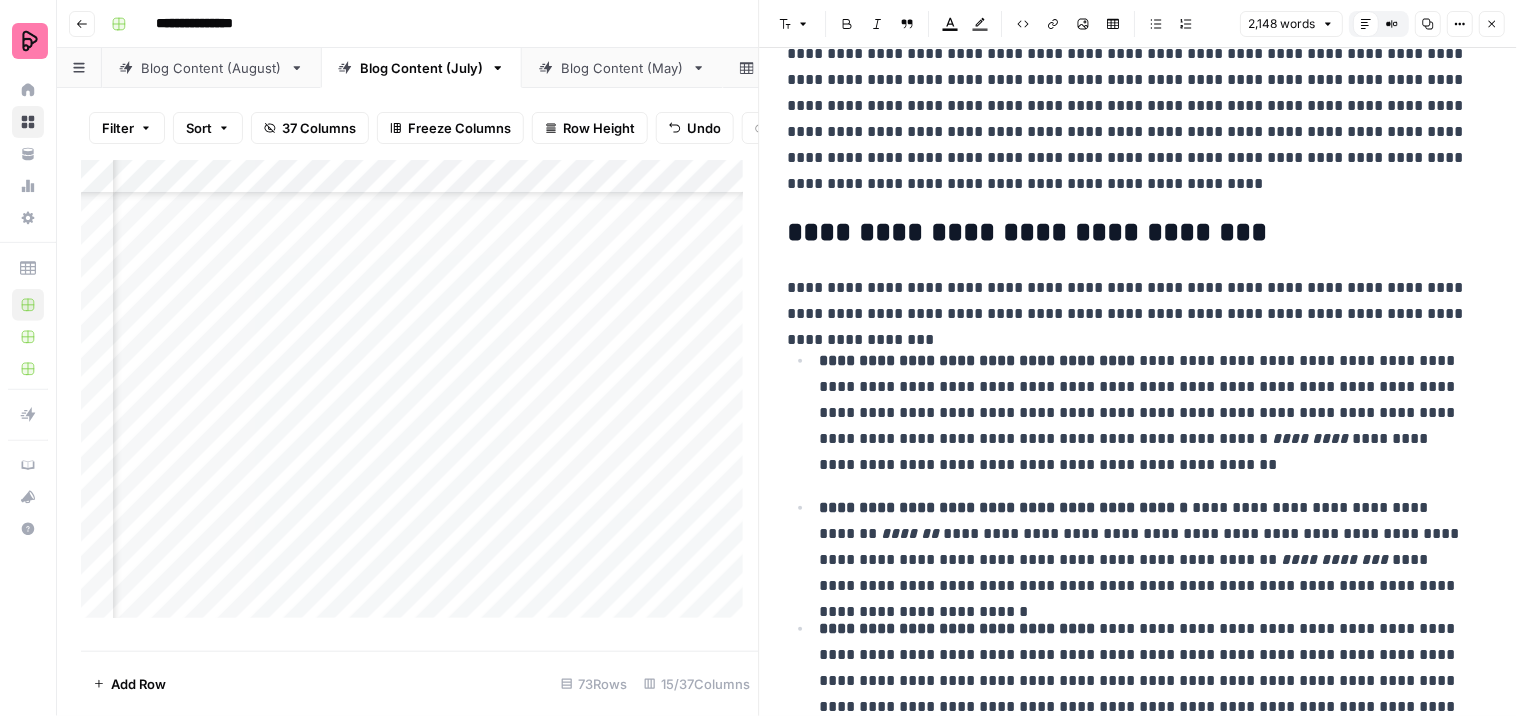scroll, scrollTop: 222, scrollLeft: 0, axis: vertical 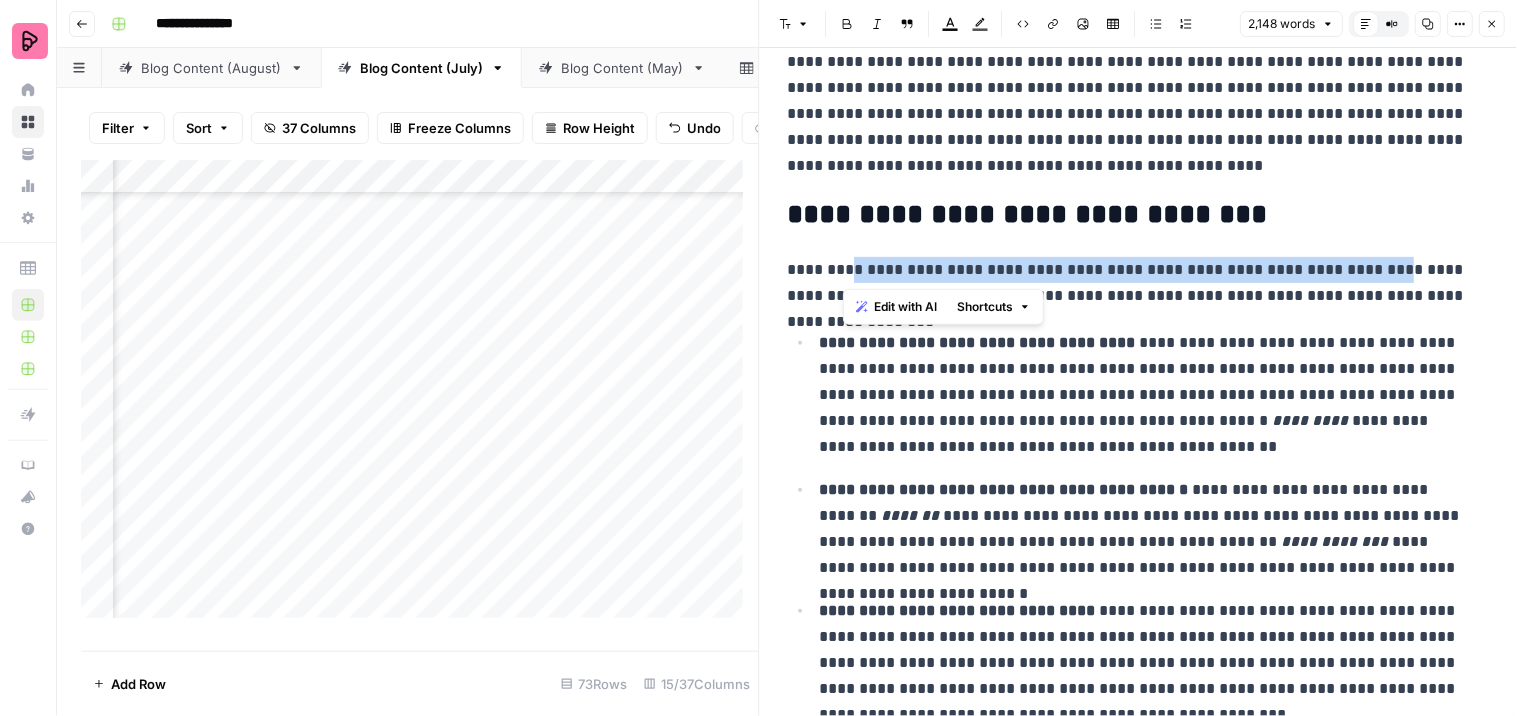 drag, startPoint x: 1344, startPoint y: 263, endPoint x: 843, endPoint y: 261, distance: 501.004 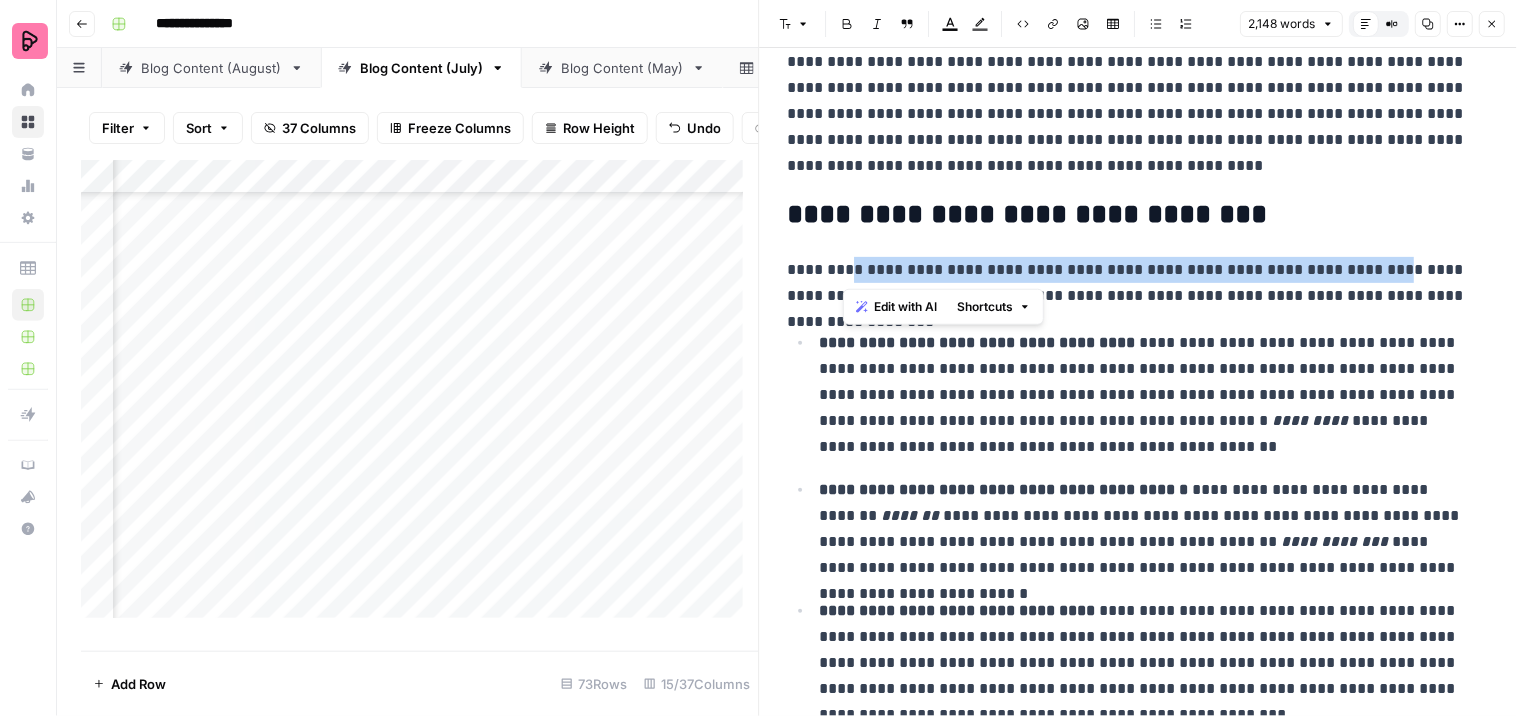 click on "**********" at bounding box center (1130, 283) 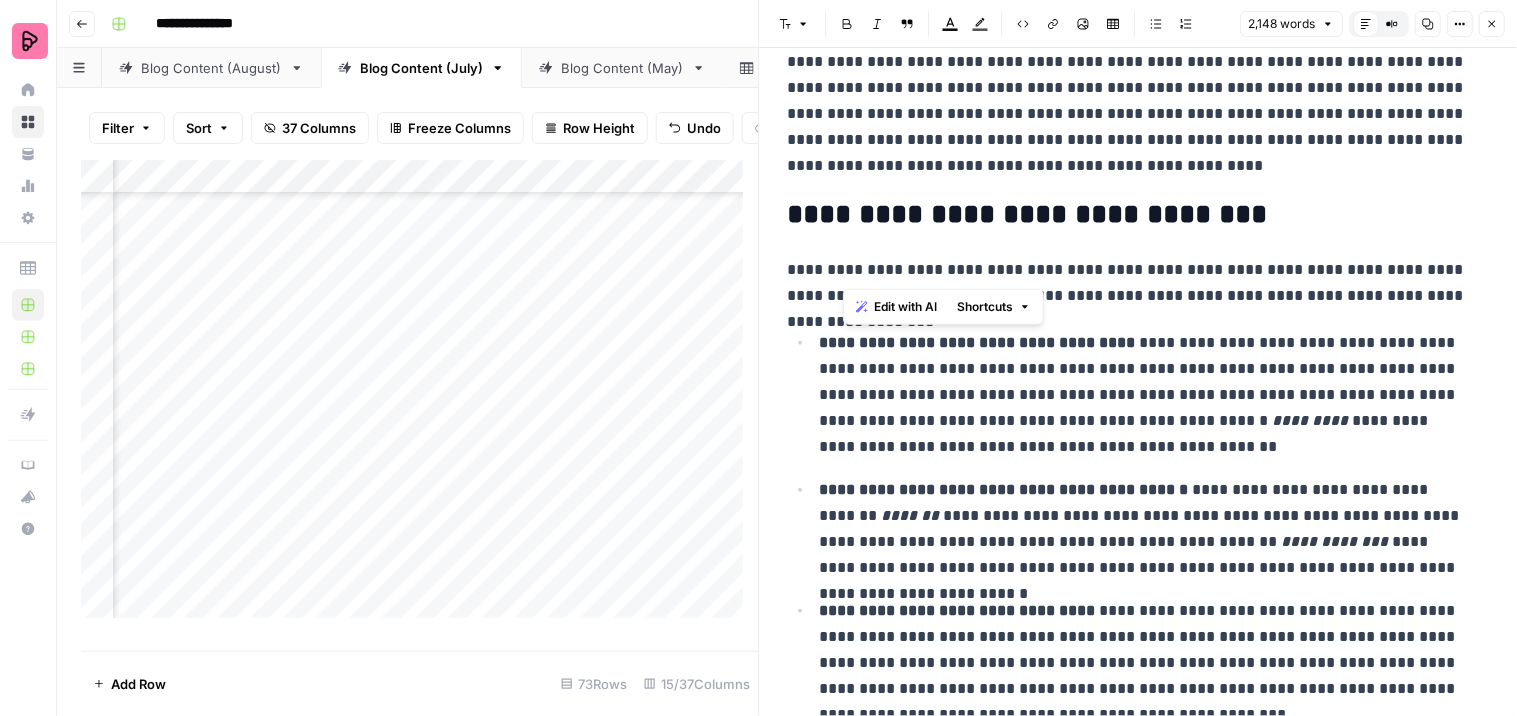 click on "**********" at bounding box center (978, 342) 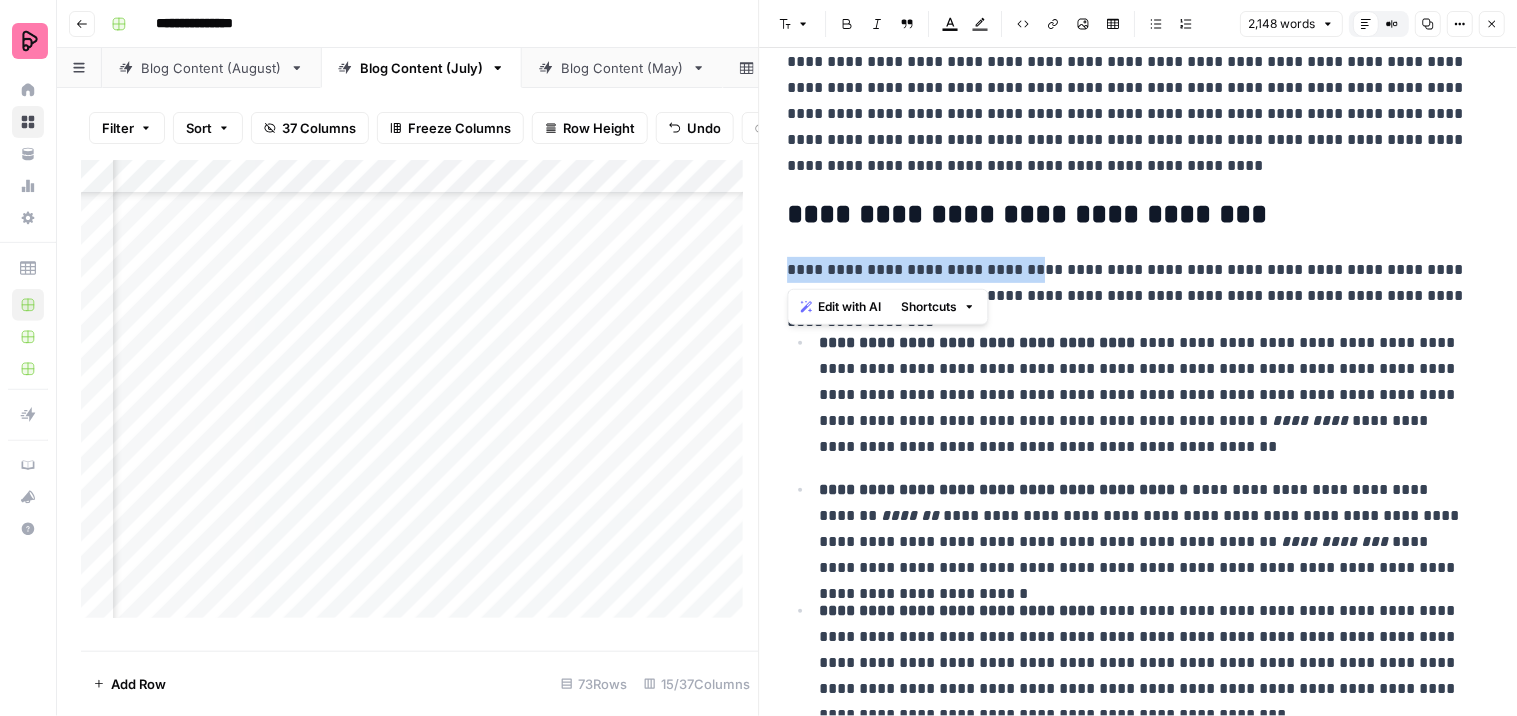 drag, startPoint x: 1012, startPoint y: 271, endPoint x: 785, endPoint y: 264, distance: 227.10791 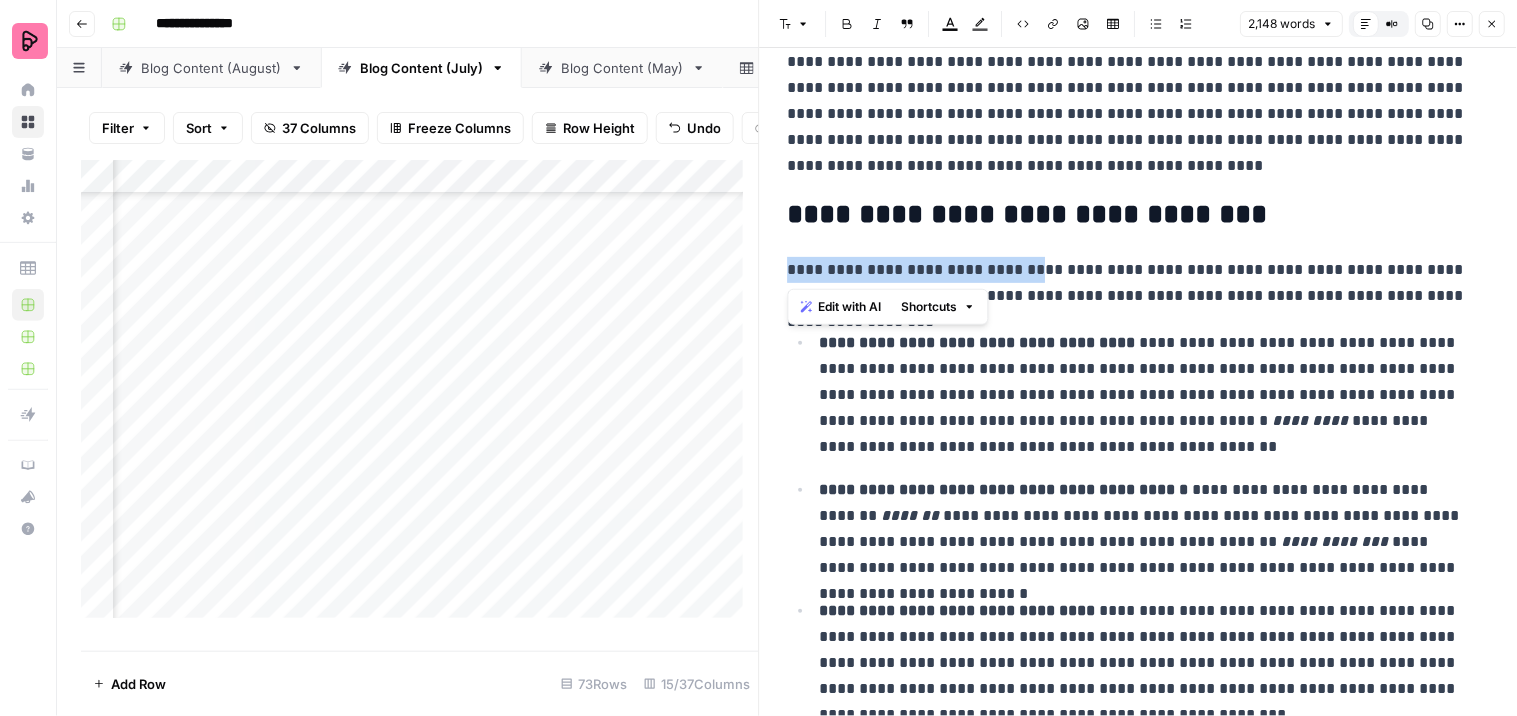 click on "**********" at bounding box center [1139, 3473] 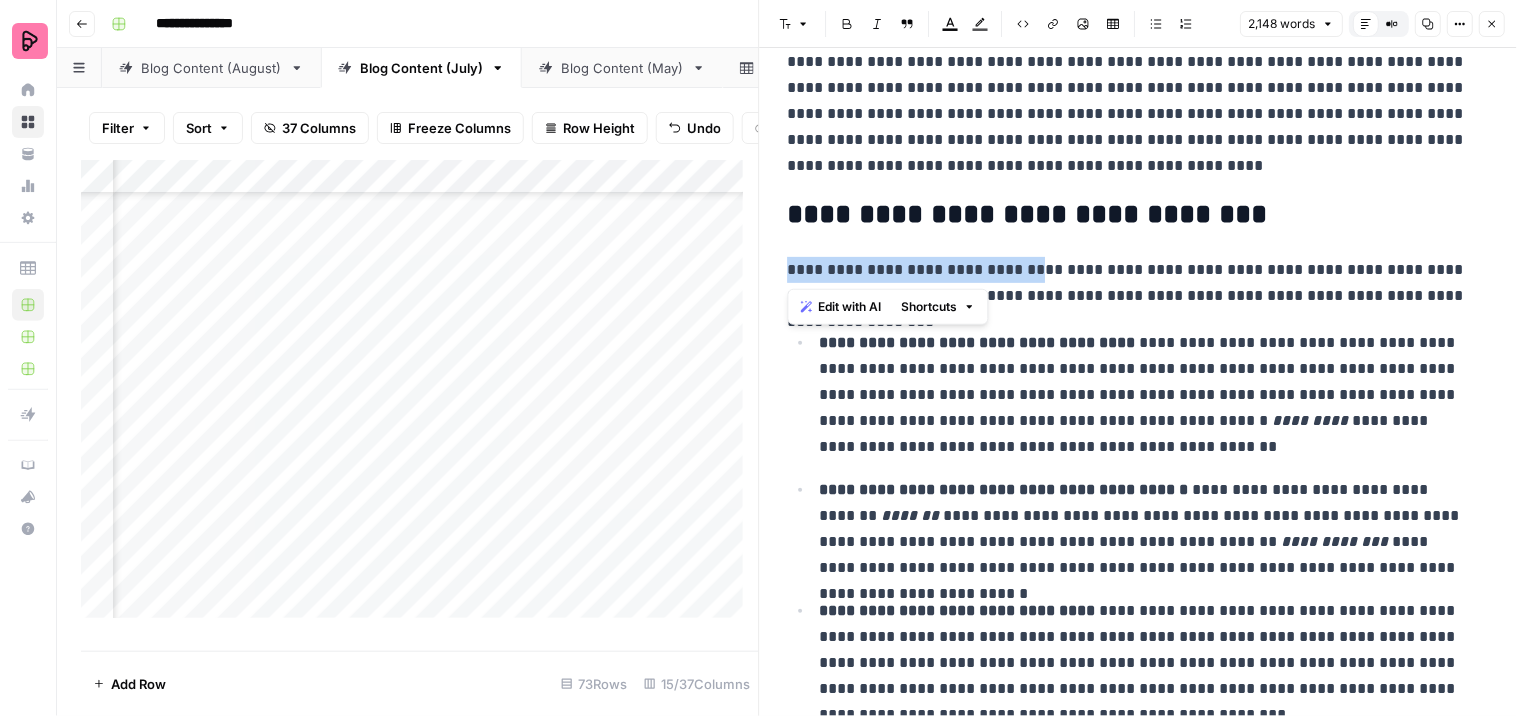 type 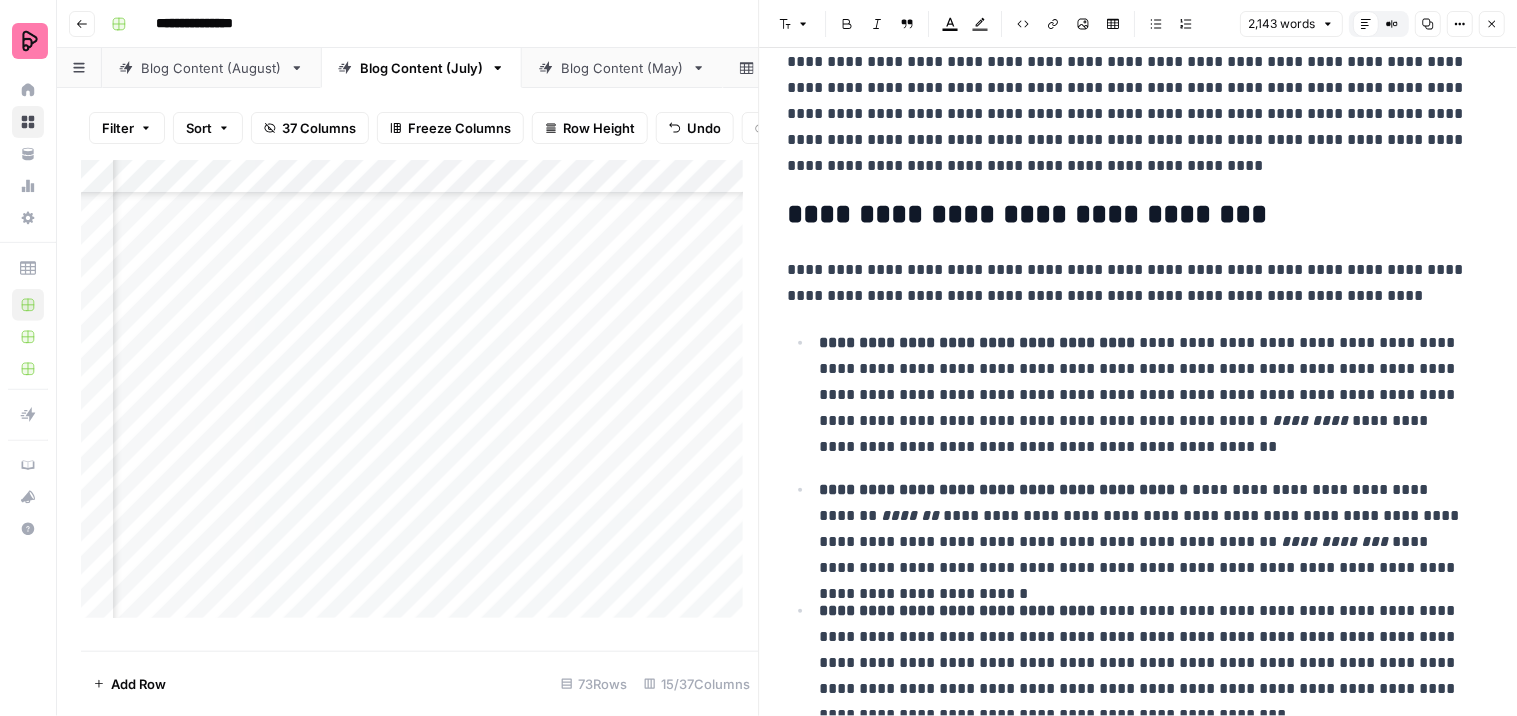 click on "**********" at bounding box center (1130, 283) 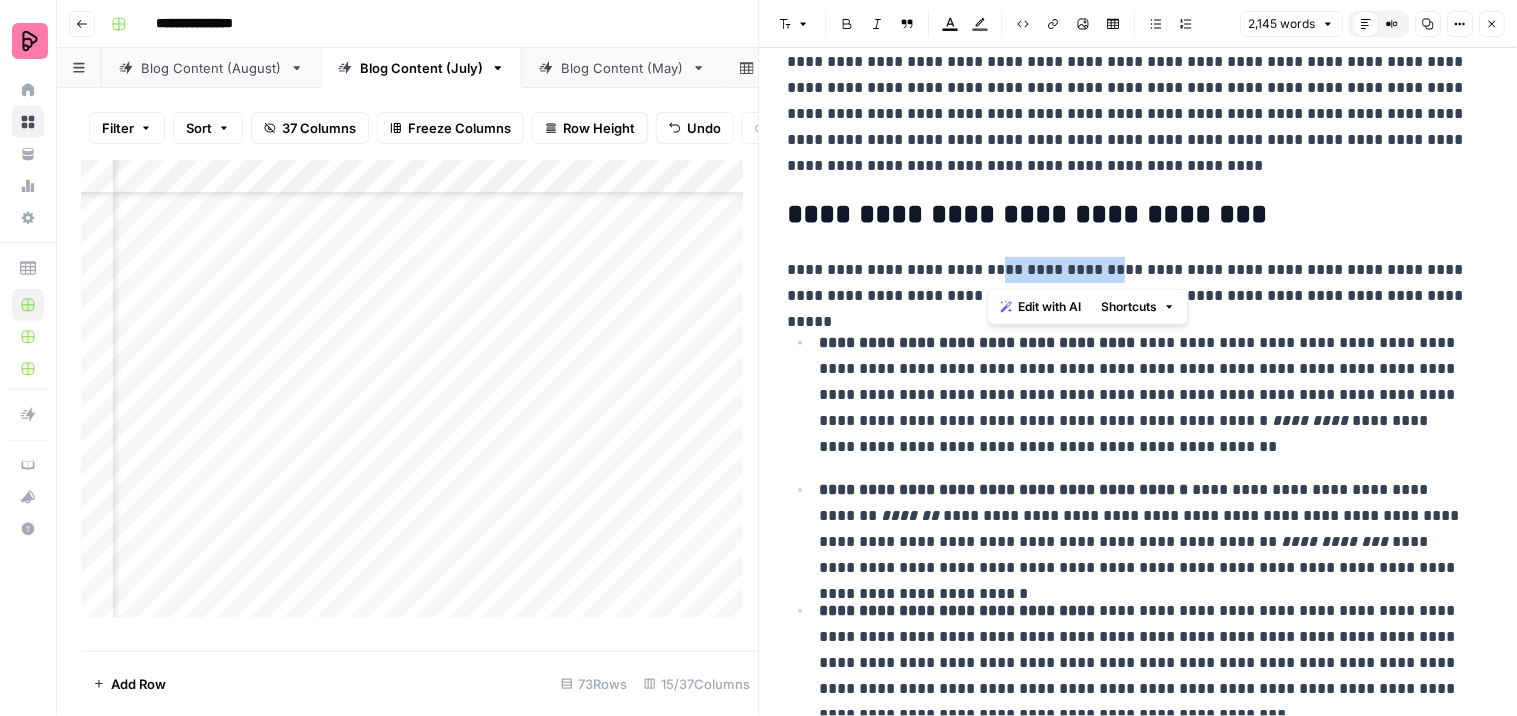 drag, startPoint x: 1080, startPoint y: 273, endPoint x: 988, endPoint y: 260, distance: 92.91394 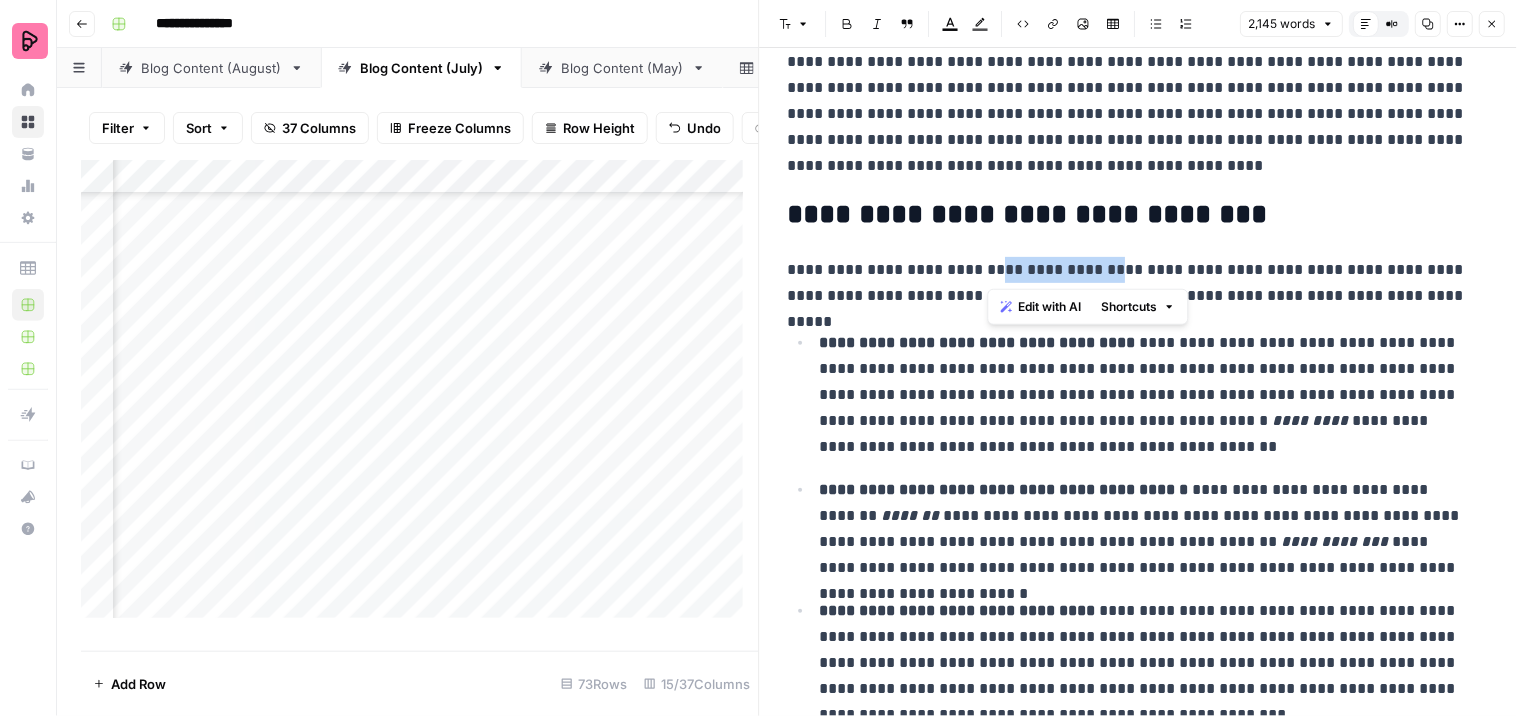 click on "**********" at bounding box center [1130, 283] 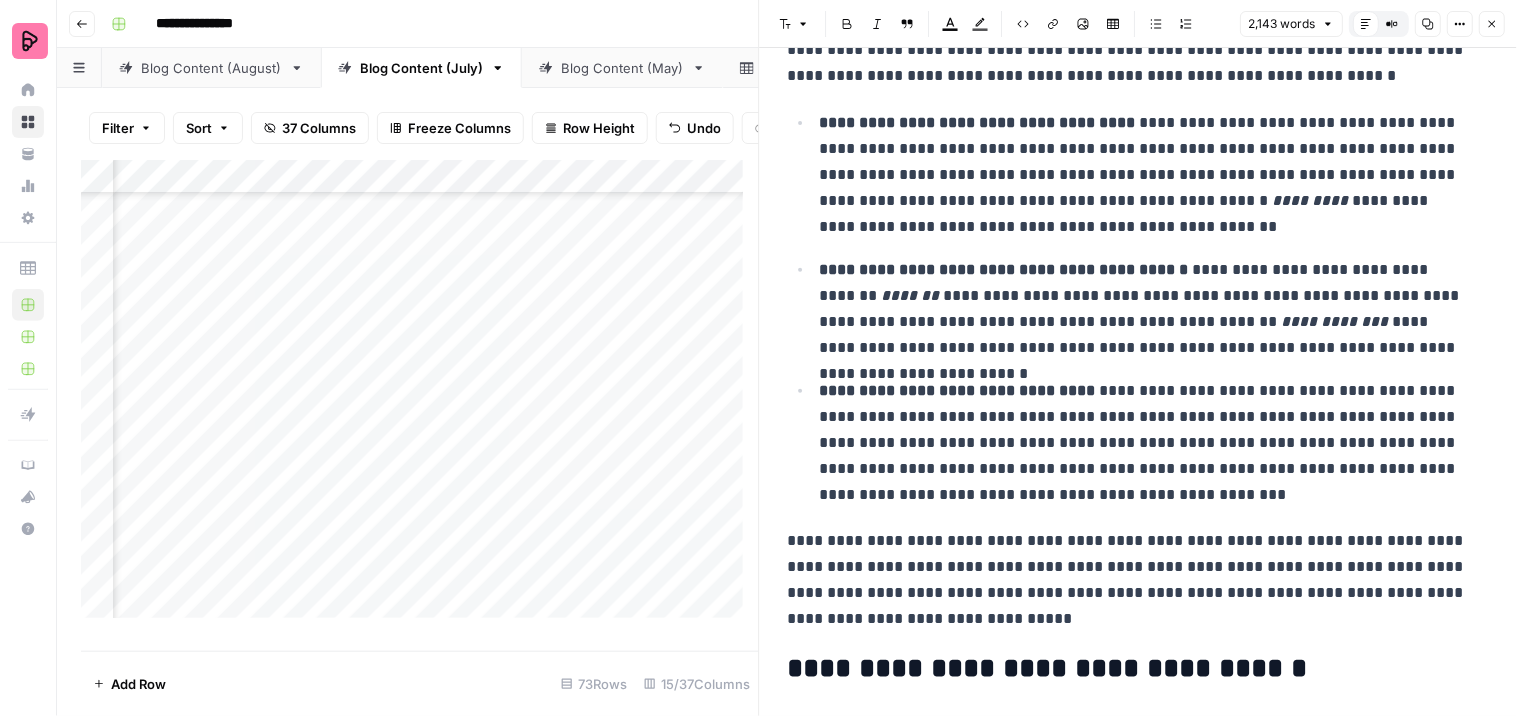 scroll, scrollTop: 444, scrollLeft: 0, axis: vertical 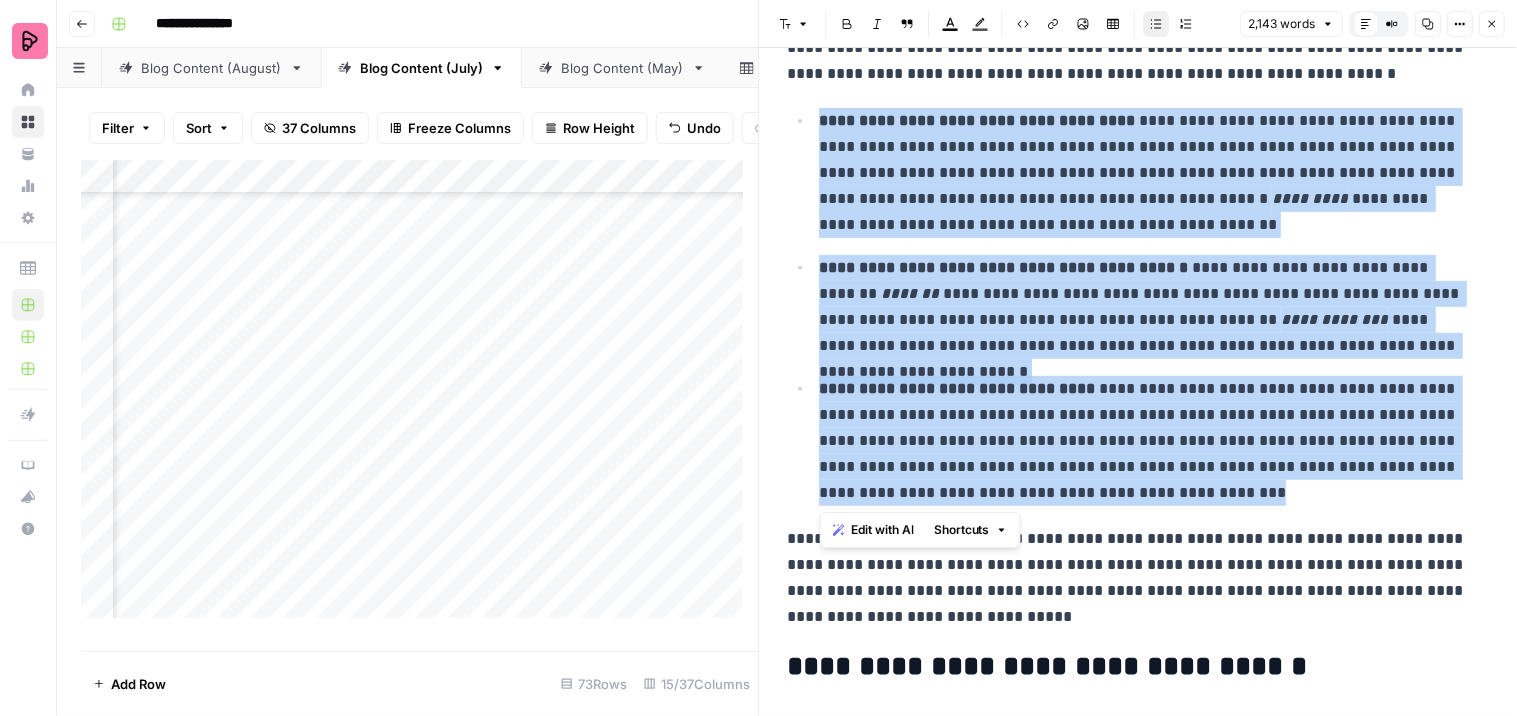 drag, startPoint x: 1288, startPoint y: 491, endPoint x: 793, endPoint y: 130, distance: 612.6549 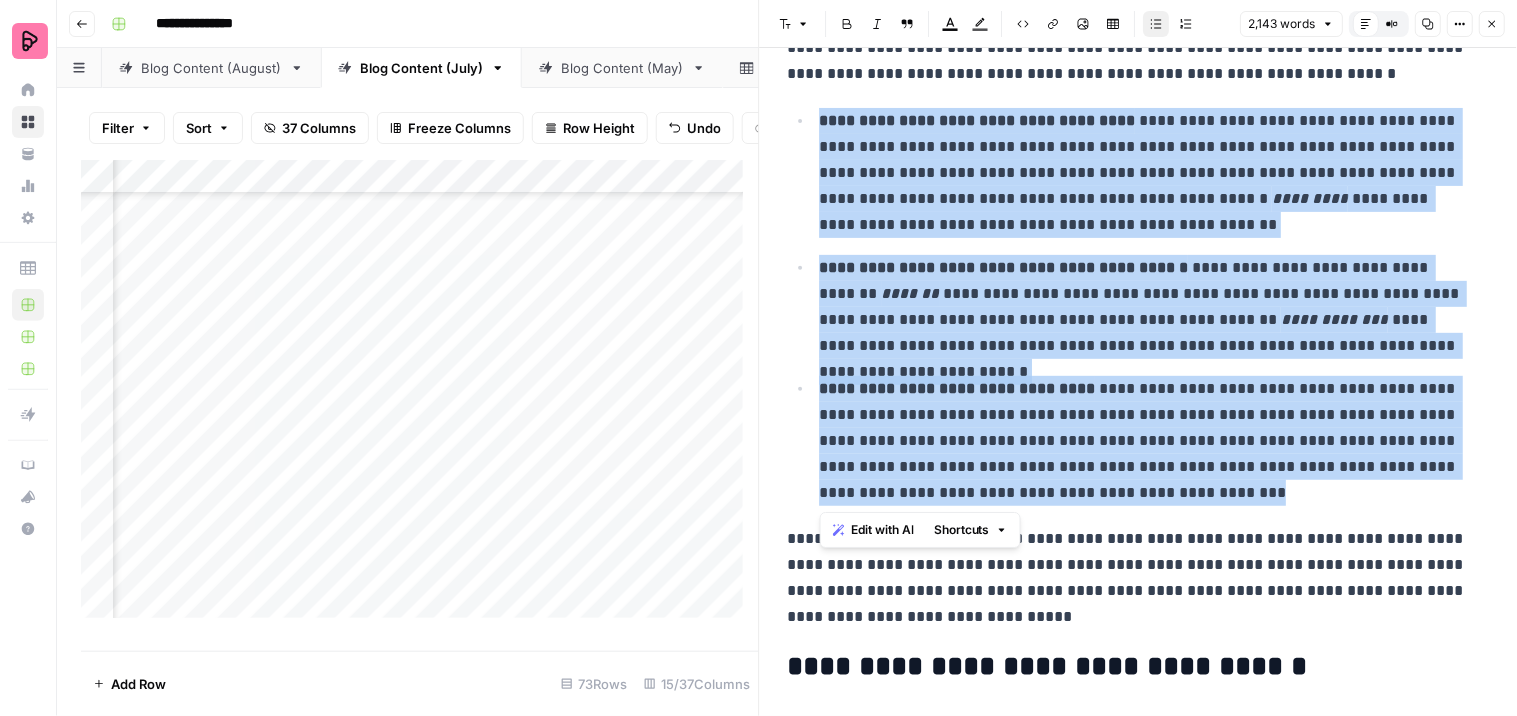 click on "**********" at bounding box center (1139, 306) 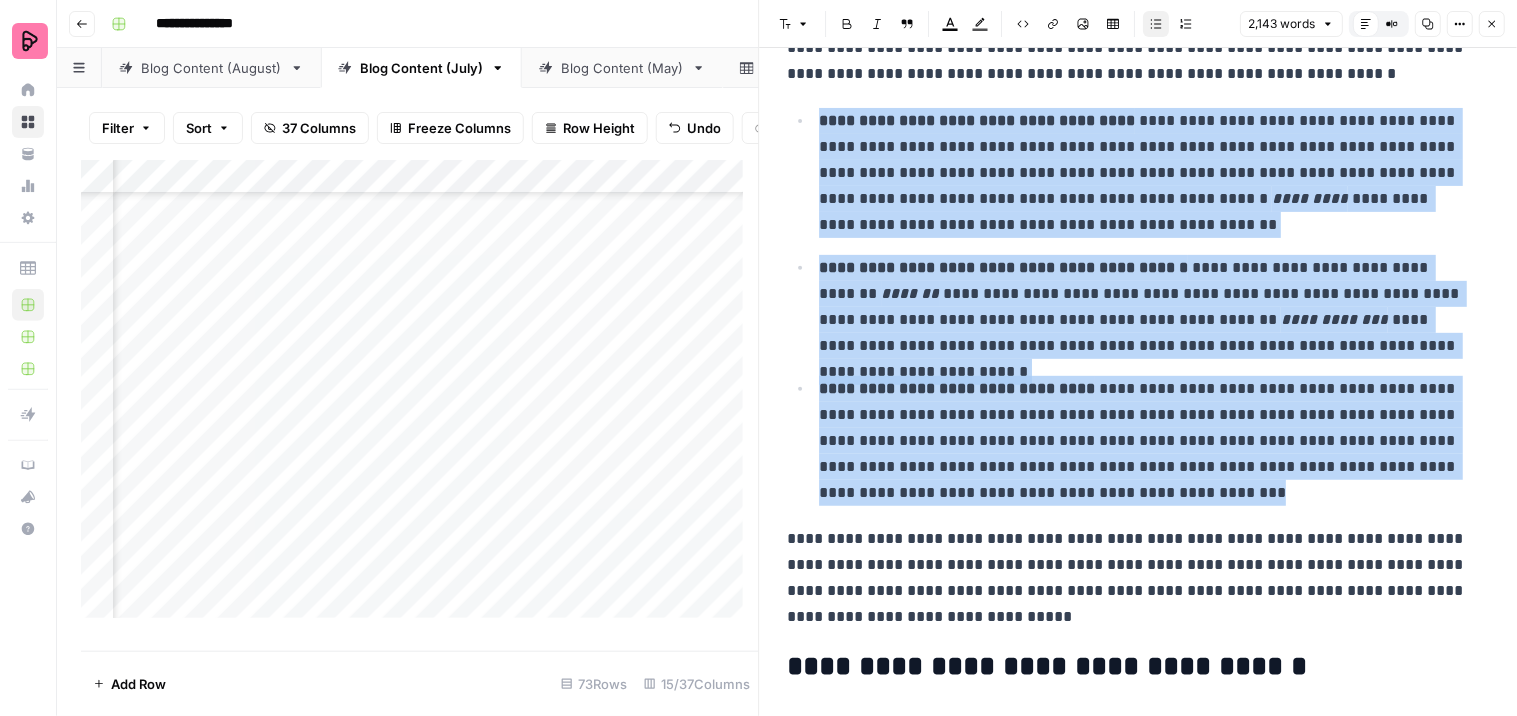 click 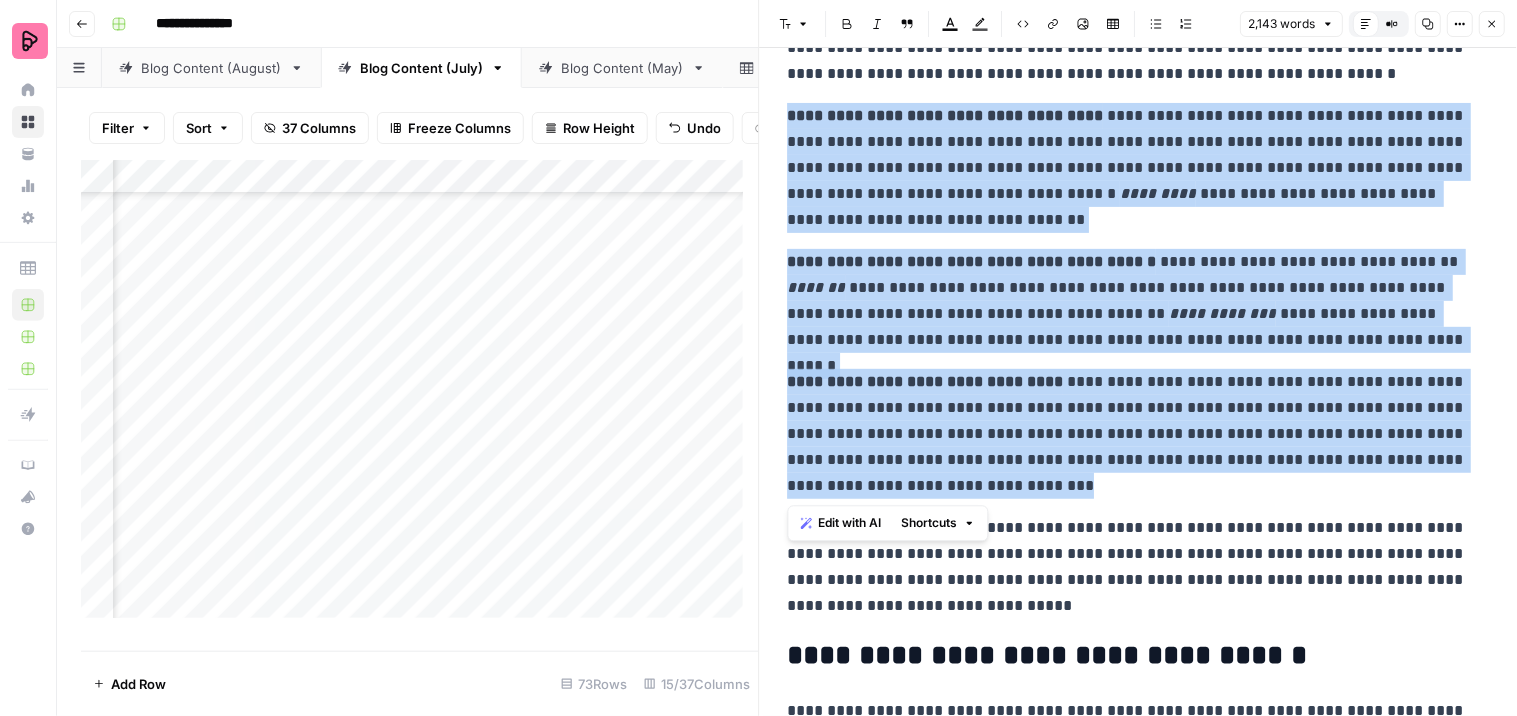 click on "**********" at bounding box center (1130, 168) 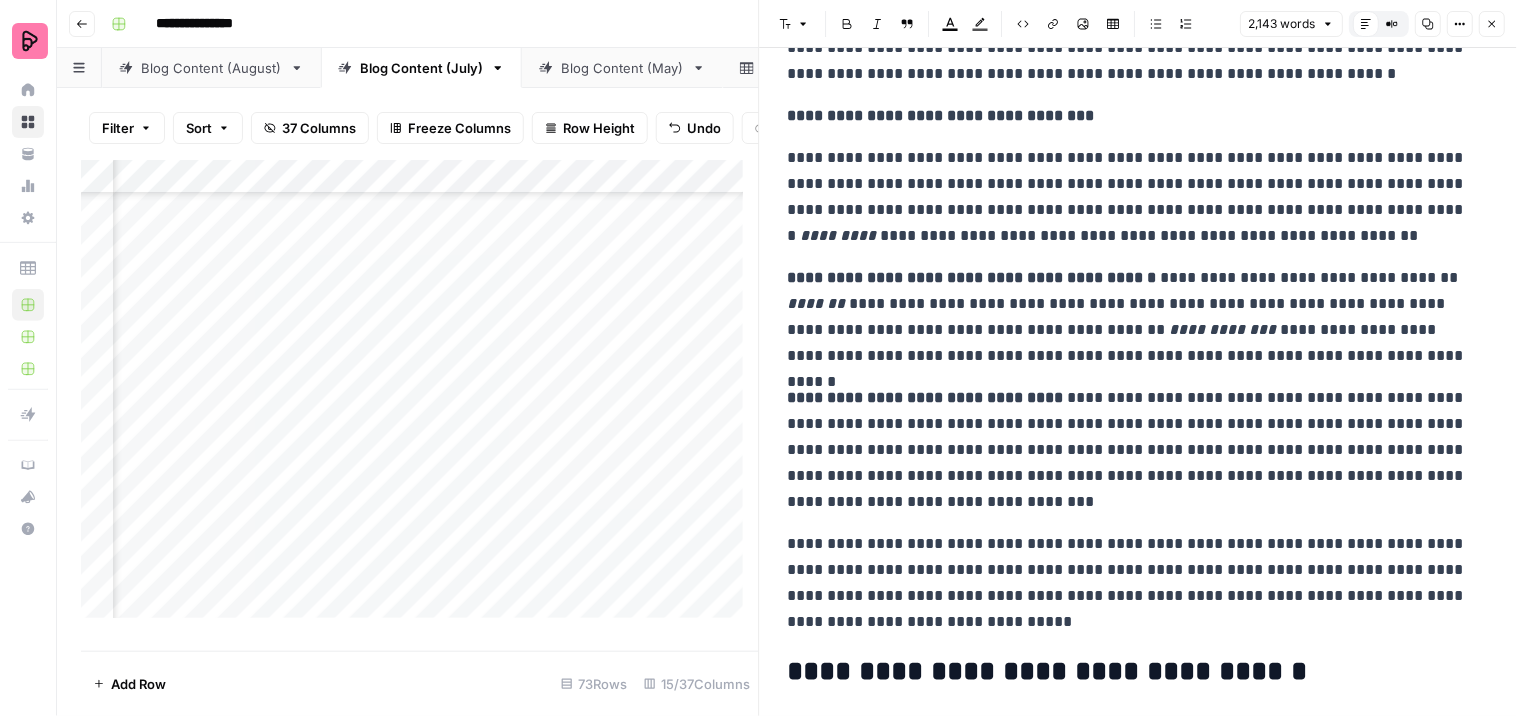 click on "**********" at bounding box center [1130, 317] 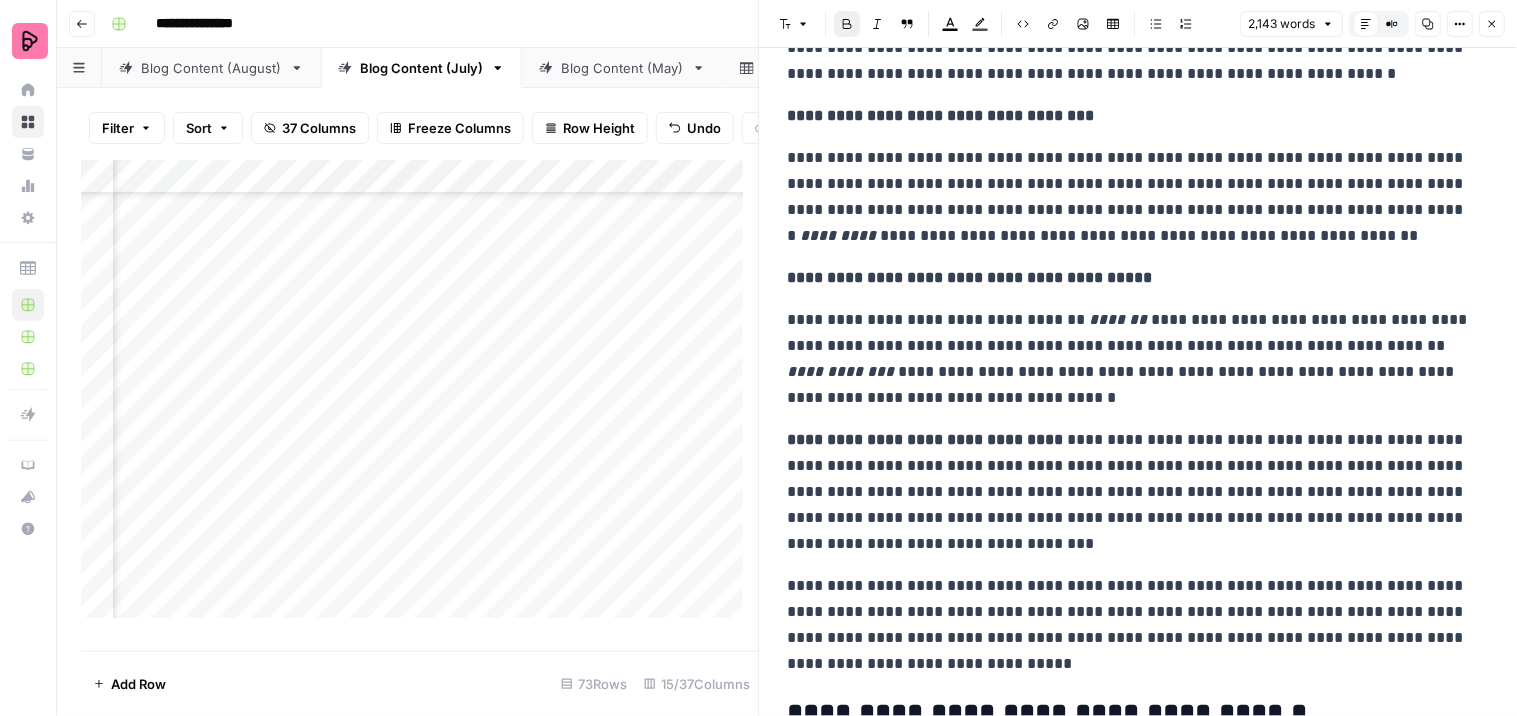click on "**********" at bounding box center (1130, 492) 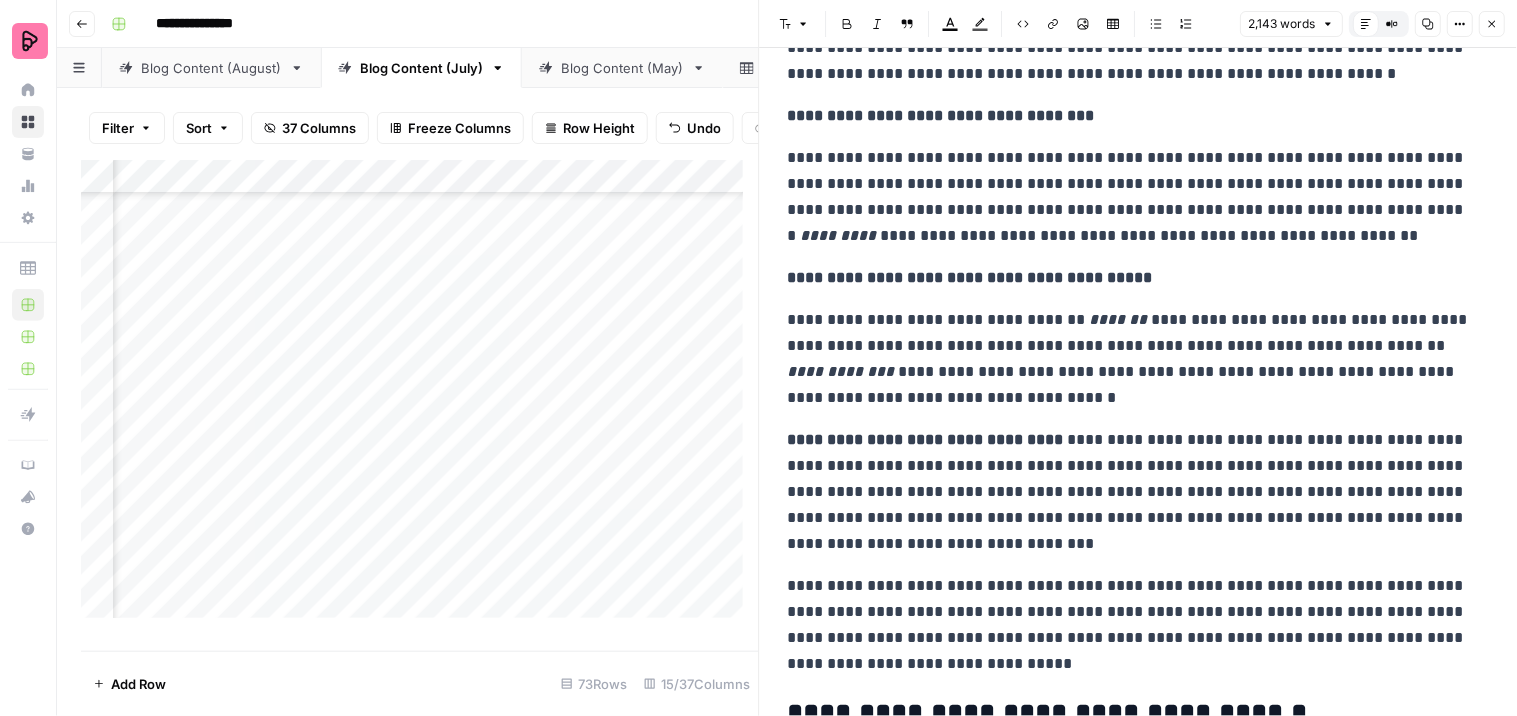click on "**********" at bounding box center [1130, 492] 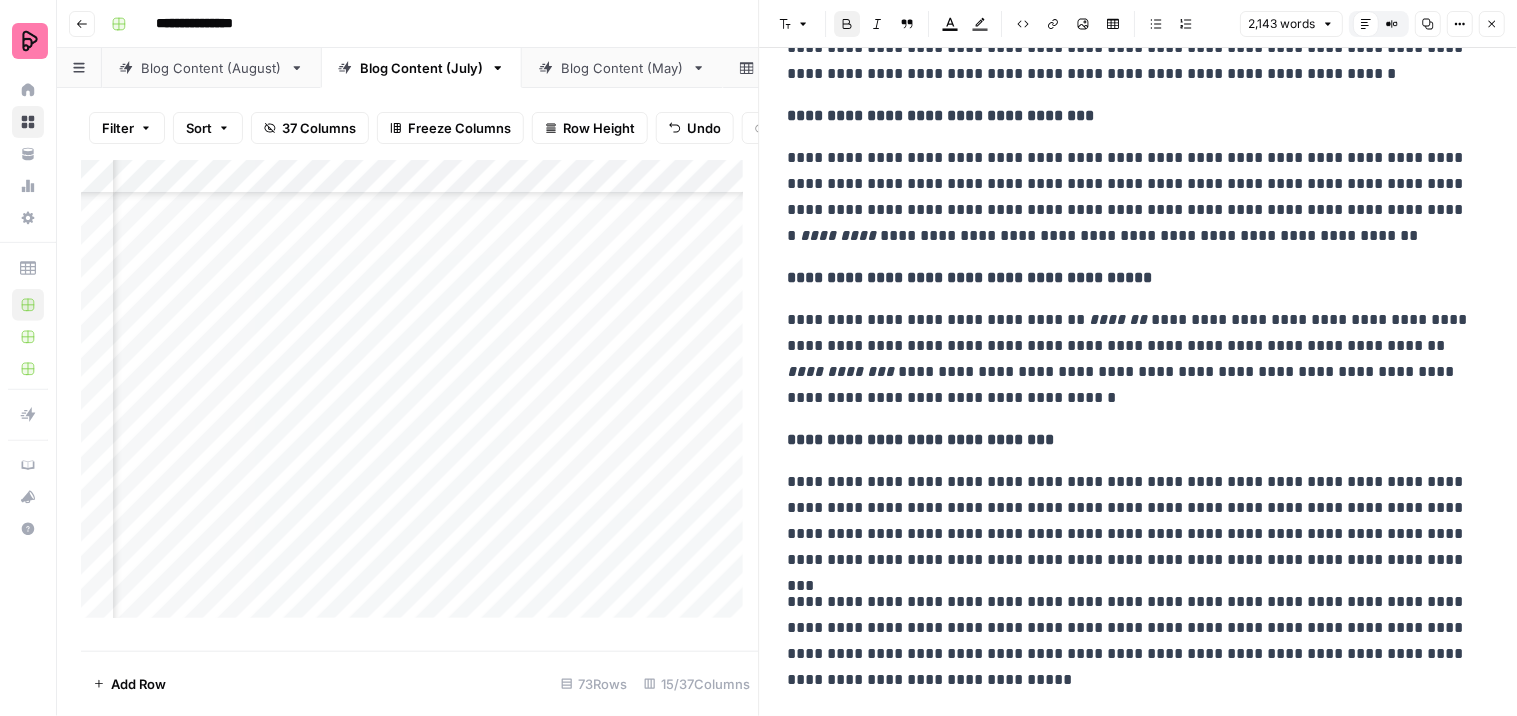 scroll, scrollTop: 333, scrollLeft: 0, axis: vertical 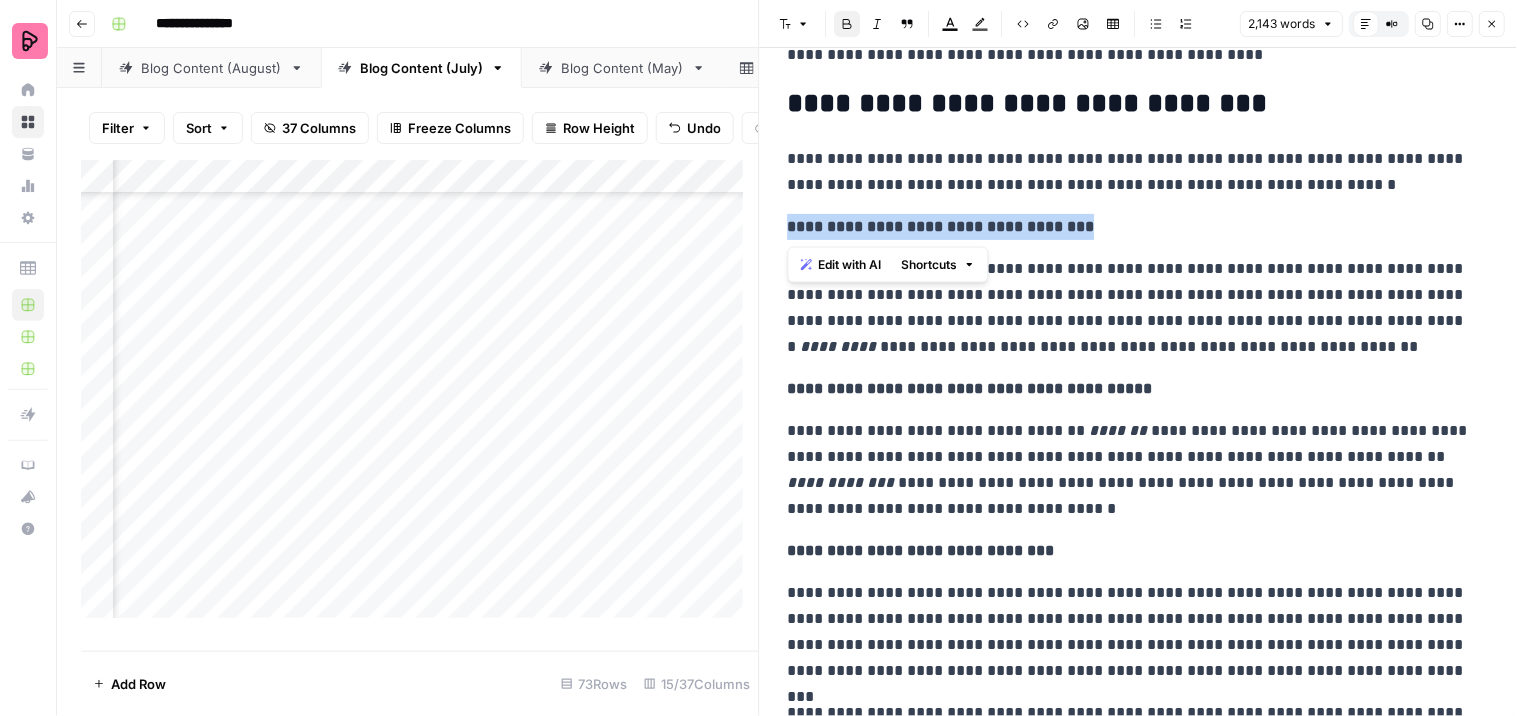 drag, startPoint x: 1078, startPoint y: 221, endPoint x: 788, endPoint y: 208, distance: 290.29123 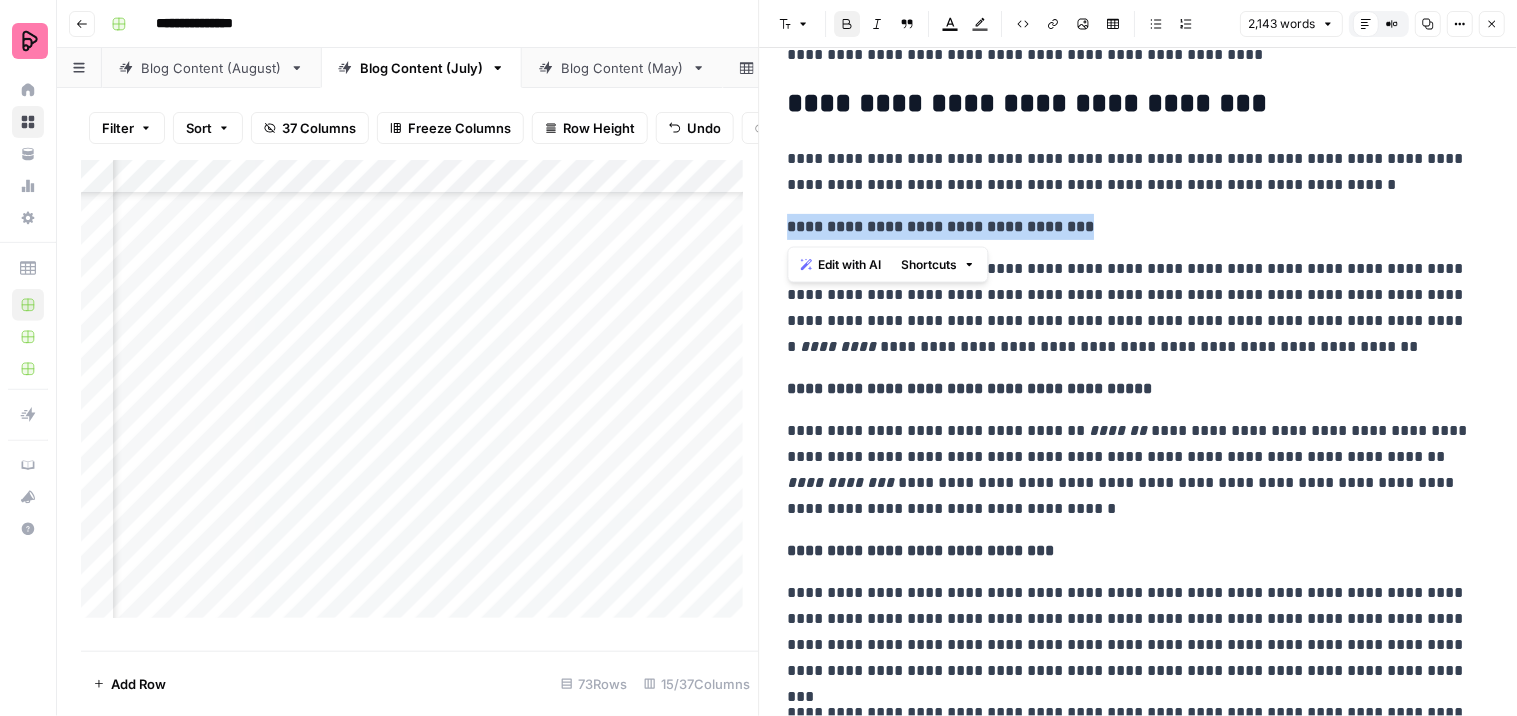 click on "**********" at bounding box center (1139, 3393) 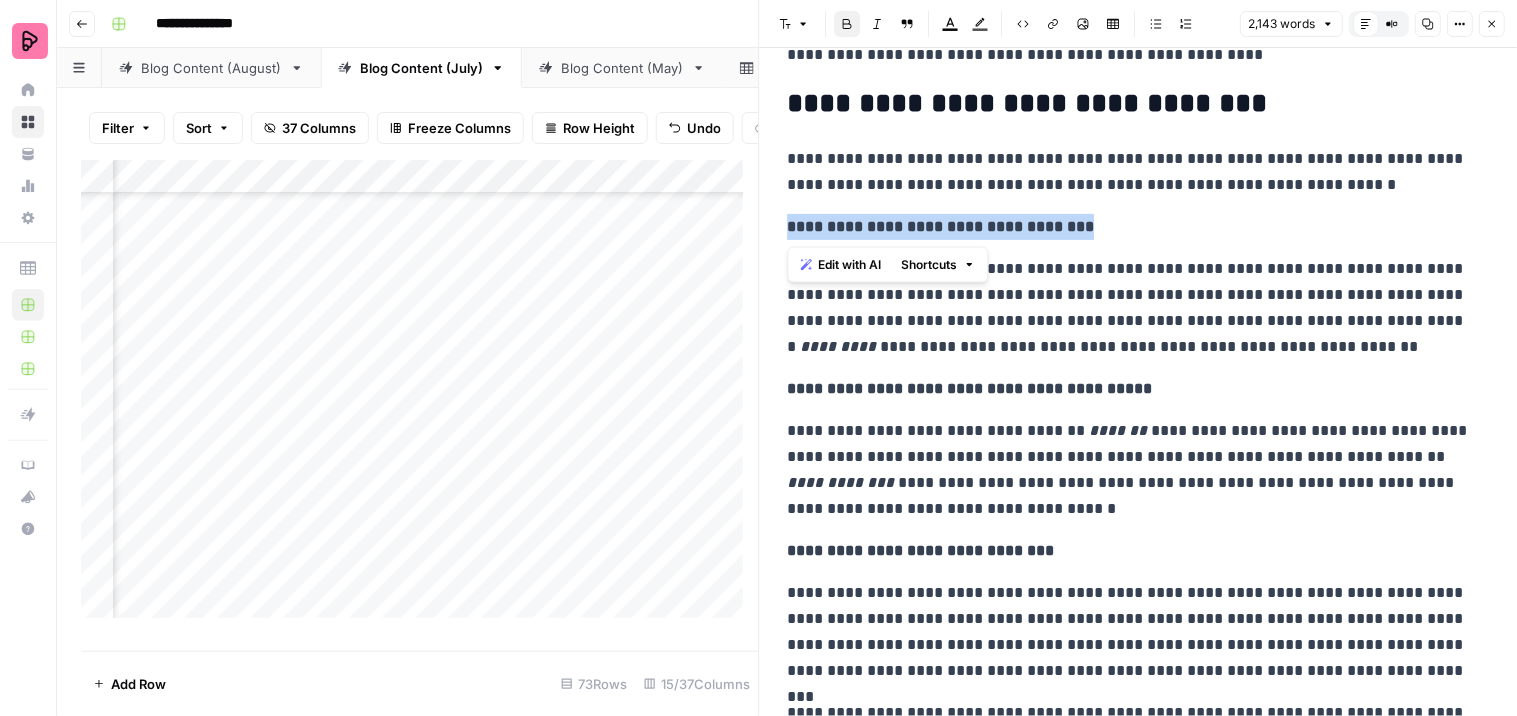 click 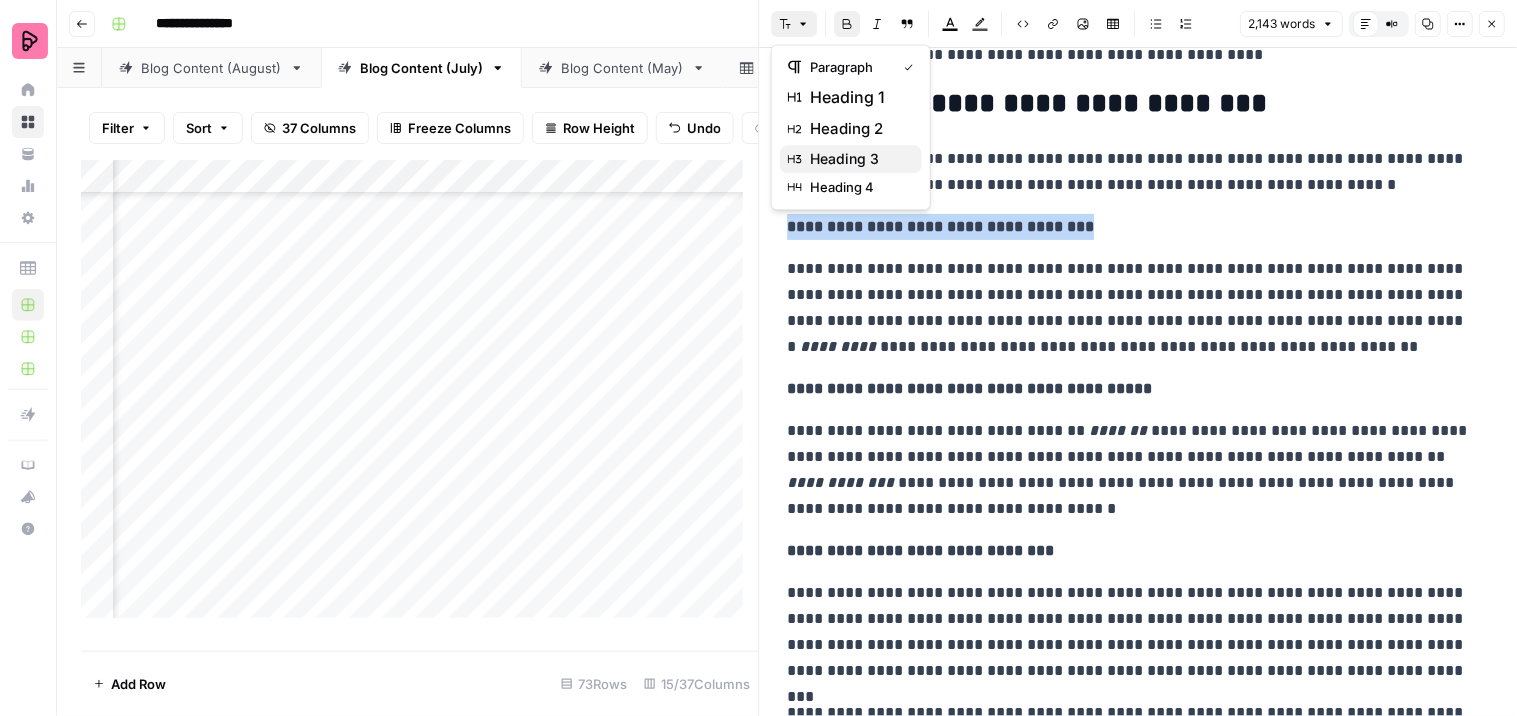 click on "heading 3" at bounding box center [858, 159] 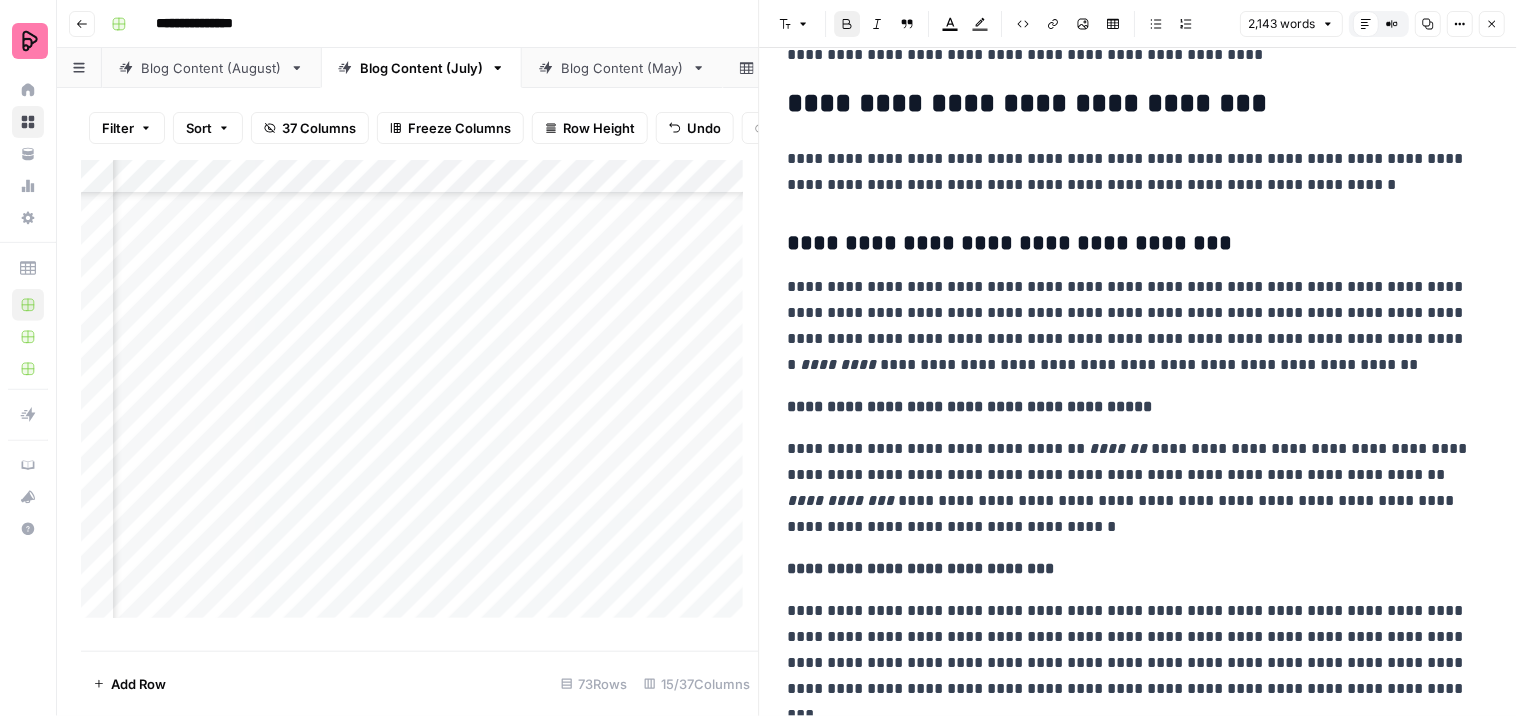 click on "**********" at bounding box center (1130, 407) 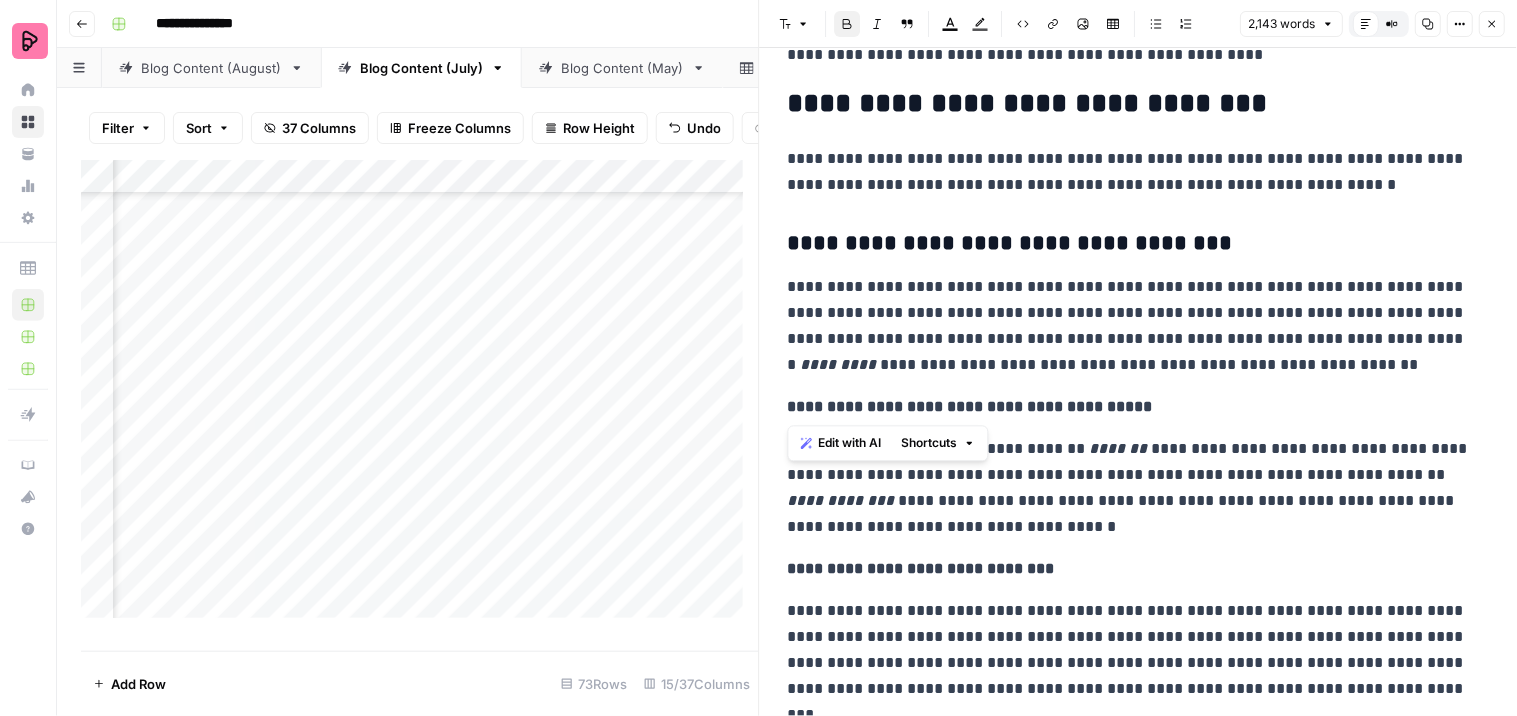 drag, startPoint x: 1152, startPoint y: 406, endPoint x: 783, endPoint y: 393, distance: 369.2289 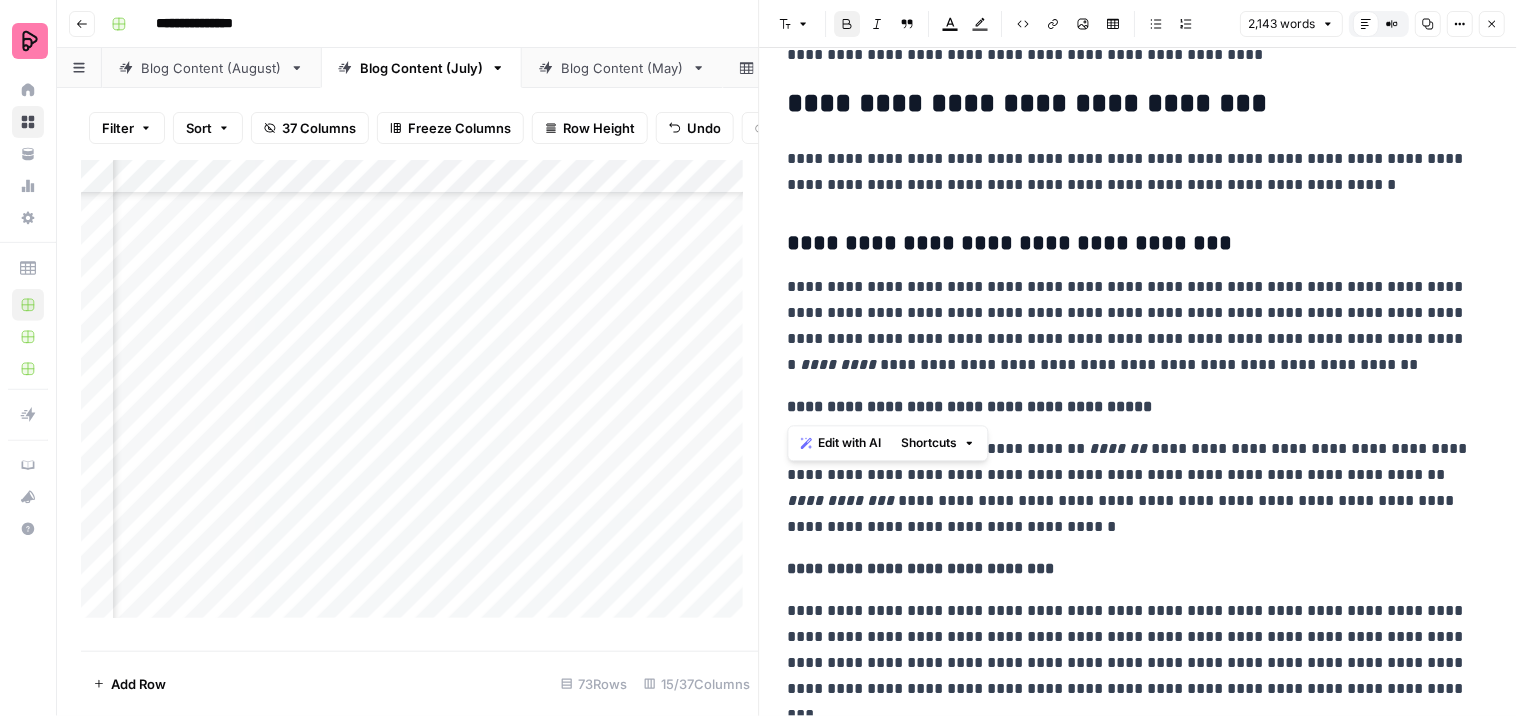 click on "**********" at bounding box center (1139, 3402) 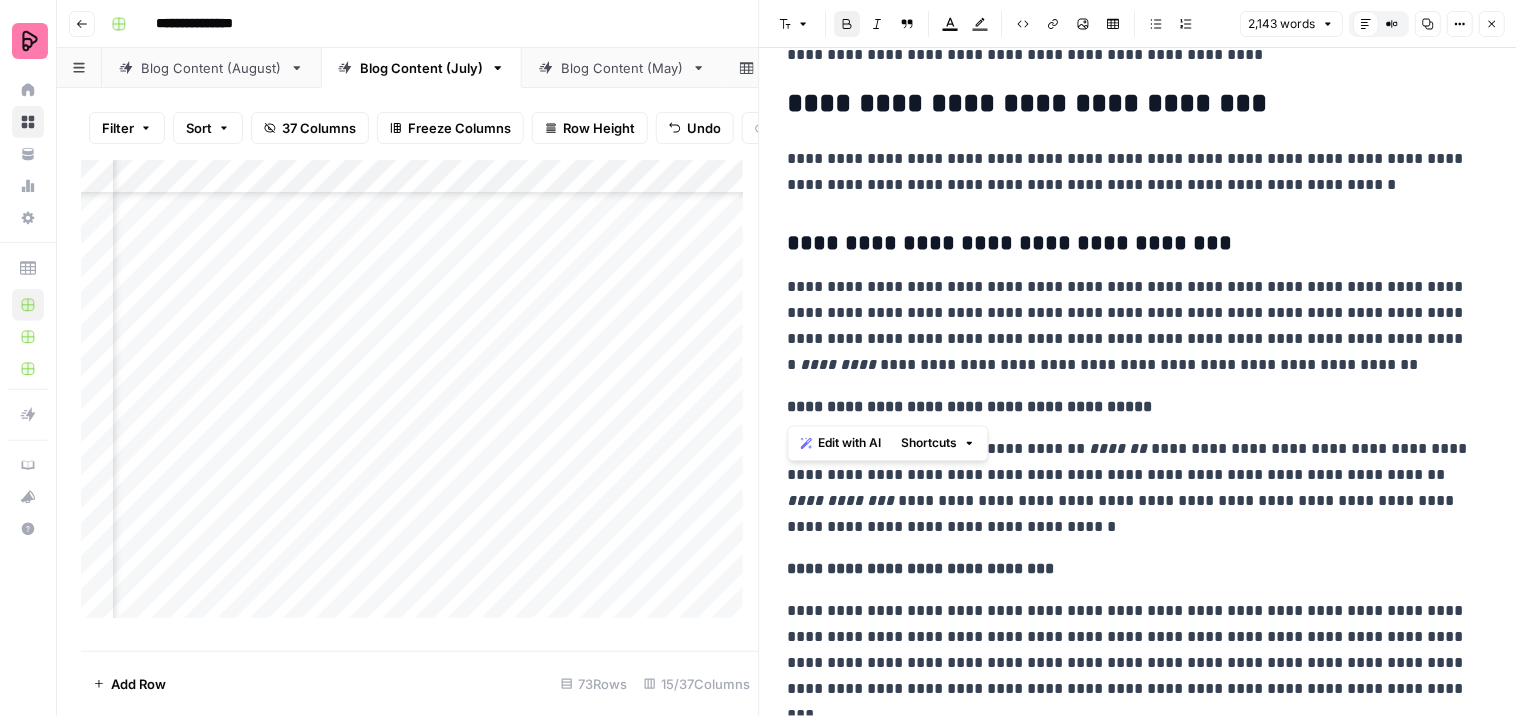 click 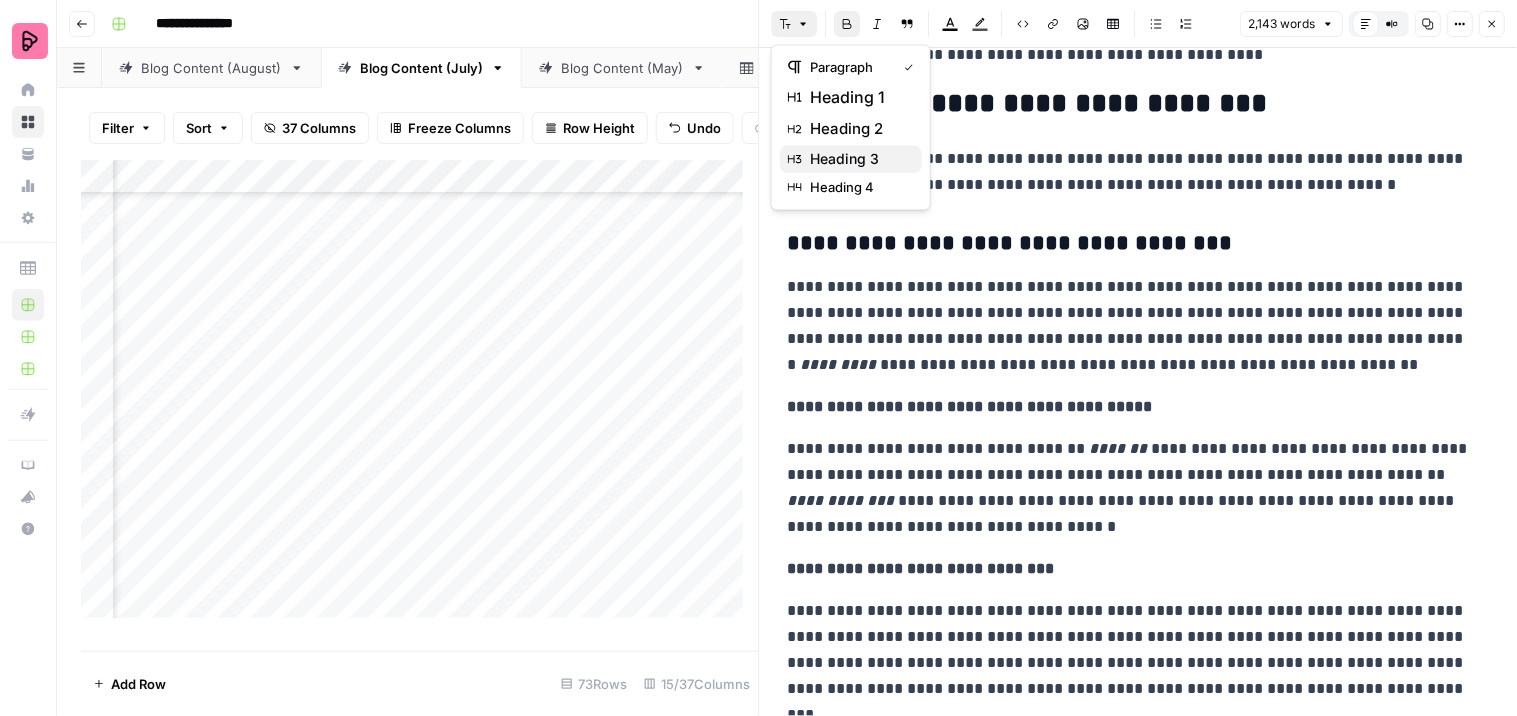 click on "heading 3" at bounding box center [858, 159] 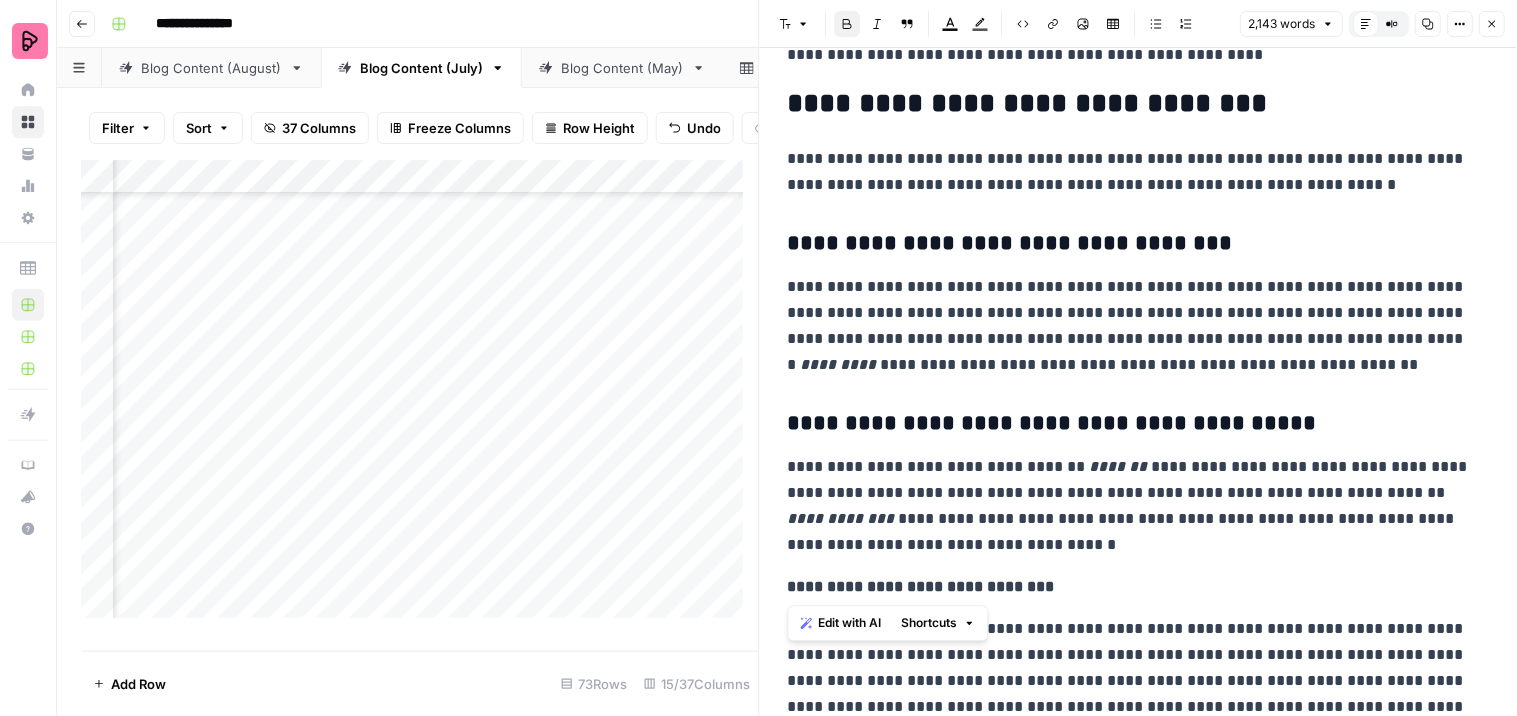 drag, startPoint x: 978, startPoint y: 582, endPoint x: 788, endPoint y: 576, distance: 190.09471 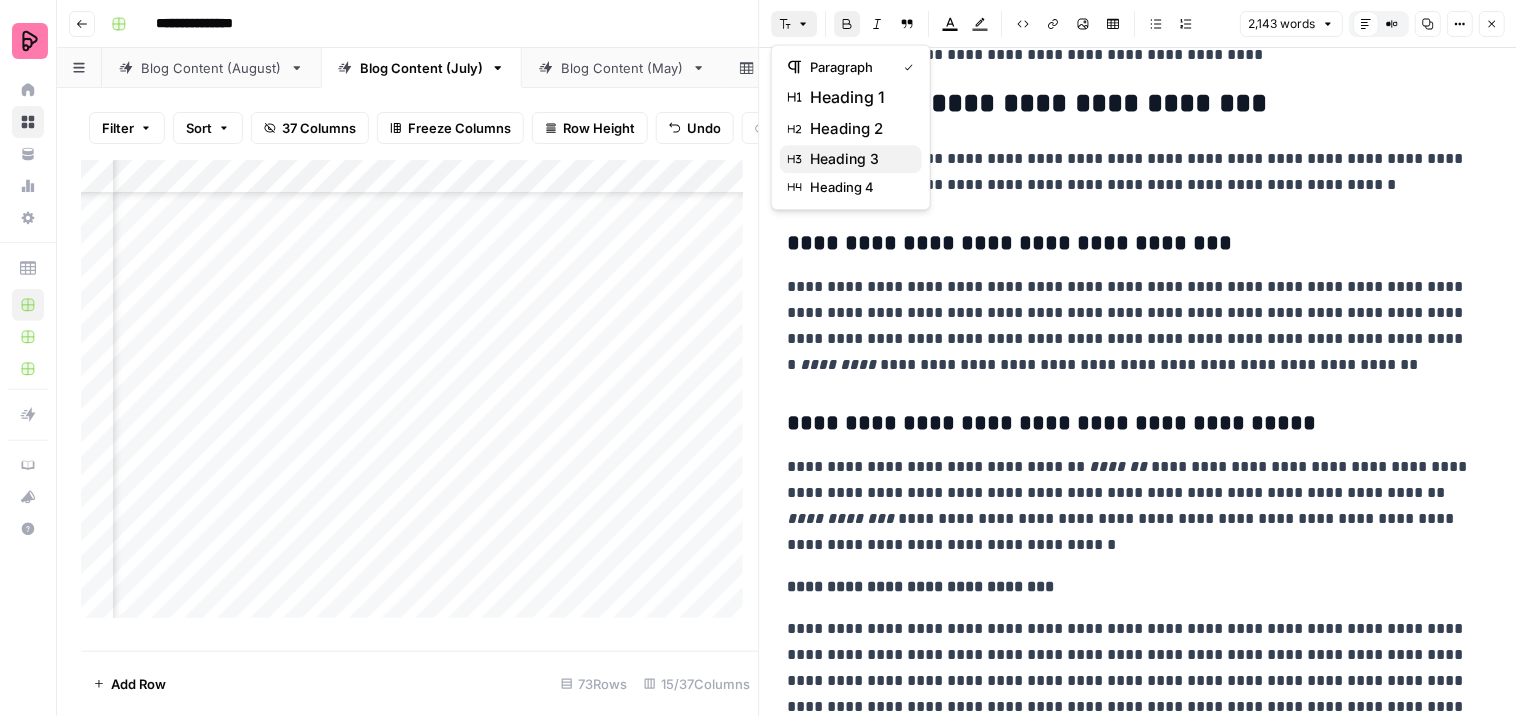 click on "heading 3" at bounding box center (858, 159) 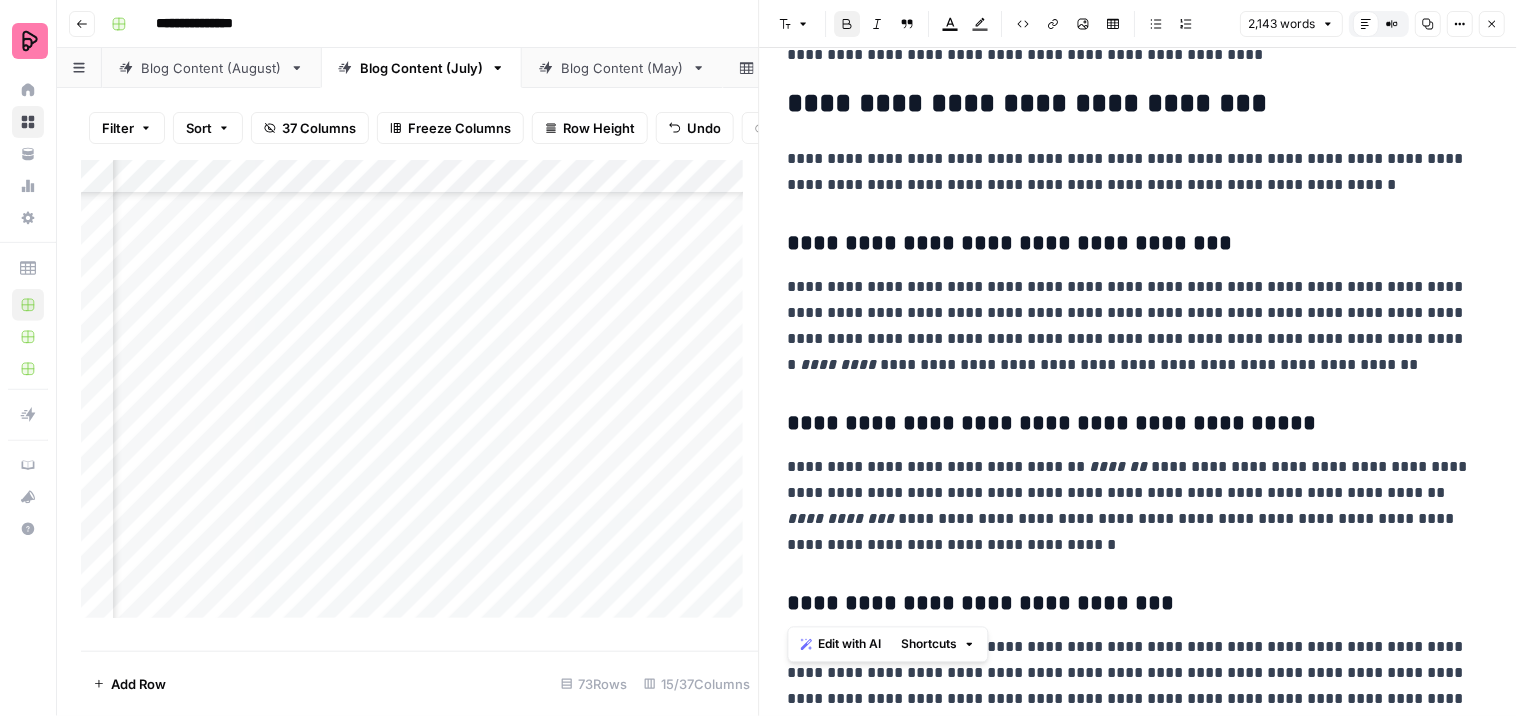 click on "**********" at bounding box center (1010, 243) 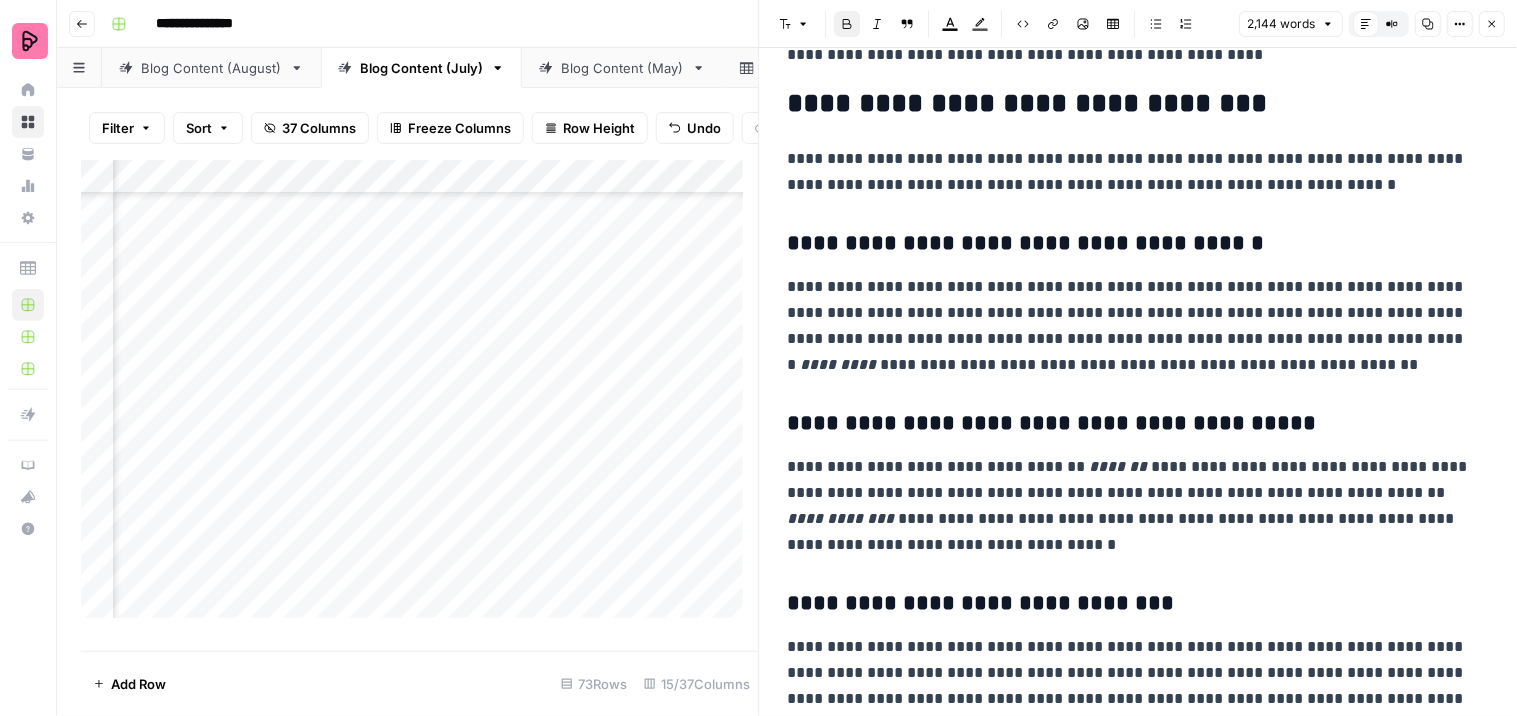 click on "**********" at bounding box center (1052, 423) 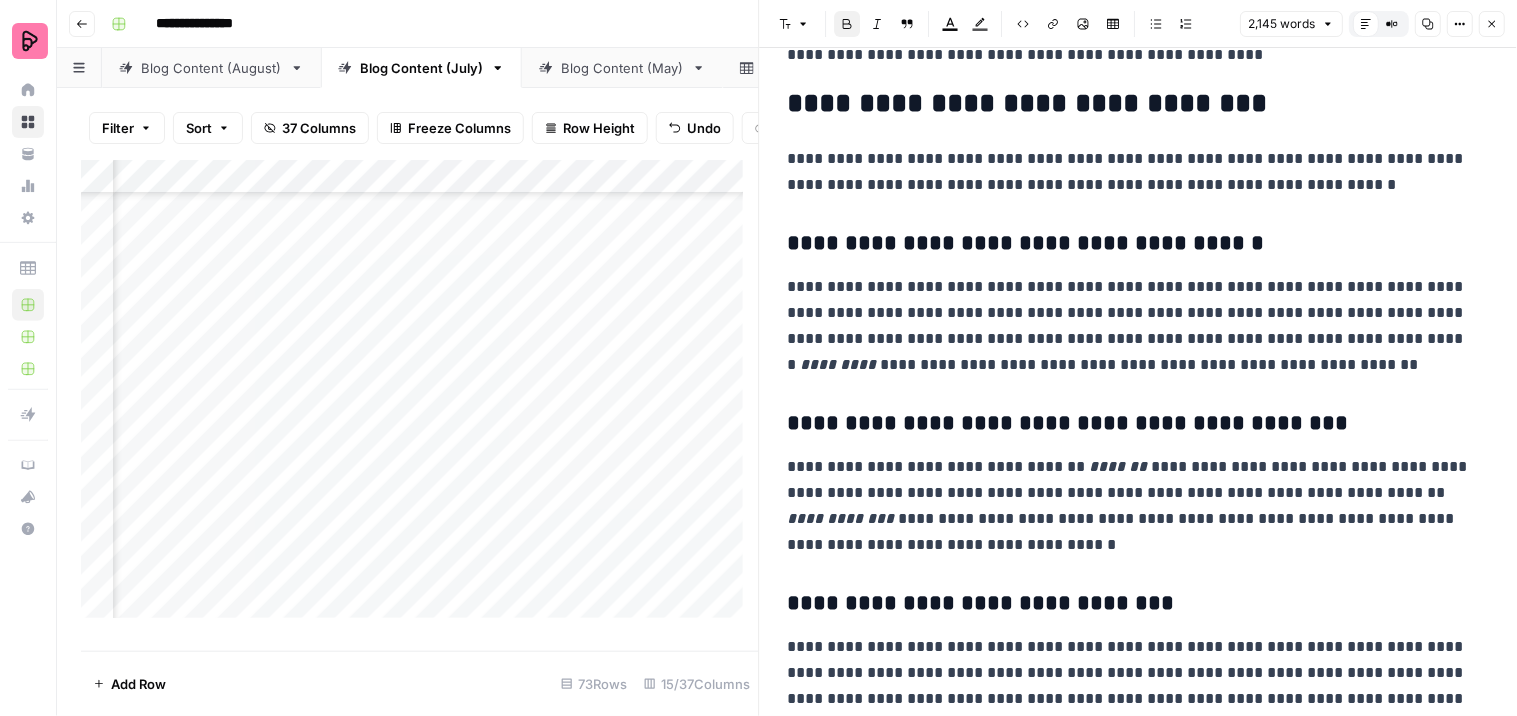 click on "**********" at bounding box center (981, 603) 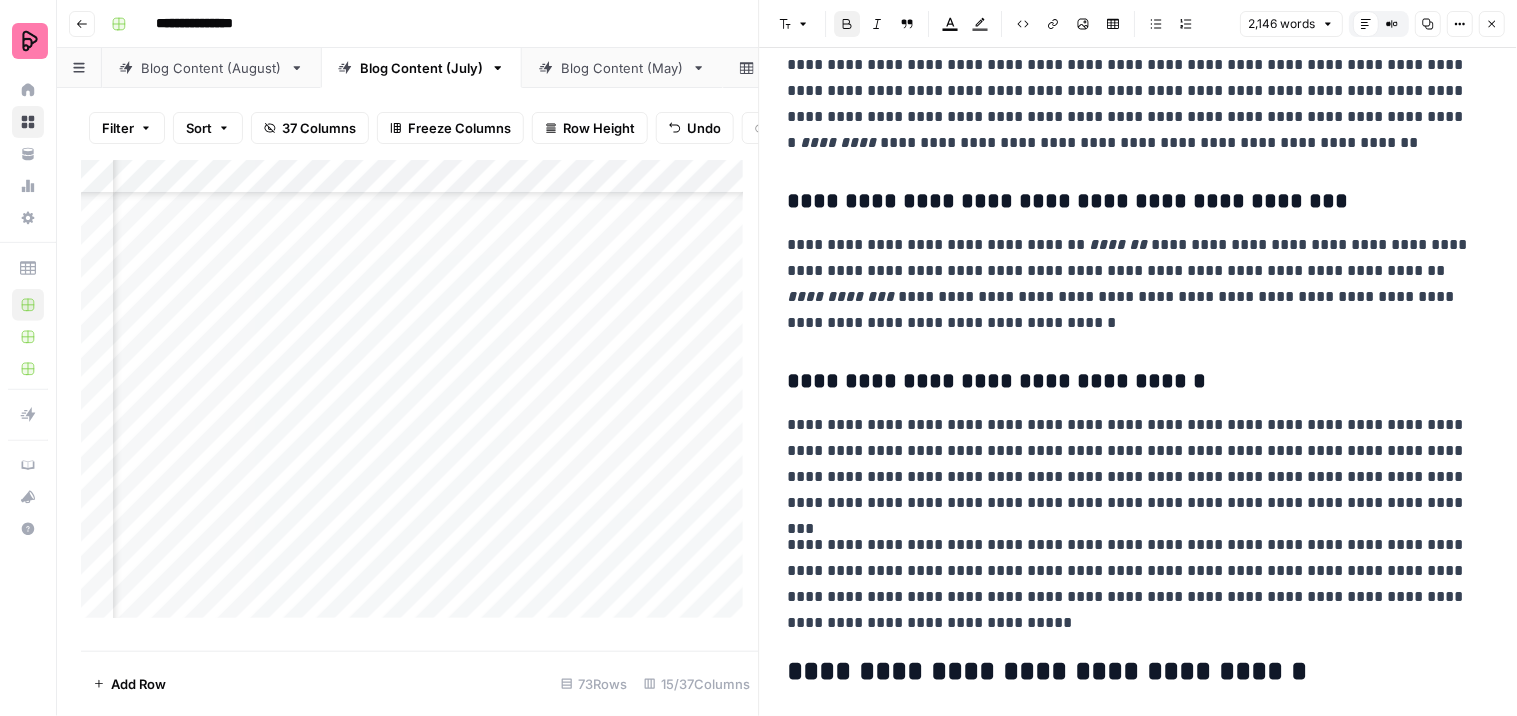 scroll, scrollTop: 666, scrollLeft: 0, axis: vertical 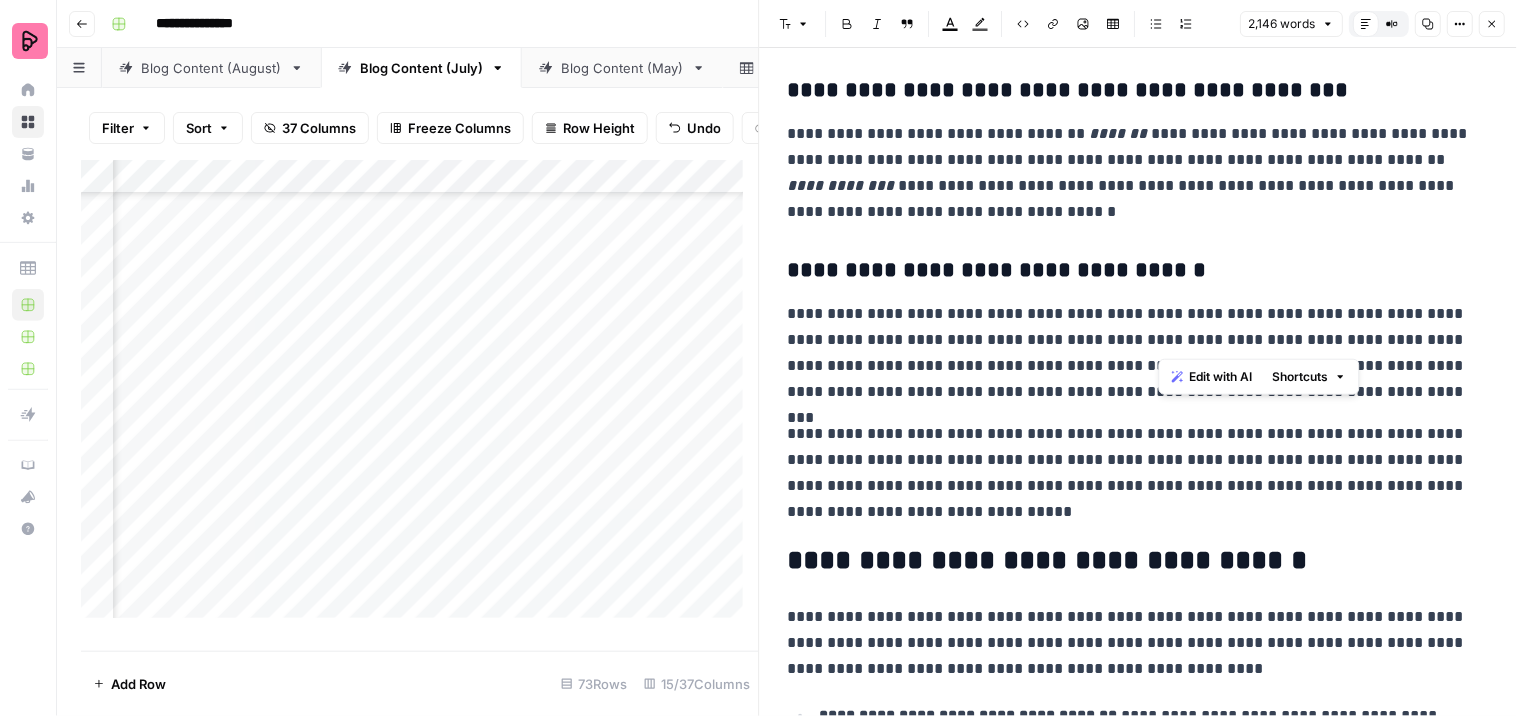 drag, startPoint x: 1200, startPoint y: 343, endPoint x: 1157, endPoint y: 331, distance: 44.64303 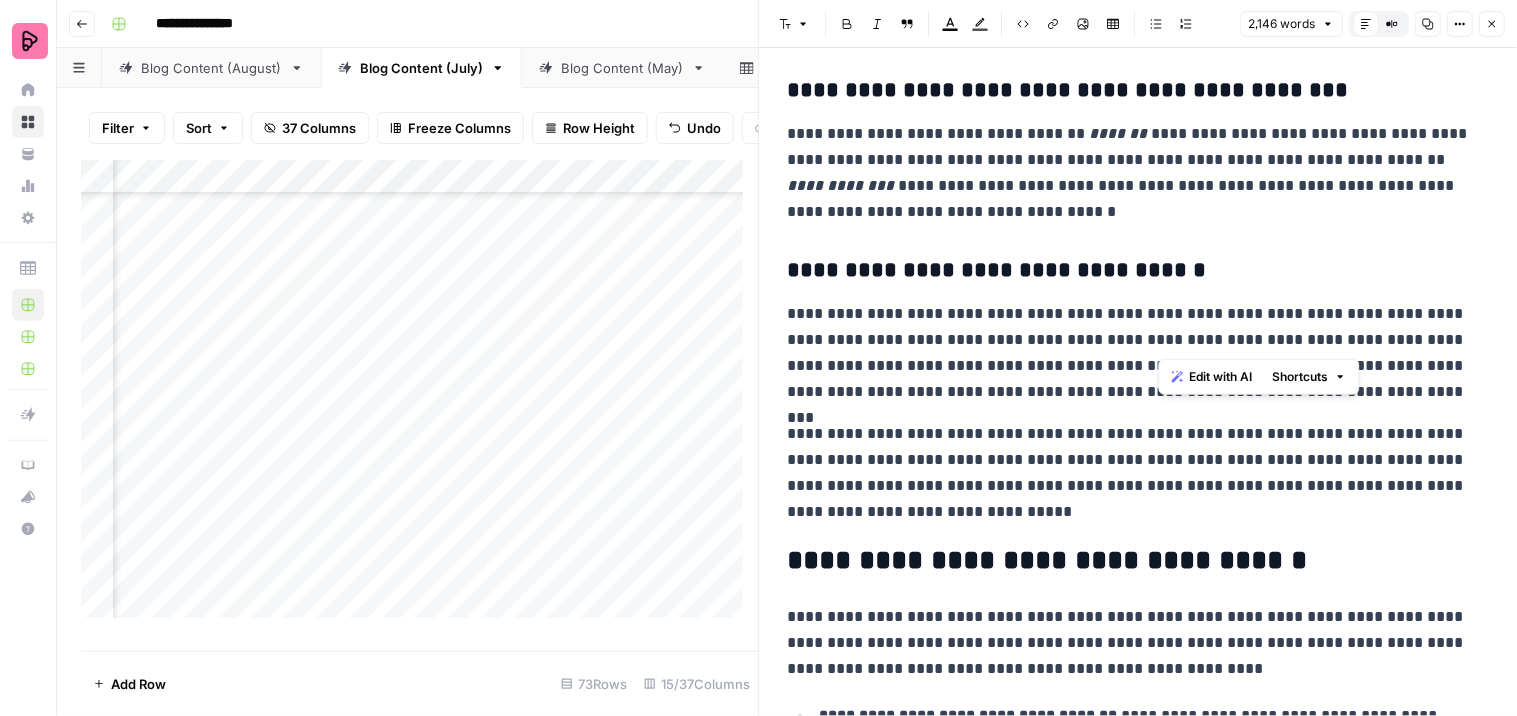 click on "**********" at bounding box center [1130, 353] 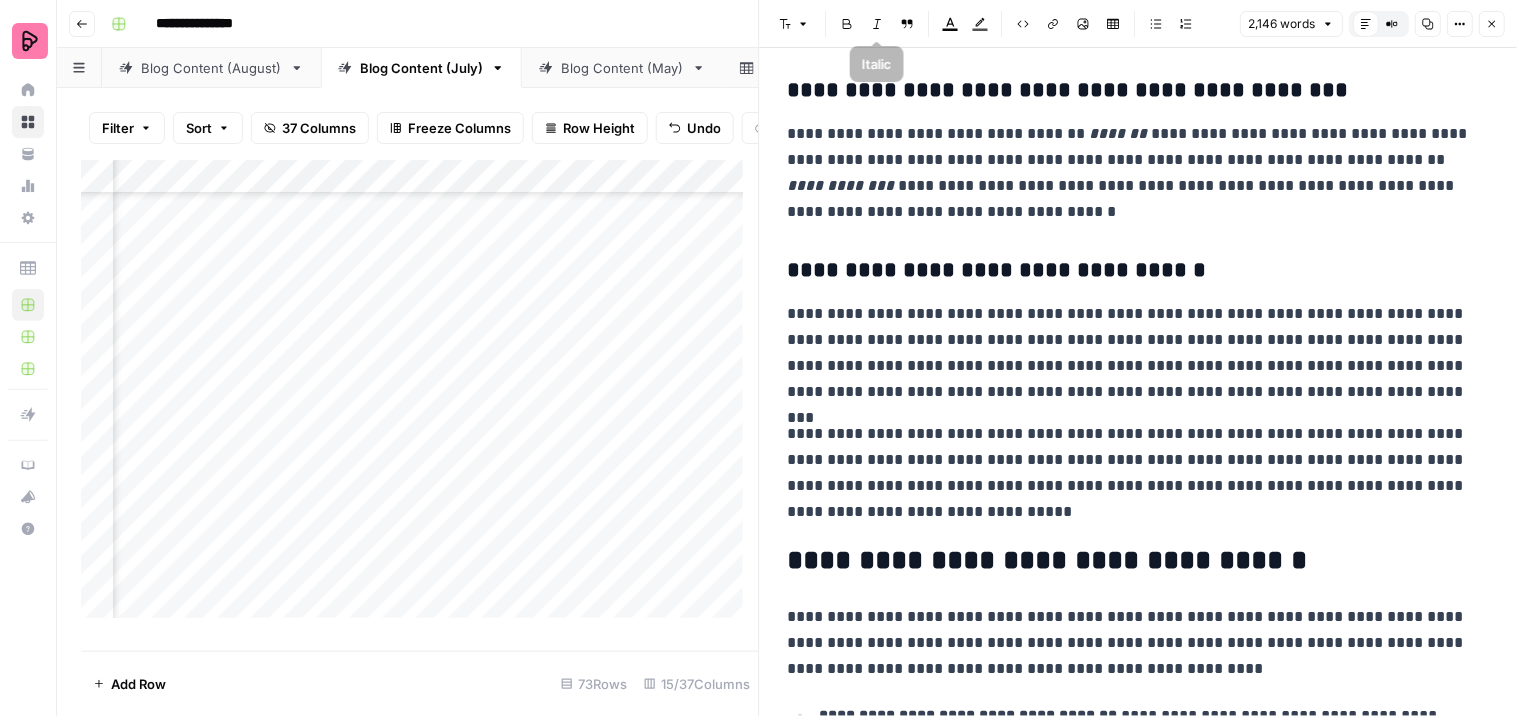 click 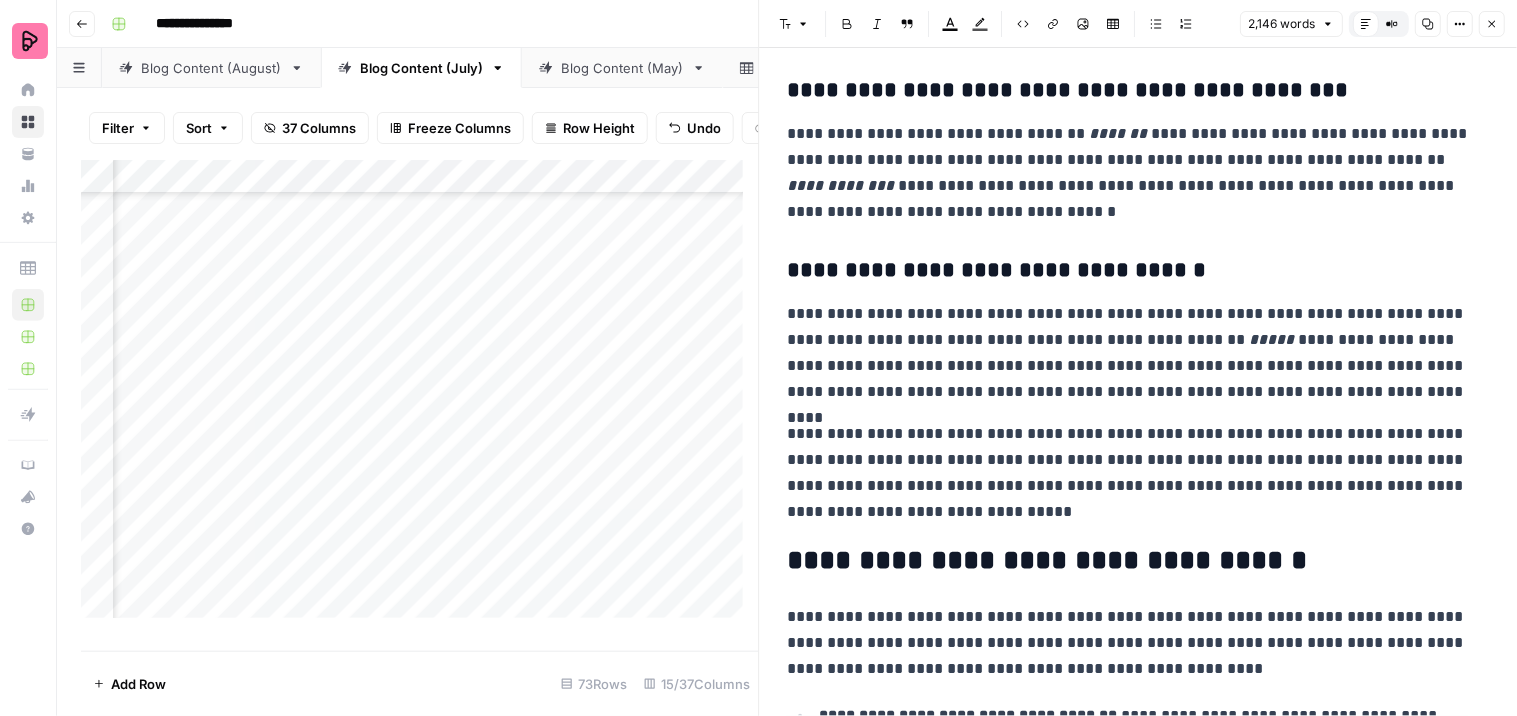 click on "**********" at bounding box center (1130, 473) 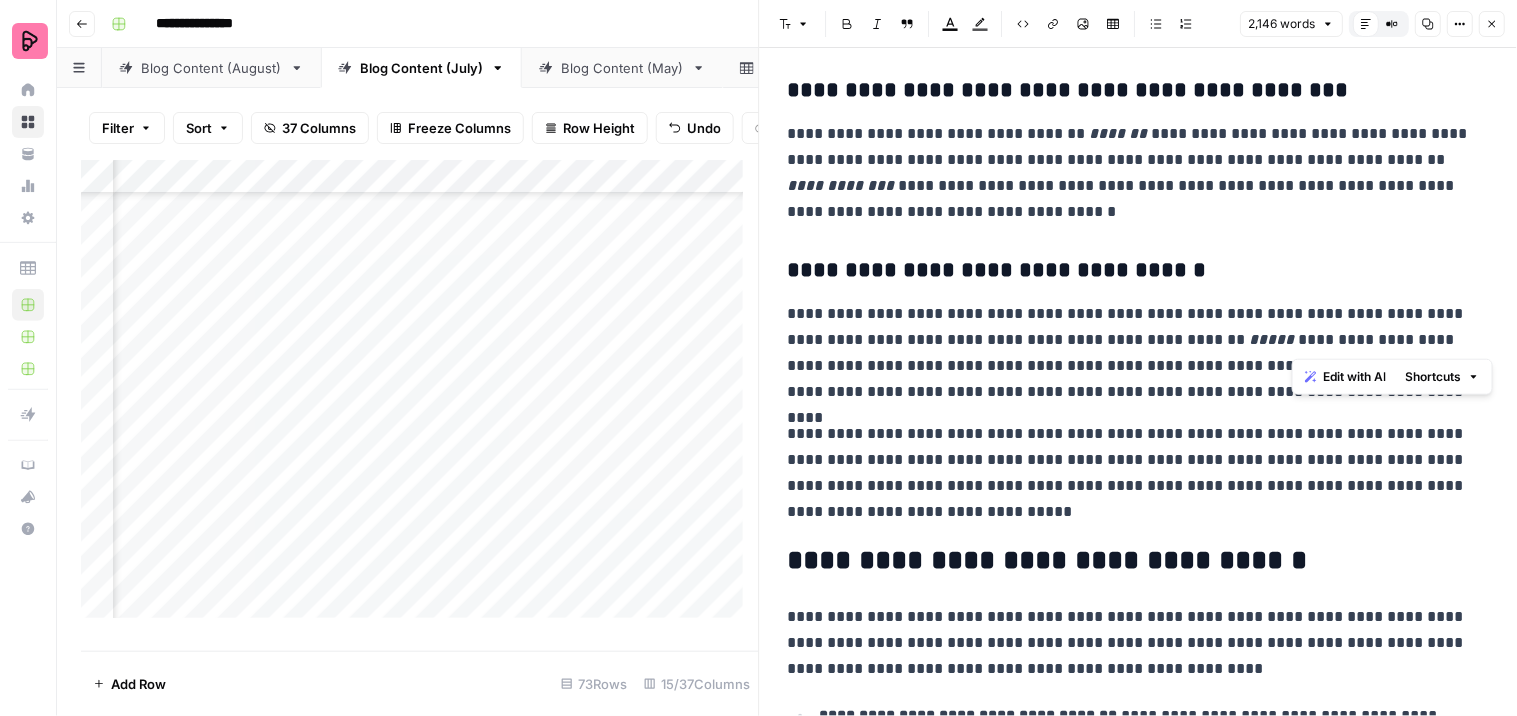 drag, startPoint x: 1291, startPoint y: 333, endPoint x: 1377, endPoint y: 348, distance: 87.29834 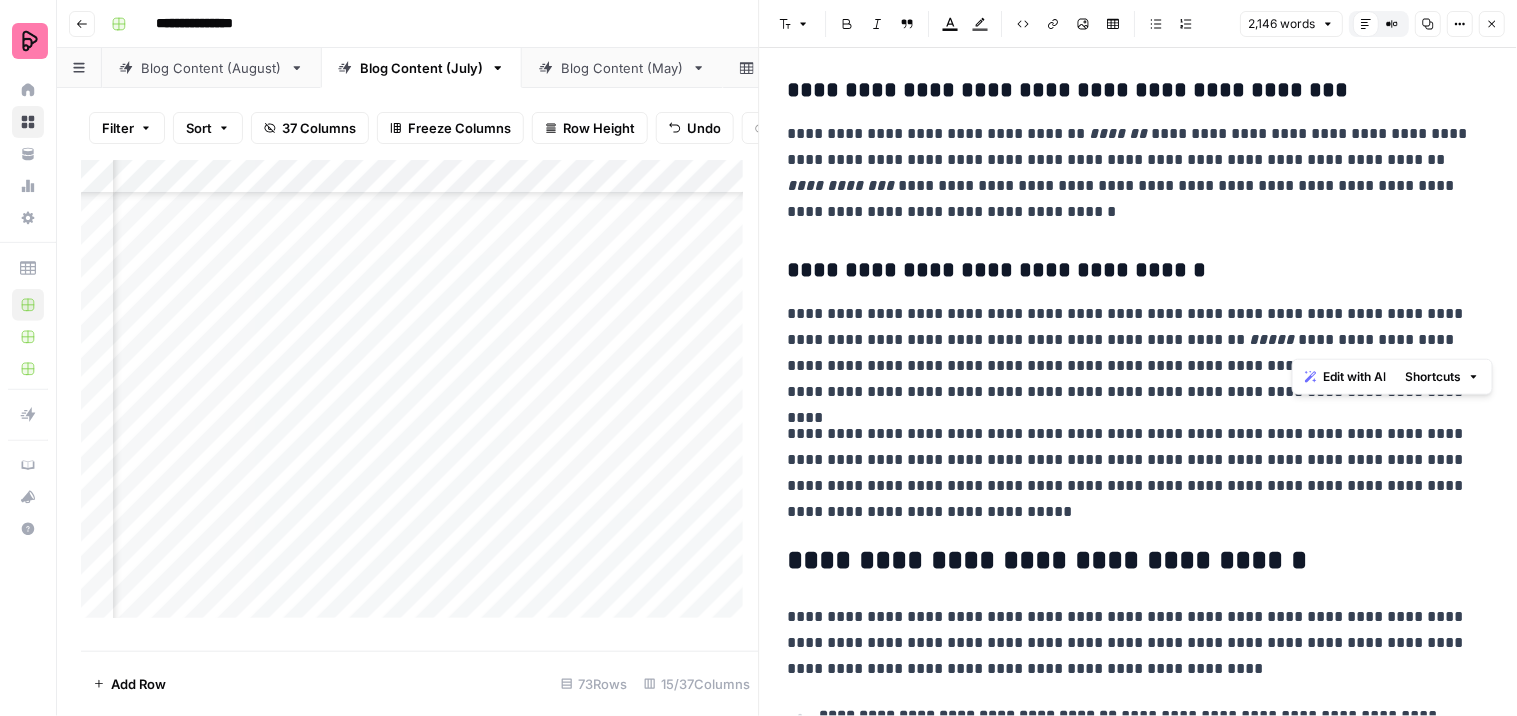 click on "**********" at bounding box center [1130, 353] 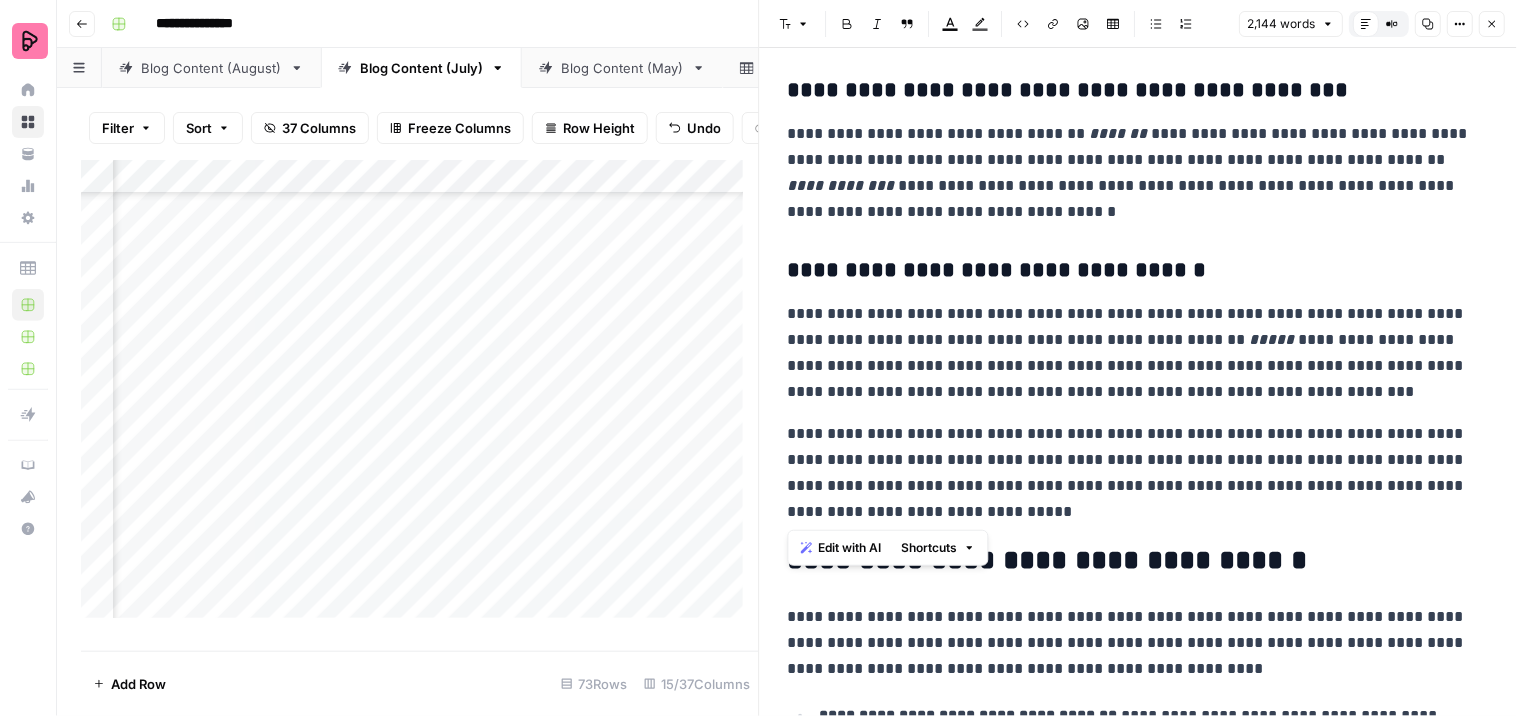 drag, startPoint x: 987, startPoint y: 508, endPoint x: 787, endPoint y: 433, distance: 213.6001 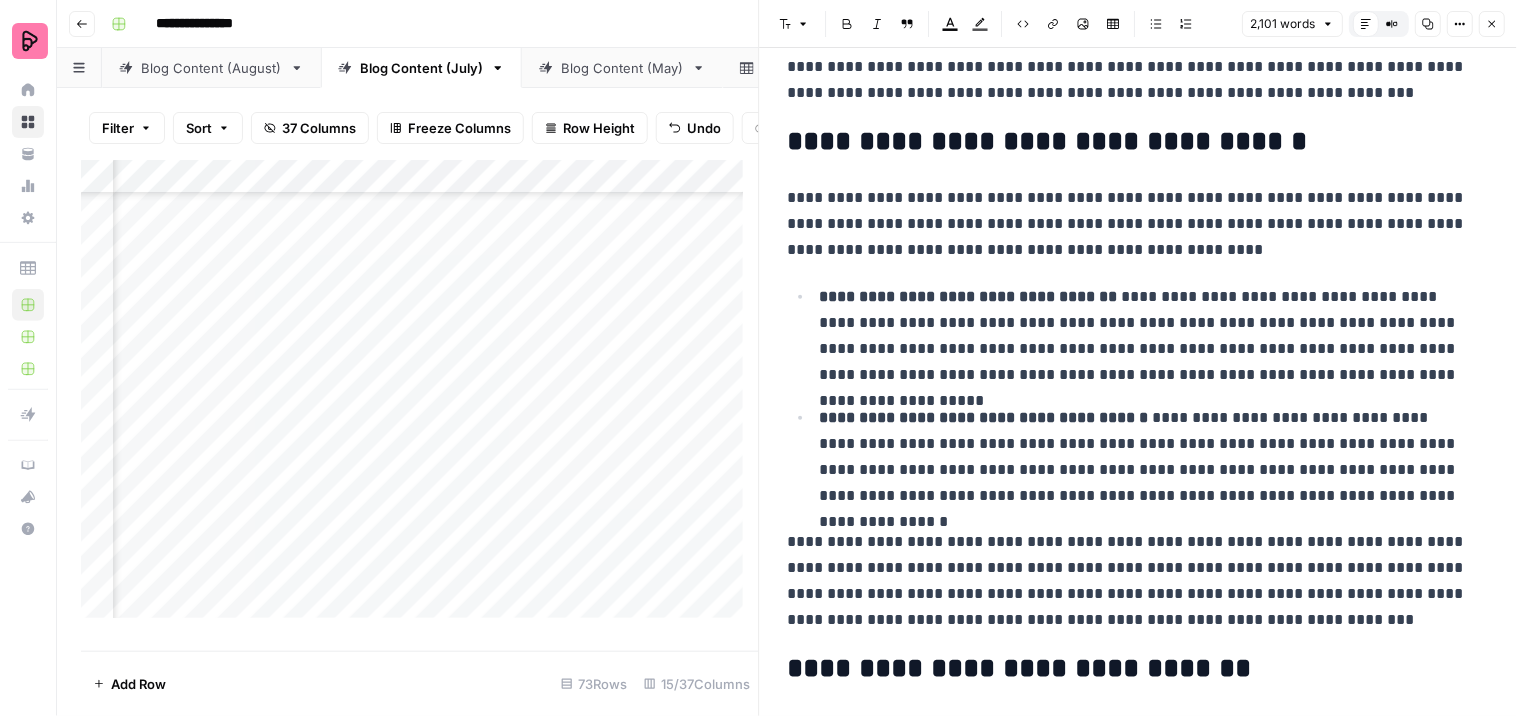 scroll, scrollTop: 1000, scrollLeft: 0, axis: vertical 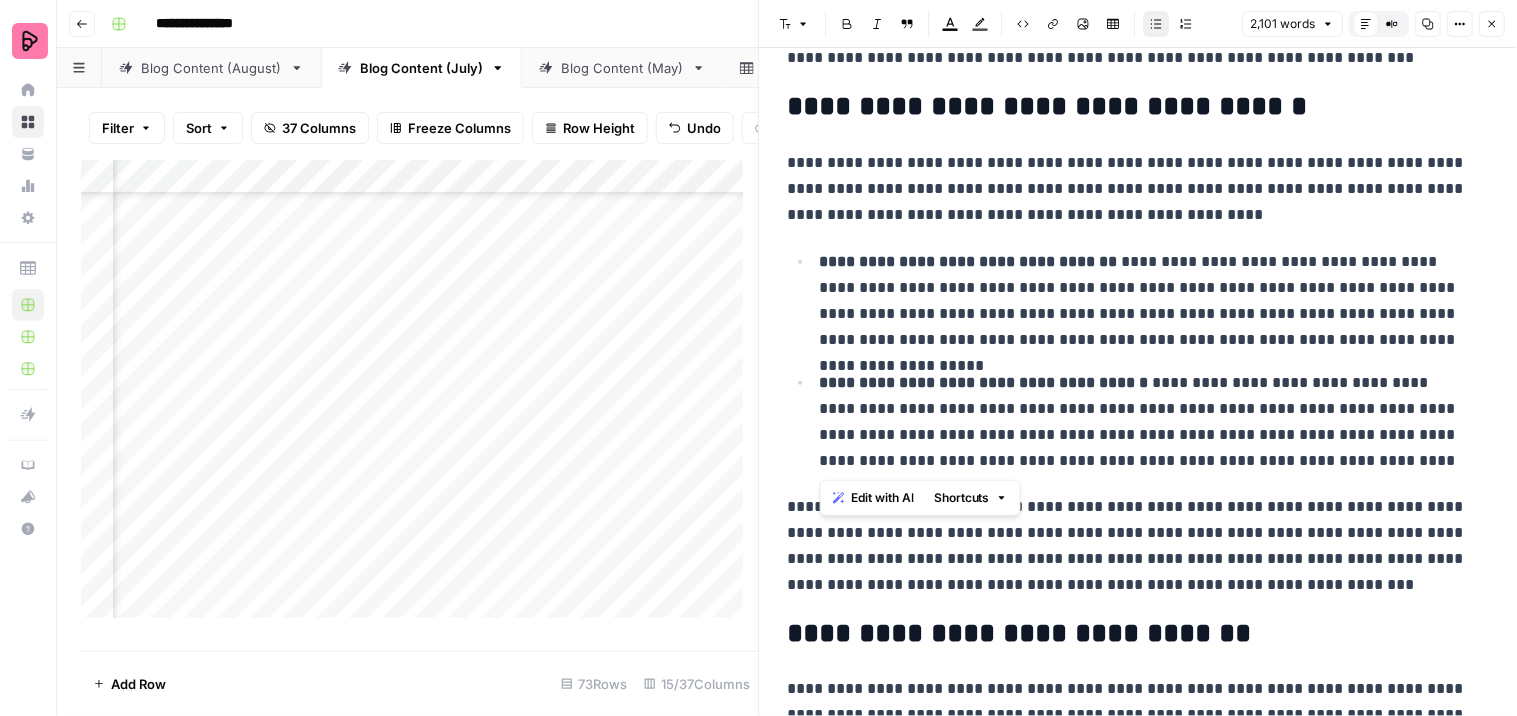 drag, startPoint x: 1431, startPoint y: 451, endPoint x: 795, endPoint y: 264, distance: 662.9216 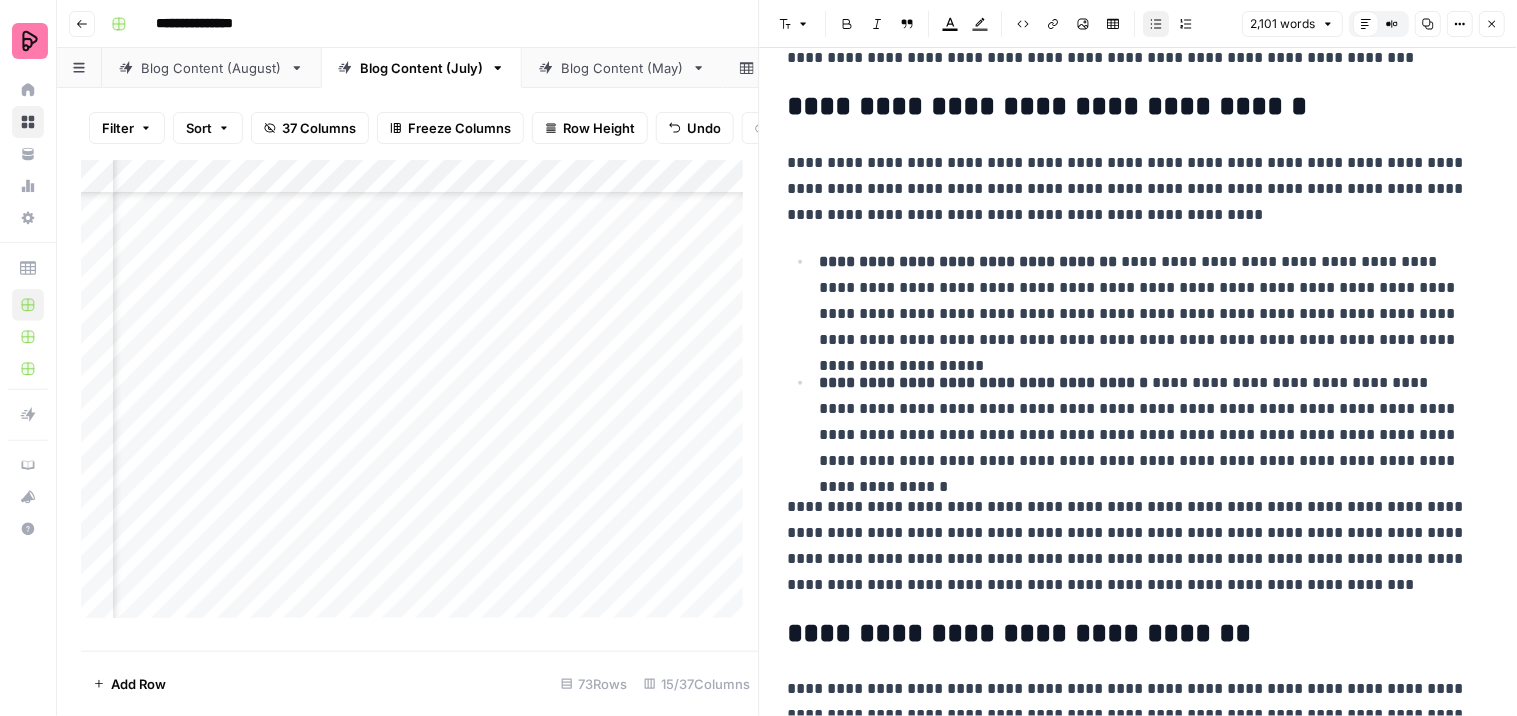 click on "Bulleted list" at bounding box center [1157, 24] 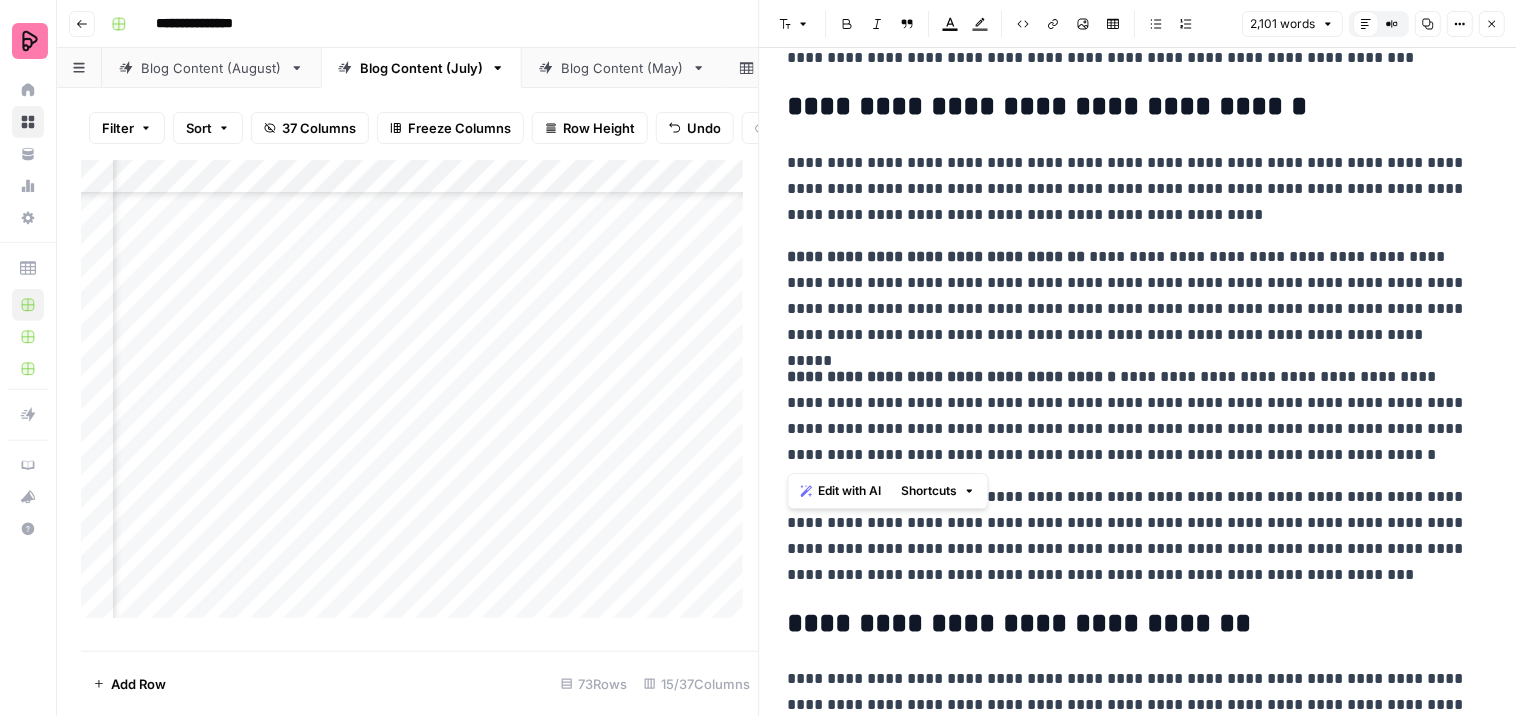 click on "**********" at bounding box center [1130, 296] 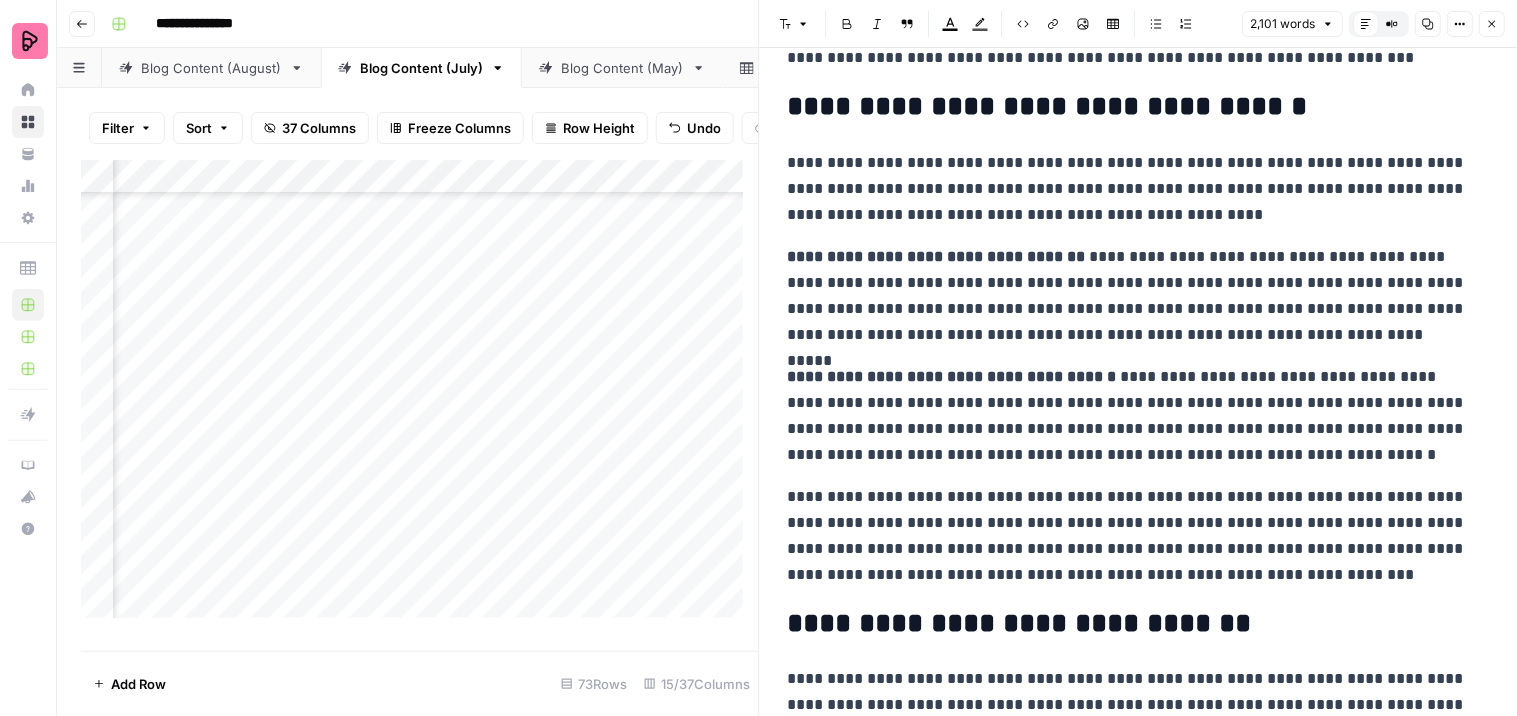 click on "**********" at bounding box center (1130, 296) 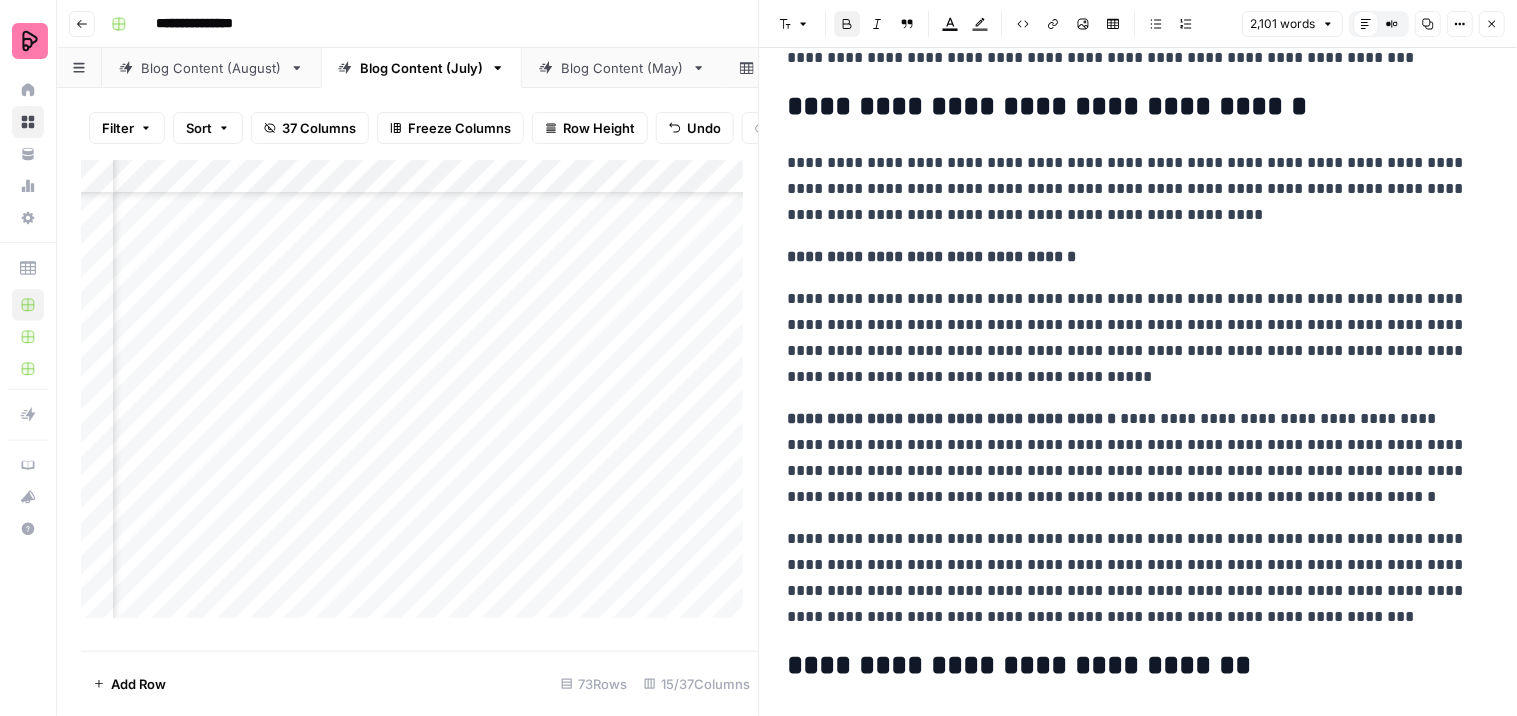 click on "**********" at bounding box center [1130, 458] 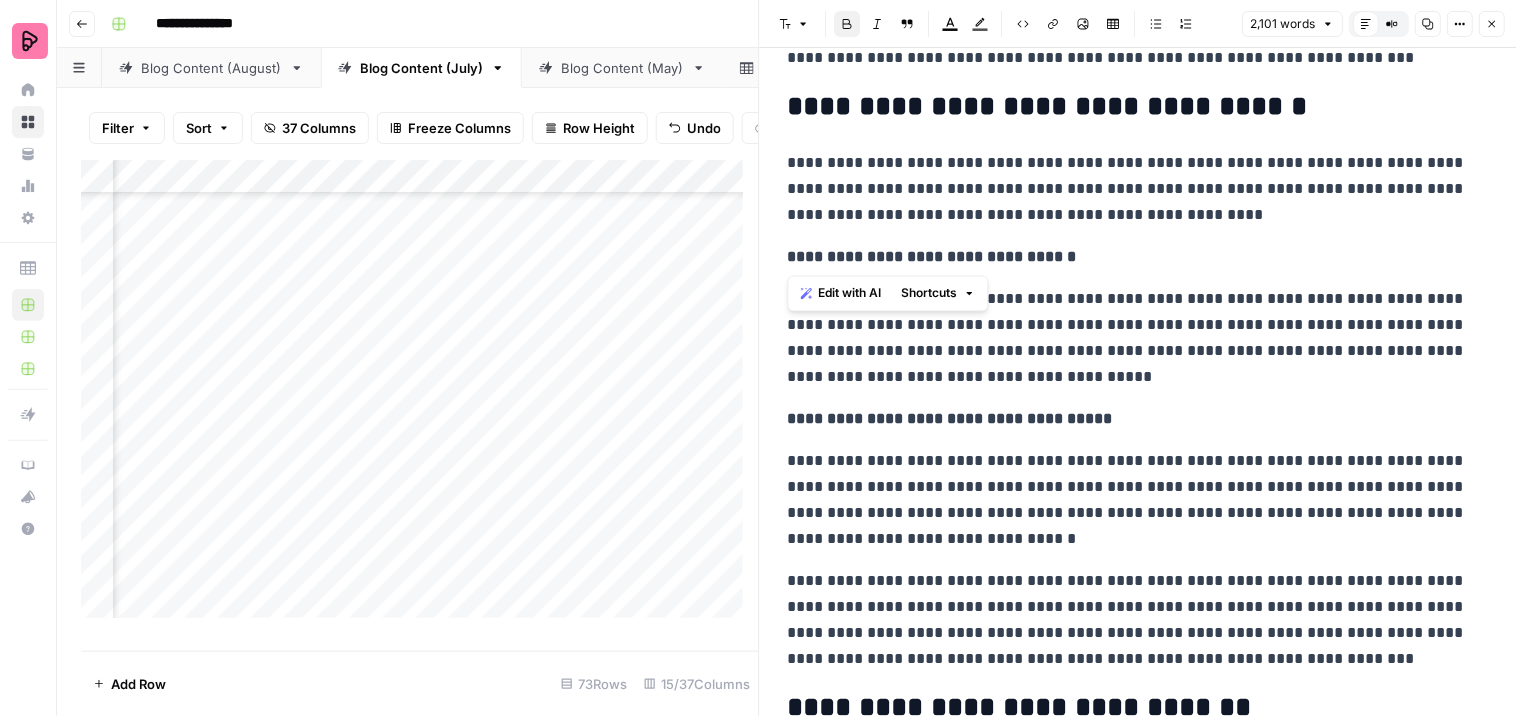drag, startPoint x: 1101, startPoint y: 243, endPoint x: 788, endPoint y: 230, distance: 313.26987 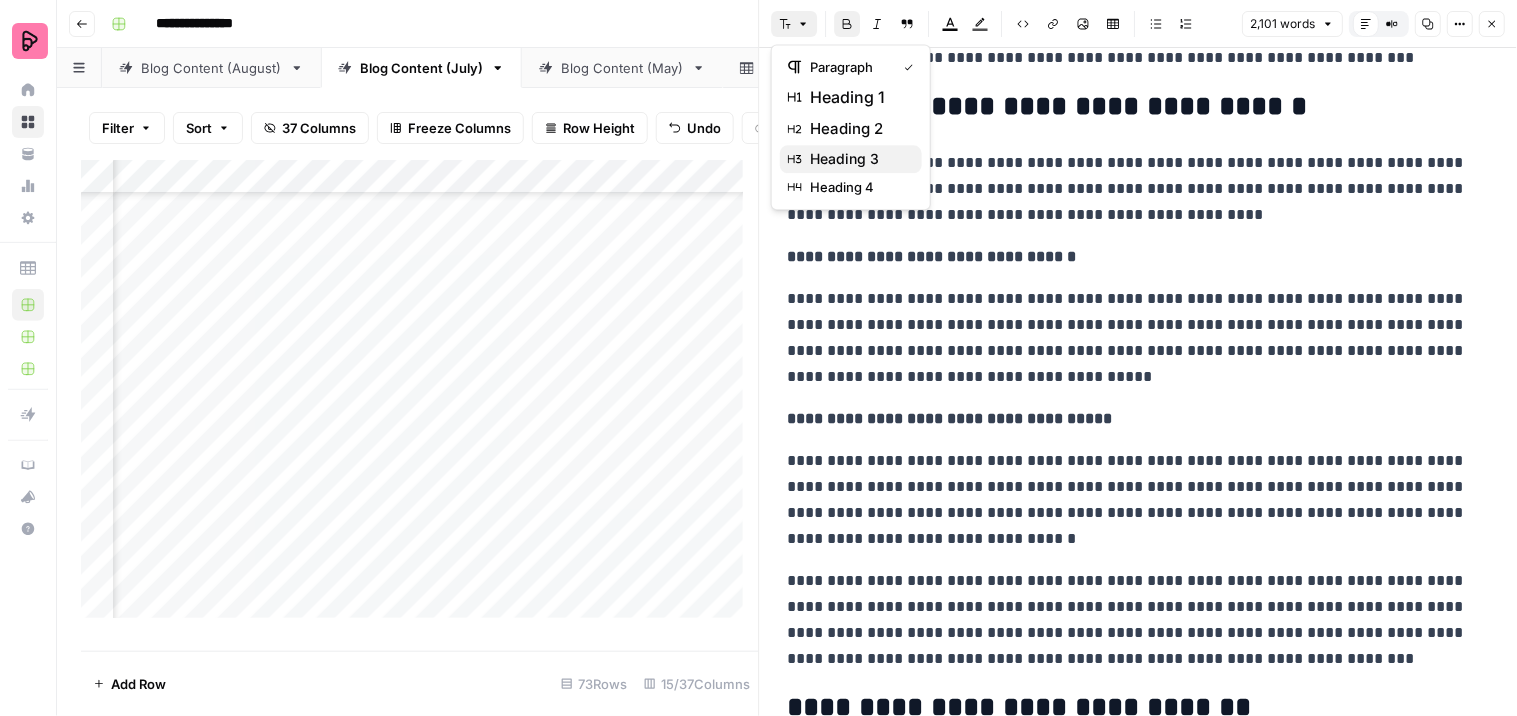 click on "heading 3" at bounding box center [858, 159] 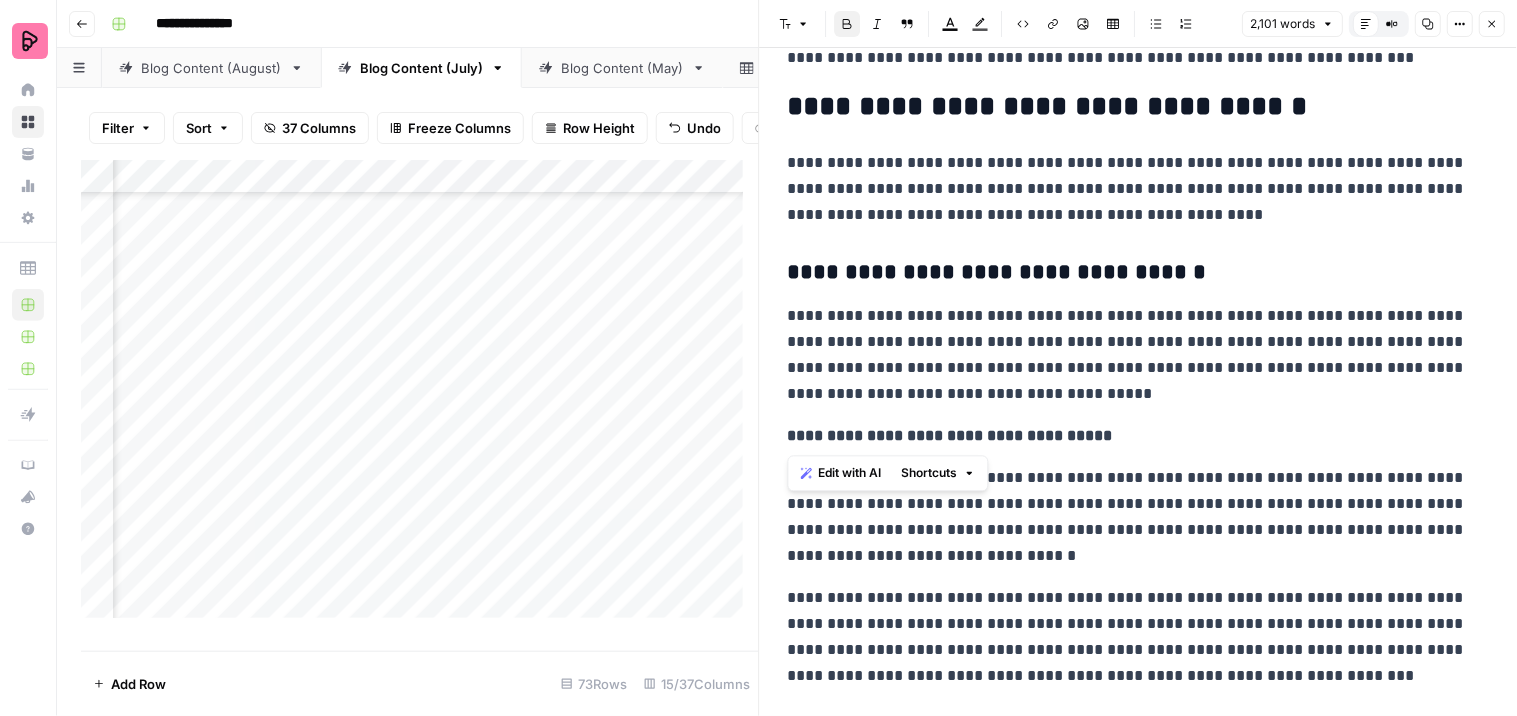 drag, startPoint x: 1132, startPoint y: 443, endPoint x: 792, endPoint y: 432, distance: 340.1779 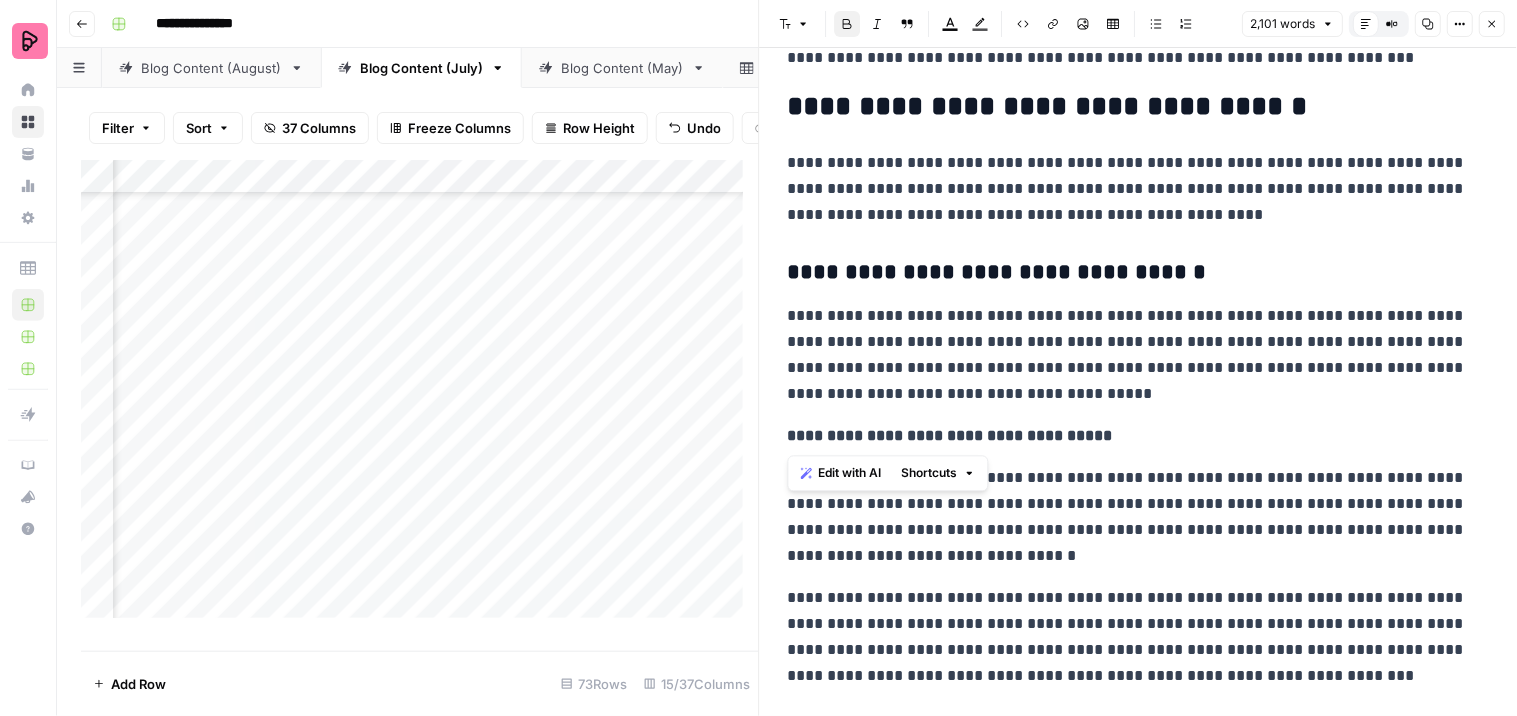 click on "**********" at bounding box center [1130, 436] 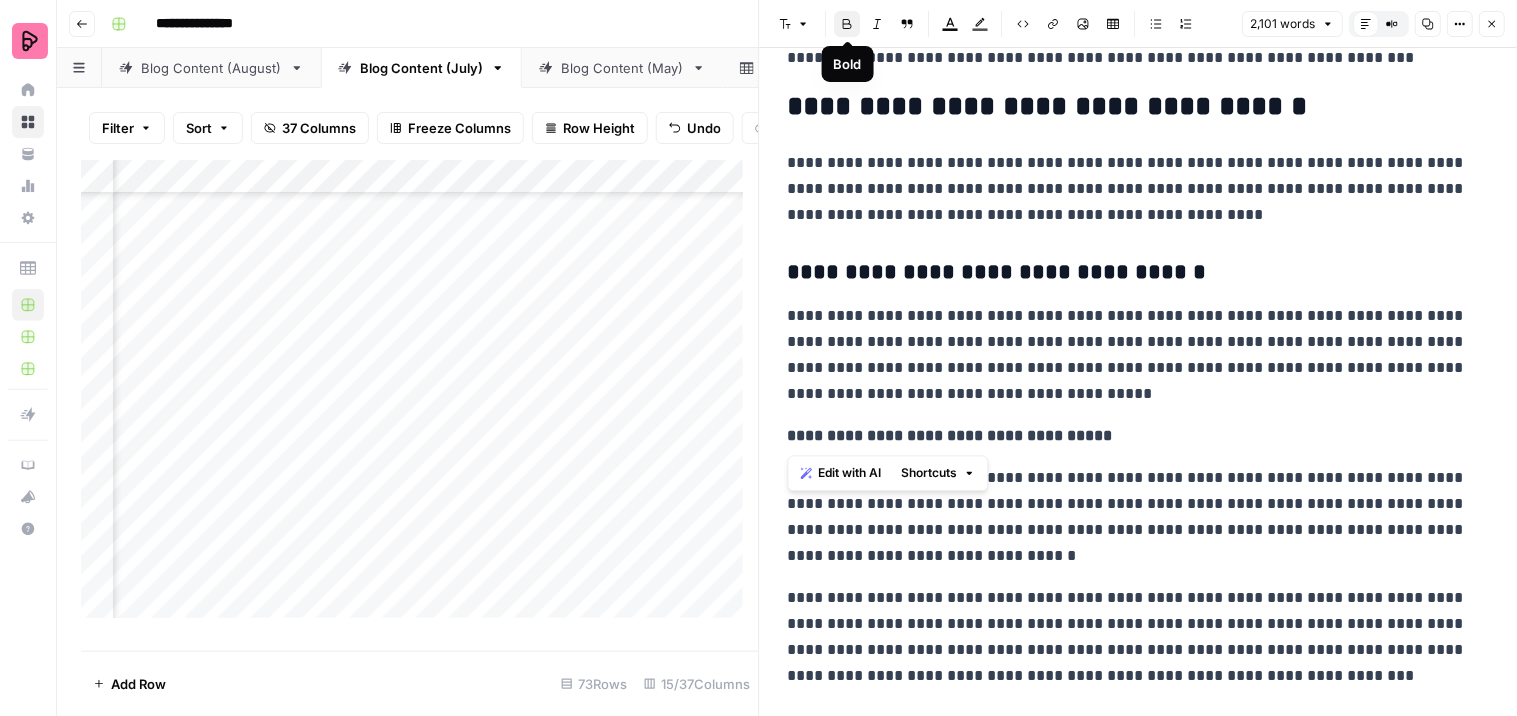 click on "Font style" at bounding box center [795, 24] 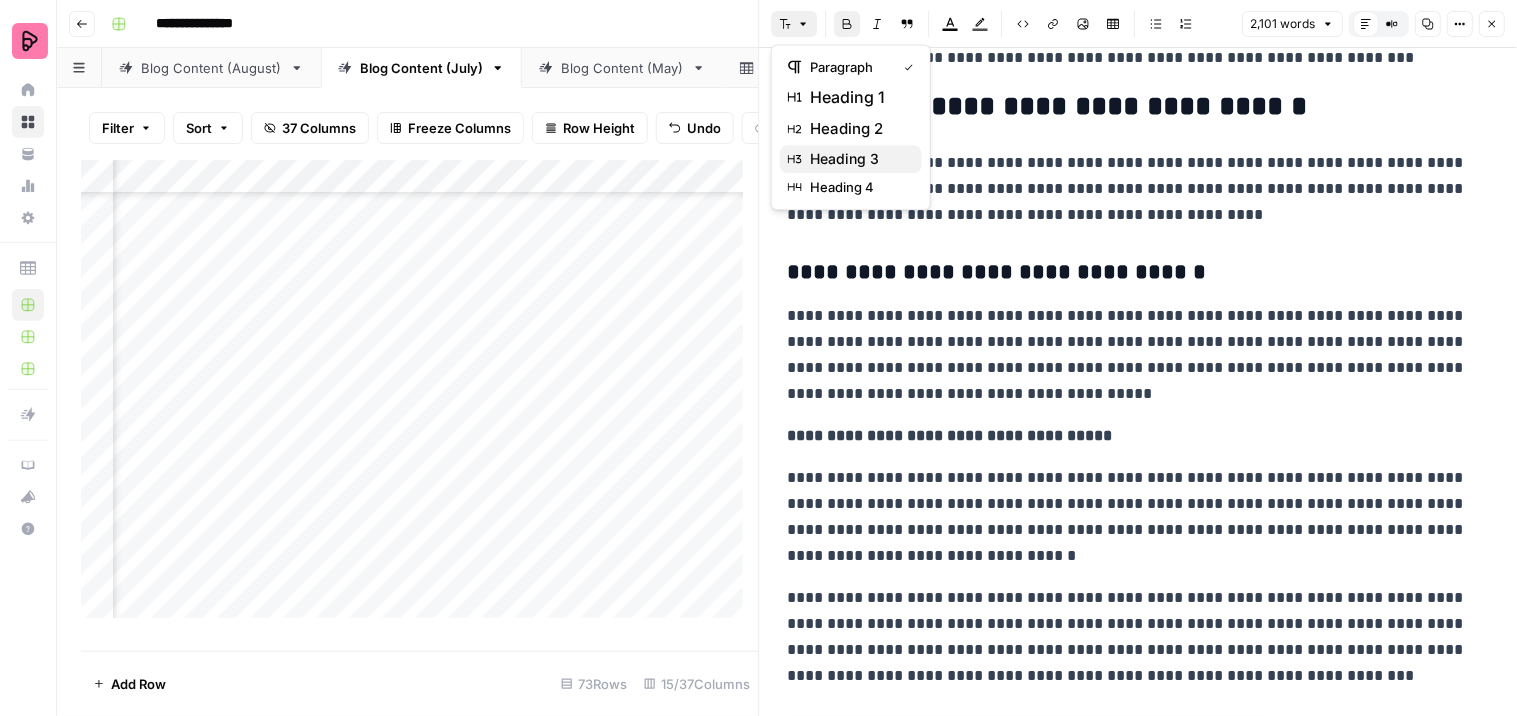 click on "heading 3" at bounding box center (858, 159) 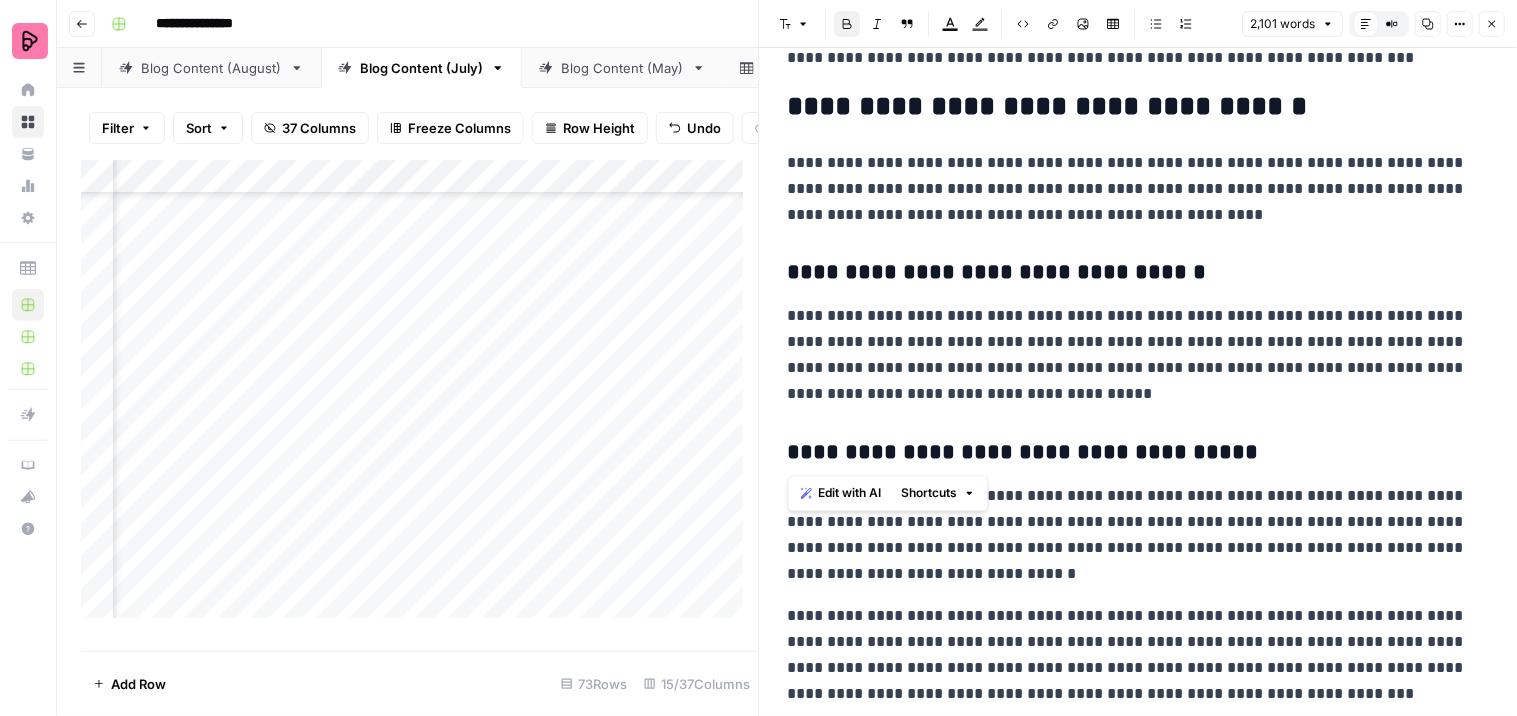 click on "**********" at bounding box center (1139, 453) 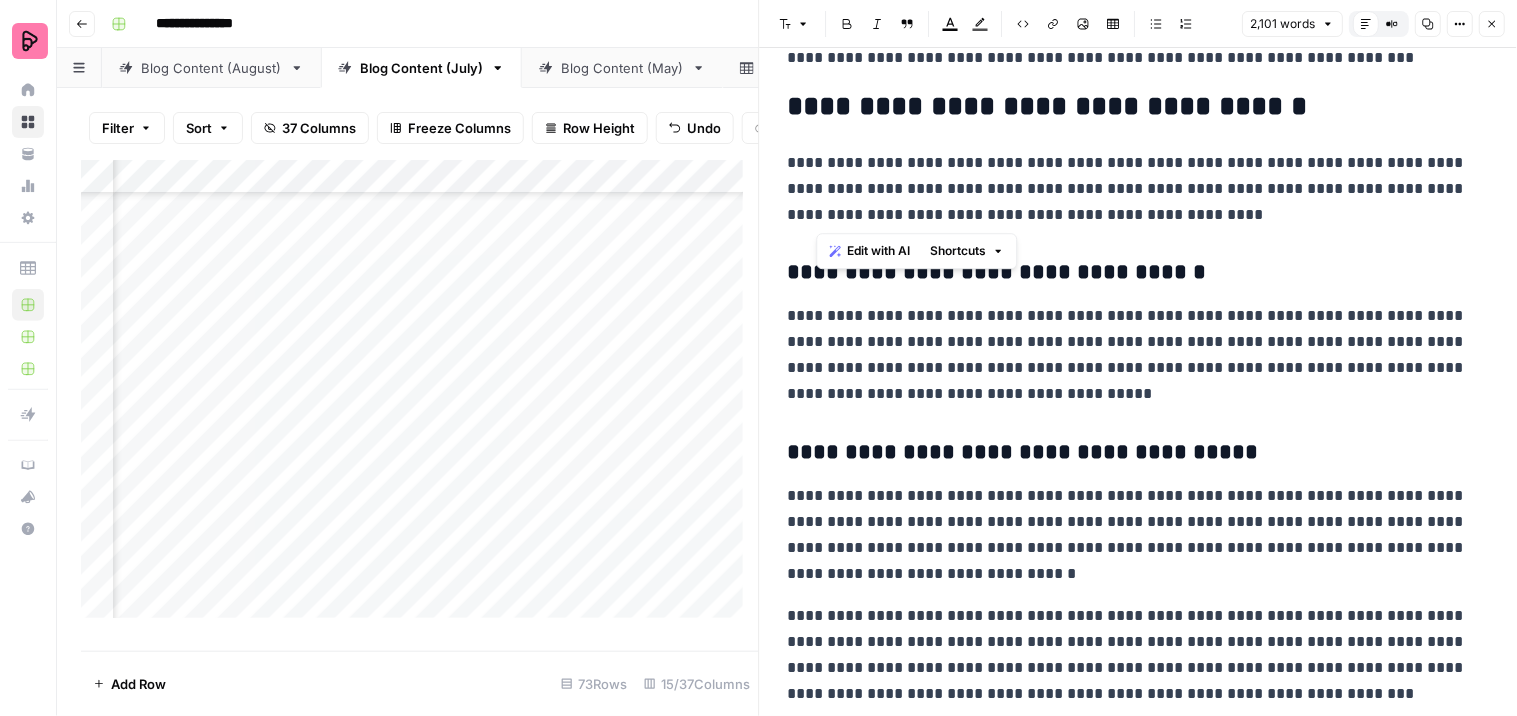 drag, startPoint x: 818, startPoint y: 181, endPoint x: 1177, endPoint y: 210, distance: 360.1694 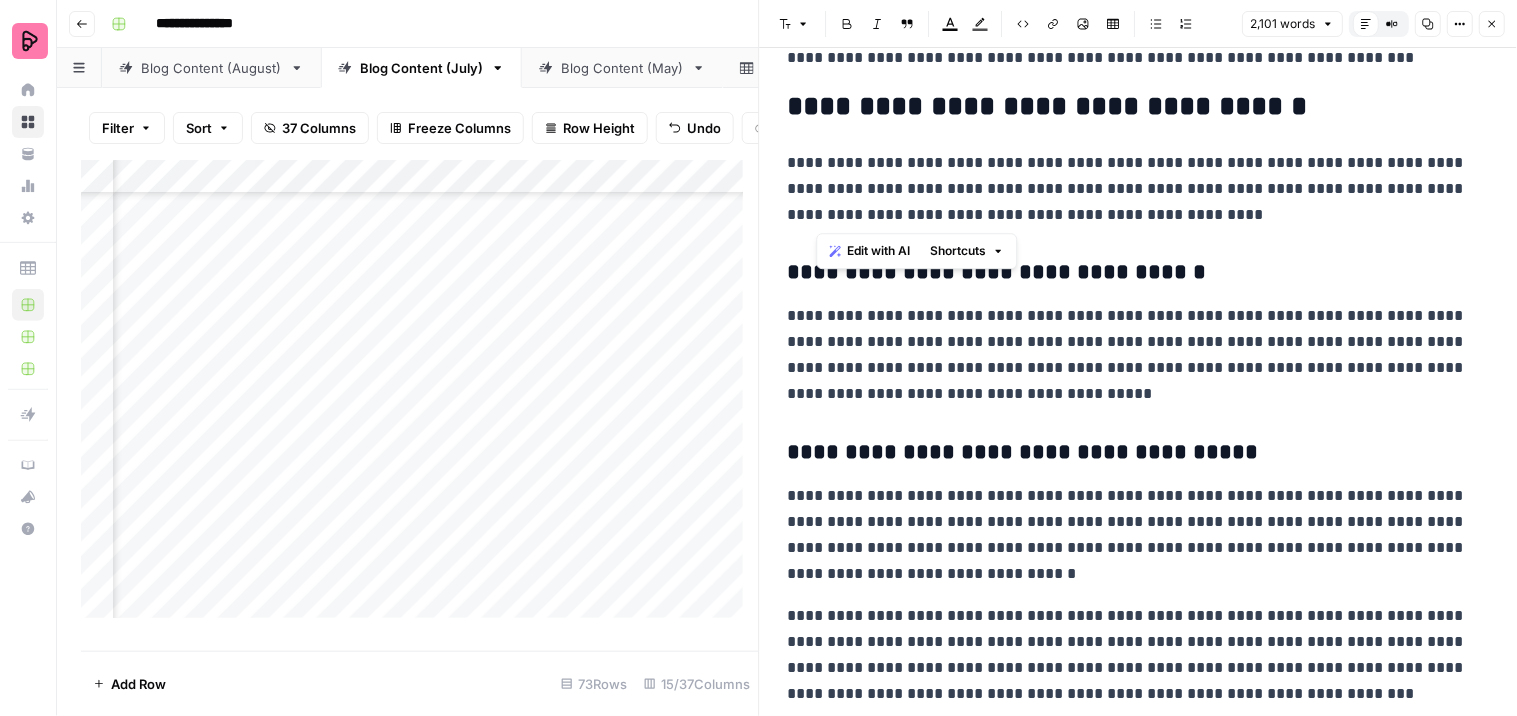 click on "**********" at bounding box center (1130, 189) 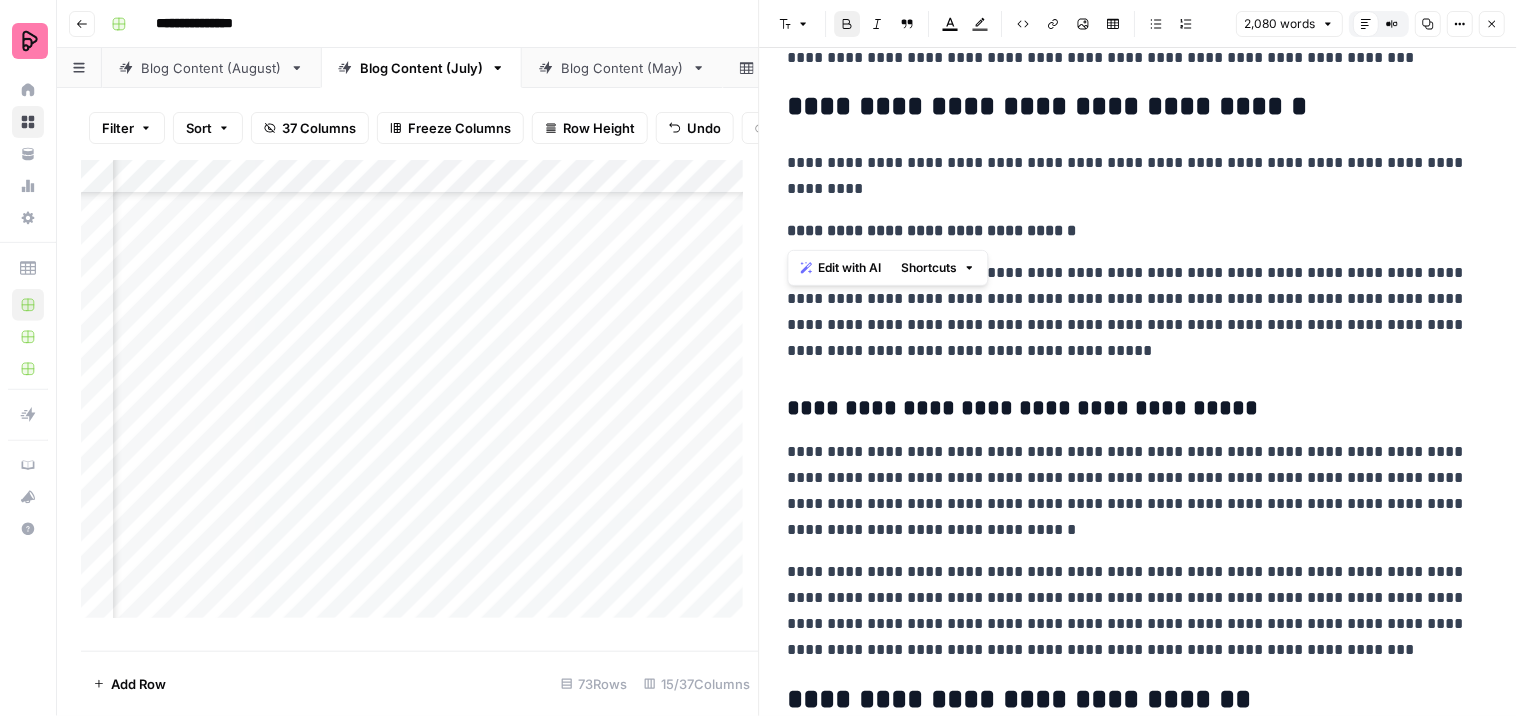 drag, startPoint x: 1123, startPoint y: 231, endPoint x: 778, endPoint y: 225, distance: 345.0522 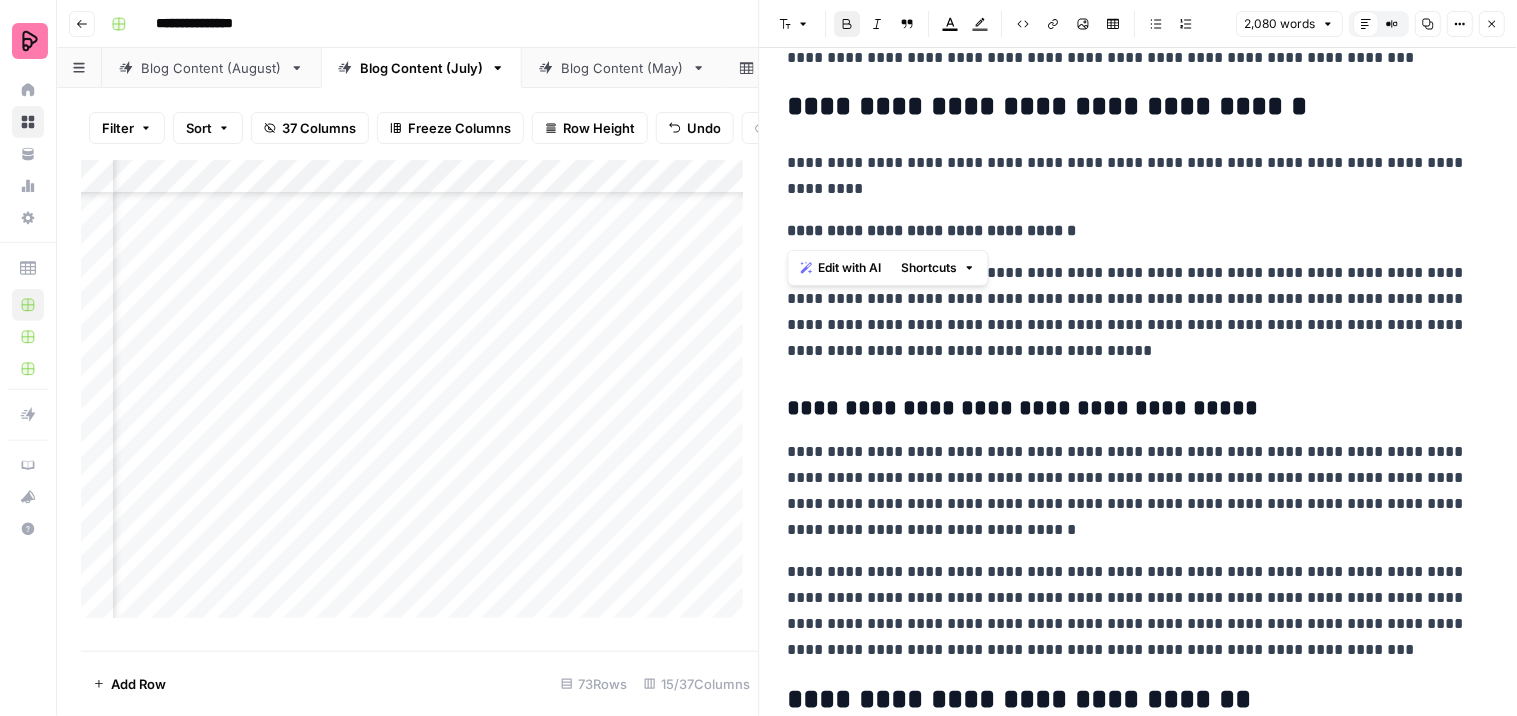 click on "**********" at bounding box center [1139, 2726] 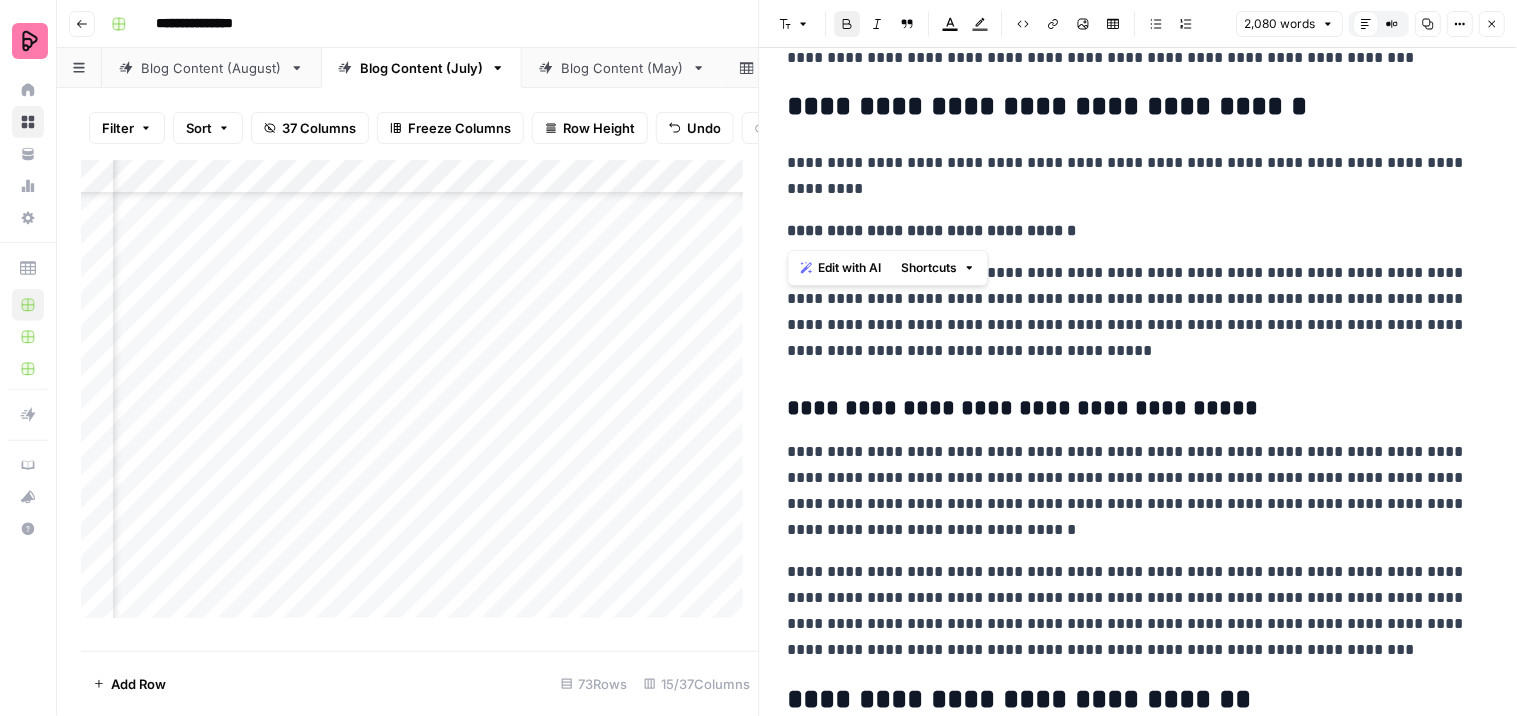 click on "Font style" at bounding box center (795, 24) 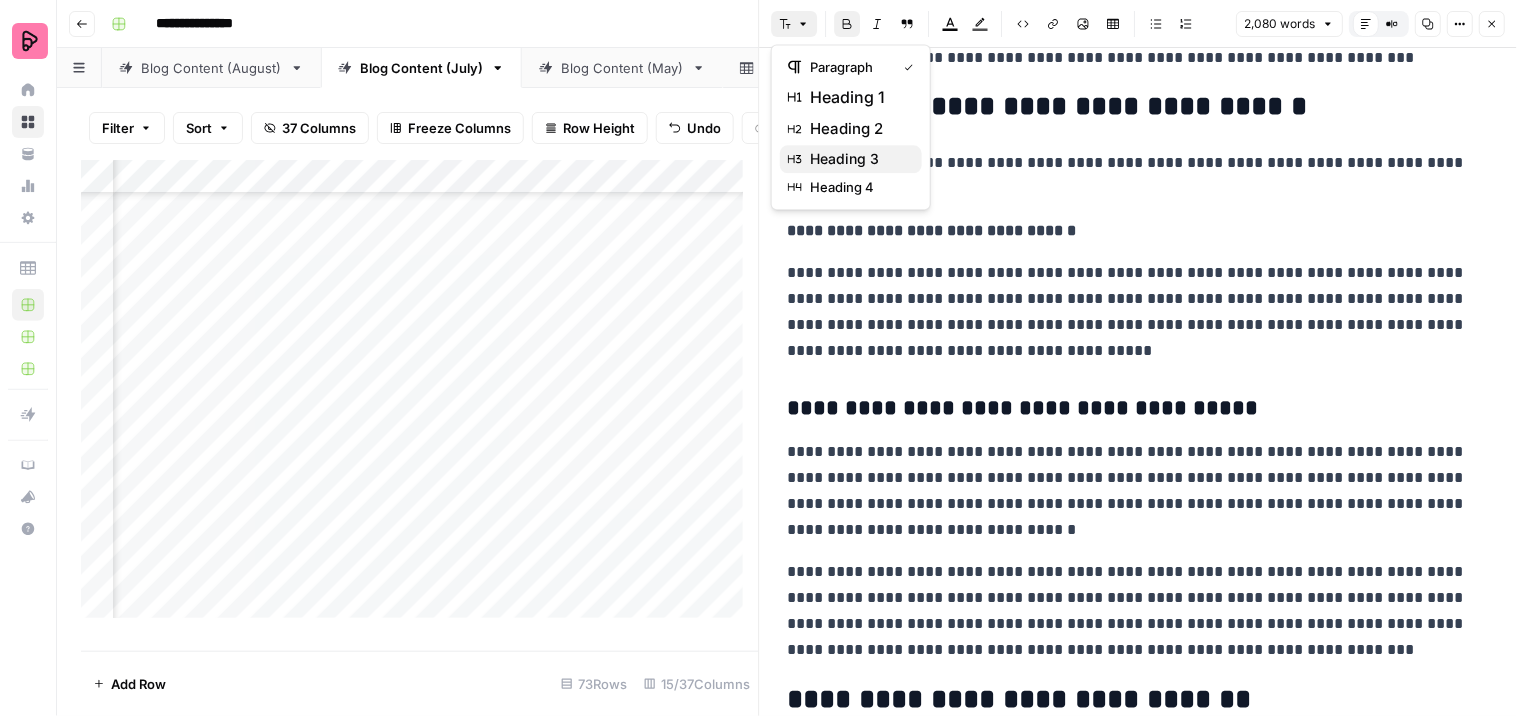 click on "heading 3" at bounding box center [858, 159] 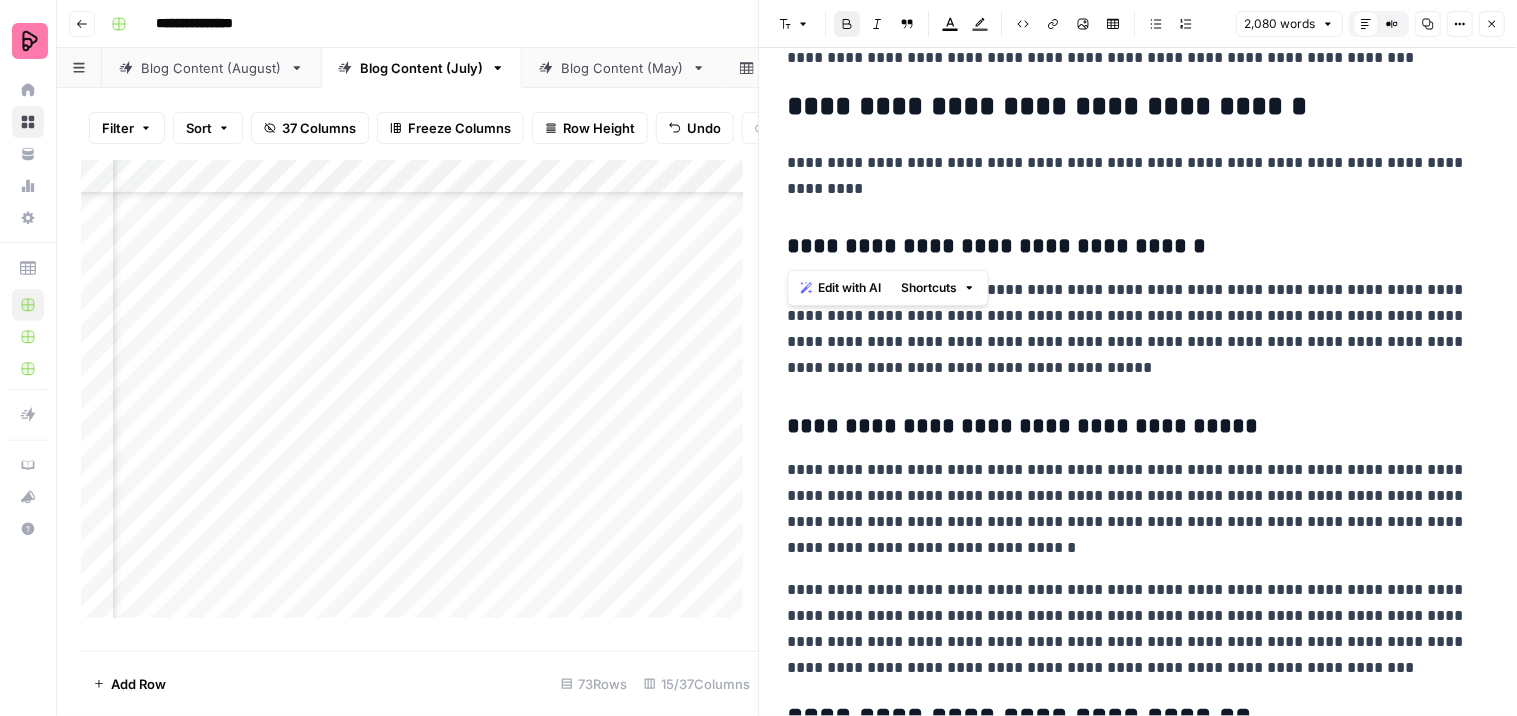 click on "**********" at bounding box center [997, 246] 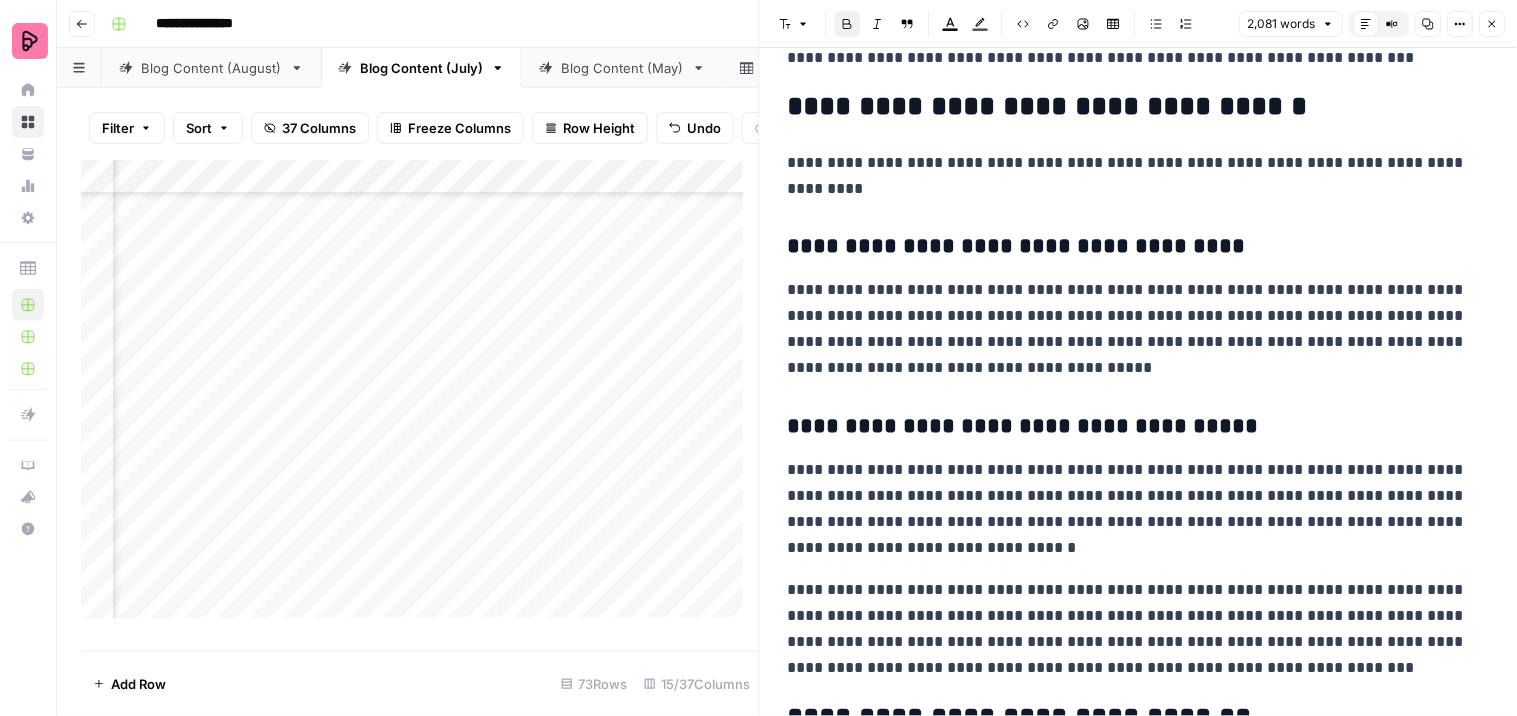 click on "**********" at bounding box center (1023, 426) 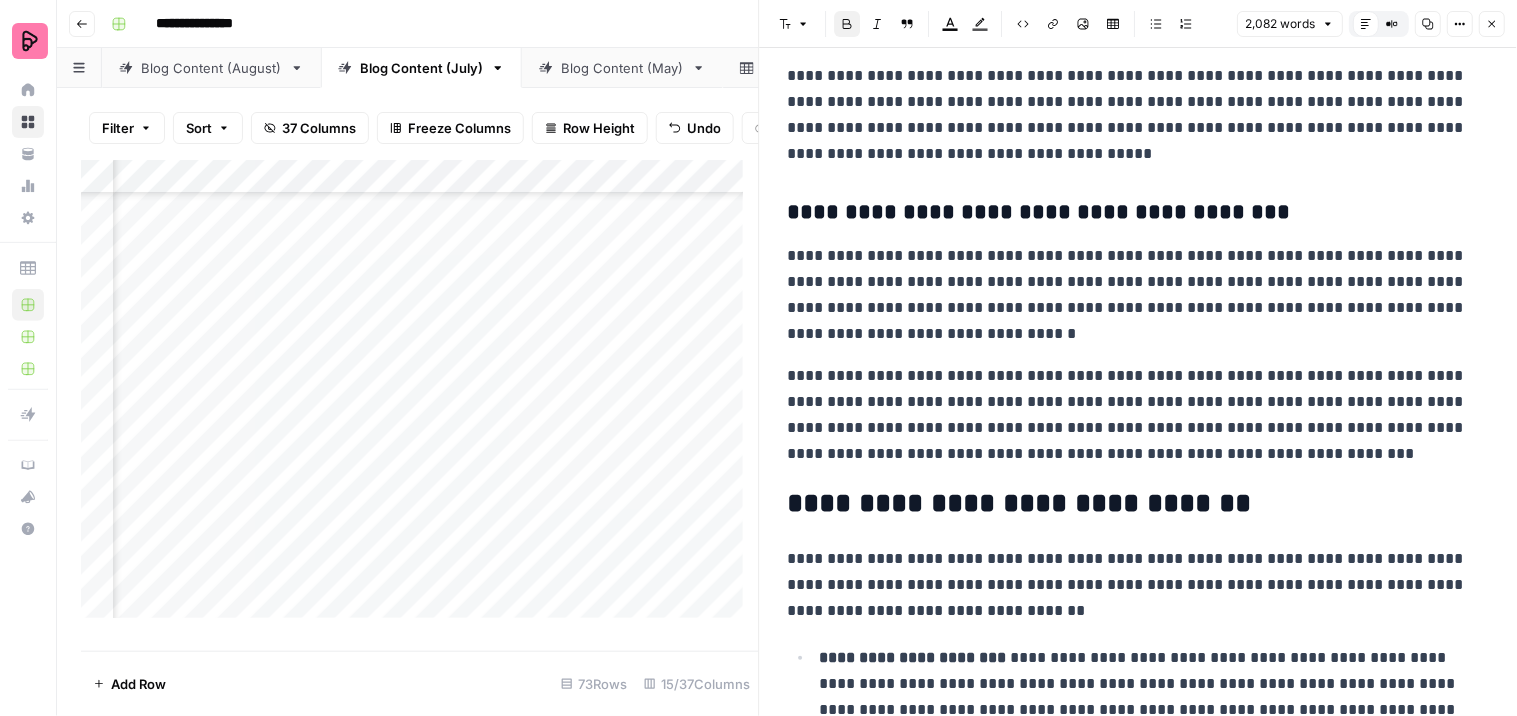 scroll, scrollTop: 1222, scrollLeft: 0, axis: vertical 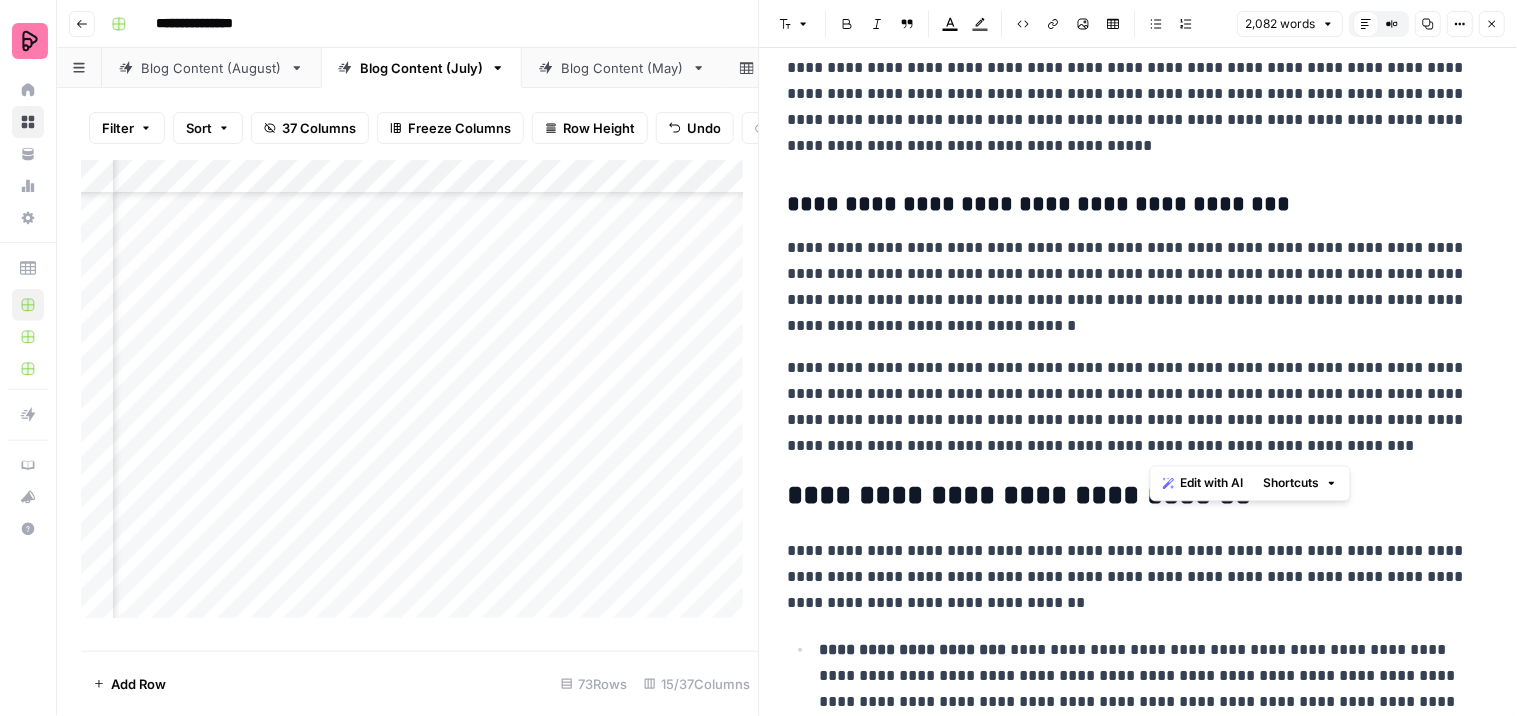drag, startPoint x: 1146, startPoint y: 388, endPoint x: 1338, endPoint y: 455, distance: 203.35437 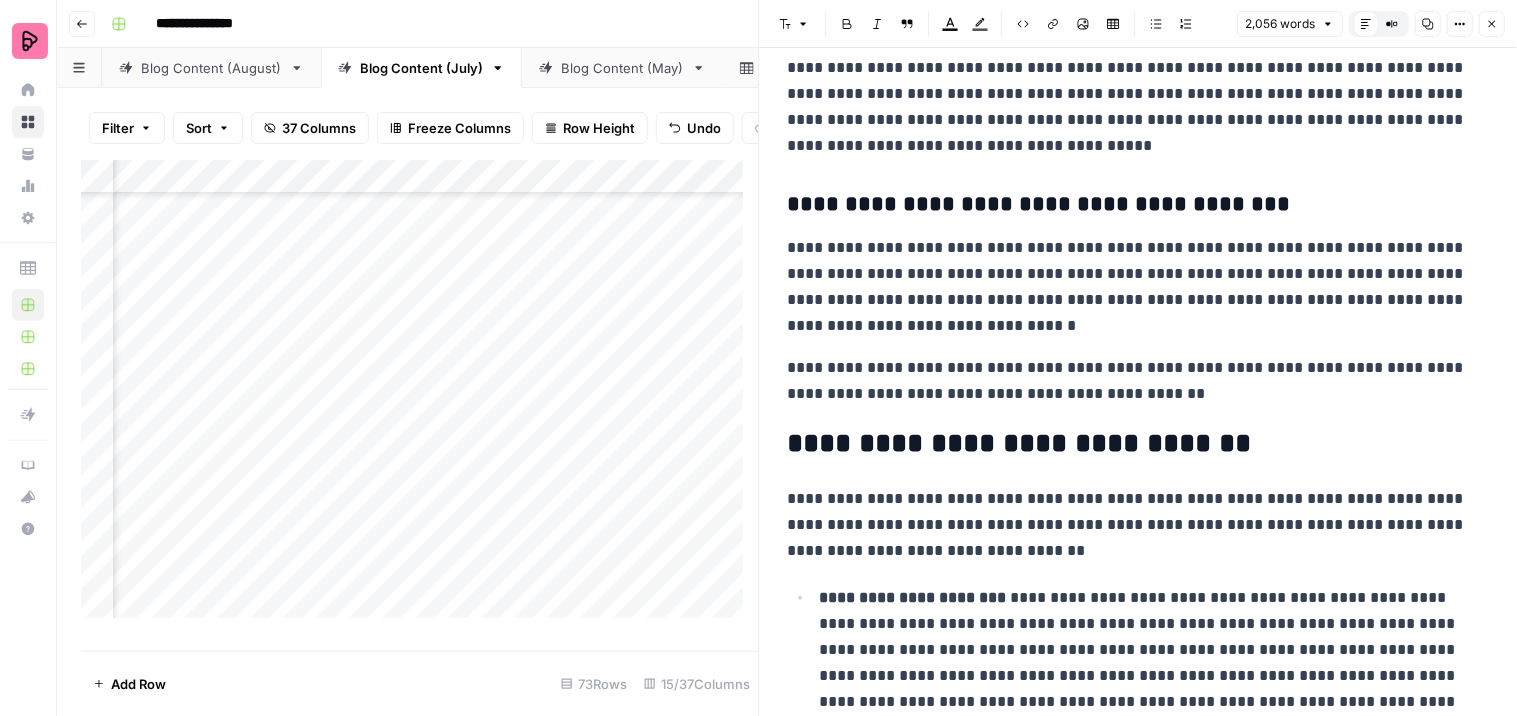 click on "**********" at bounding box center (1130, 287) 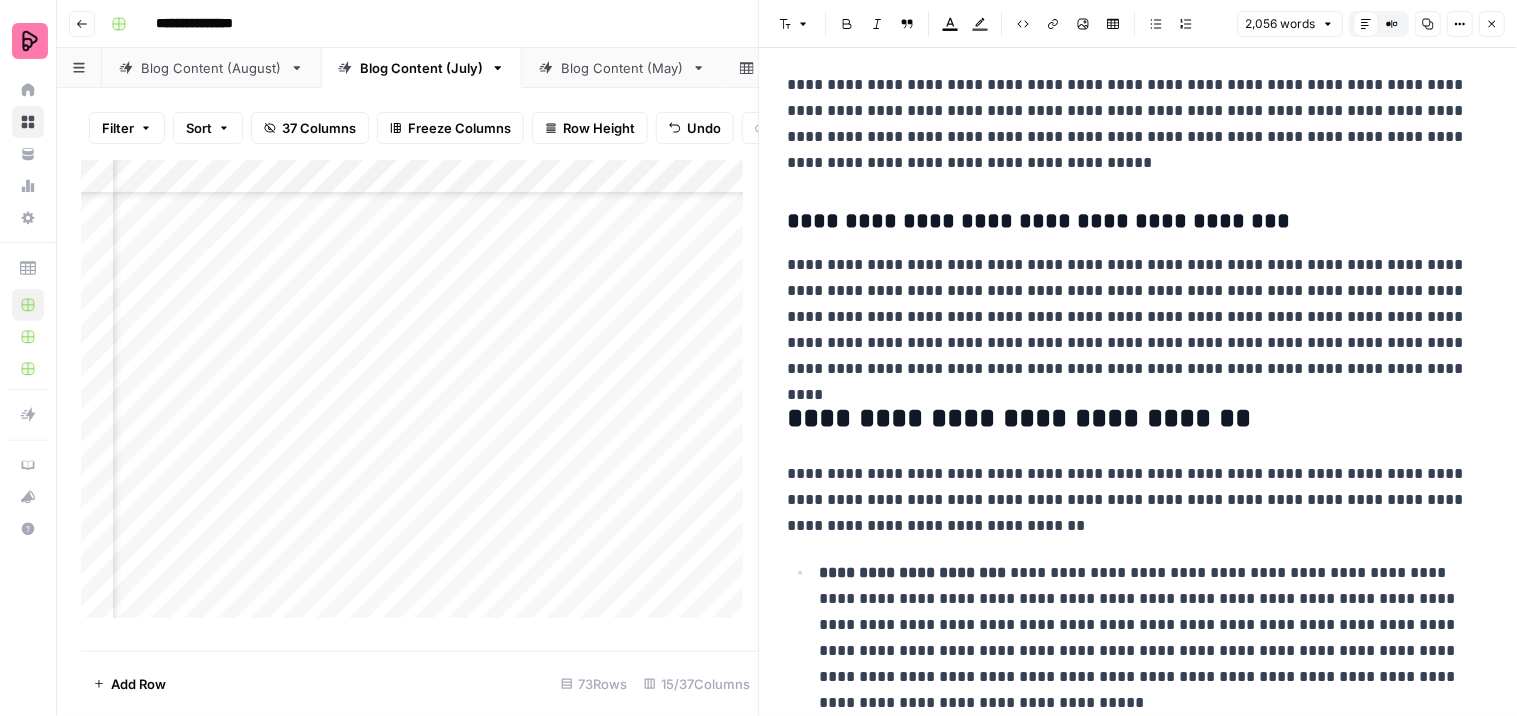 scroll, scrollTop: 1222, scrollLeft: 0, axis: vertical 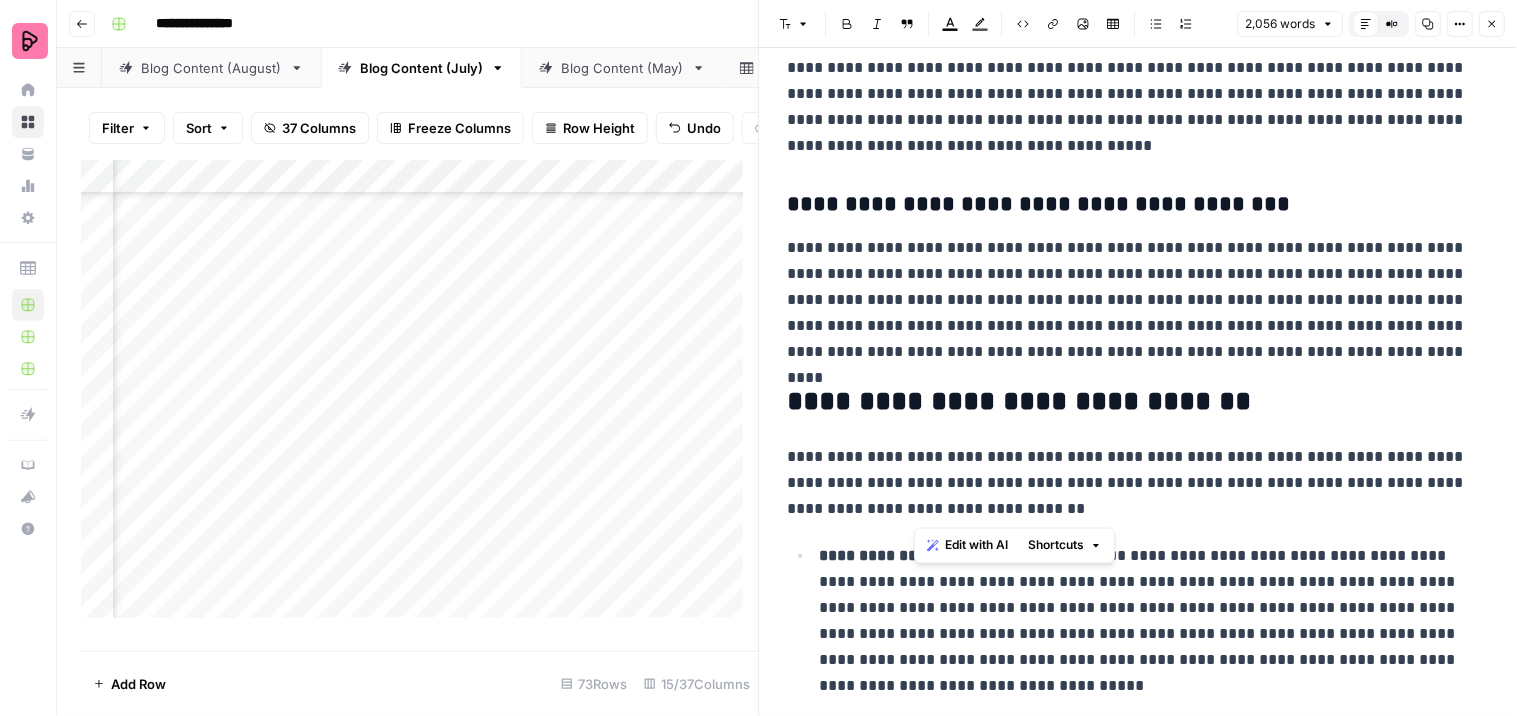 drag, startPoint x: 916, startPoint y: 484, endPoint x: 1002, endPoint y: 504, distance: 88.29496 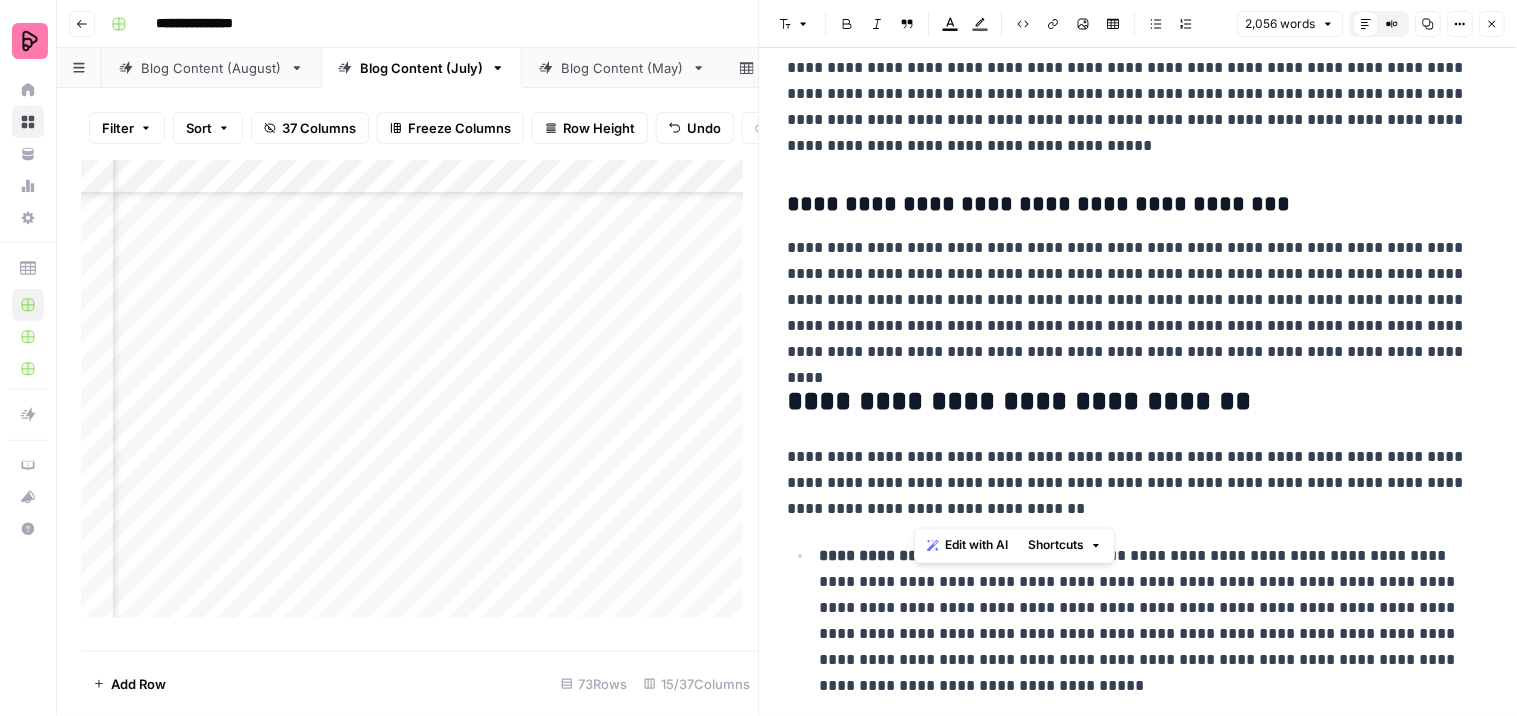 click on "**********" at bounding box center [1130, 483] 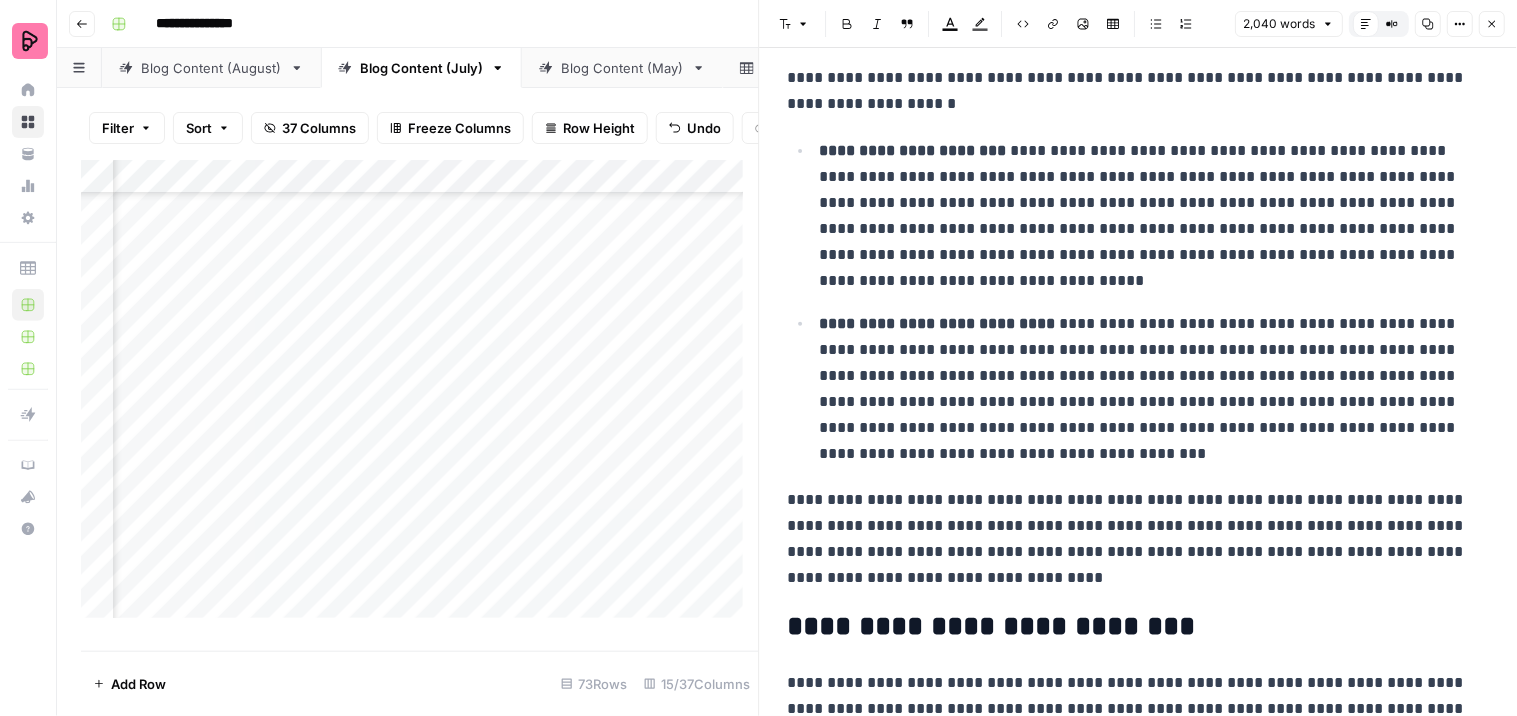 scroll, scrollTop: 1666, scrollLeft: 0, axis: vertical 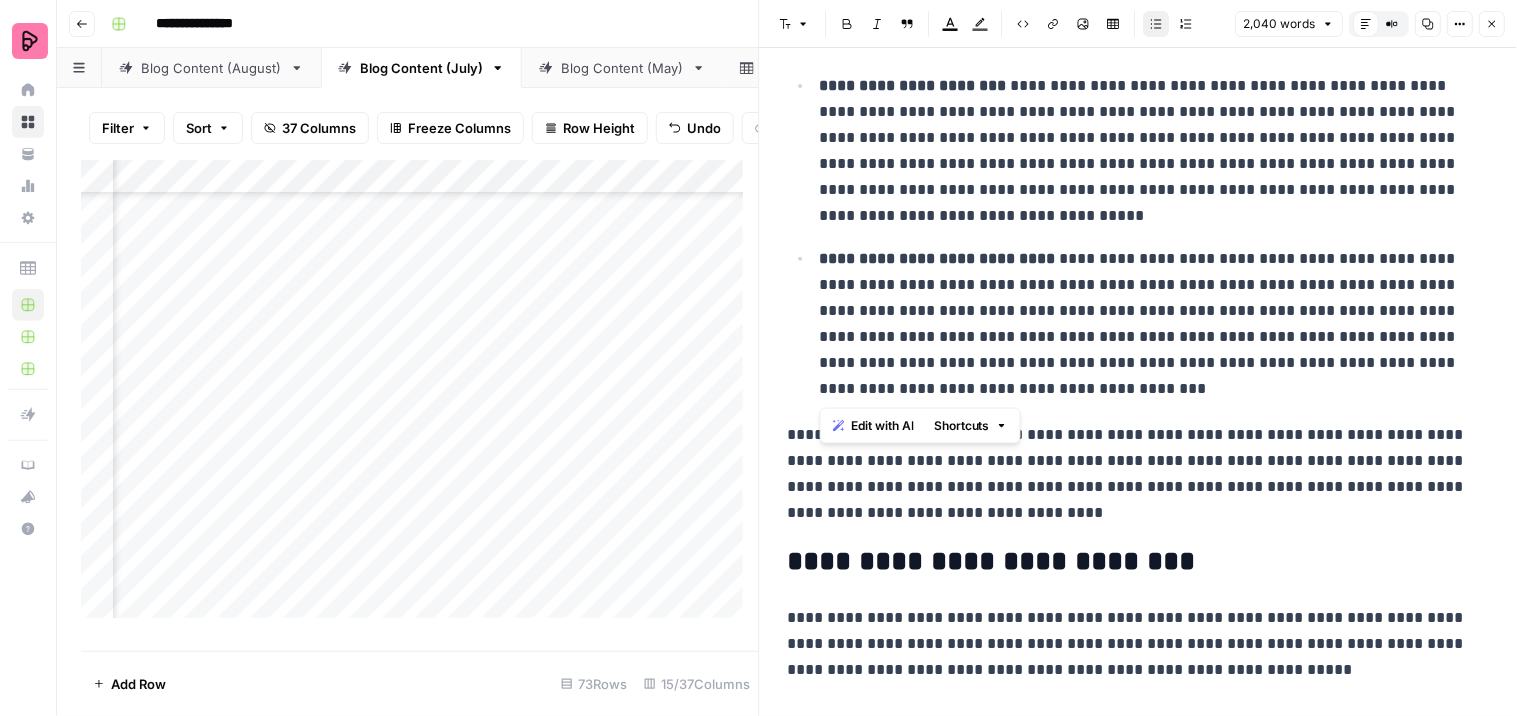 drag, startPoint x: 1027, startPoint y: 381, endPoint x: 824, endPoint y: 72, distance: 369.7161 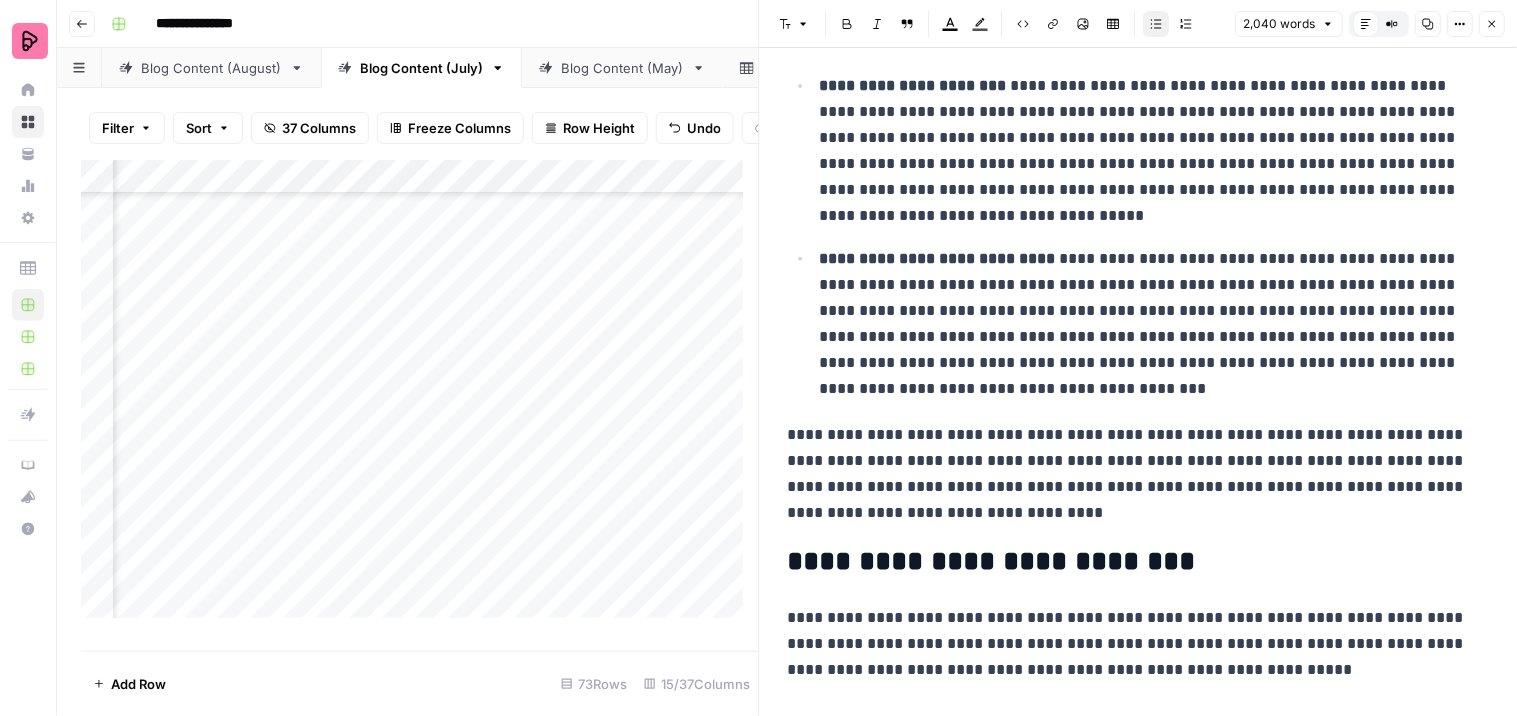 click 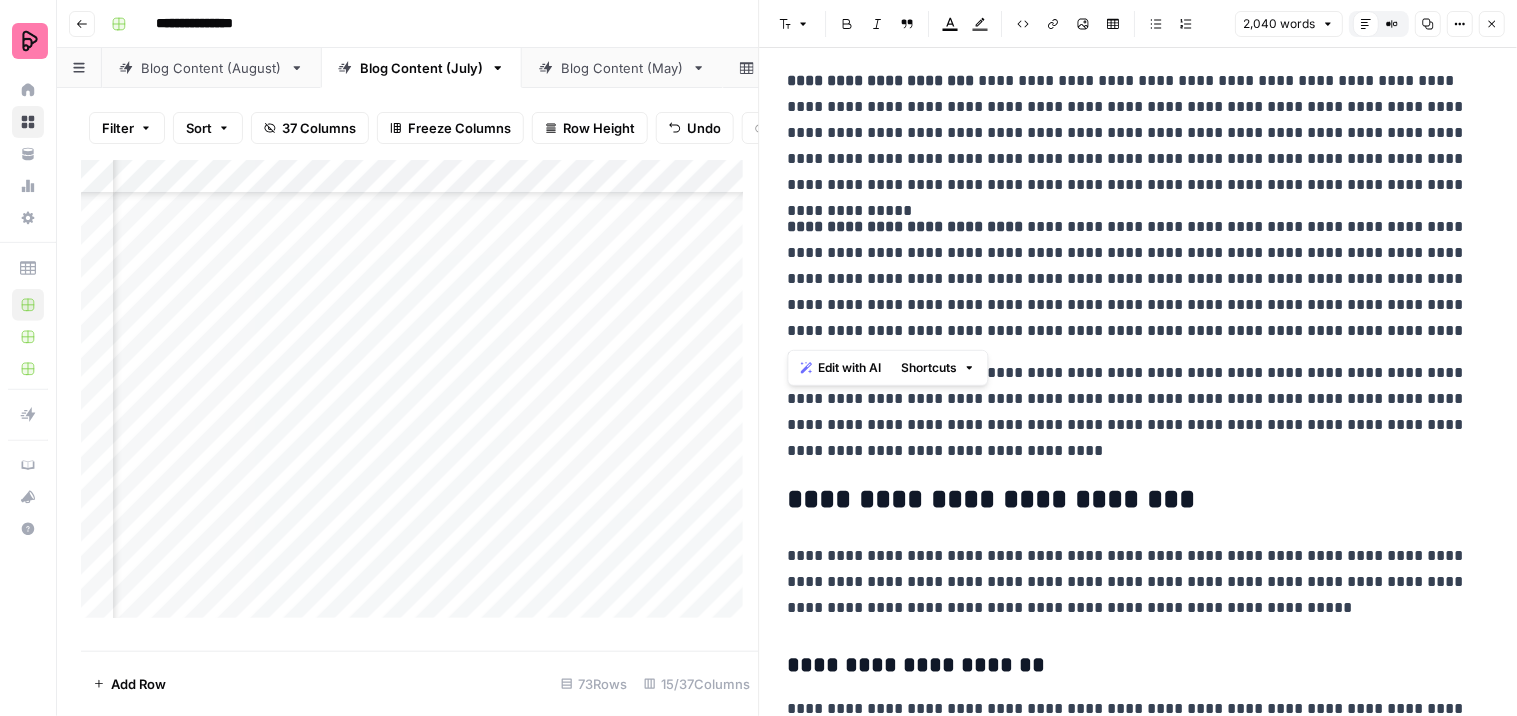 click on "**********" at bounding box center [1130, 279] 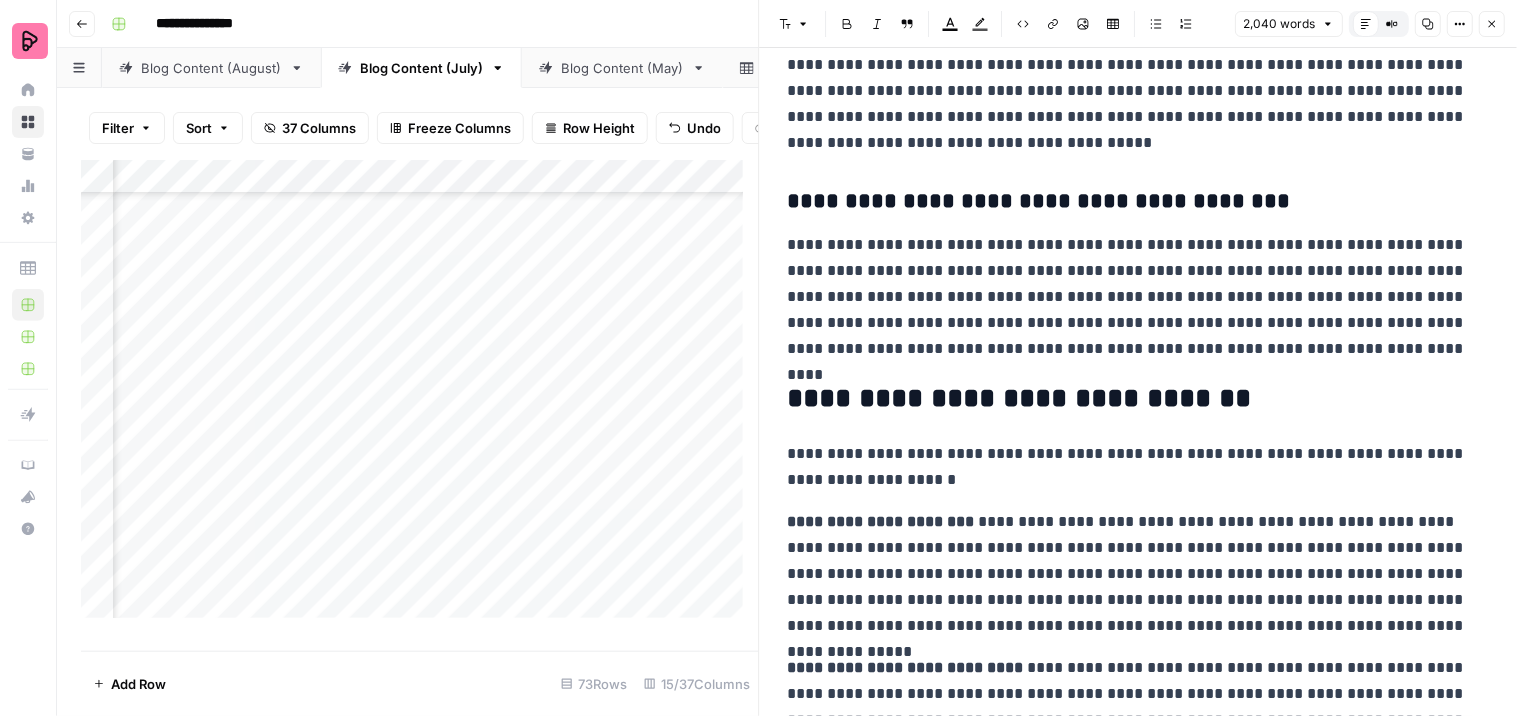 scroll, scrollTop: 1222, scrollLeft: 0, axis: vertical 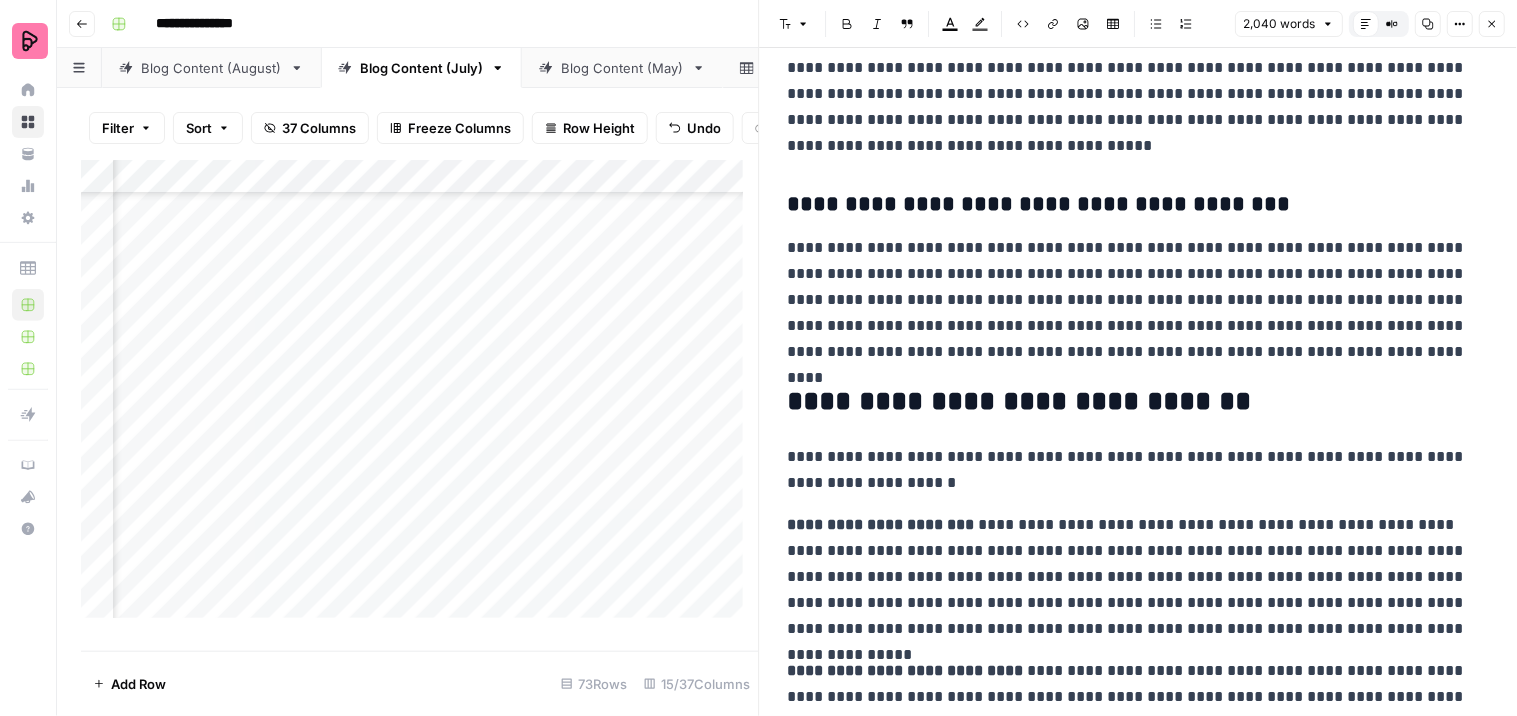 click on "**********" at bounding box center [1130, 577] 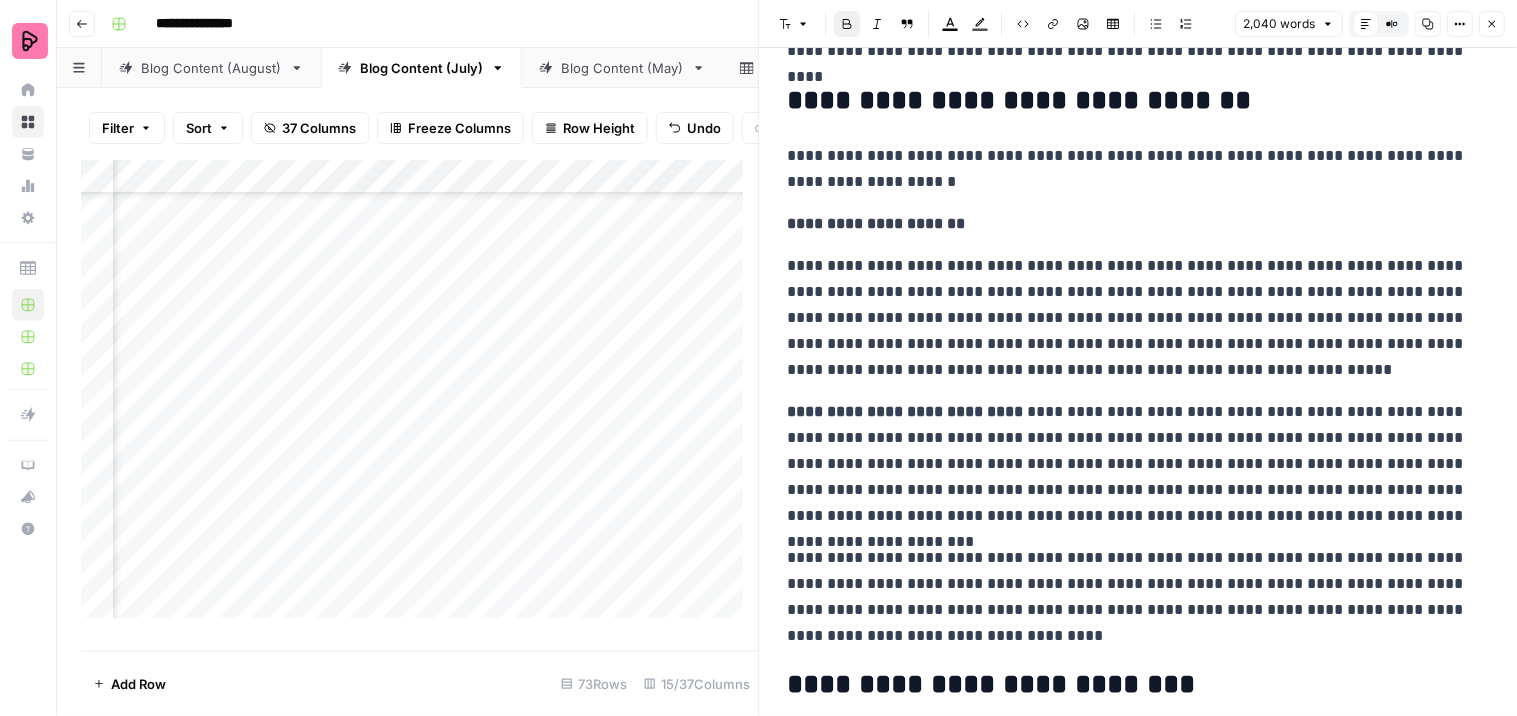 scroll, scrollTop: 1555, scrollLeft: 0, axis: vertical 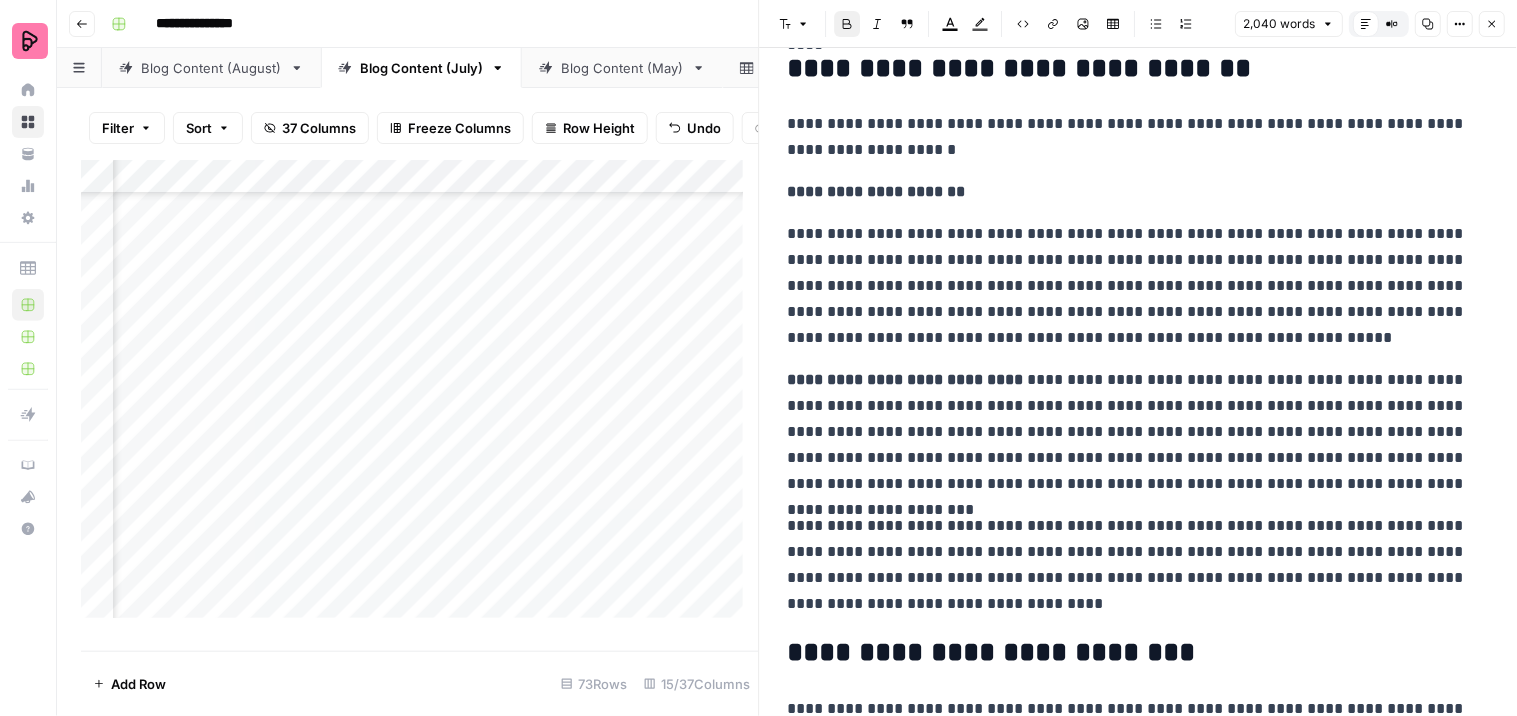 click on "**********" at bounding box center [1130, 432] 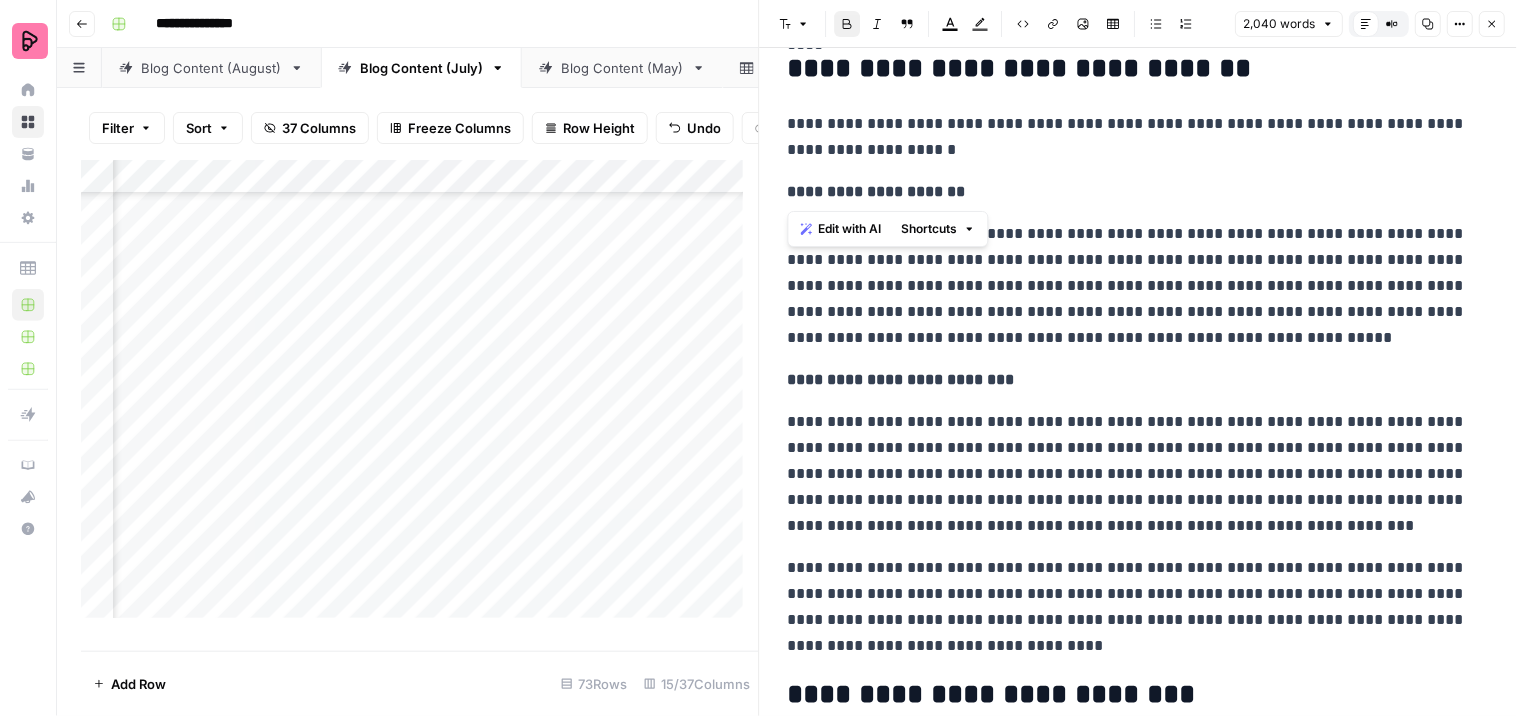 drag, startPoint x: 877, startPoint y: 181, endPoint x: 788, endPoint y: 180, distance: 89.005615 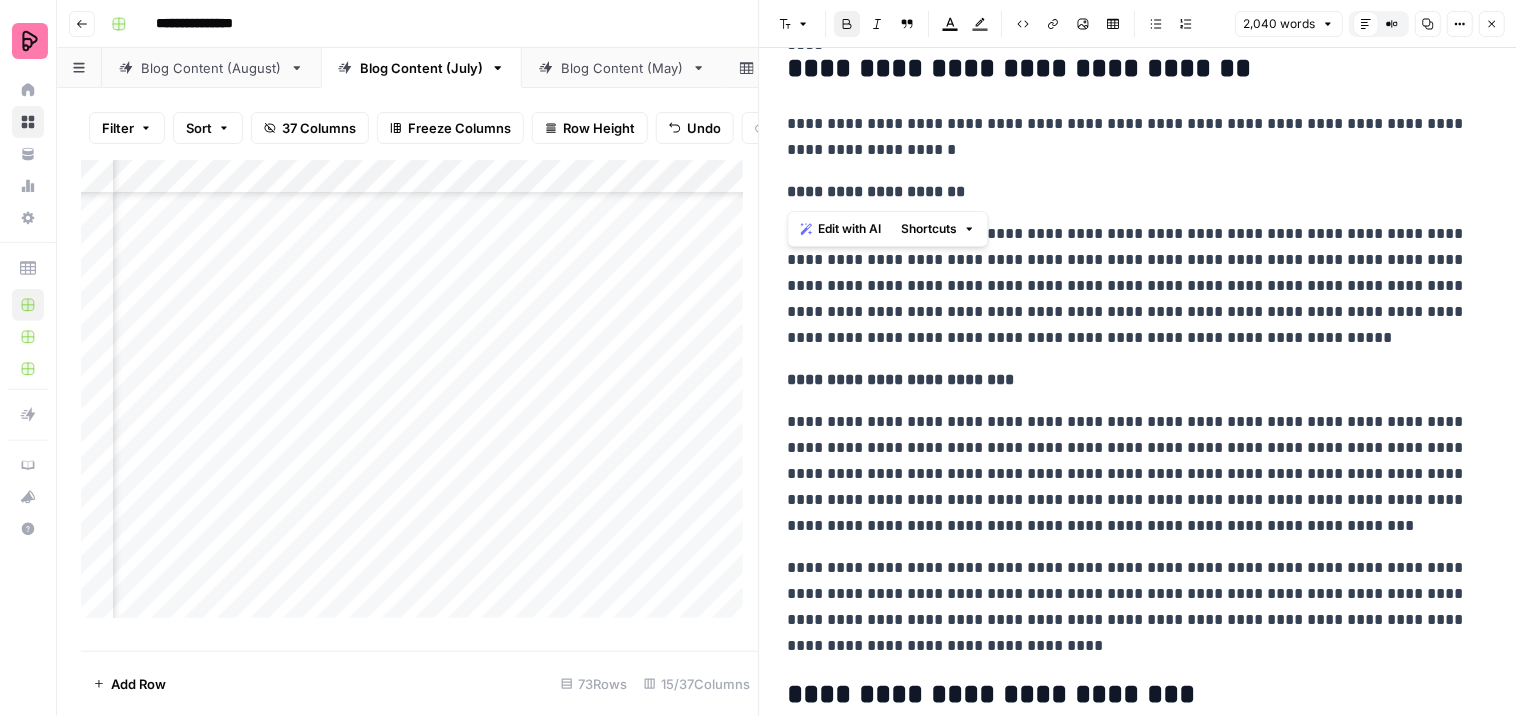 click 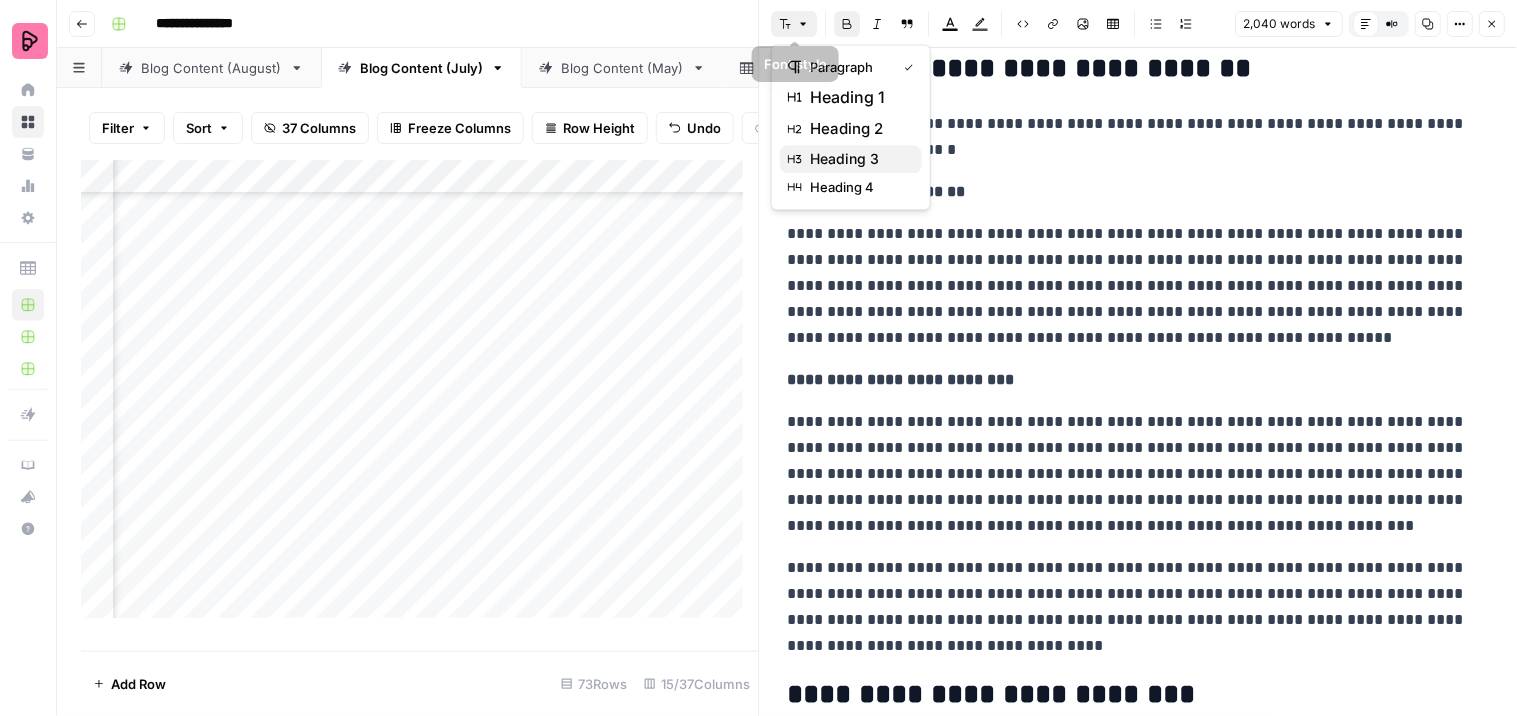 click on "heading 3" at bounding box center [858, 159] 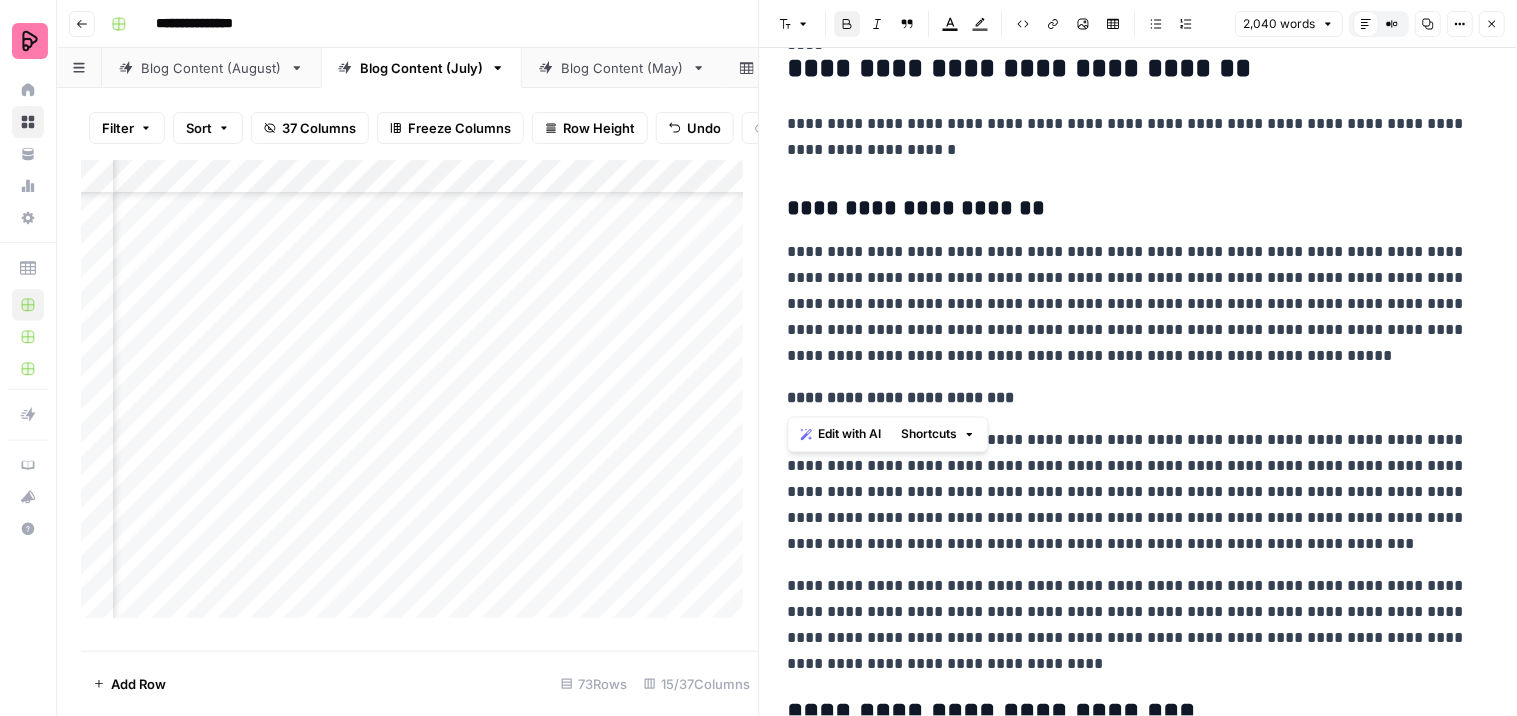 drag, startPoint x: 1026, startPoint y: 396, endPoint x: 787, endPoint y: 378, distance: 239.67686 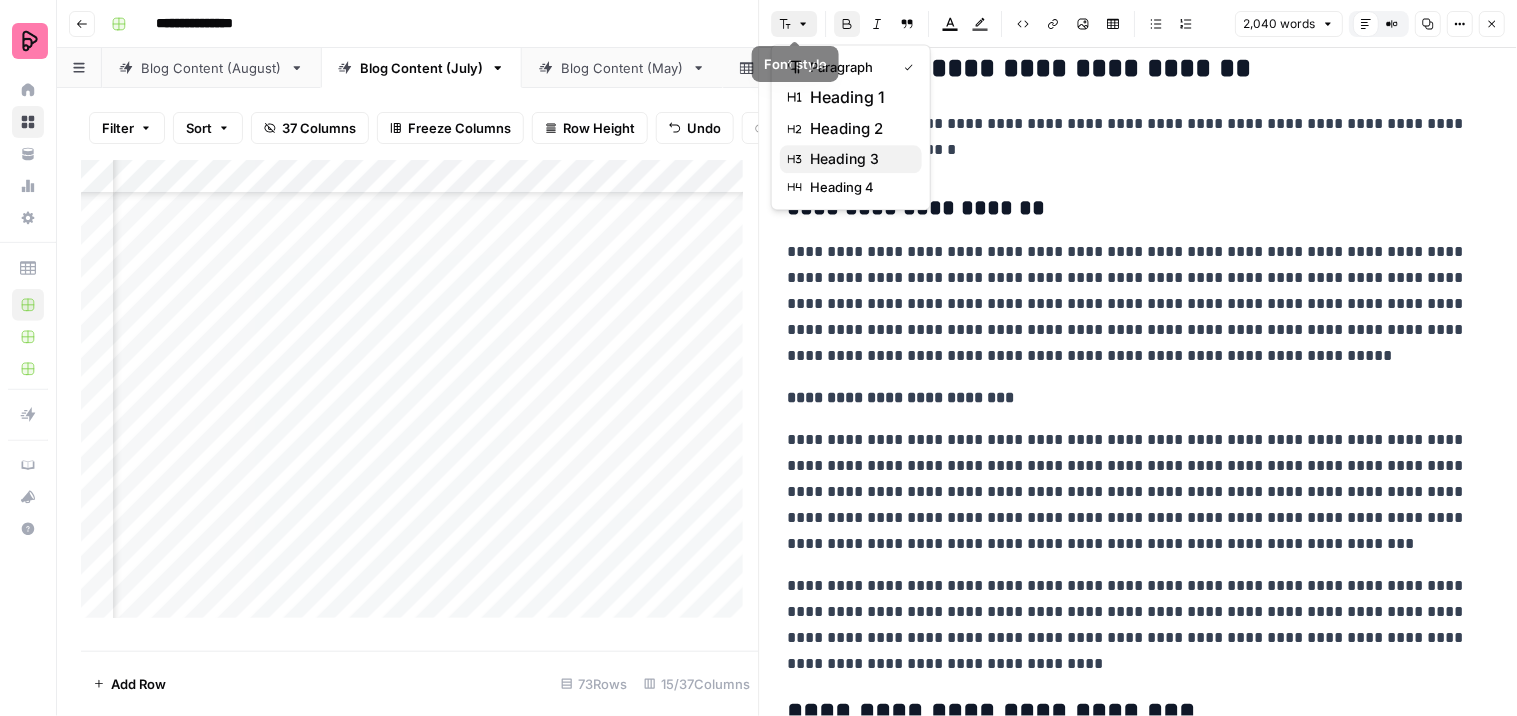click on "heading 3" at bounding box center (858, 159) 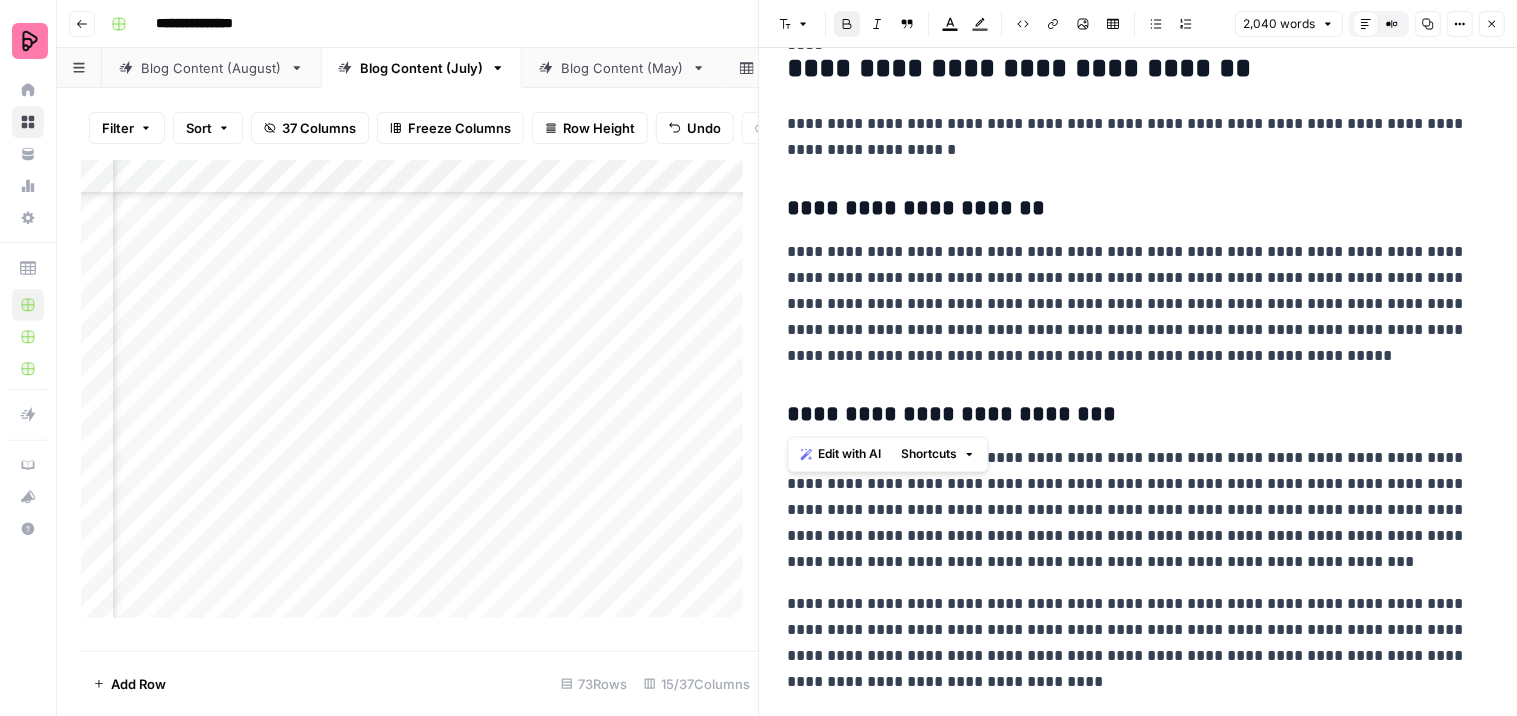 click on "**********" at bounding box center (1130, 304) 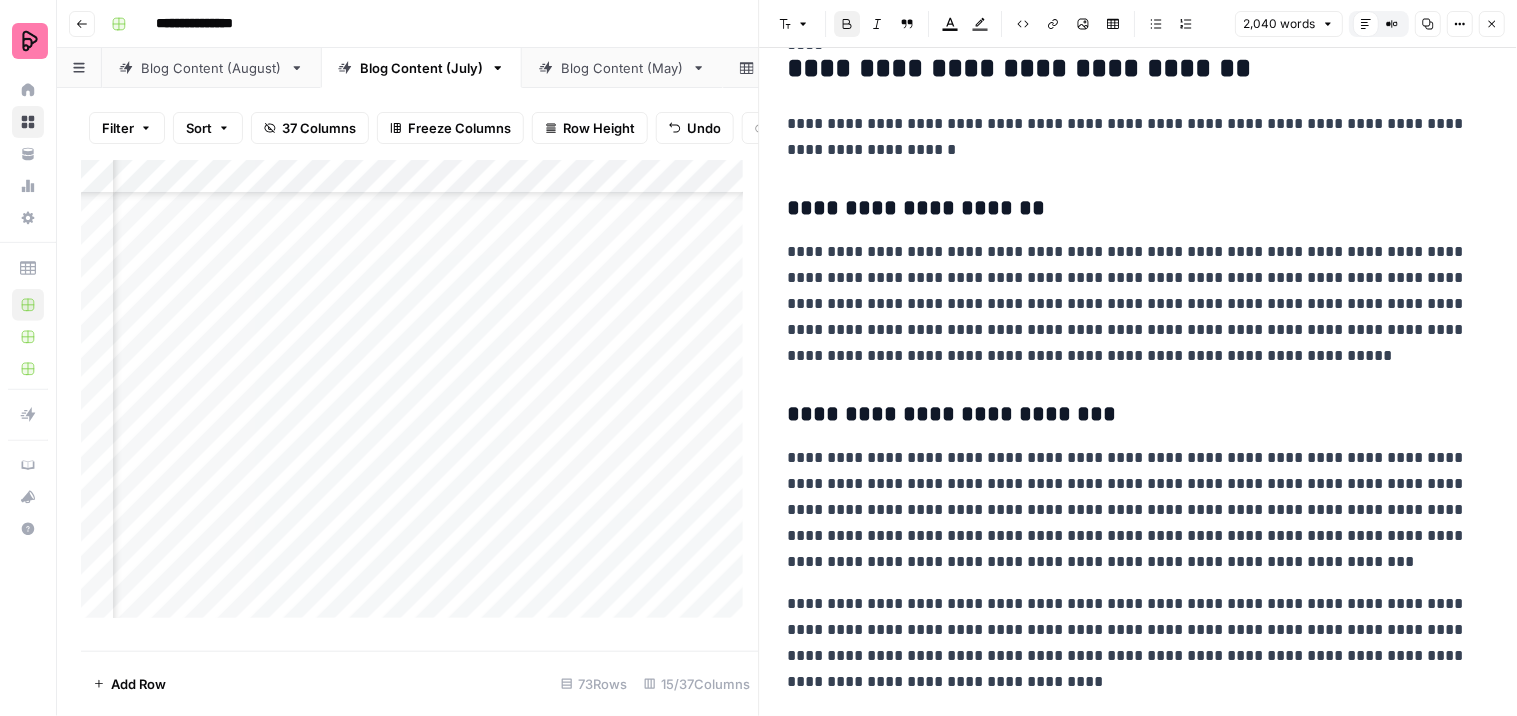 click on "**********" at bounding box center (917, 208) 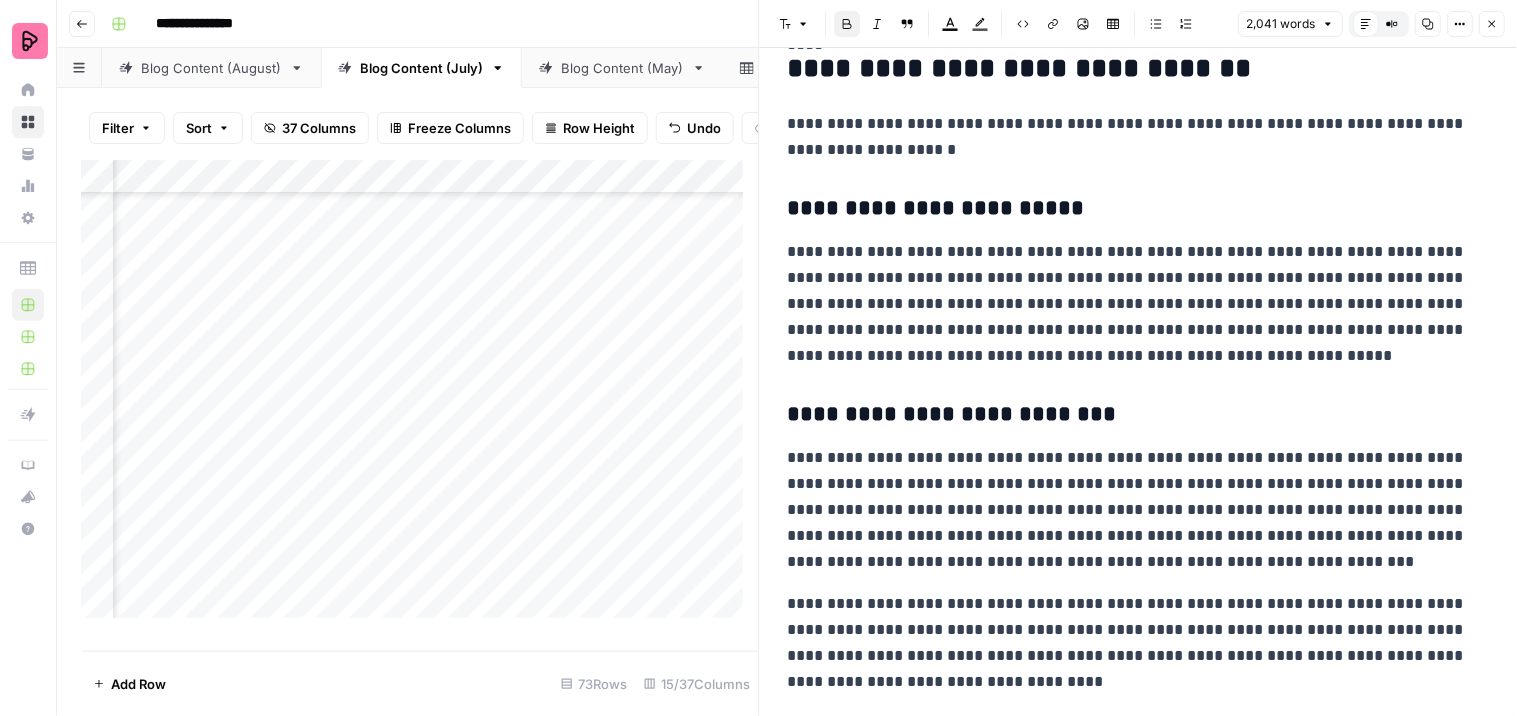 click on "**********" at bounding box center (1139, 2149) 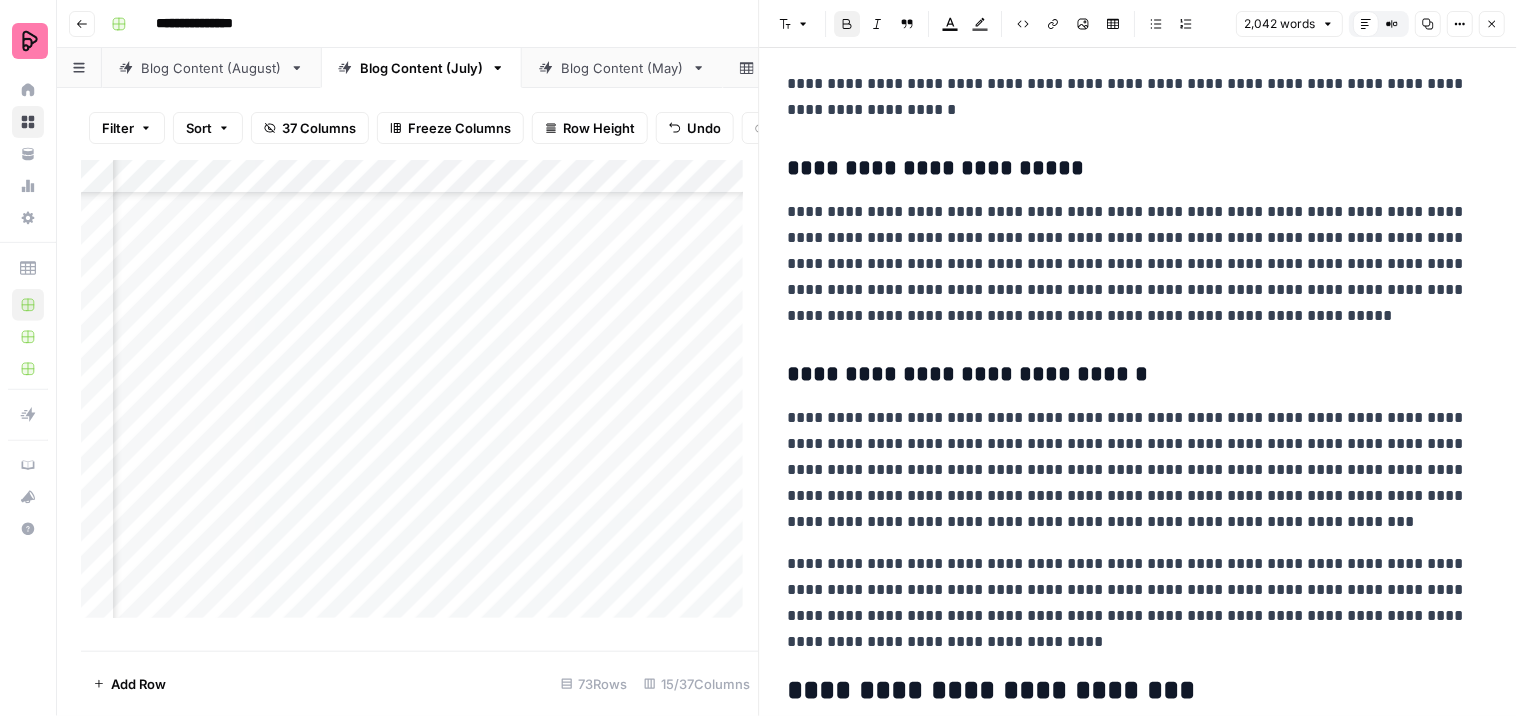 scroll, scrollTop: 1666, scrollLeft: 0, axis: vertical 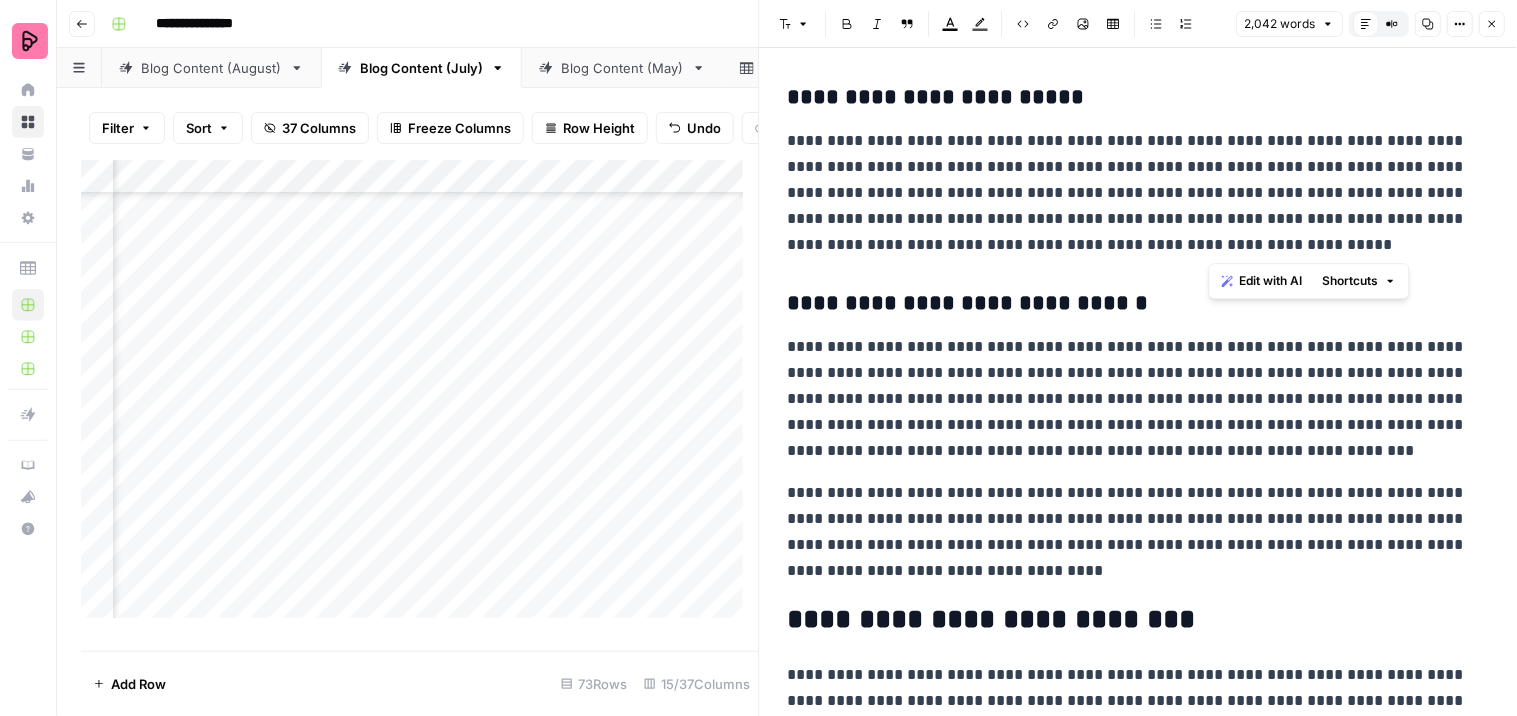 drag, startPoint x: 1207, startPoint y: 218, endPoint x: 1226, endPoint y: 237, distance: 26.870058 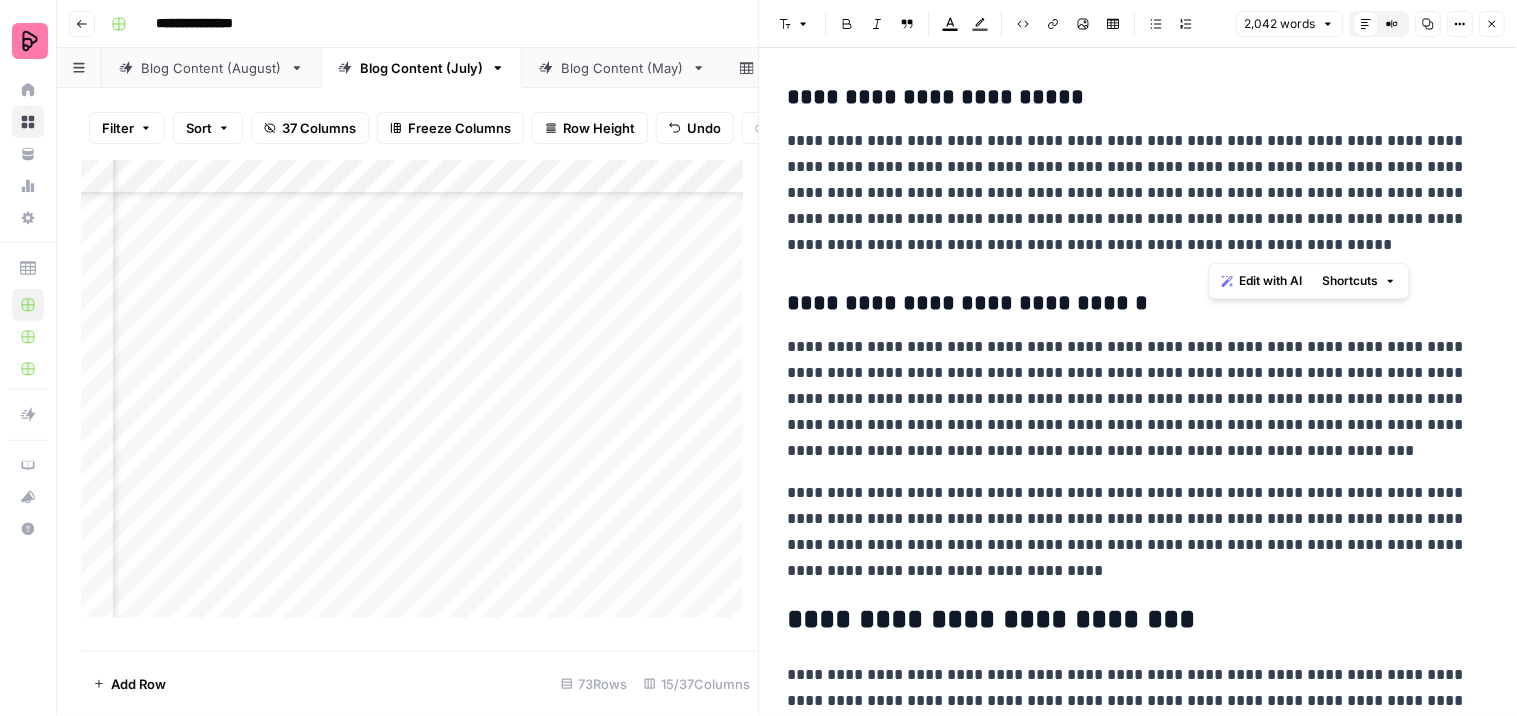 click on "**********" at bounding box center (1130, 193) 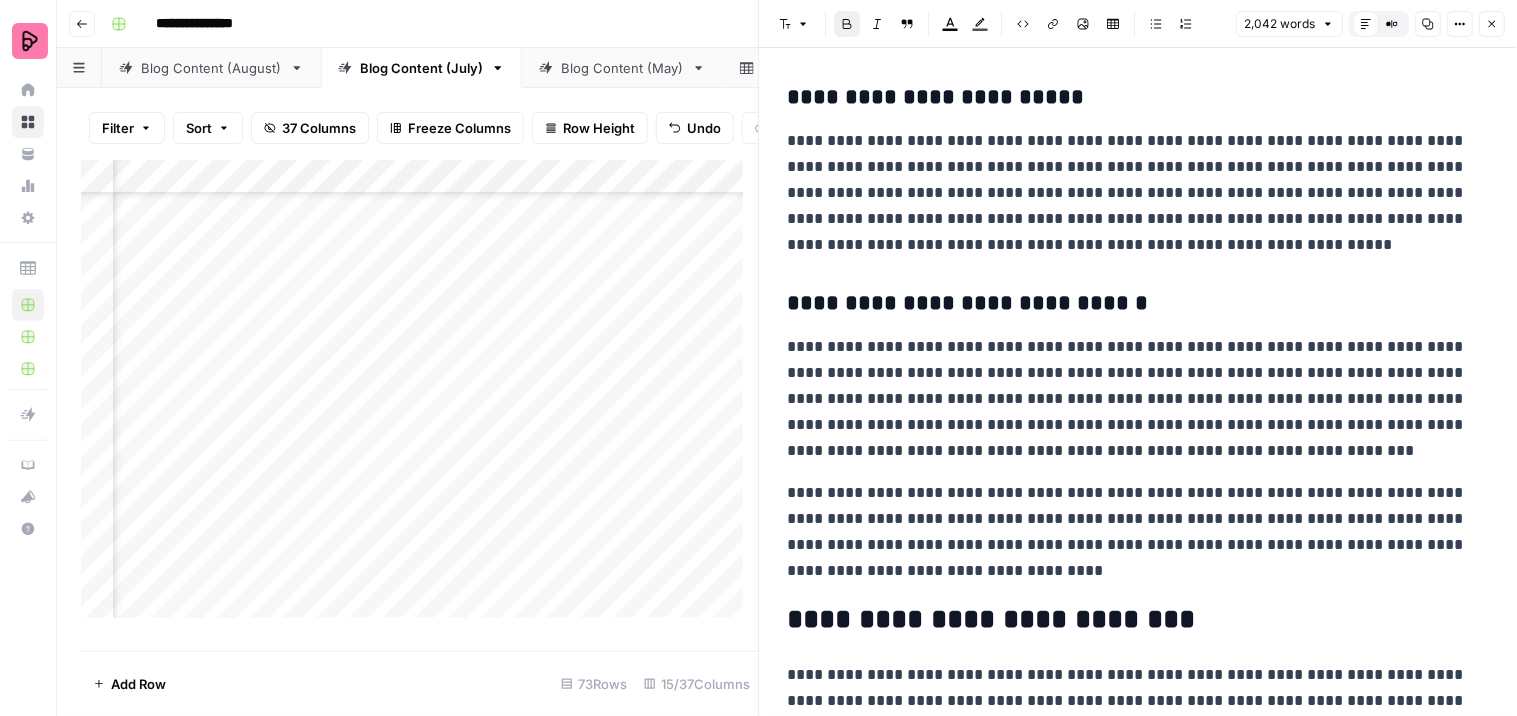 click on "**********" at bounding box center (1139, 2038) 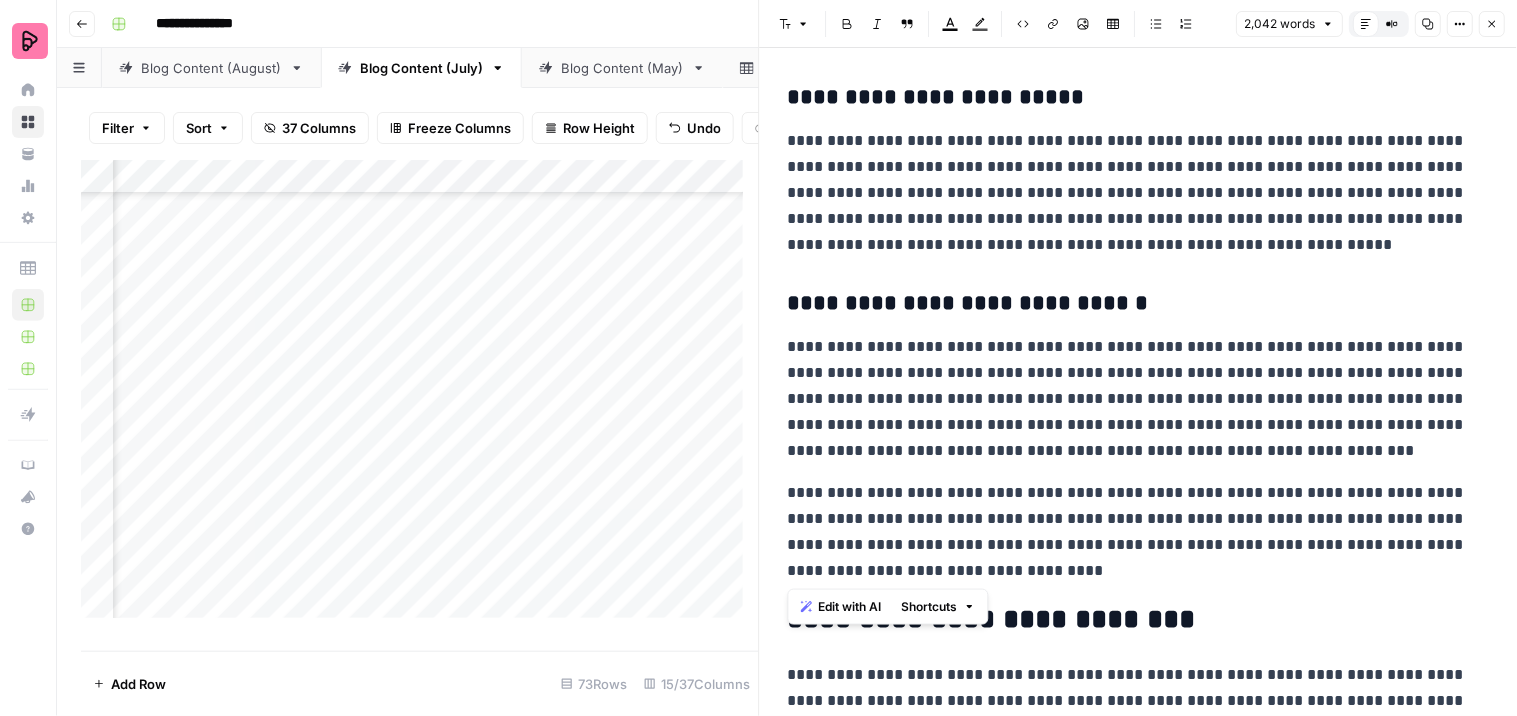 drag, startPoint x: 975, startPoint y: 570, endPoint x: 784, endPoint y: 483, distance: 209.88092 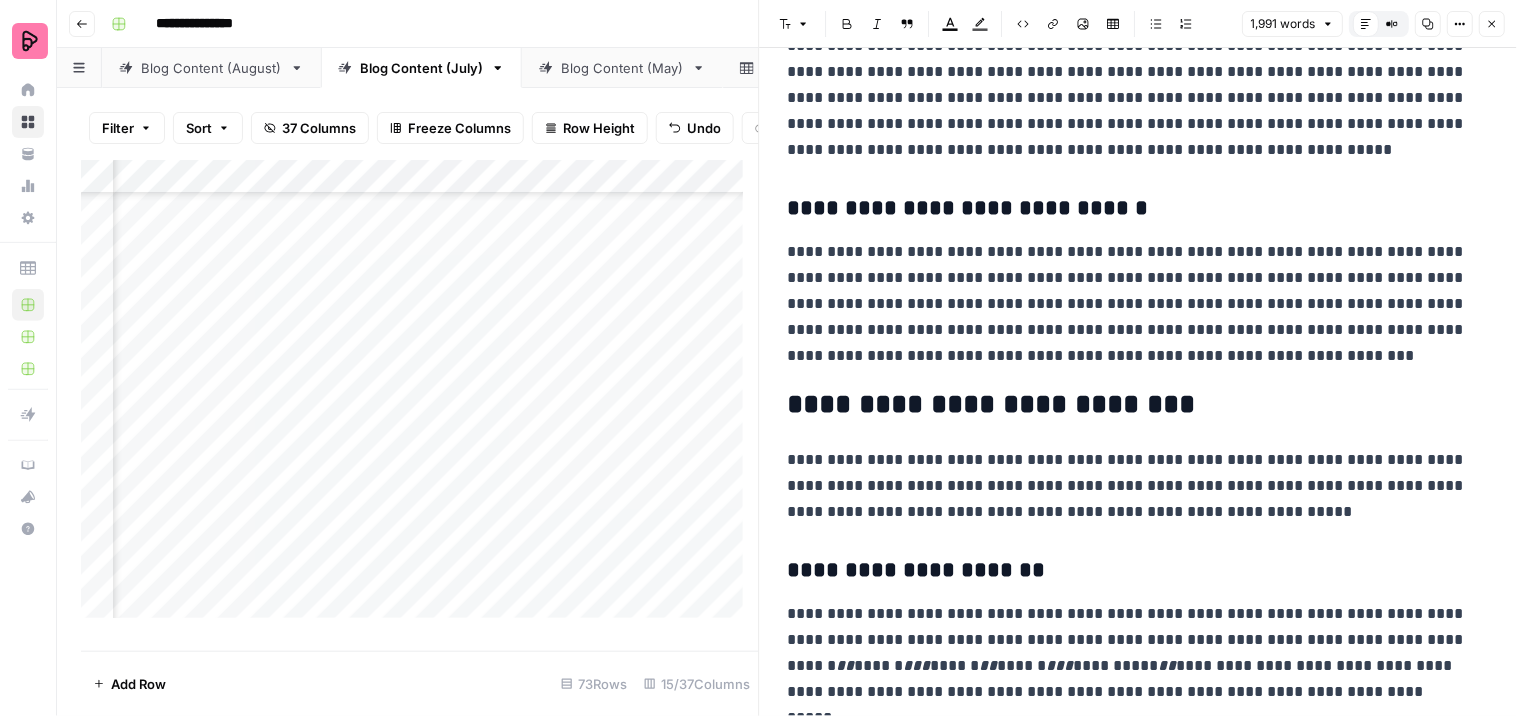 scroll, scrollTop: 1888, scrollLeft: 0, axis: vertical 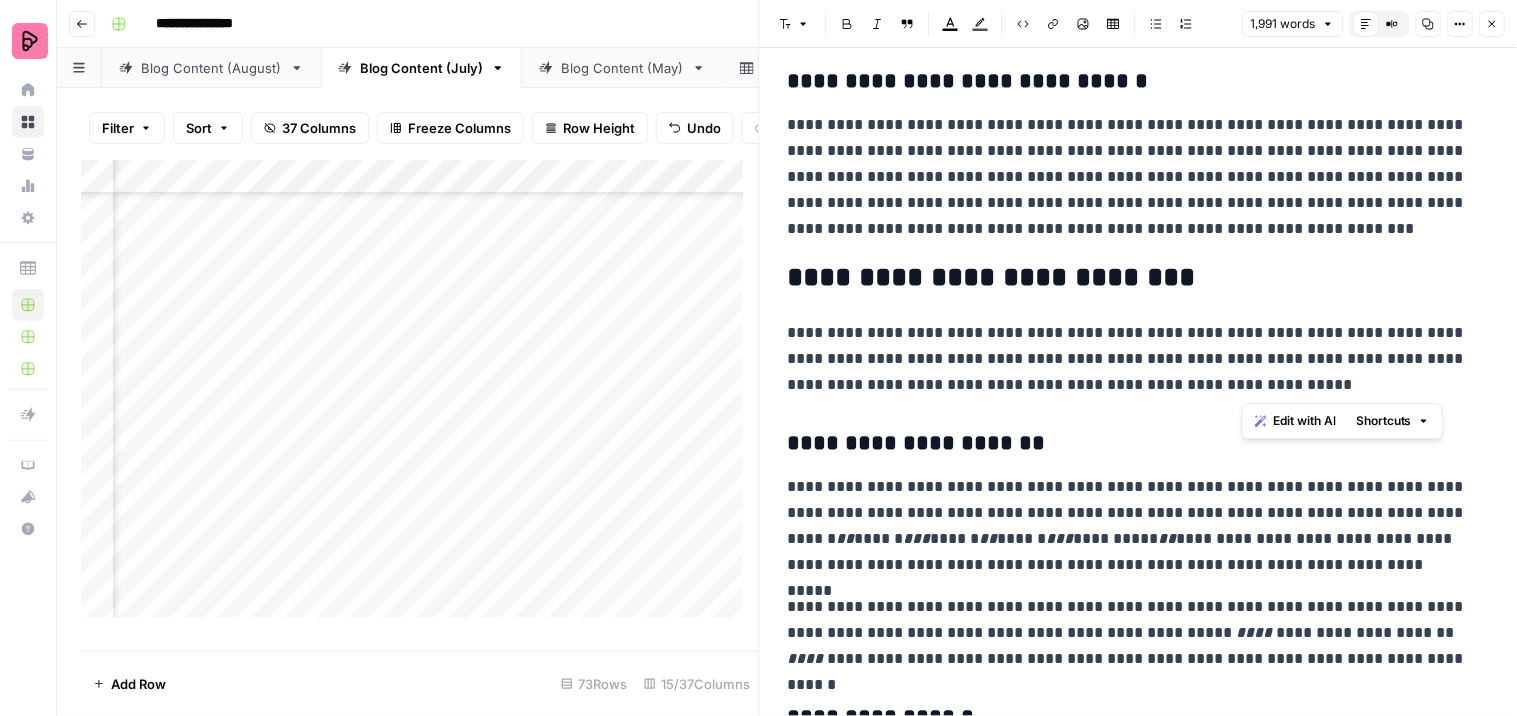 drag, startPoint x: 1333, startPoint y: 355, endPoint x: 1348, endPoint y: 387, distance: 35.341194 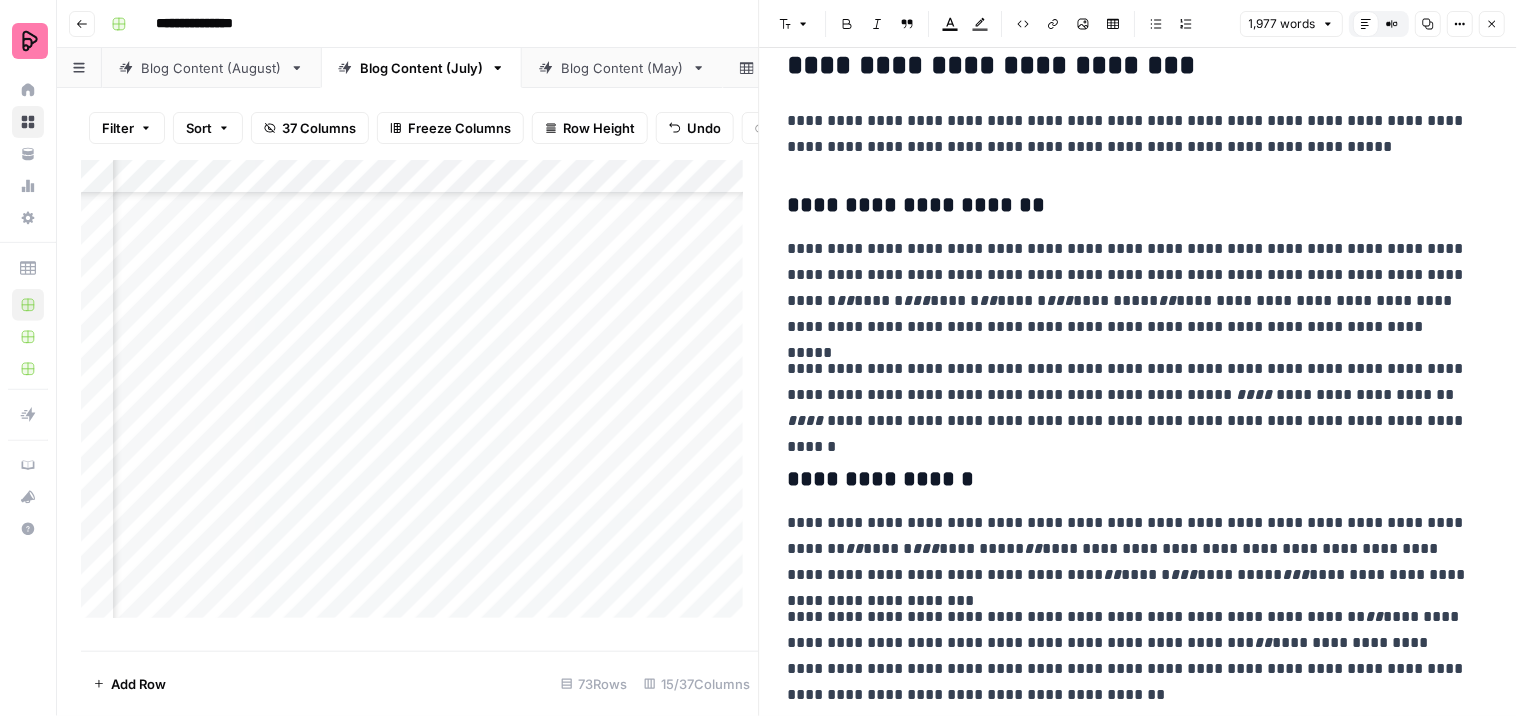 scroll, scrollTop: 2111, scrollLeft: 0, axis: vertical 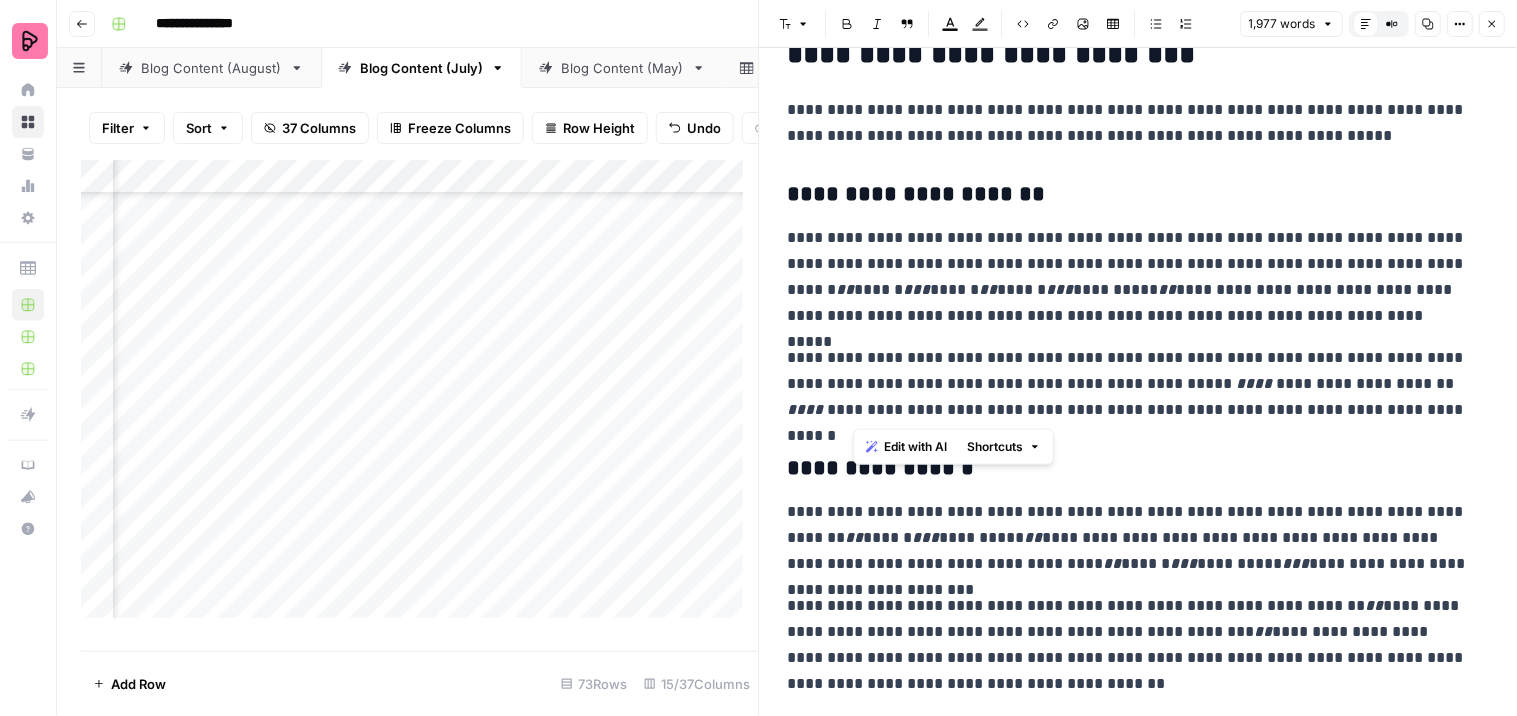 drag, startPoint x: 1398, startPoint y: 408, endPoint x: 854, endPoint y: 401, distance: 544.04504 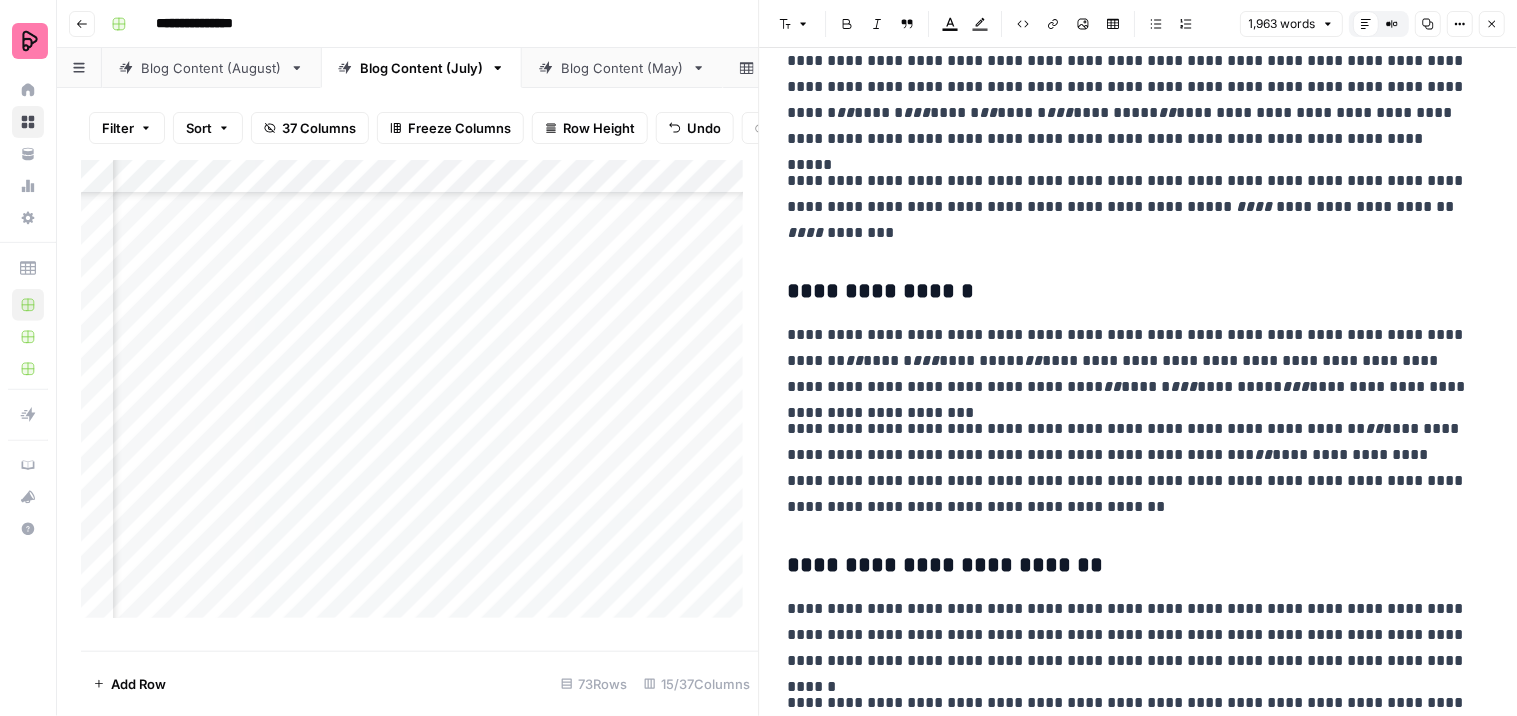 scroll, scrollTop: 2333, scrollLeft: 0, axis: vertical 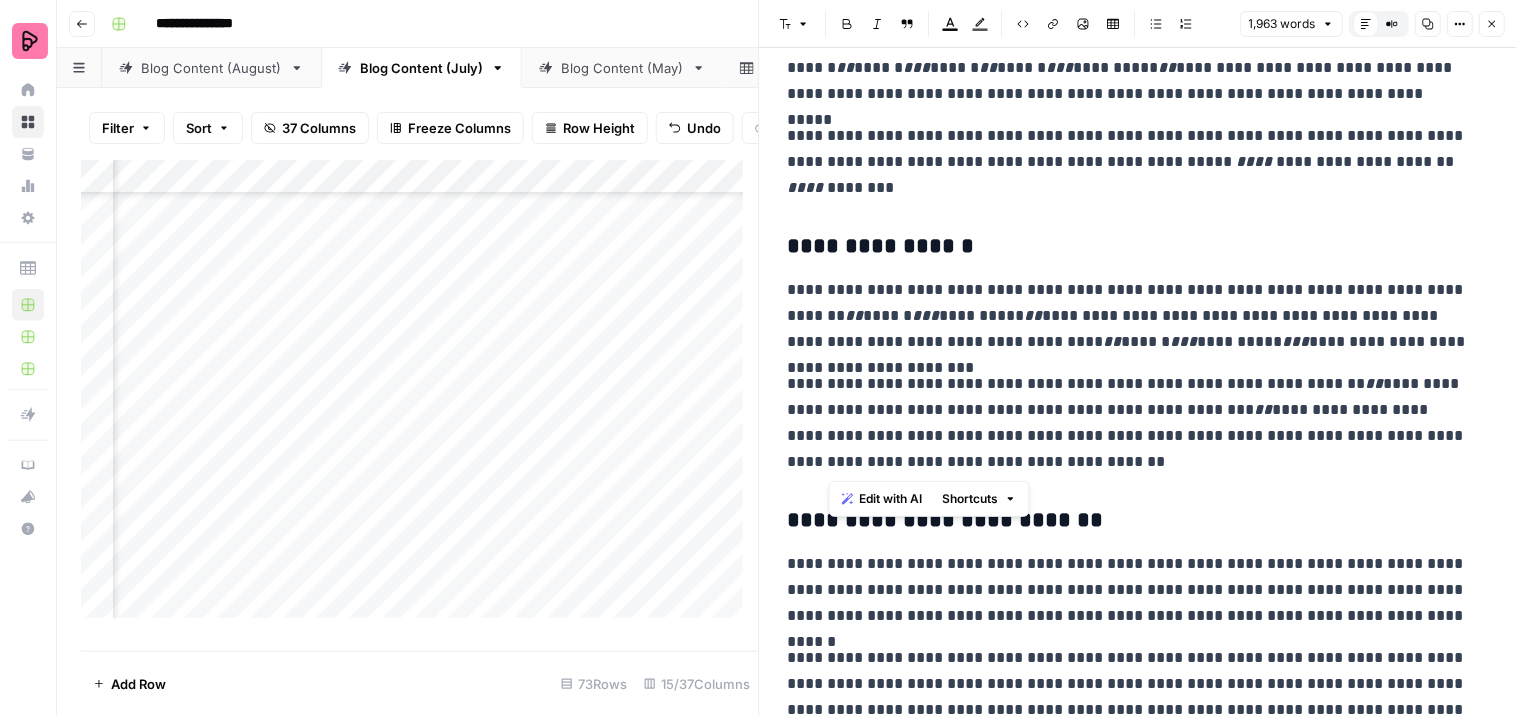 drag, startPoint x: 1205, startPoint y: 410, endPoint x: 1235, endPoint y: 456, distance: 54.91812 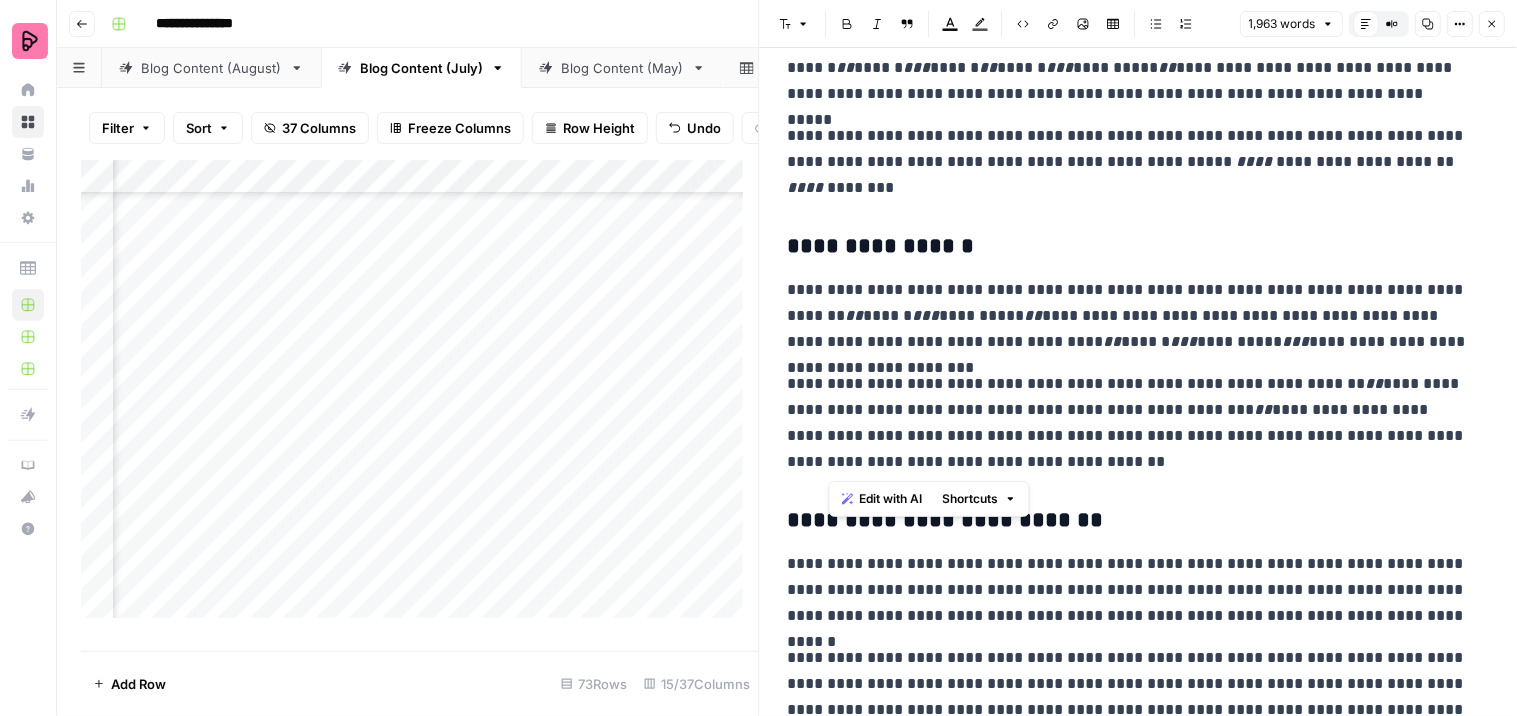 click on "**********" at bounding box center (1130, 423) 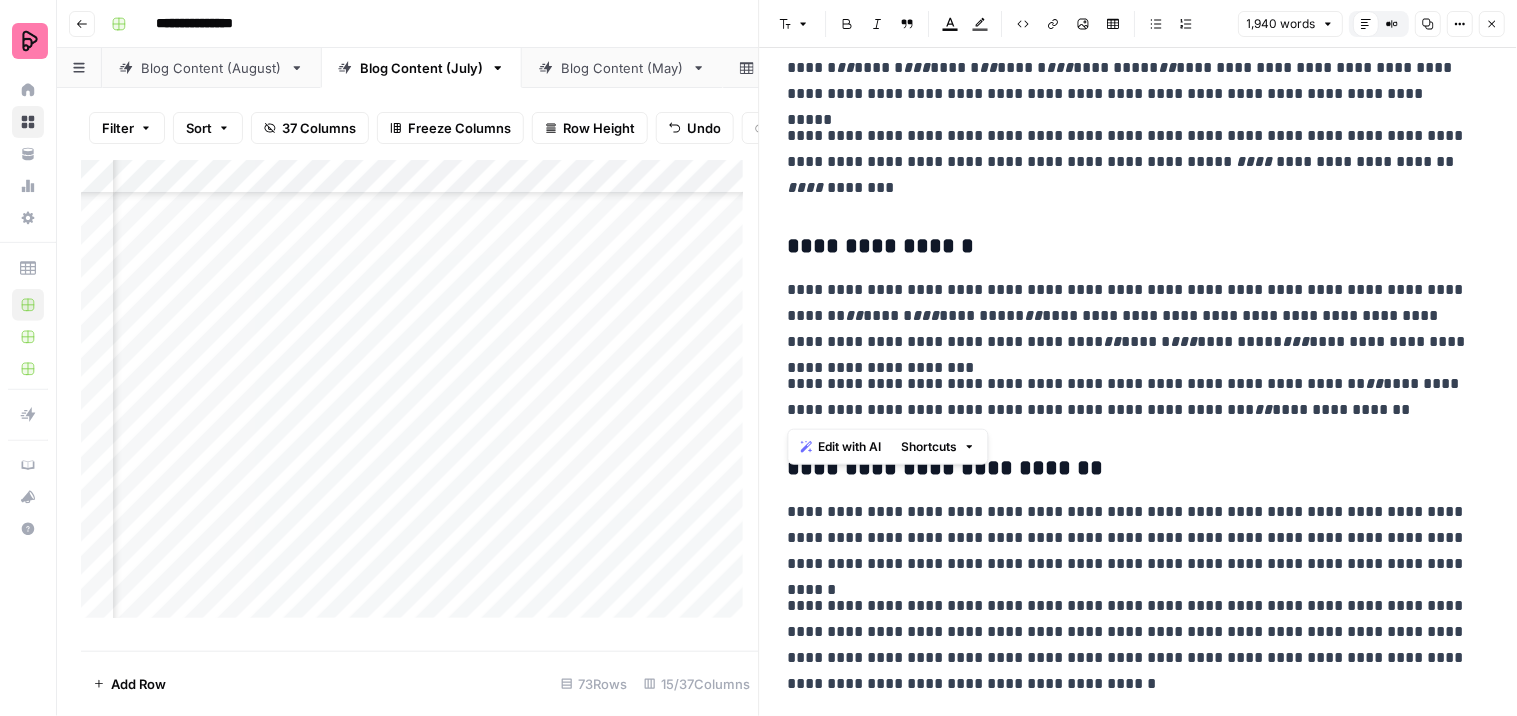 drag, startPoint x: 1218, startPoint y: 413, endPoint x: 781, endPoint y: 372, distance: 438.91913 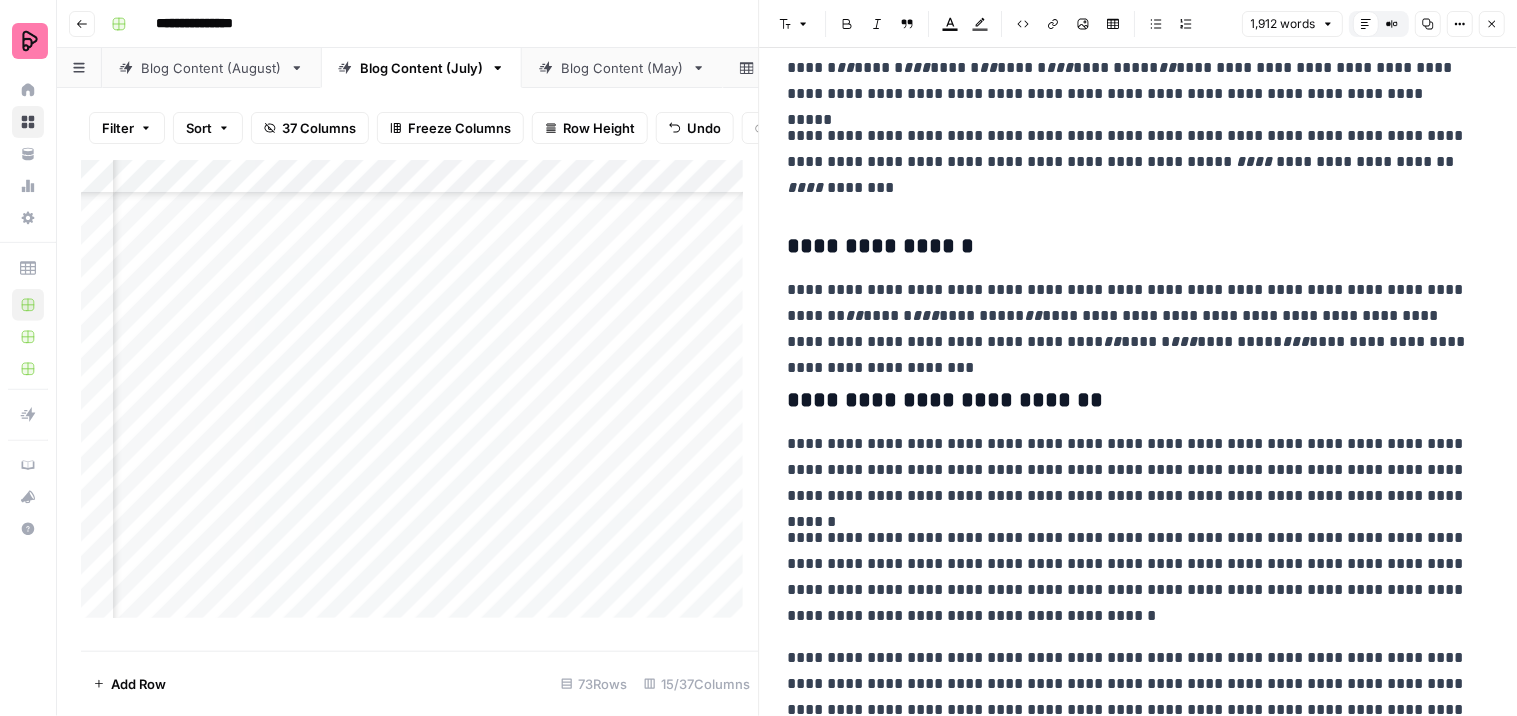 scroll, scrollTop: 2444, scrollLeft: 0, axis: vertical 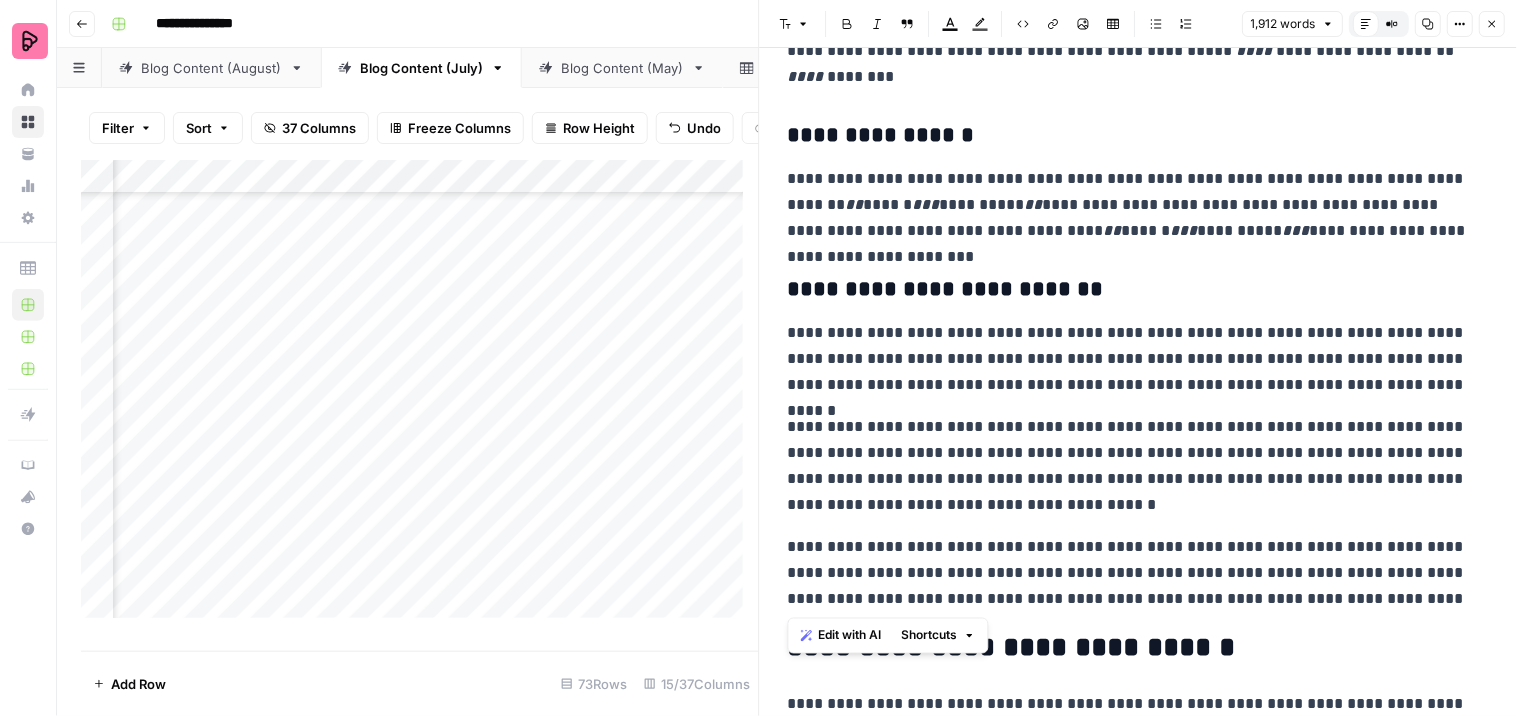 drag, startPoint x: 1423, startPoint y: 595, endPoint x: 783, endPoint y: 528, distance: 643.4975 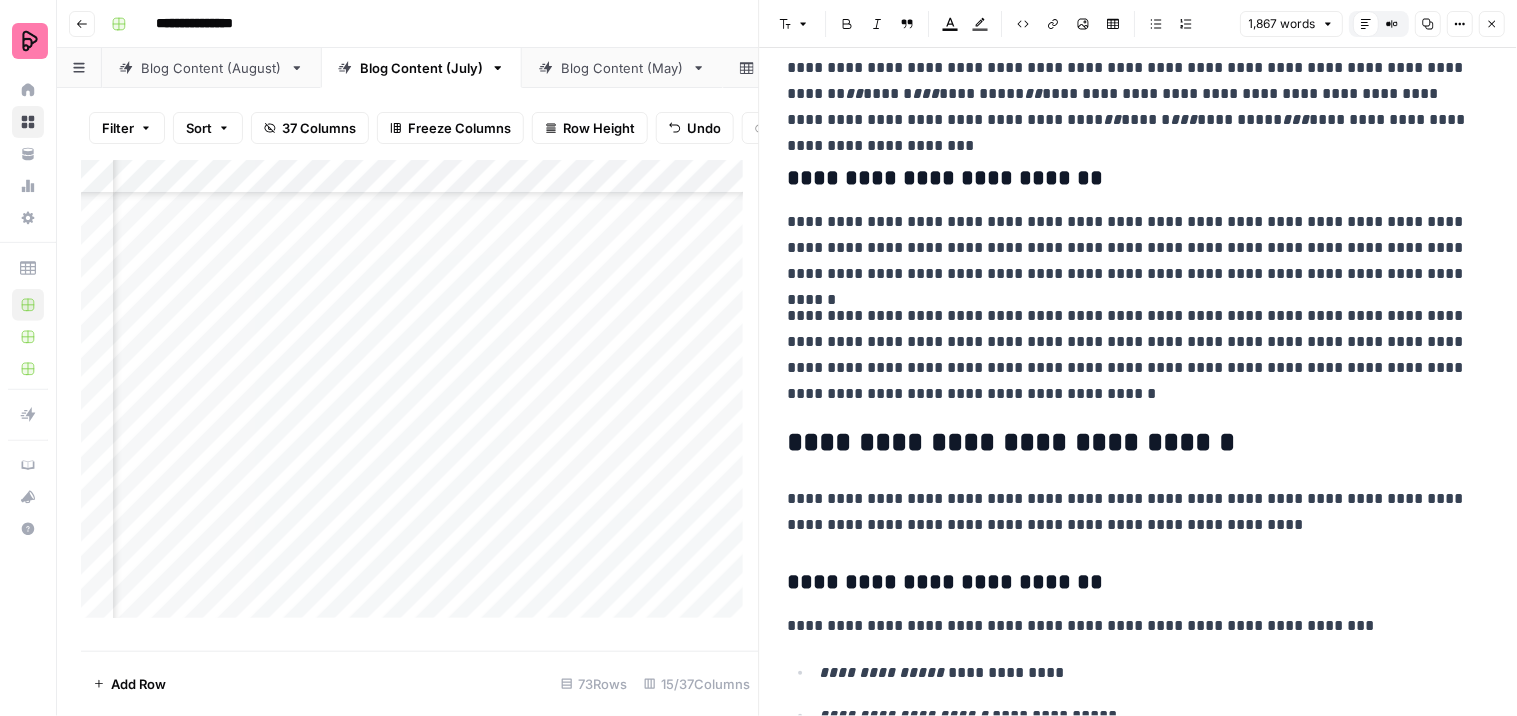 scroll, scrollTop: 2666, scrollLeft: 0, axis: vertical 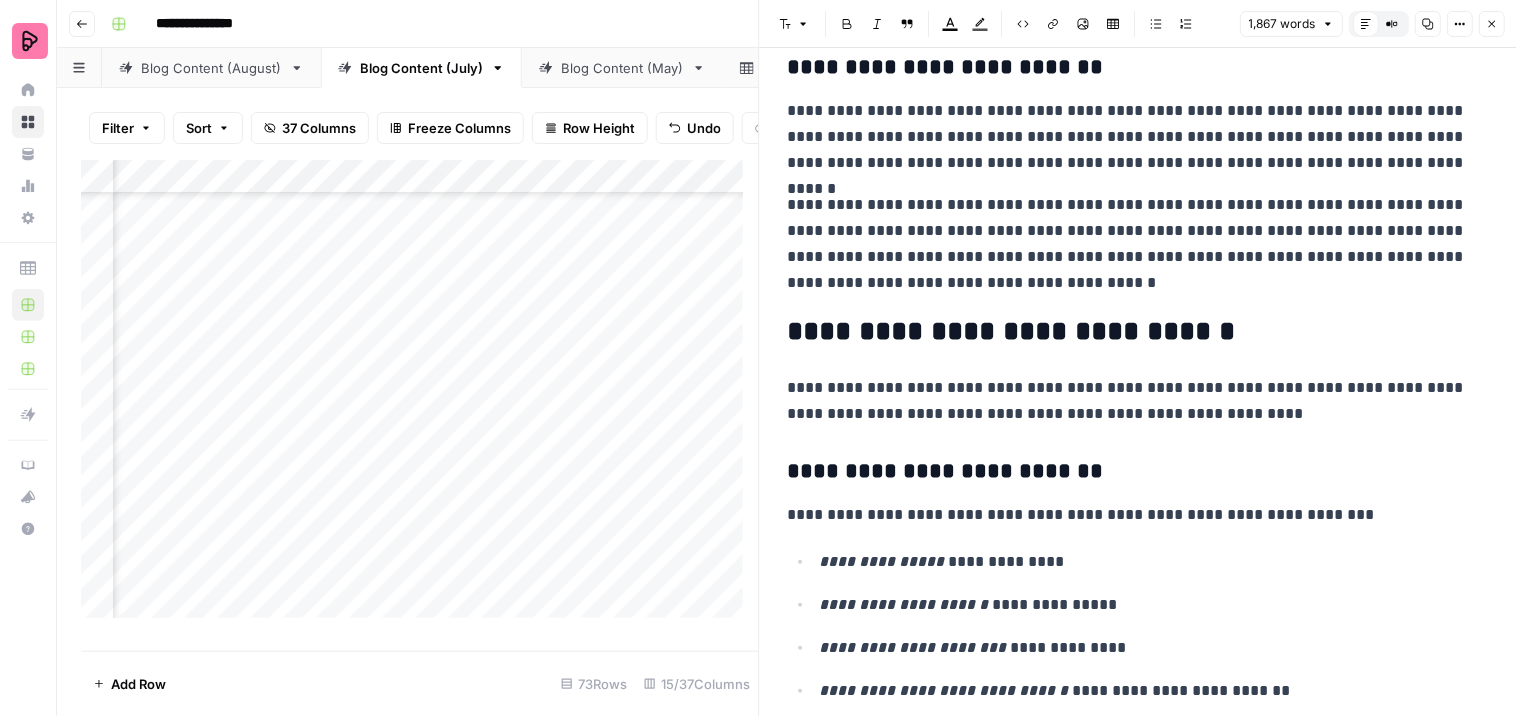 click on "**********" at bounding box center [1130, 401] 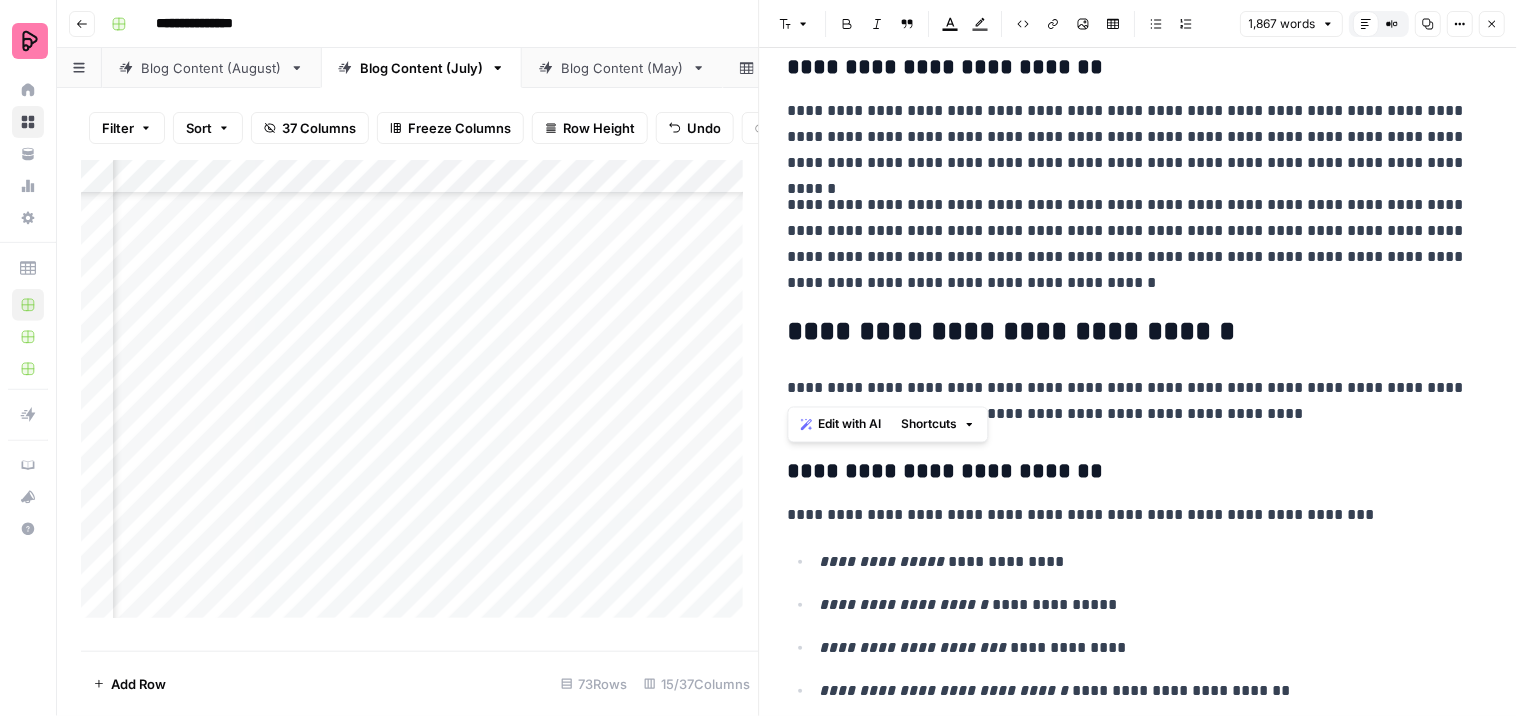 drag, startPoint x: 1252, startPoint y: 381, endPoint x: 791, endPoint y: 390, distance: 461.08783 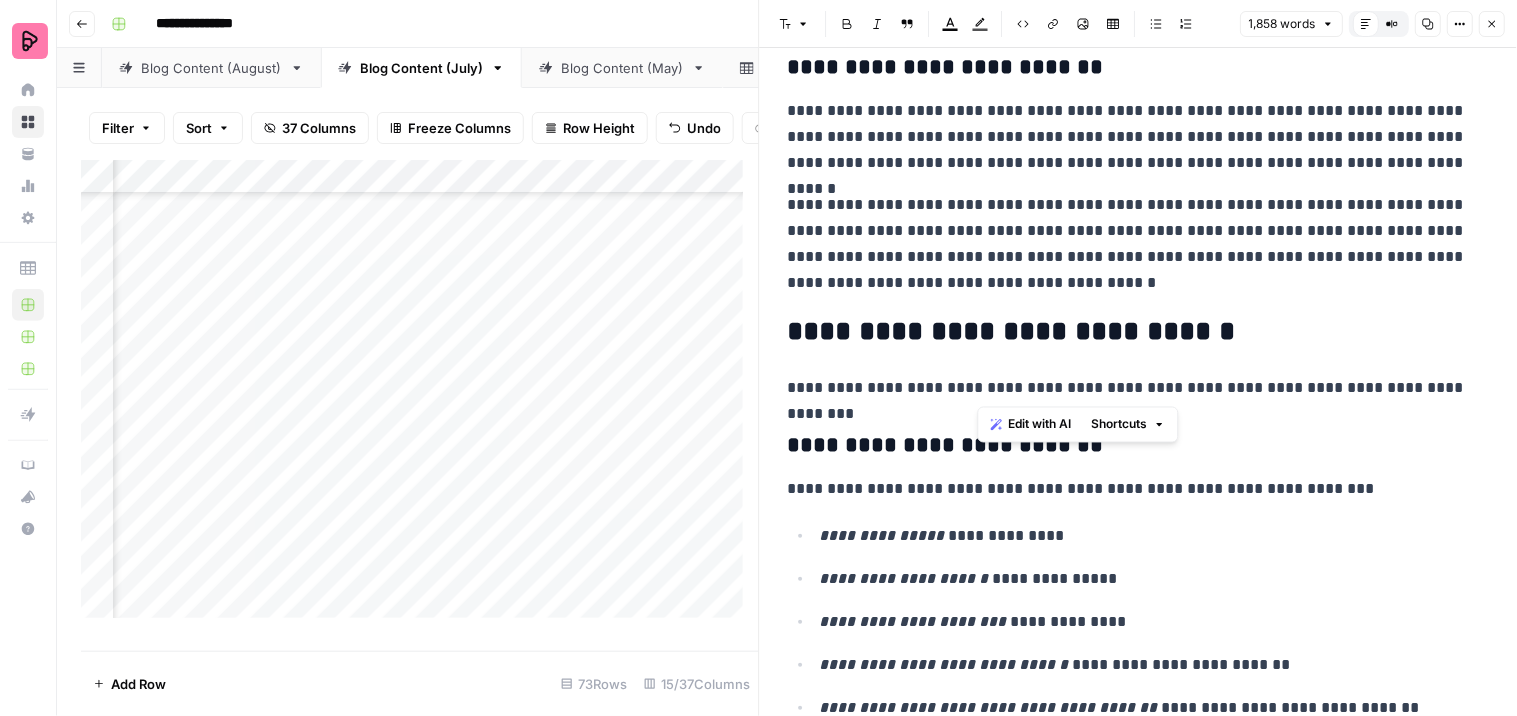 drag, startPoint x: 1005, startPoint y: 381, endPoint x: 982, endPoint y: 376, distance: 23.537205 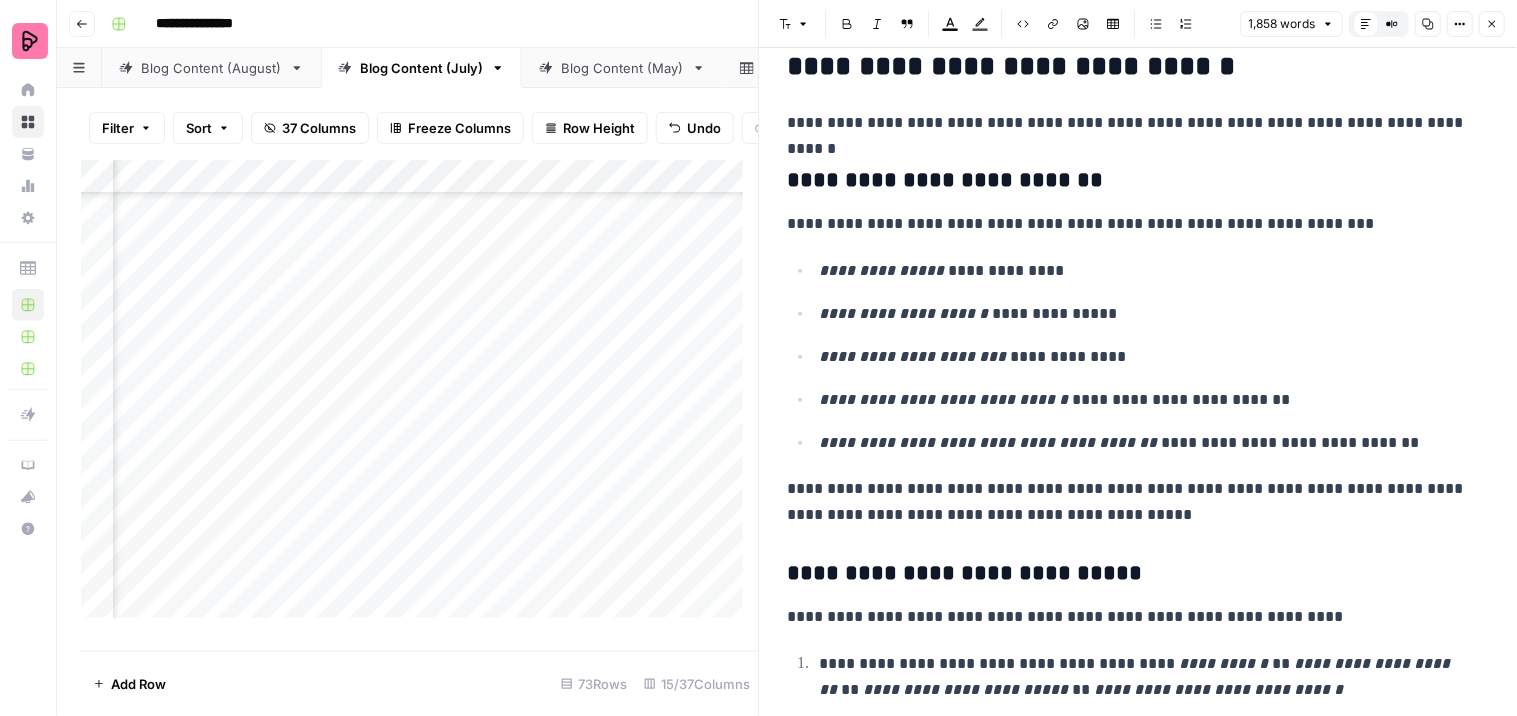scroll, scrollTop: 3000, scrollLeft: 0, axis: vertical 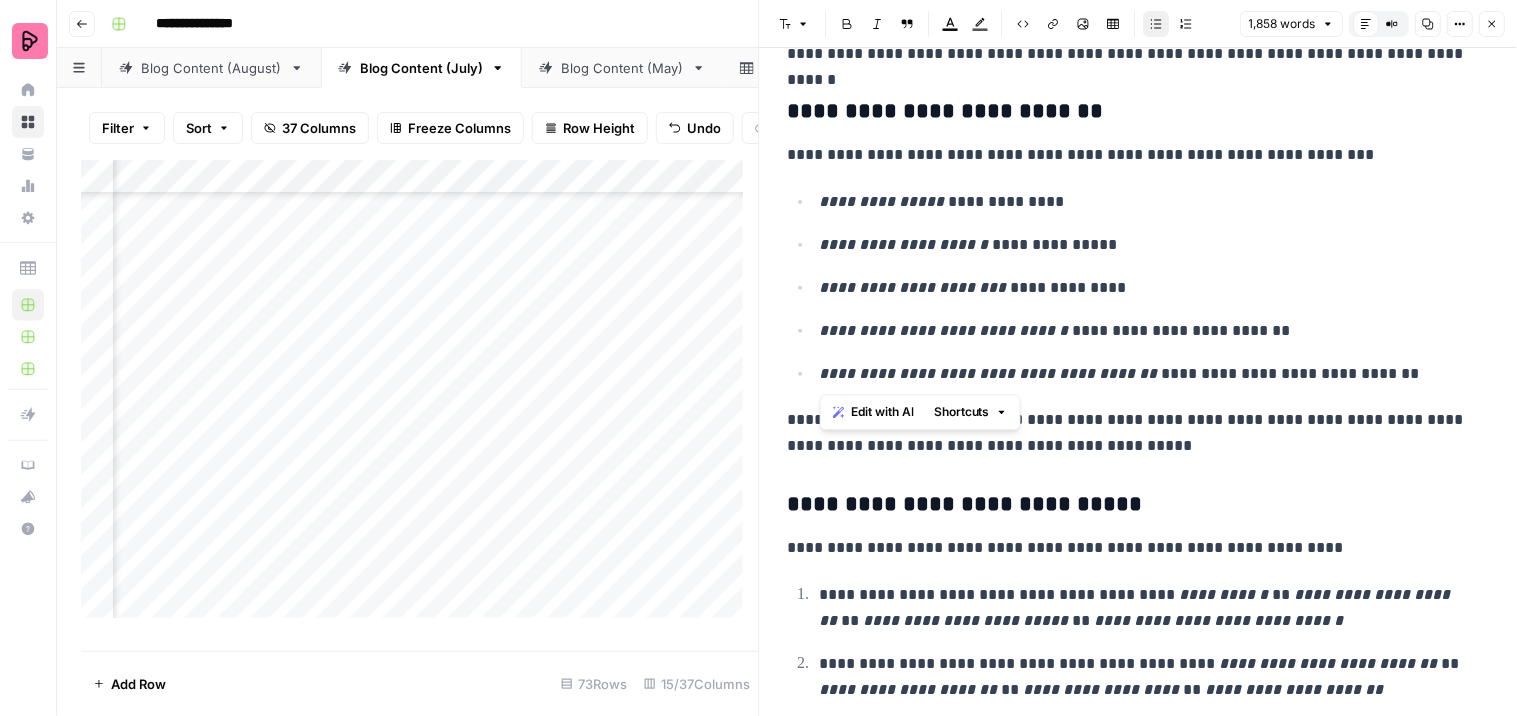 drag, startPoint x: 1400, startPoint y: 367, endPoint x: 820, endPoint y: 188, distance: 606.9934 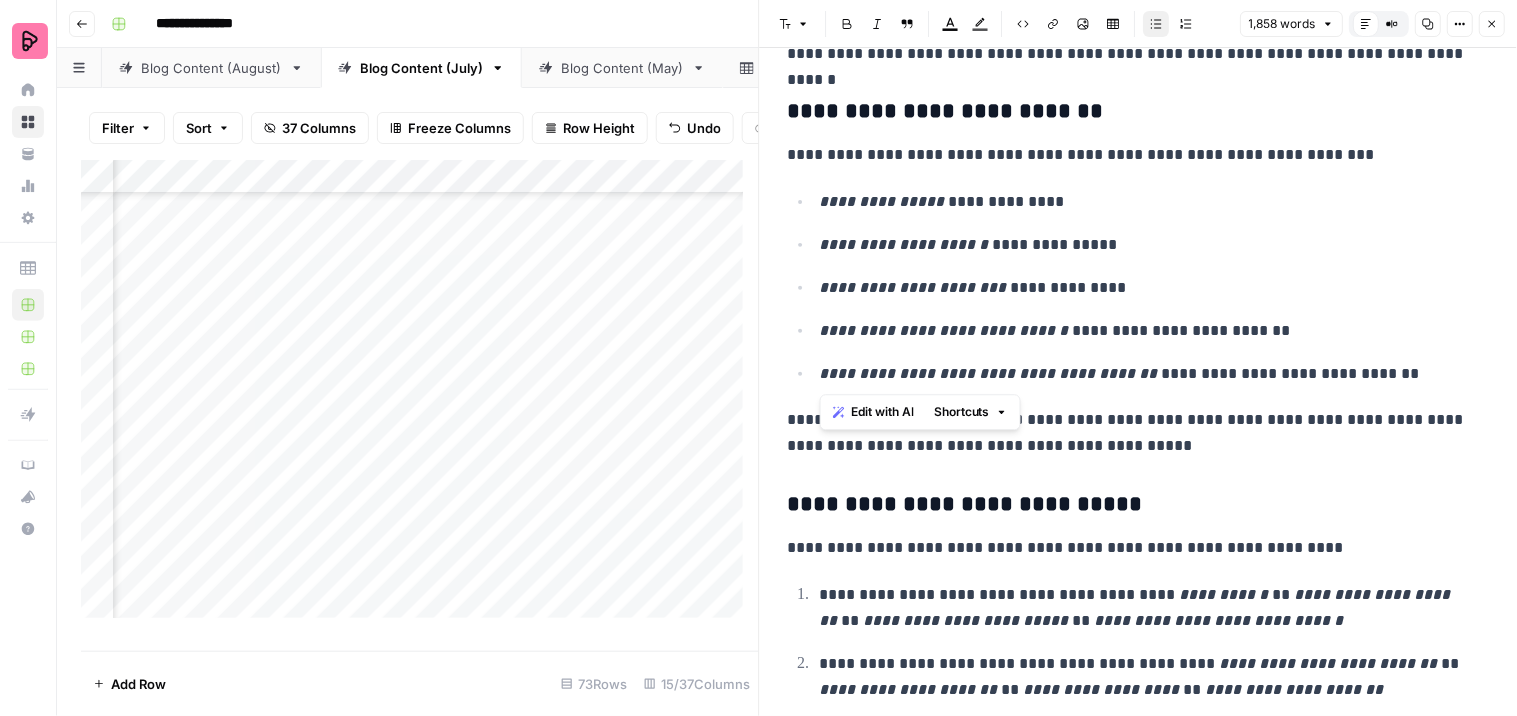 click on "**********" at bounding box center [1139, 287] 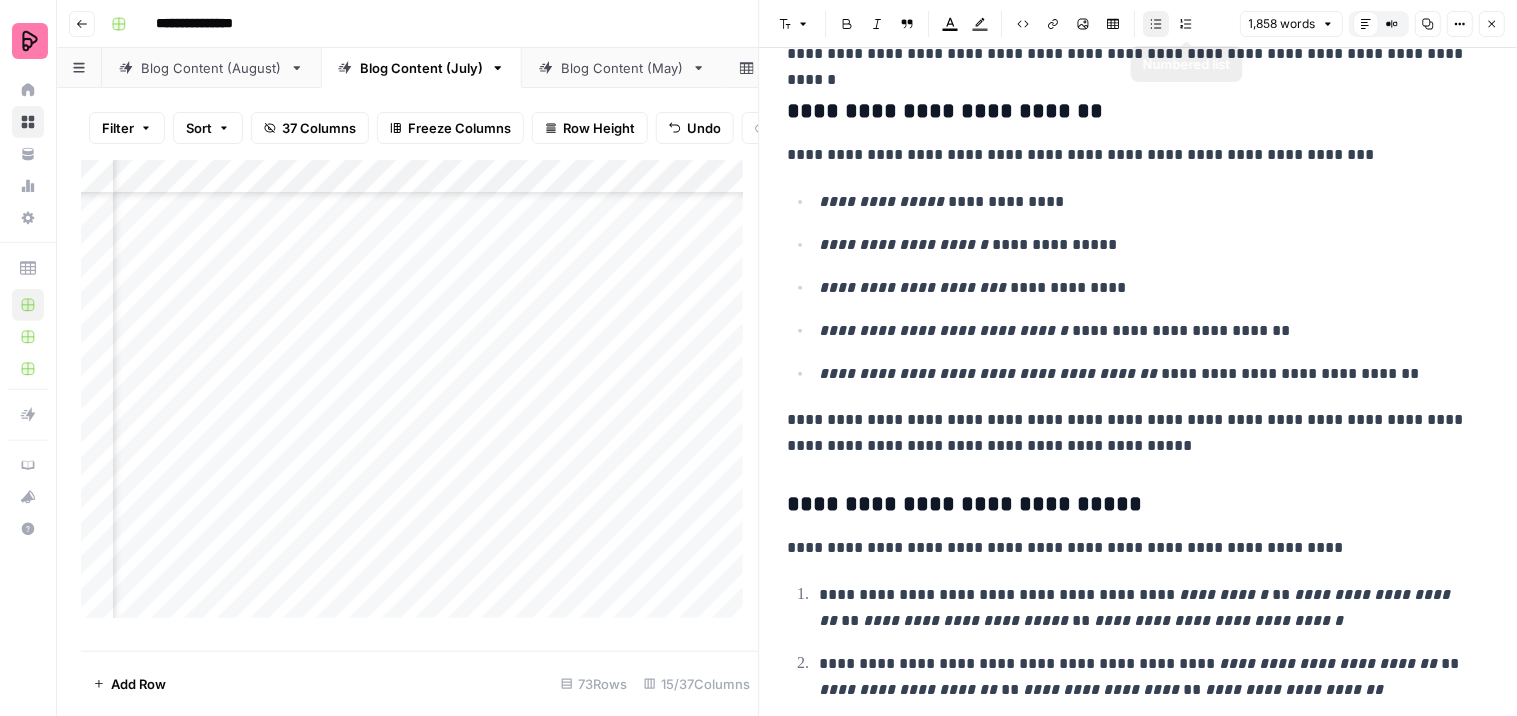 click 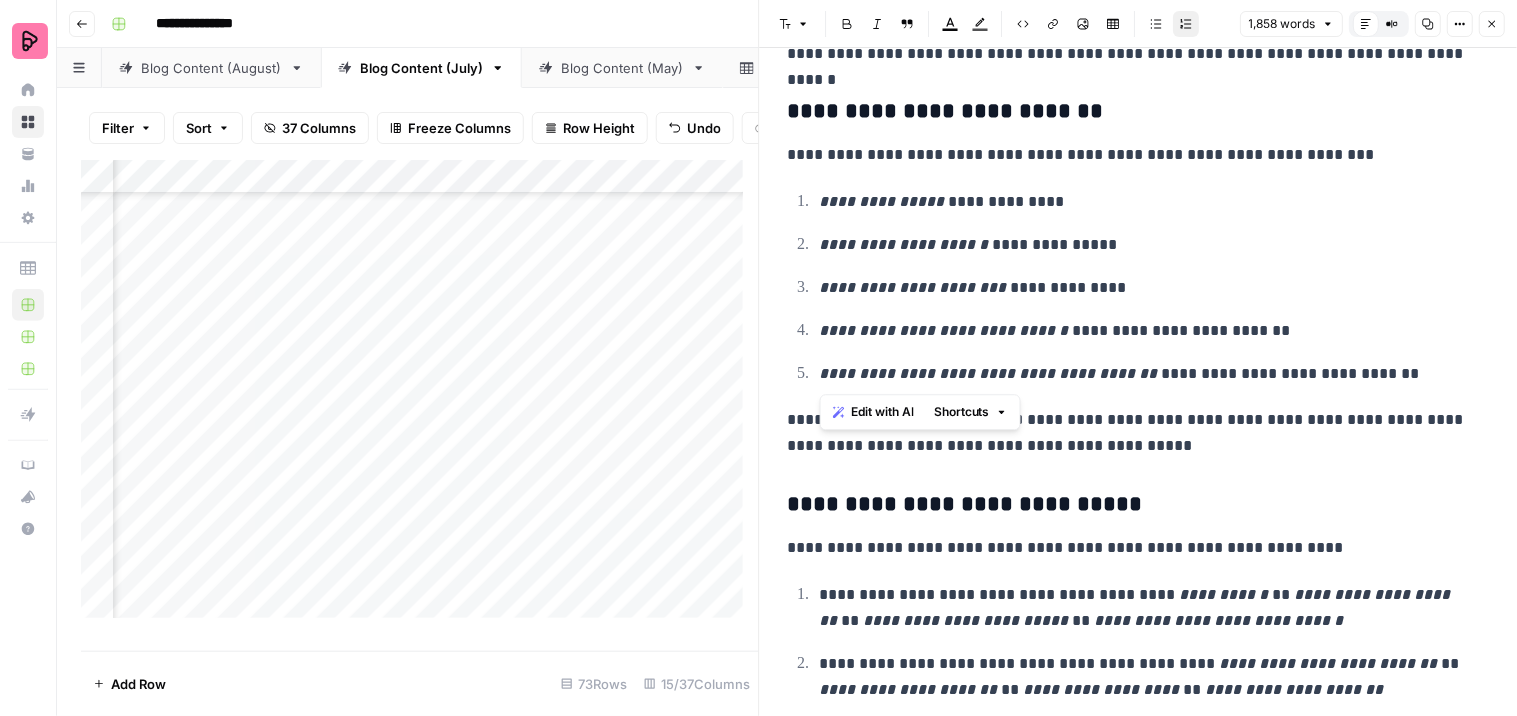 click on "**********" at bounding box center [1146, 245] 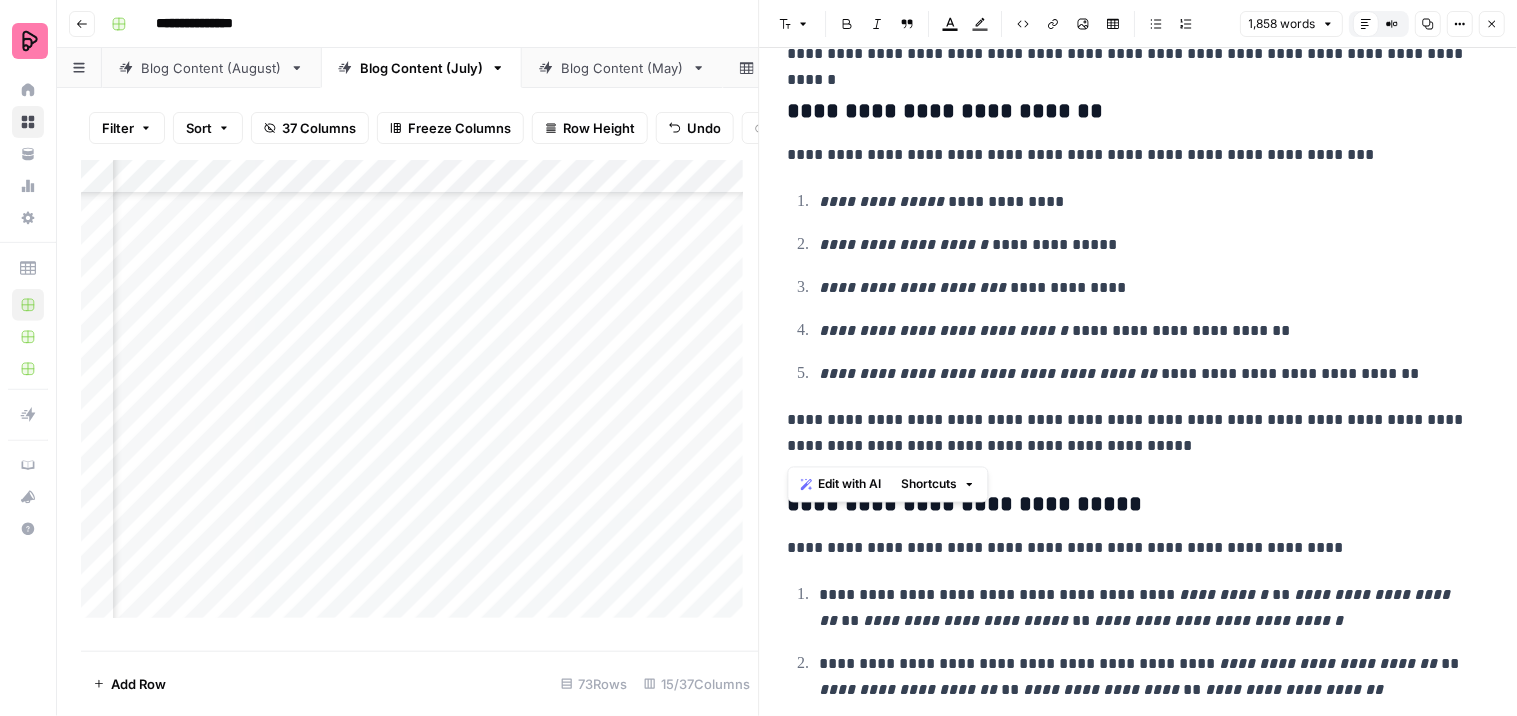 drag, startPoint x: 1121, startPoint y: 443, endPoint x: 783, endPoint y: 418, distance: 338.9233 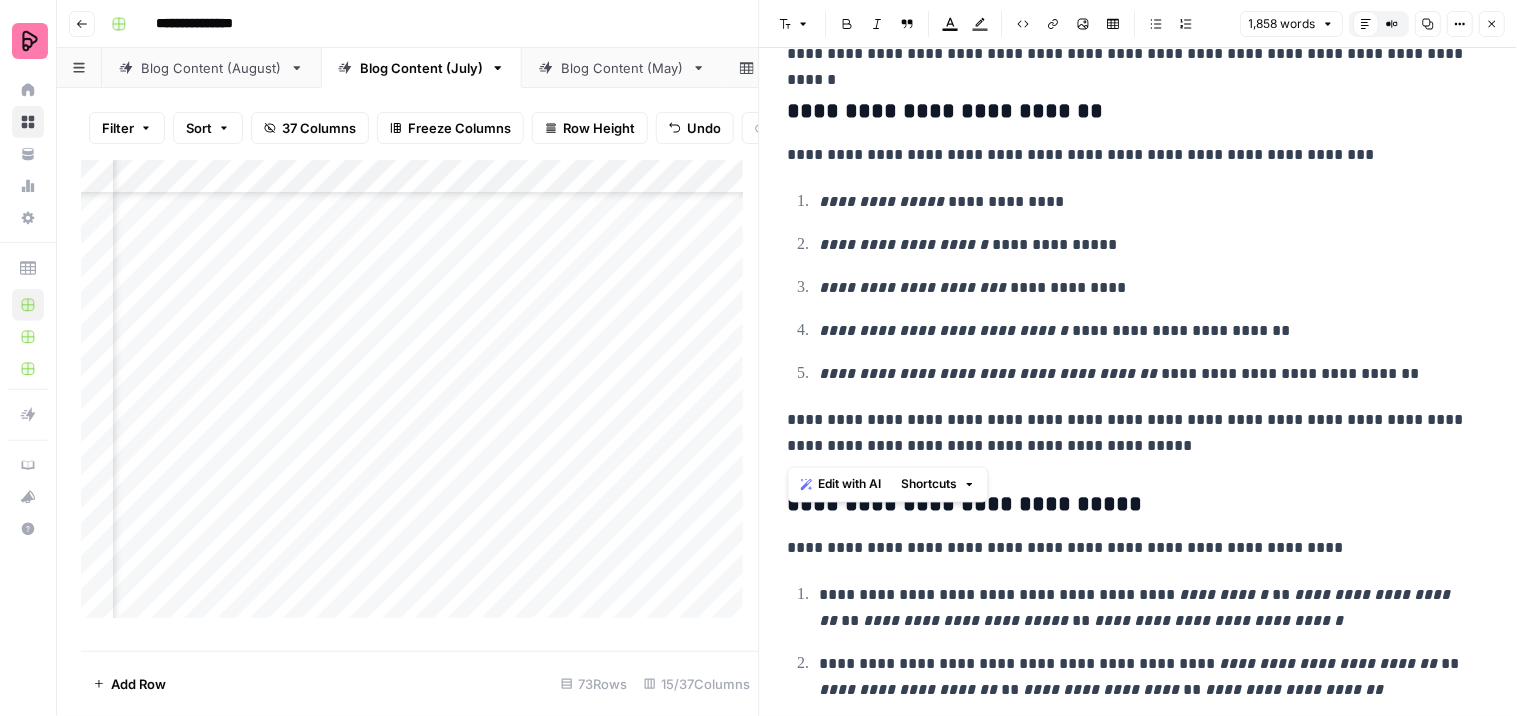 click on "**********" at bounding box center (1139, 511) 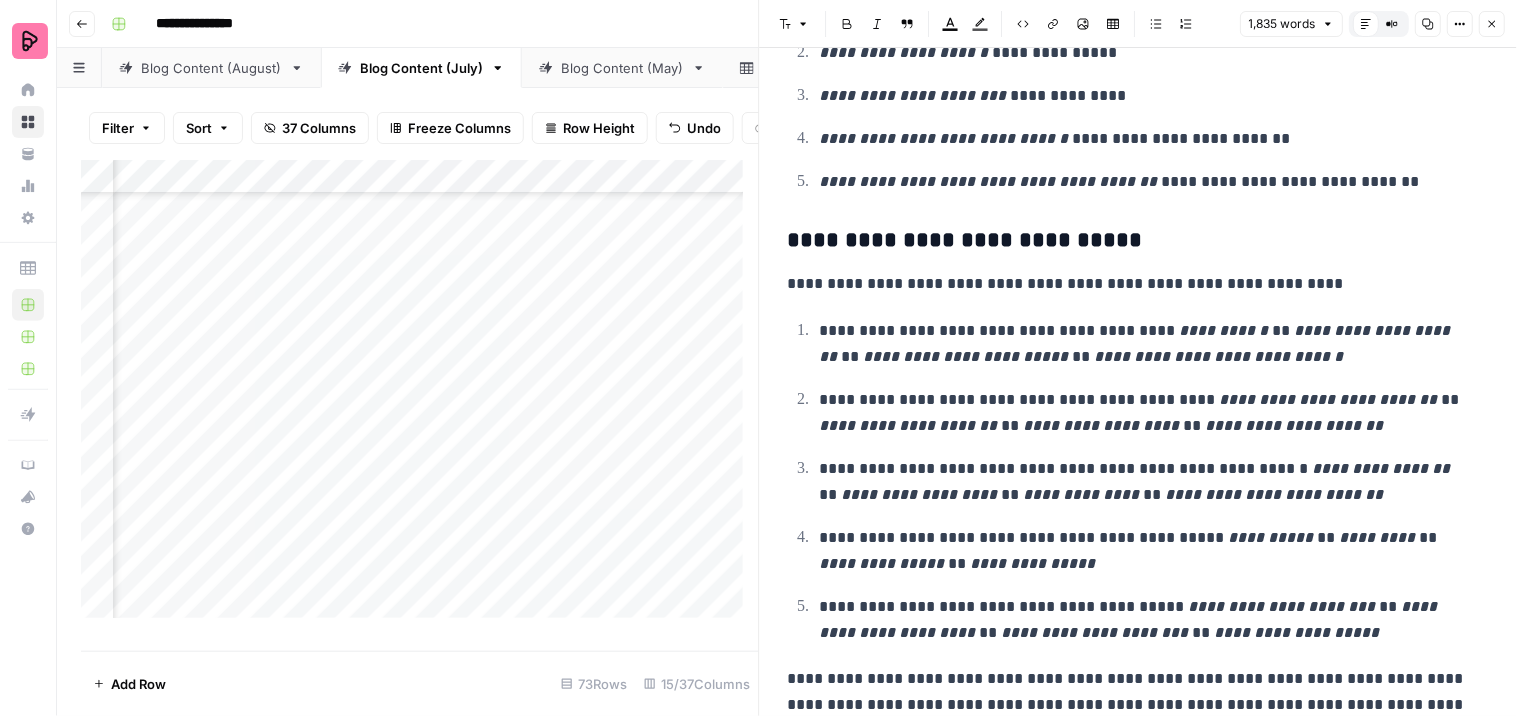 scroll, scrollTop: 3222, scrollLeft: 0, axis: vertical 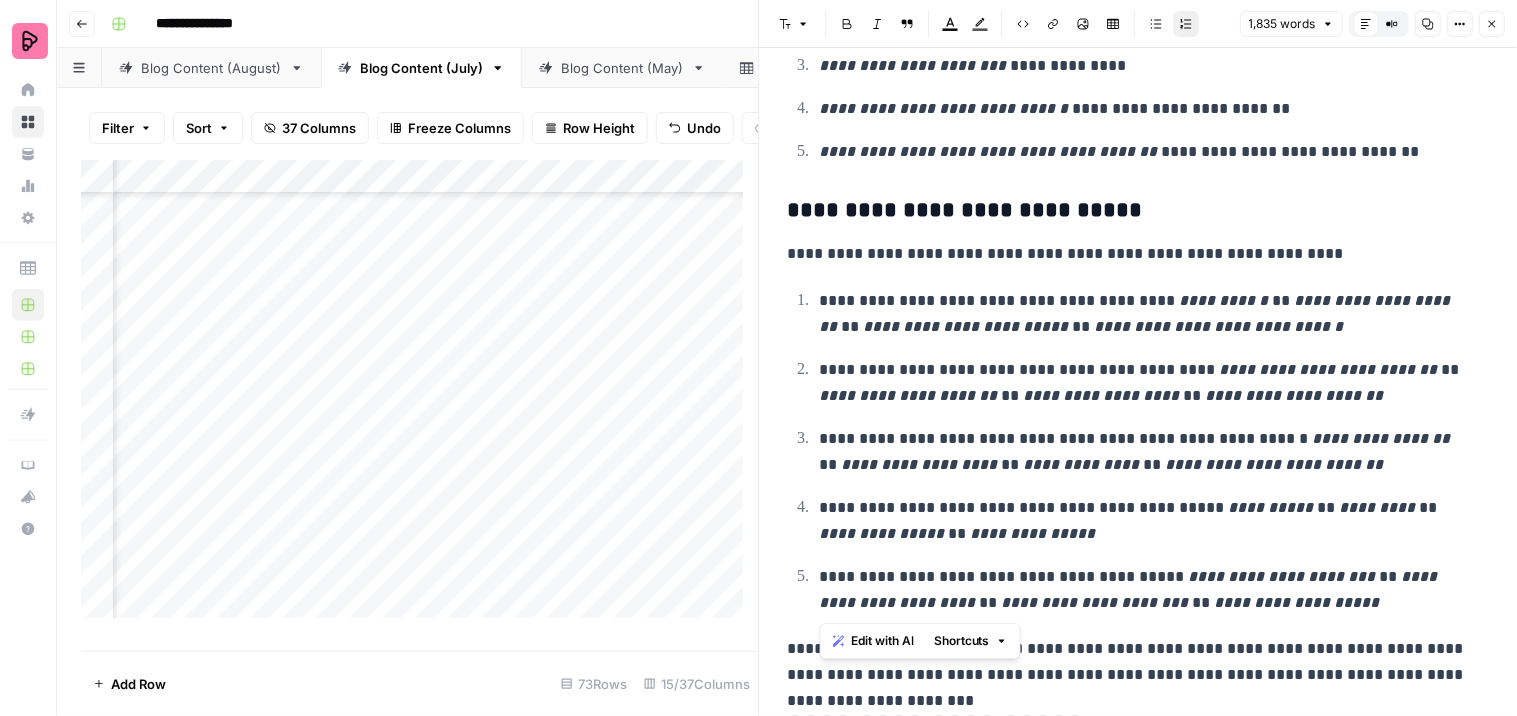 drag, startPoint x: 1382, startPoint y: 604, endPoint x: 834, endPoint y: 283, distance: 635.0945 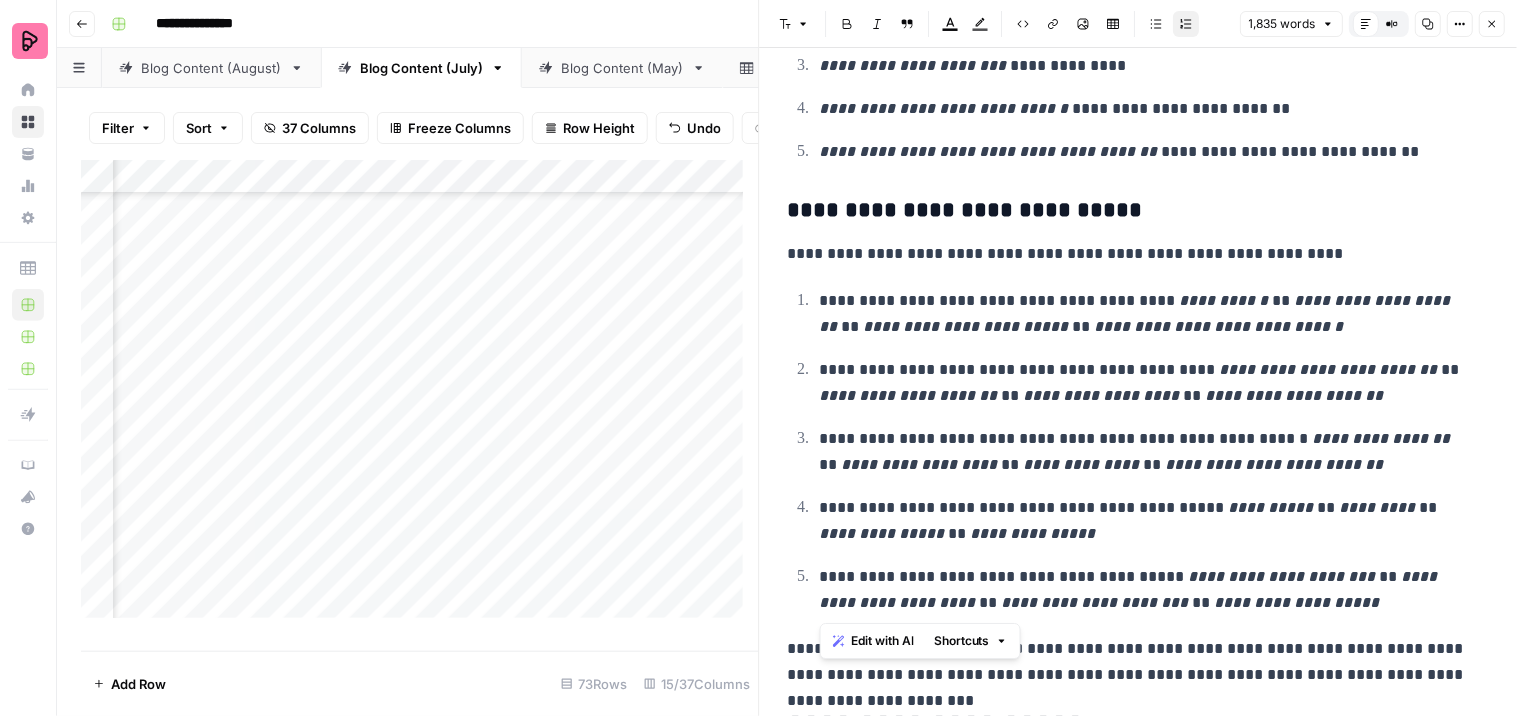 click 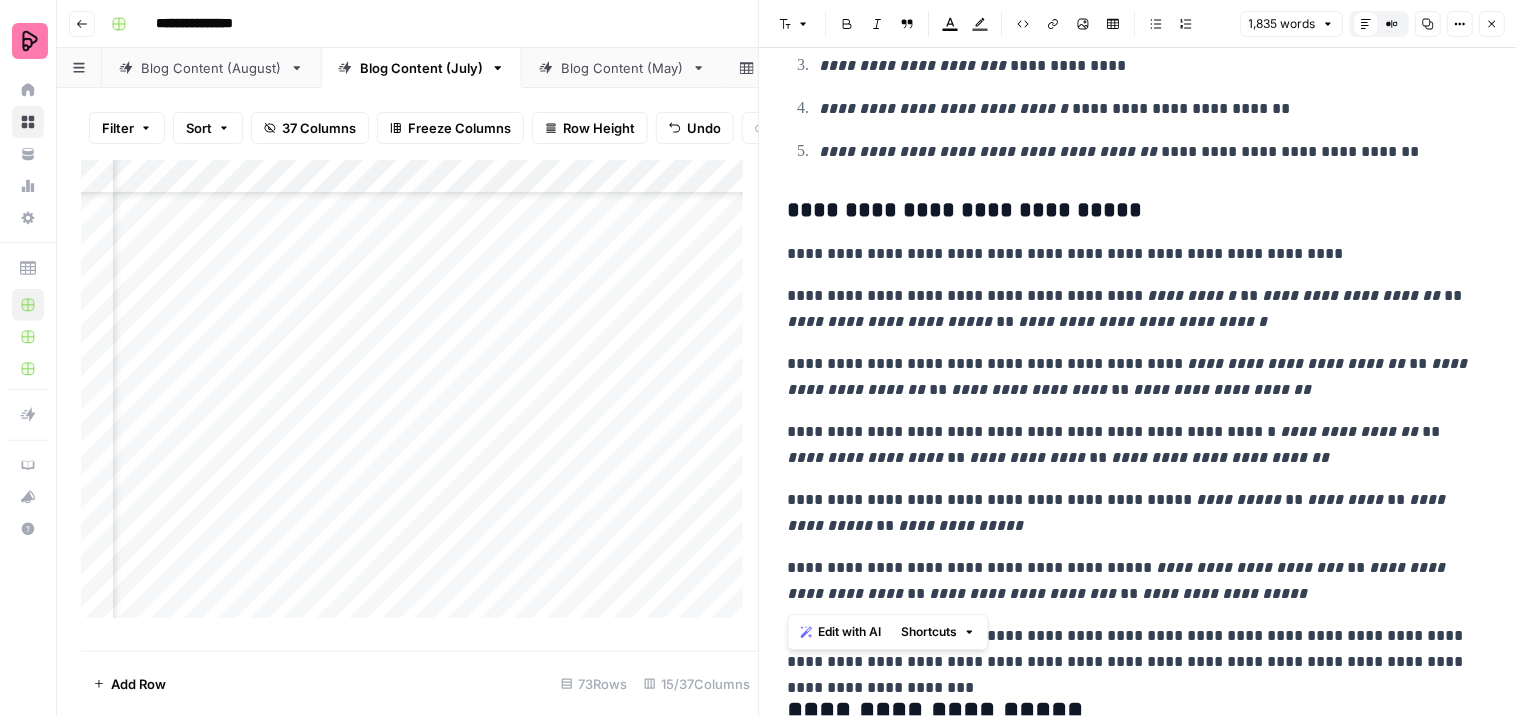 click on "**********" at bounding box center (1297, 363) 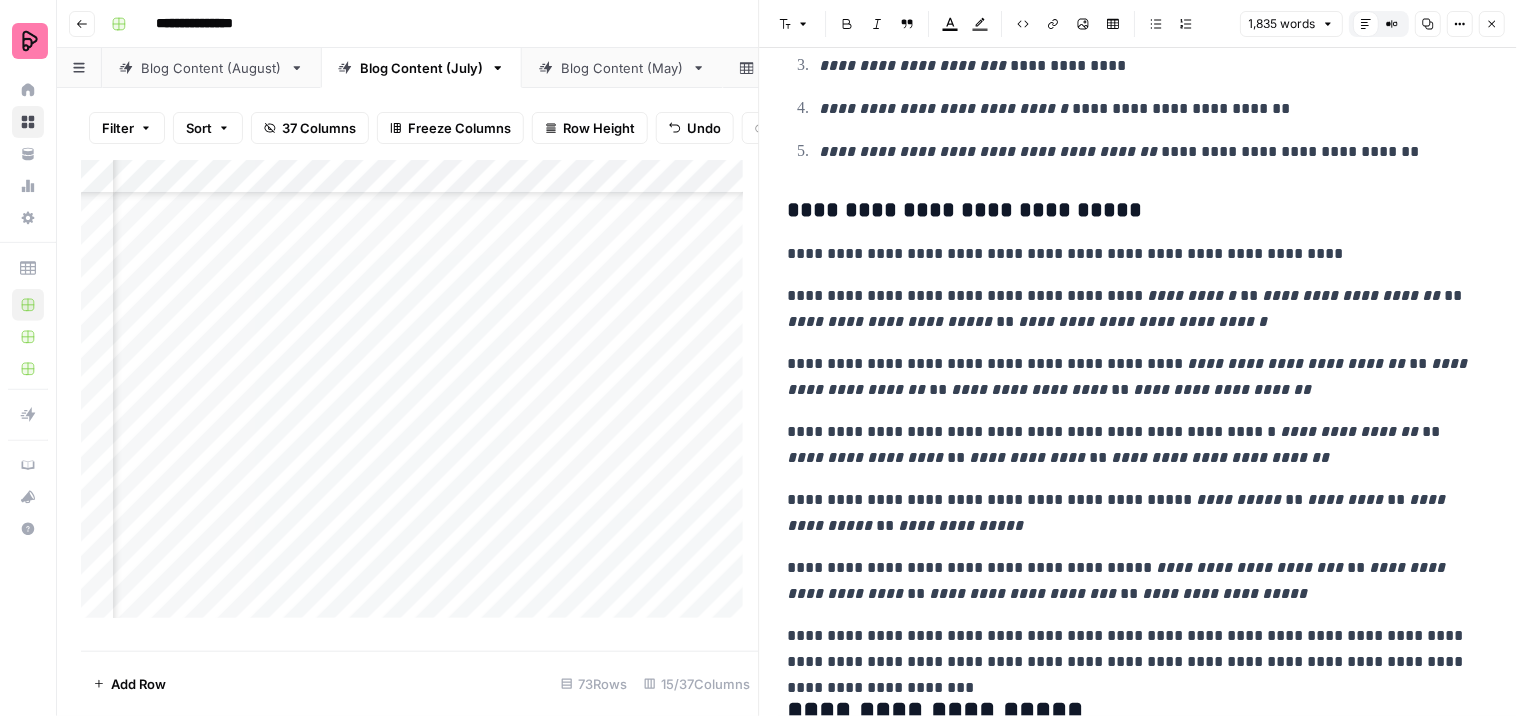 click on "**********" at bounding box center [1130, 309] 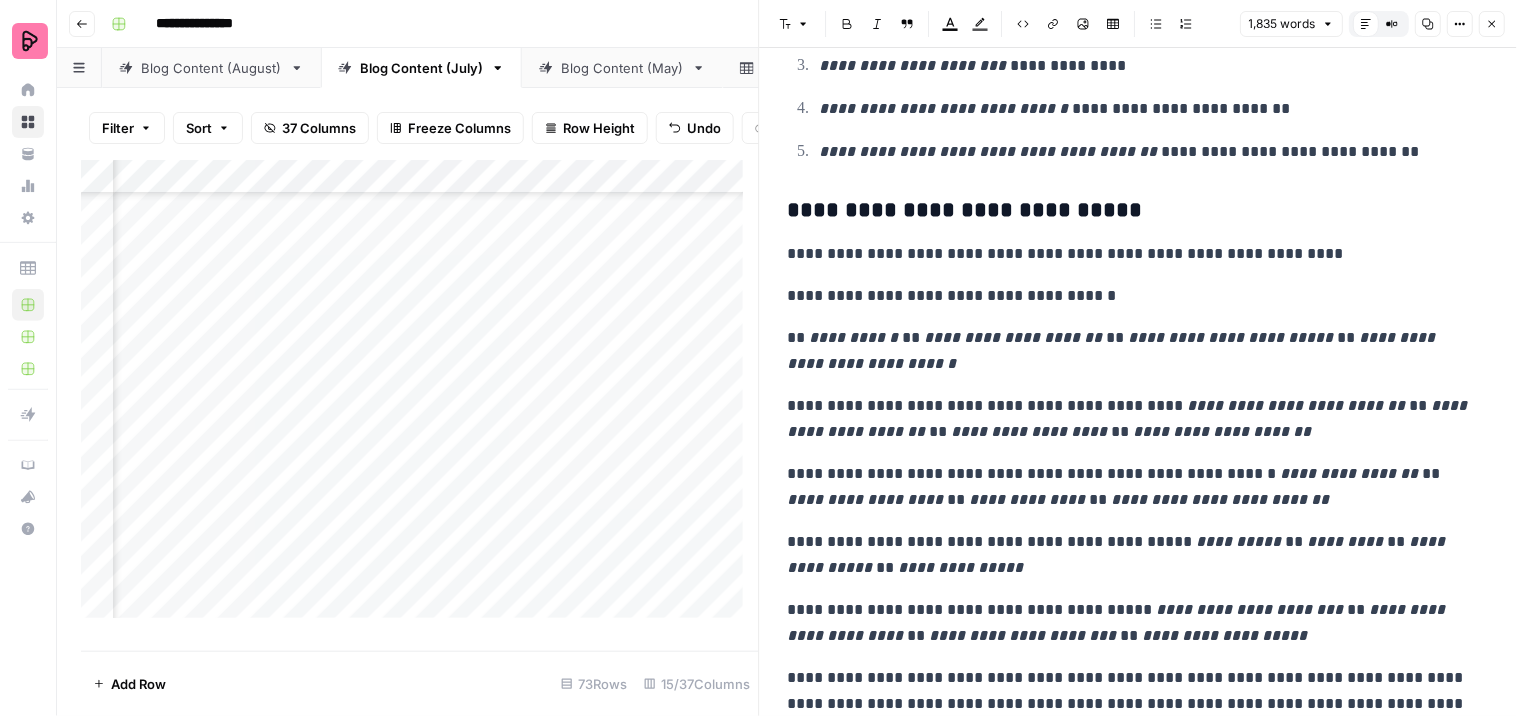 click on "**********" at bounding box center (1130, 351) 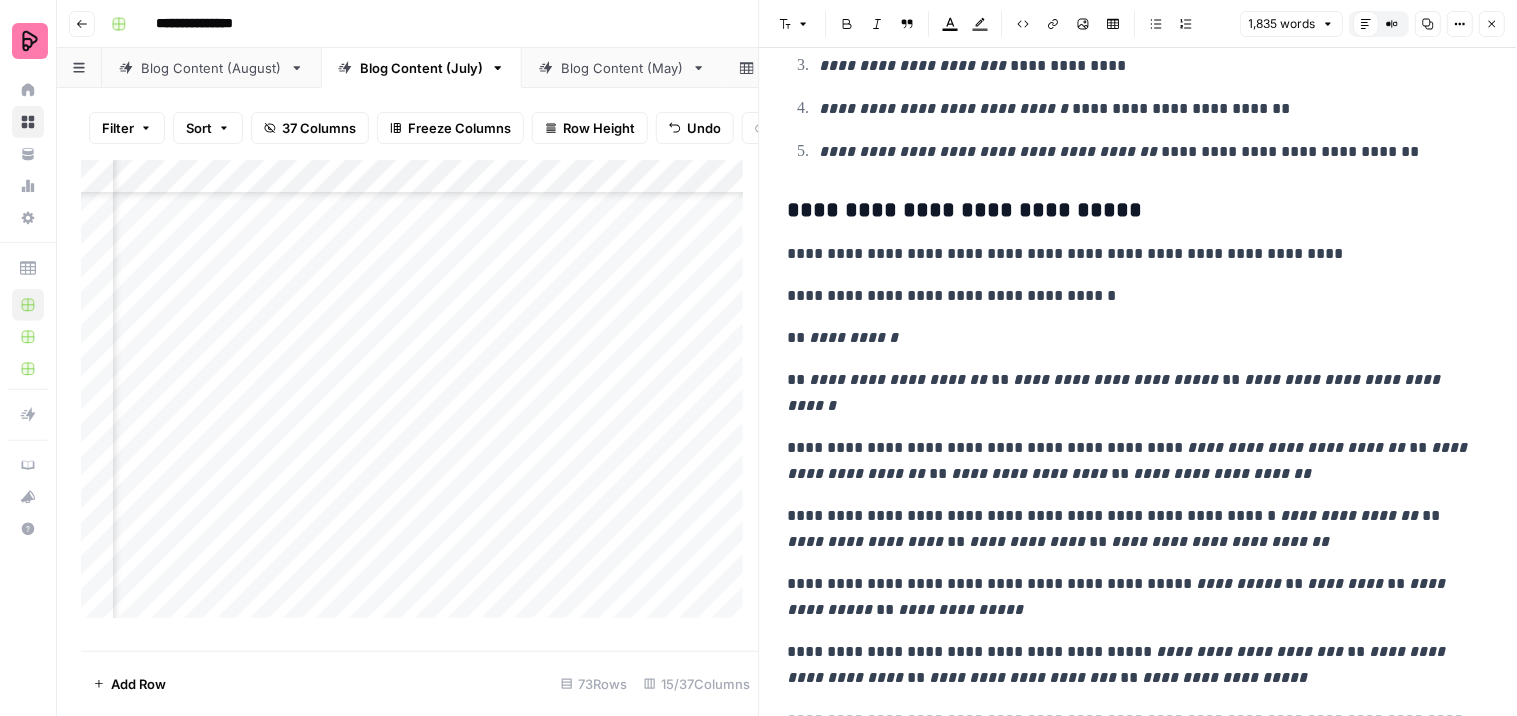 click on "**********" at bounding box center [1130, 393] 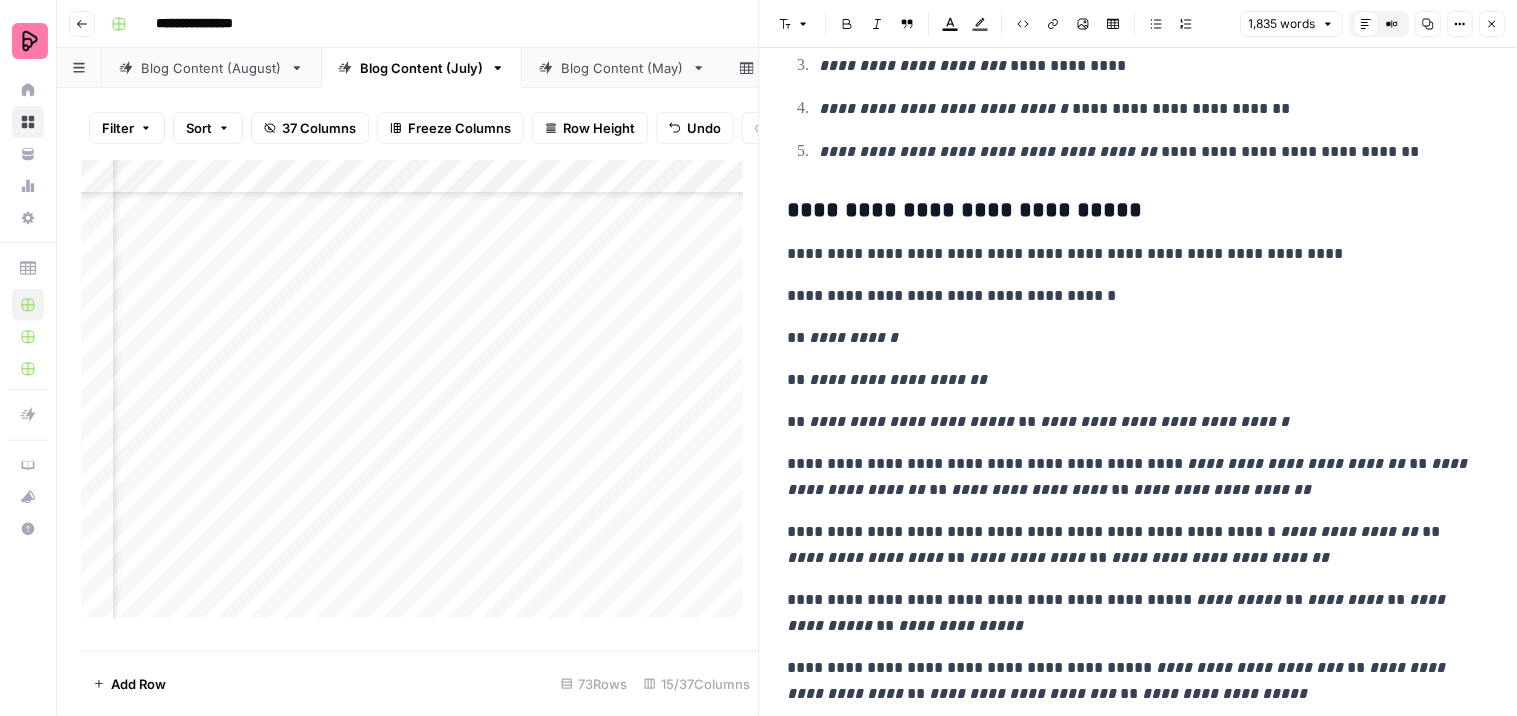 click on "**********" at bounding box center (1130, 477) 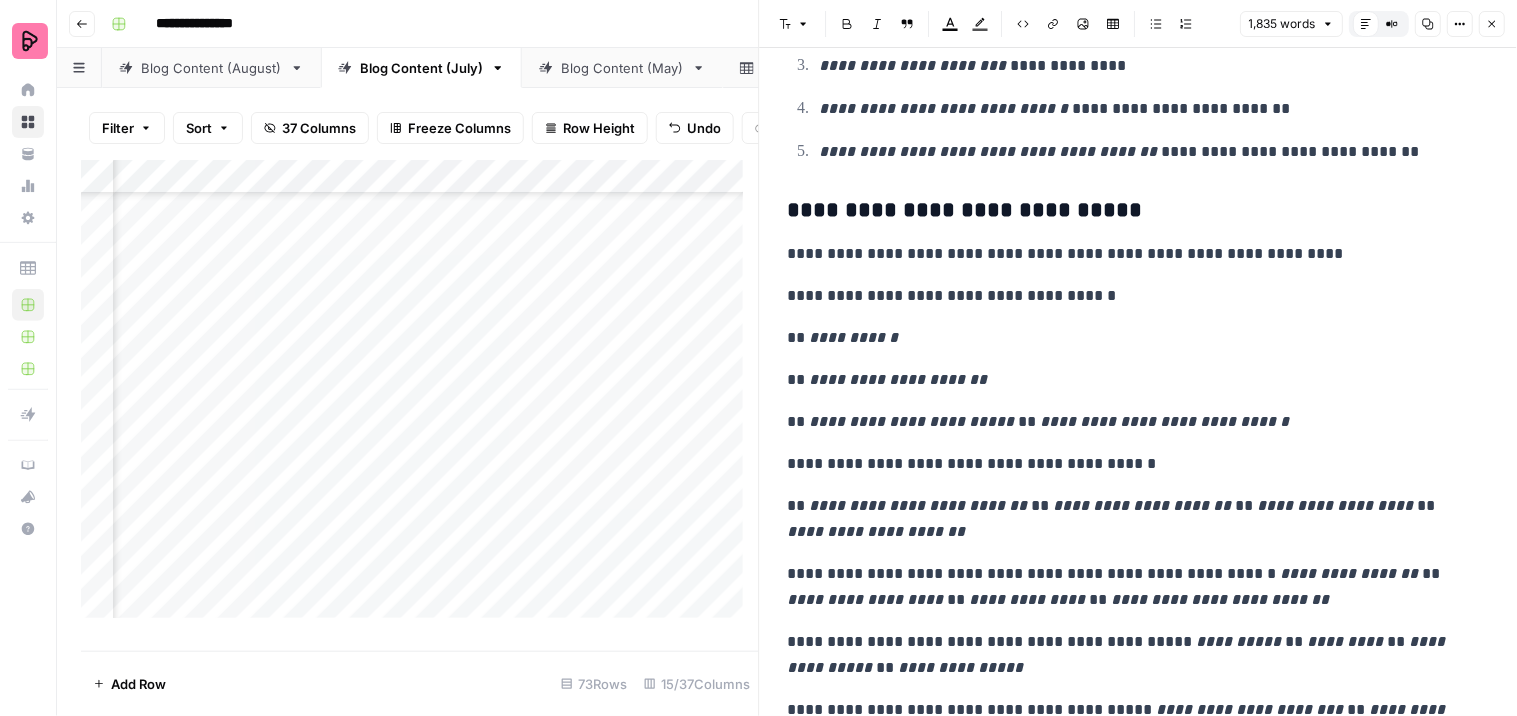 click on "**********" at bounding box center (1130, 519) 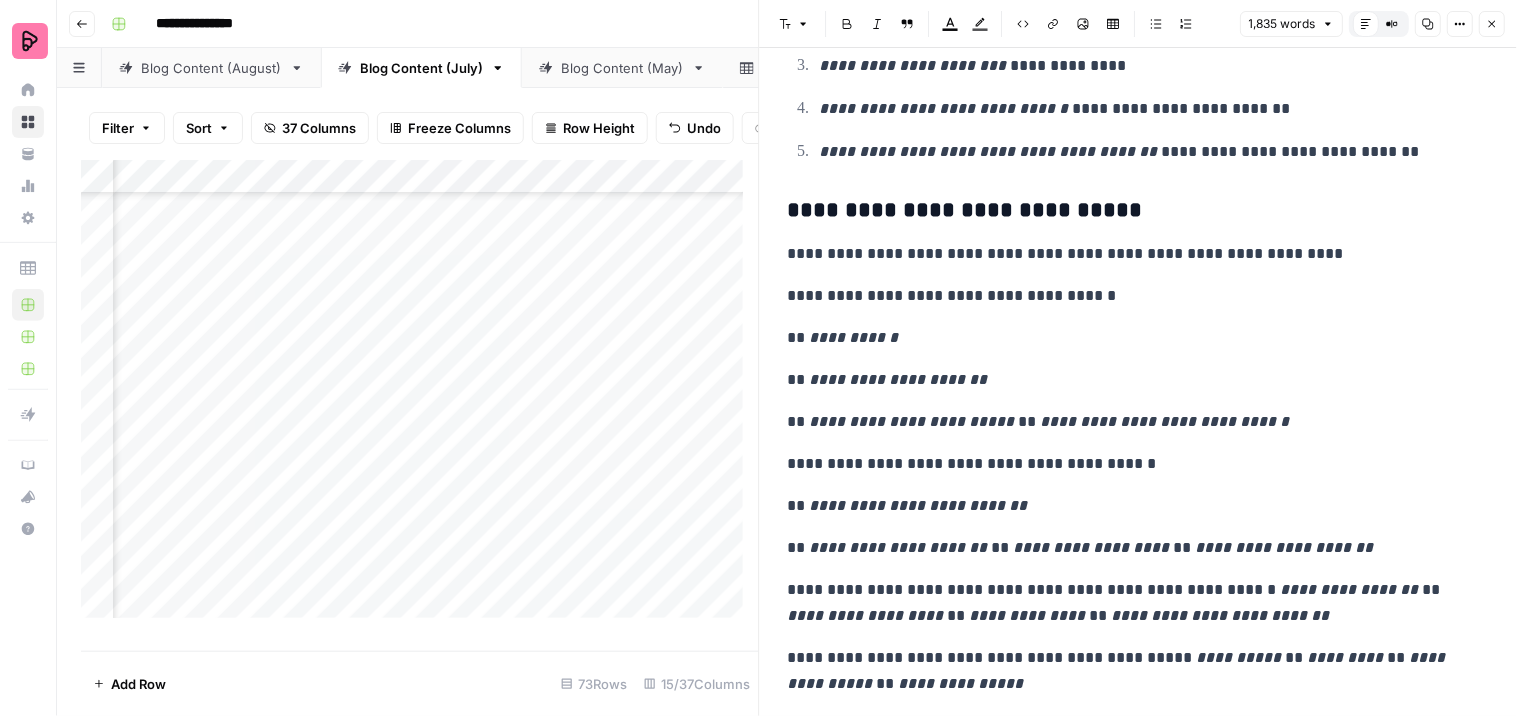 click on "**********" at bounding box center (1130, 548) 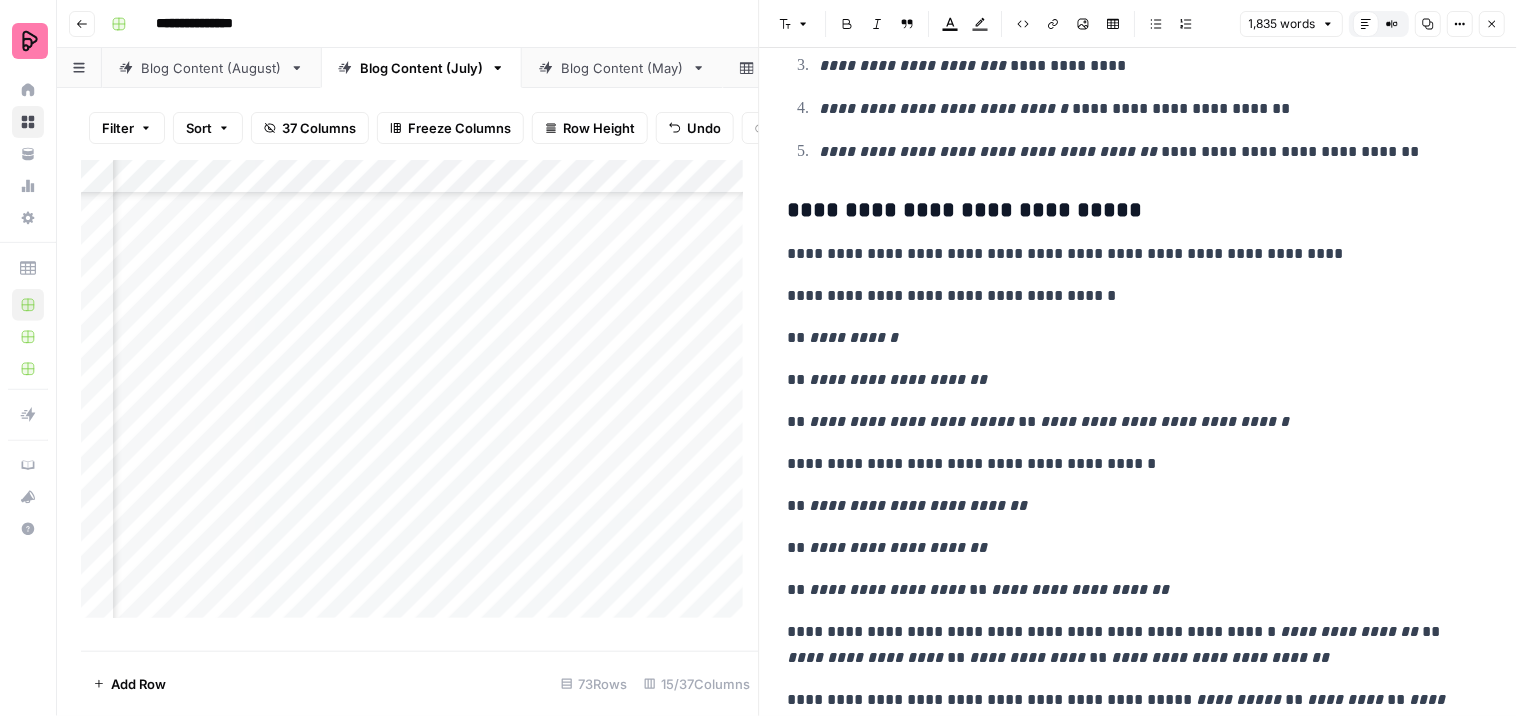 click on "**********" at bounding box center [1130, 422] 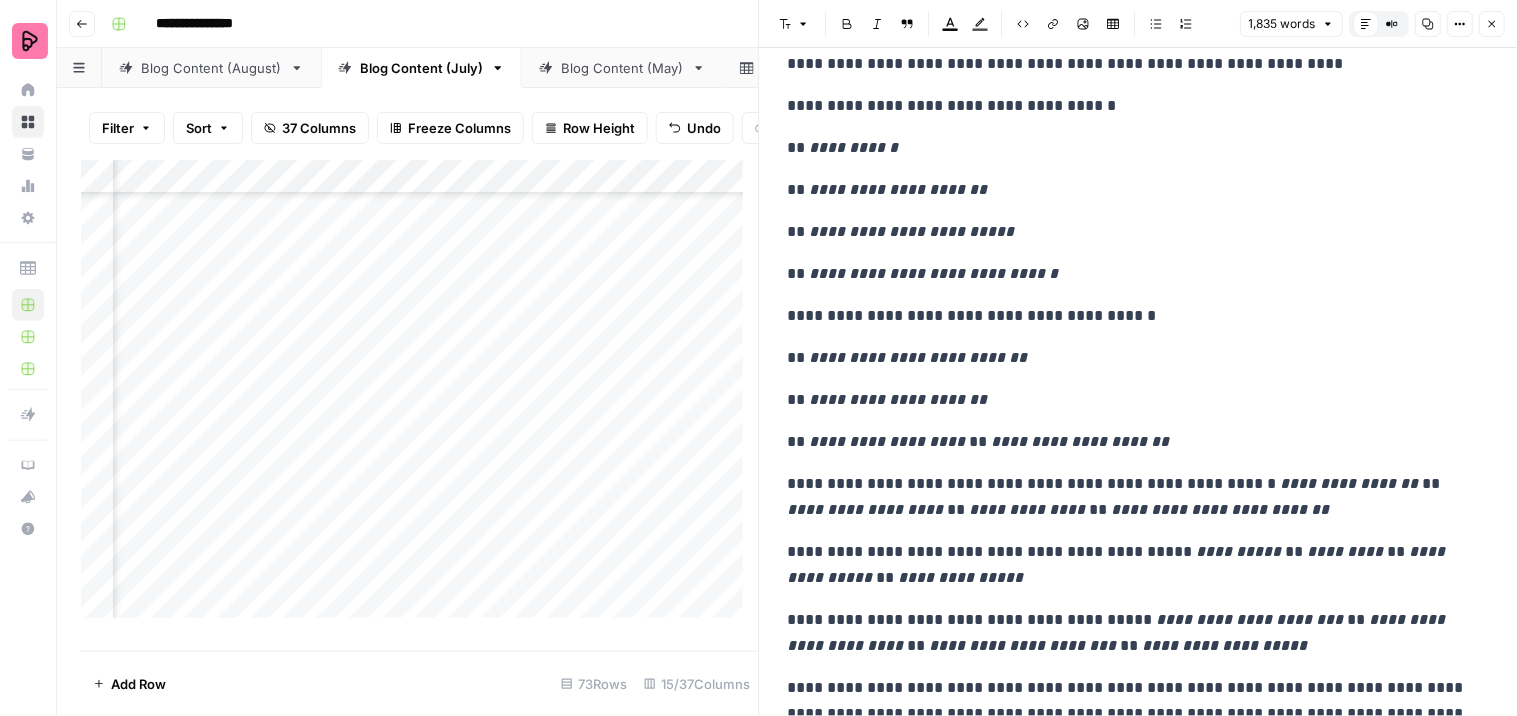scroll, scrollTop: 3444, scrollLeft: 0, axis: vertical 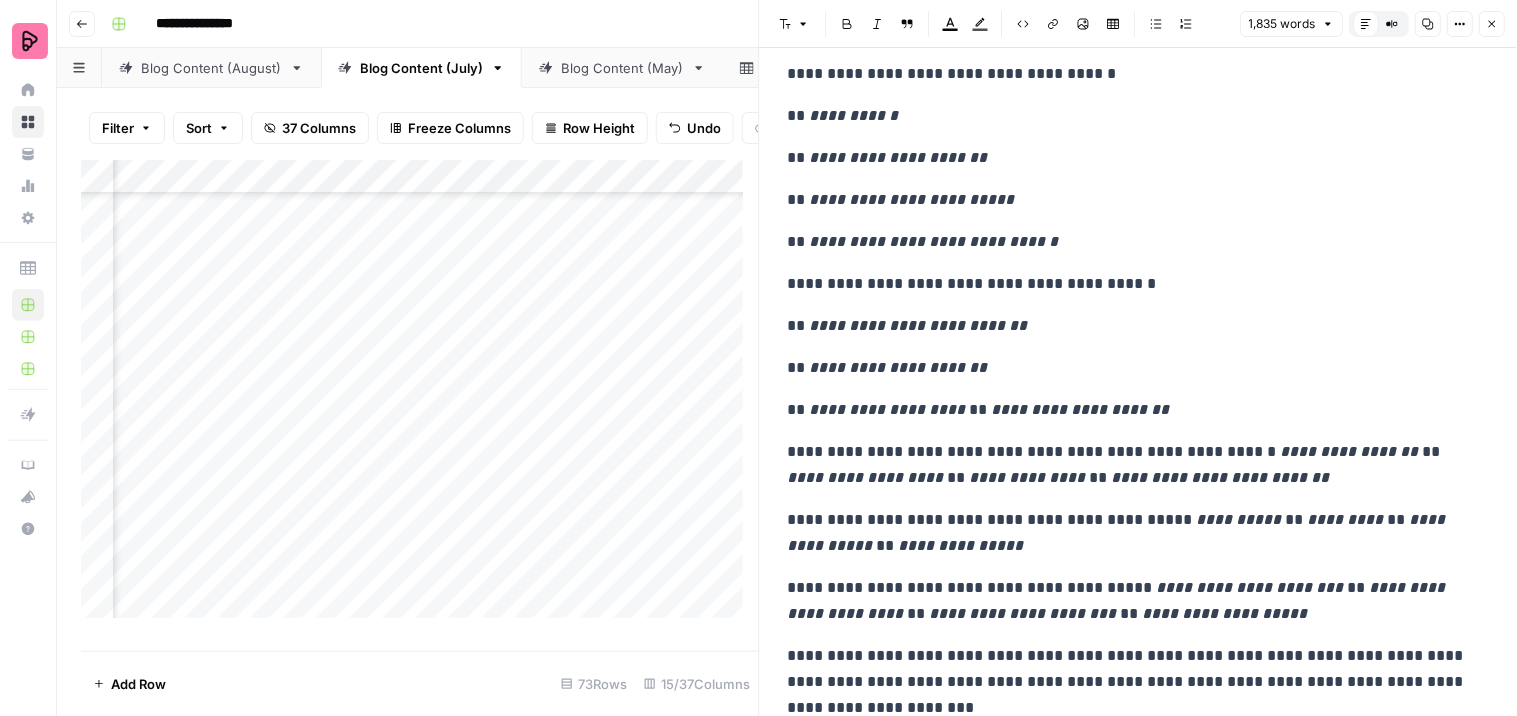 click on "**********" at bounding box center (1130, 410) 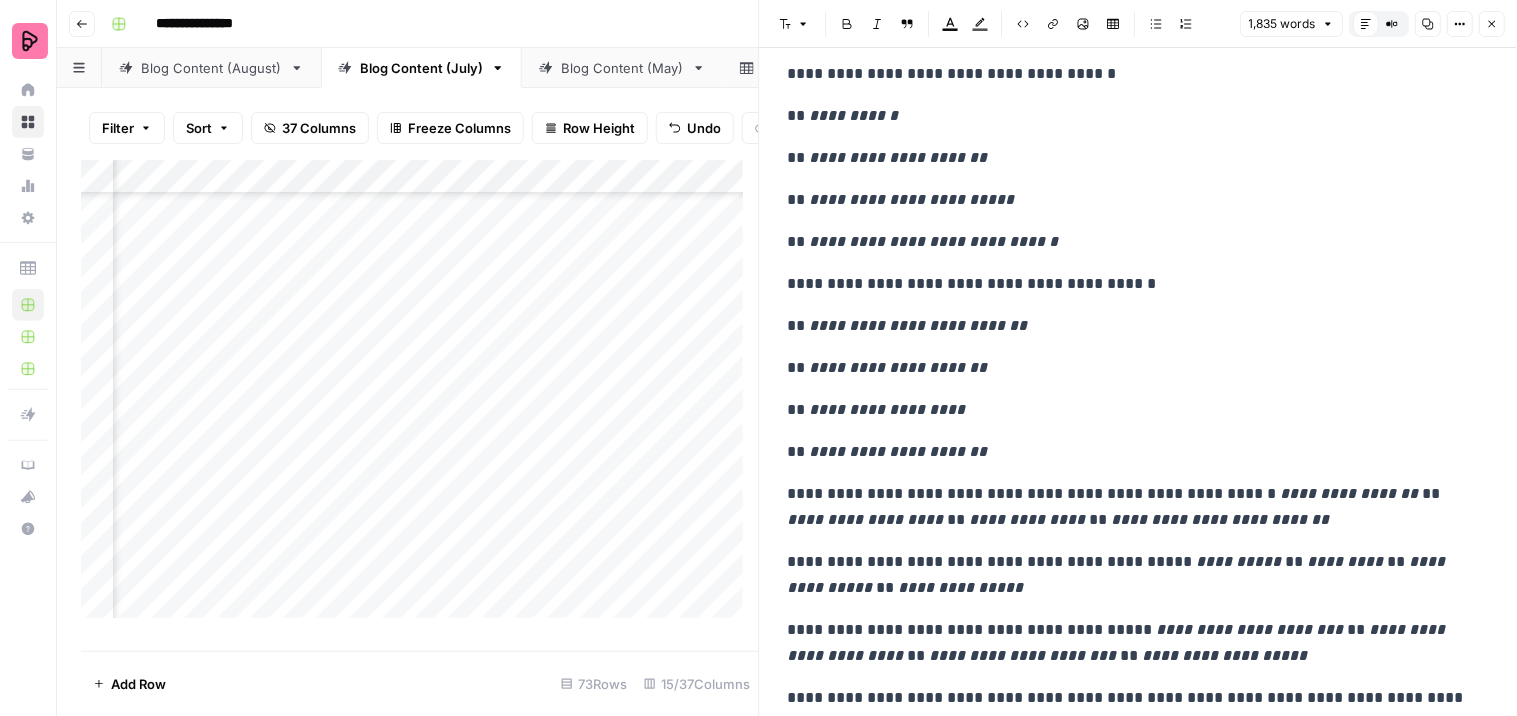 click on "**********" at bounding box center (1130, 507) 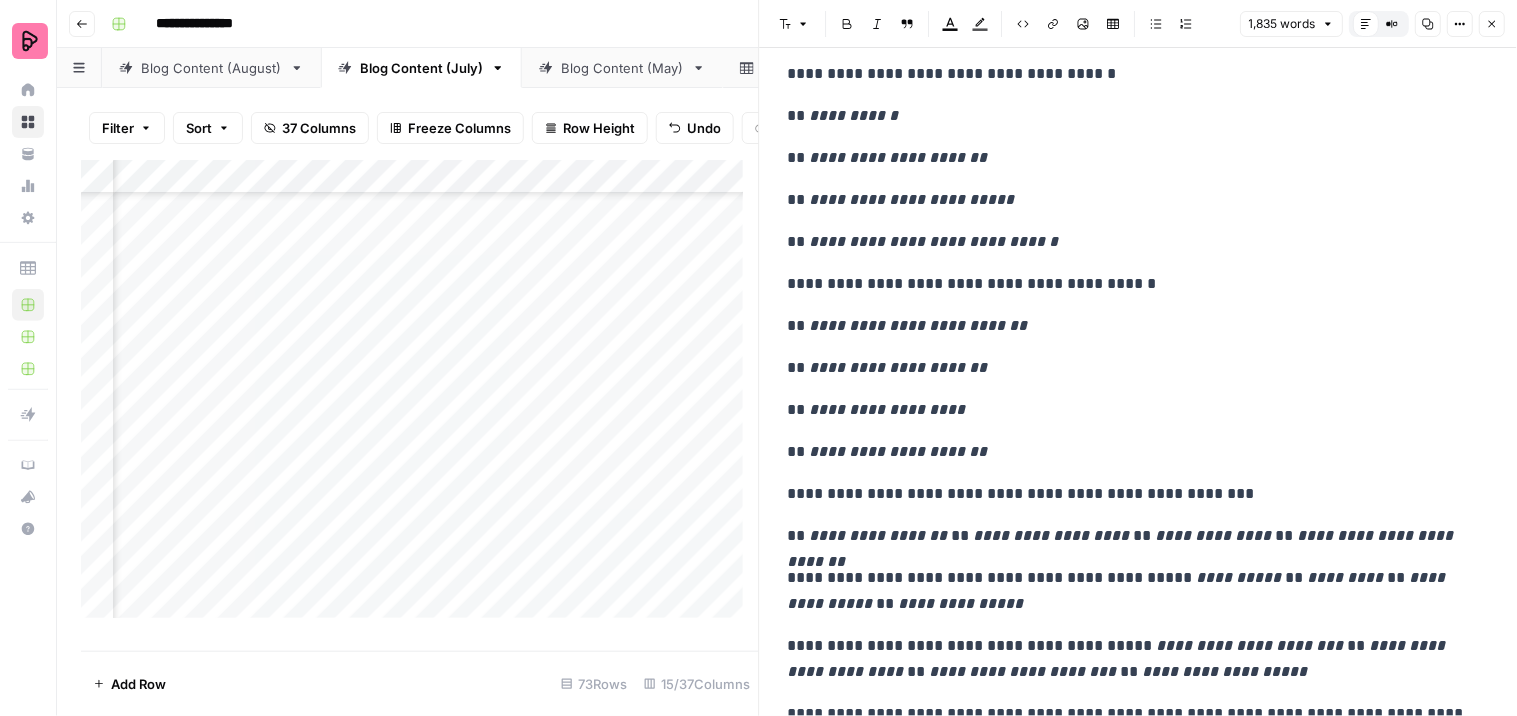 click on "**********" at bounding box center [1130, 536] 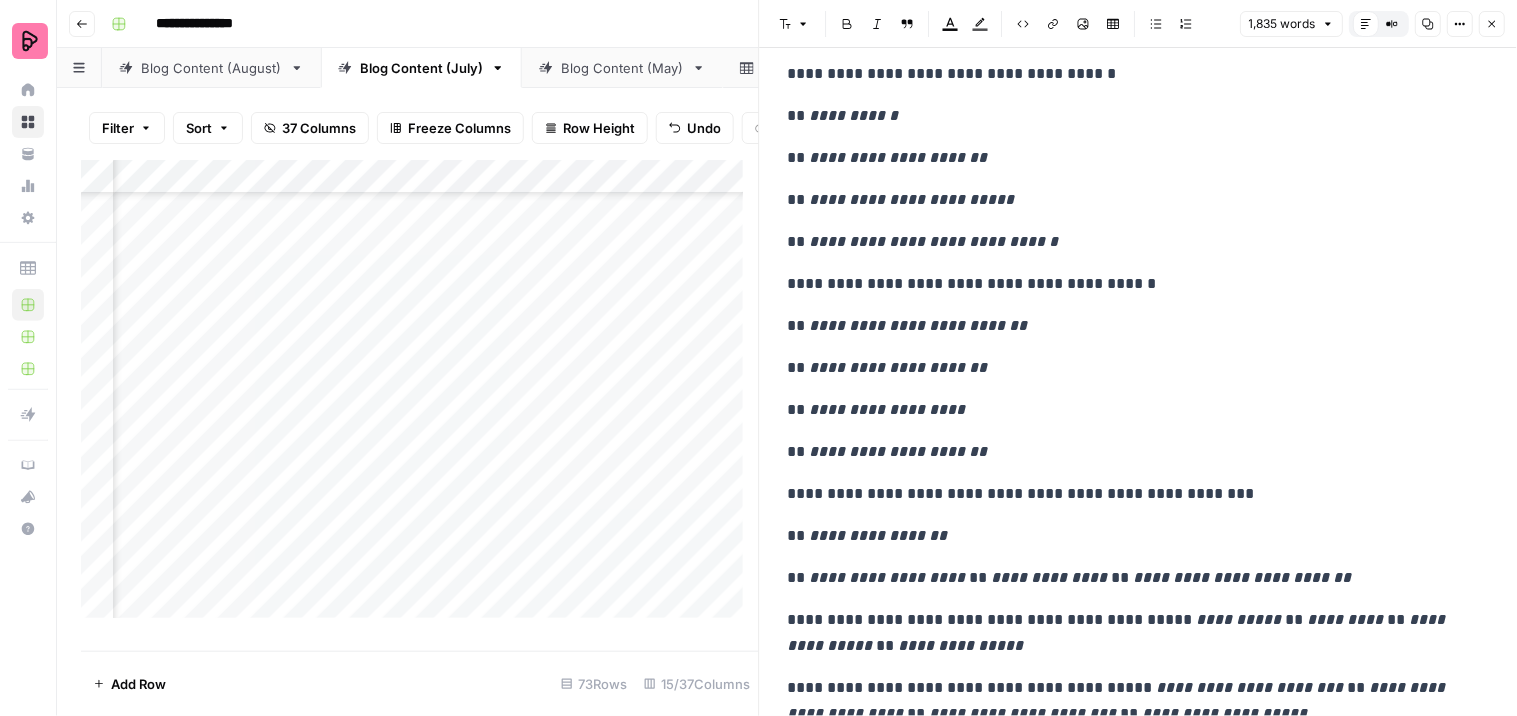 click on "**********" at bounding box center (1130, 578) 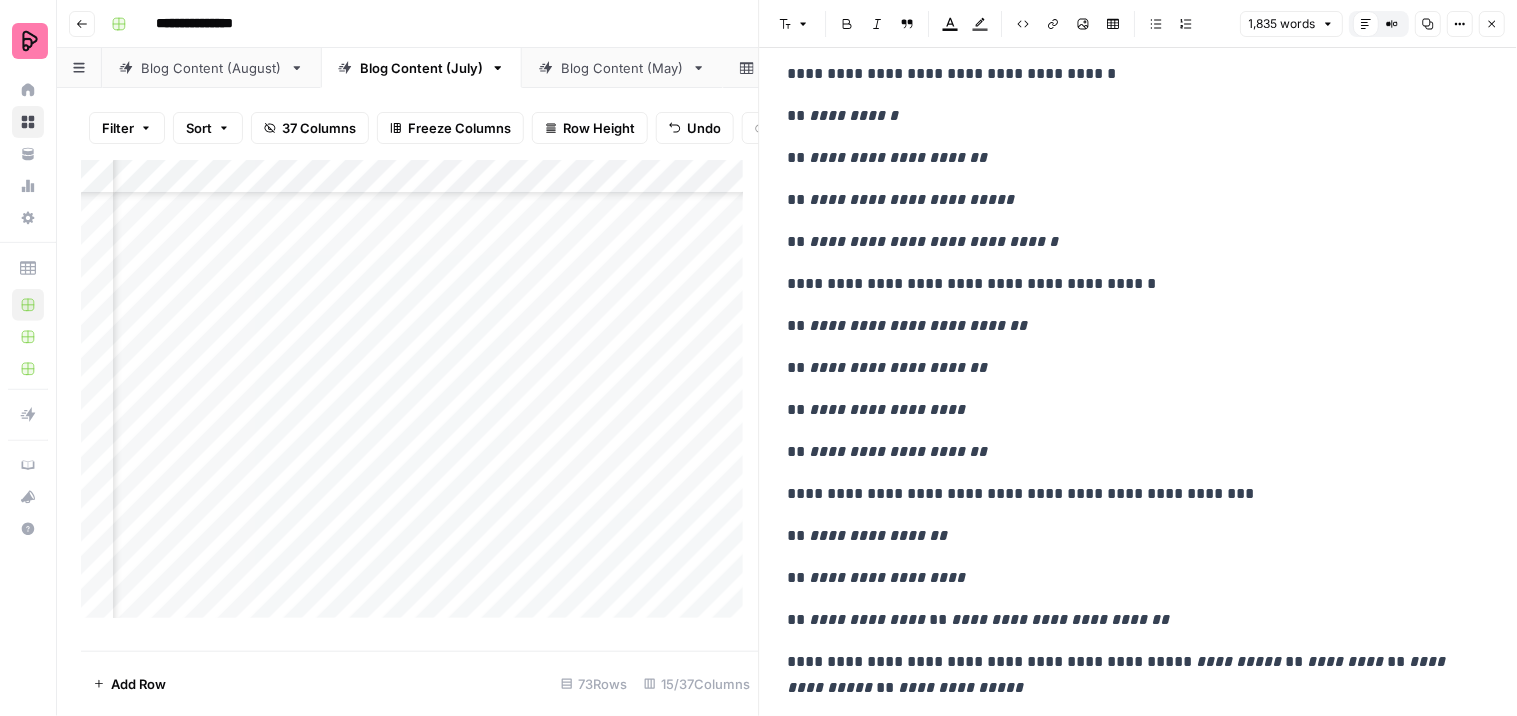 click on "**********" at bounding box center [1130, 620] 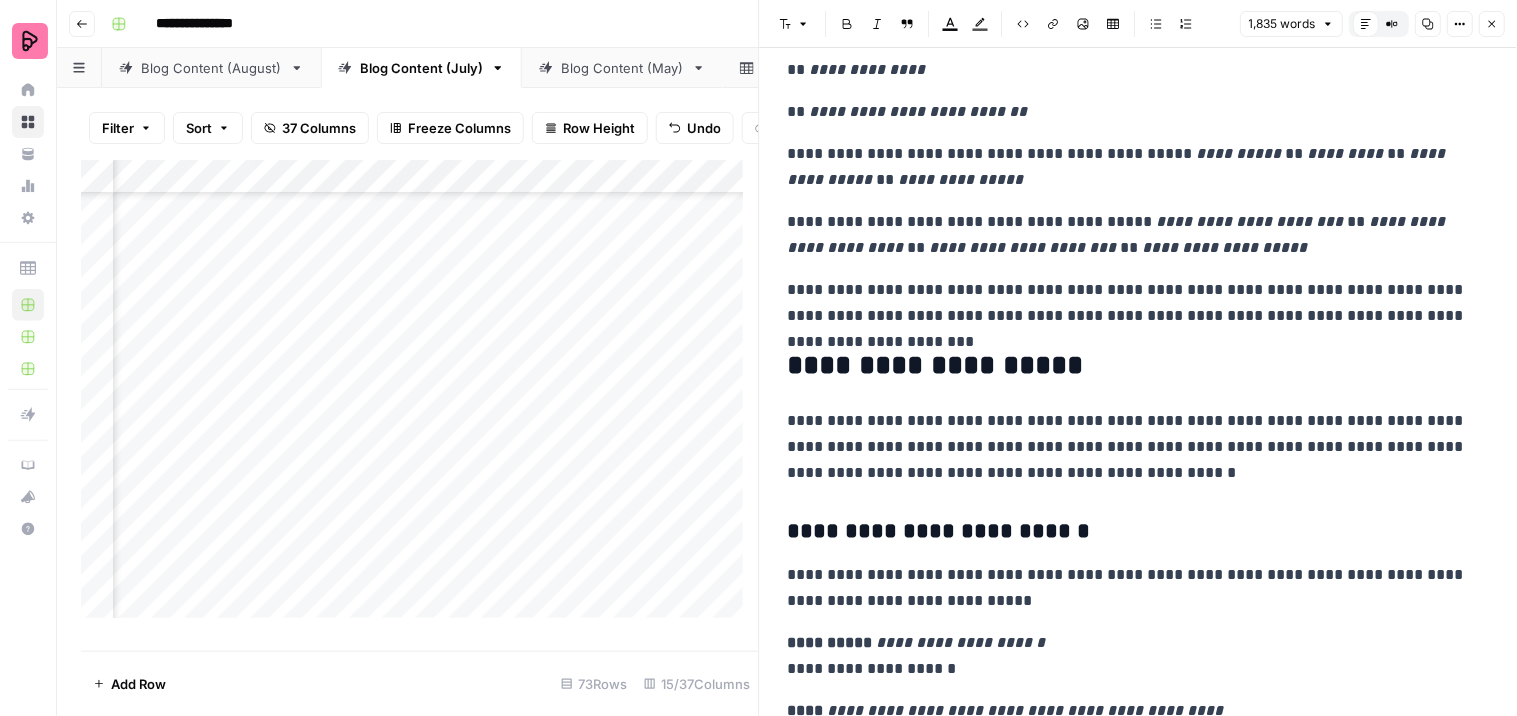 scroll, scrollTop: 4000, scrollLeft: 0, axis: vertical 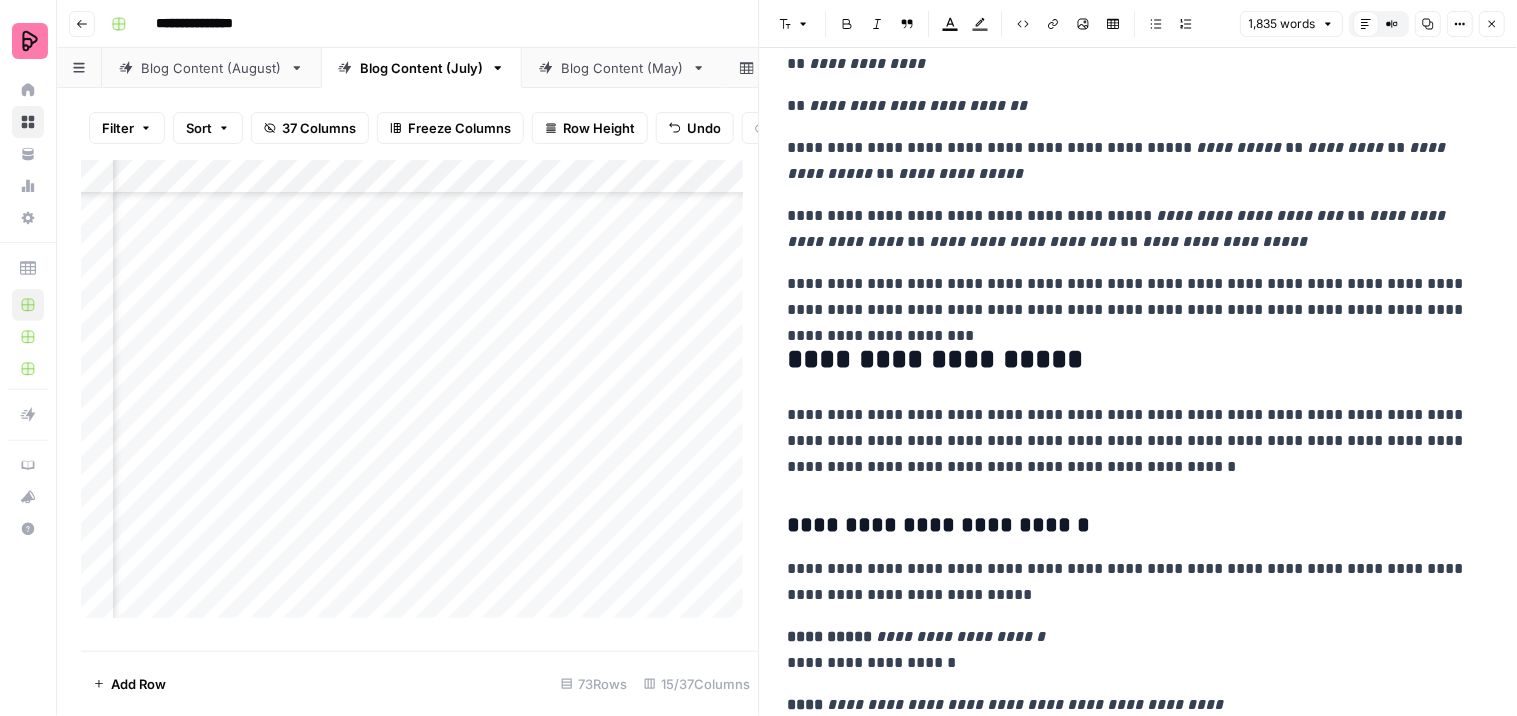 click on "**********" at bounding box center (1130, 161) 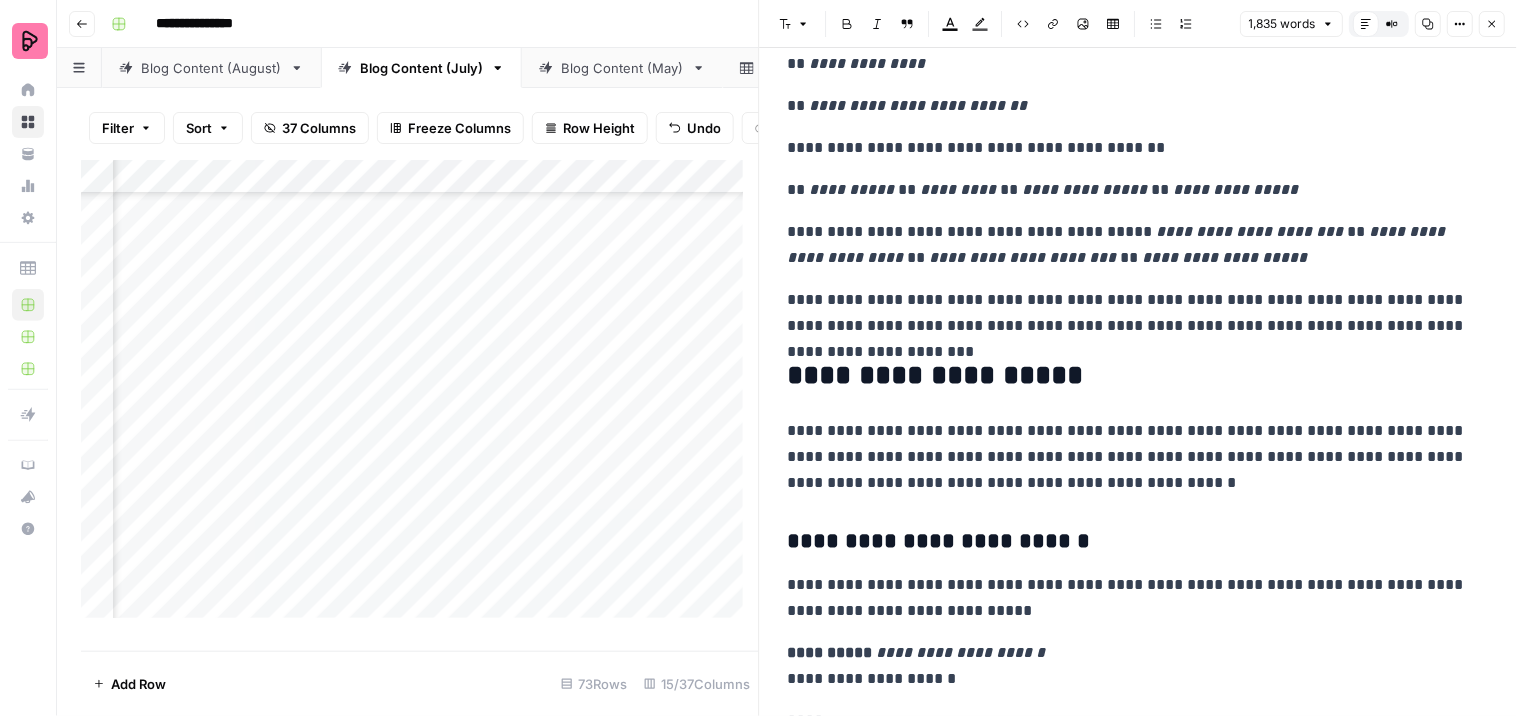 click on "**********" at bounding box center (1130, 190) 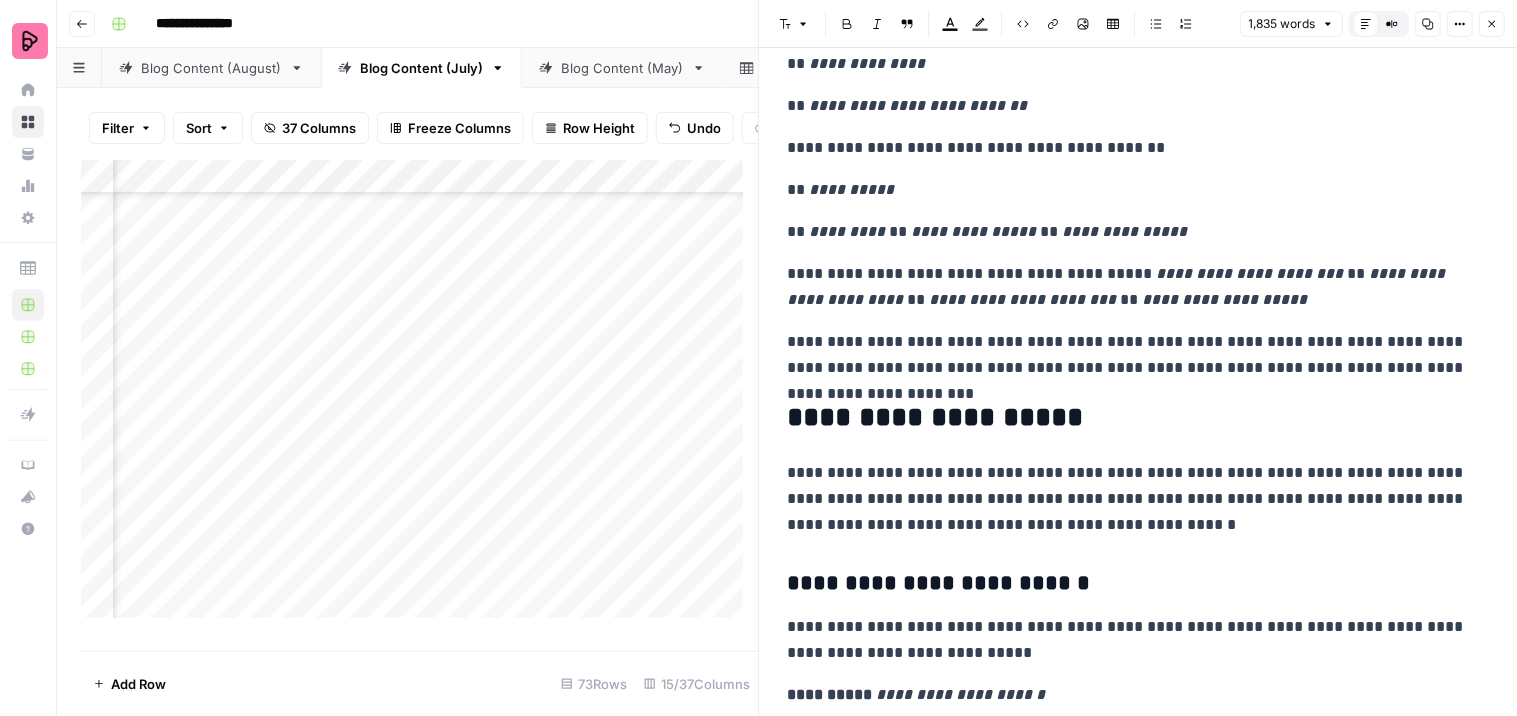 click on "**********" at bounding box center (1130, 232) 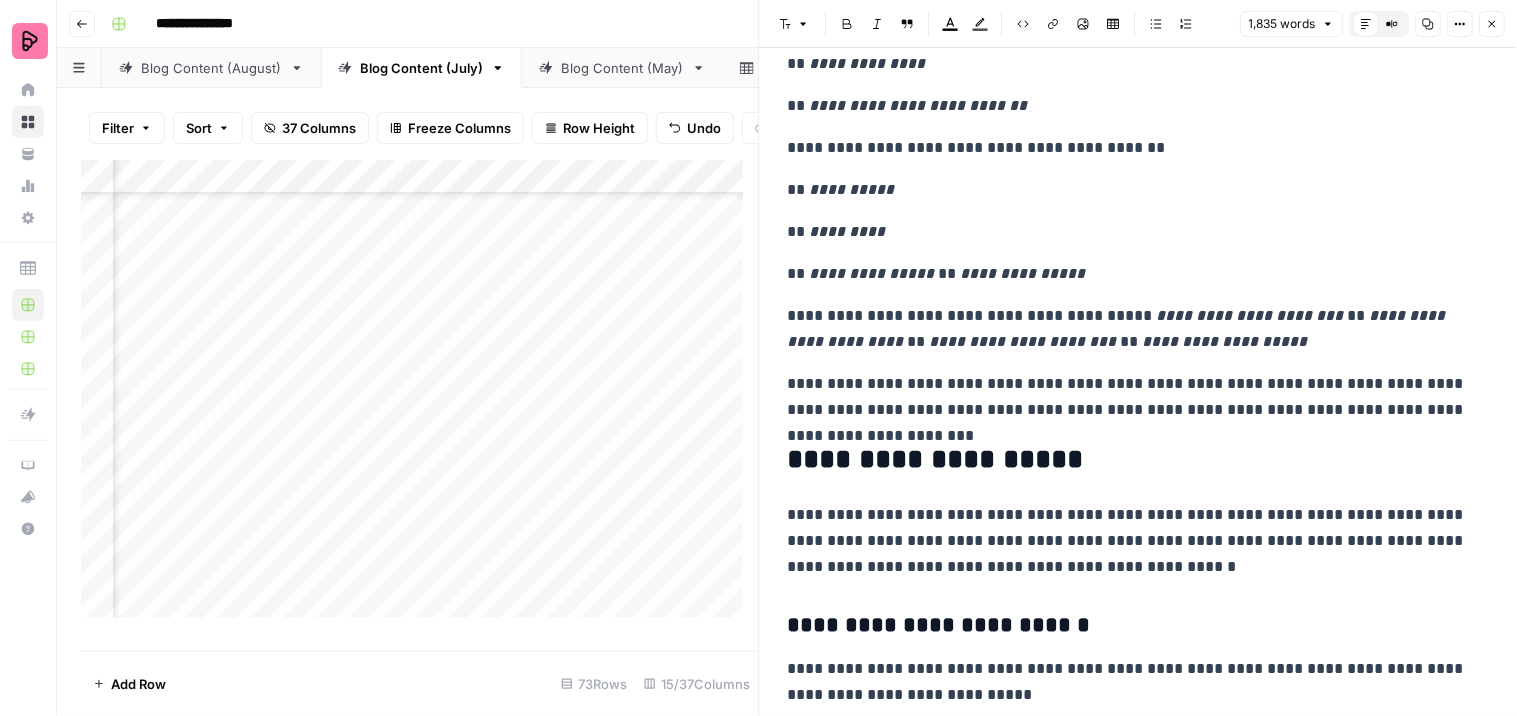 click on "**********" at bounding box center [1130, 274] 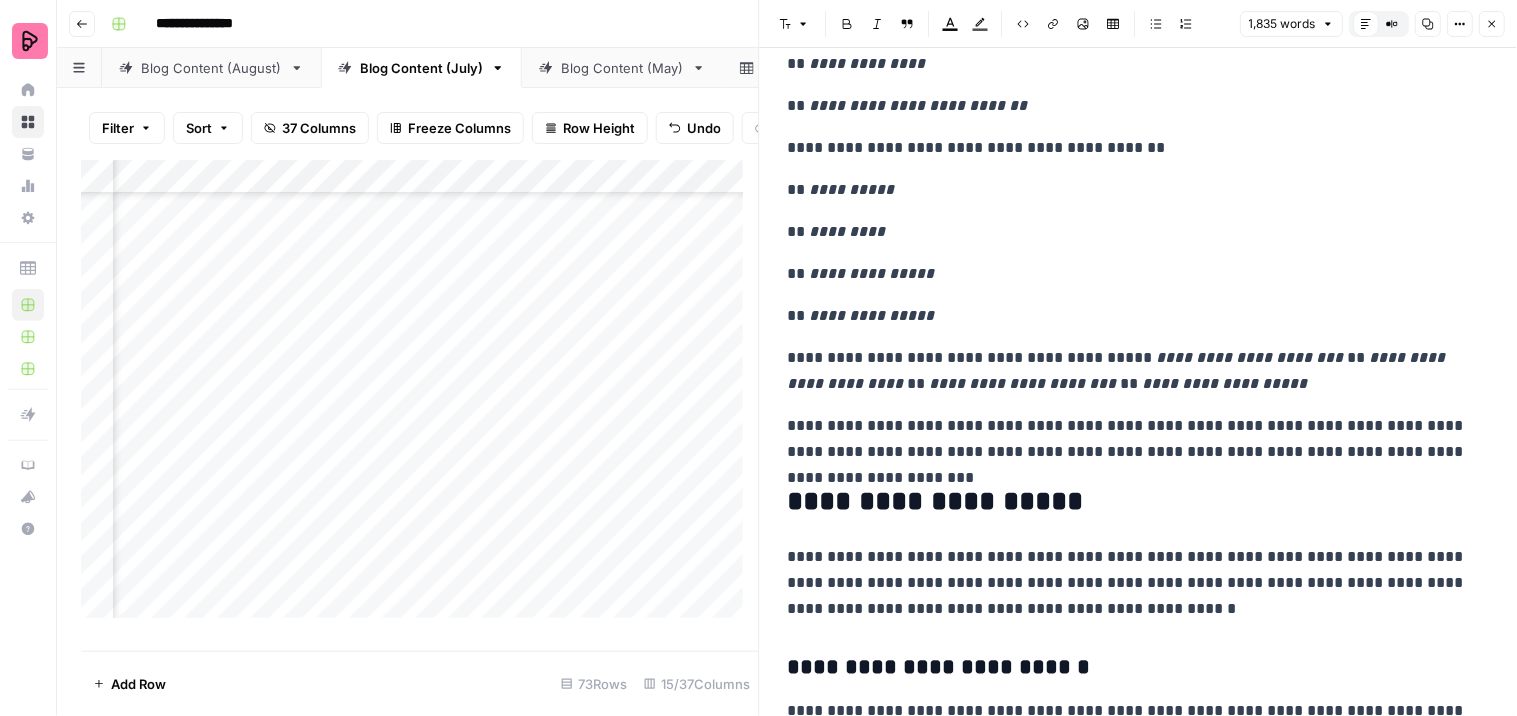 click on "**********" at bounding box center [1130, 371] 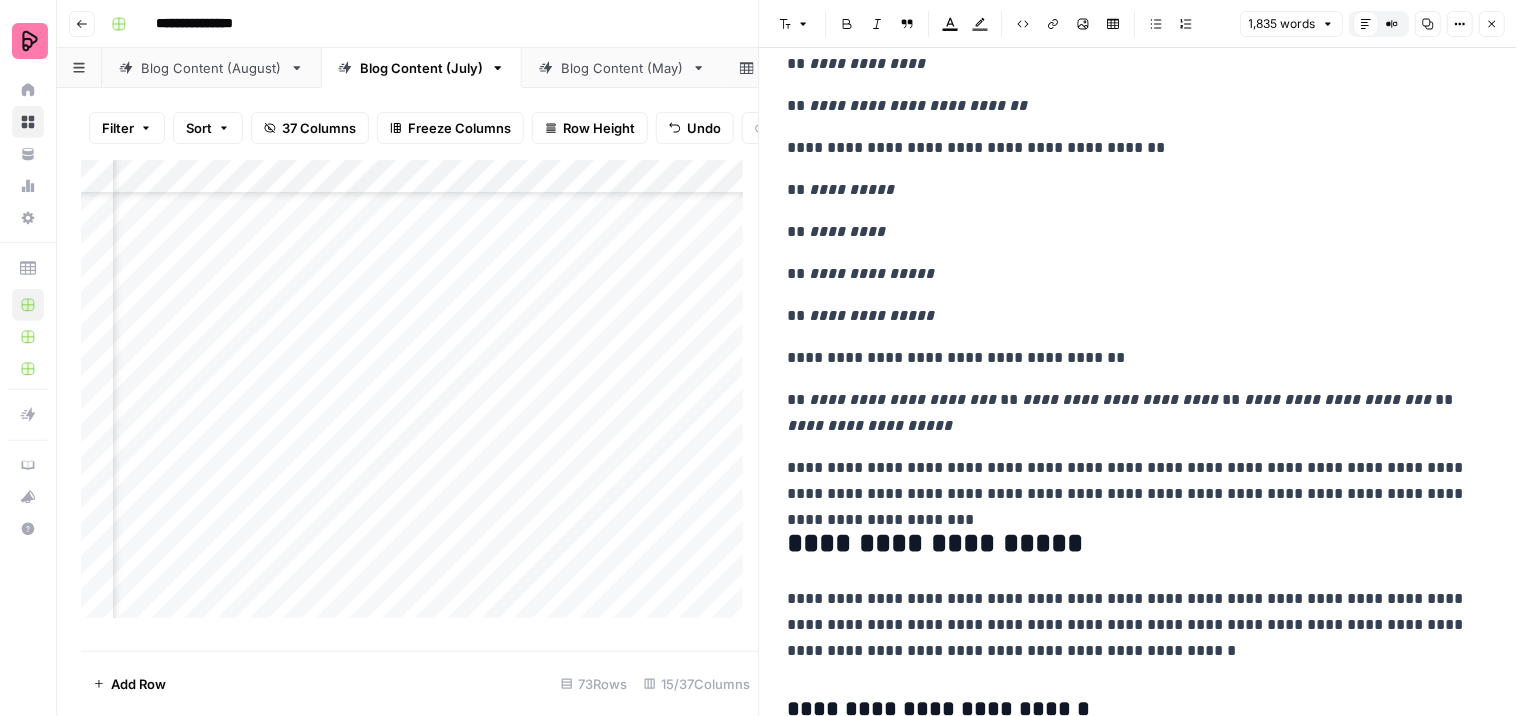 click on "**********" at bounding box center [1130, 413] 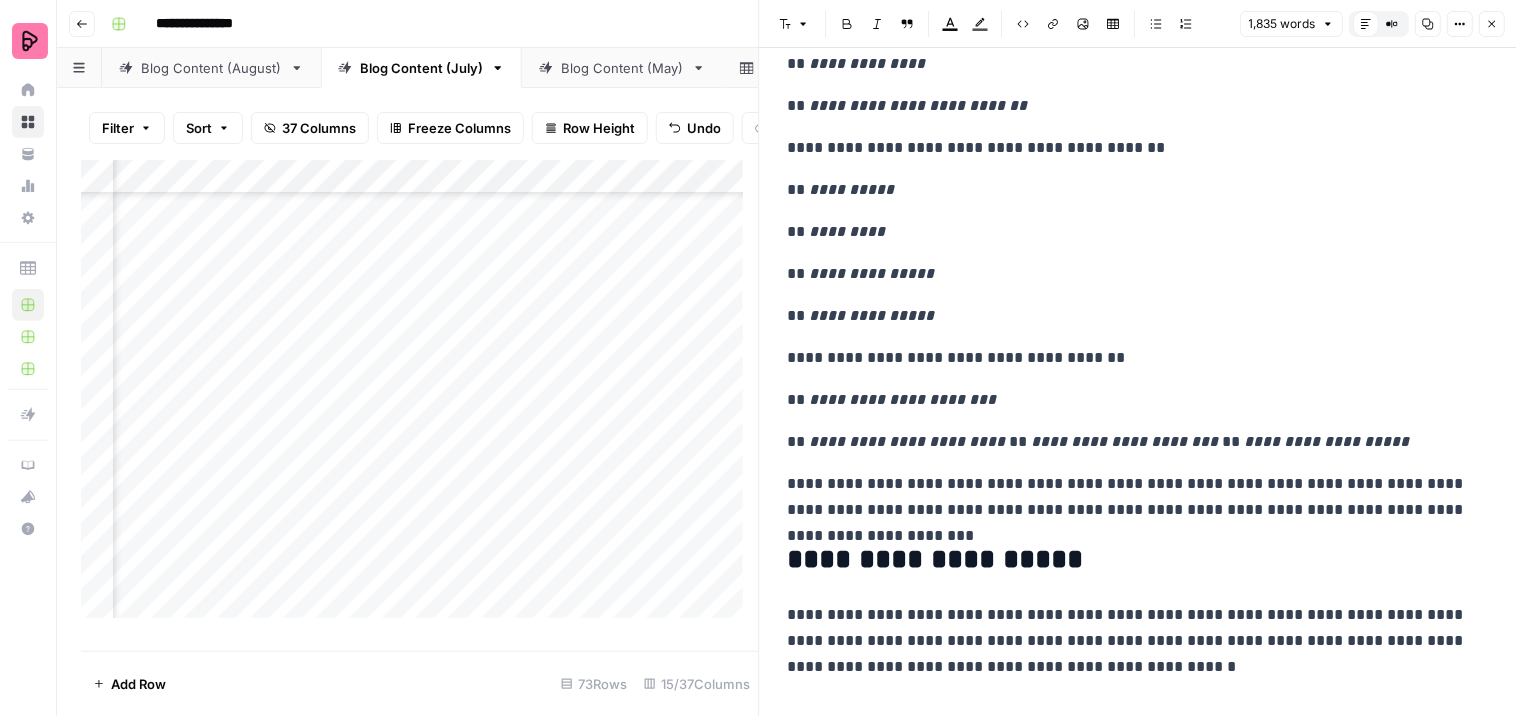 click on "**********" at bounding box center (1130, 442) 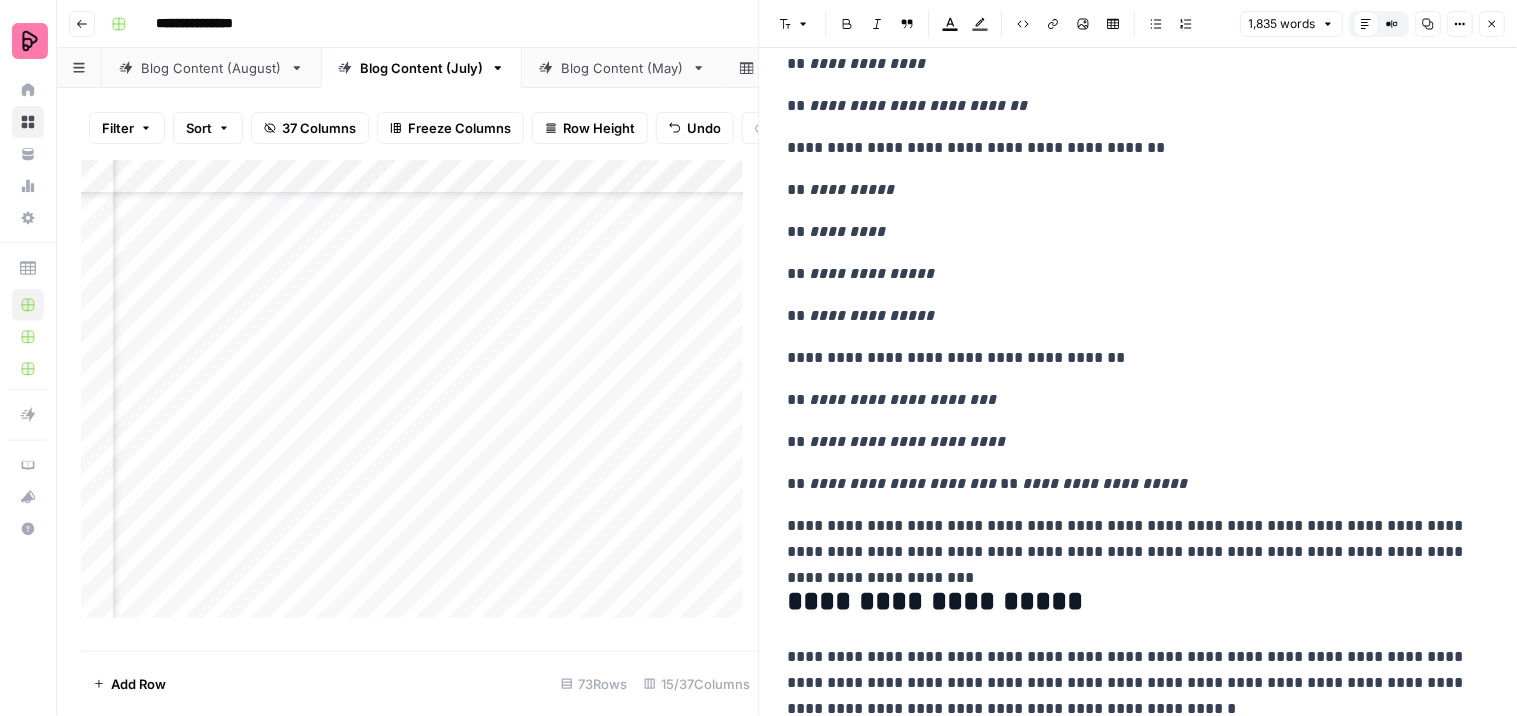 click on "**********" at bounding box center (1130, 484) 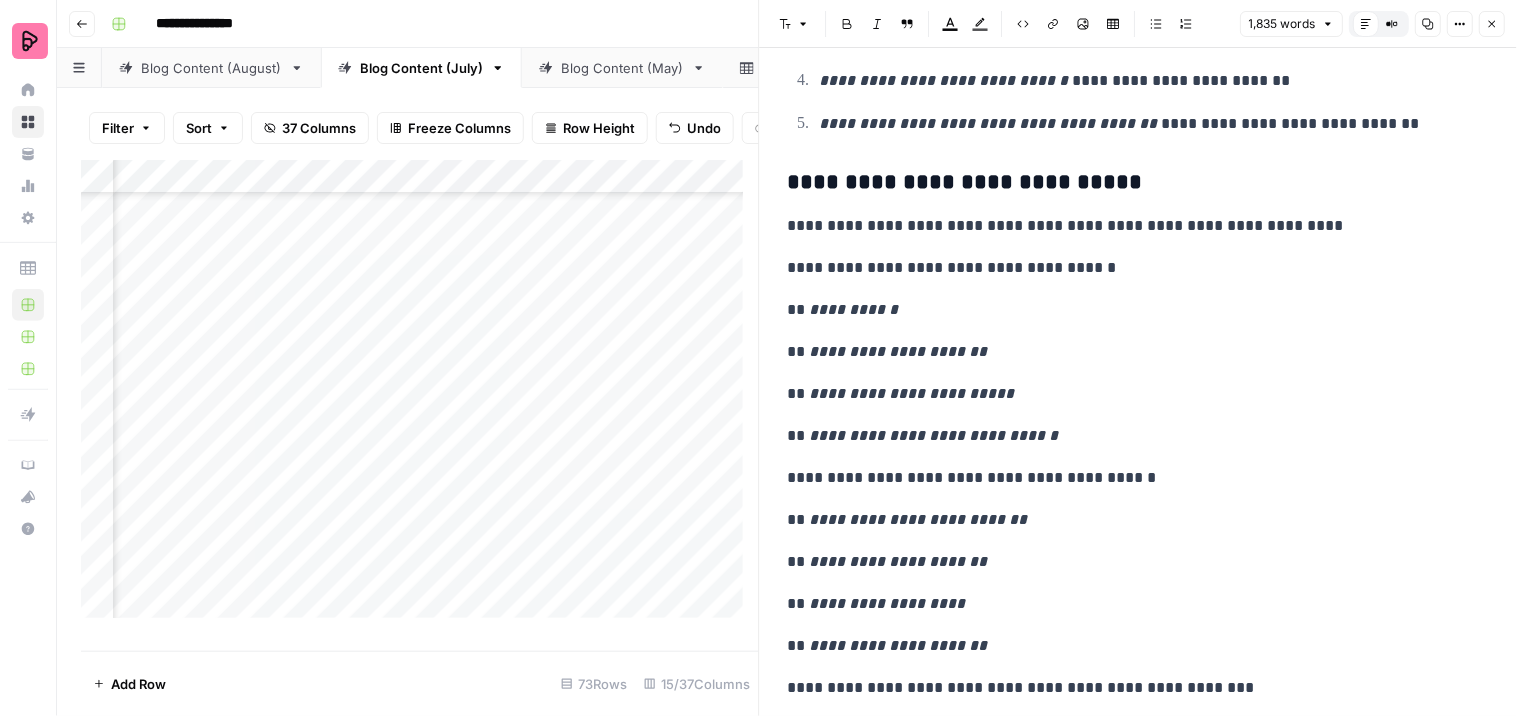 scroll, scrollTop: 3333, scrollLeft: 0, axis: vertical 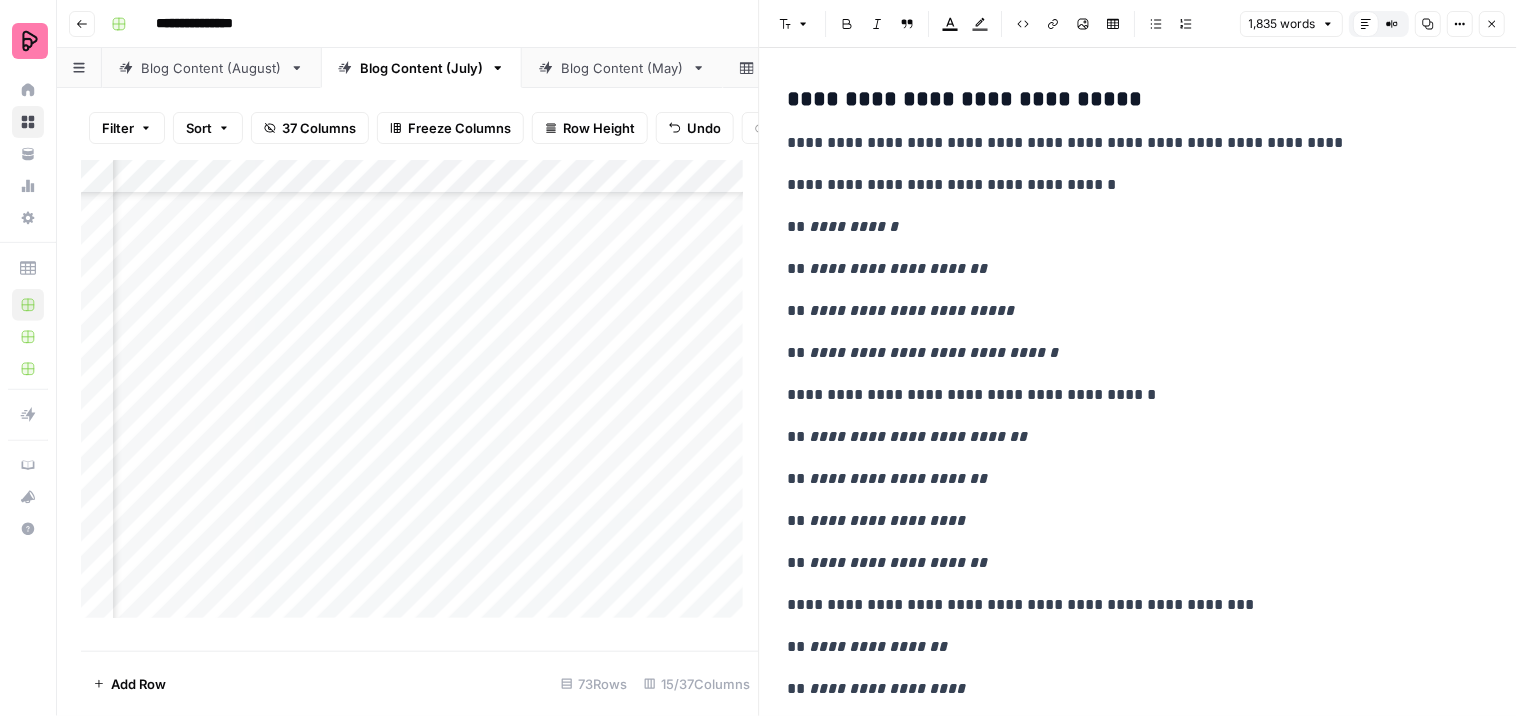 click on "**********" at bounding box center (1130, 185) 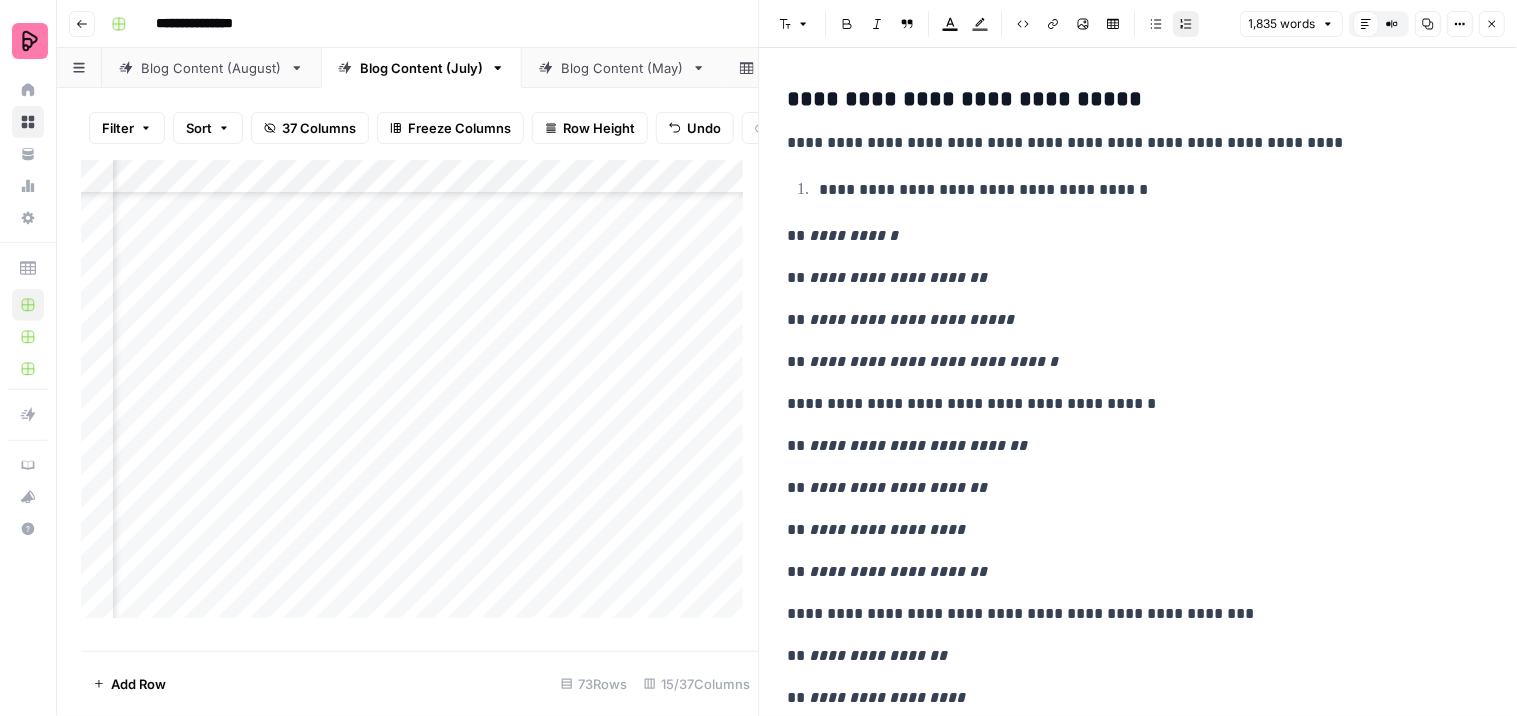 click on "**********" at bounding box center [1130, 404] 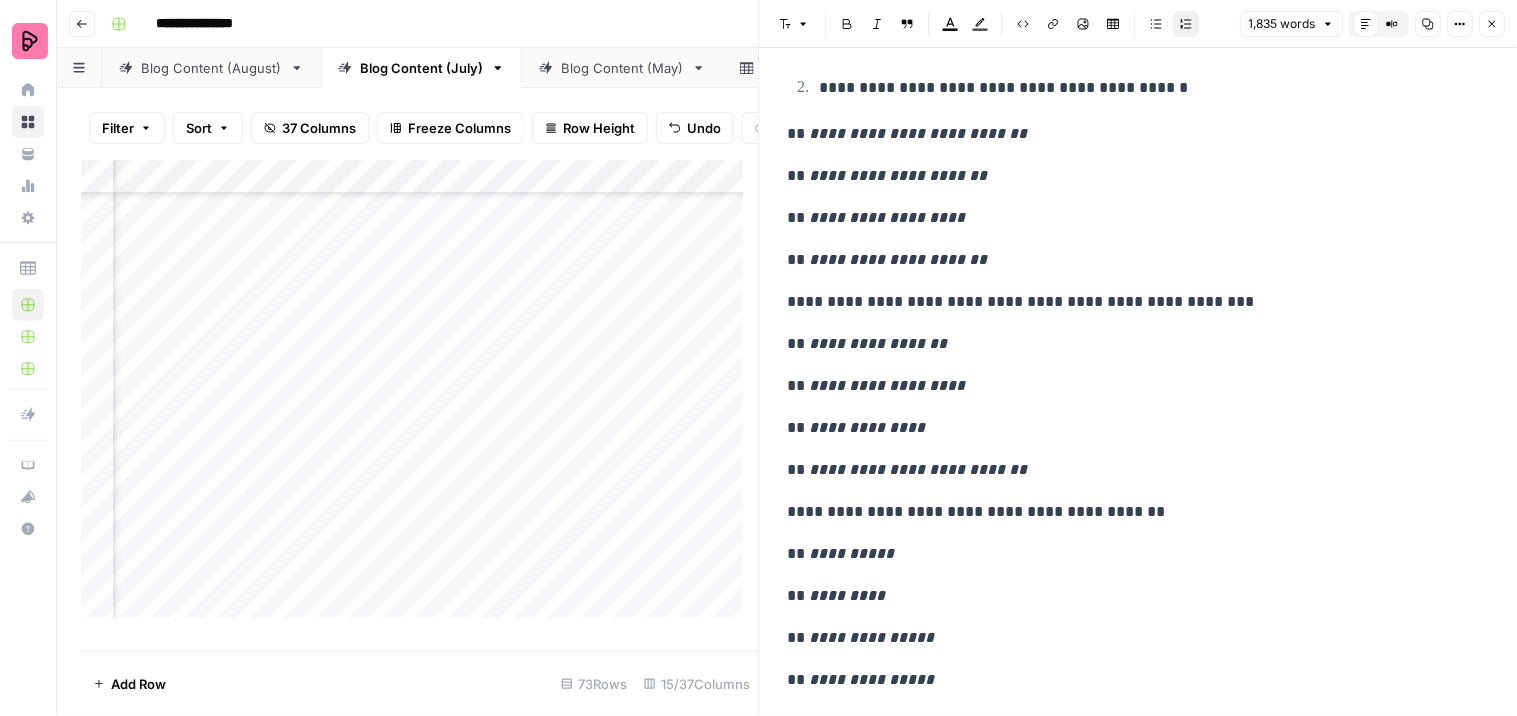 scroll, scrollTop: 3666, scrollLeft: 0, axis: vertical 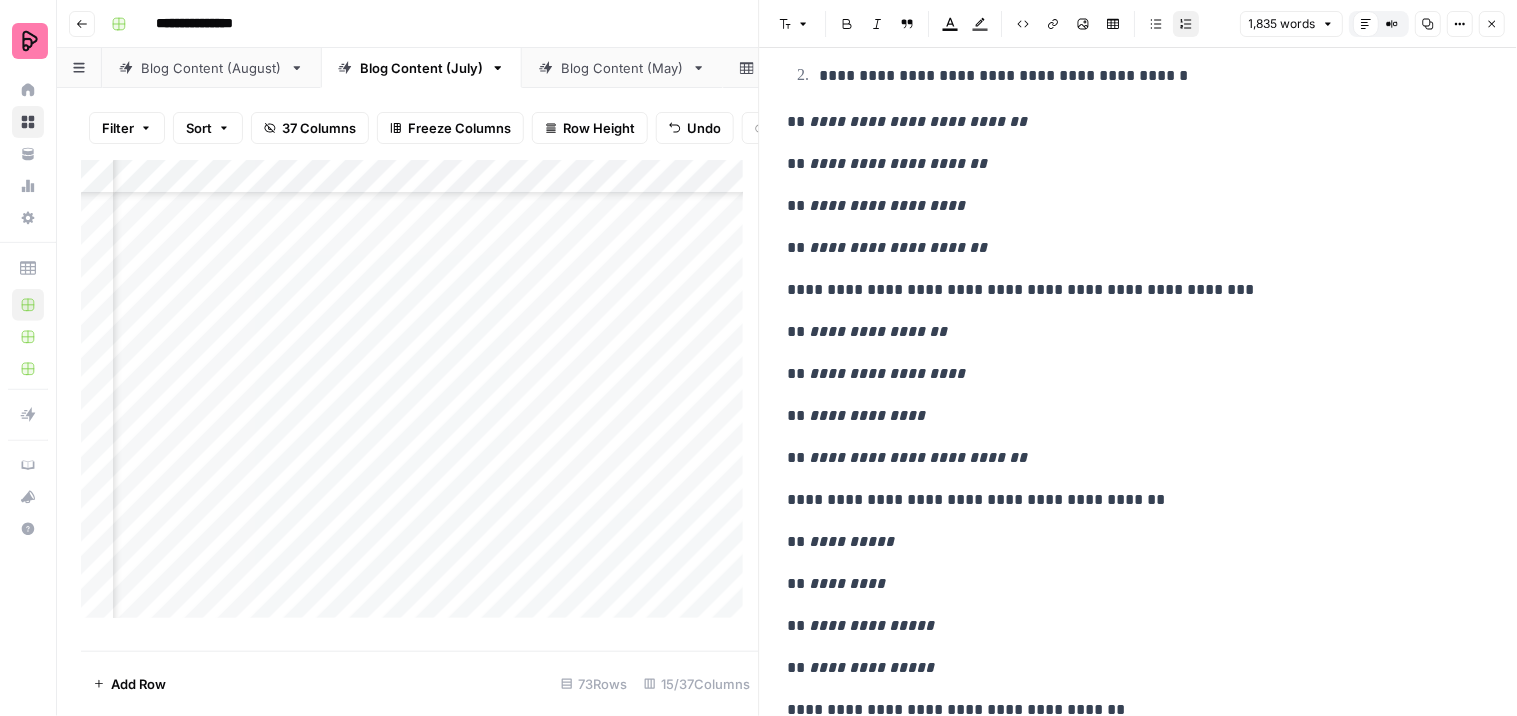 click on "**********" at bounding box center [1139, 166] 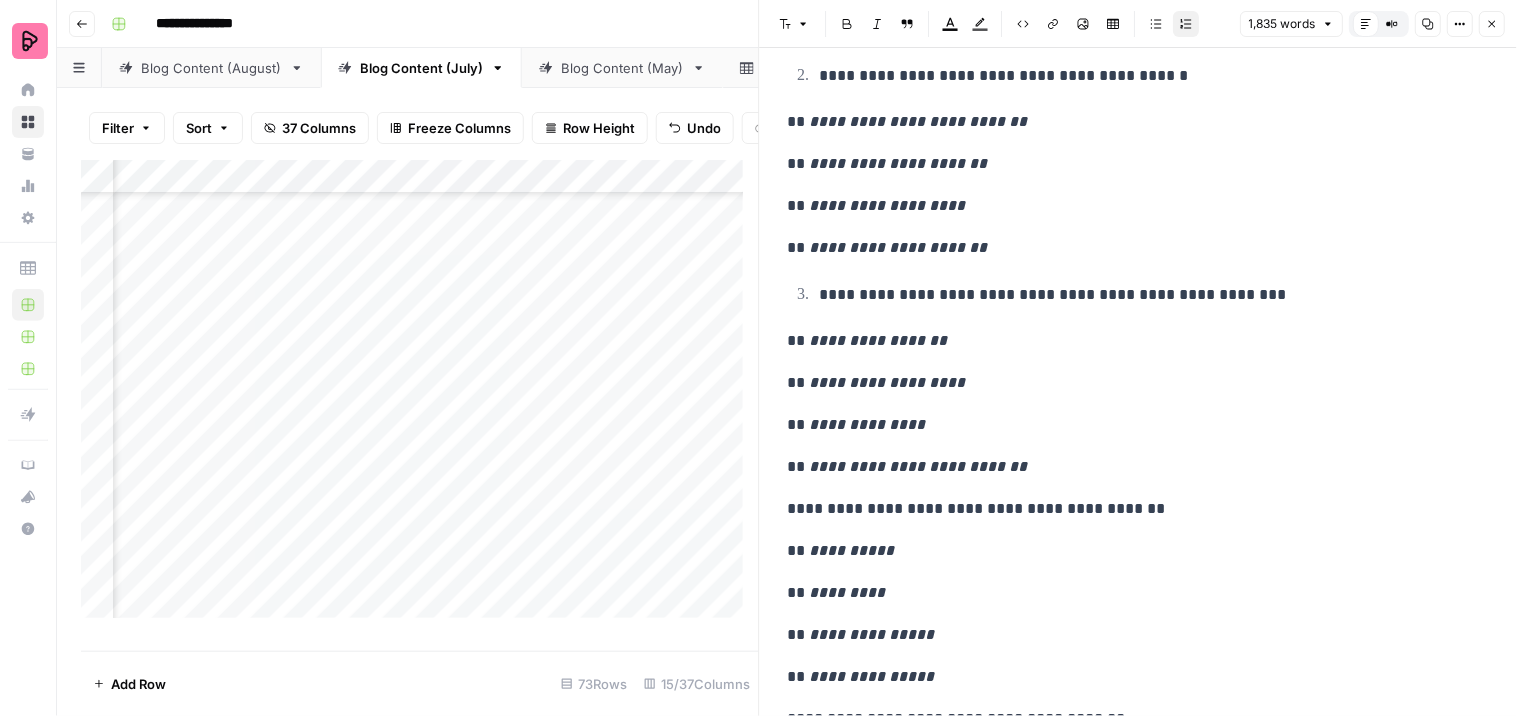 click on "**********" at bounding box center [1139, 171] 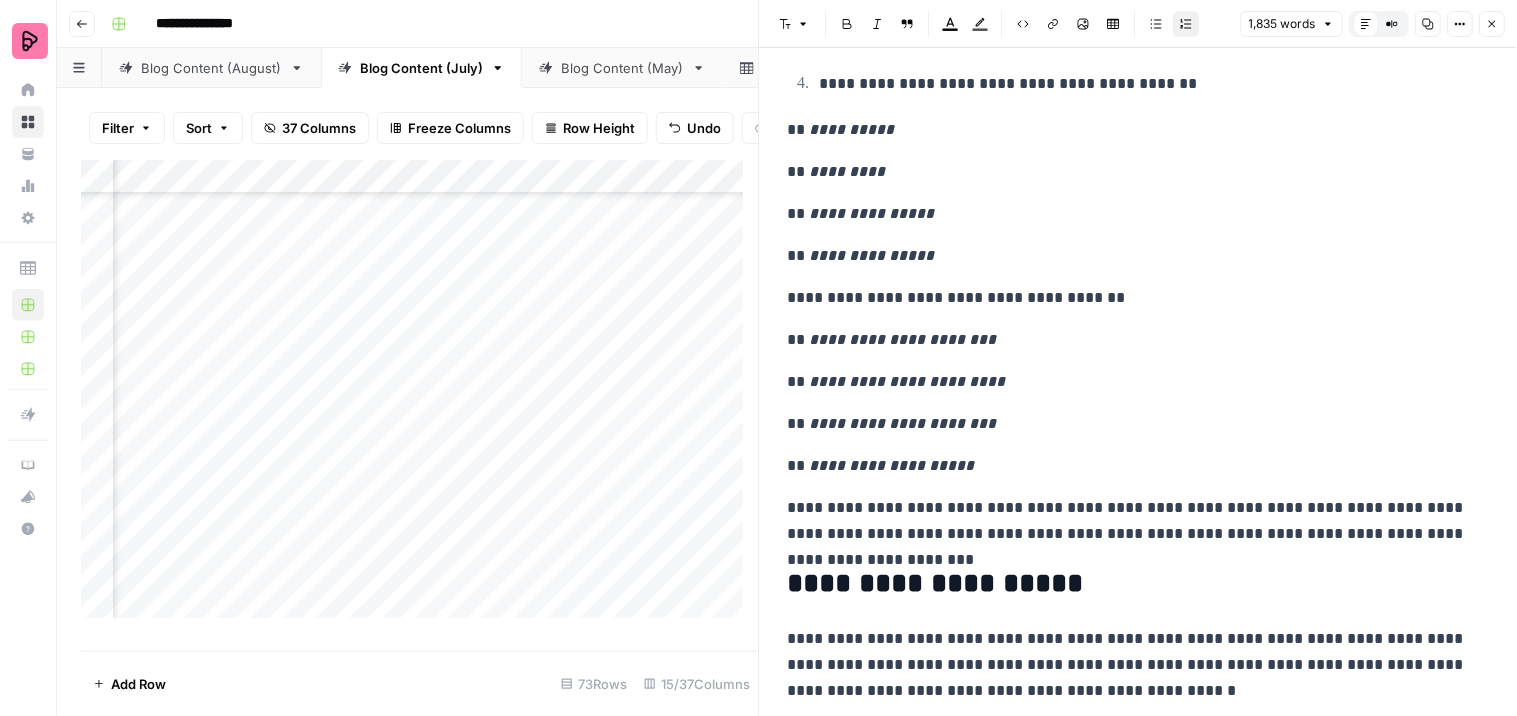 scroll, scrollTop: 4111, scrollLeft: 0, axis: vertical 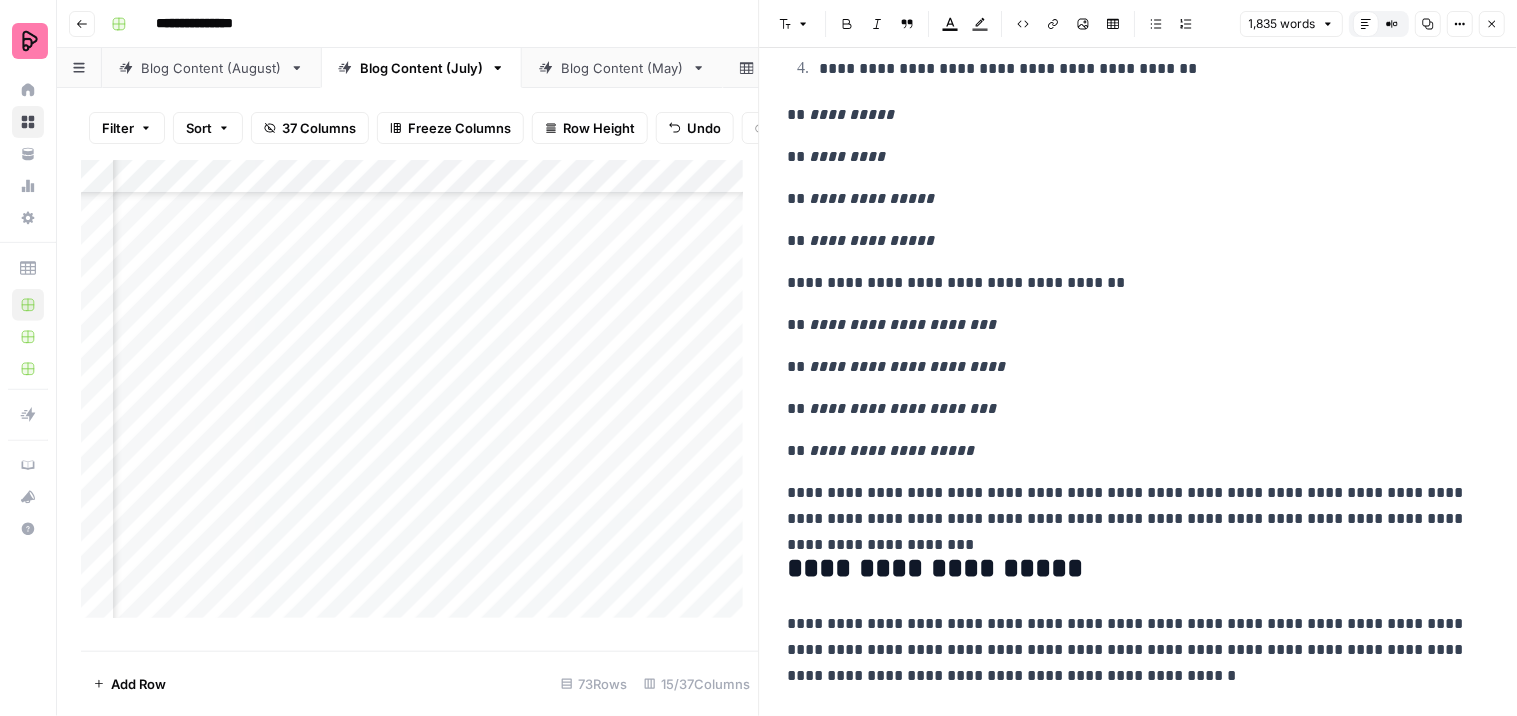 click on "**********" at bounding box center (1139, -270) 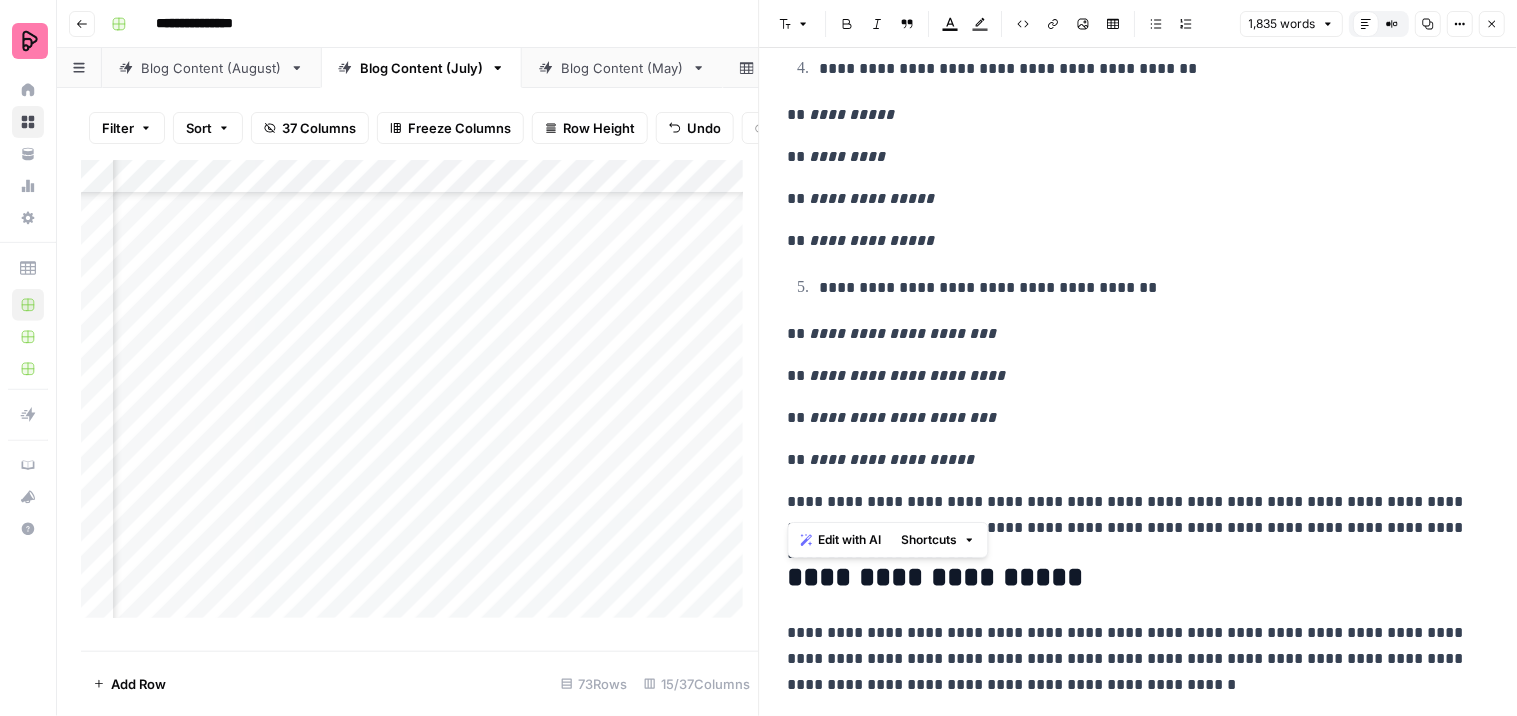 drag, startPoint x: 1173, startPoint y: 500, endPoint x: 785, endPoint y: 485, distance: 388.28983 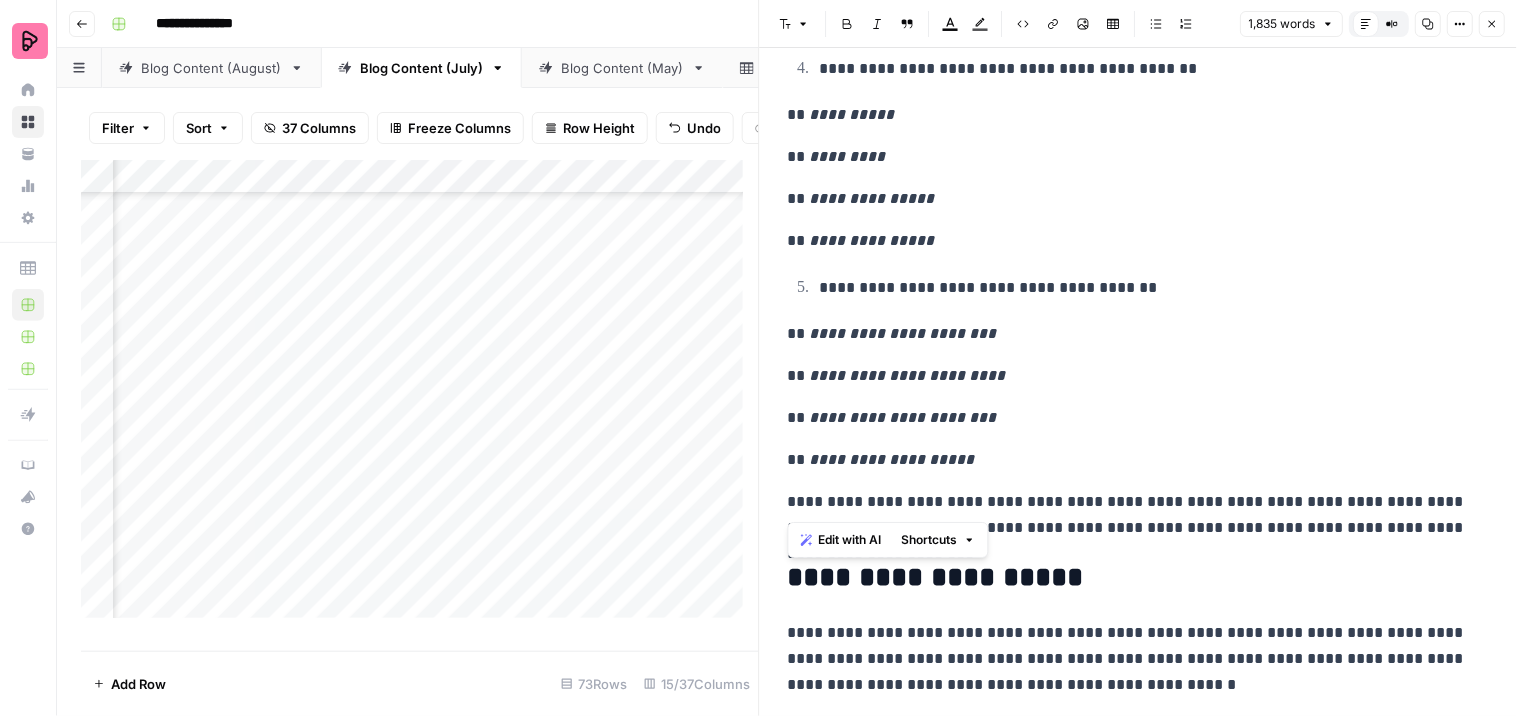 click on "**********" at bounding box center [1139, -265] 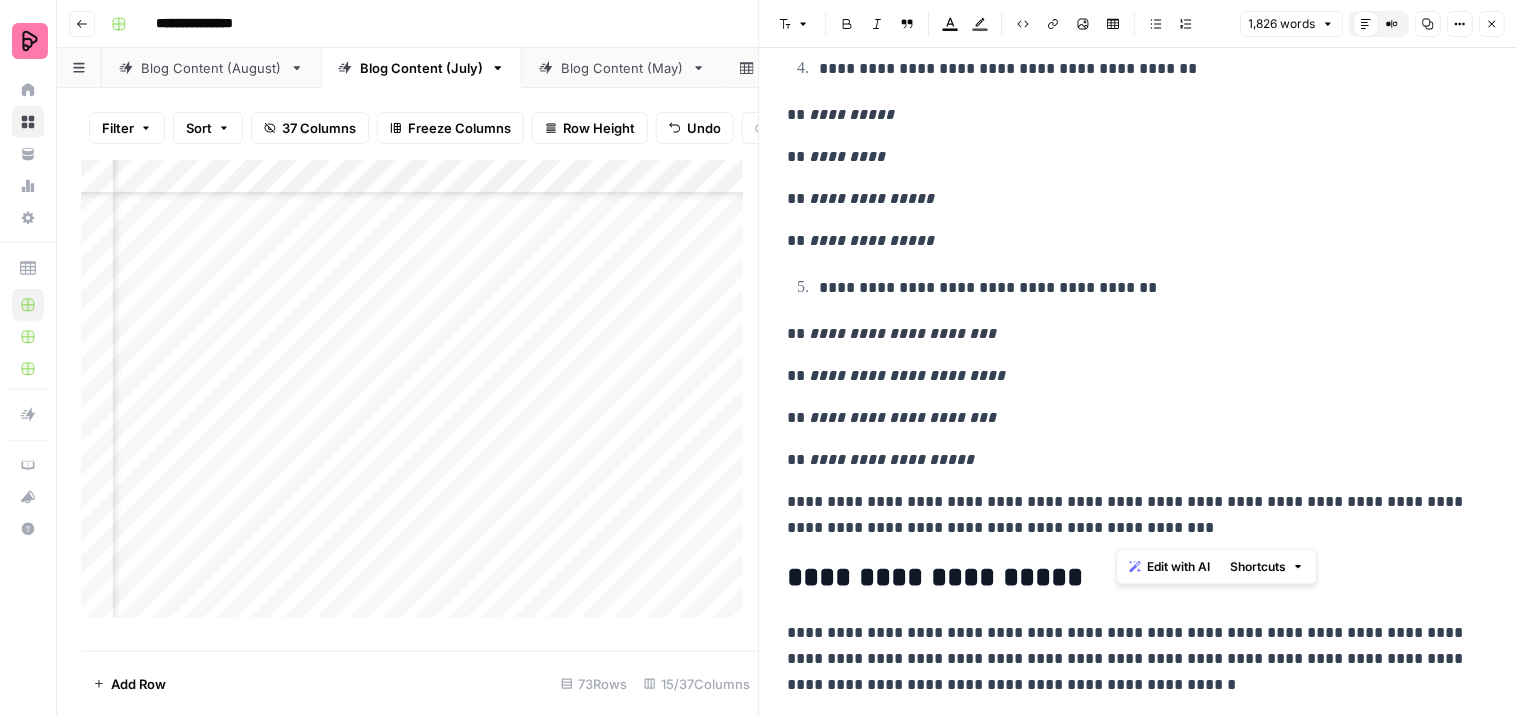 drag, startPoint x: 1214, startPoint y: 496, endPoint x: 1228, endPoint y: 531, distance: 37.696156 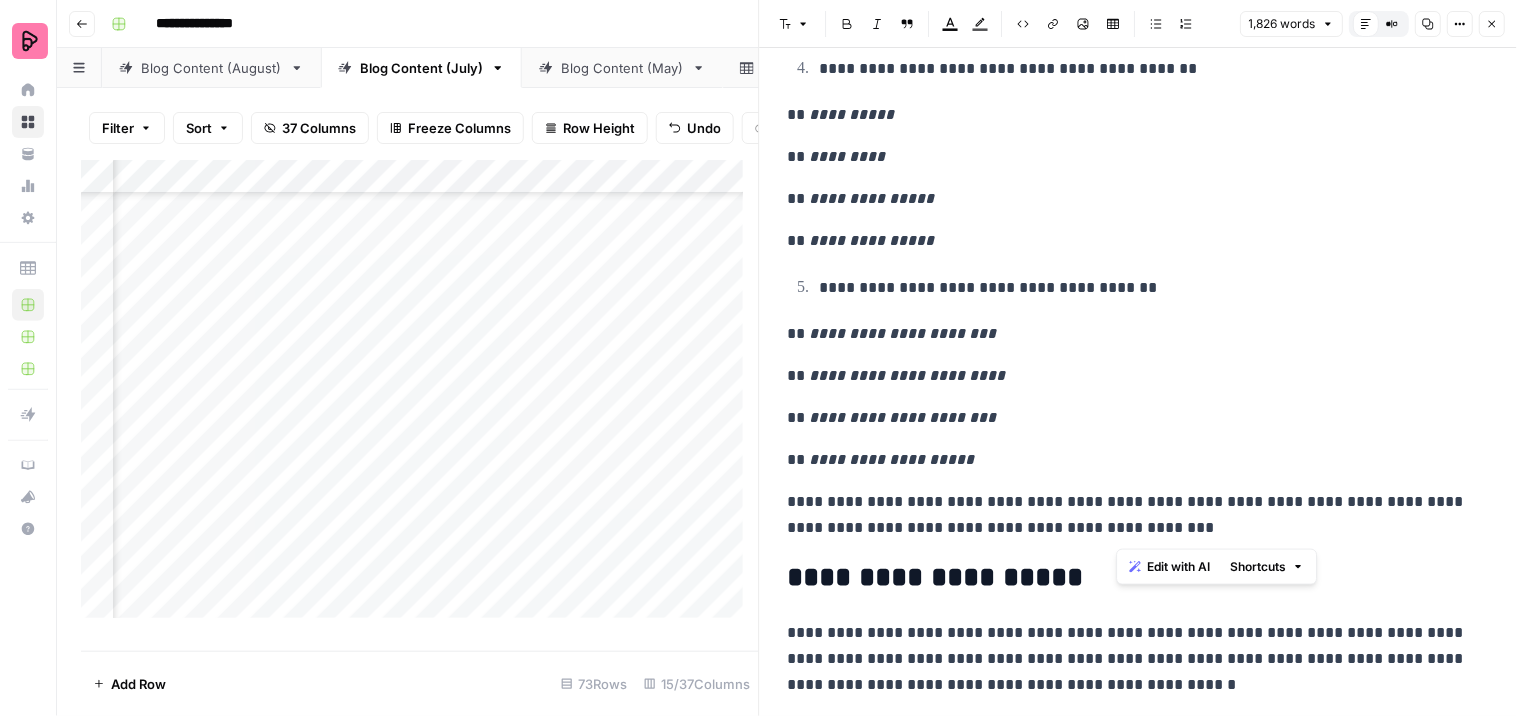 click on "**********" at bounding box center (1130, 515) 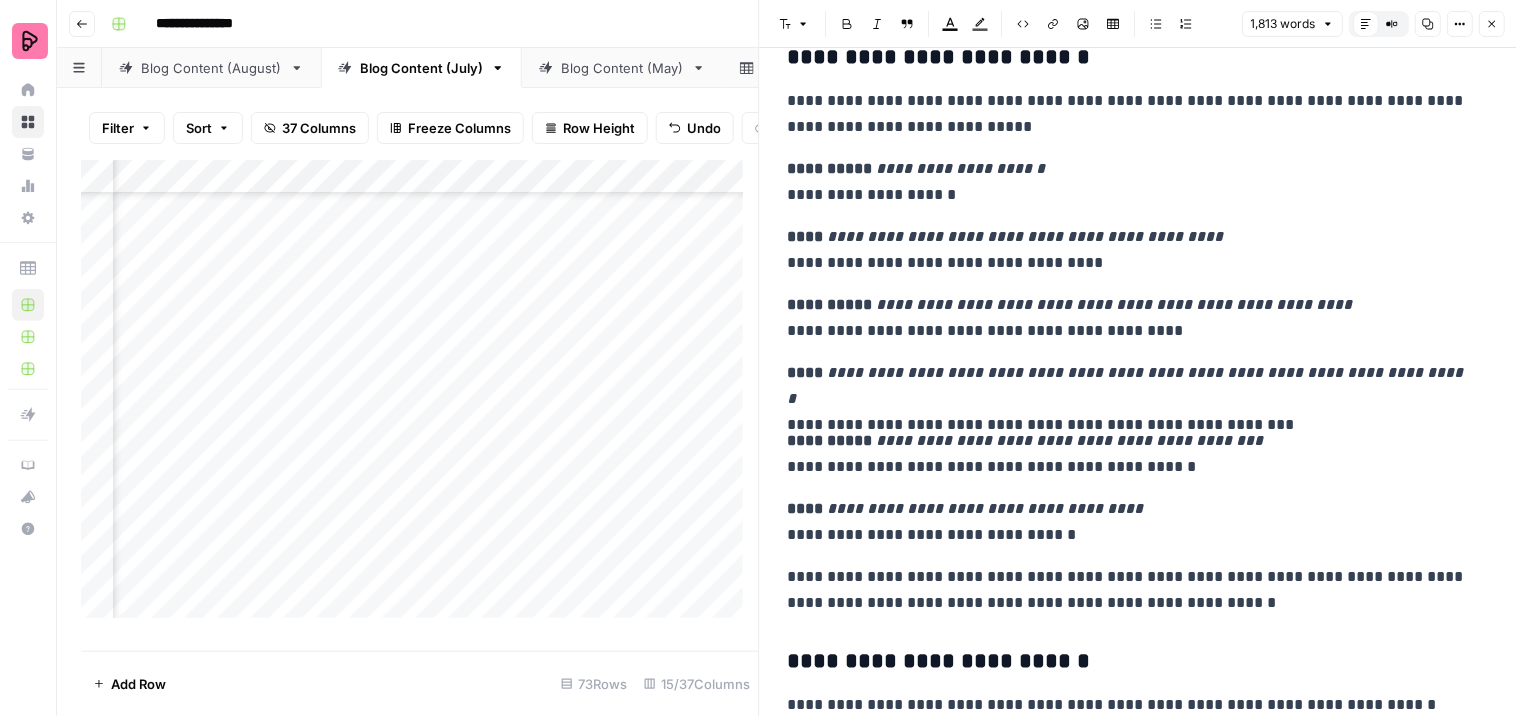 scroll, scrollTop: 4777, scrollLeft: 0, axis: vertical 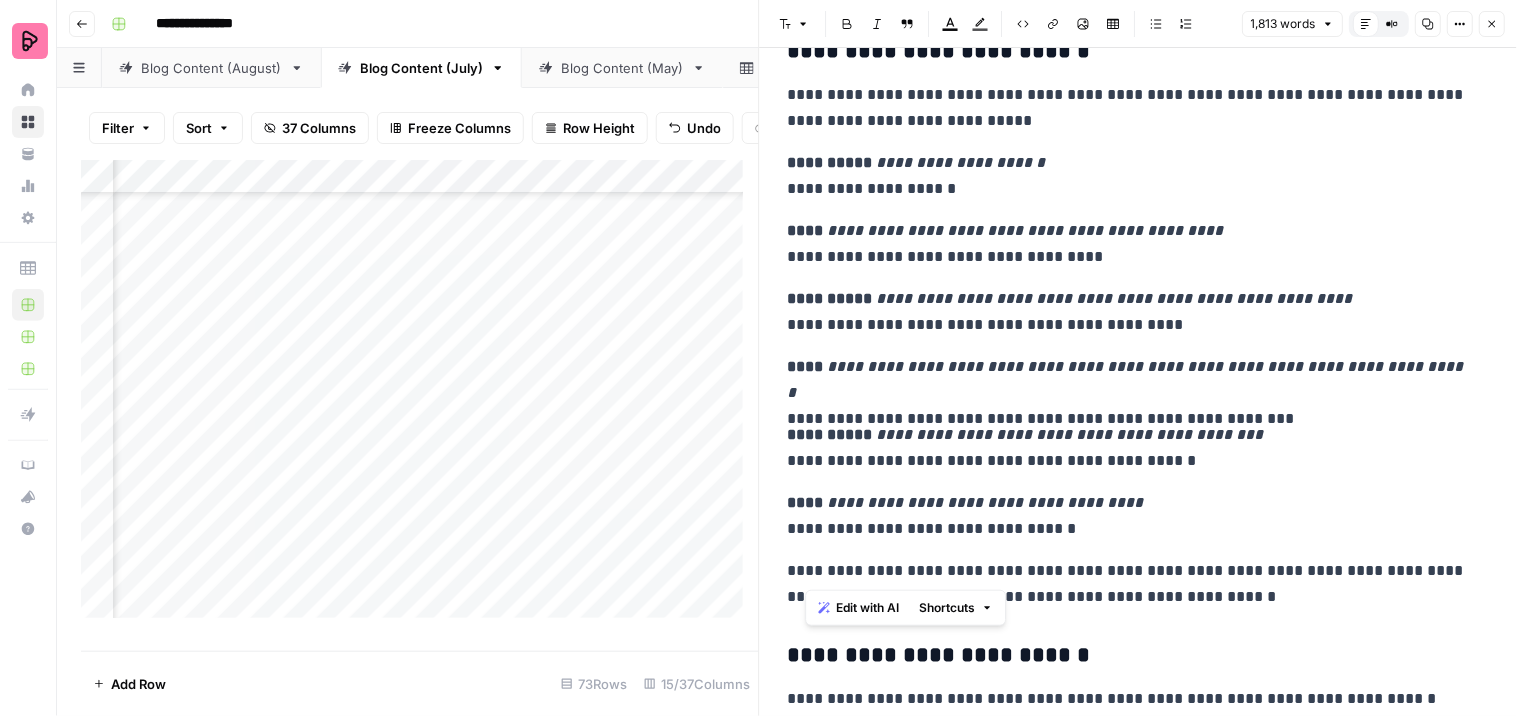 drag, startPoint x: 1081, startPoint y: 568, endPoint x: 847, endPoint y: 574, distance: 234.0769 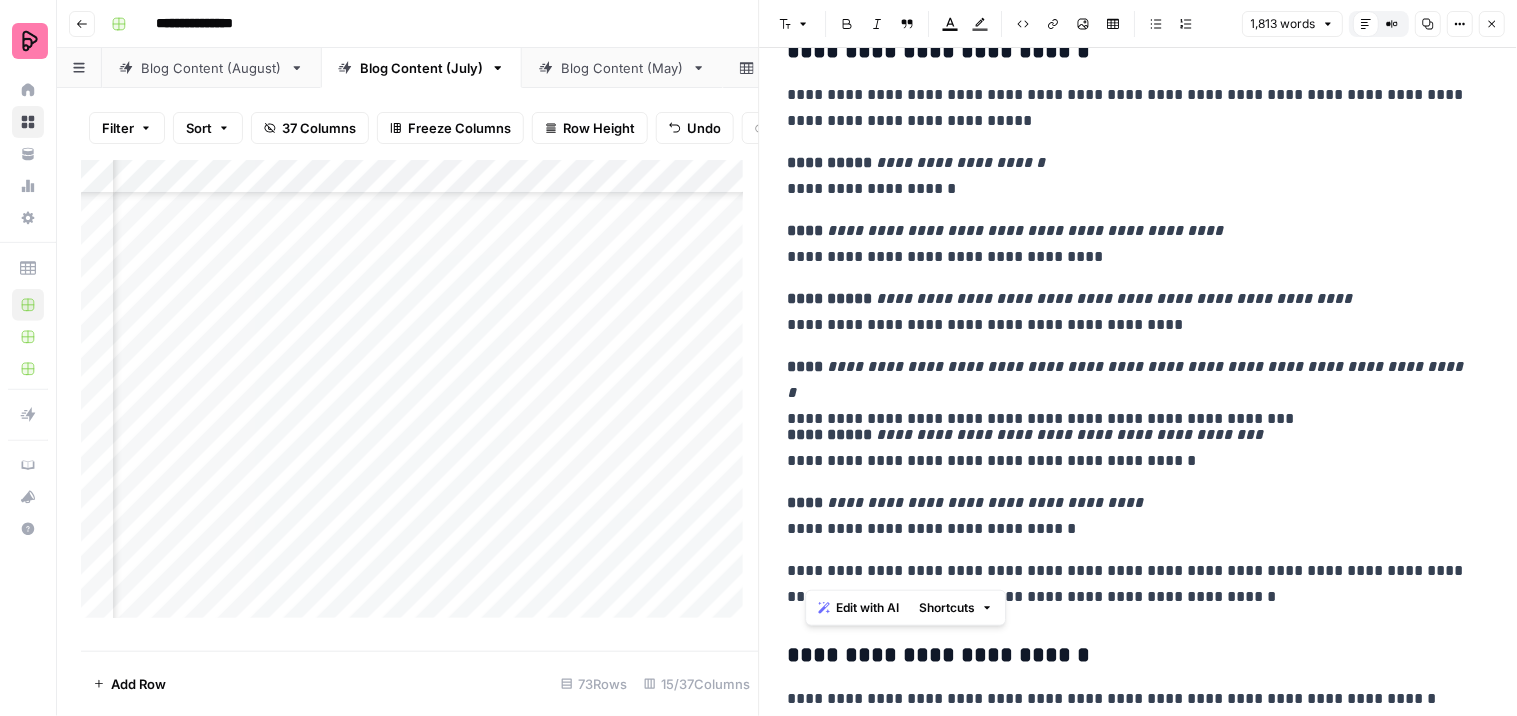 click on "**********" at bounding box center [1130, 584] 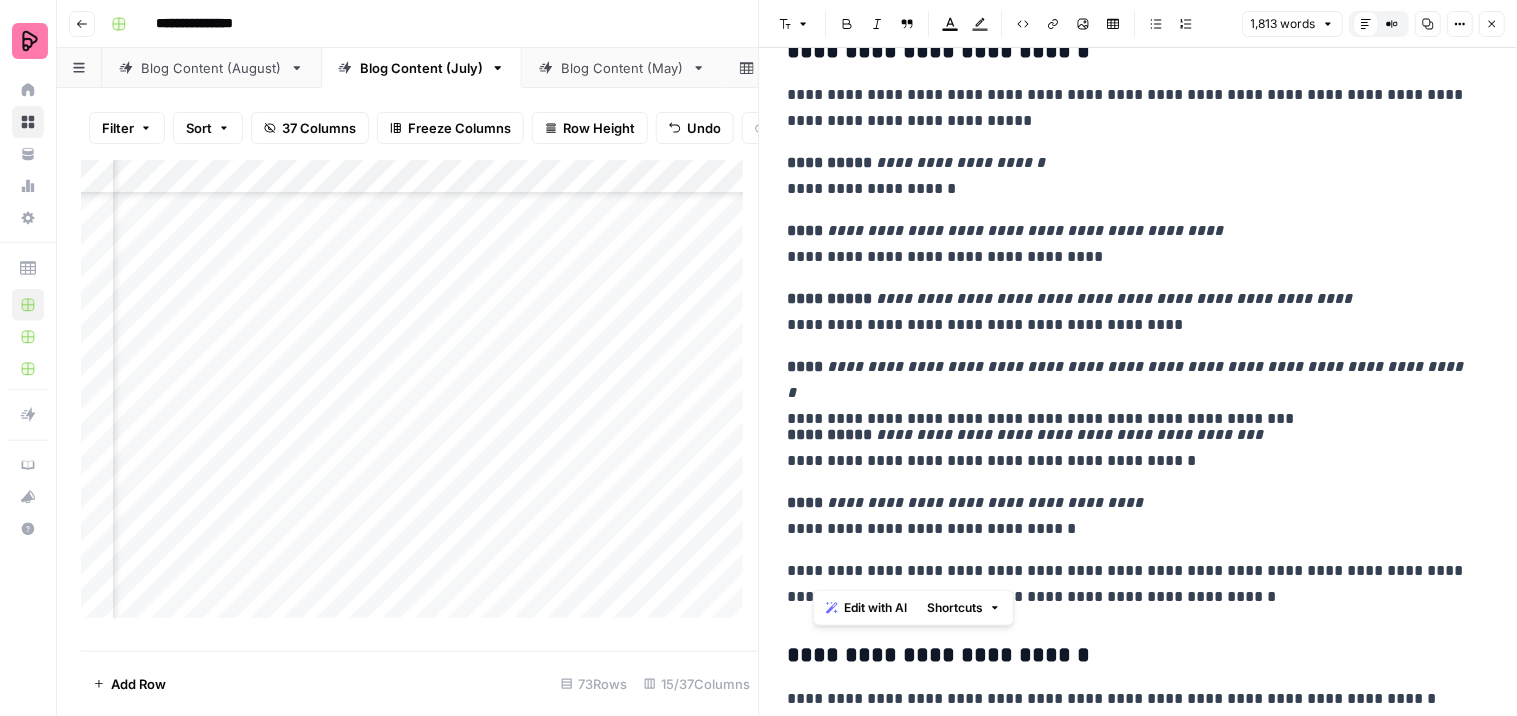 click on "**********" at bounding box center [1130, 584] 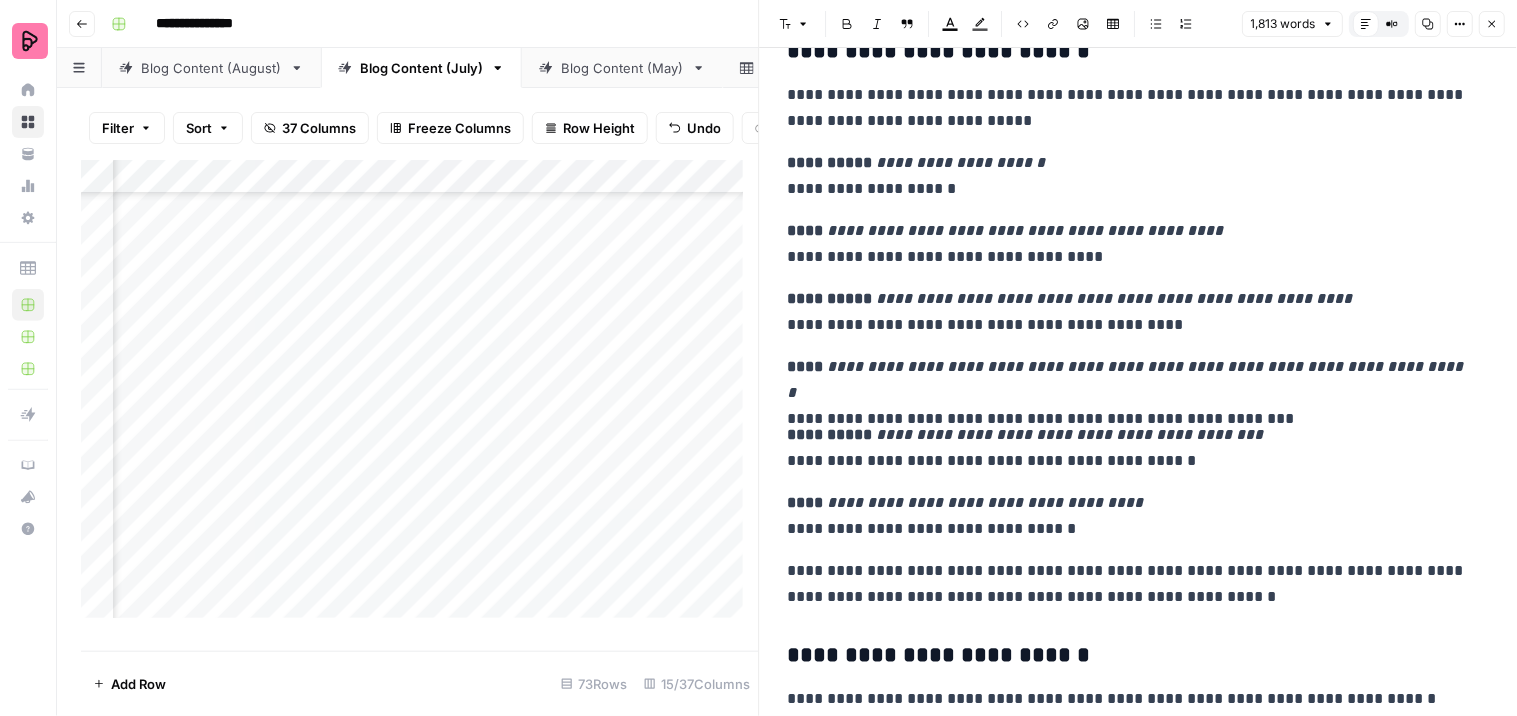 click on "**********" at bounding box center [1130, 584] 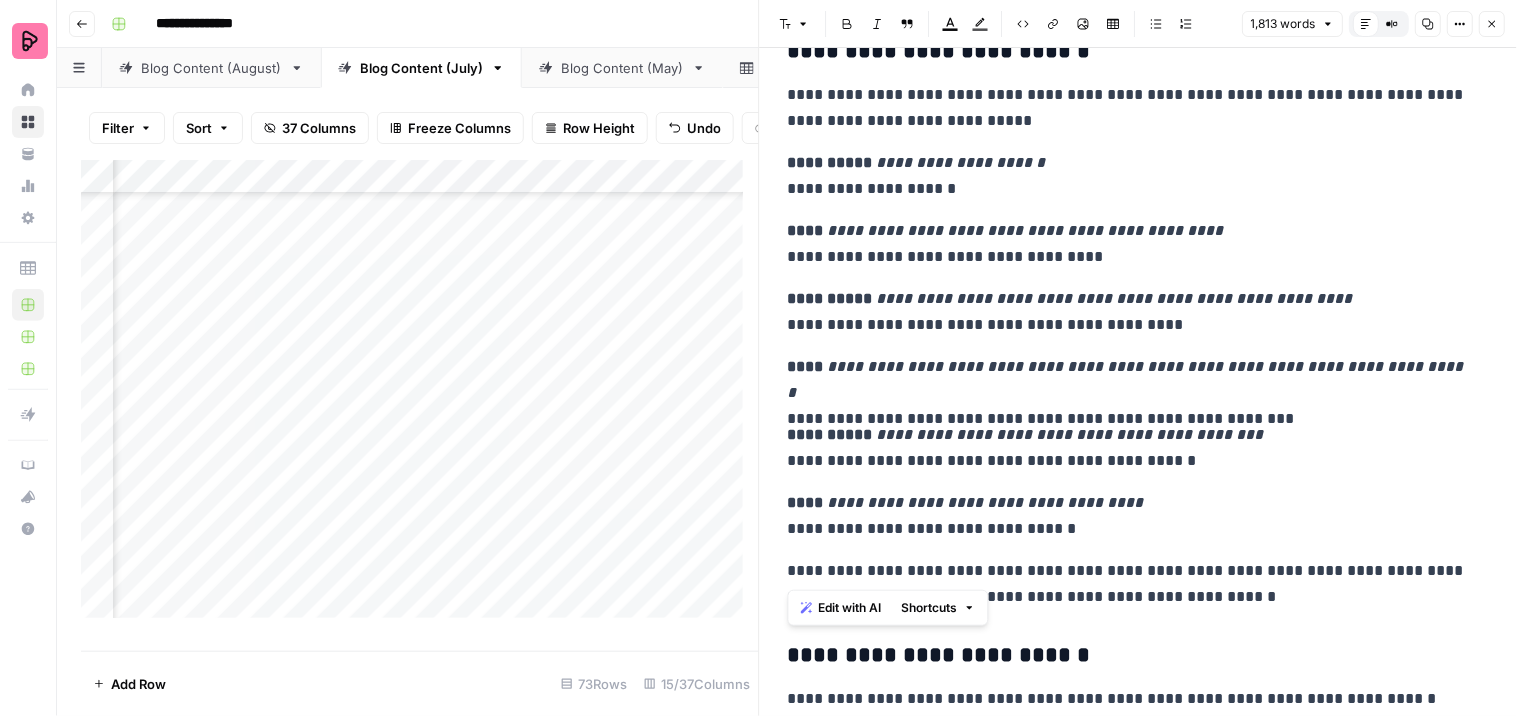 drag, startPoint x: 1082, startPoint y: 571, endPoint x: 783, endPoint y: 562, distance: 299.1354 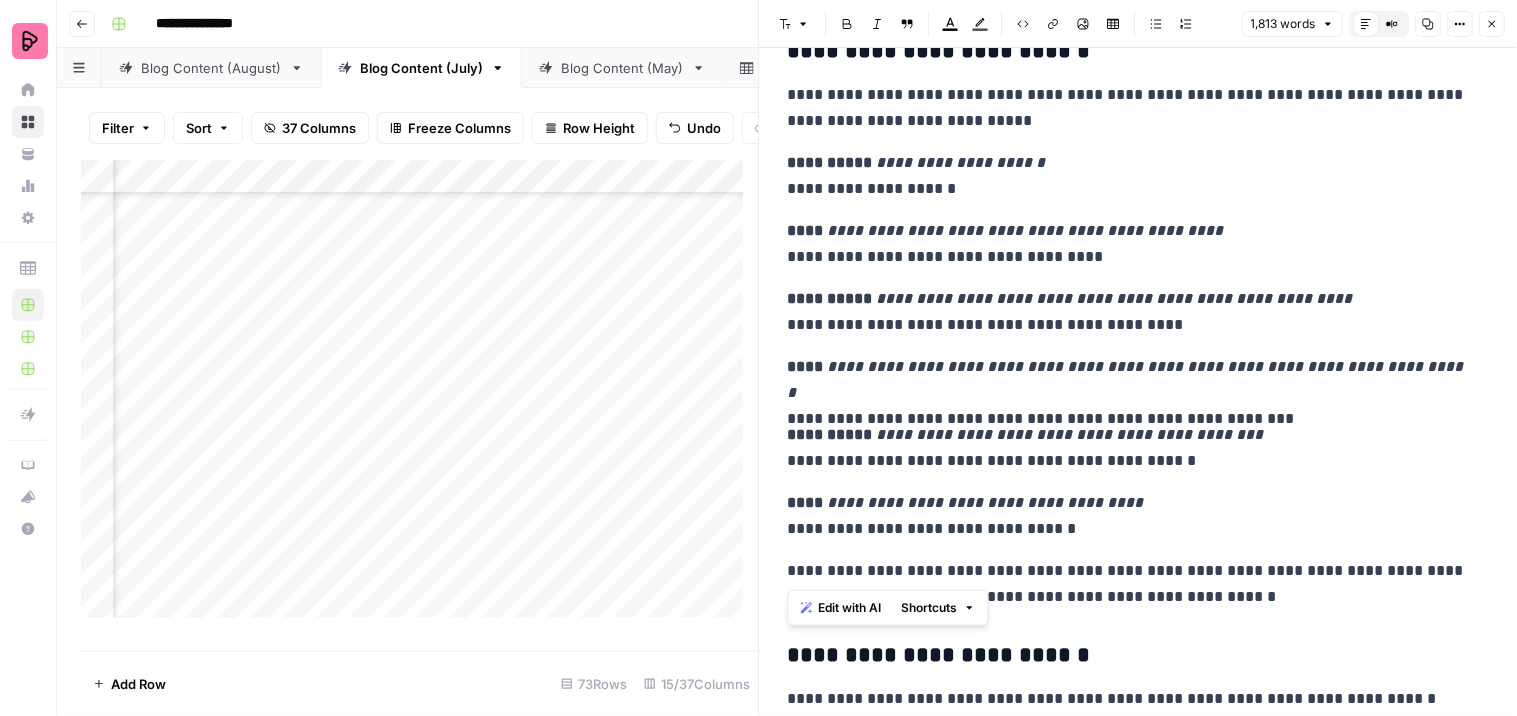 click on "**********" at bounding box center (1130, 584) 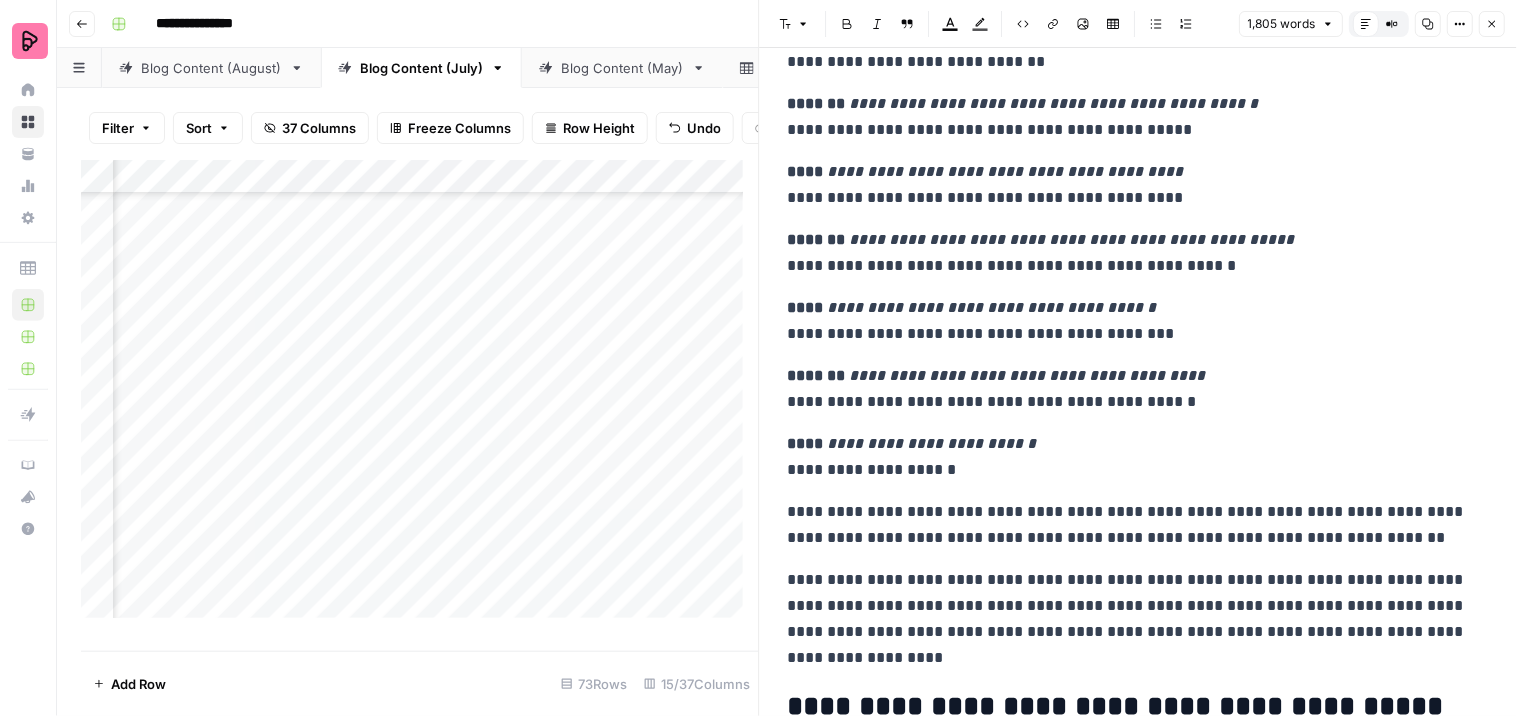 scroll, scrollTop: 5555, scrollLeft: 0, axis: vertical 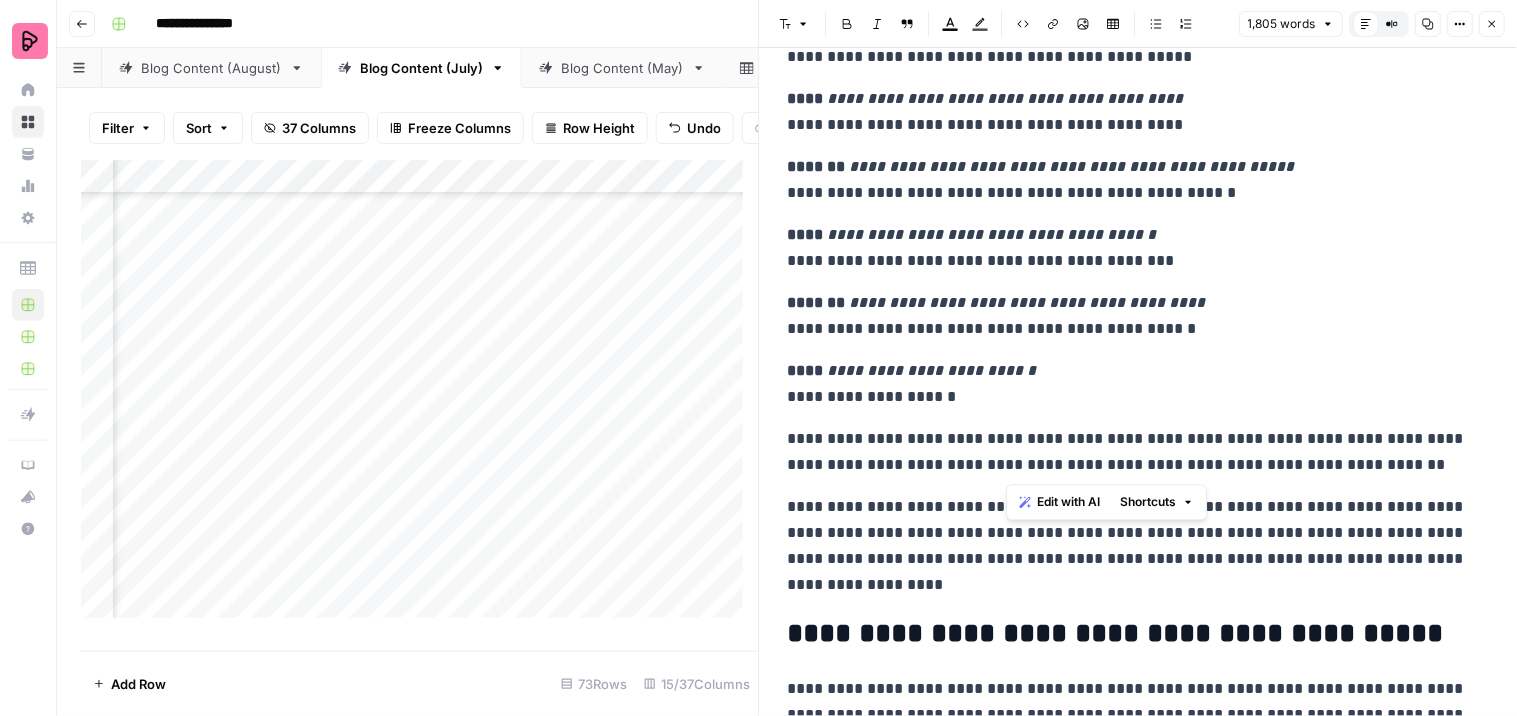 drag, startPoint x: 1345, startPoint y: 470, endPoint x: 1007, endPoint y: 457, distance: 338.2499 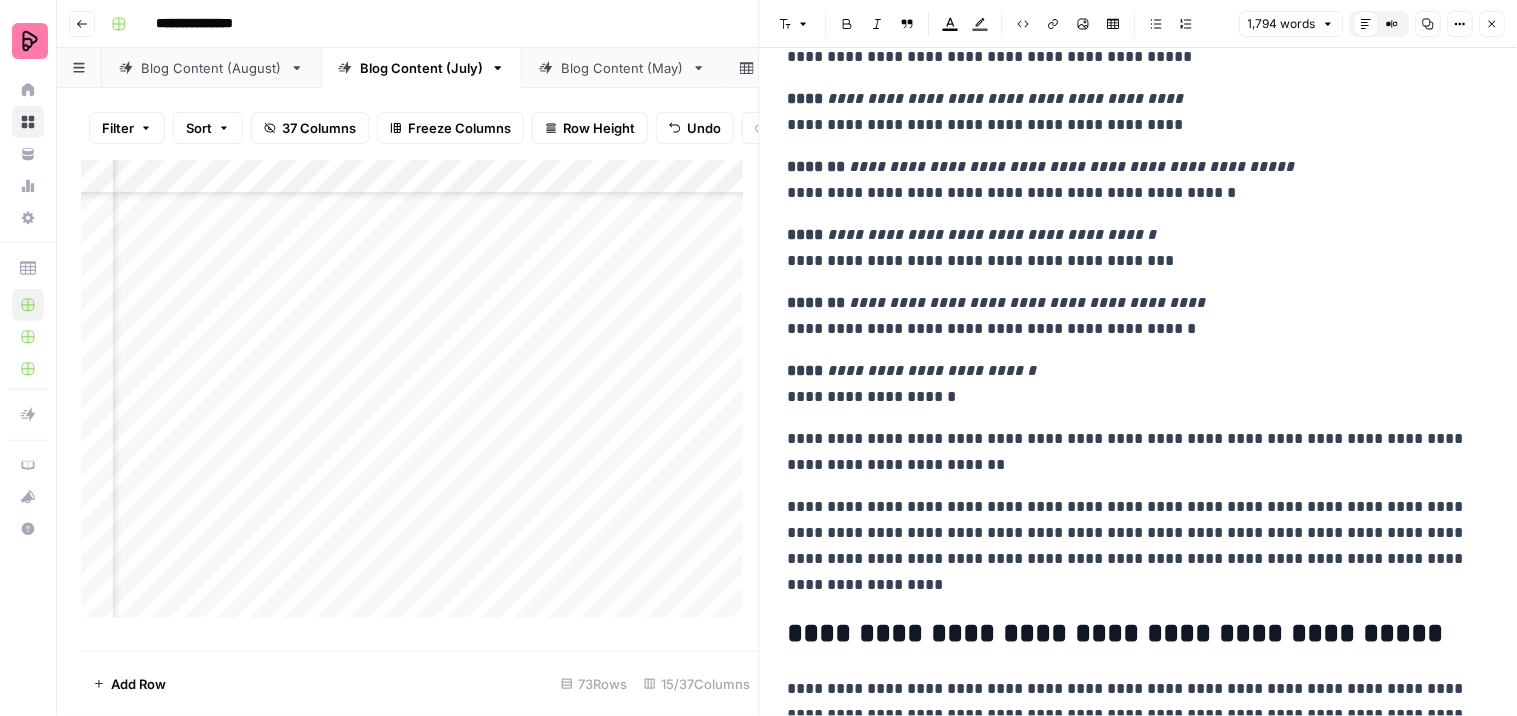 click on "**********" at bounding box center (1130, 546) 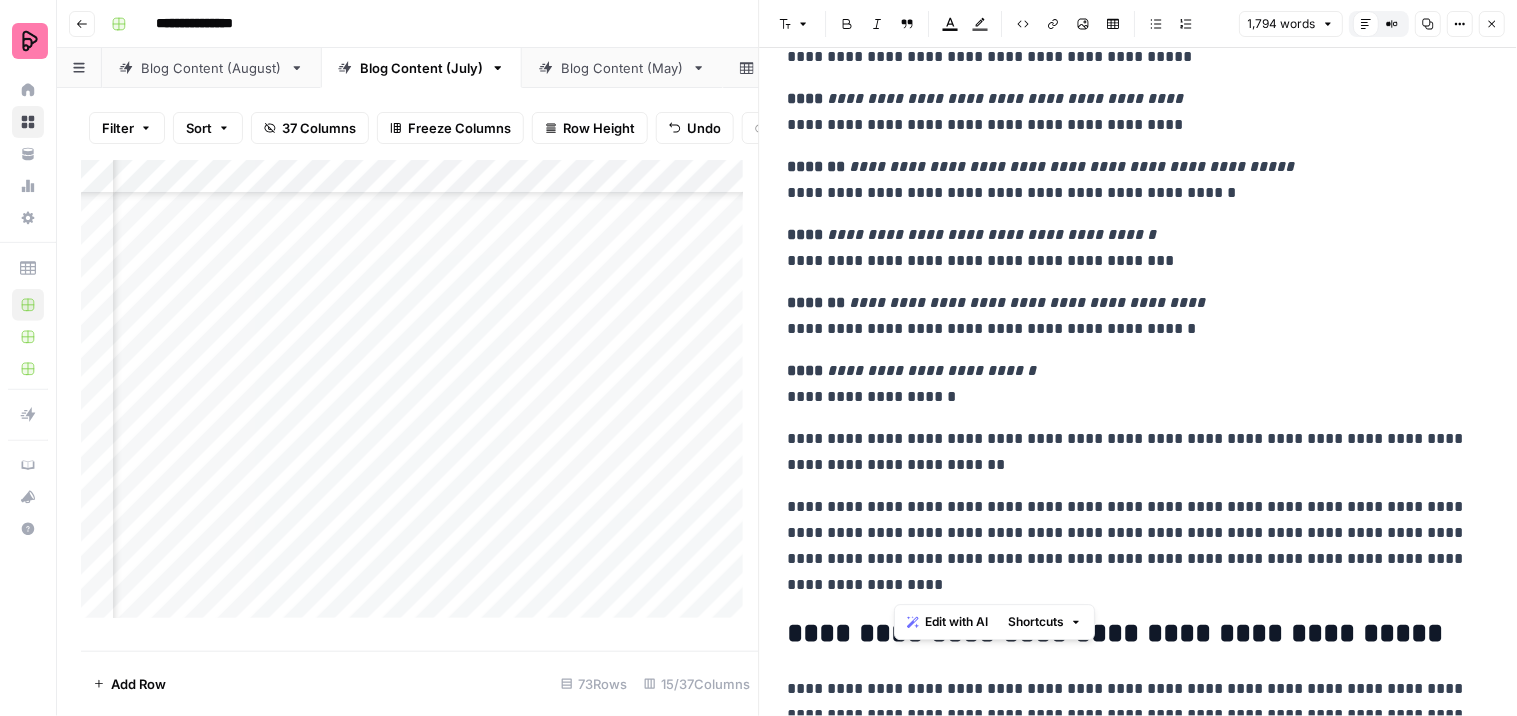 drag, startPoint x: 1084, startPoint y: 534, endPoint x: 1130, endPoint y: 576, distance: 62.289646 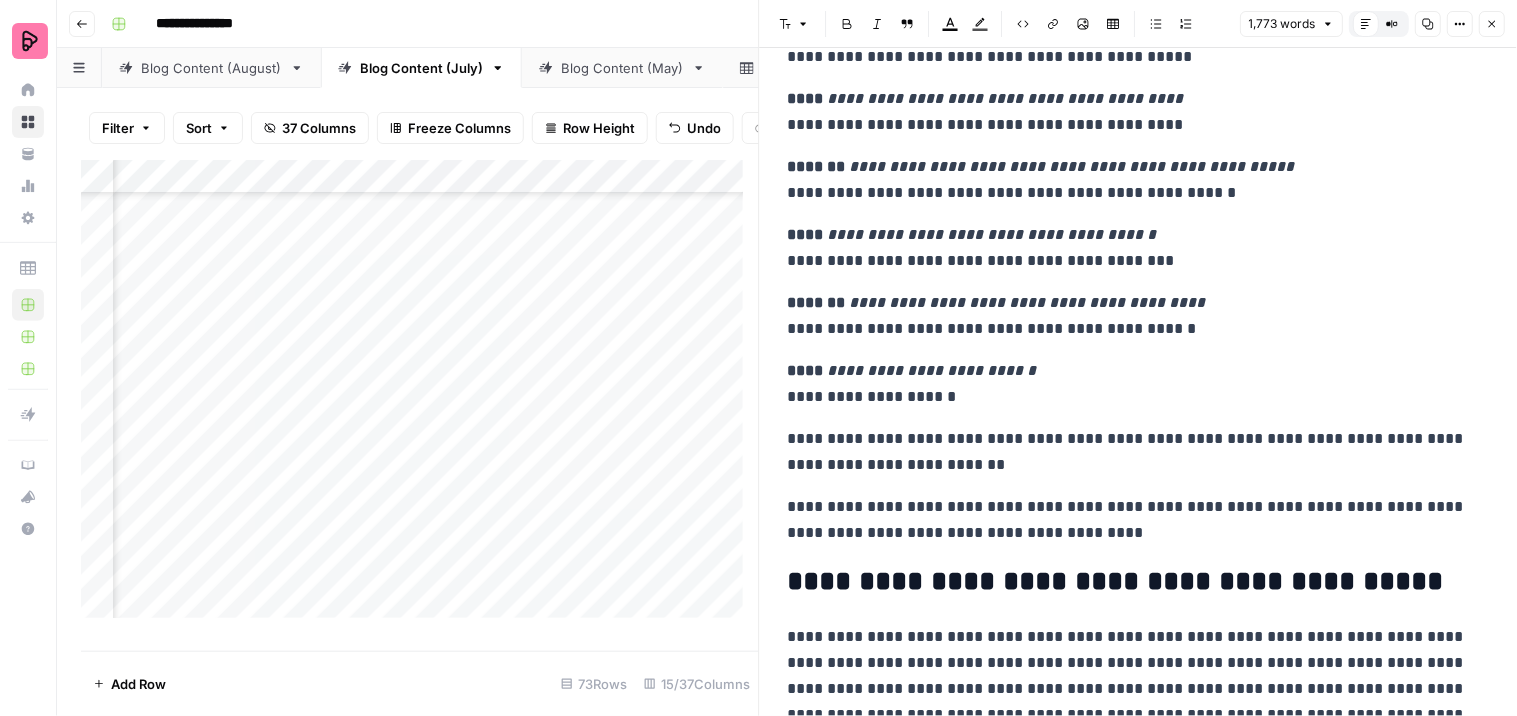 click on "**********" at bounding box center (1130, 582) 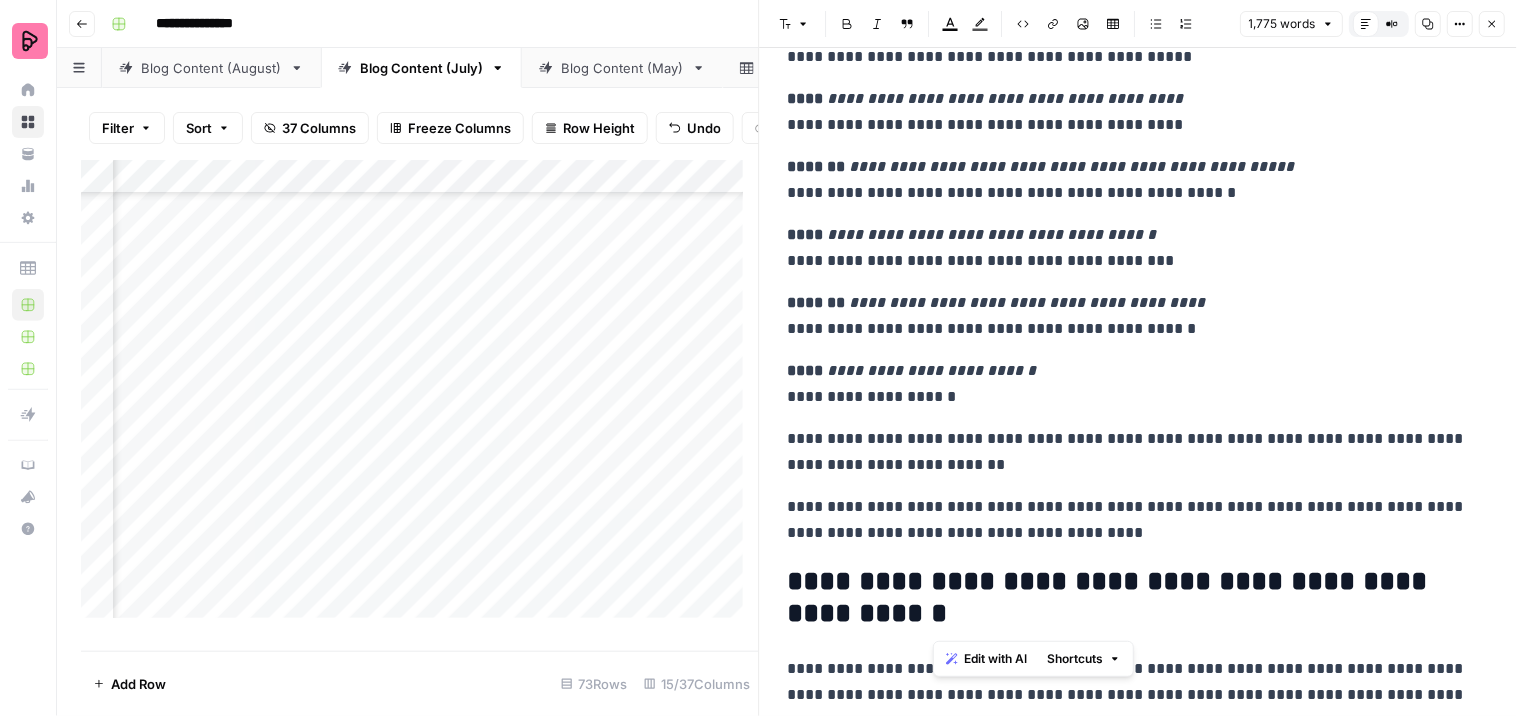 drag, startPoint x: 1134, startPoint y: 586, endPoint x: 1156, endPoint y: 606, distance: 29.732138 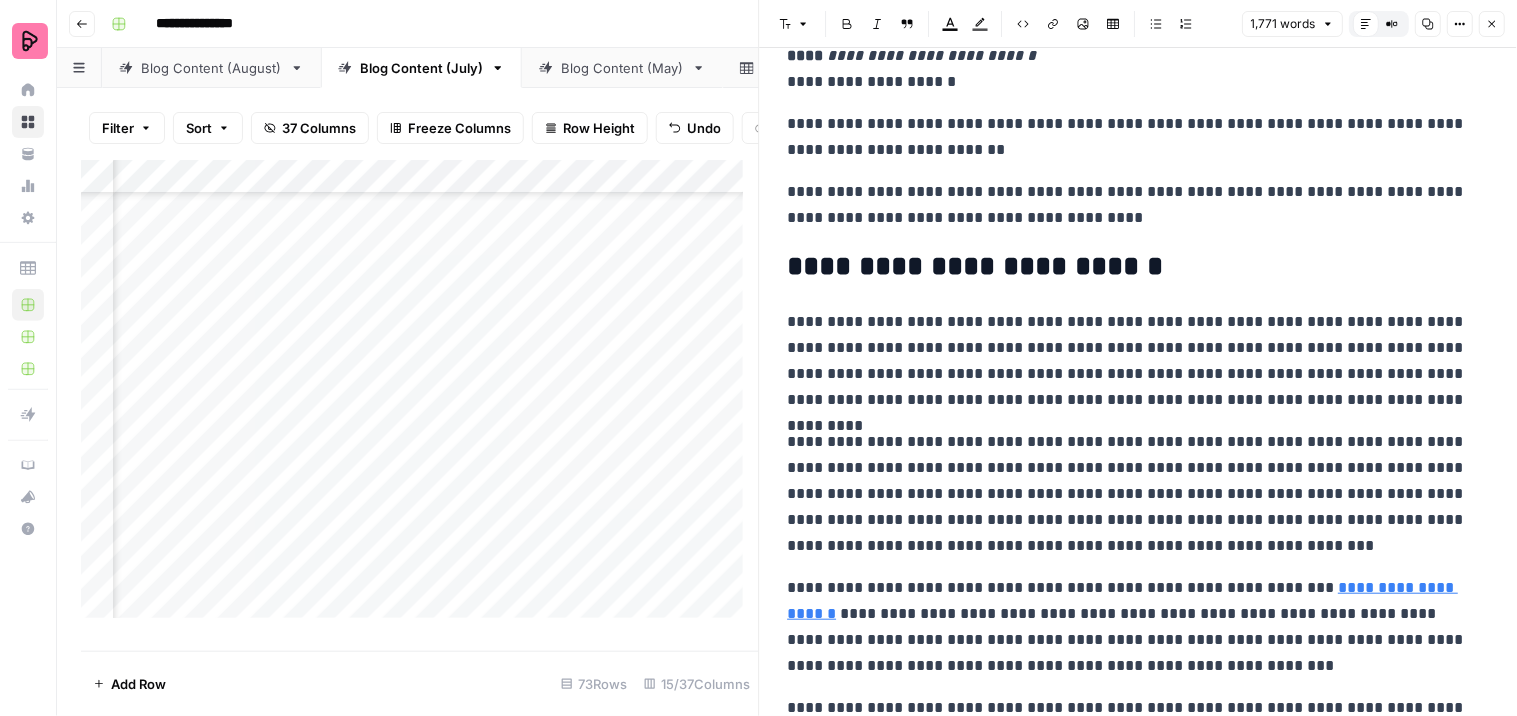 scroll, scrollTop: 5888, scrollLeft: 0, axis: vertical 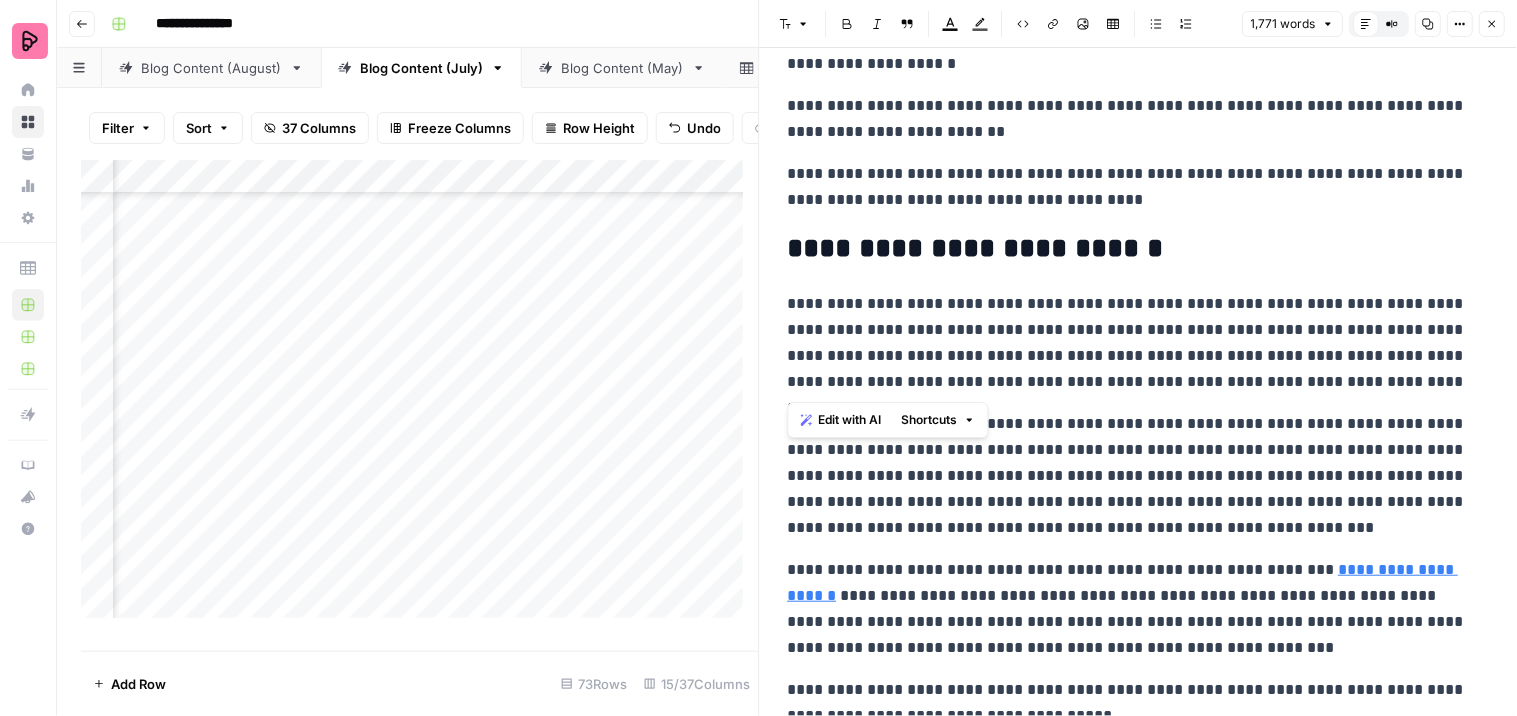 drag, startPoint x: 1404, startPoint y: 386, endPoint x: 790, endPoint y: 300, distance: 619.9935 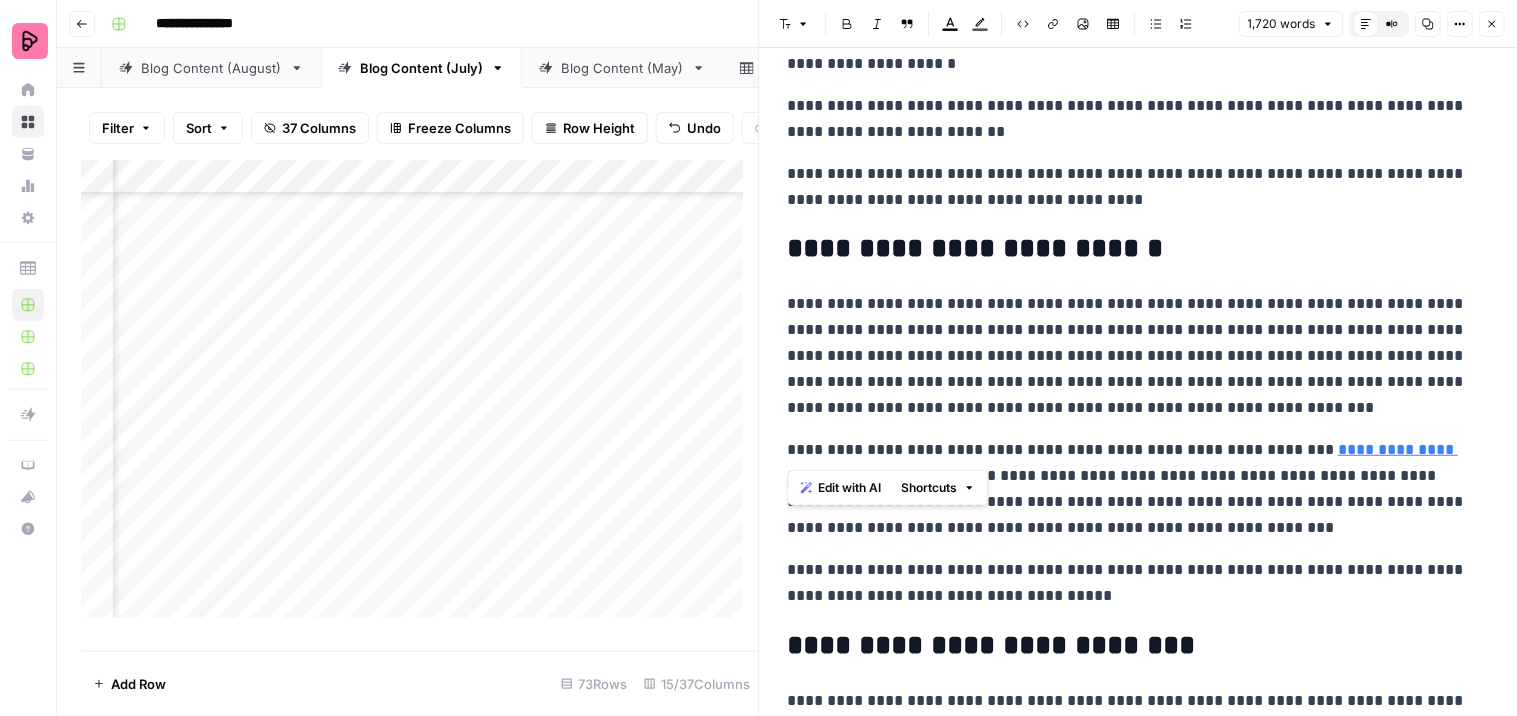drag, startPoint x: 1083, startPoint y: 447, endPoint x: 776, endPoint y: 446, distance: 307.00162 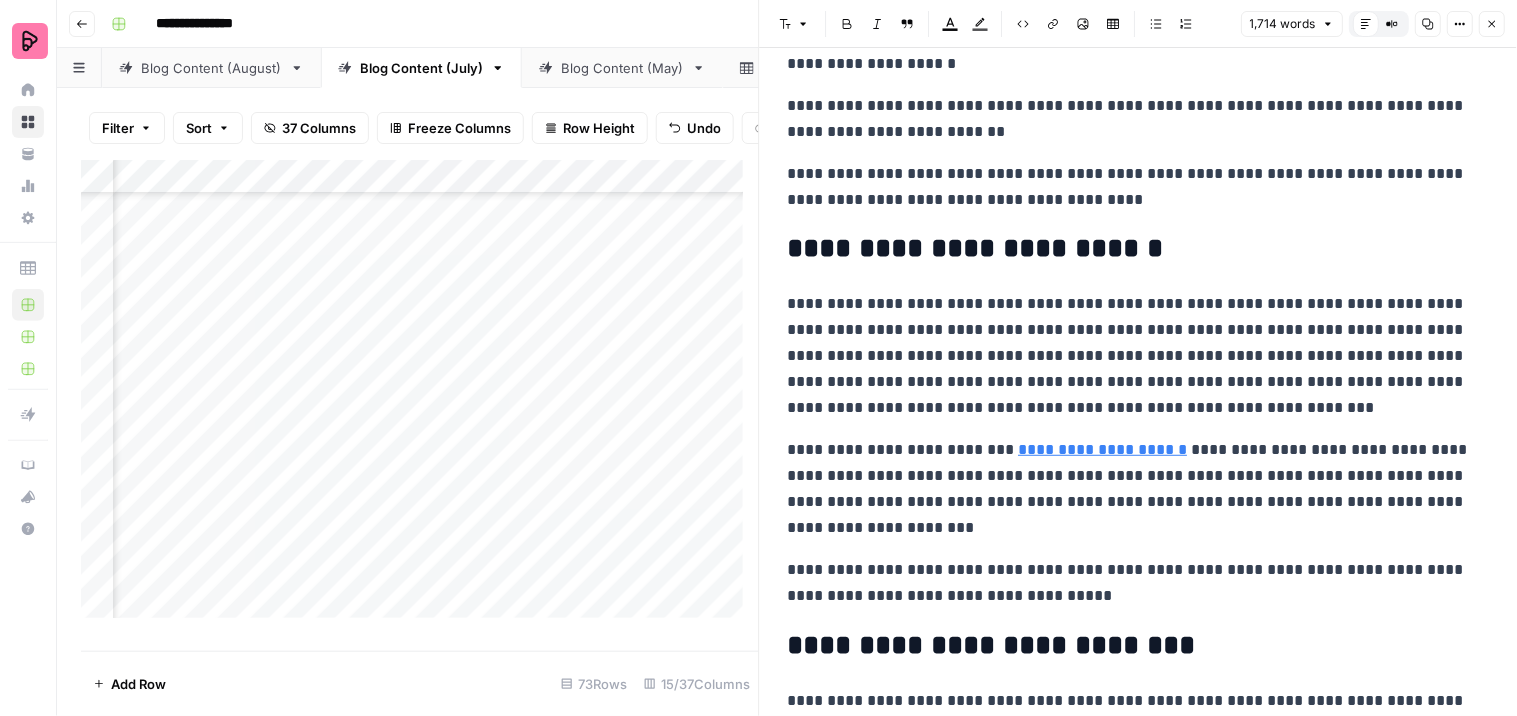 click on "**********" at bounding box center (1130, 489) 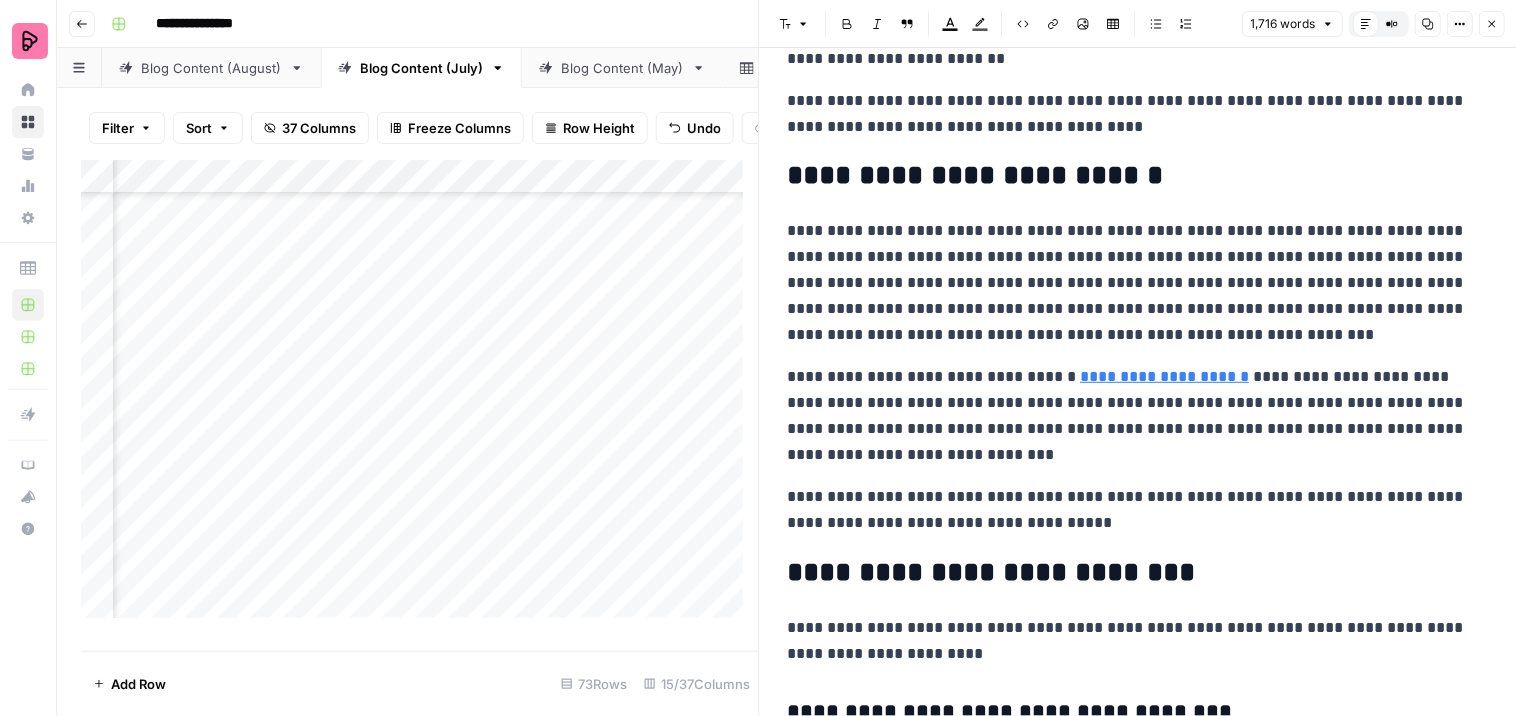 scroll, scrollTop: 6000, scrollLeft: 0, axis: vertical 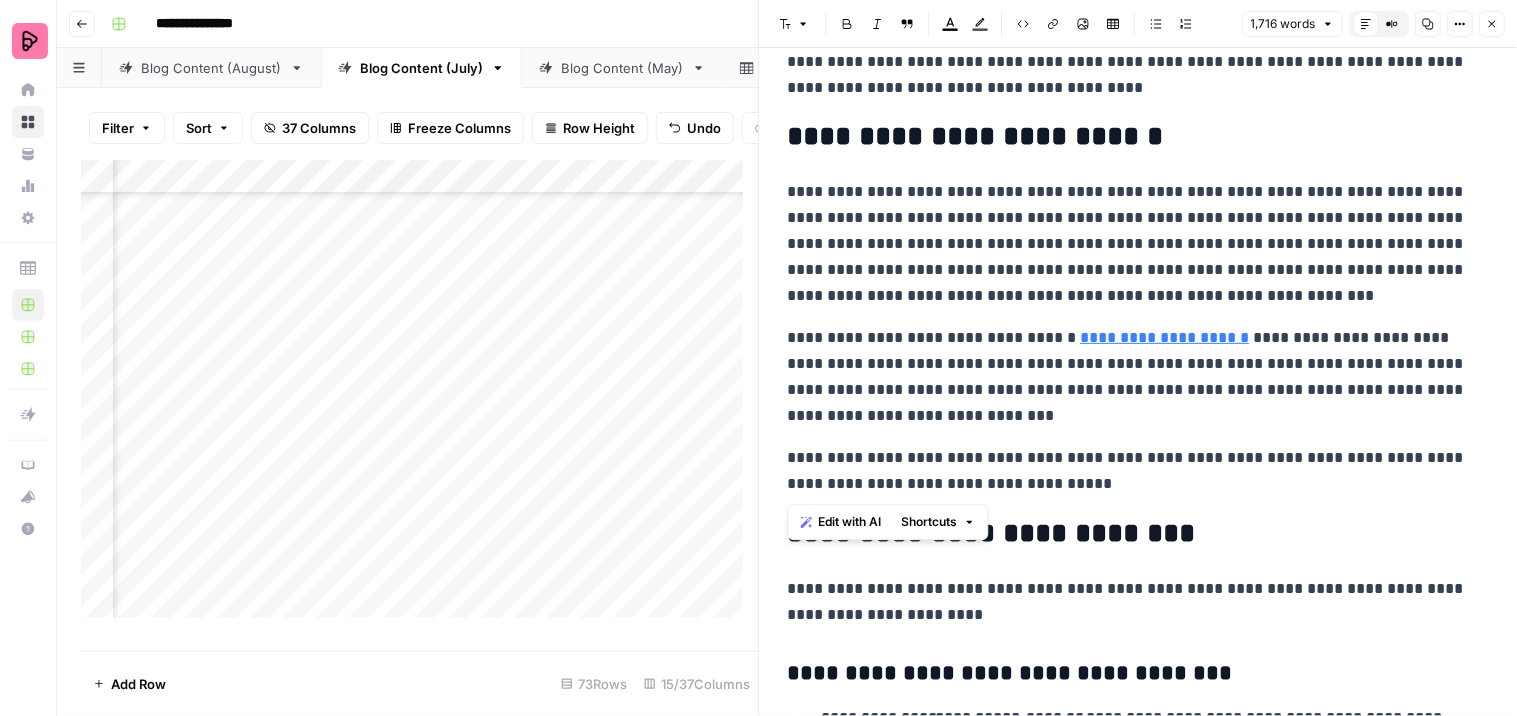 drag, startPoint x: 1078, startPoint y: 484, endPoint x: 771, endPoint y: 454, distance: 308.4623 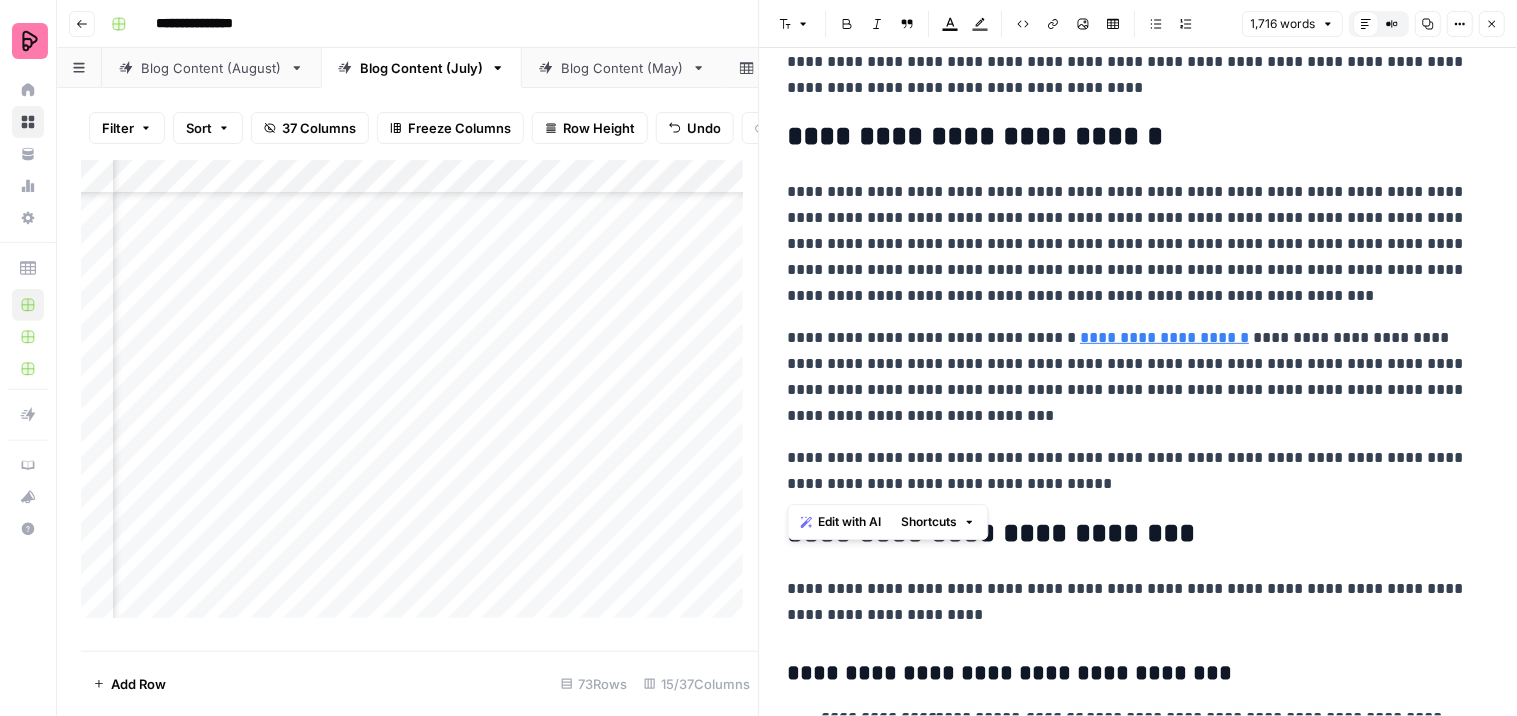 click on "**********" at bounding box center (1139, -2269) 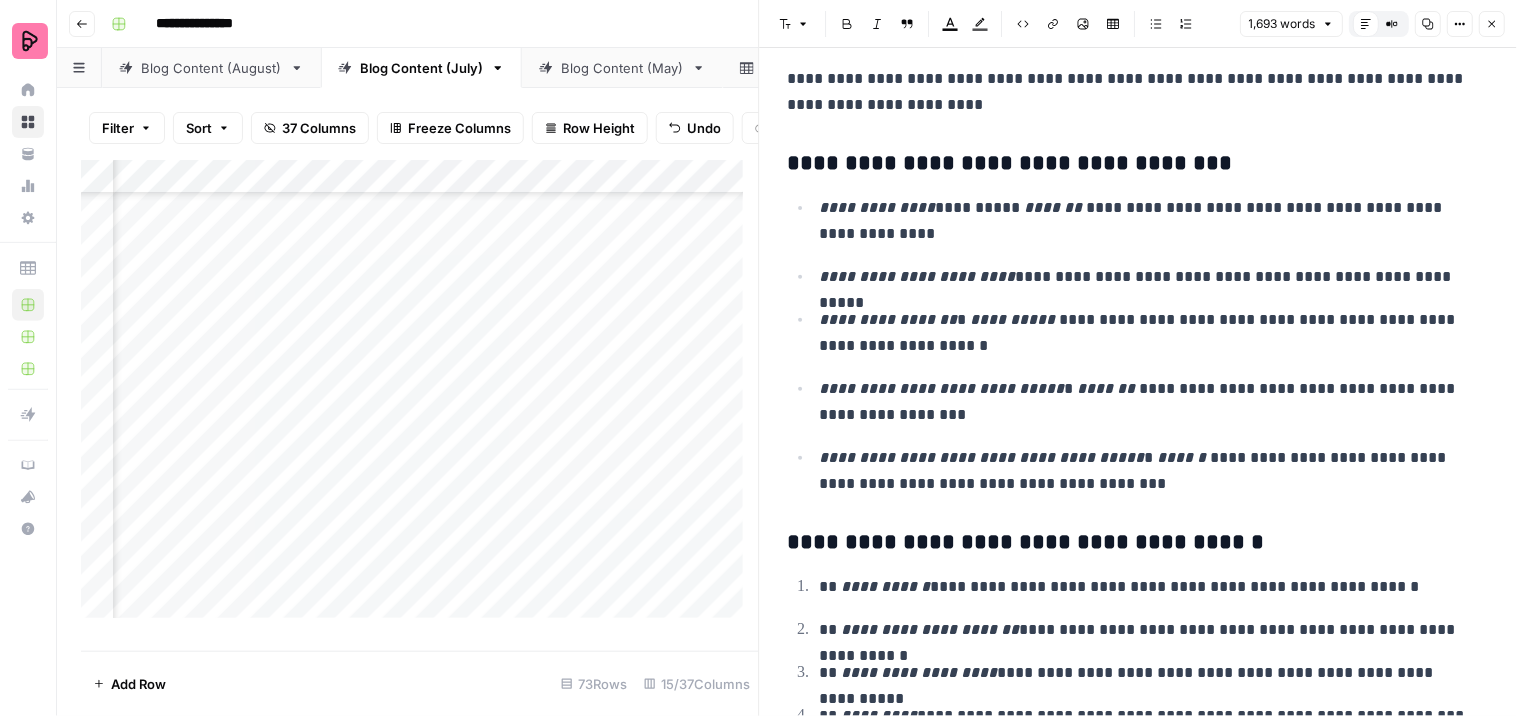 scroll, scrollTop: 6444, scrollLeft: 0, axis: vertical 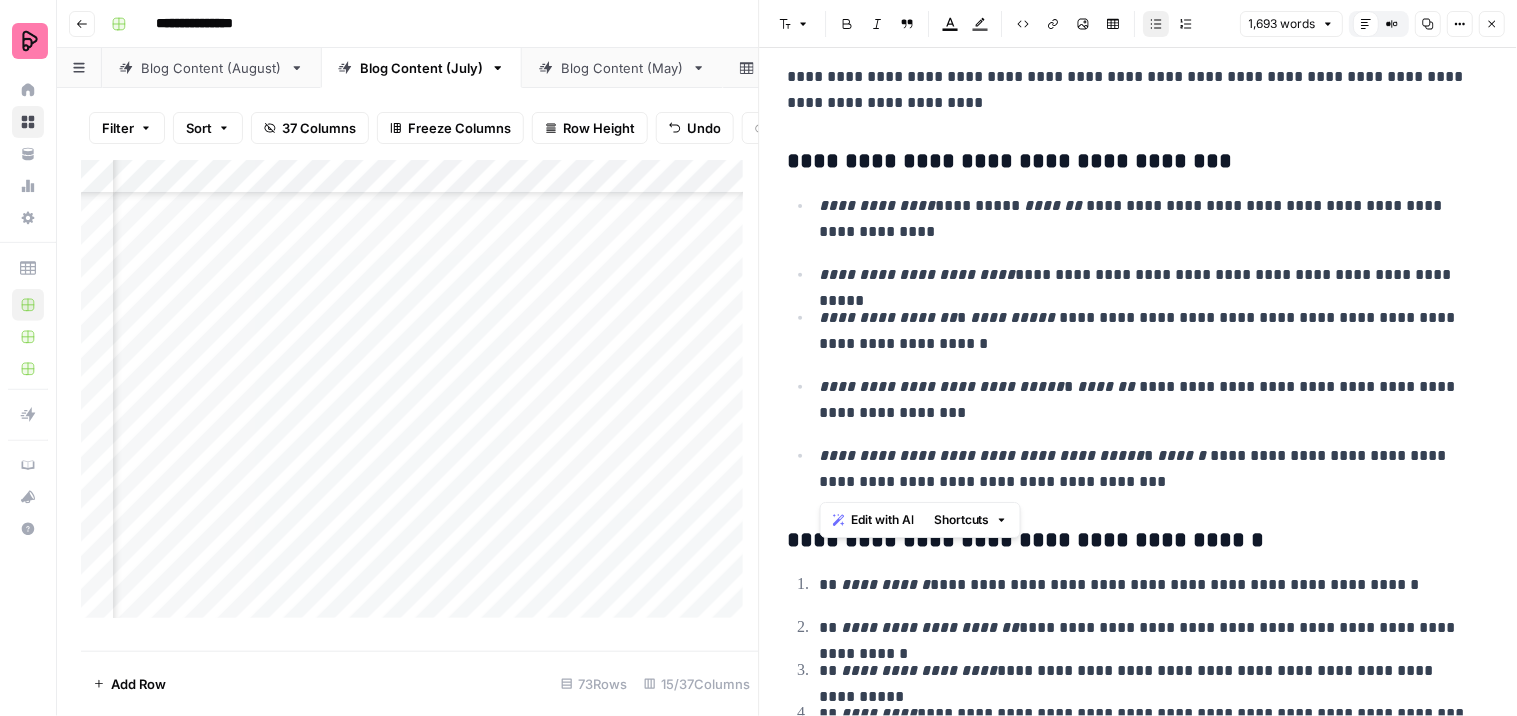 drag, startPoint x: 1167, startPoint y: 480, endPoint x: 800, endPoint y: 212, distance: 454.437 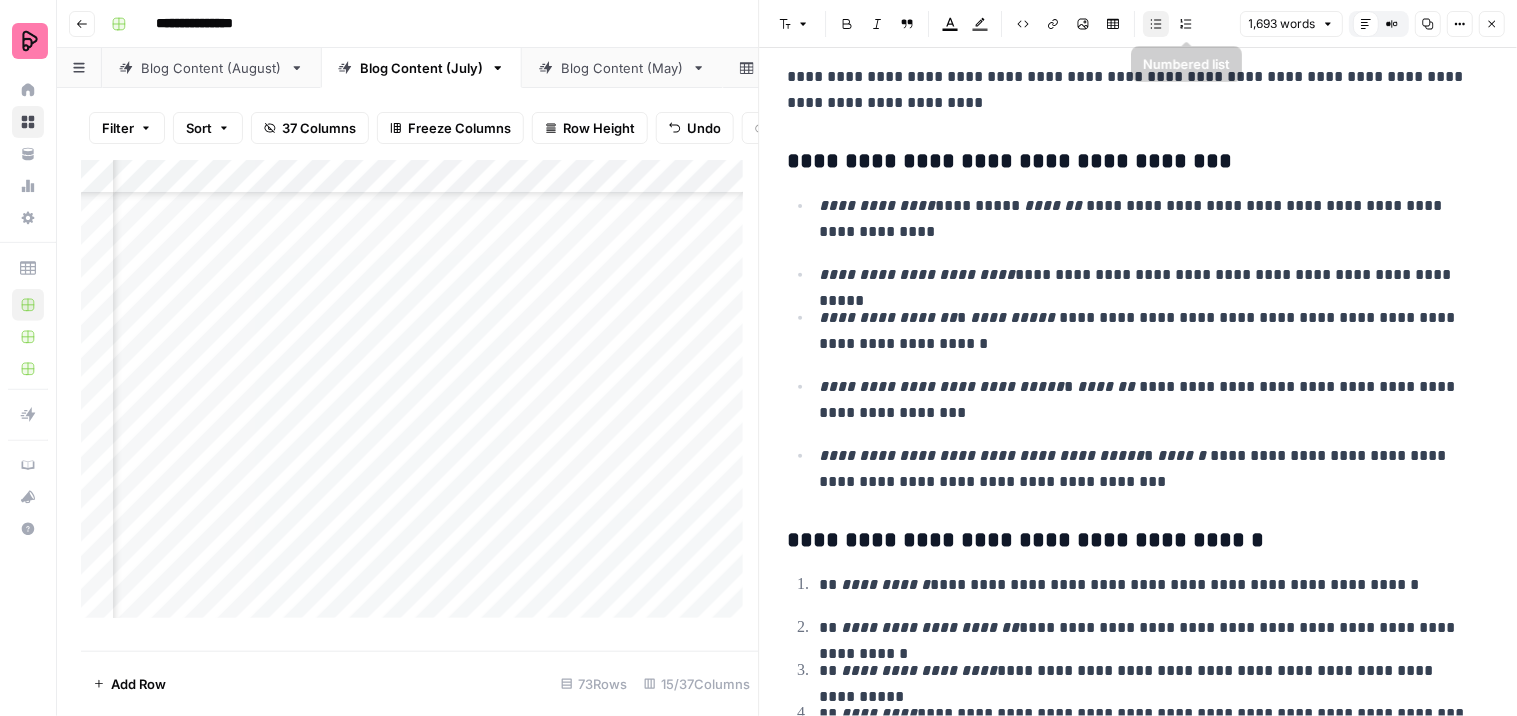 click 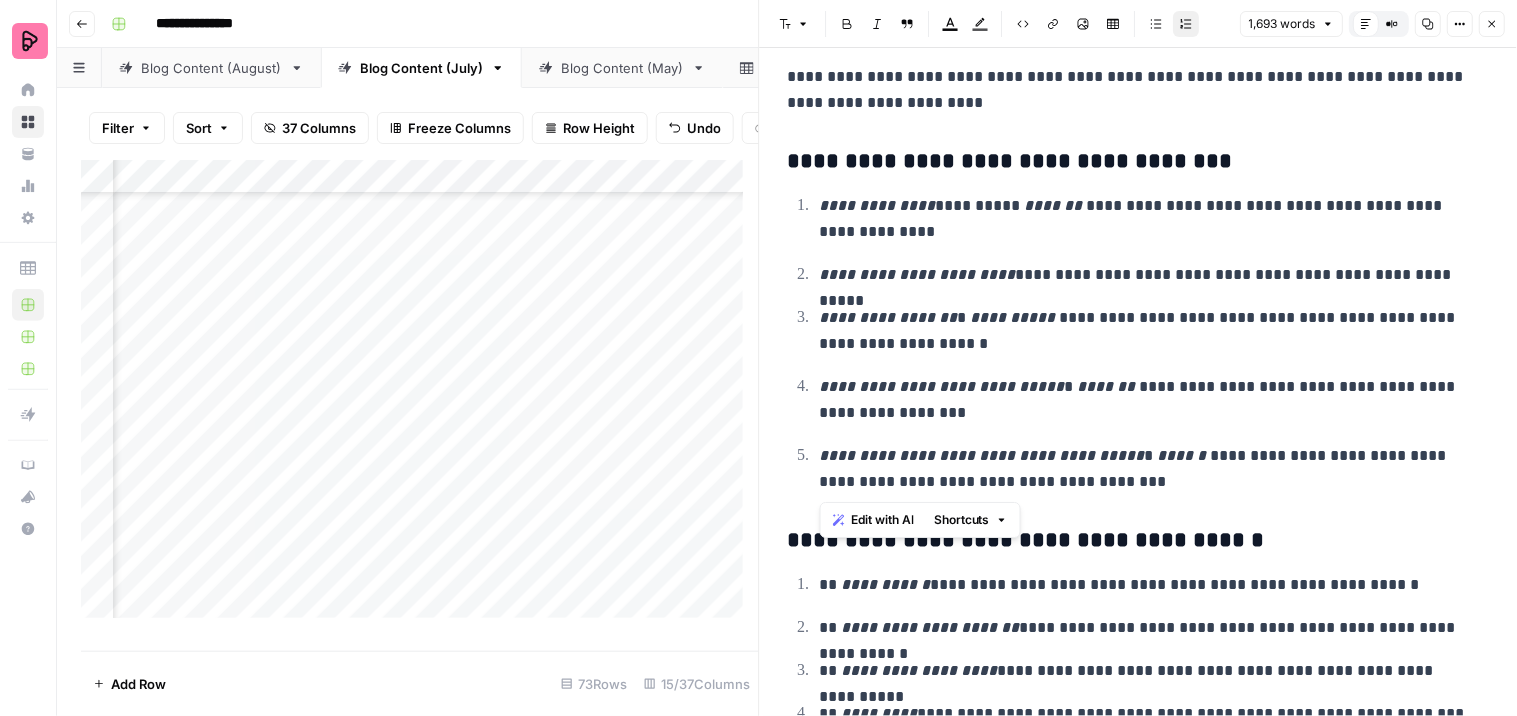 click on "**********" at bounding box center (1146, 331) 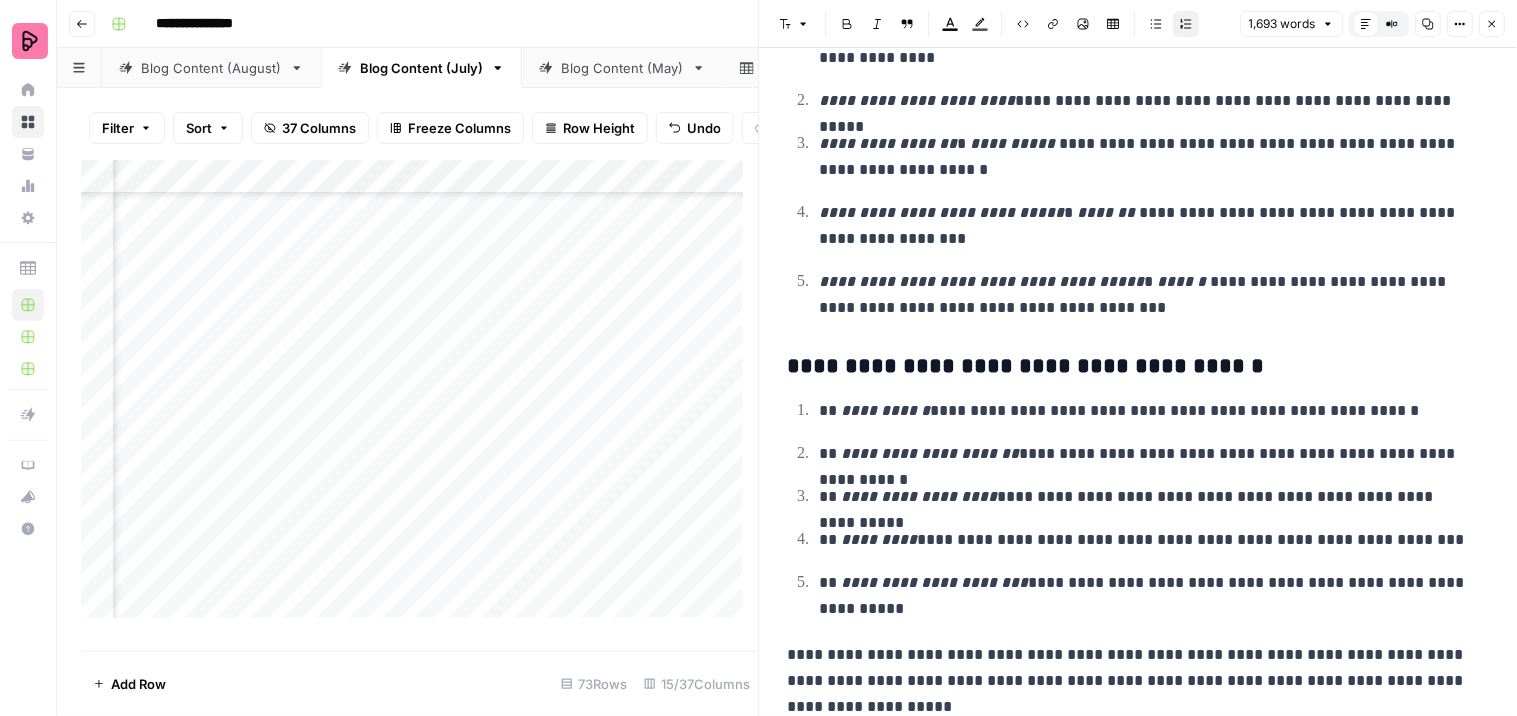 scroll, scrollTop: 6632, scrollLeft: 0, axis: vertical 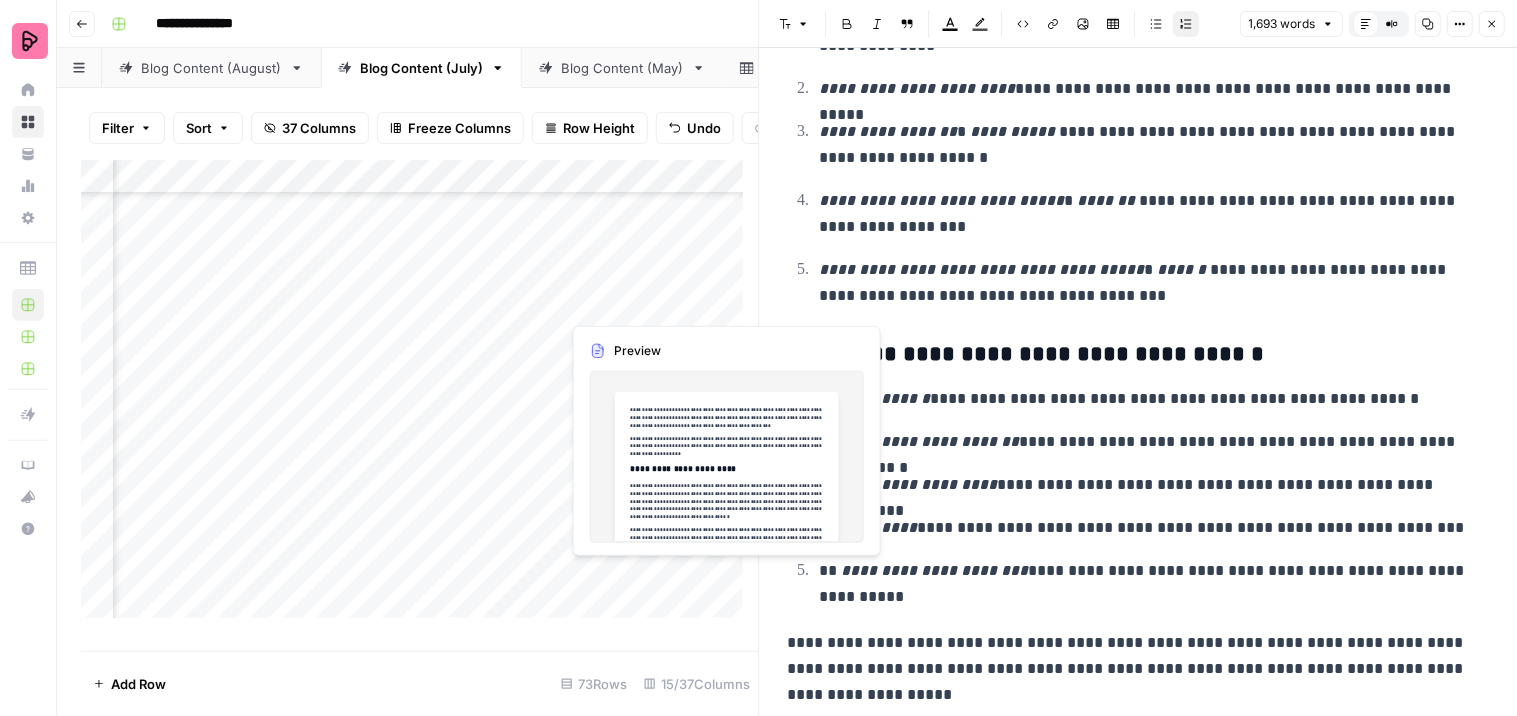click on "Add Column" at bounding box center (420, 397) 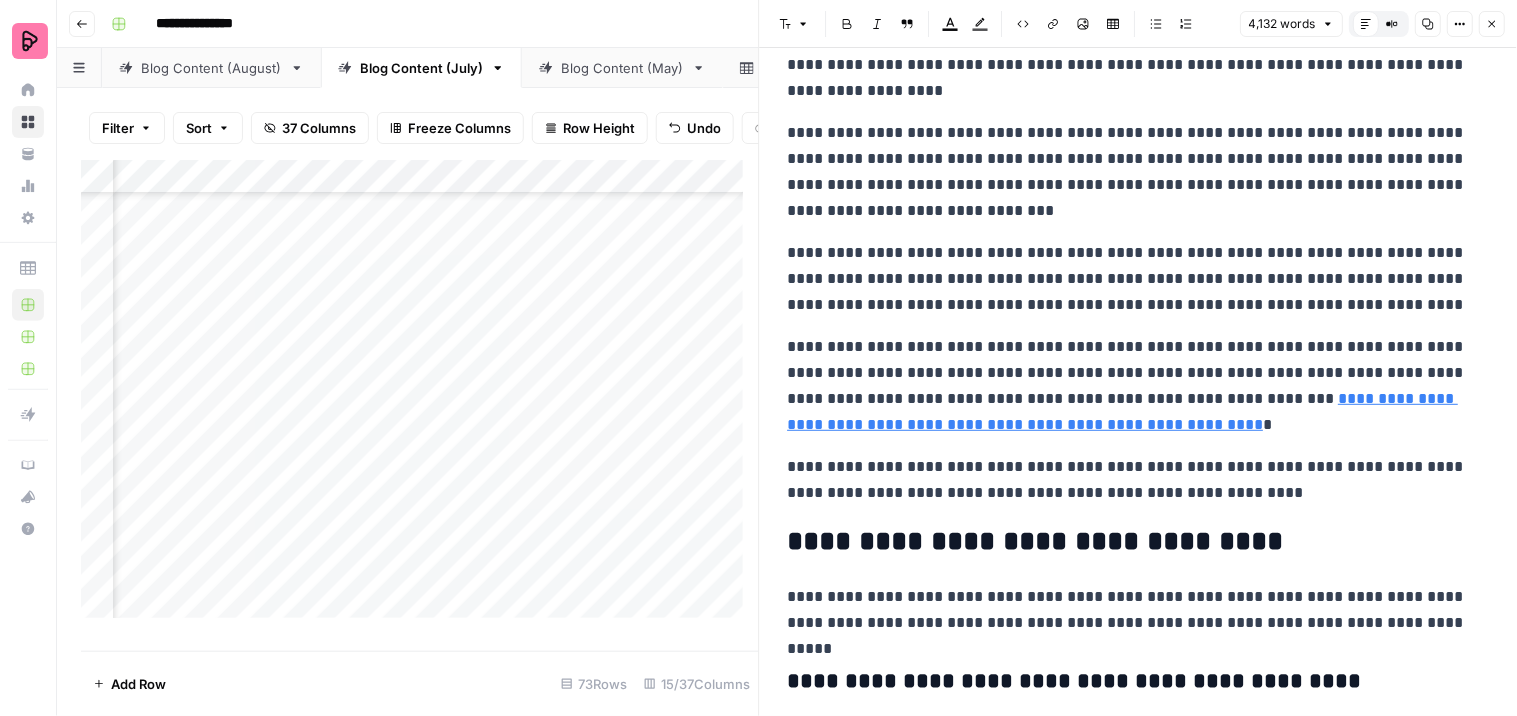 scroll, scrollTop: 12111, scrollLeft: 0, axis: vertical 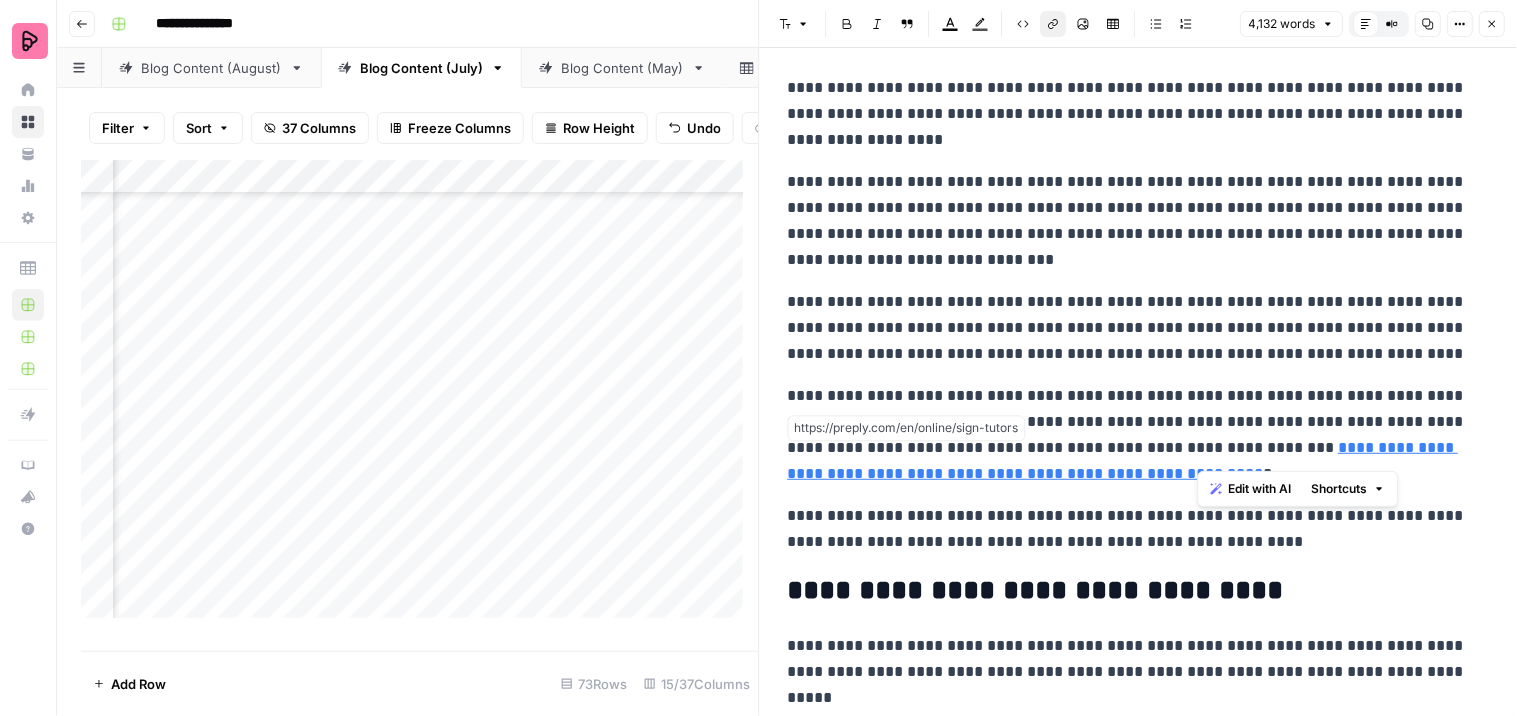 drag, startPoint x: 1201, startPoint y: 454, endPoint x: 1216, endPoint y: 456, distance: 15.132746 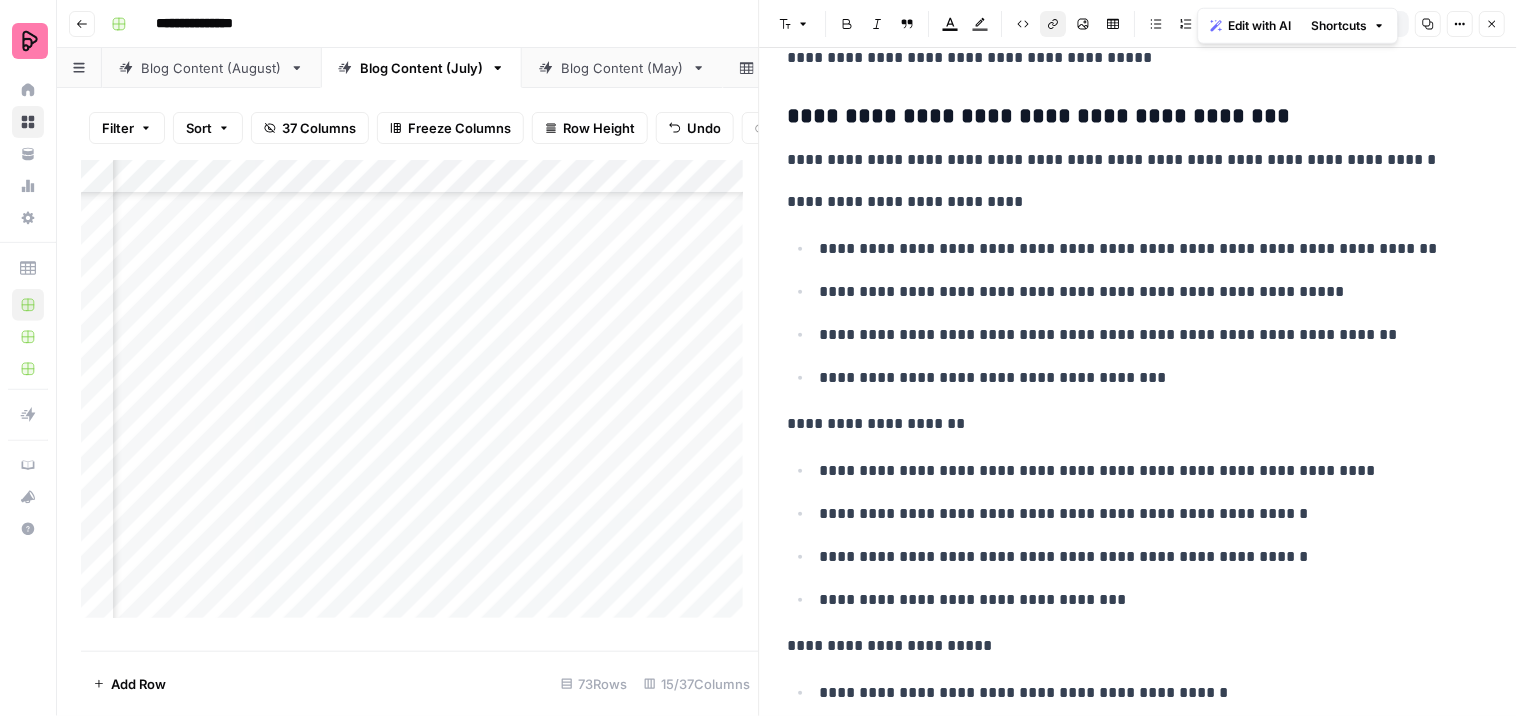 scroll, scrollTop: 13760, scrollLeft: 0, axis: vertical 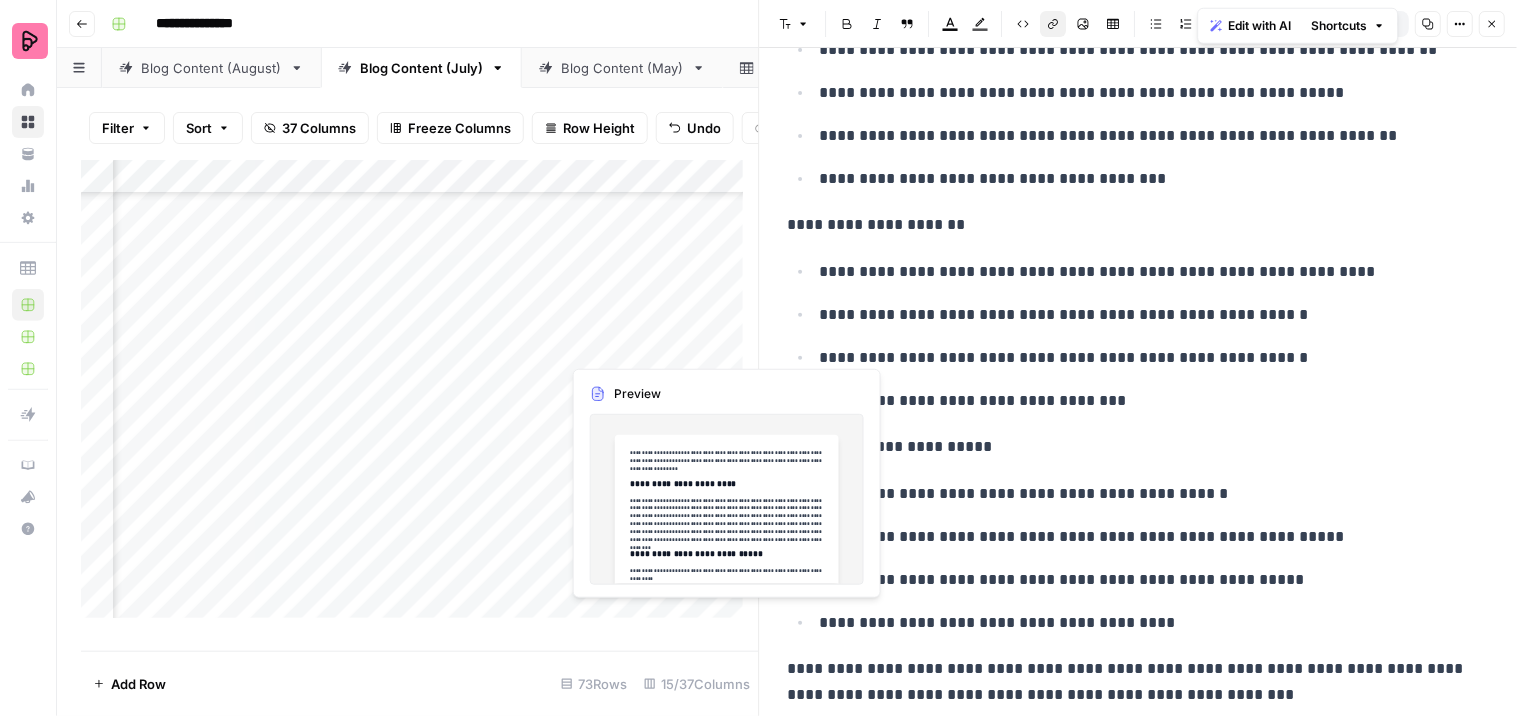 click on "Add Column" at bounding box center [420, 397] 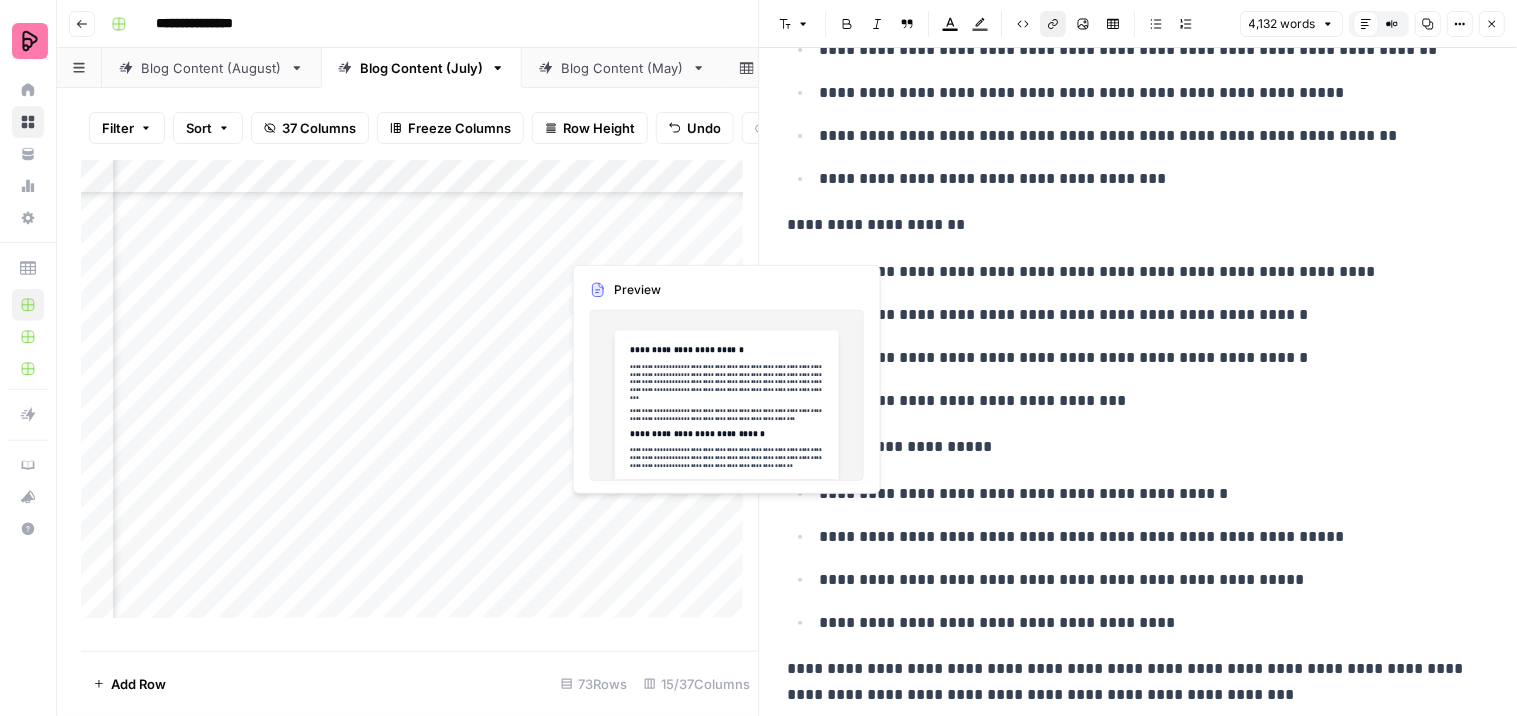 click on "Add Column" at bounding box center (420, 397) 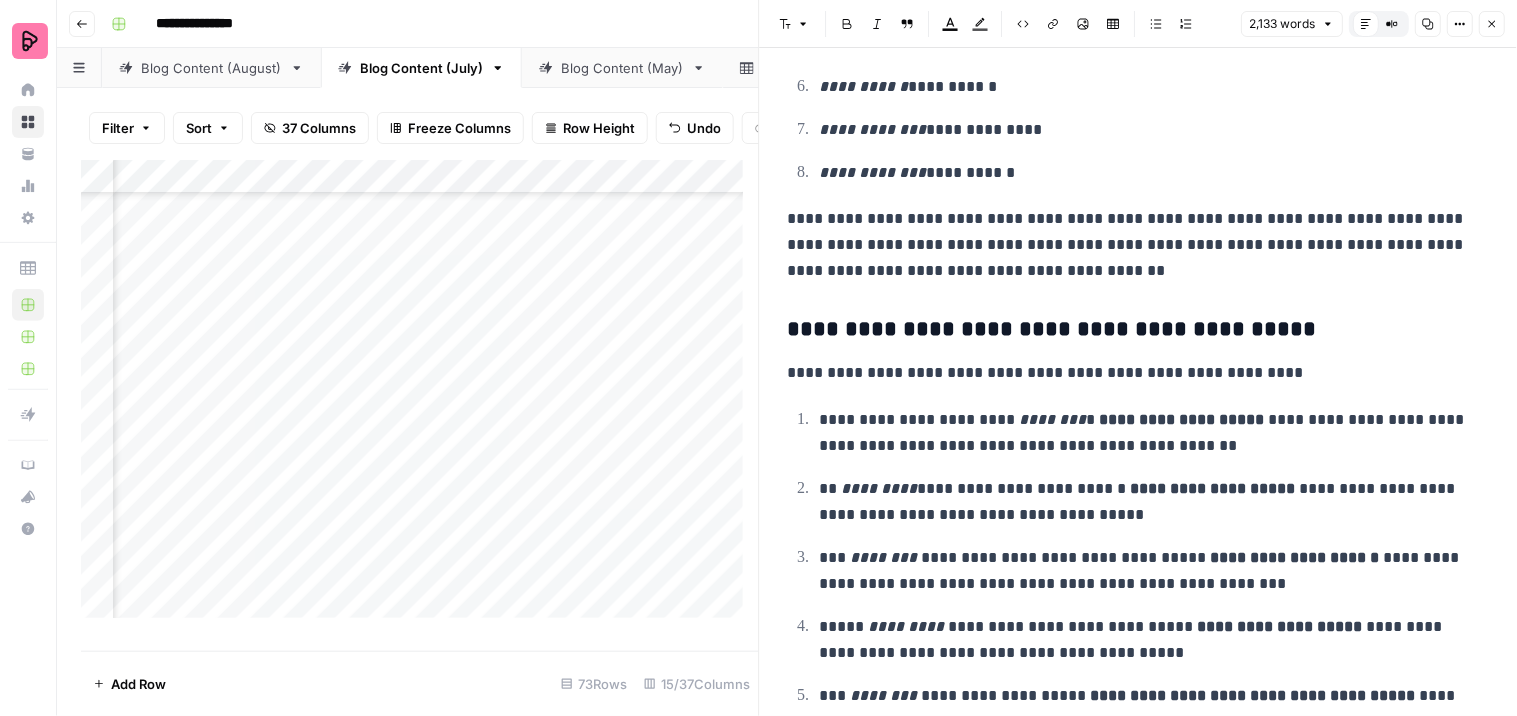 scroll, scrollTop: 7237, scrollLeft: 0, axis: vertical 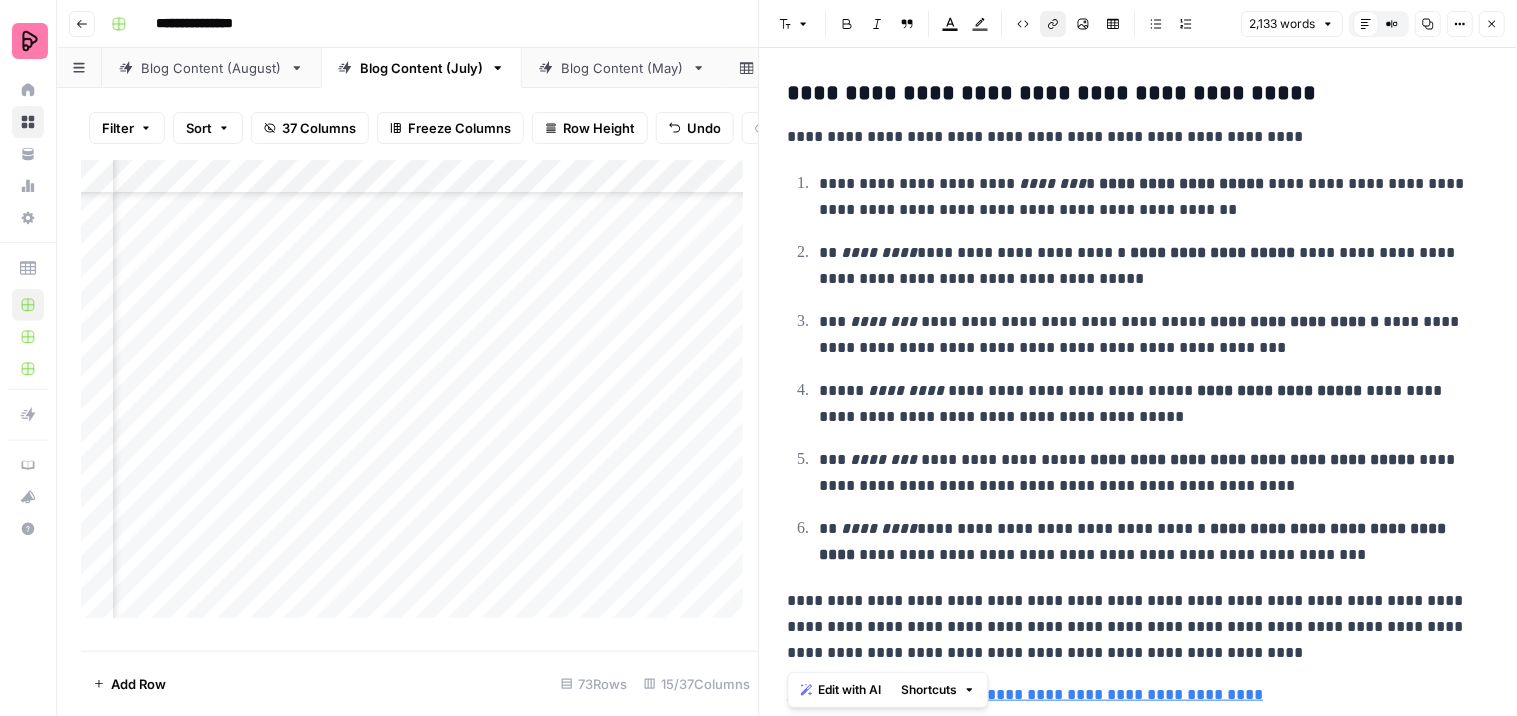 drag, startPoint x: 1107, startPoint y: 683, endPoint x: 792, endPoint y: 667, distance: 315.4061 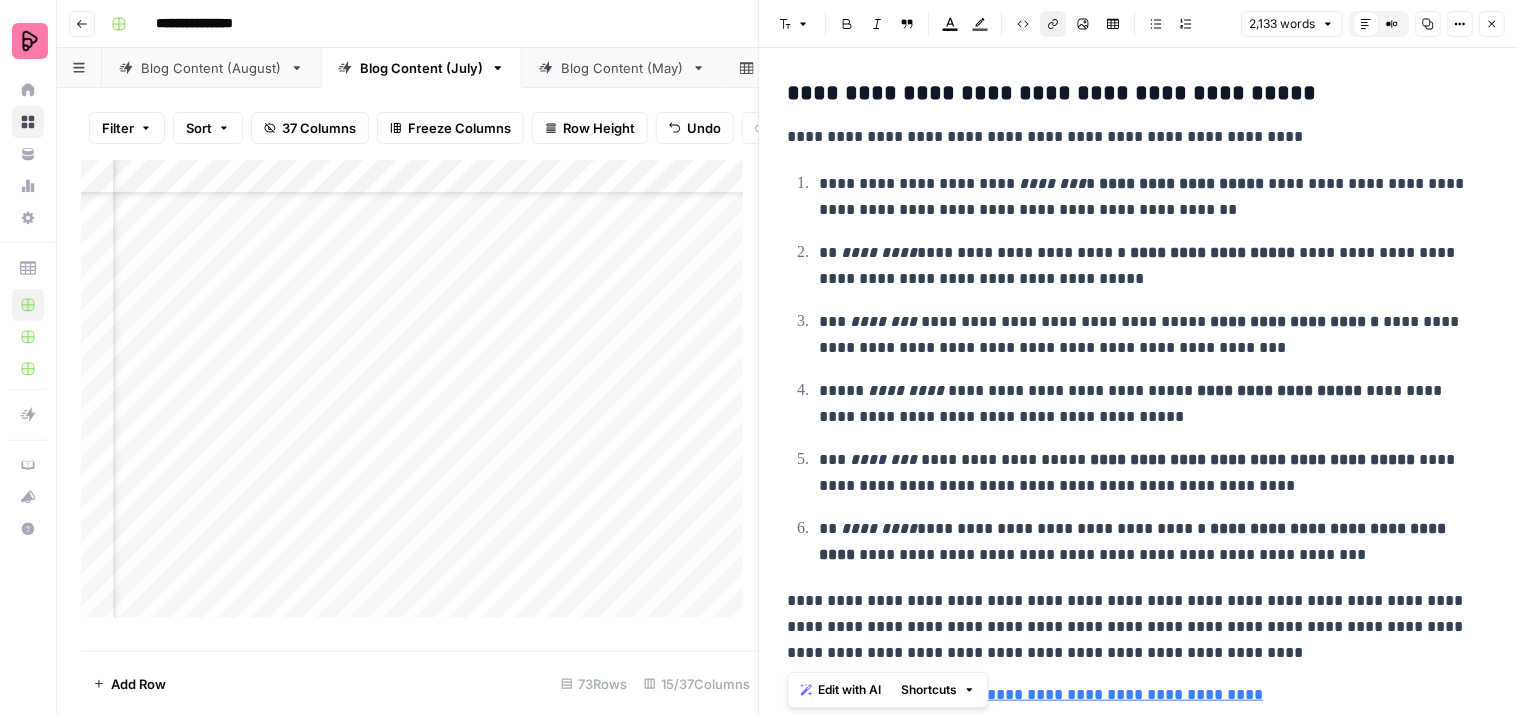 click on "**********" at bounding box center [1139, -3219] 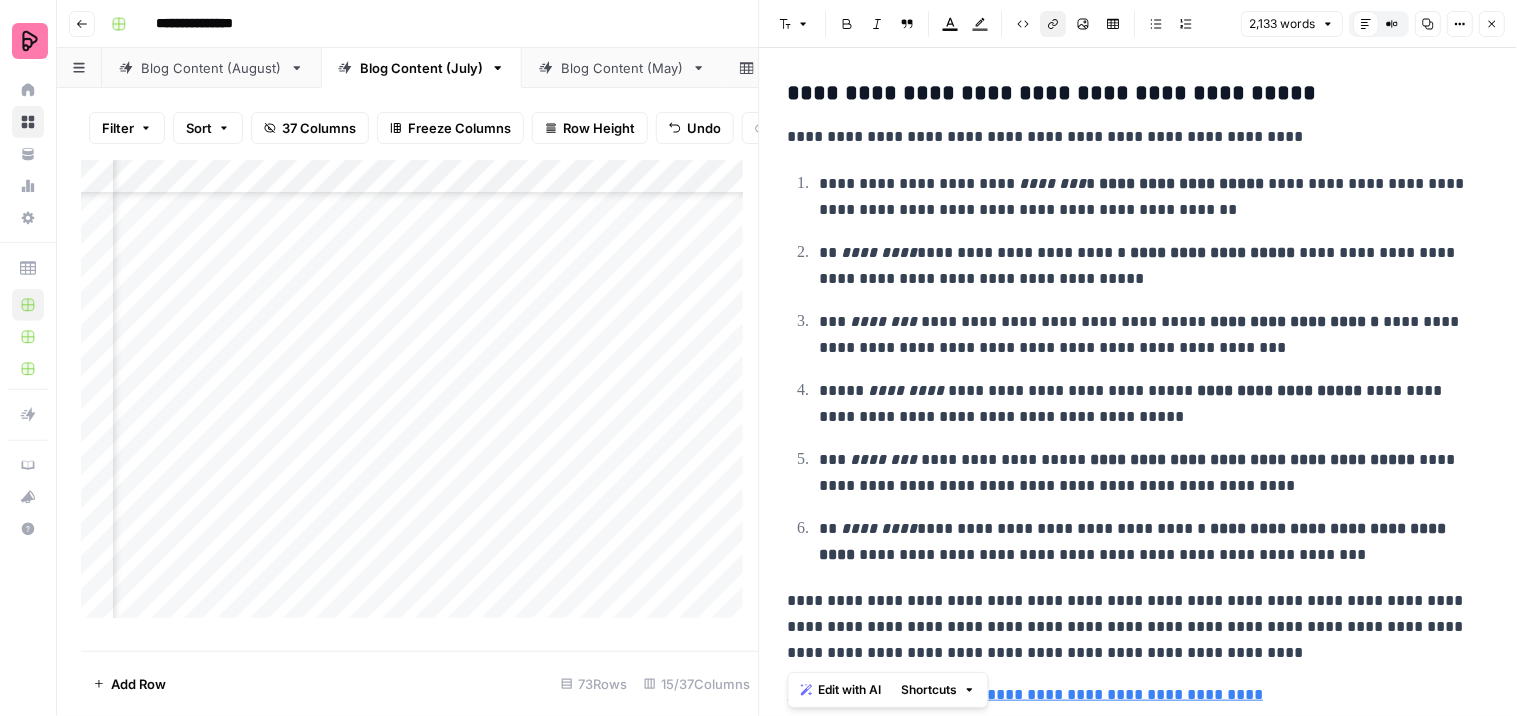 scroll, scrollTop: 3054, scrollLeft: 1485, axis: both 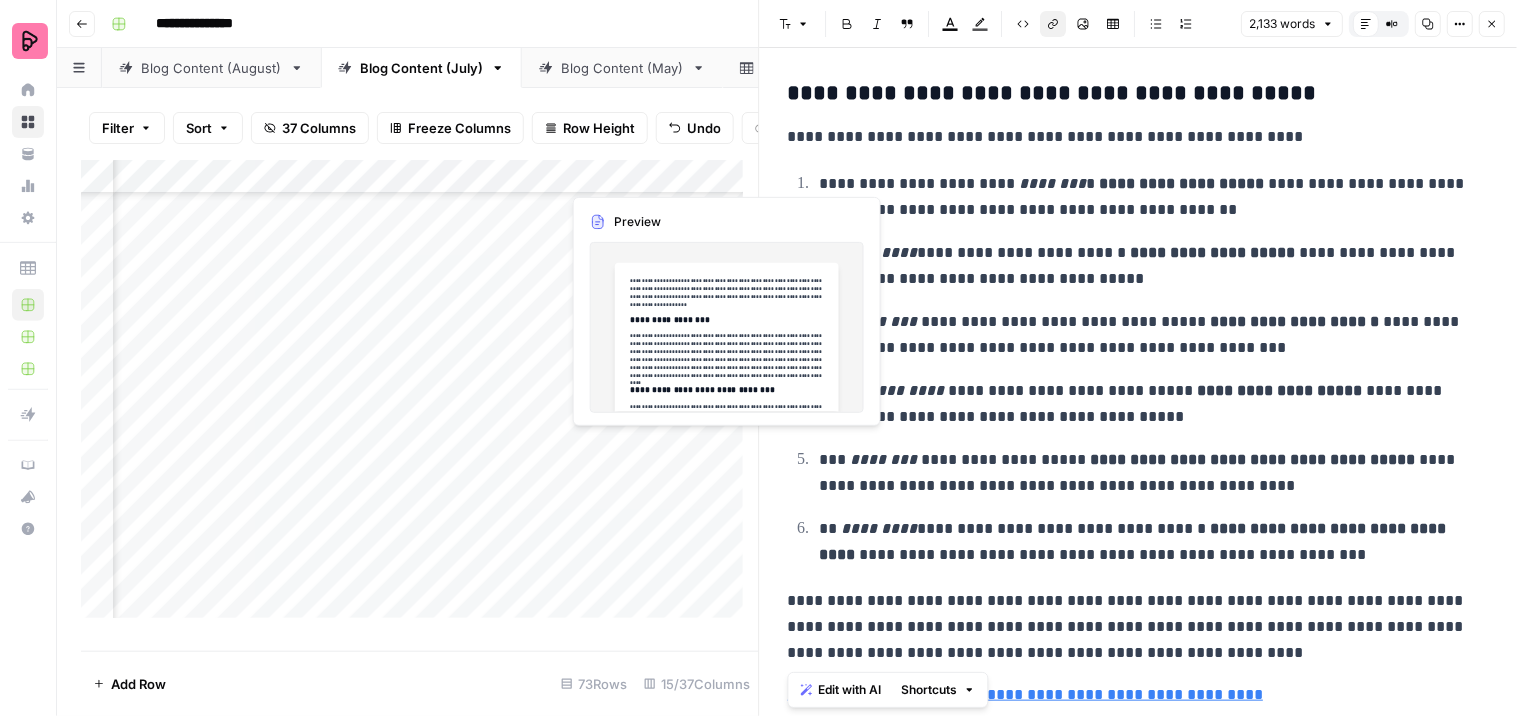 click on "Add Column" at bounding box center [420, 397] 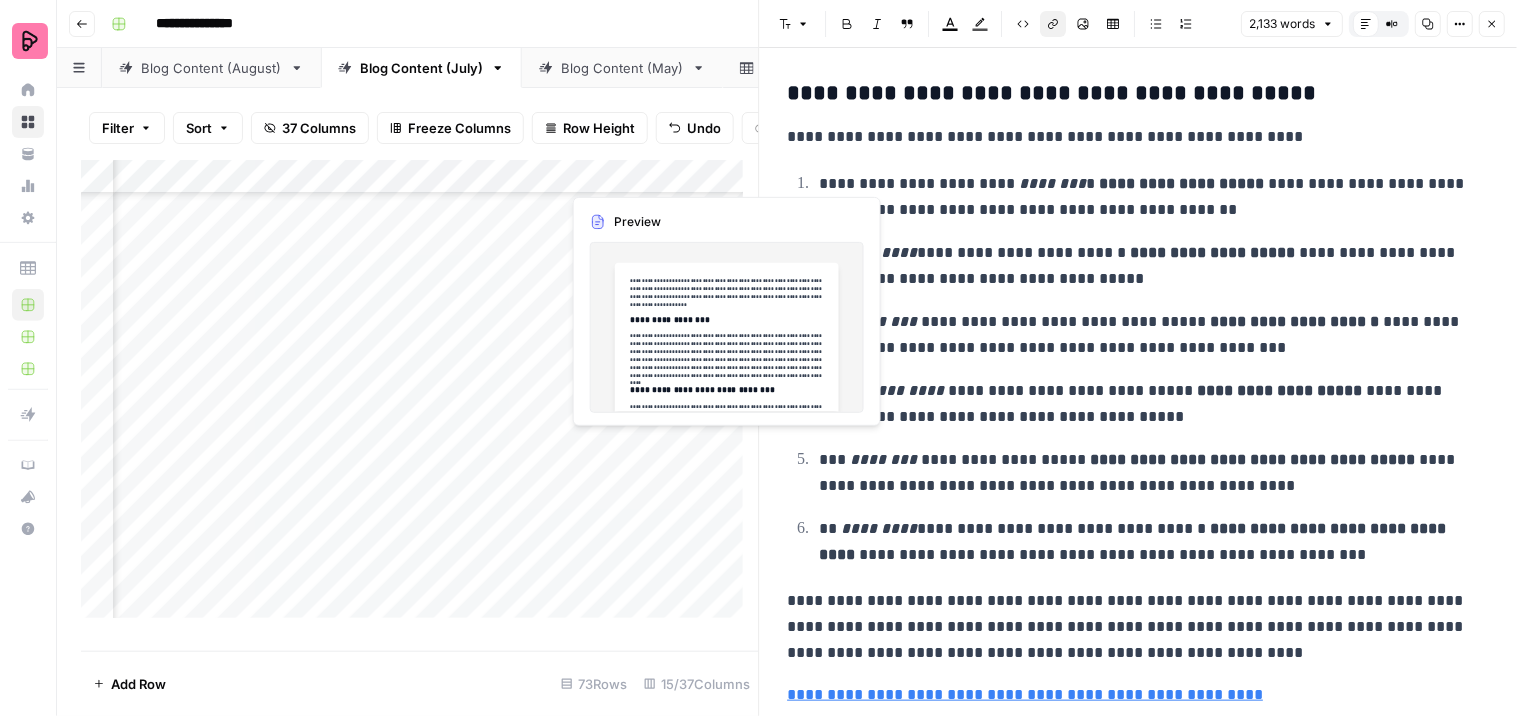 click on "Add Column" at bounding box center [420, 397] 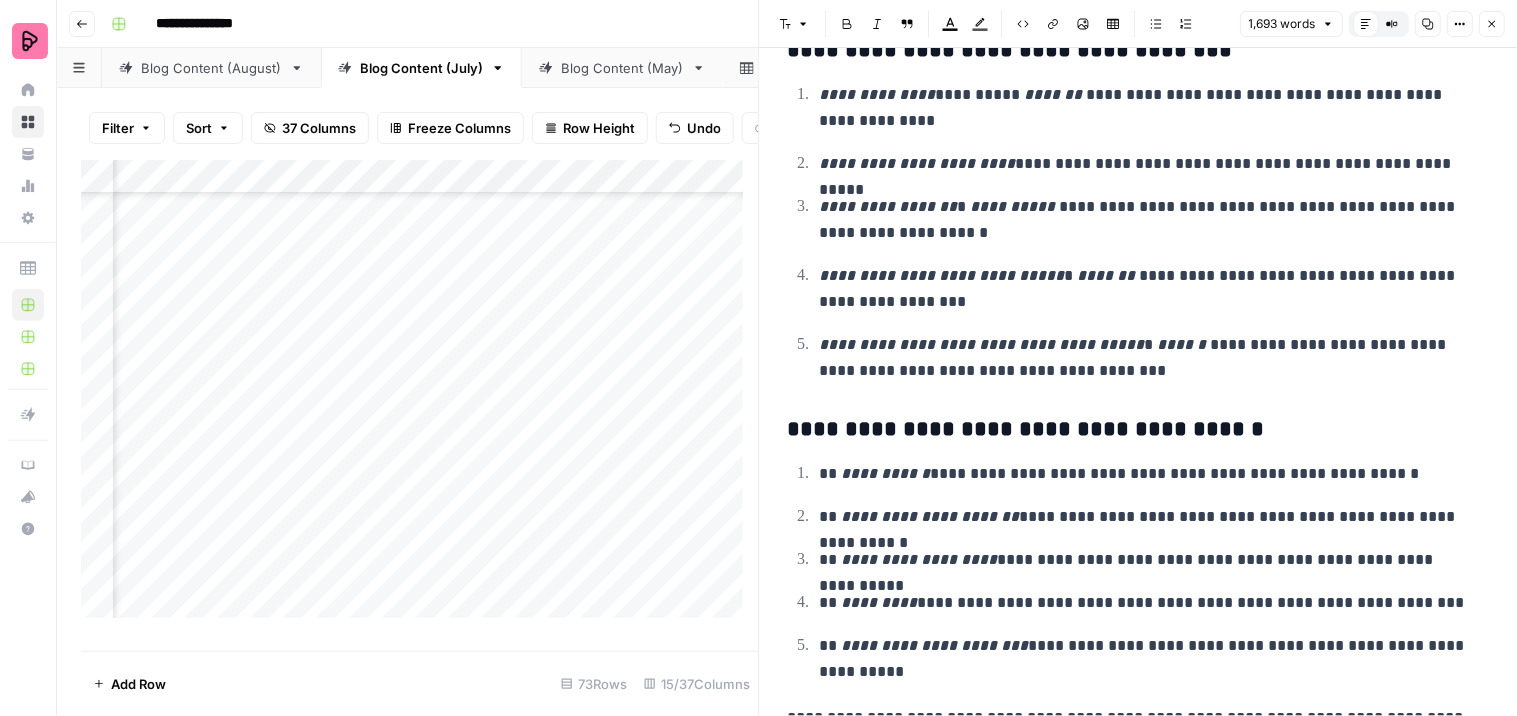 scroll, scrollTop: 6632, scrollLeft: 0, axis: vertical 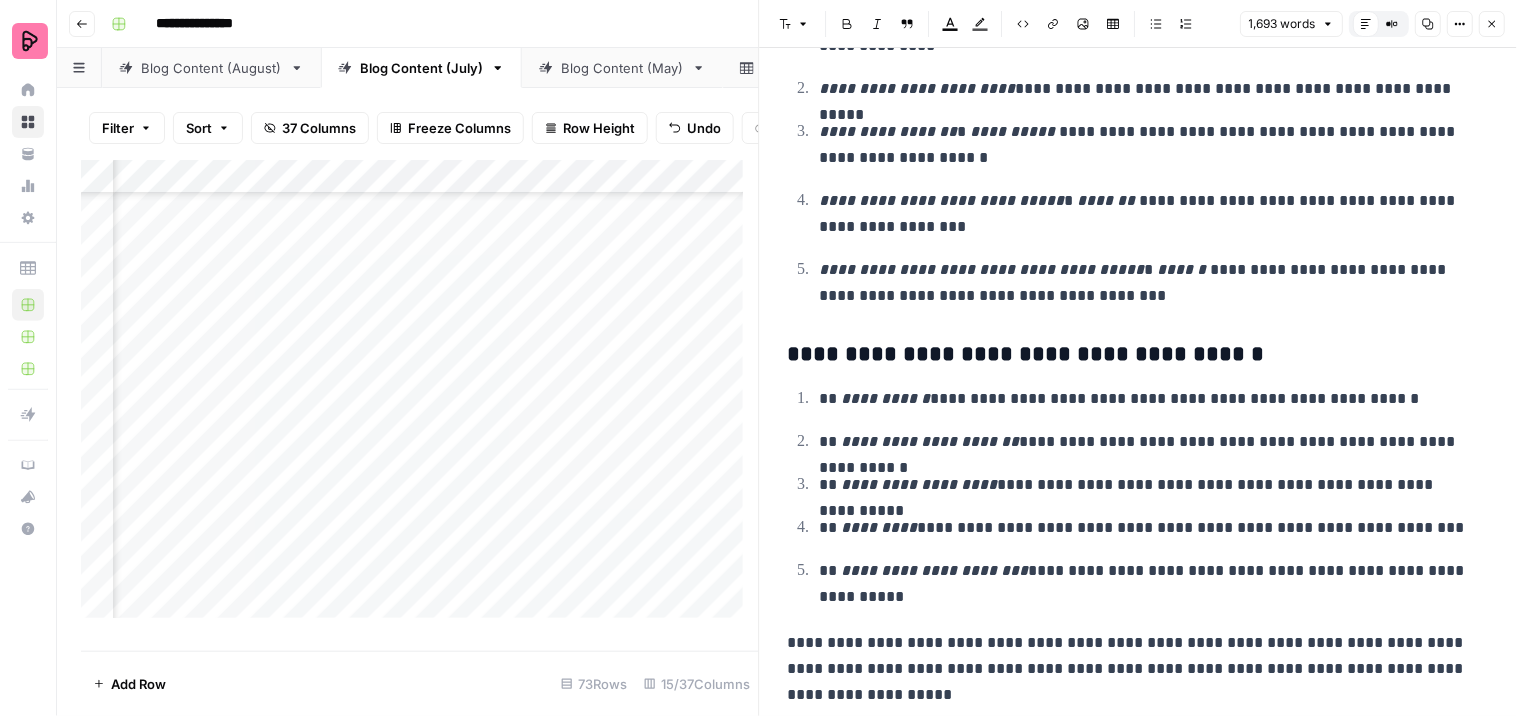 click on "**********" at bounding box center [1130, 669] 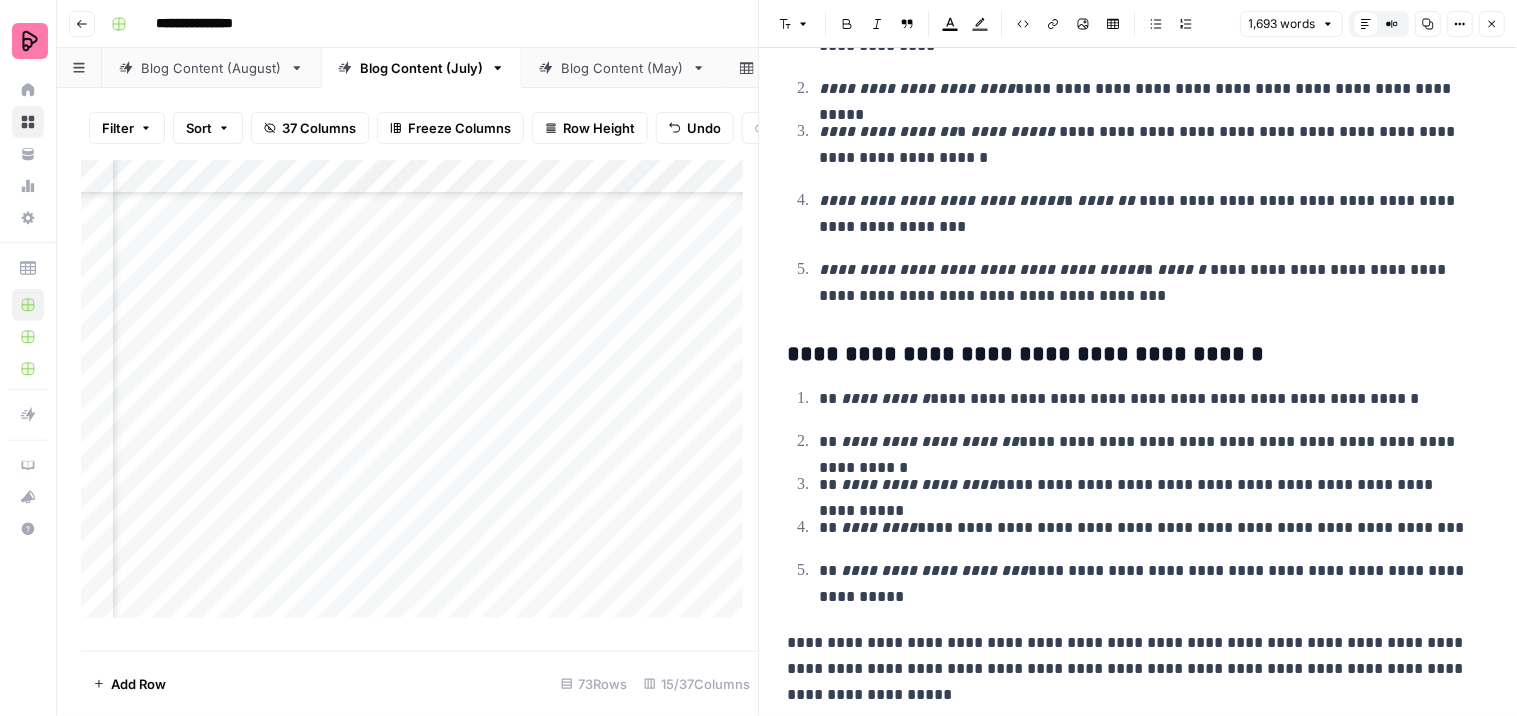 scroll, scrollTop: 6667, scrollLeft: 0, axis: vertical 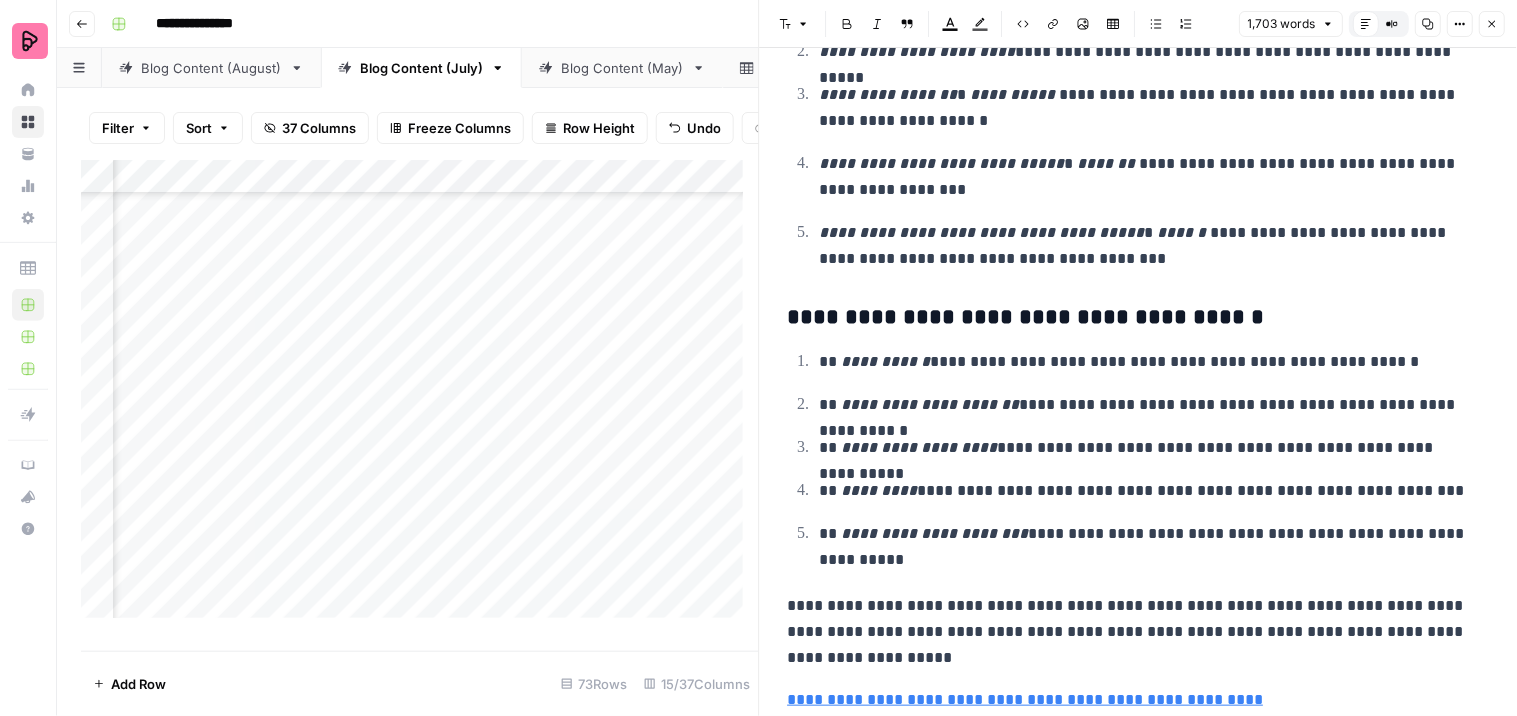click on "Add Column" at bounding box center (420, 397) 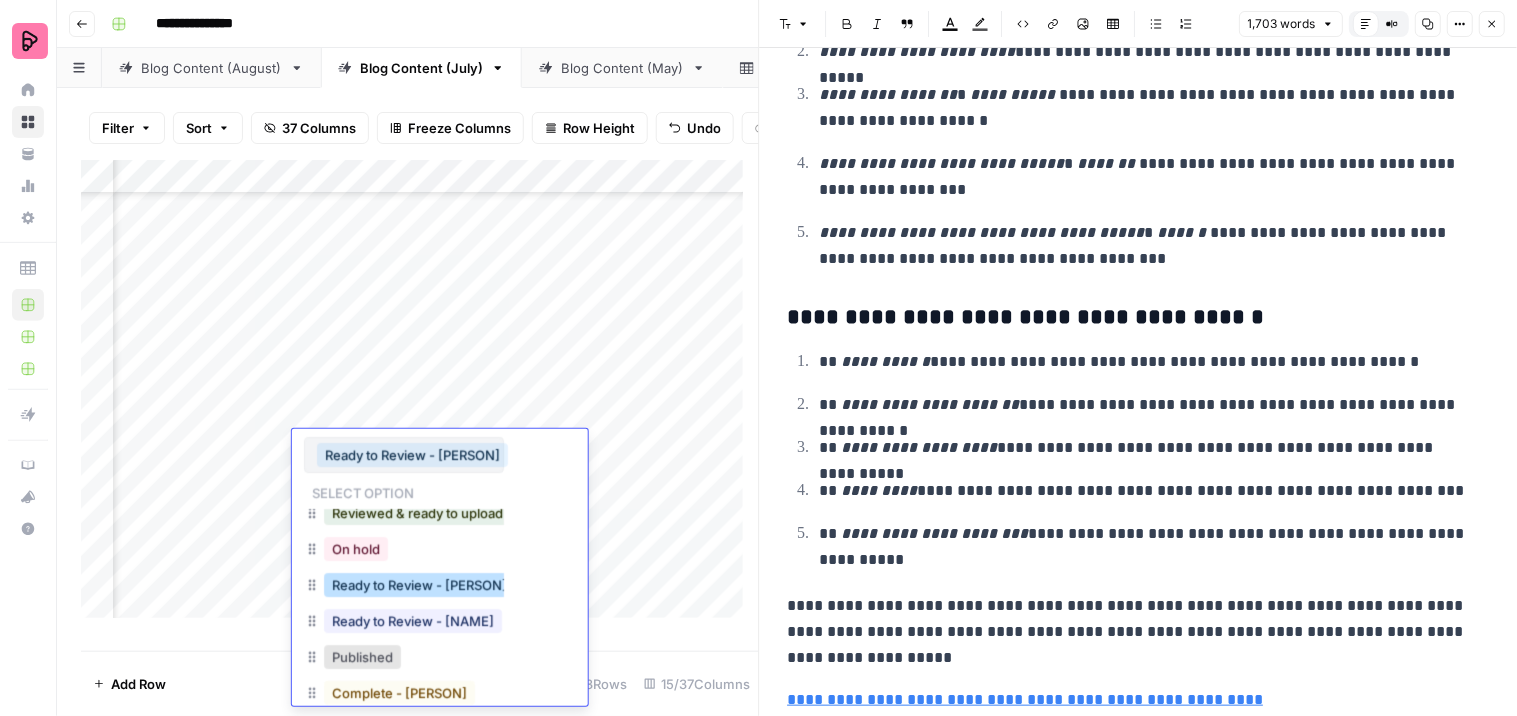 scroll, scrollTop: 48, scrollLeft: 0, axis: vertical 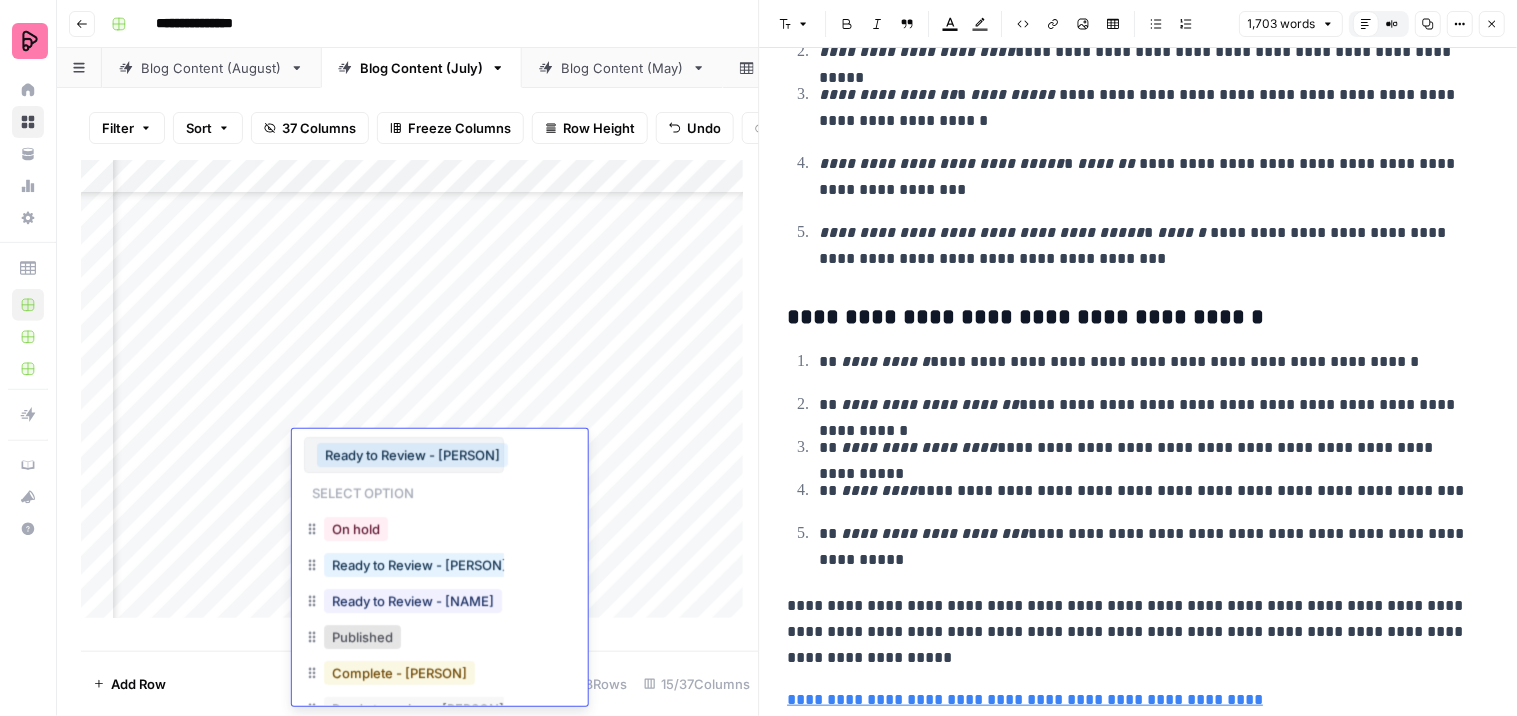 click on "Complete - [PERSON]" at bounding box center [399, 673] 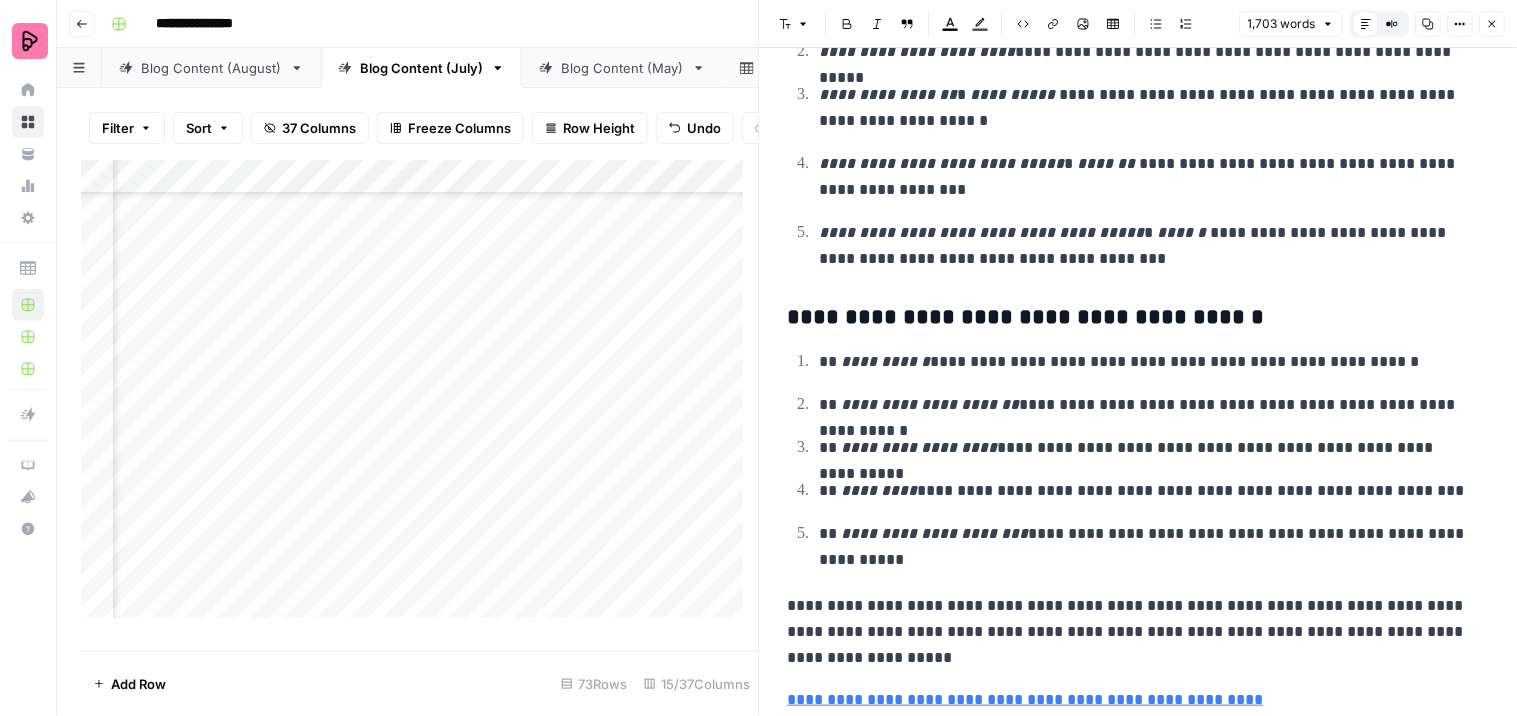 click on "Add Column" at bounding box center [420, 397] 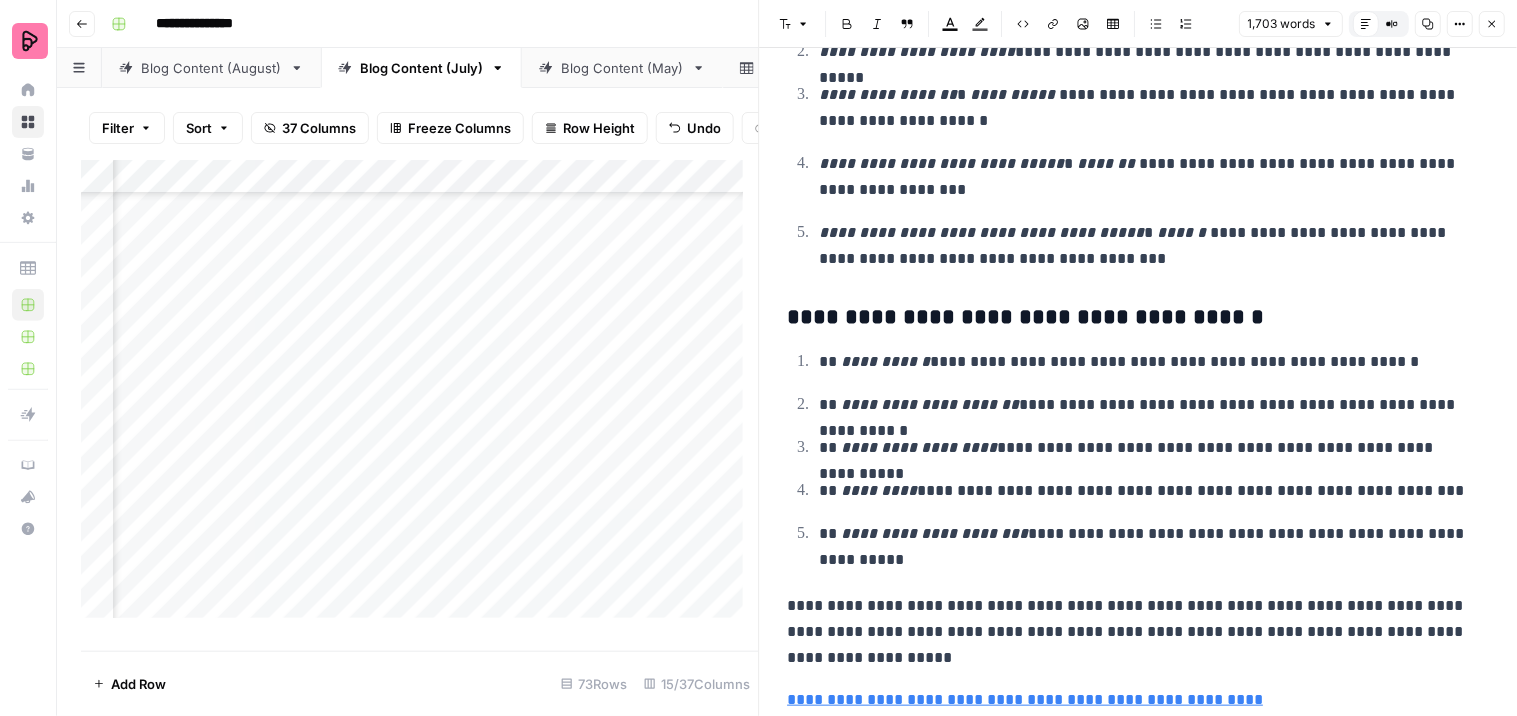click on "Add Column" at bounding box center (420, 397) 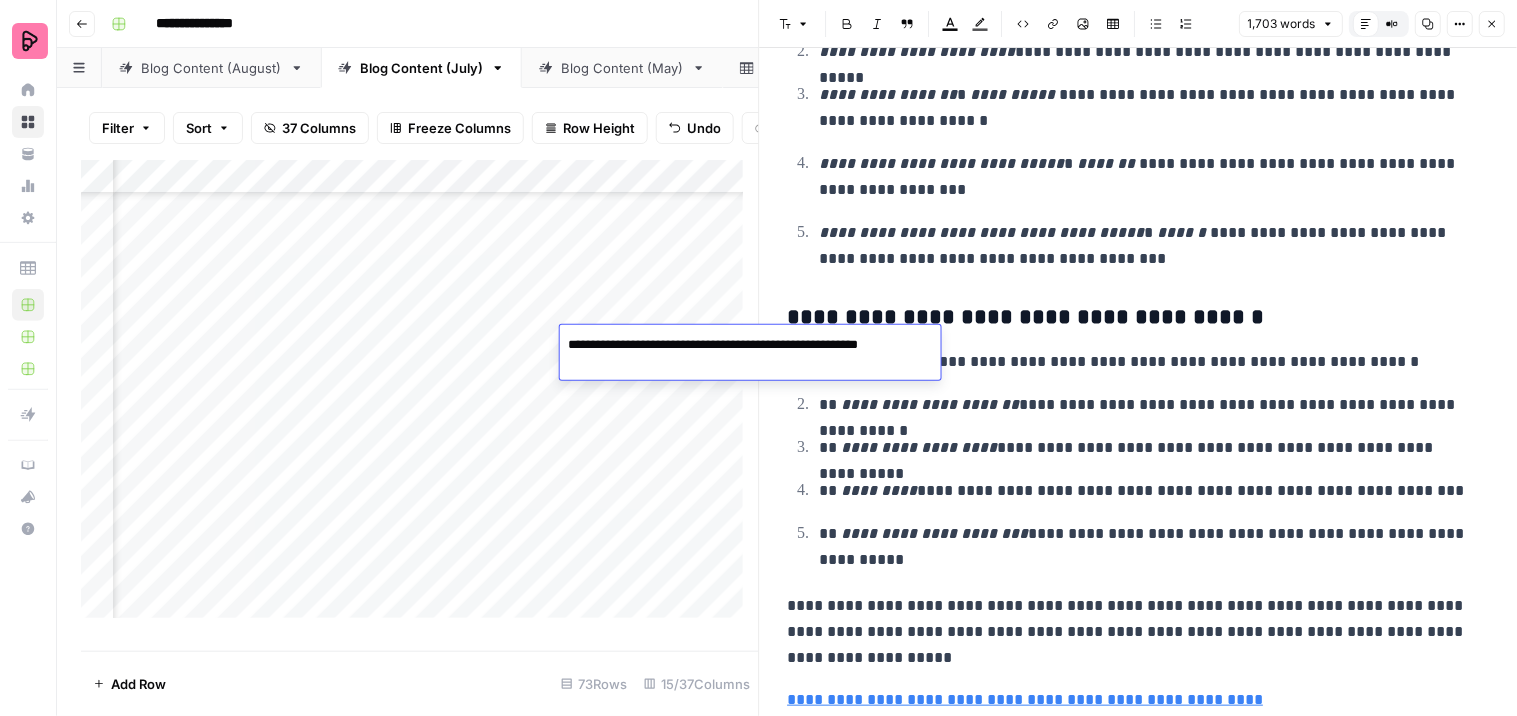 click on "Add Column" at bounding box center (420, 397) 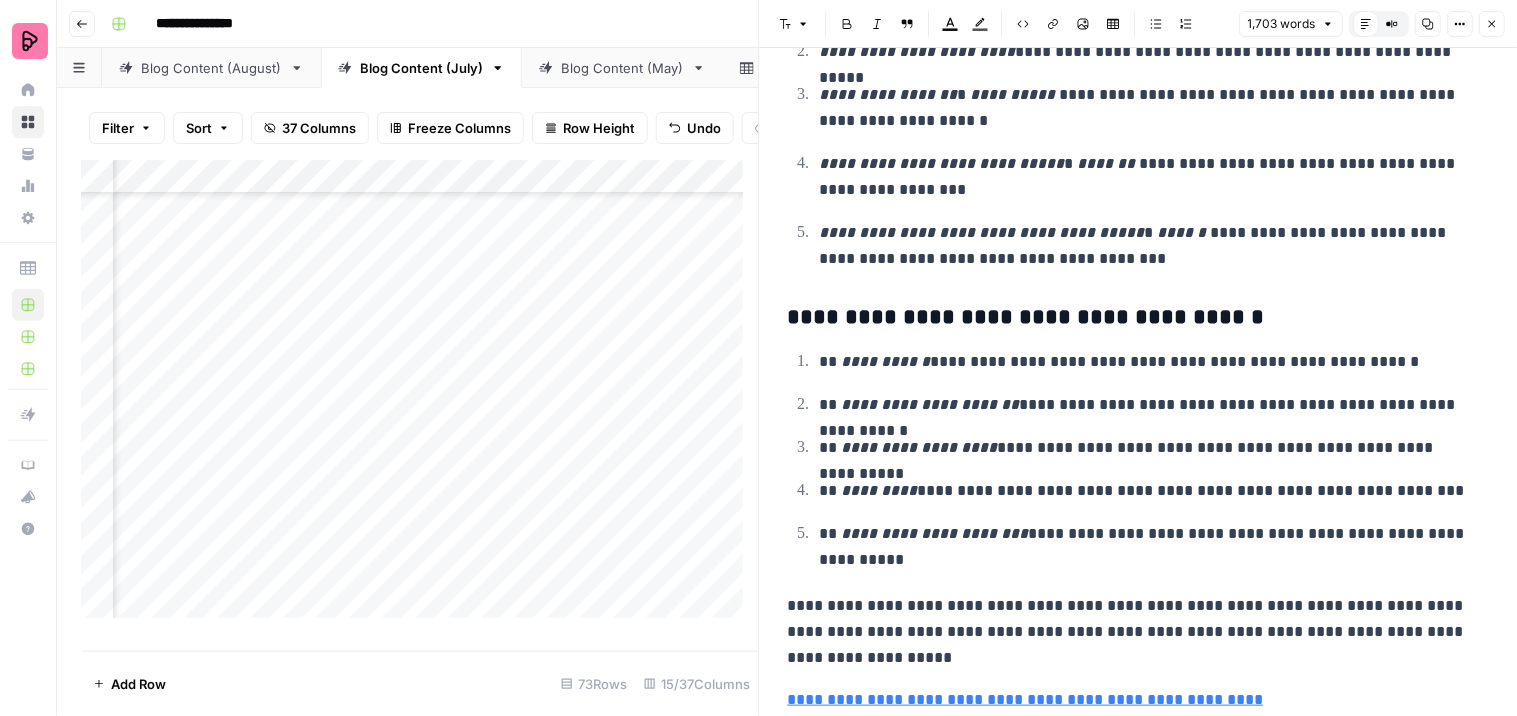 scroll, scrollTop: 3054, scrollLeft: 1754, axis: both 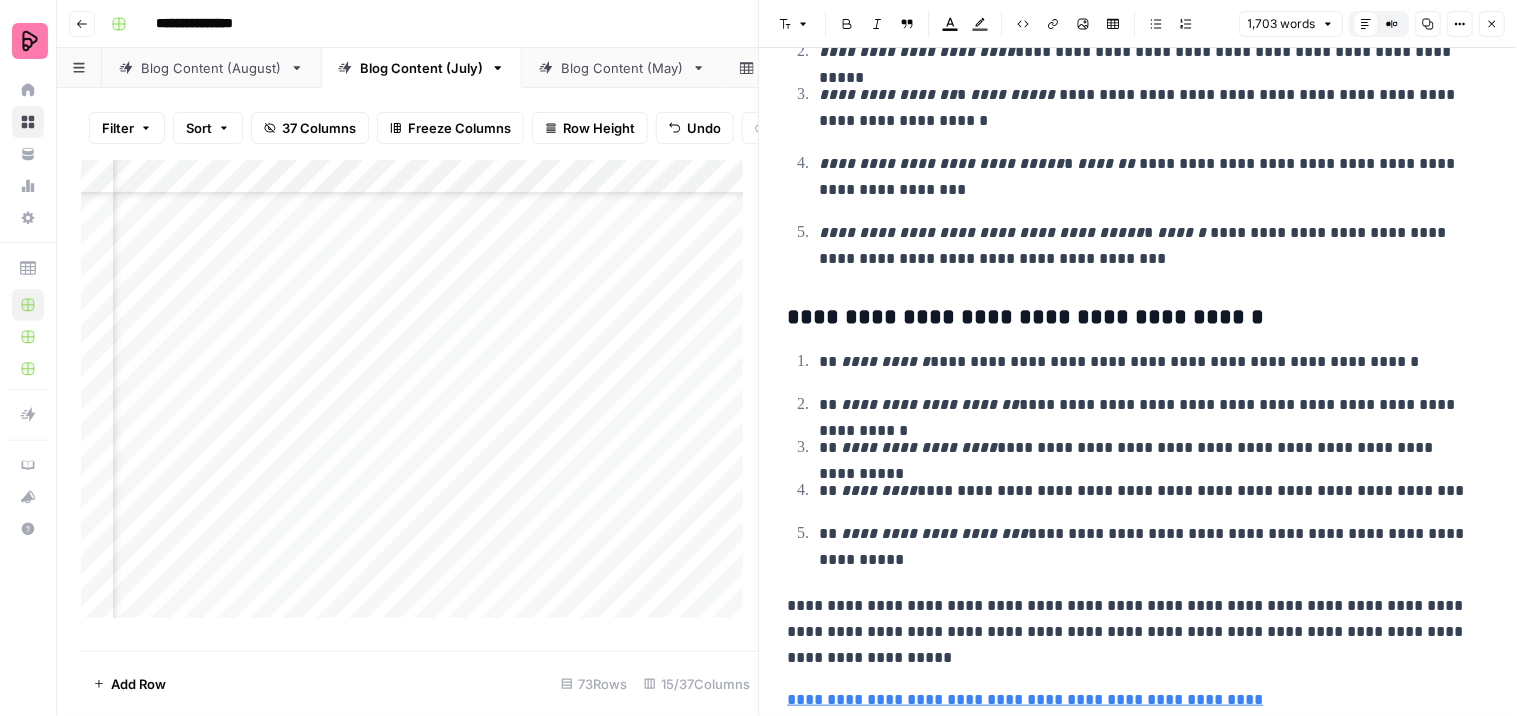 click on "Add Column" at bounding box center (420, 397) 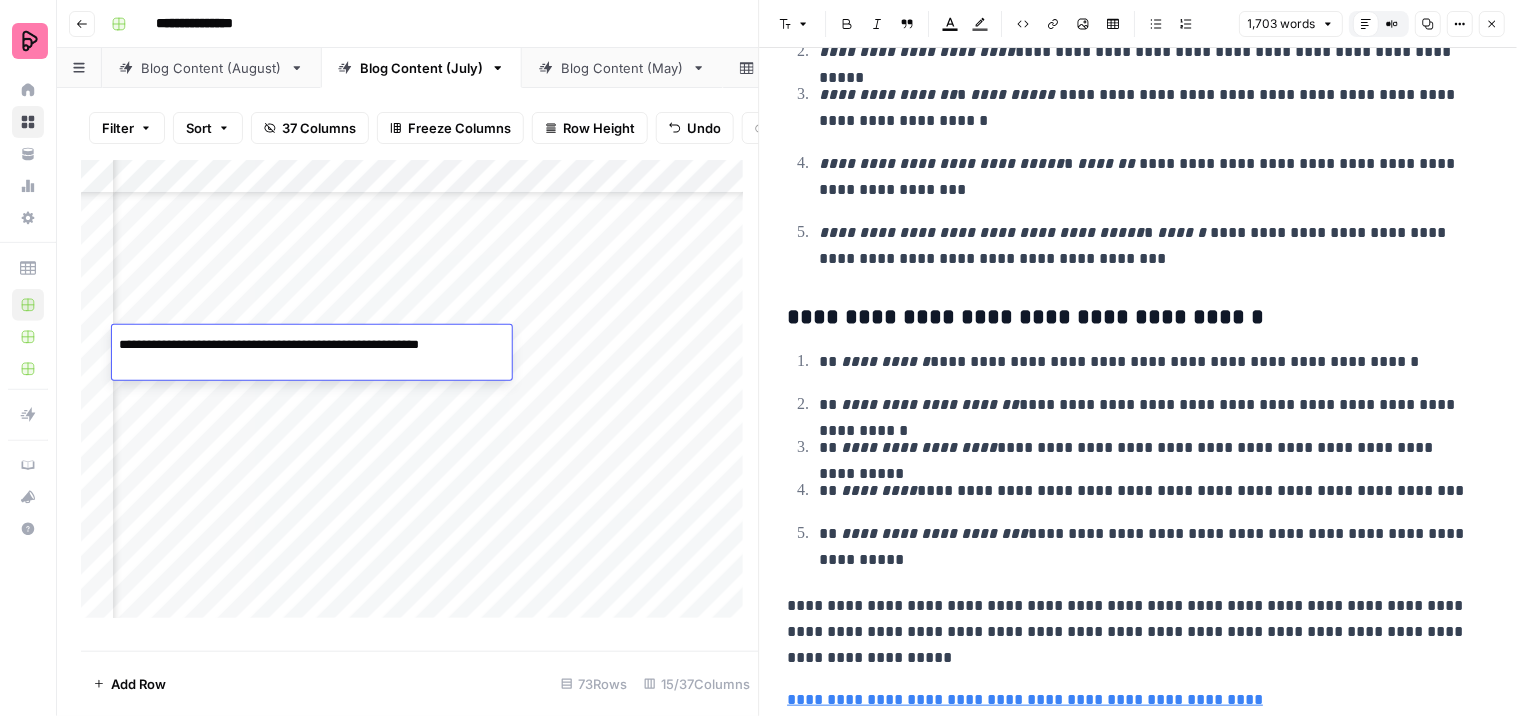 drag, startPoint x: 498, startPoint y: 348, endPoint x: 103, endPoint y: 342, distance: 395.04556 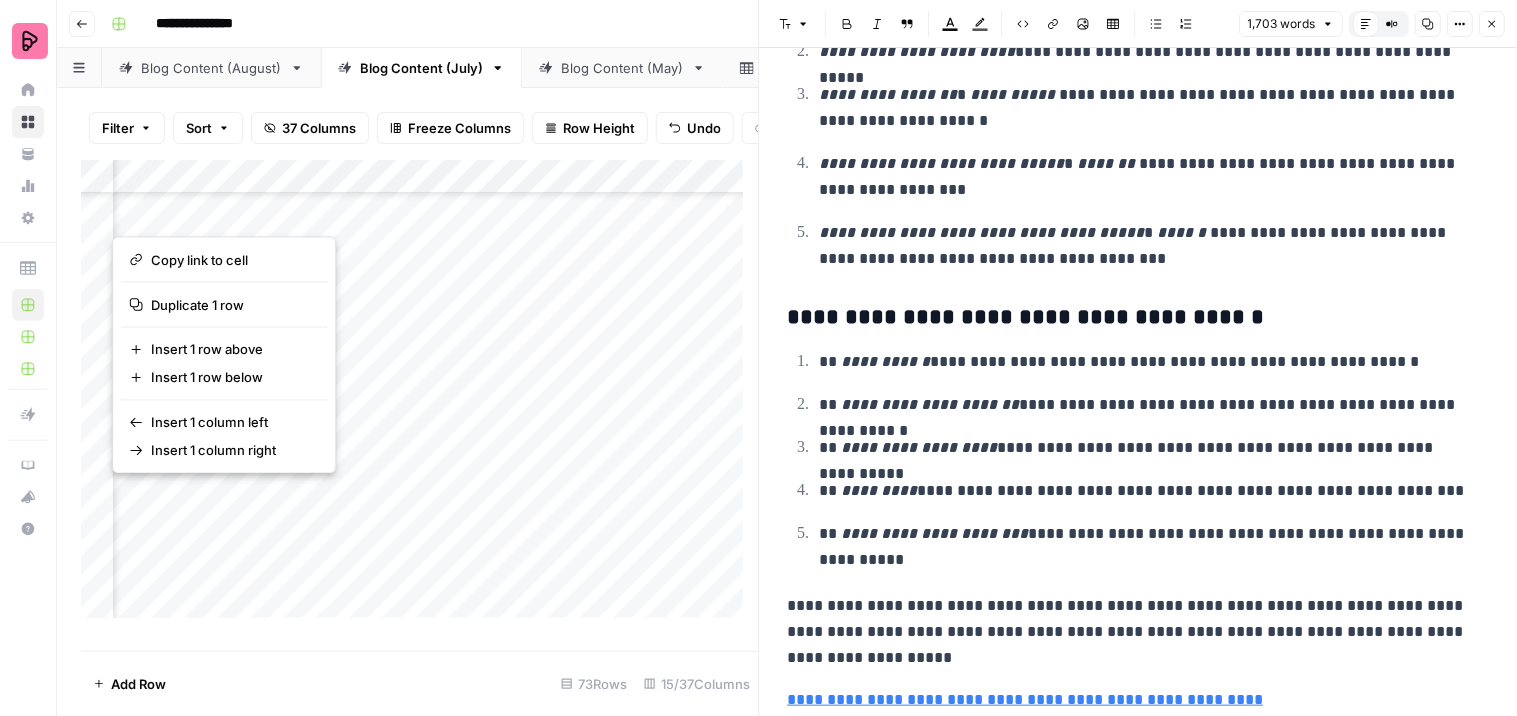 drag, startPoint x: 192, startPoint y: 502, endPoint x: 311, endPoint y: 541, distance: 125.22779 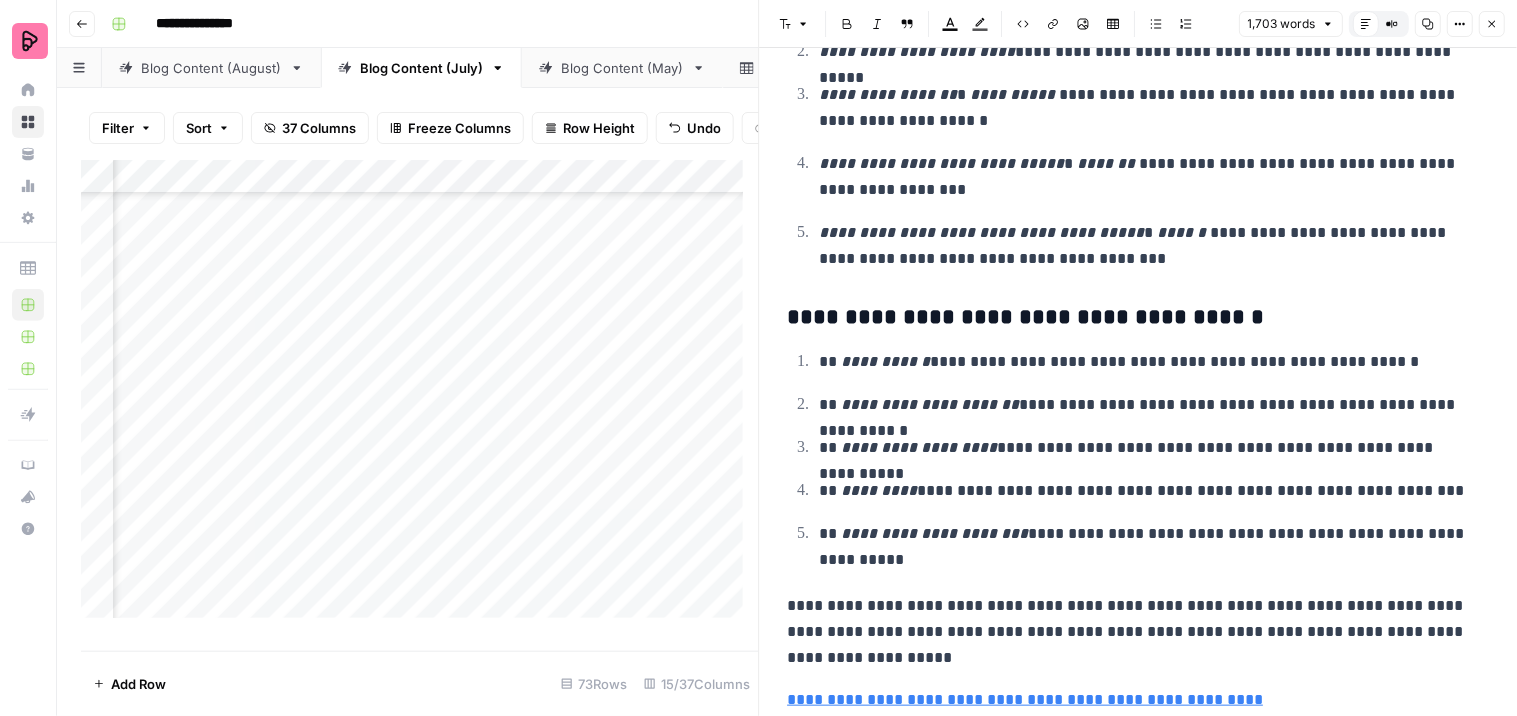 click on "Add Column" at bounding box center (420, 397) 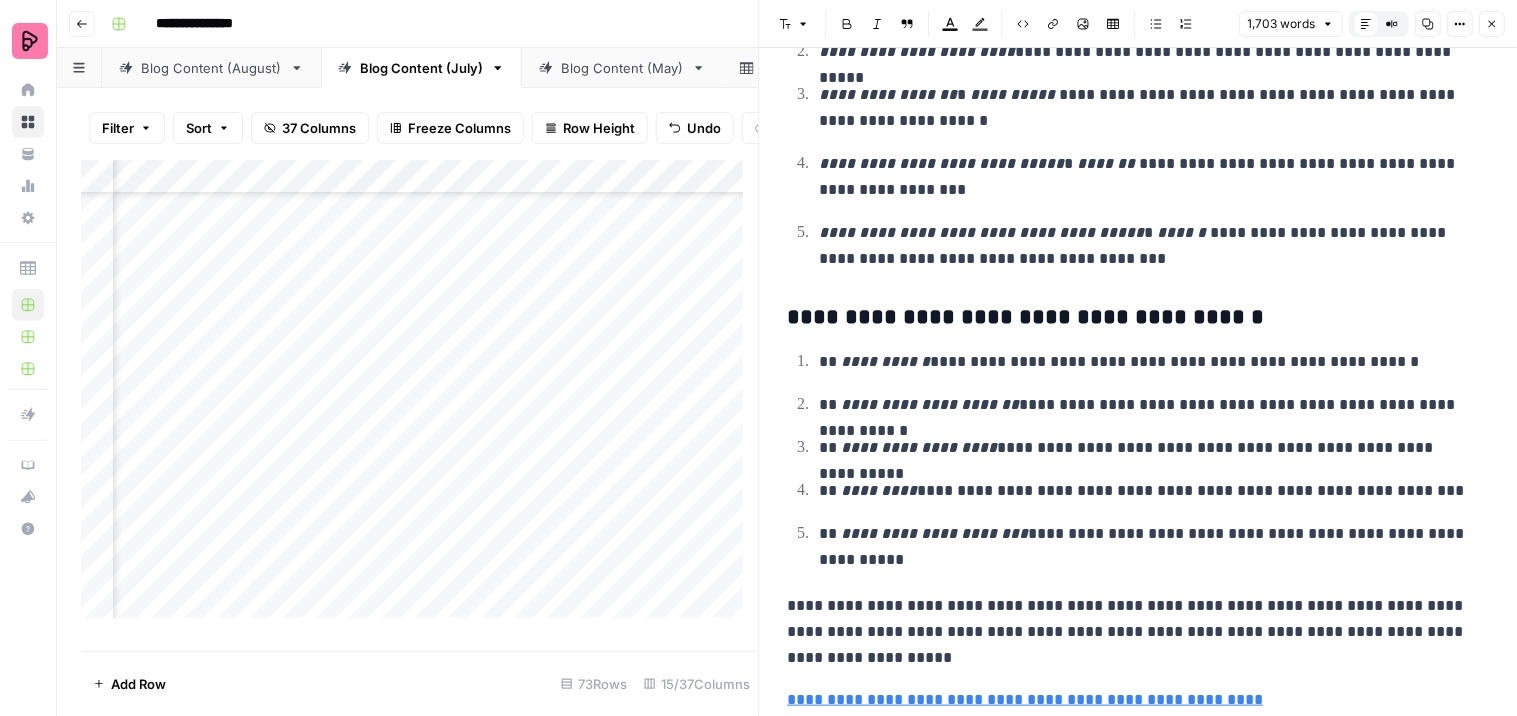 click on "Add Column" at bounding box center (420, 397) 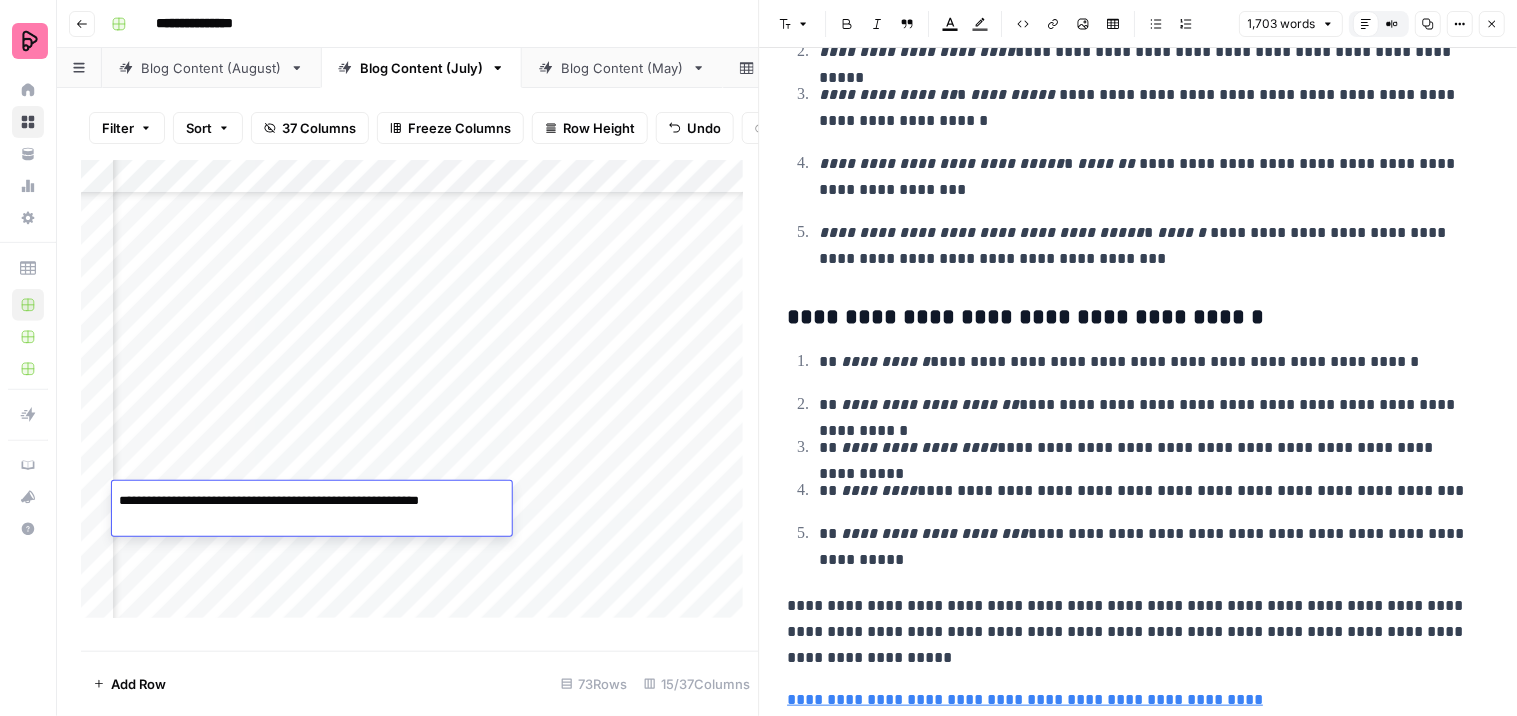 drag, startPoint x: 233, startPoint y: 502, endPoint x: 185, endPoint y: 494, distance: 48.6621 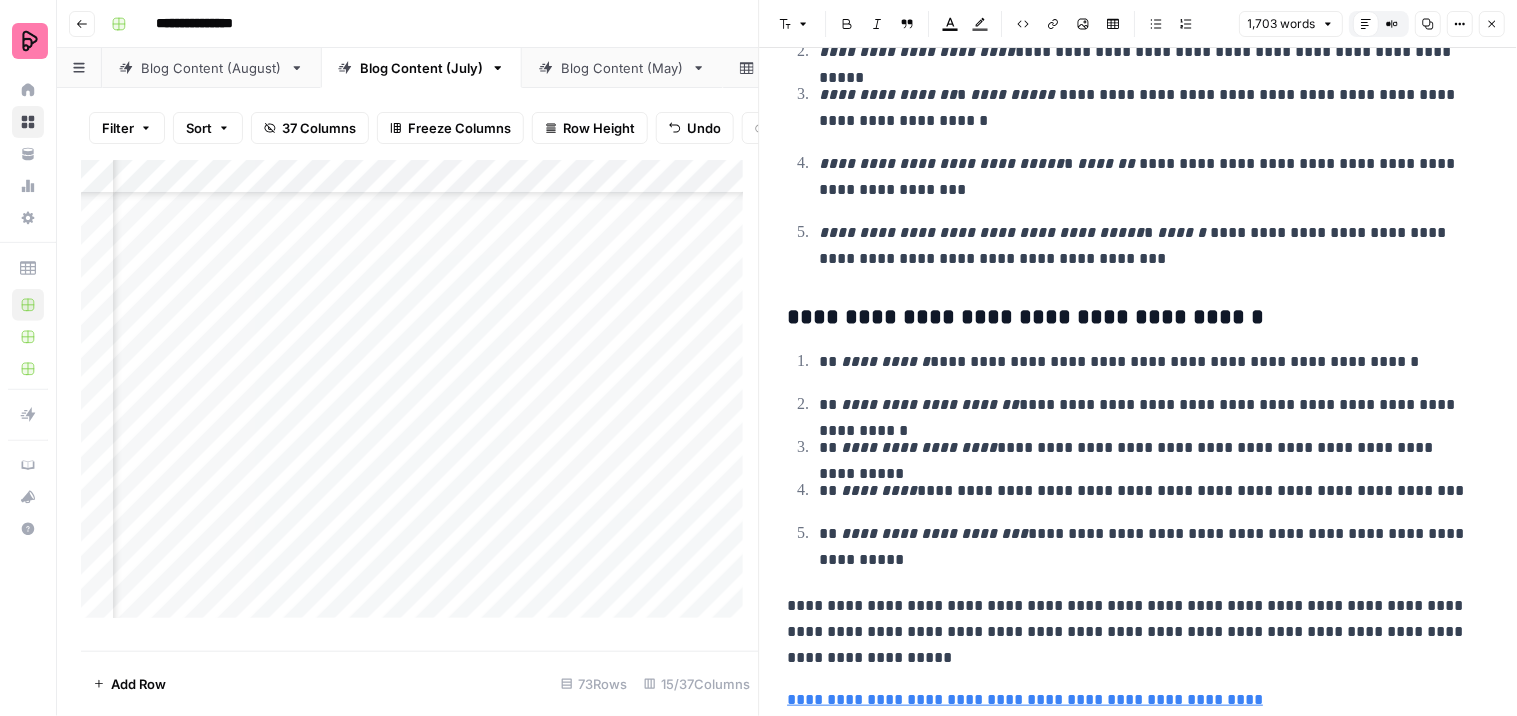 scroll, scrollTop: 3054, scrollLeft: 1496, axis: both 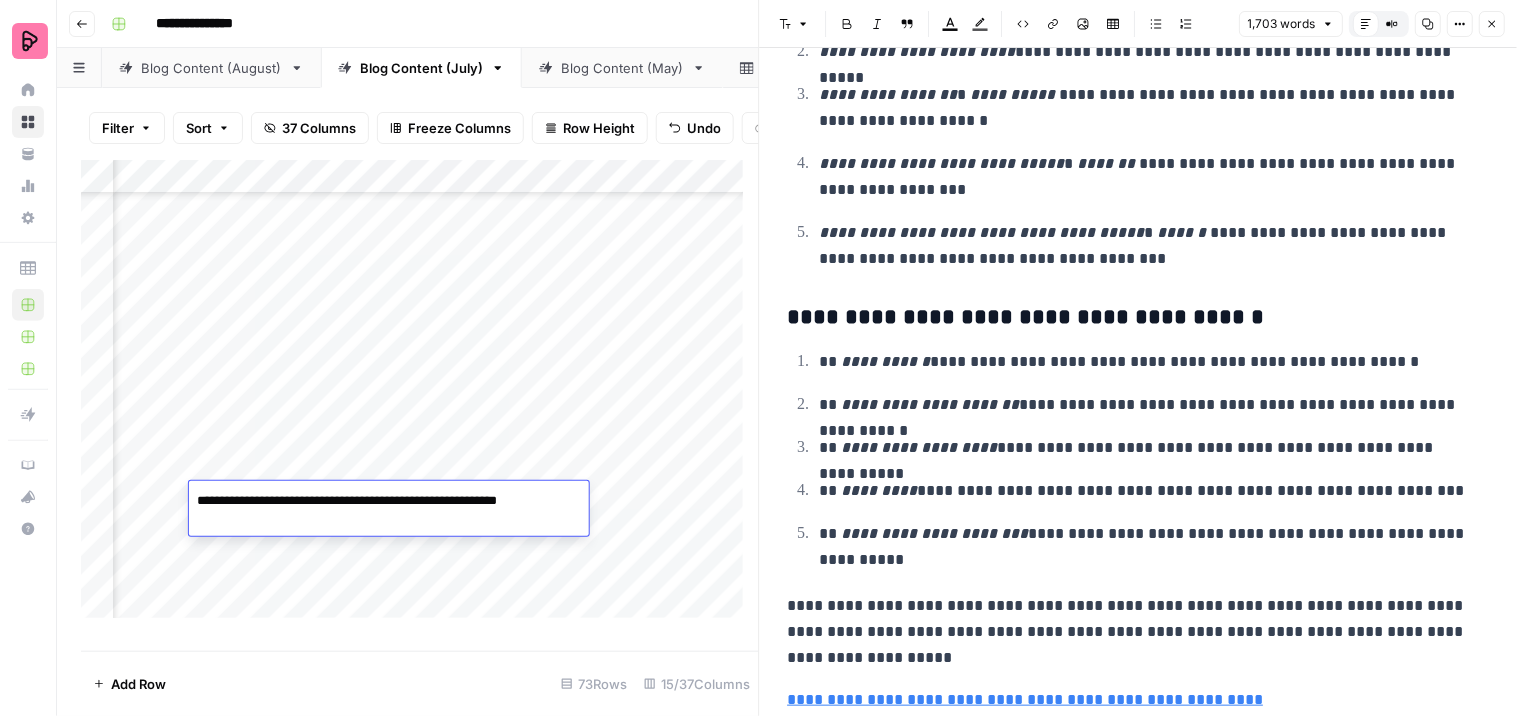 drag, startPoint x: 311, startPoint y: 496, endPoint x: 263, endPoint y: 491, distance: 48.259712 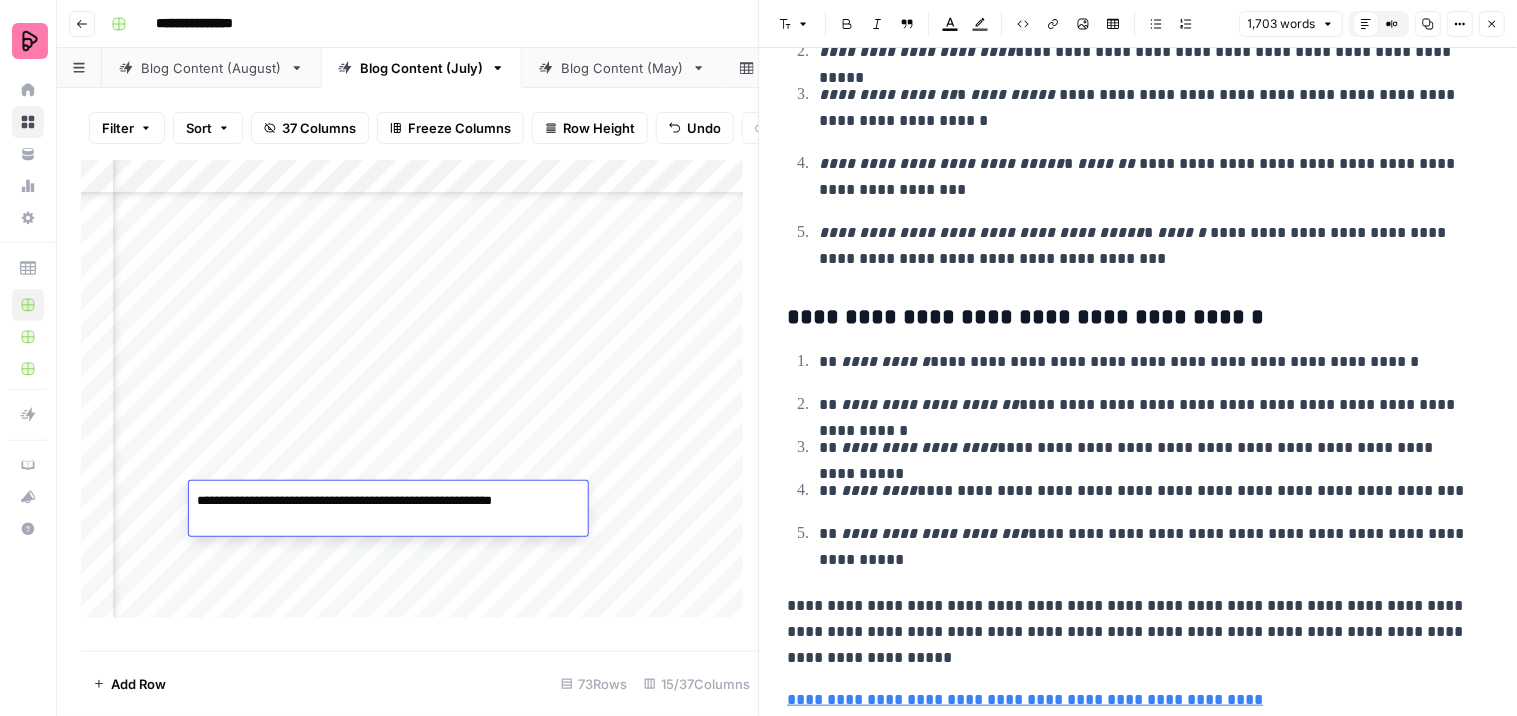 type on "**********" 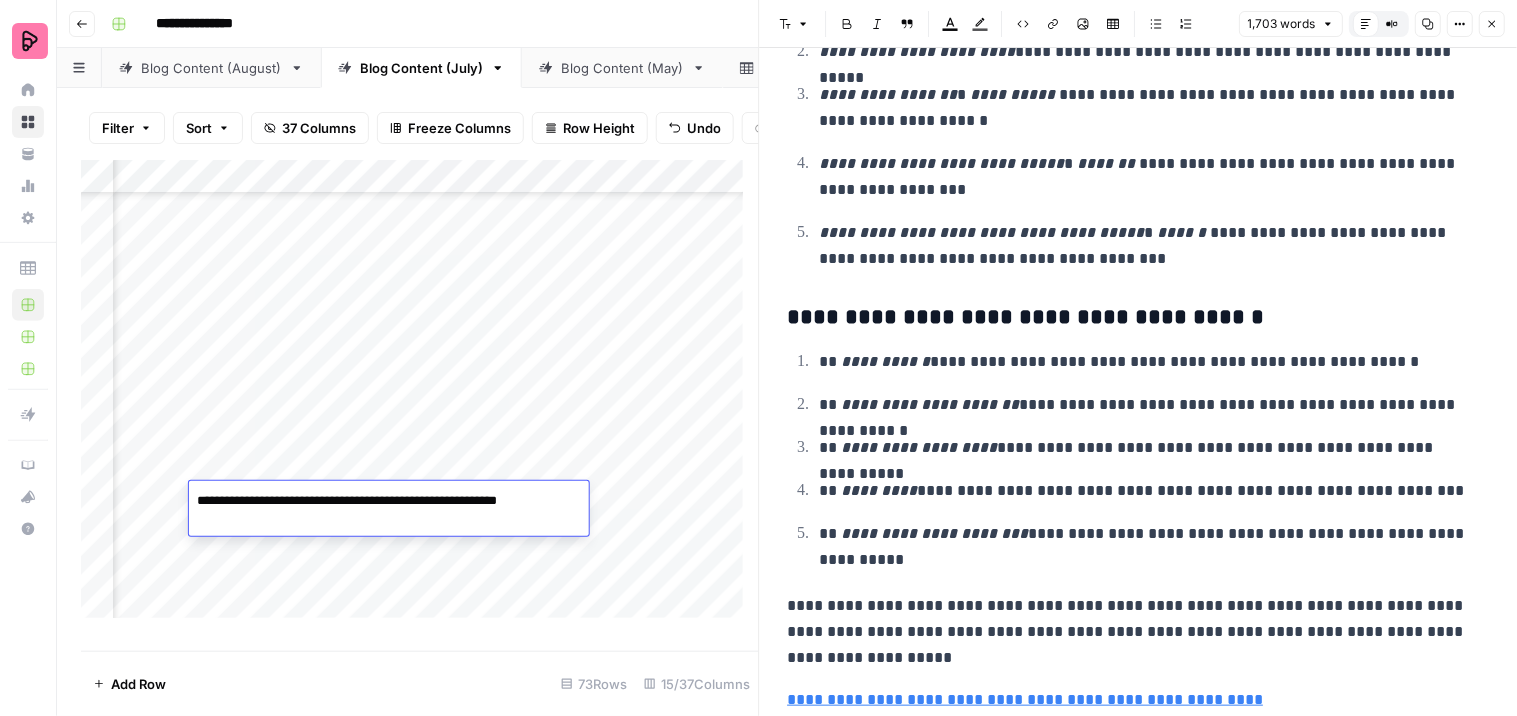 click on "Add Column" at bounding box center (420, 397) 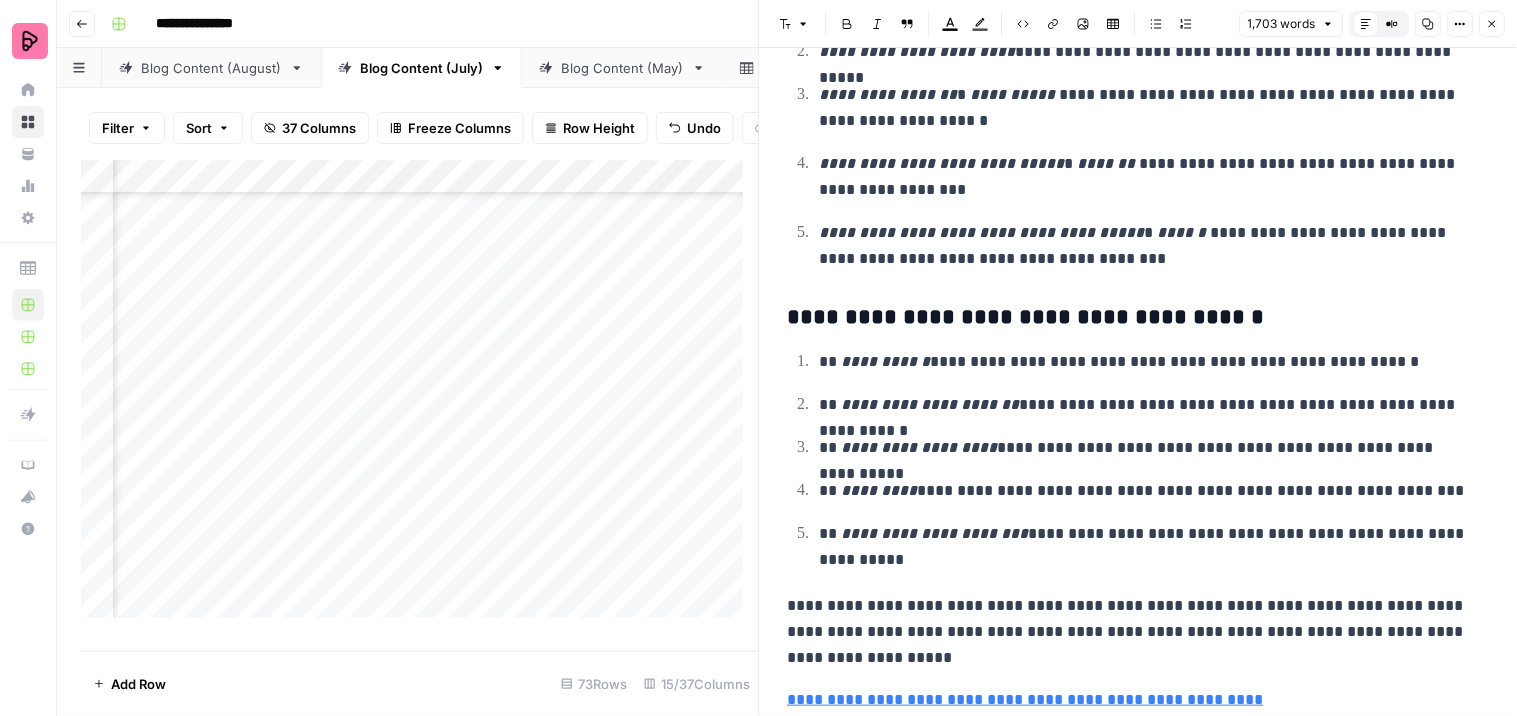 click on "Add Column" at bounding box center [420, 397] 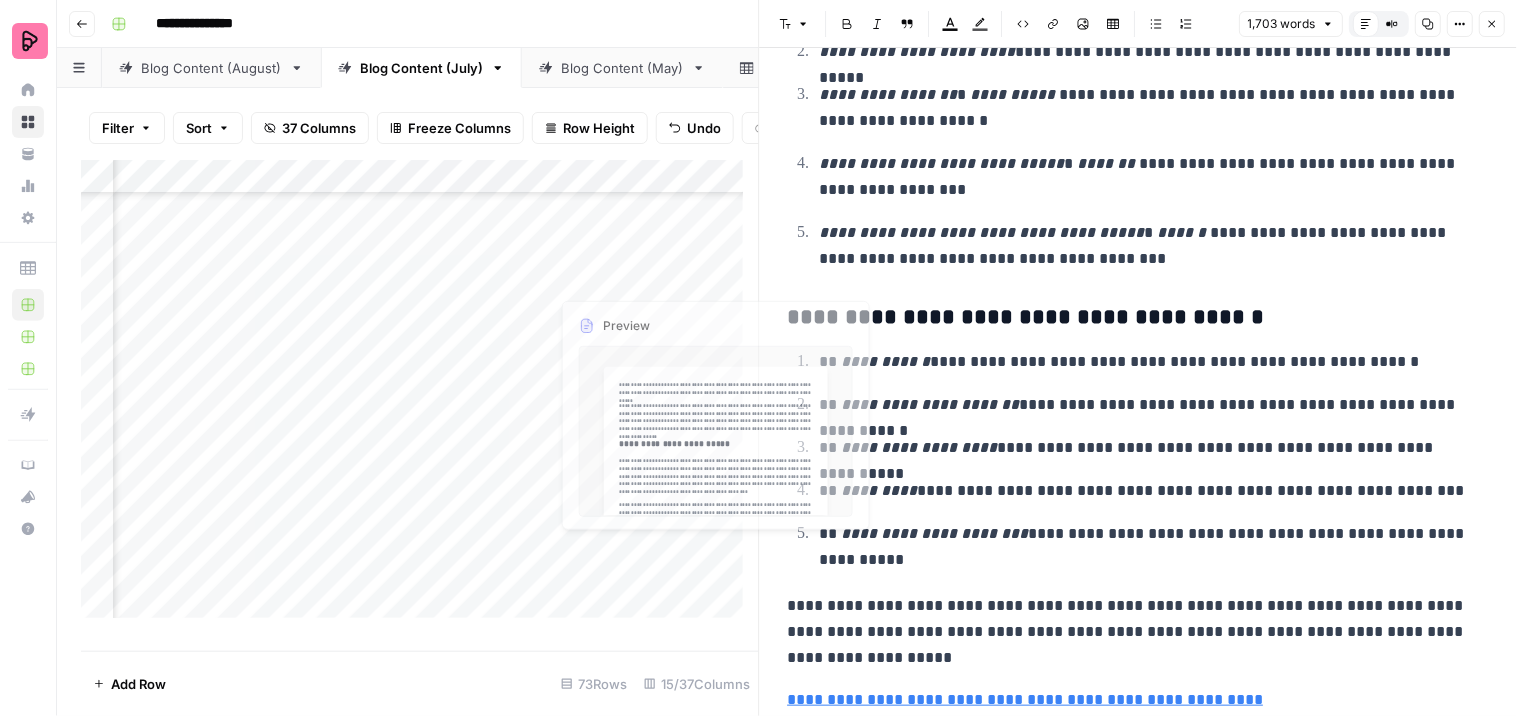click on "Add Column" at bounding box center [420, 397] 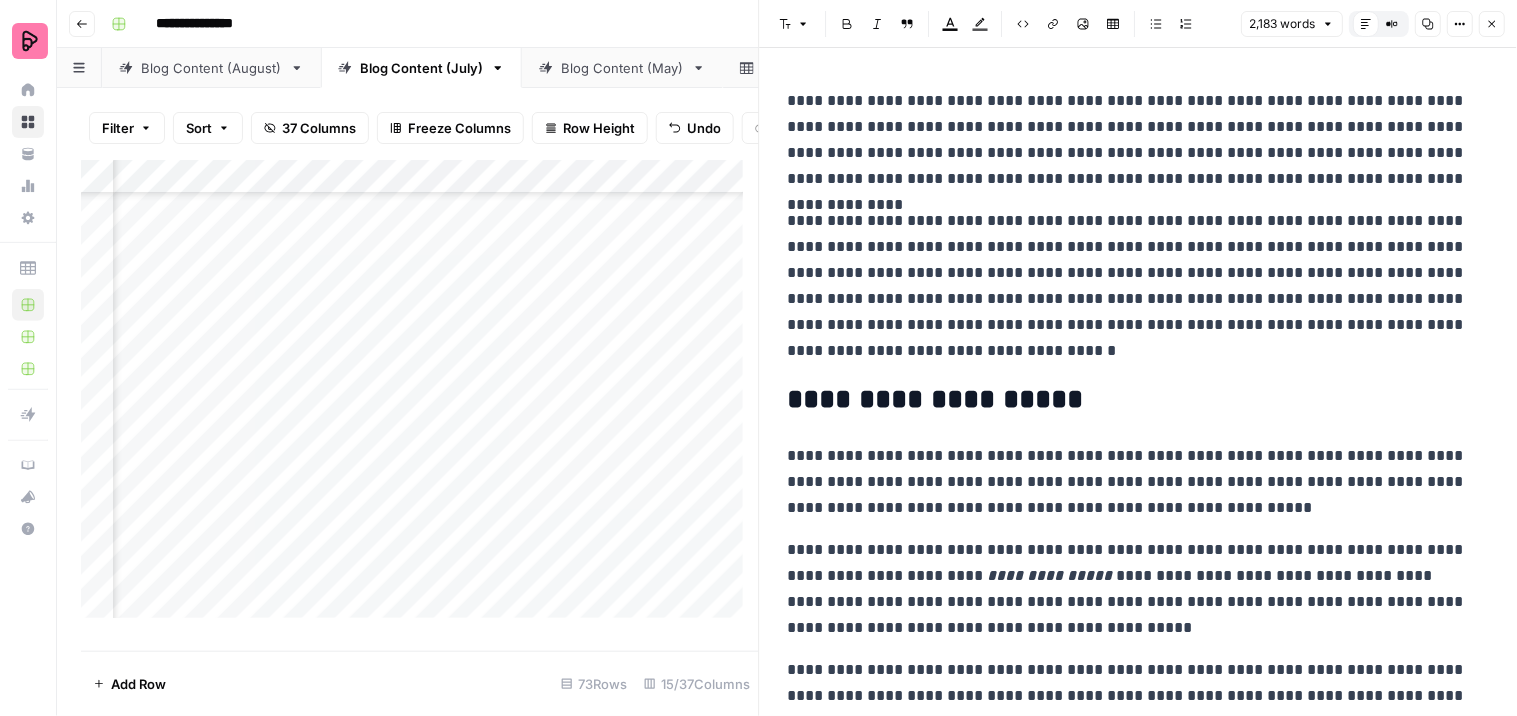 click on "Add Column" at bounding box center [420, 397] 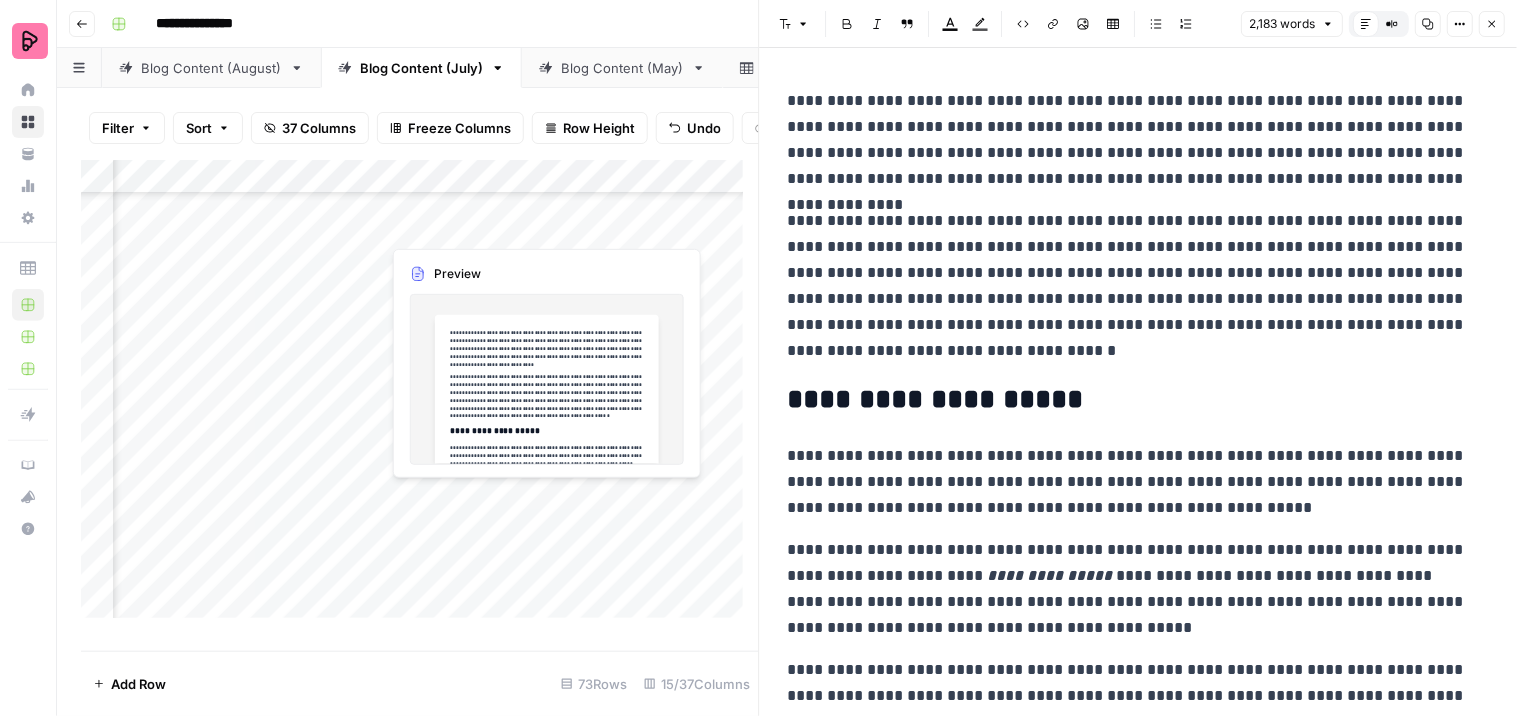 click on "Add Column" at bounding box center [420, 397] 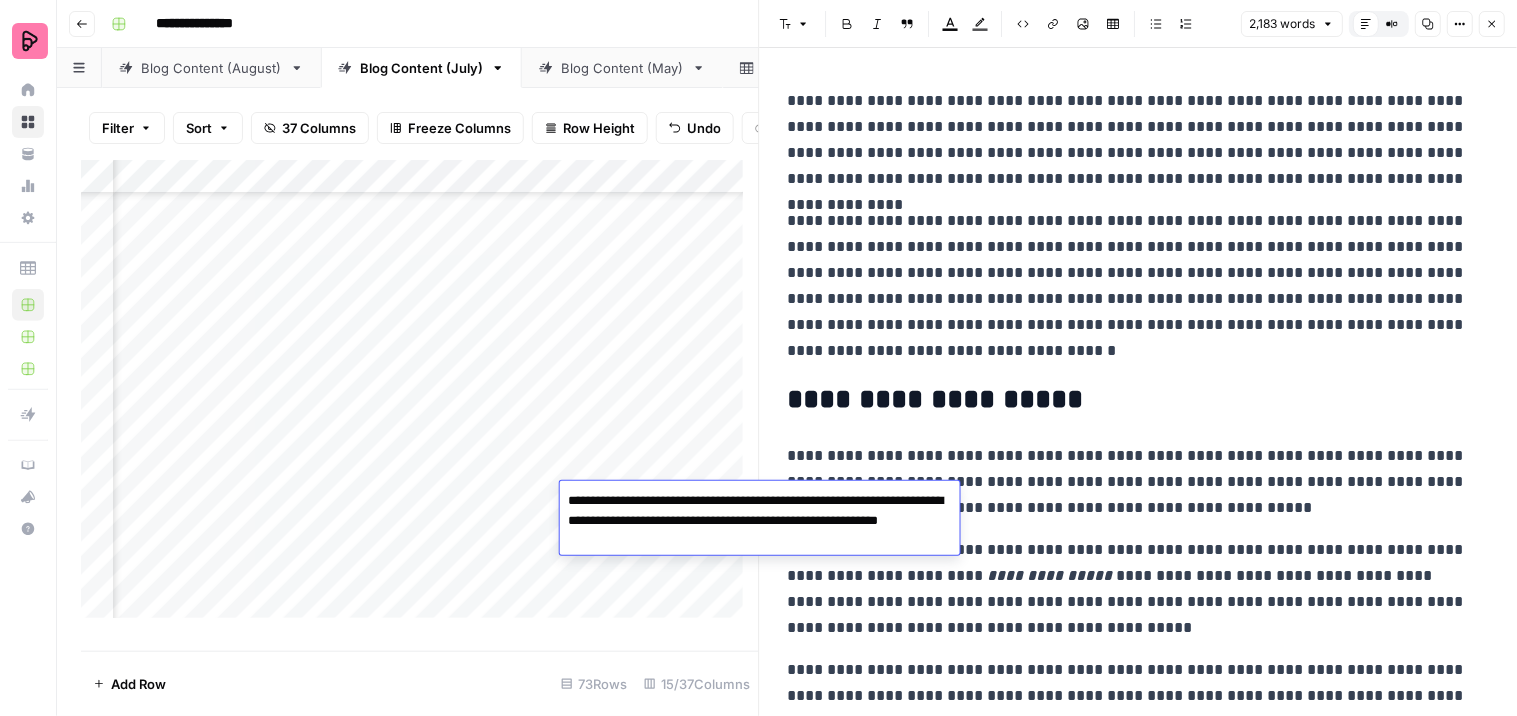 click on "Add Column" at bounding box center [420, 397] 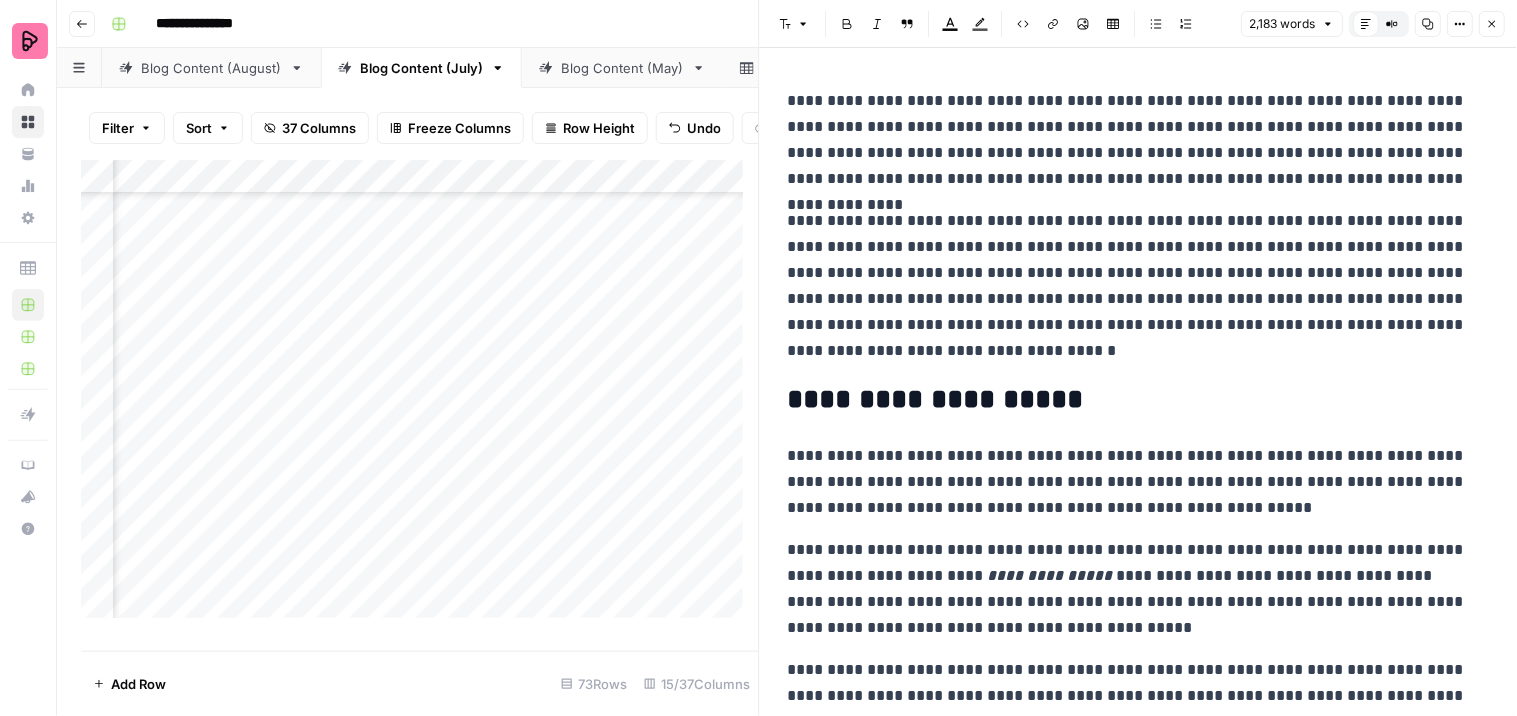 scroll, scrollTop: 3054, scrollLeft: 1845, axis: both 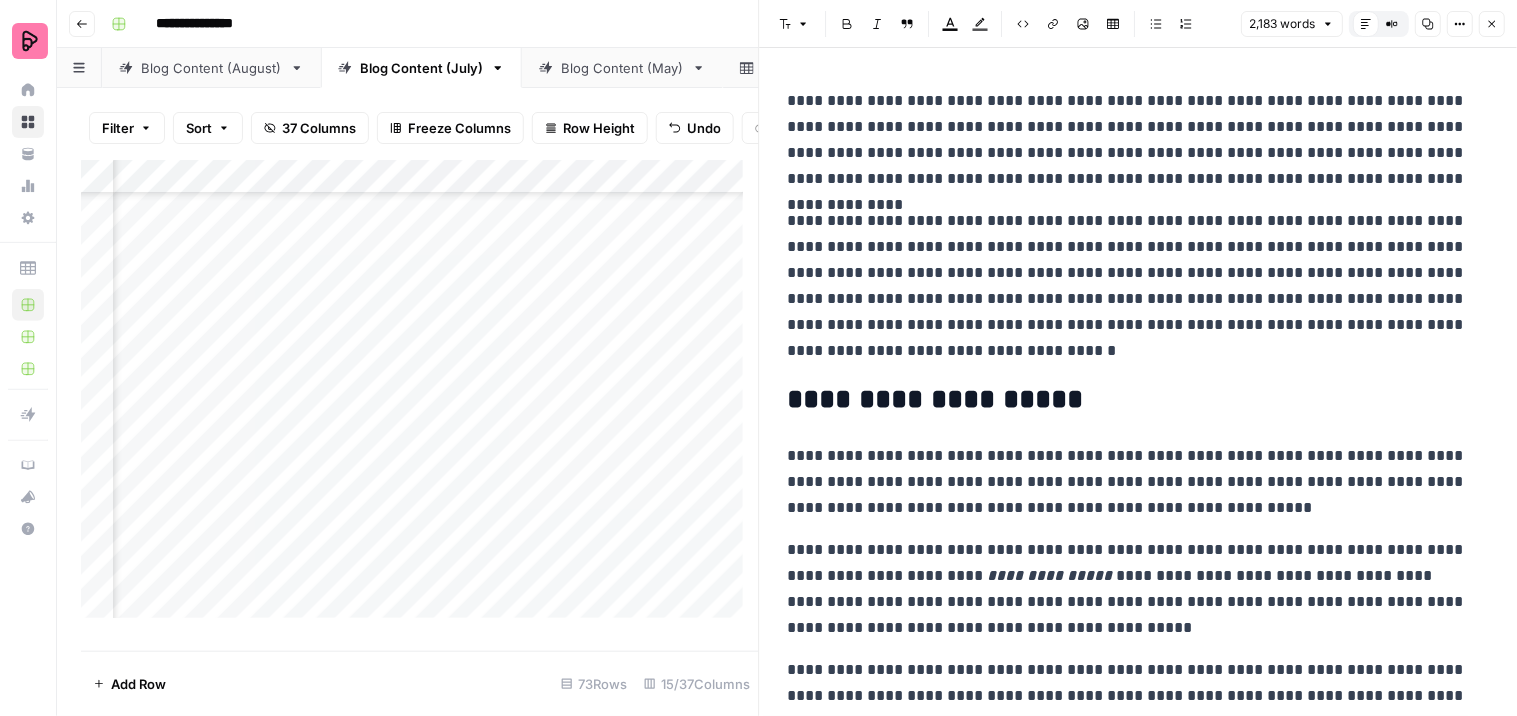 click on "Add Column" at bounding box center (420, 397) 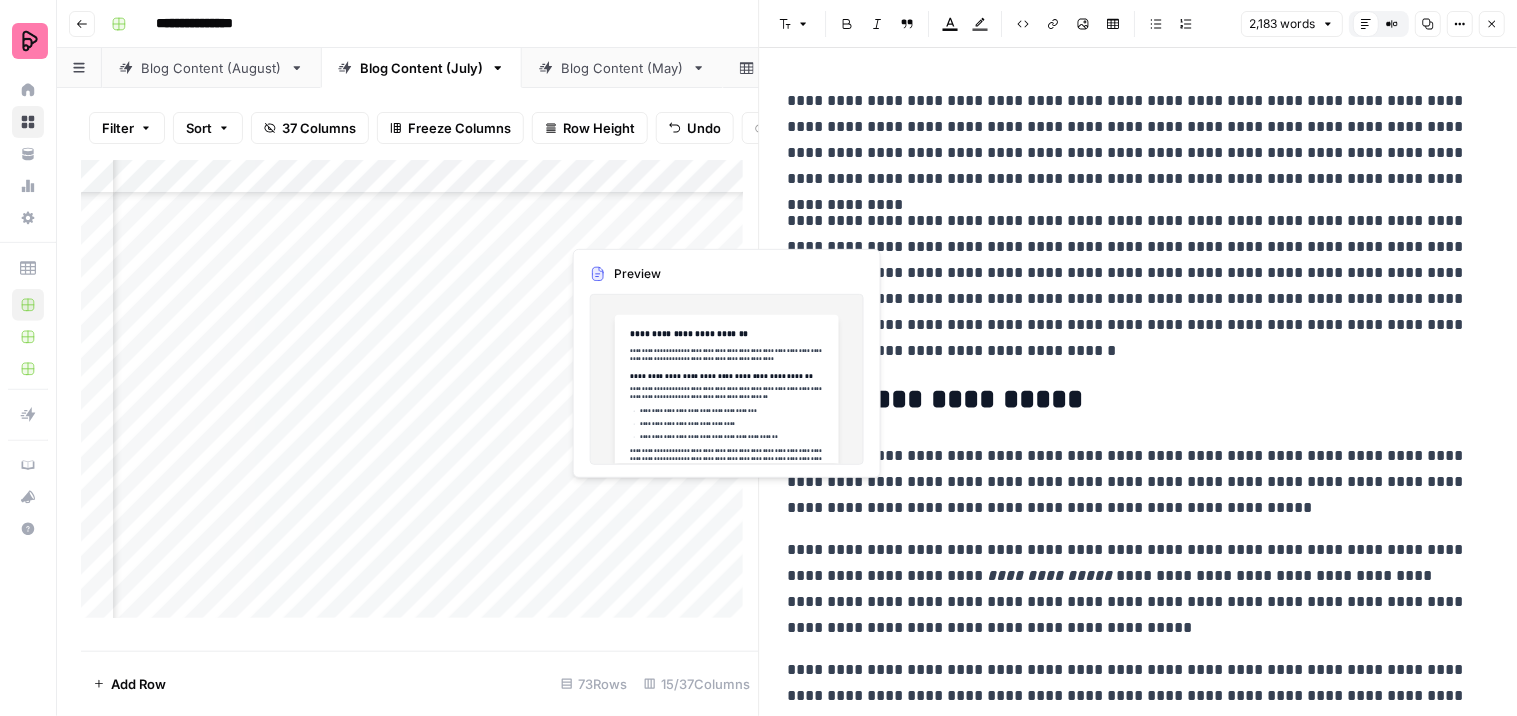 click on "Add Column" at bounding box center [420, 397] 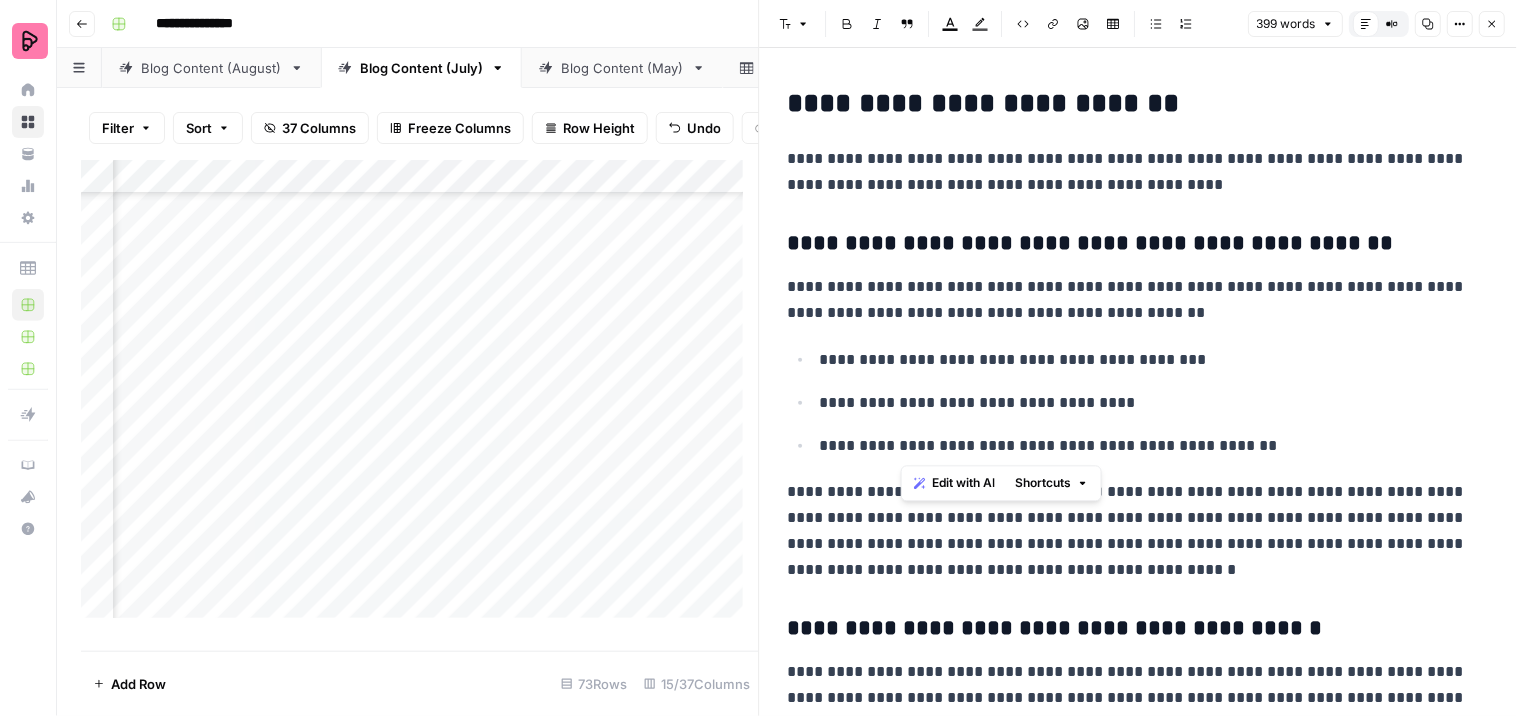 drag, startPoint x: 1066, startPoint y: 437, endPoint x: 903, endPoint y: 305, distance: 209.74509 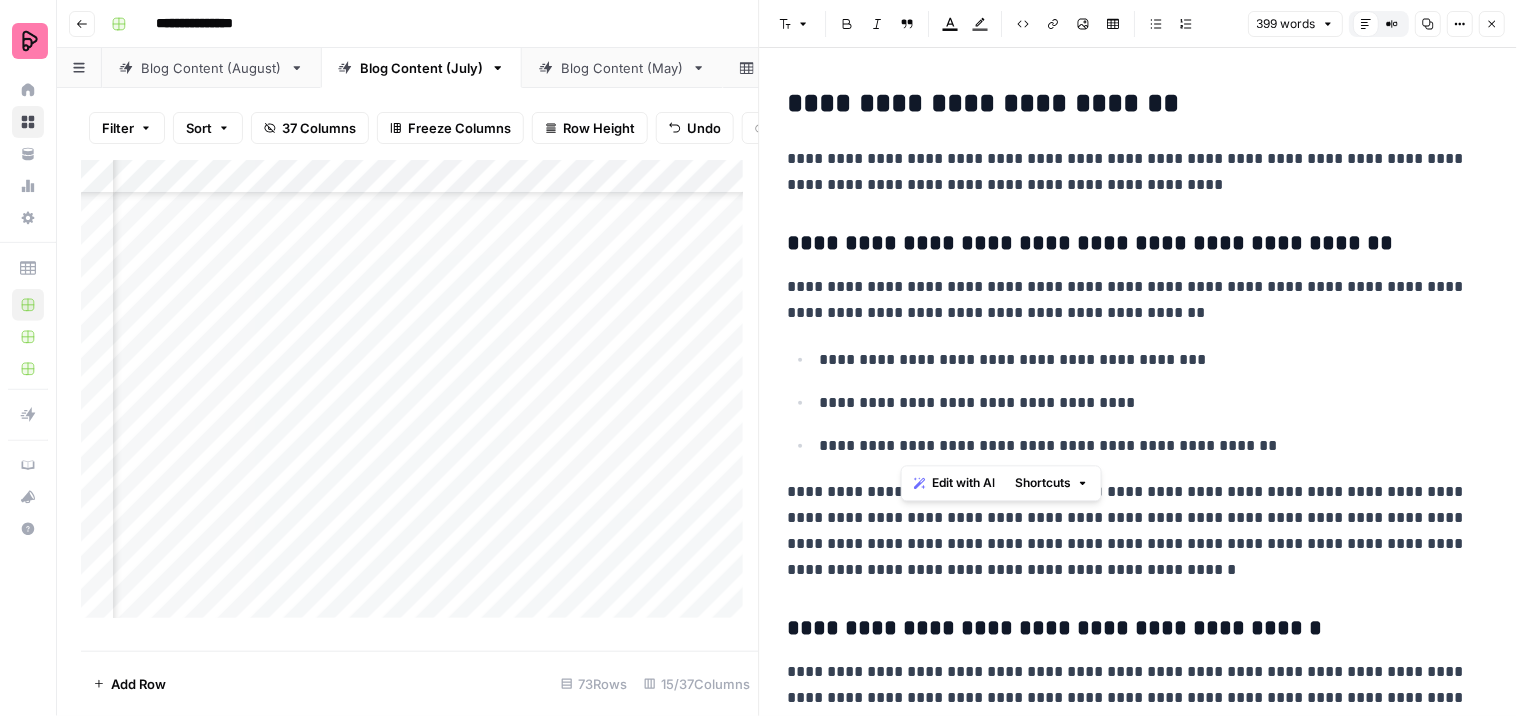 click on "**********" at bounding box center (1139, 823) 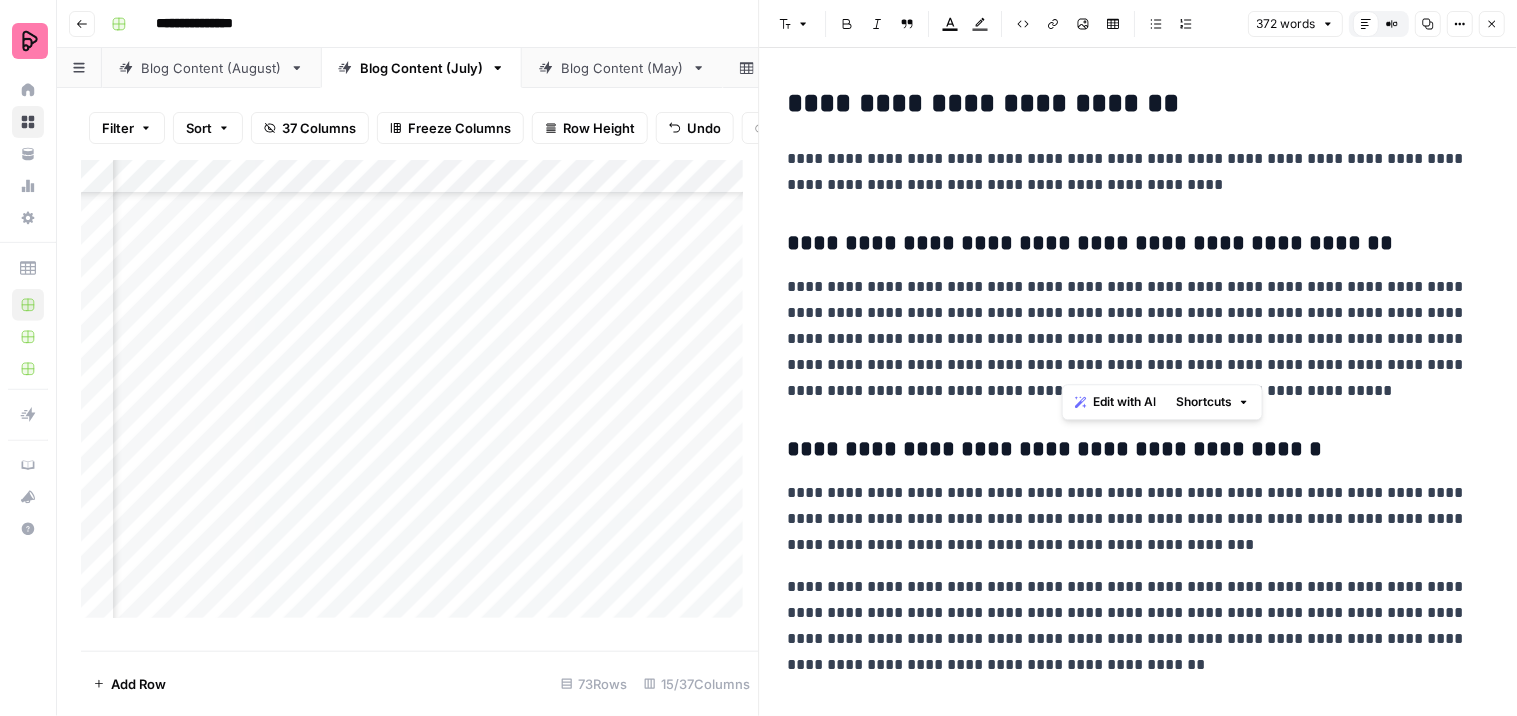 drag, startPoint x: 1058, startPoint y: 363, endPoint x: 1095, endPoint y: 364, distance: 37.01351 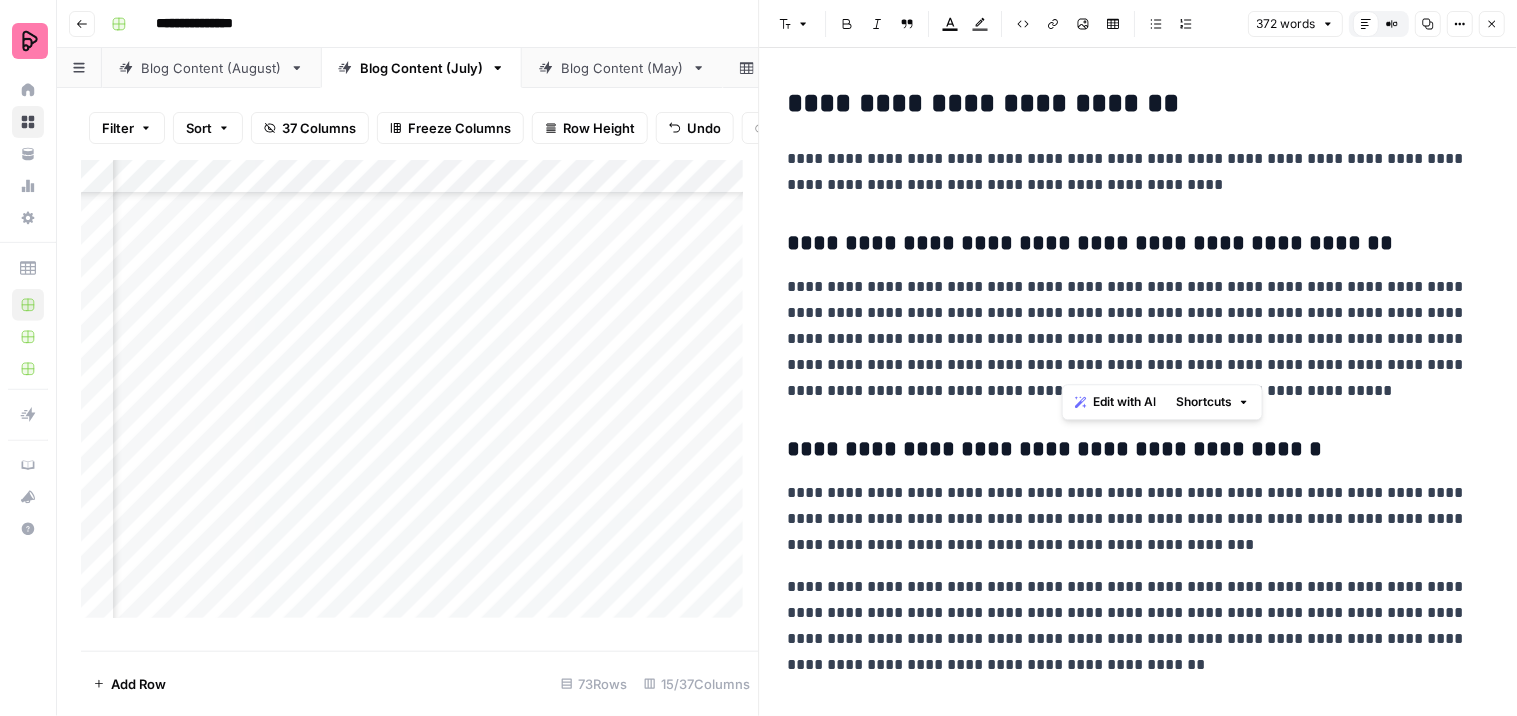 click on "**********" at bounding box center (1130, 339) 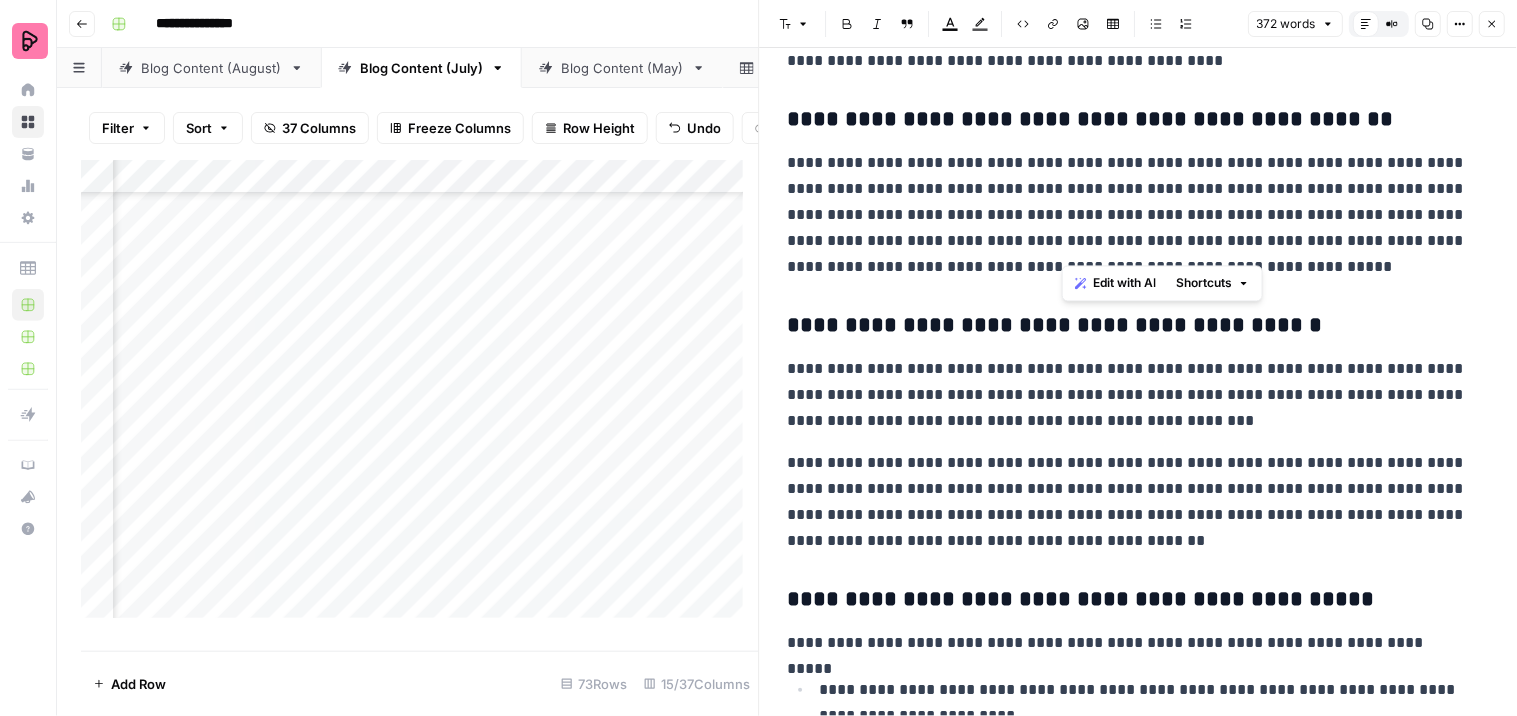 scroll, scrollTop: 116, scrollLeft: 0, axis: vertical 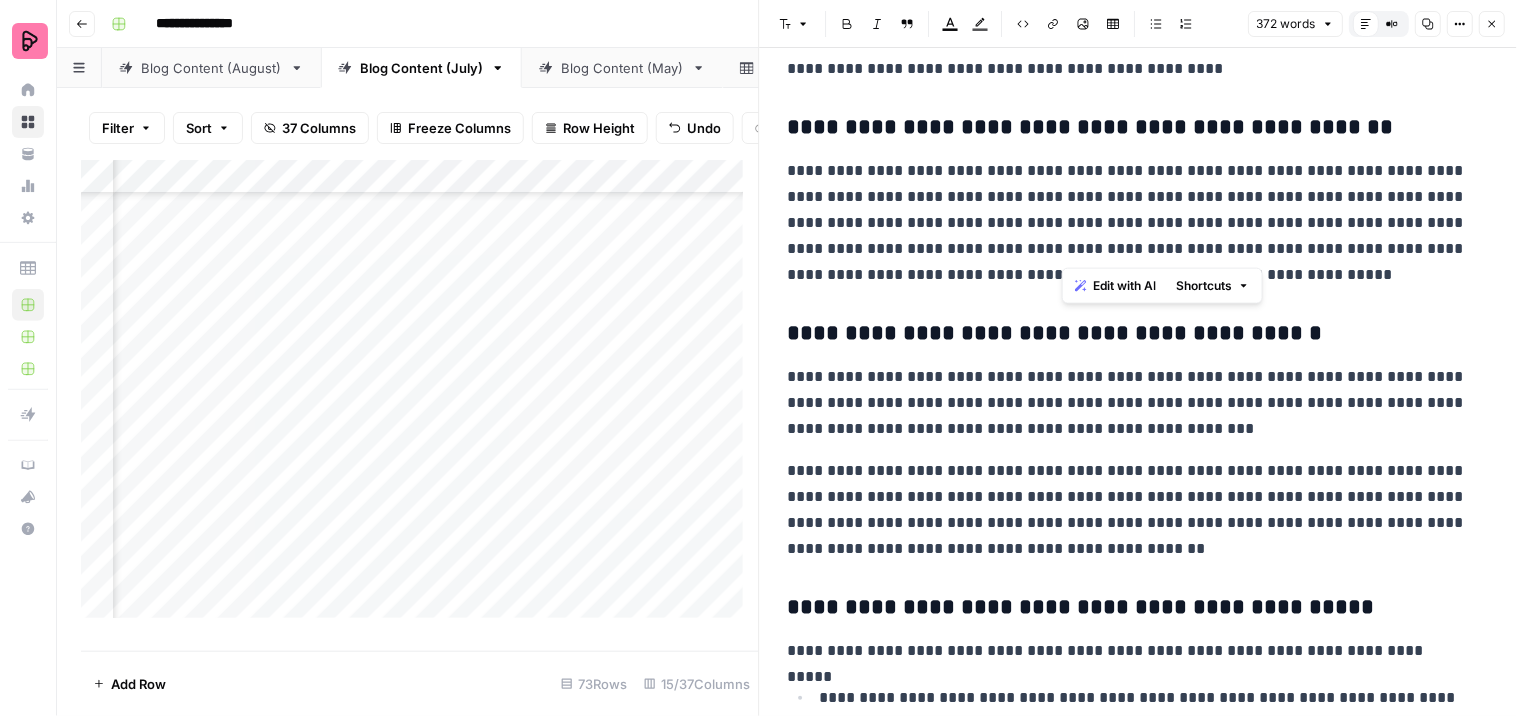 click on "**********" at bounding box center (1130, 403) 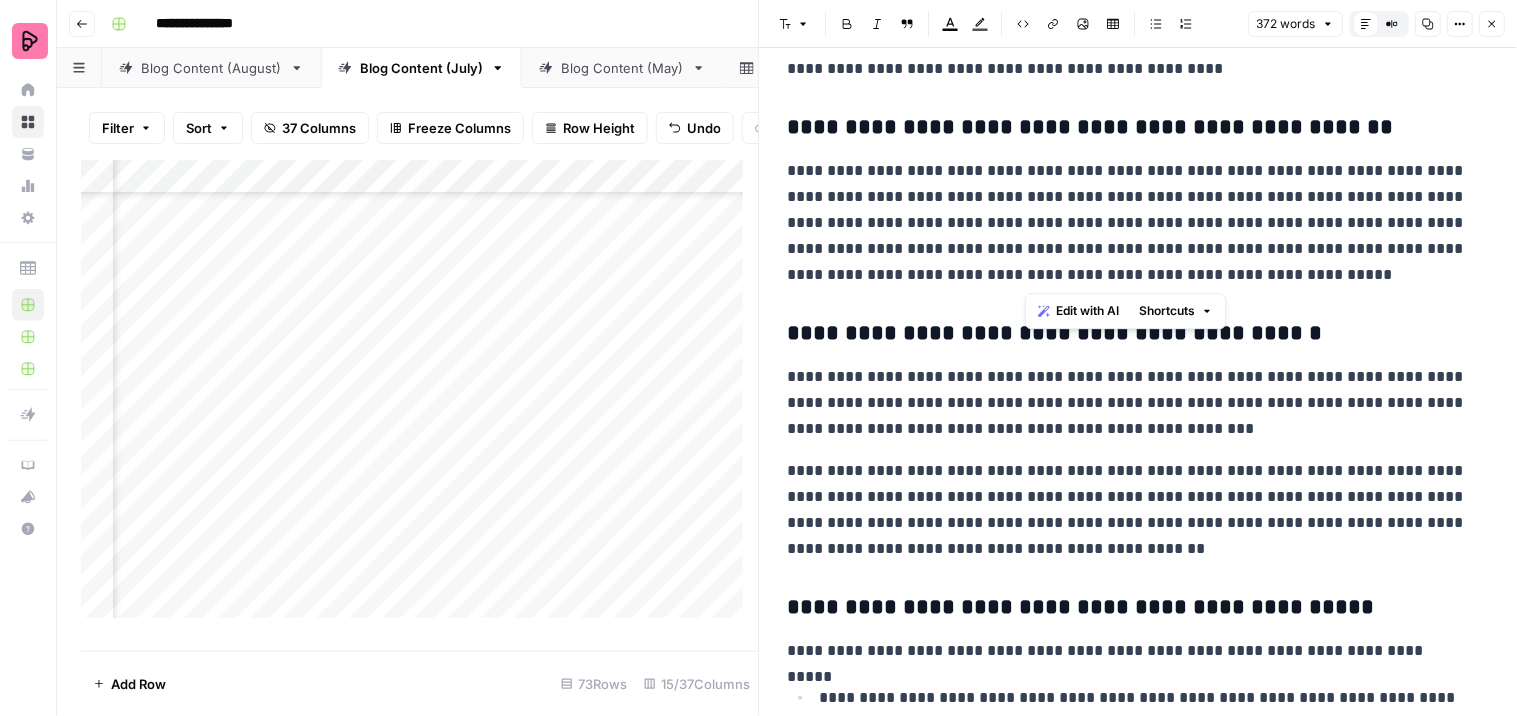 drag, startPoint x: 1026, startPoint y: 250, endPoint x: 1150, endPoint y: 262, distance: 124.57929 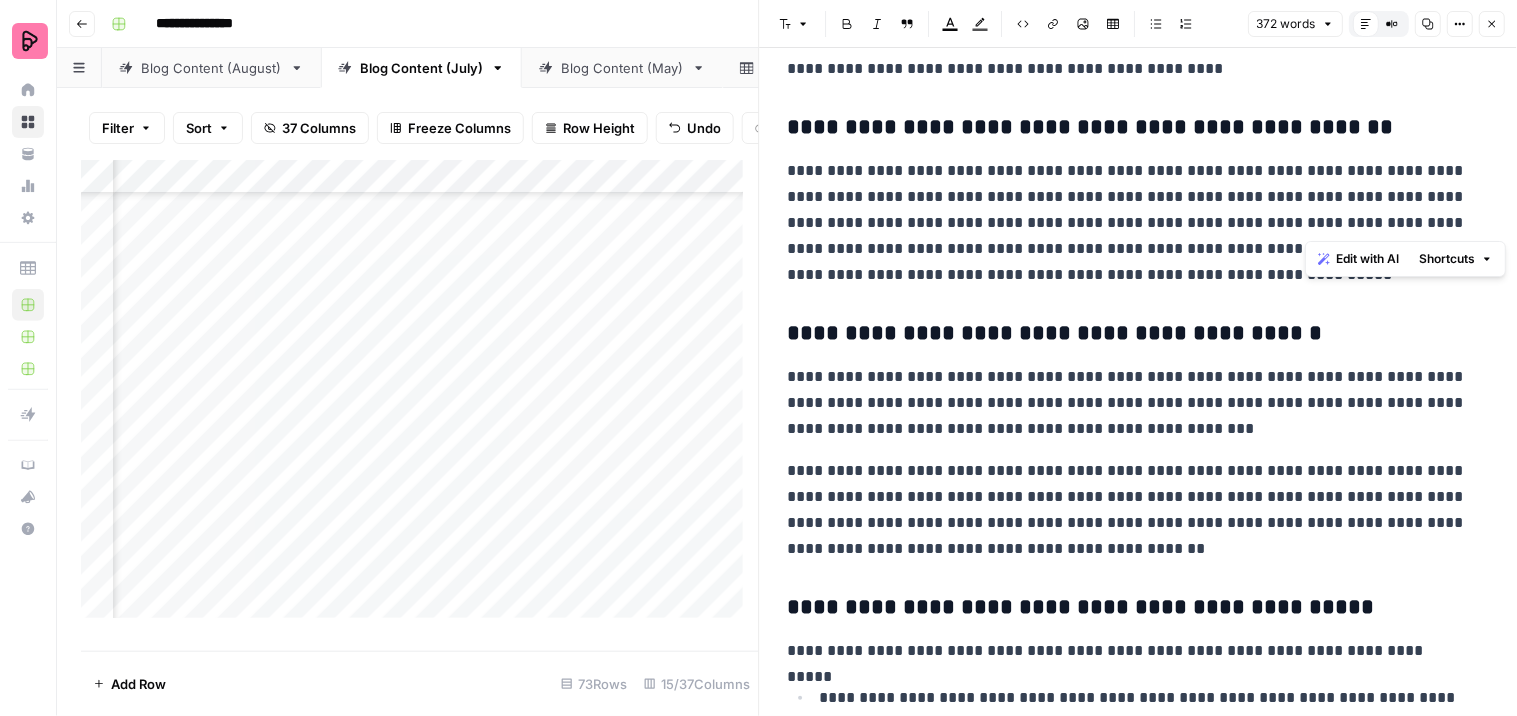 drag, startPoint x: 1374, startPoint y: 214, endPoint x: 1385, endPoint y: 227, distance: 17.029387 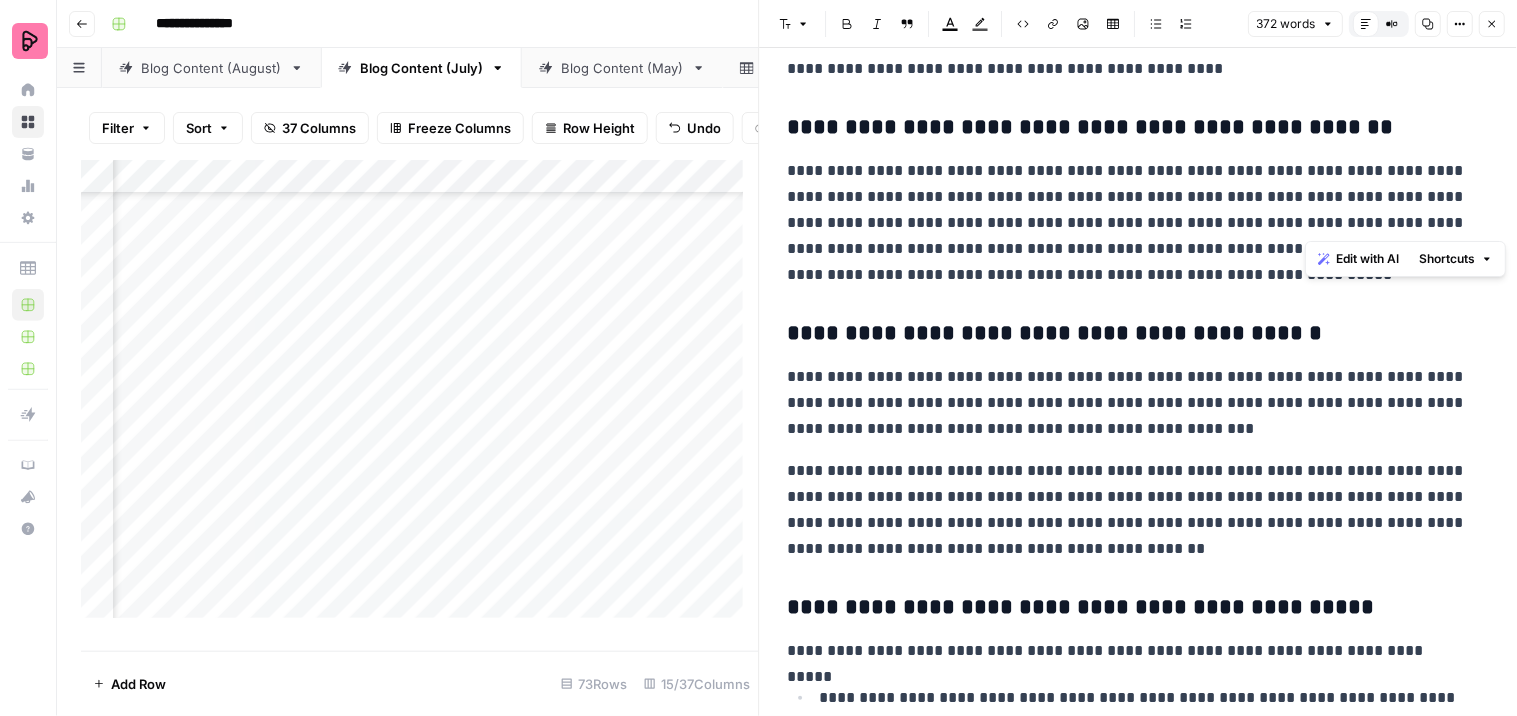 click on "**********" at bounding box center (1130, 223) 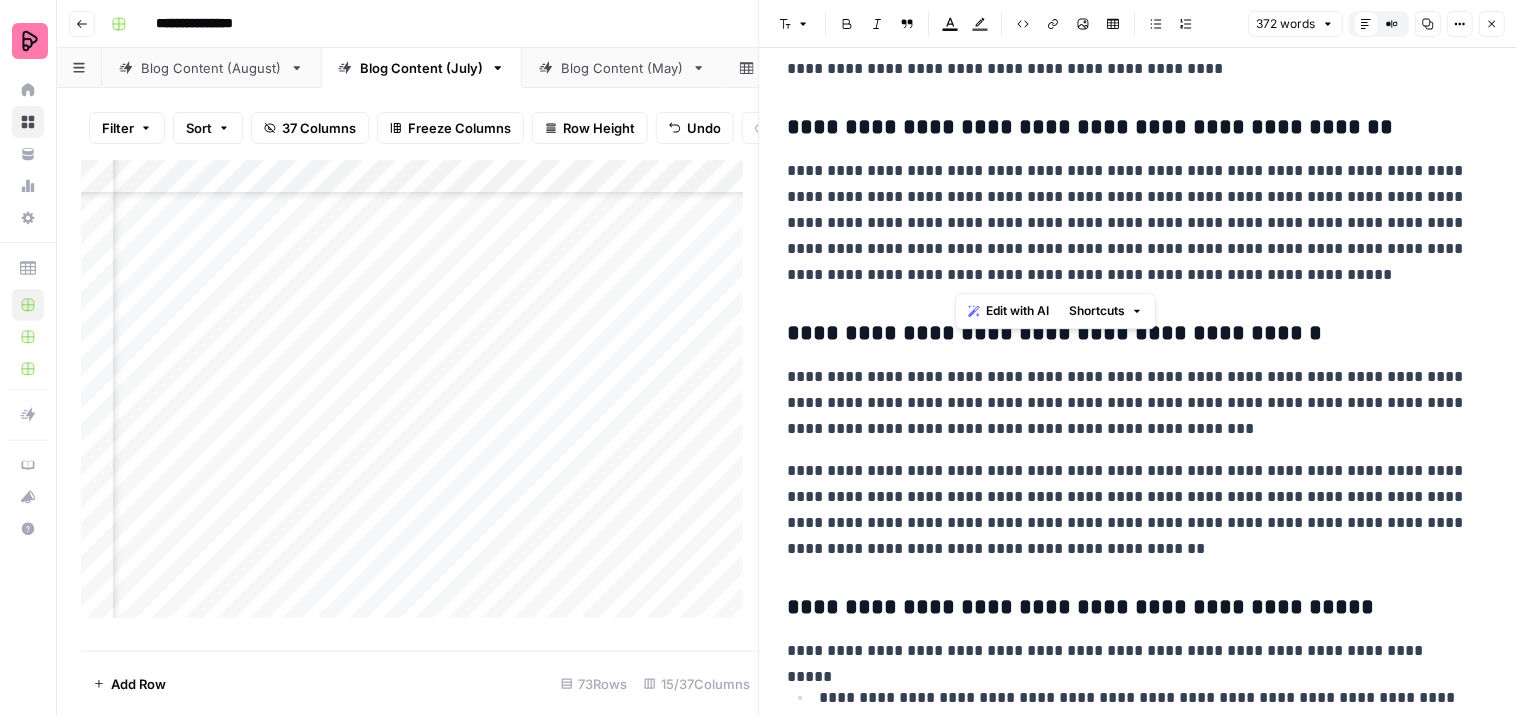 drag, startPoint x: 1026, startPoint y: 244, endPoint x: 955, endPoint y: 275, distance: 77.47257 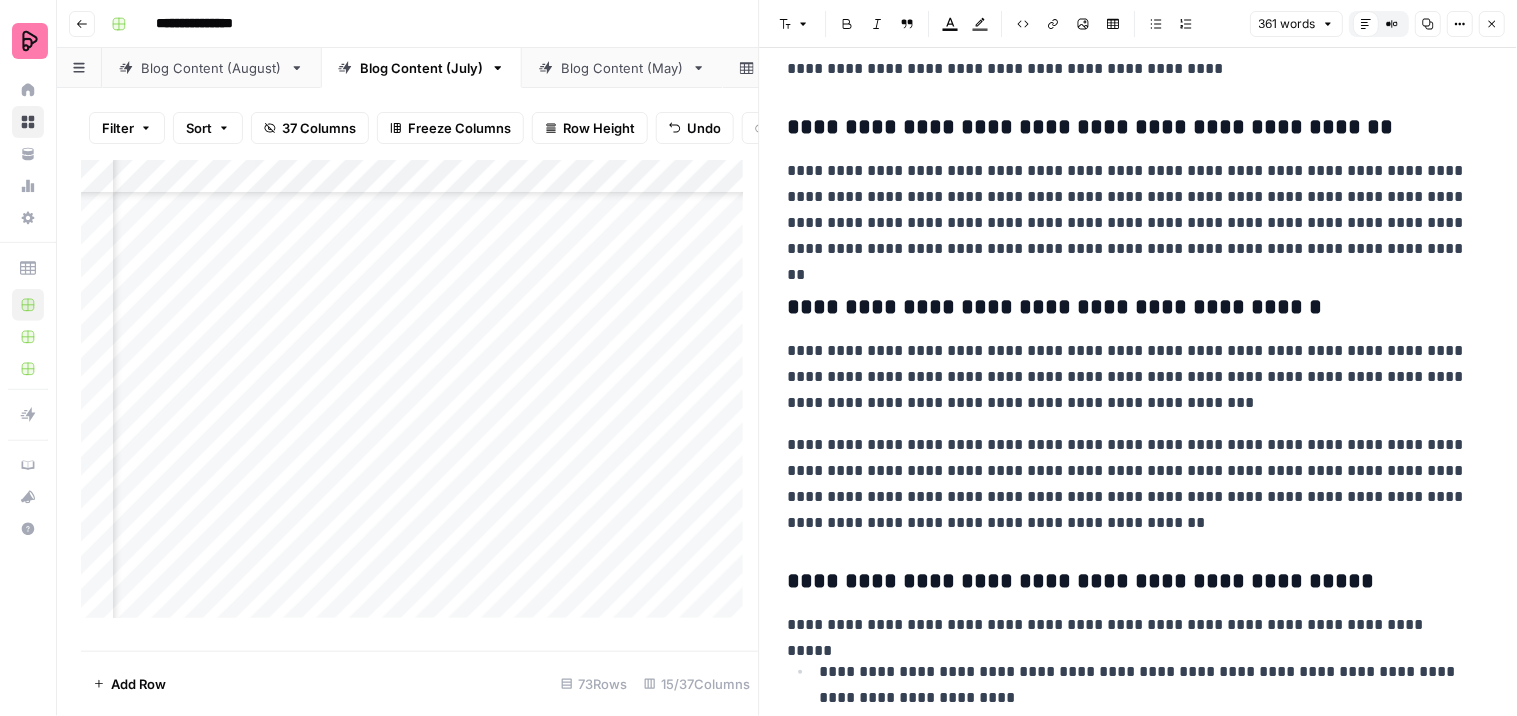 type 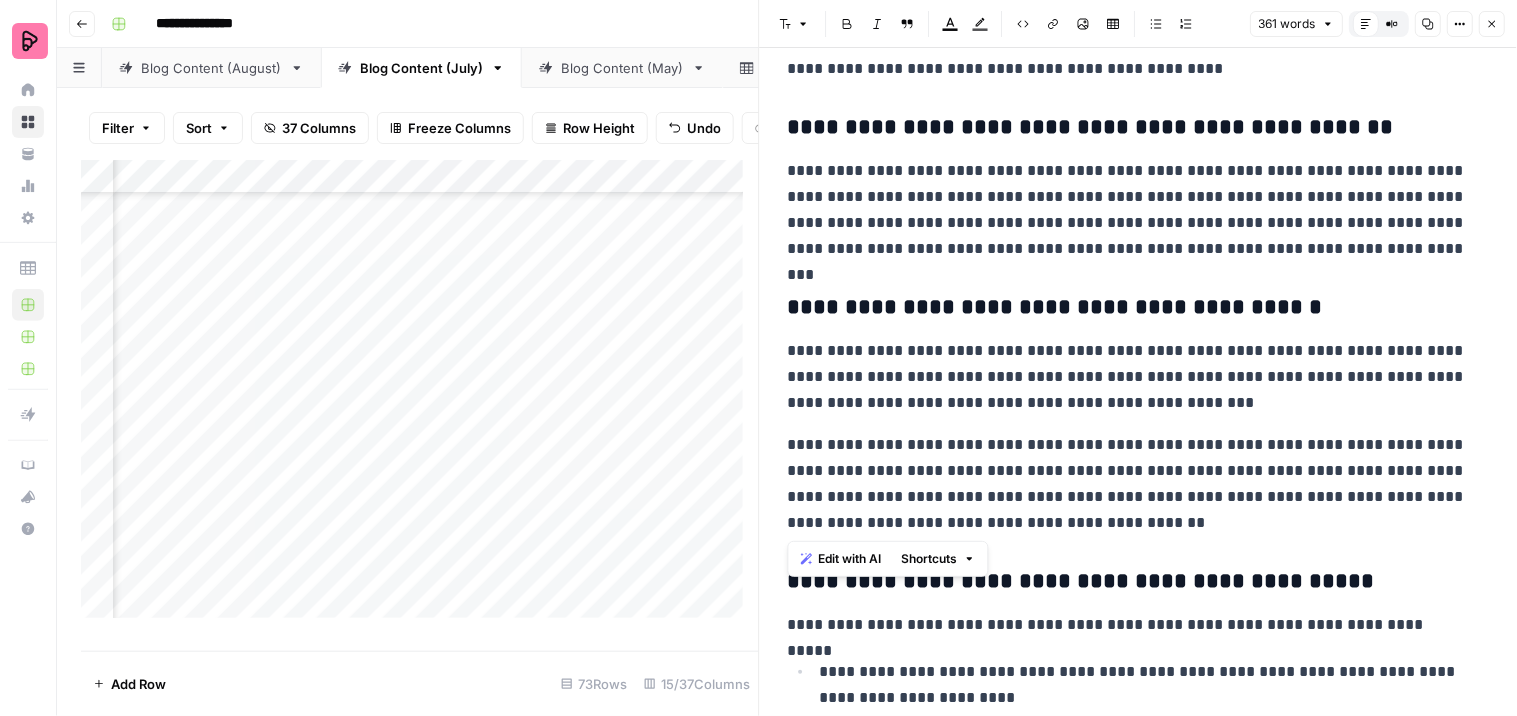 drag, startPoint x: 1102, startPoint y: 526, endPoint x: 792, endPoint y: 441, distance: 321.44208 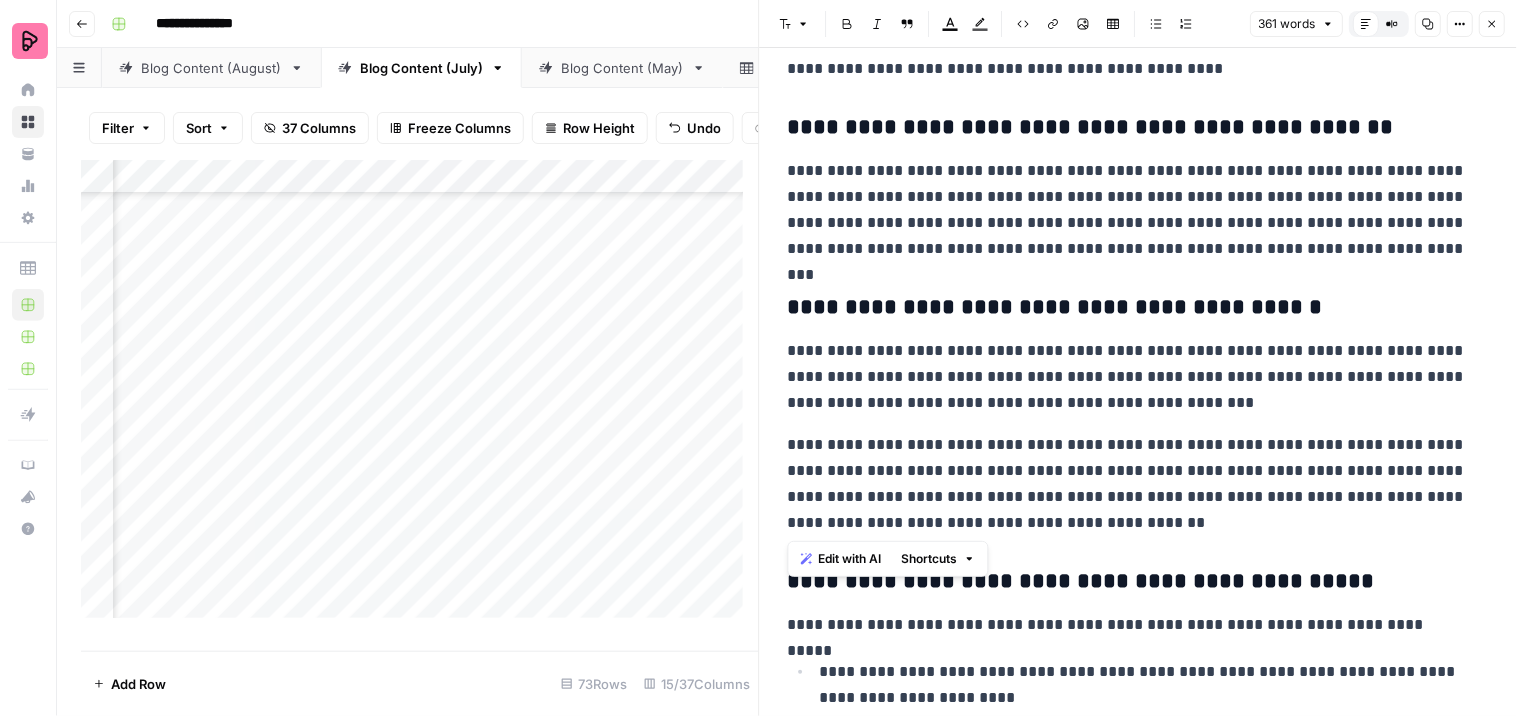 click on "**********" at bounding box center (1130, 484) 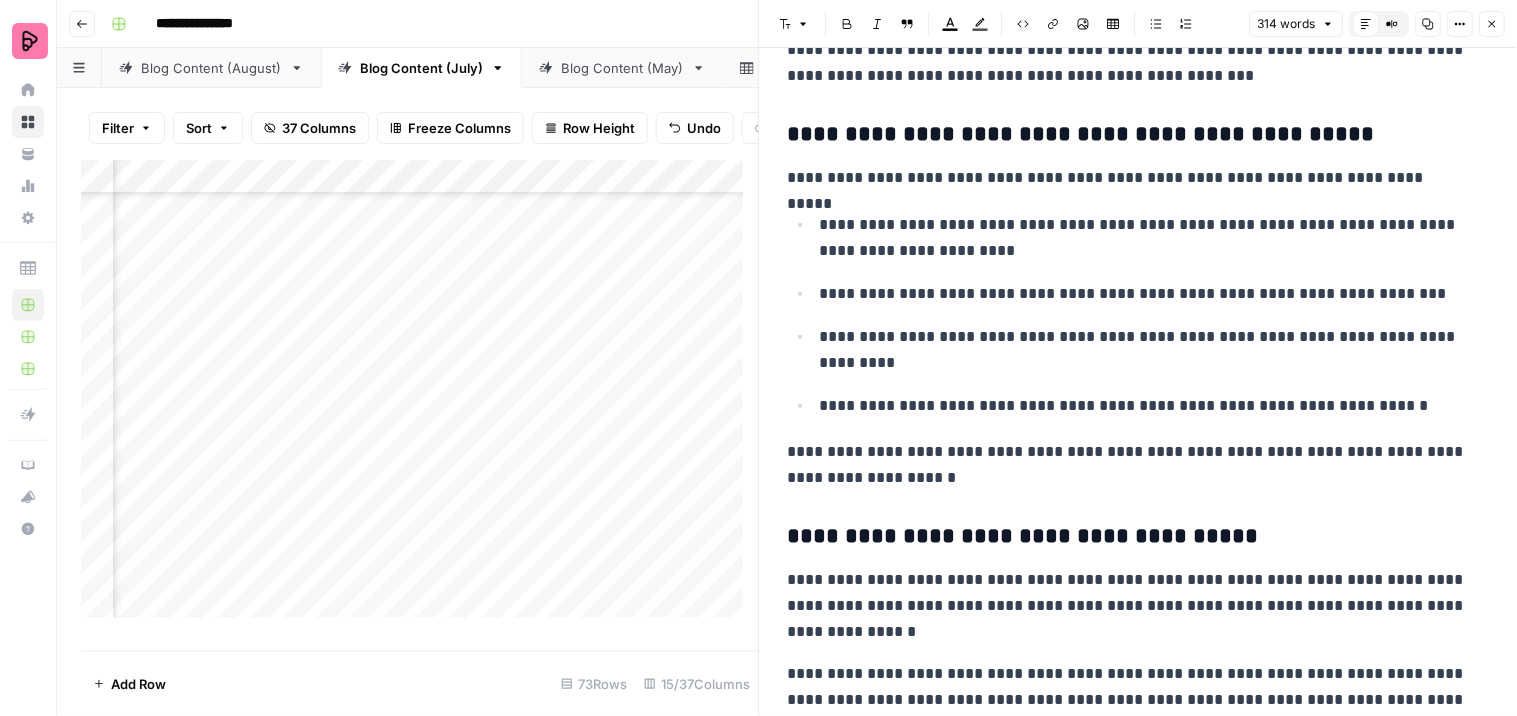 scroll, scrollTop: 450, scrollLeft: 0, axis: vertical 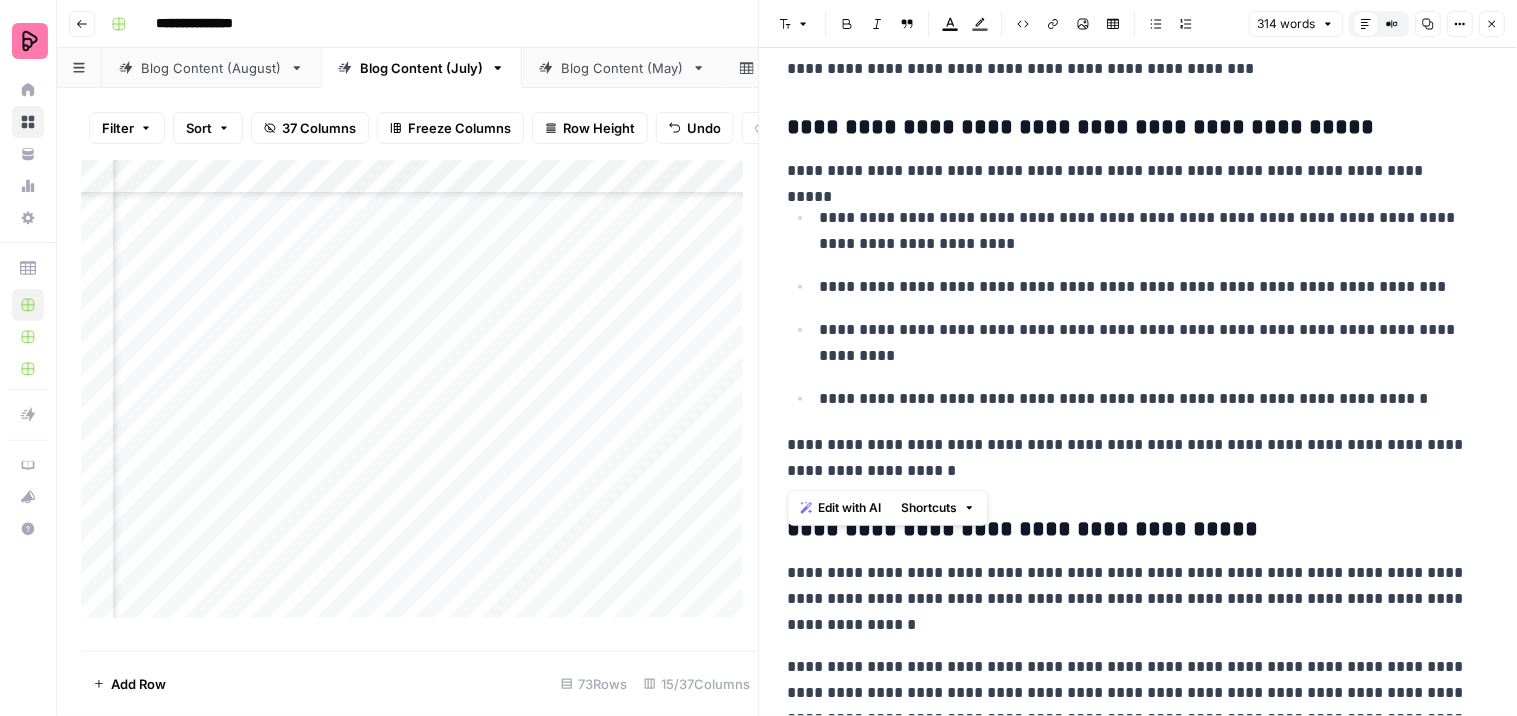 drag, startPoint x: 916, startPoint y: 470, endPoint x: 777, endPoint y: 134, distance: 363.61655 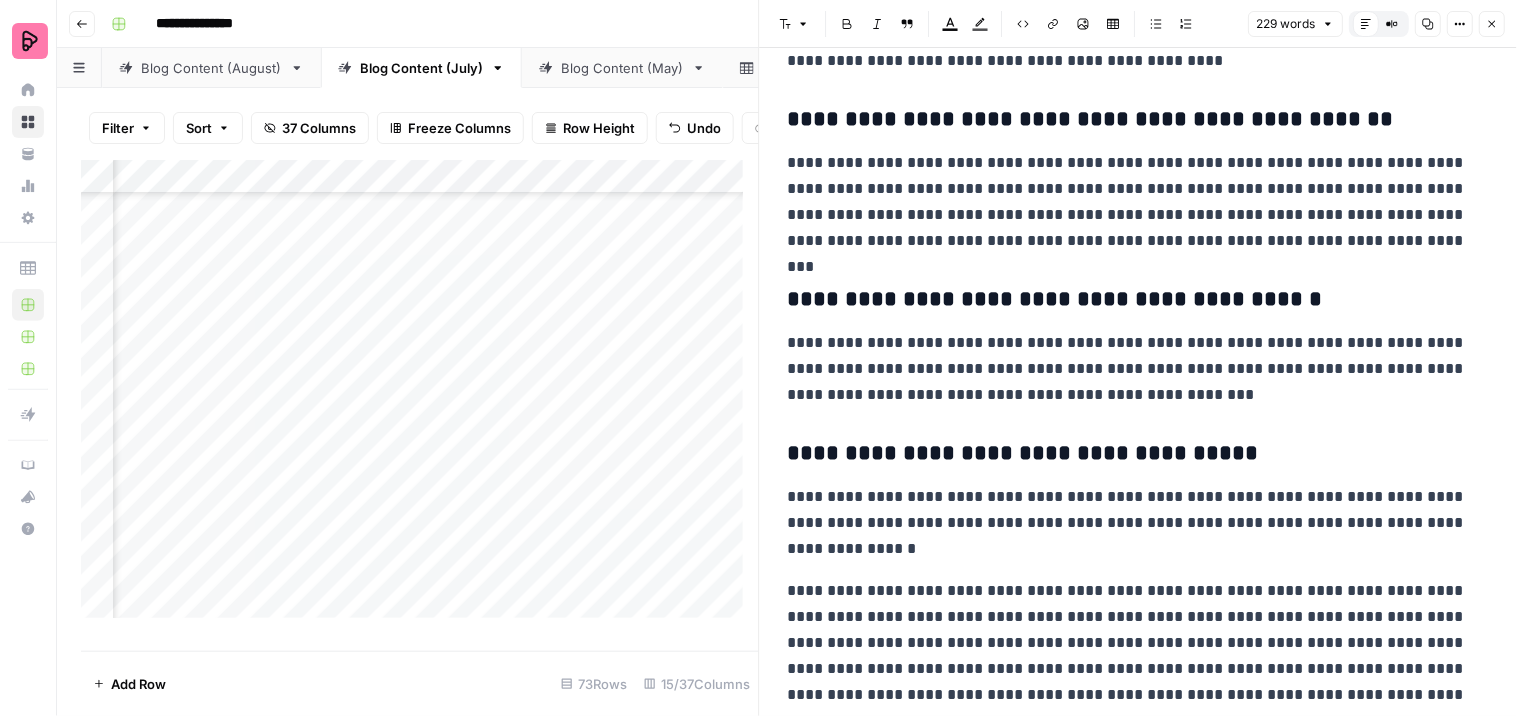 scroll, scrollTop: 124, scrollLeft: 0, axis: vertical 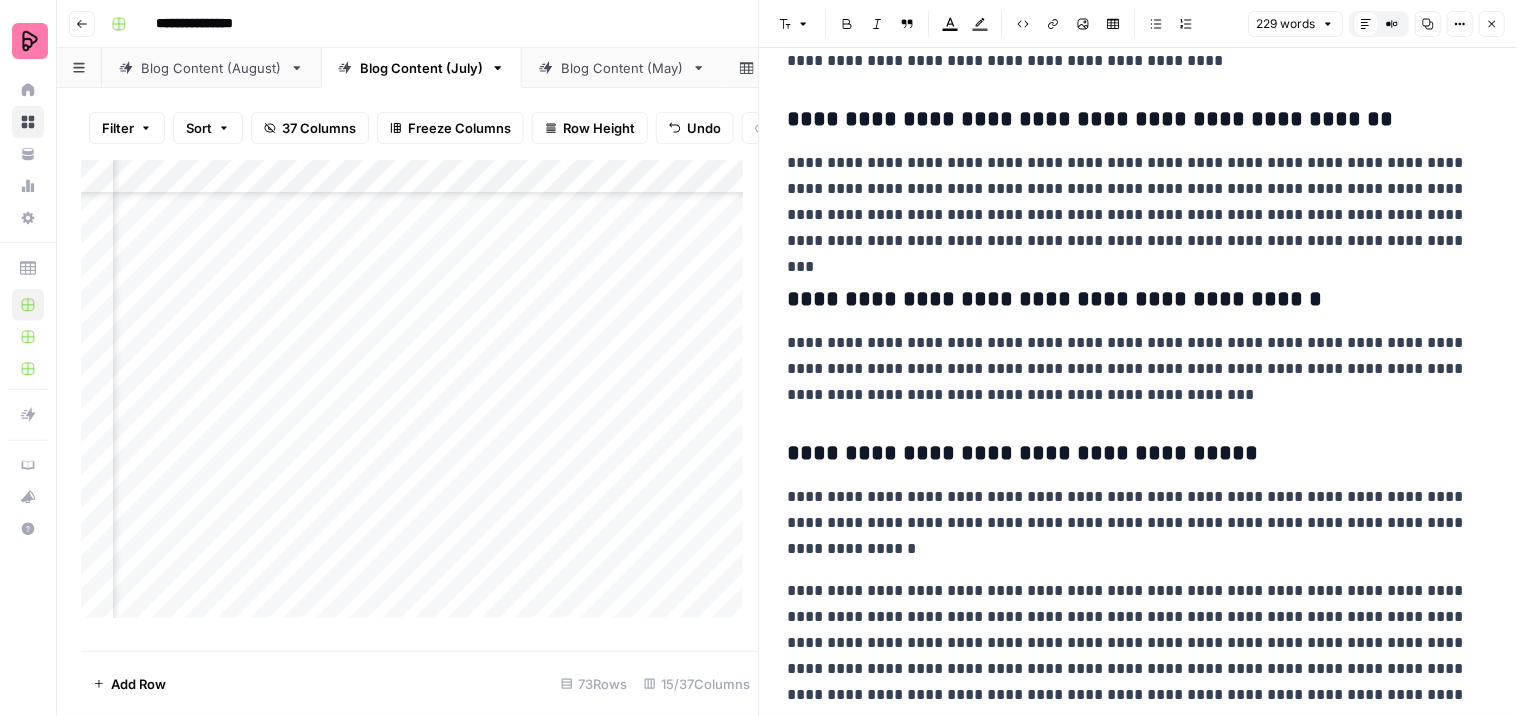 click on "**********" at bounding box center [1130, 643] 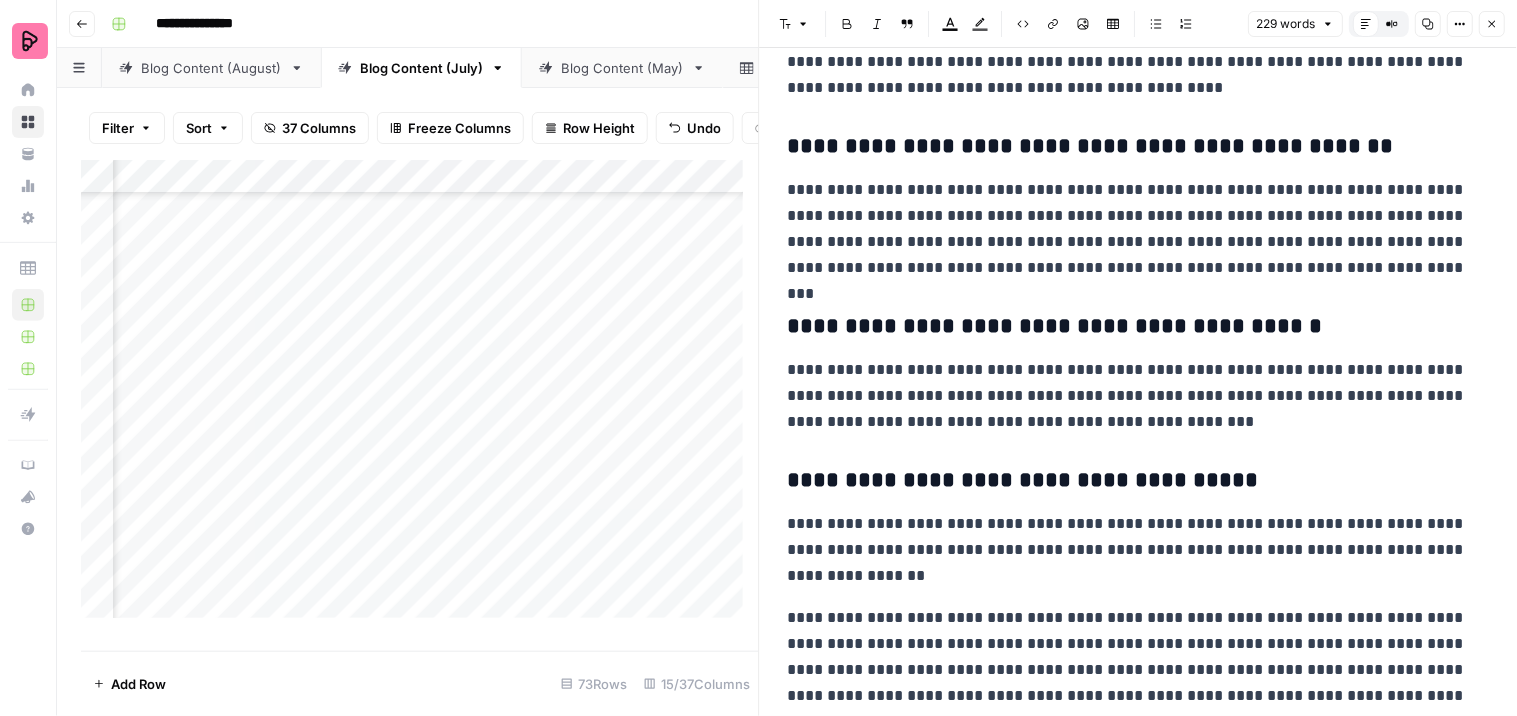 scroll, scrollTop: 124, scrollLeft: 0, axis: vertical 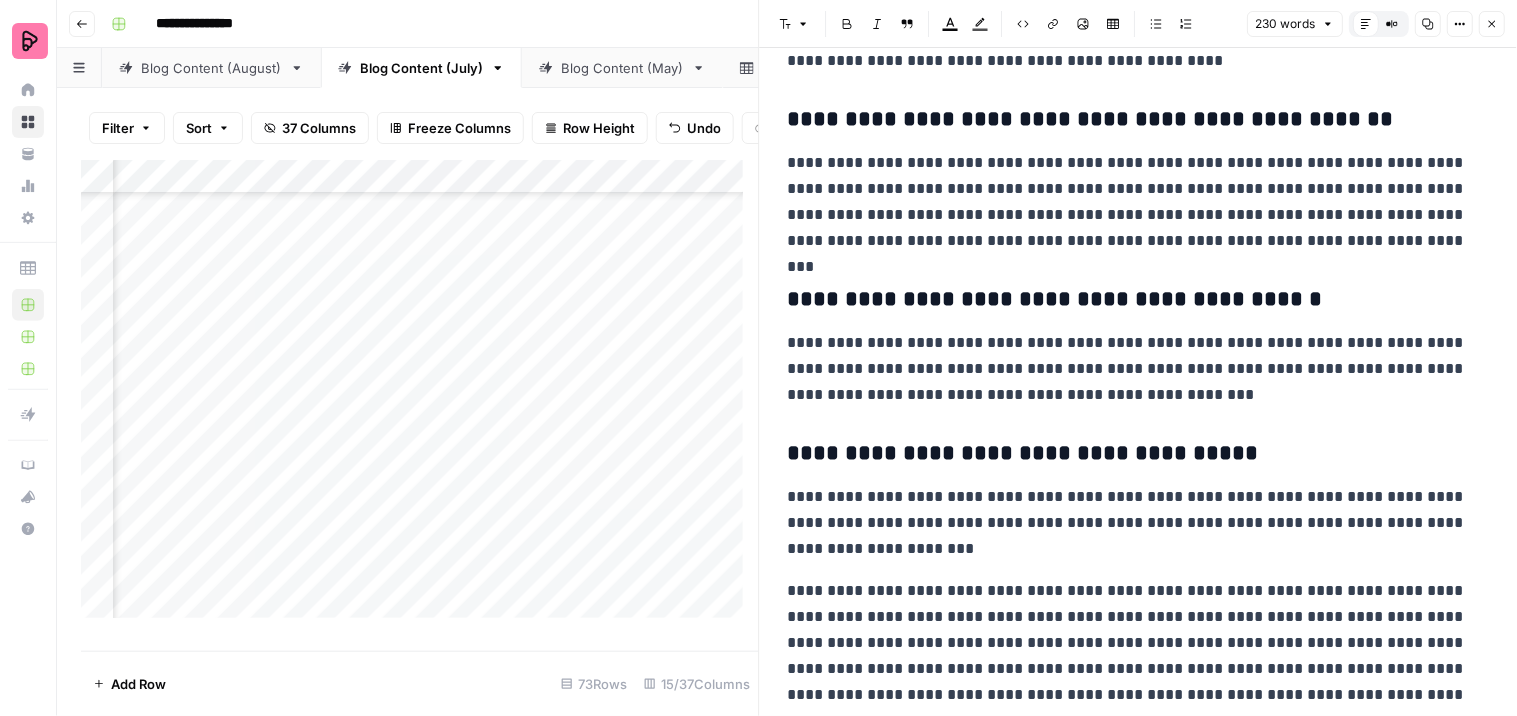 click on "**********" at bounding box center (1130, 523) 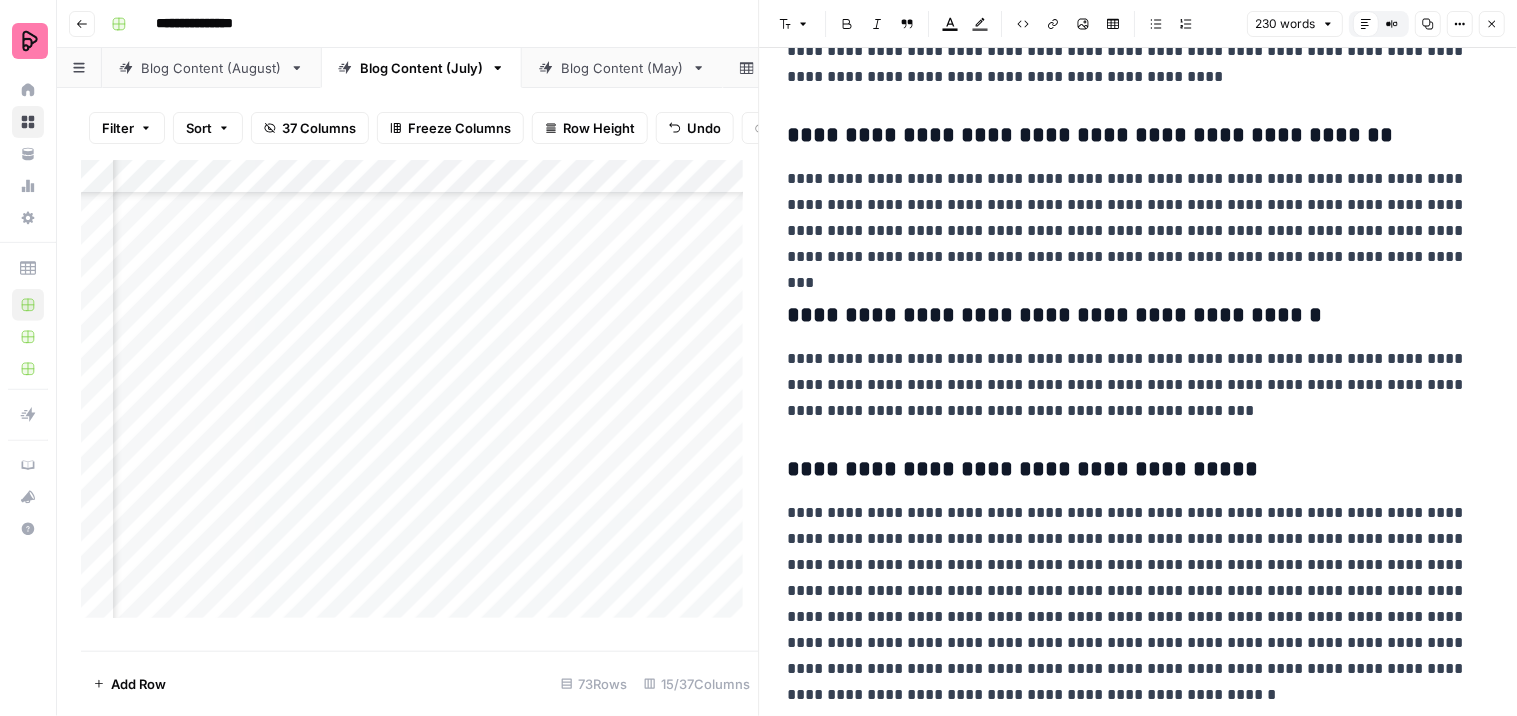 scroll, scrollTop: 107, scrollLeft: 0, axis: vertical 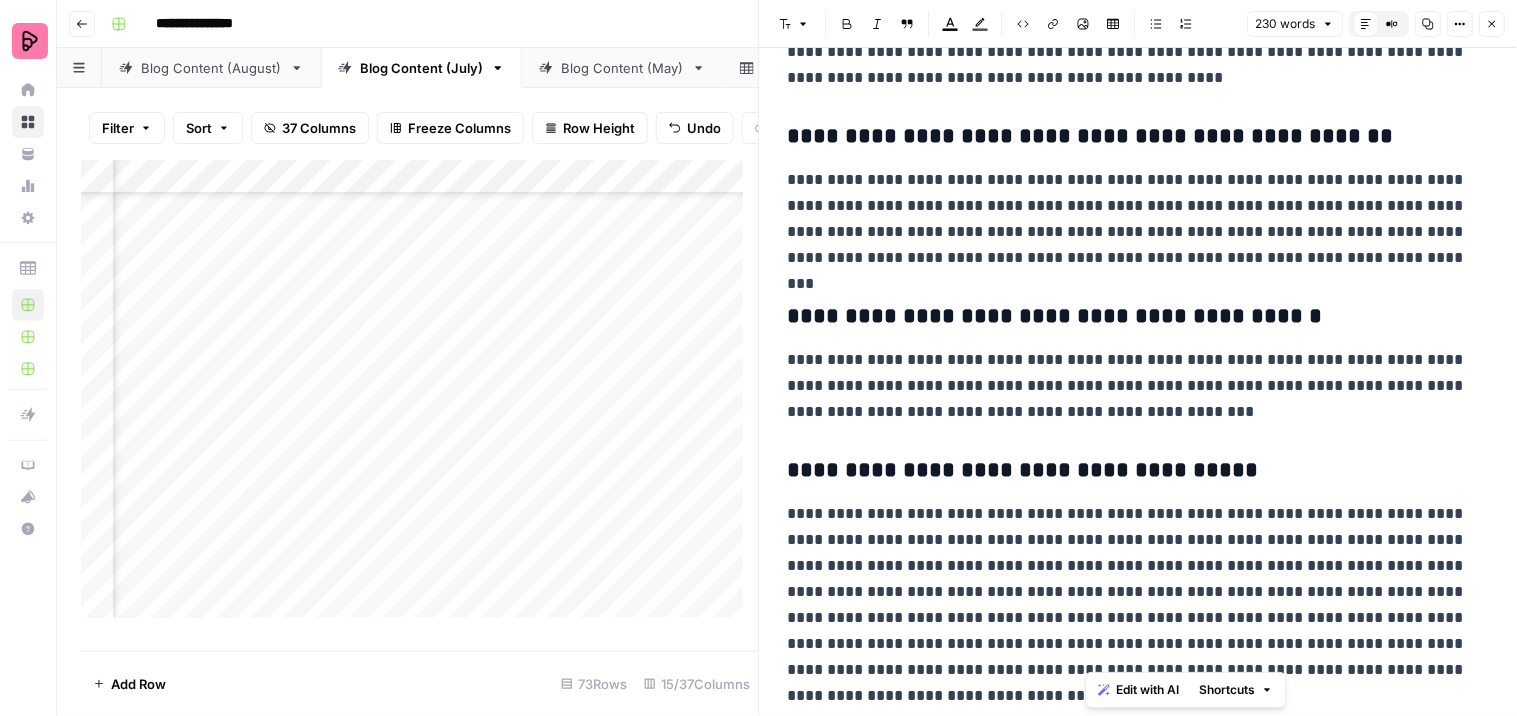 drag, startPoint x: 1086, startPoint y: 644, endPoint x: 1232, endPoint y: 646, distance: 146.0137 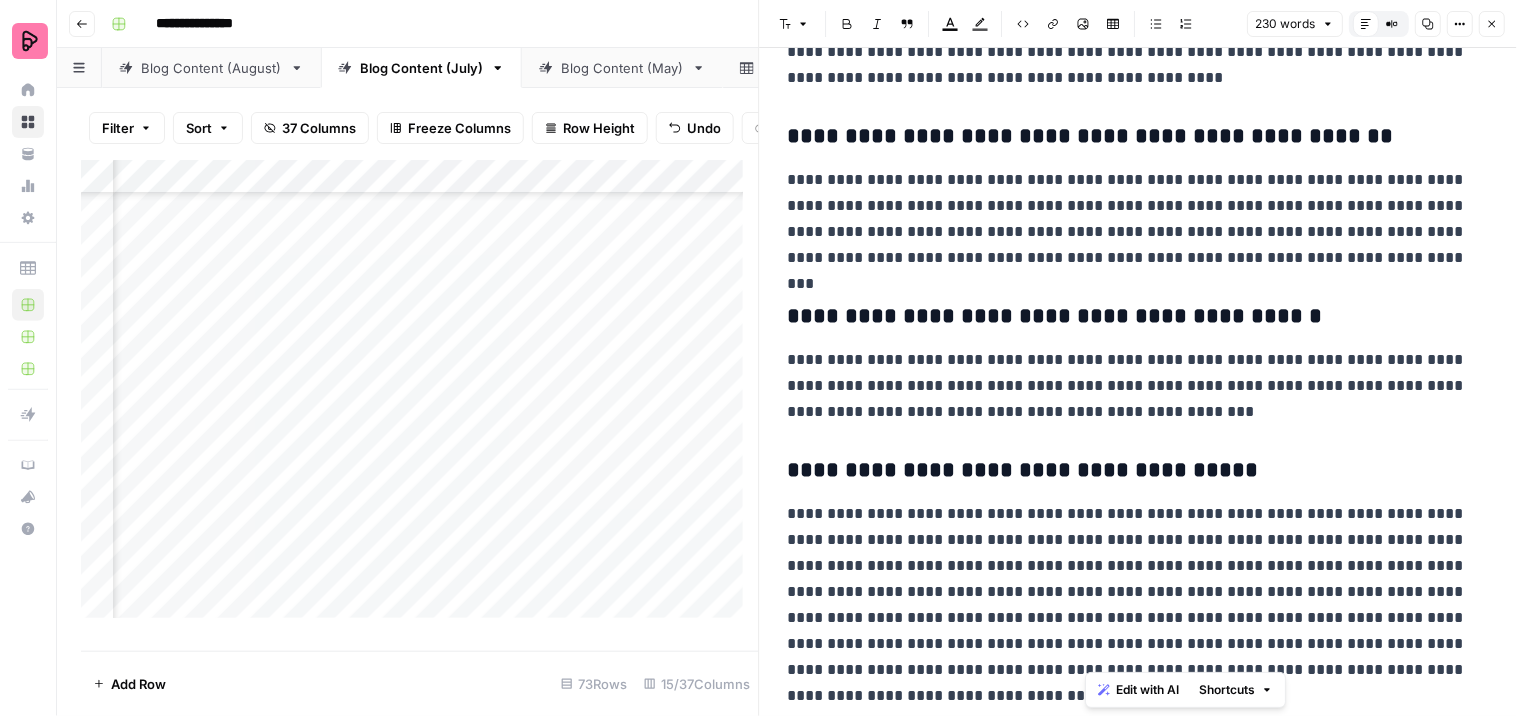 click on "**********" at bounding box center [1130, 605] 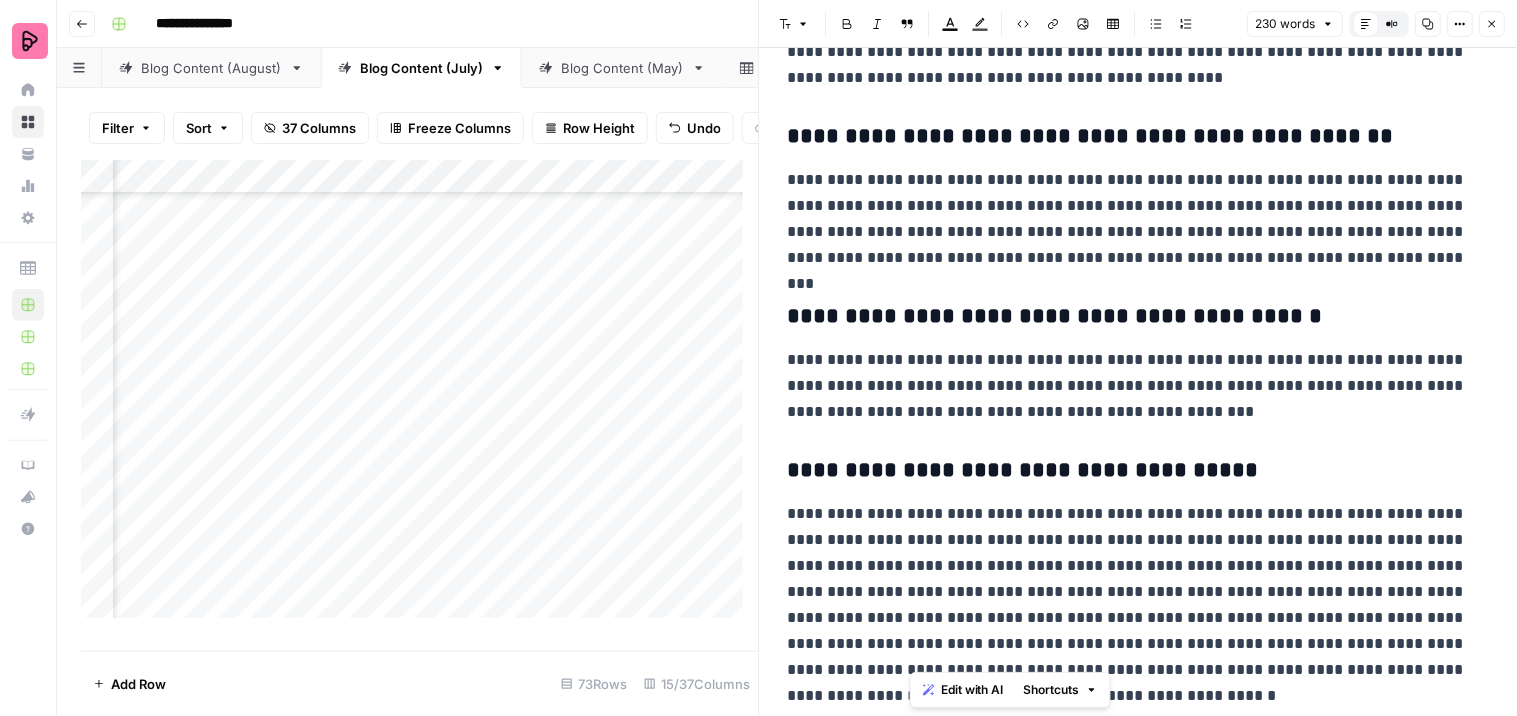 drag, startPoint x: 935, startPoint y: 696, endPoint x: 1088, endPoint y: 640, distance: 162.92636 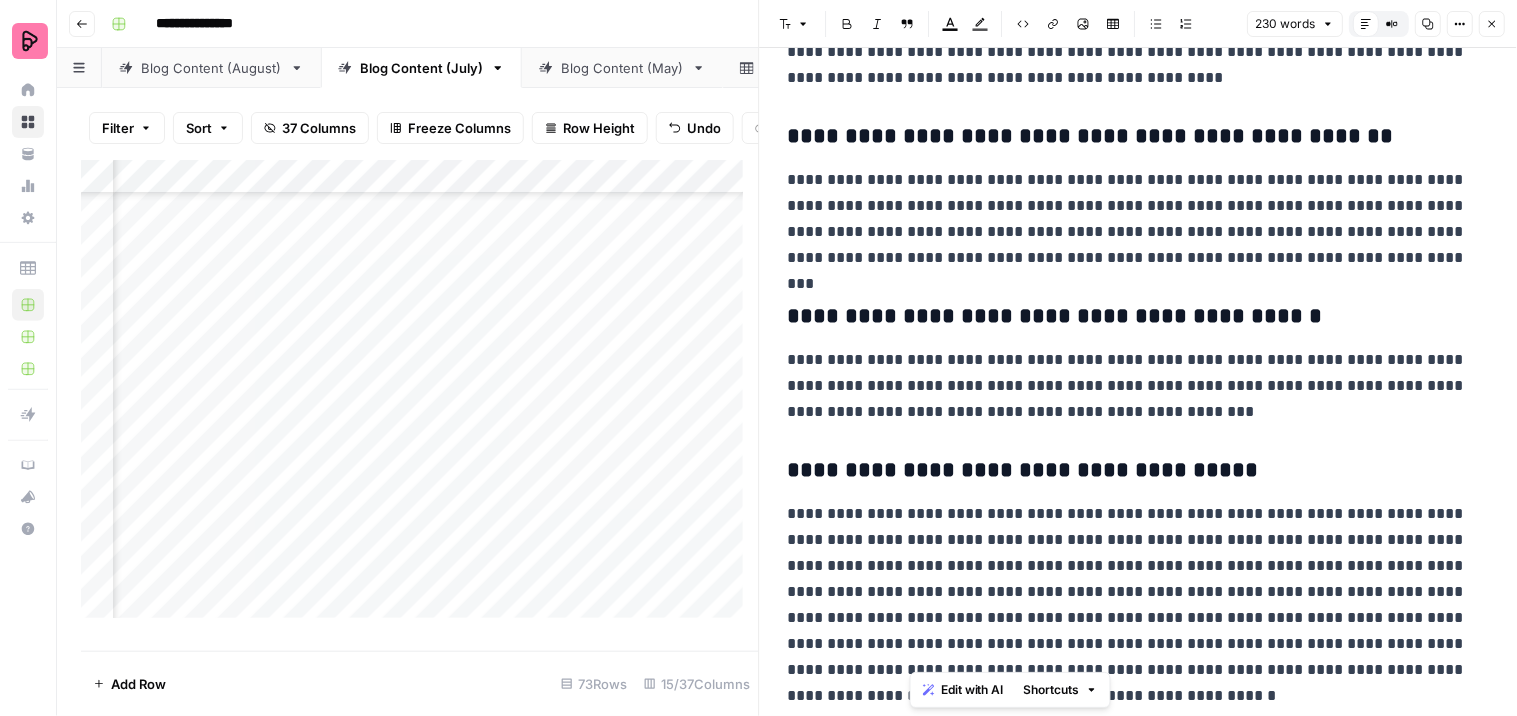 click on "**********" at bounding box center [1130, 605] 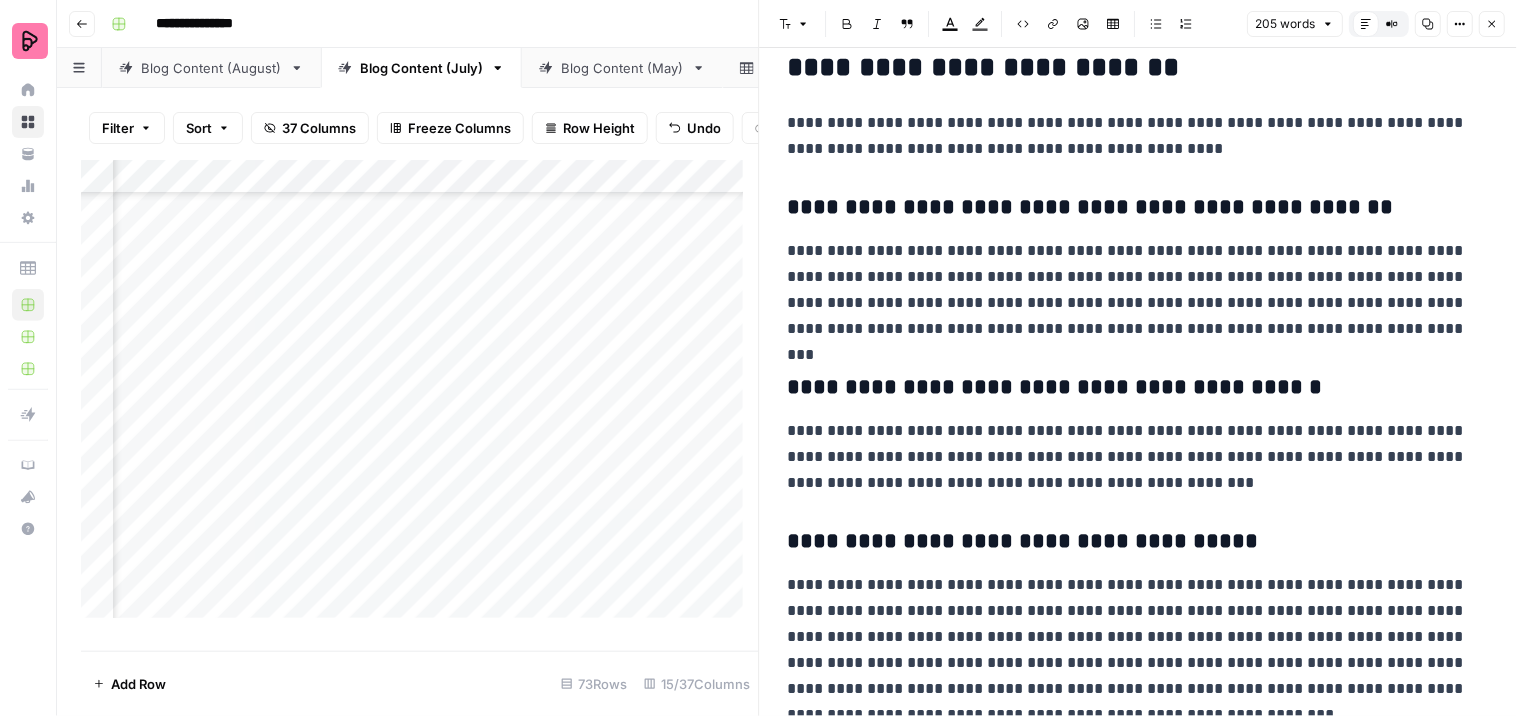scroll, scrollTop: 55, scrollLeft: 0, axis: vertical 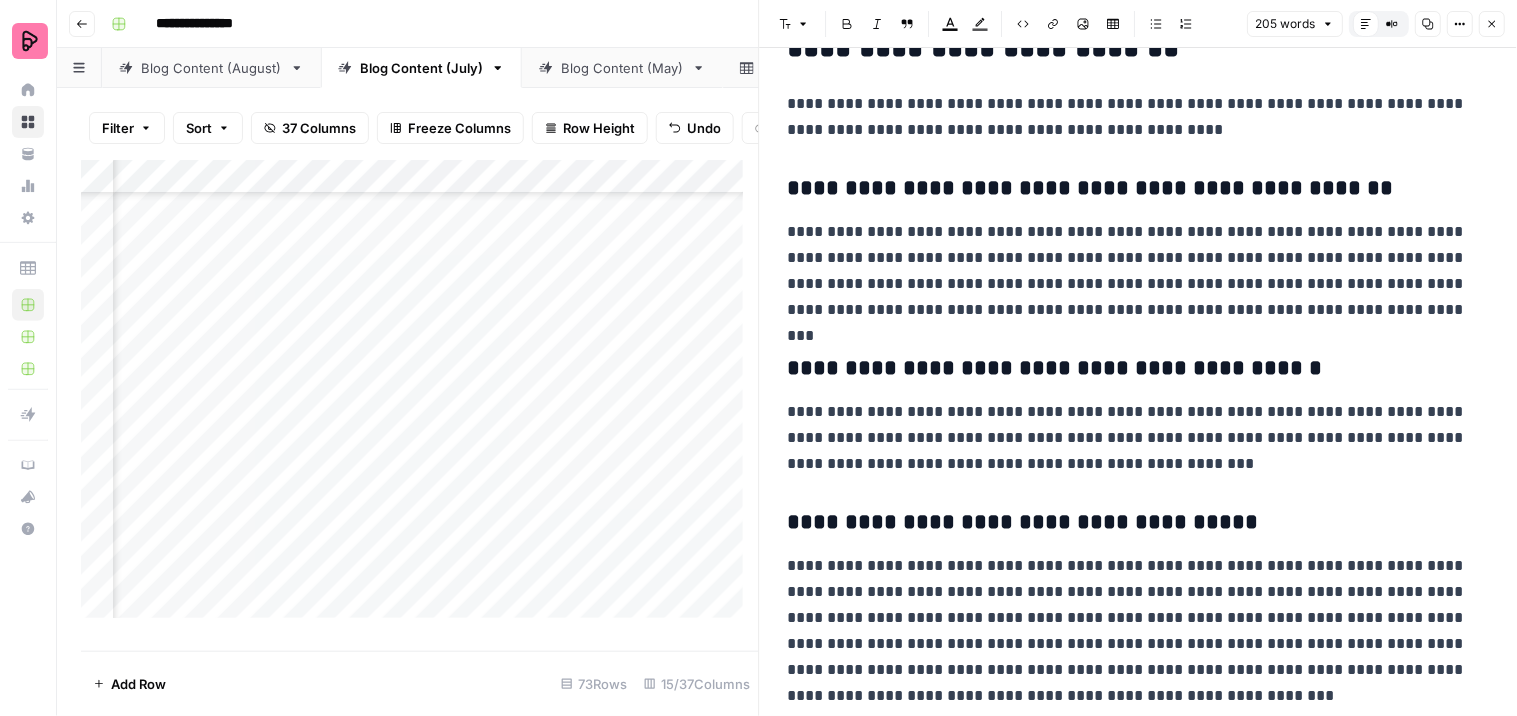 click on "Add Column" at bounding box center (420, 397) 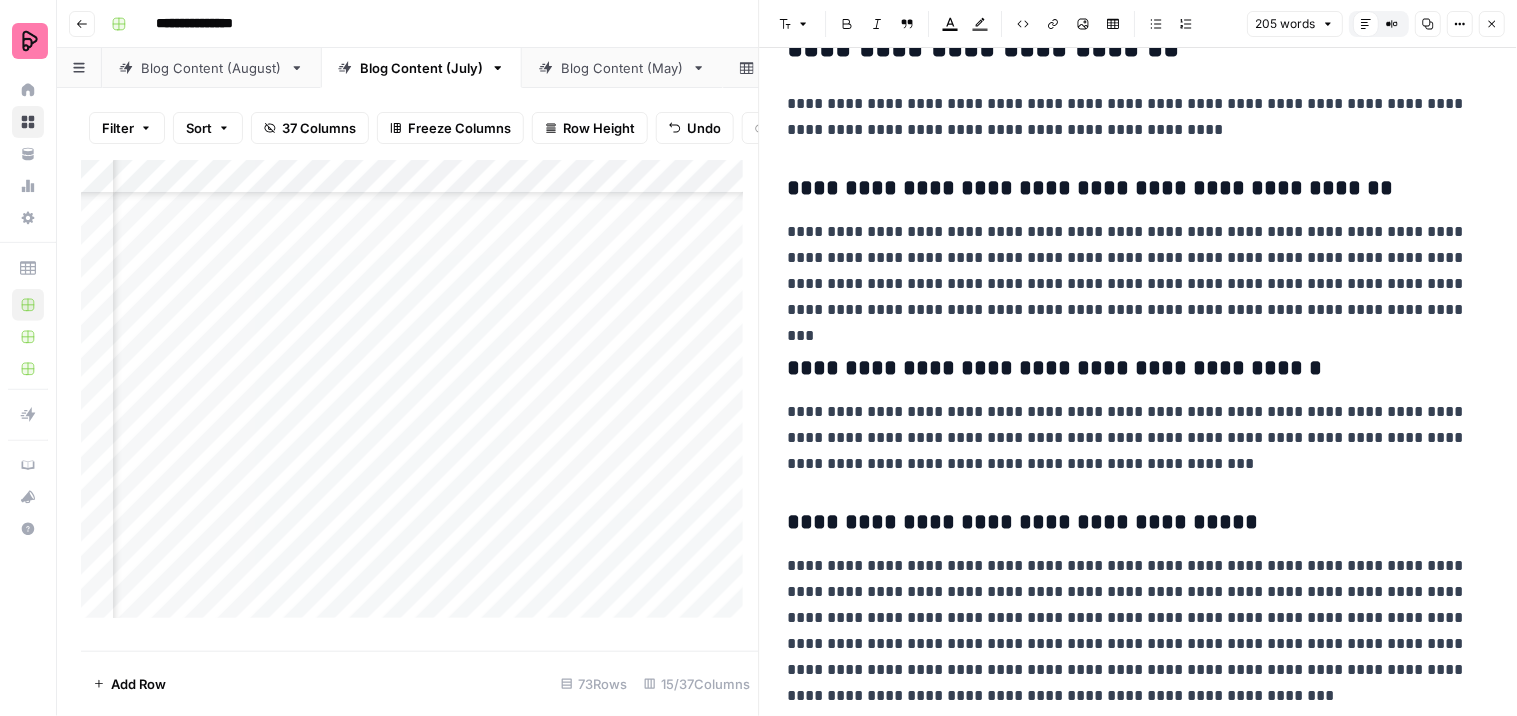 scroll, scrollTop: 3054, scrollLeft: 1754, axis: both 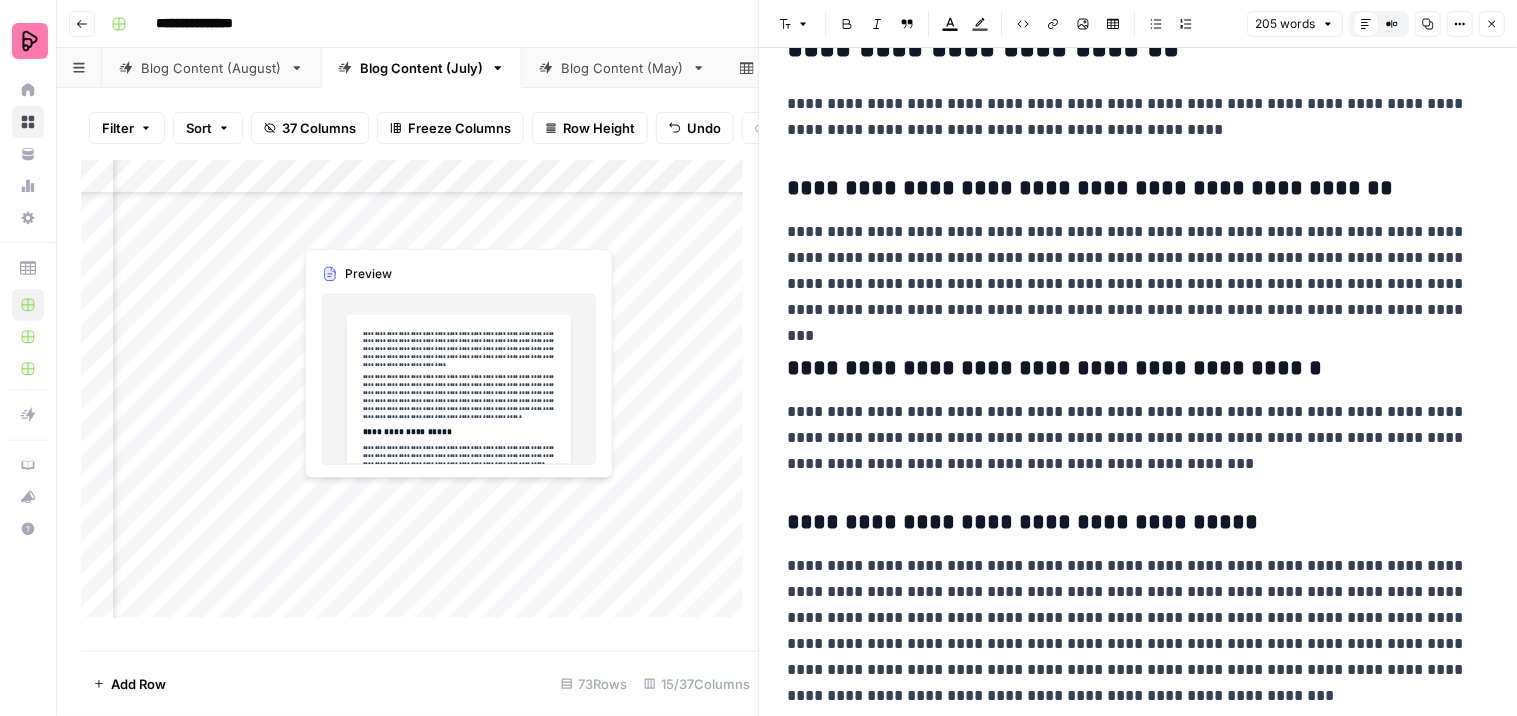 click on "Add Column" at bounding box center [420, 397] 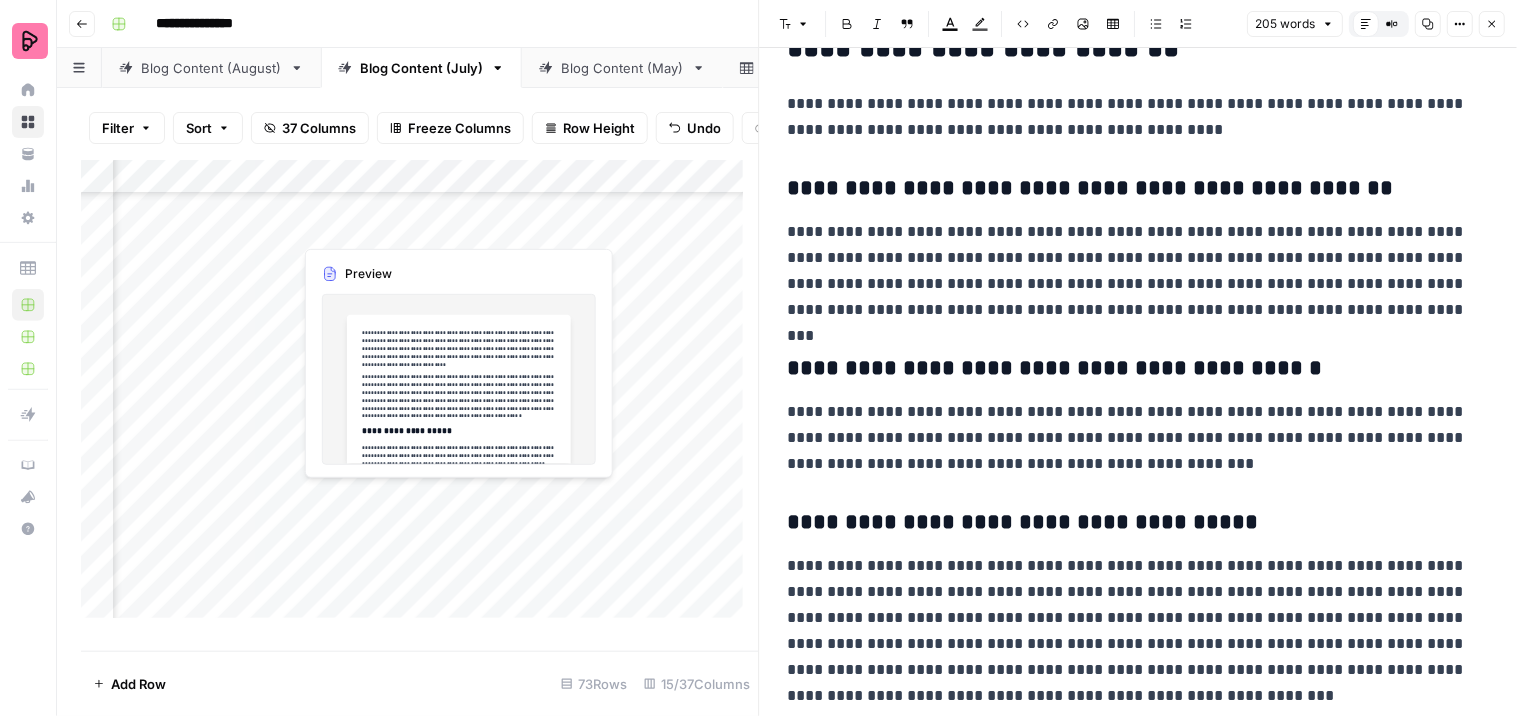 click at bounding box center (383, 508) 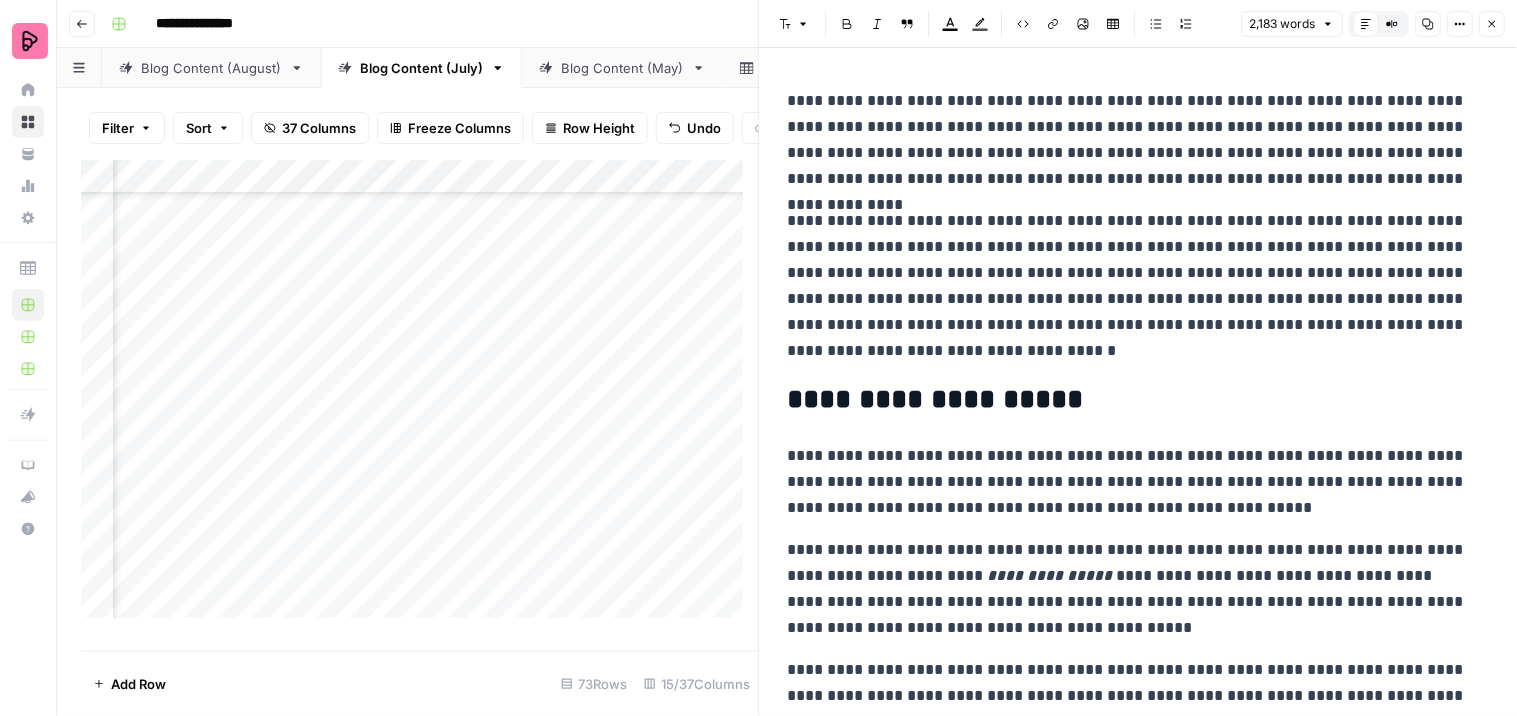 click on "**********" at bounding box center (1130, 286) 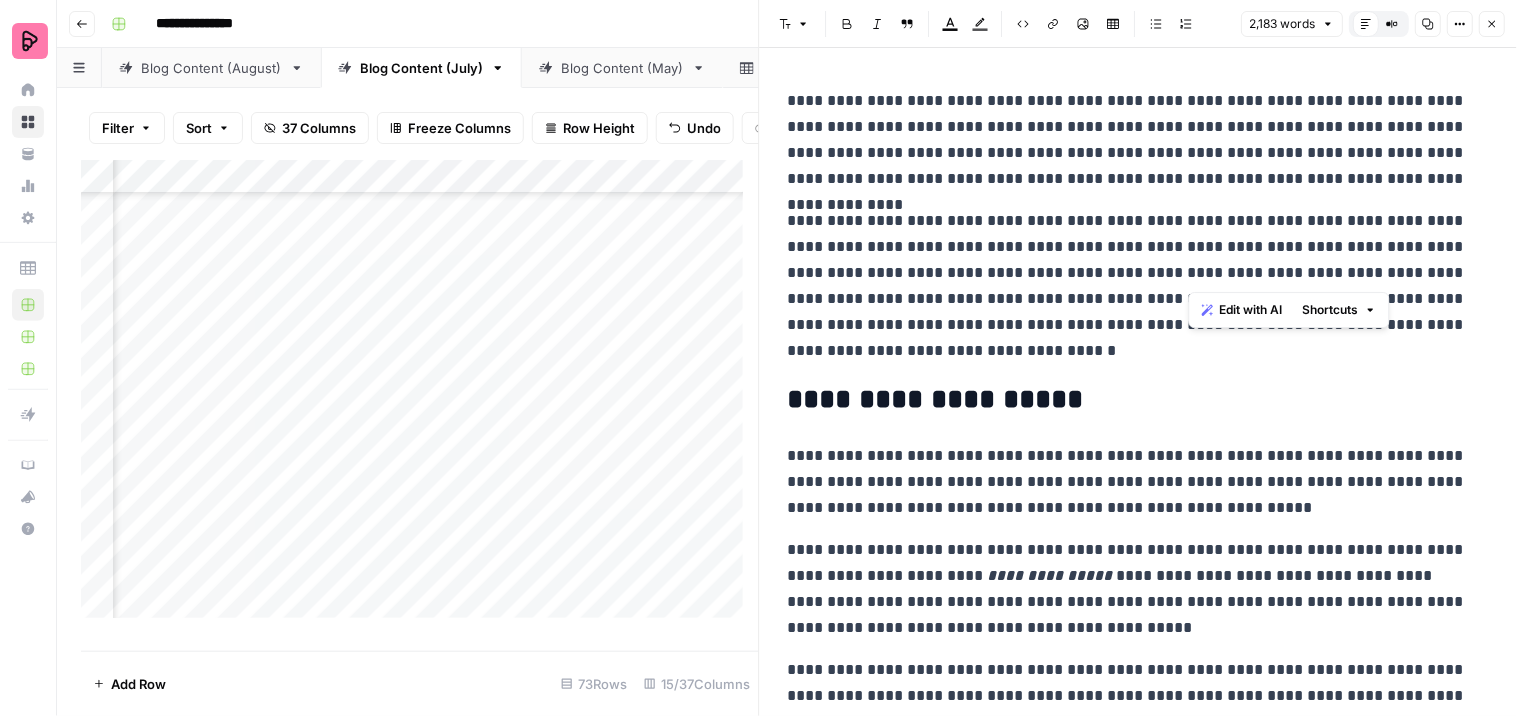 drag, startPoint x: 1187, startPoint y: 247, endPoint x: 1250, endPoint y: 270, distance: 67.06713 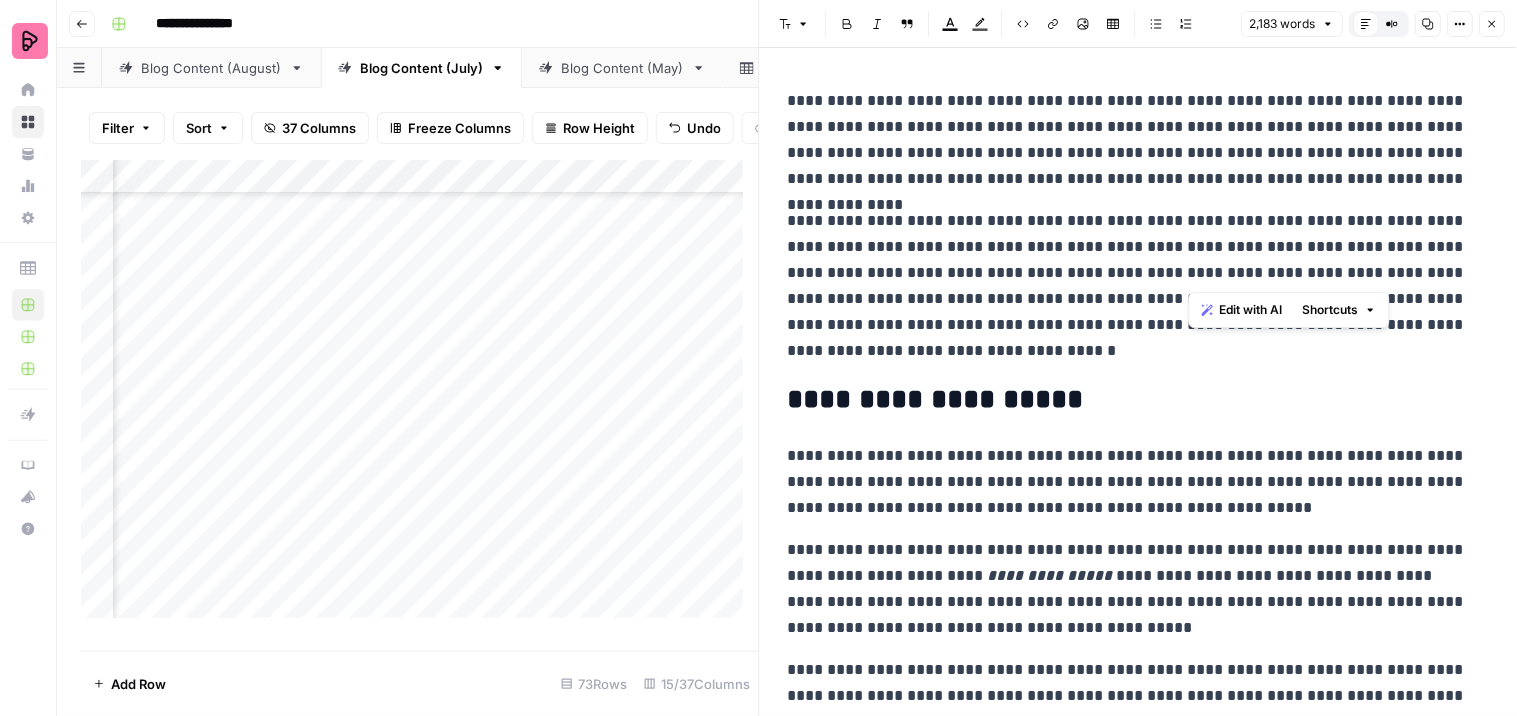 click on "**********" at bounding box center [1130, 286] 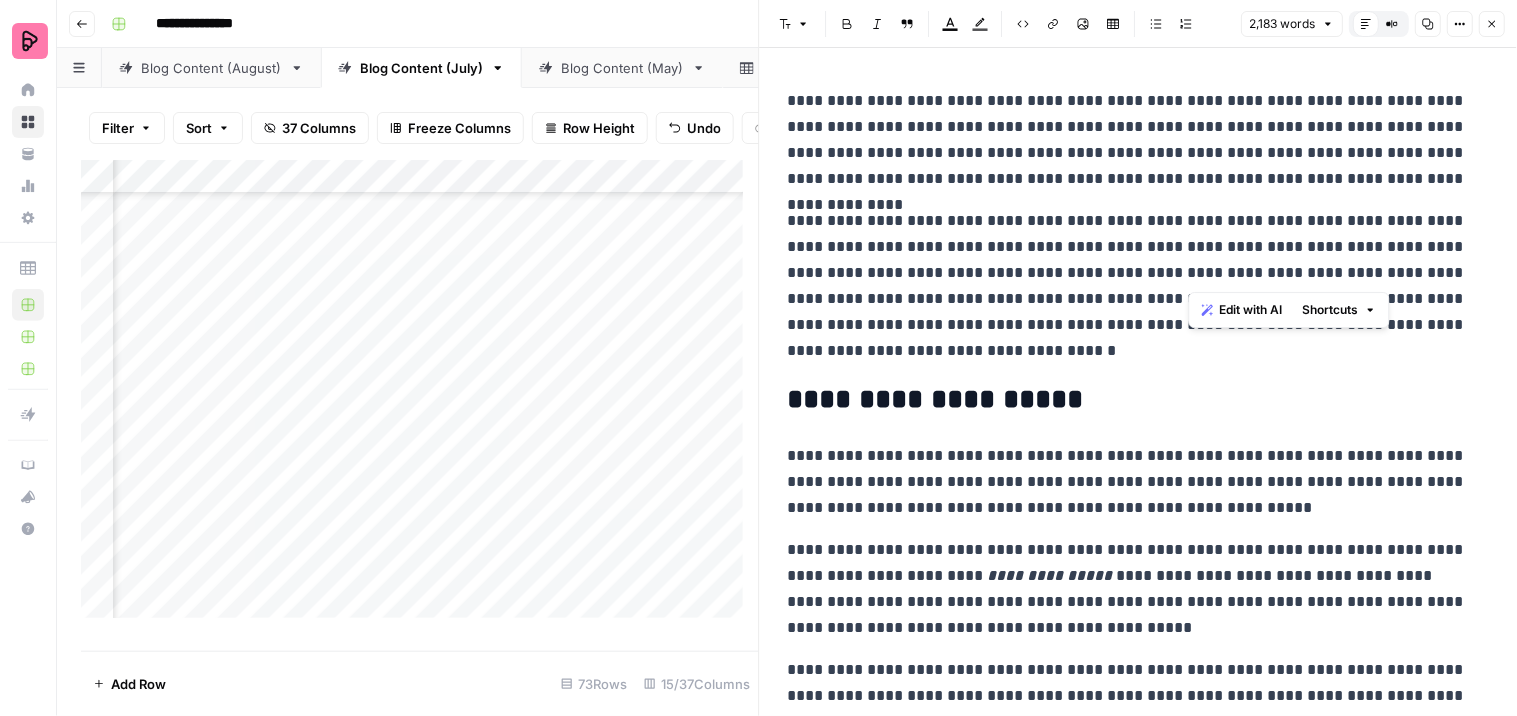 drag, startPoint x: 1187, startPoint y: 241, endPoint x: 1384, endPoint y: 273, distance: 199.58206 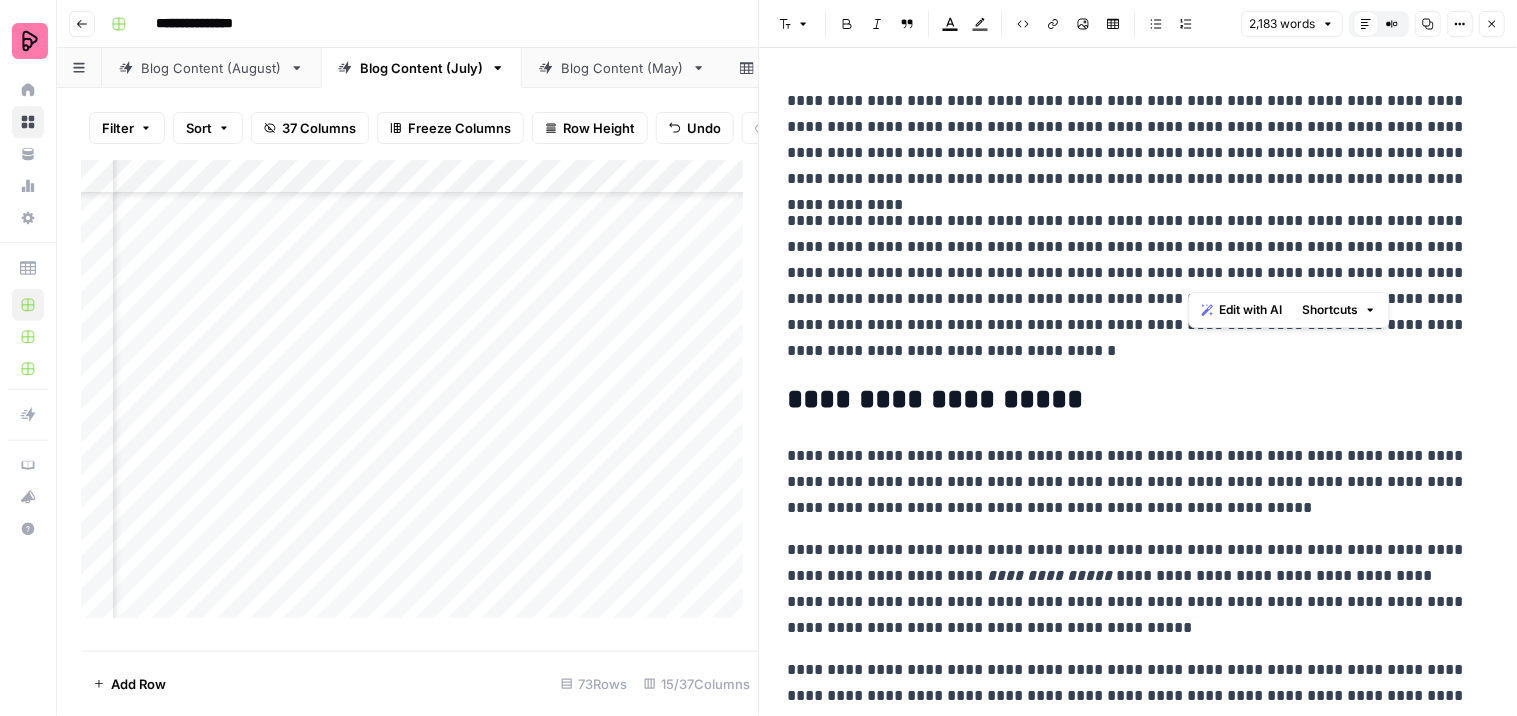 click on "**********" at bounding box center (1130, 286) 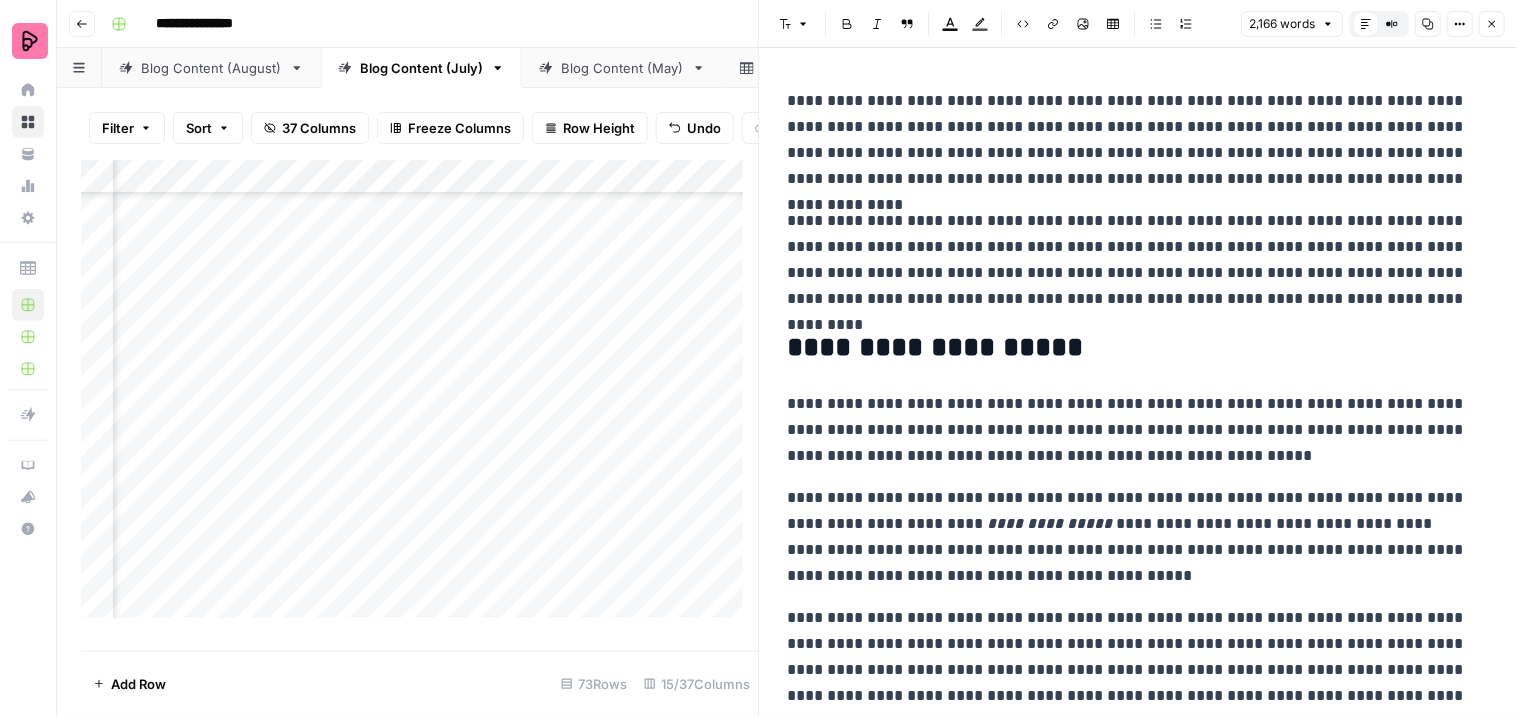 type 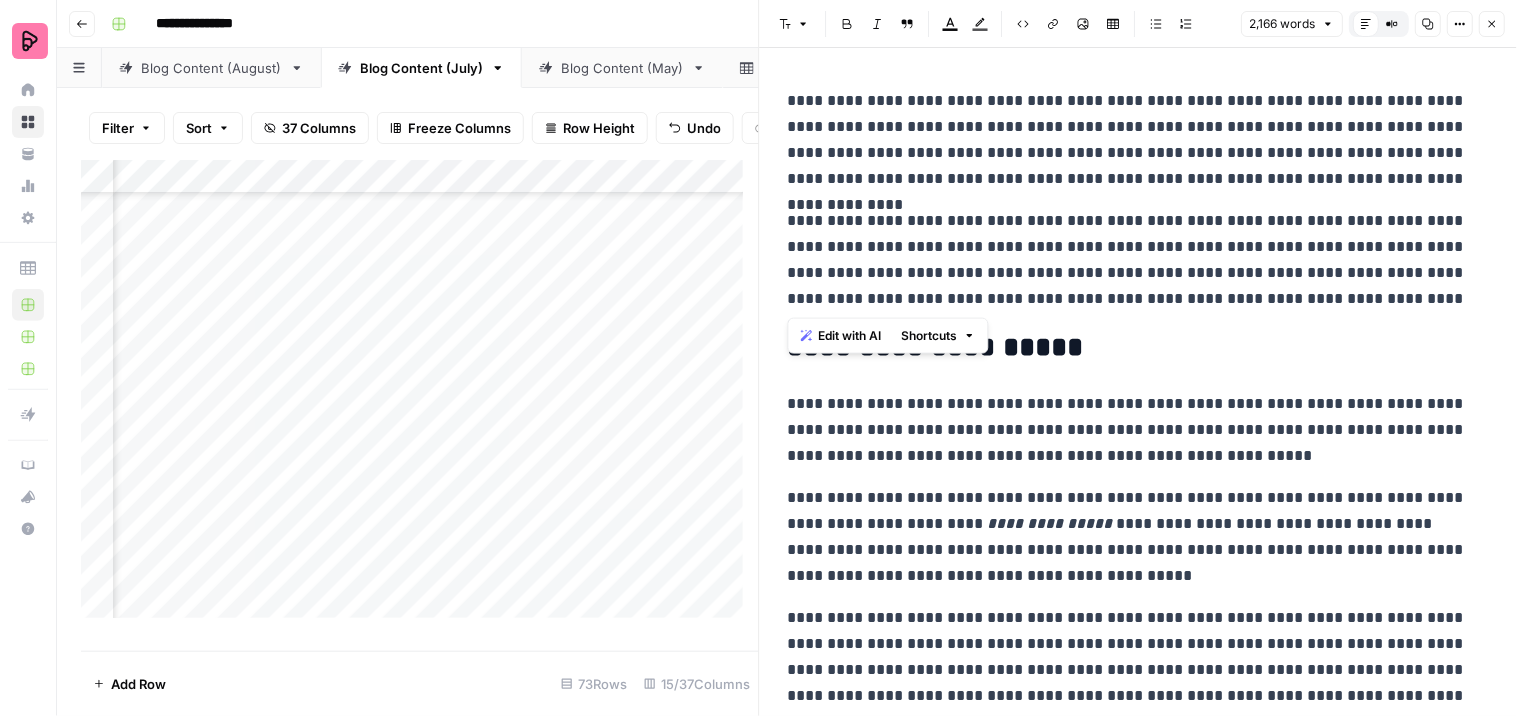 drag, startPoint x: 1351, startPoint y: 294, endPoint x: 788, endPoint y: 214, distance: 568.65546 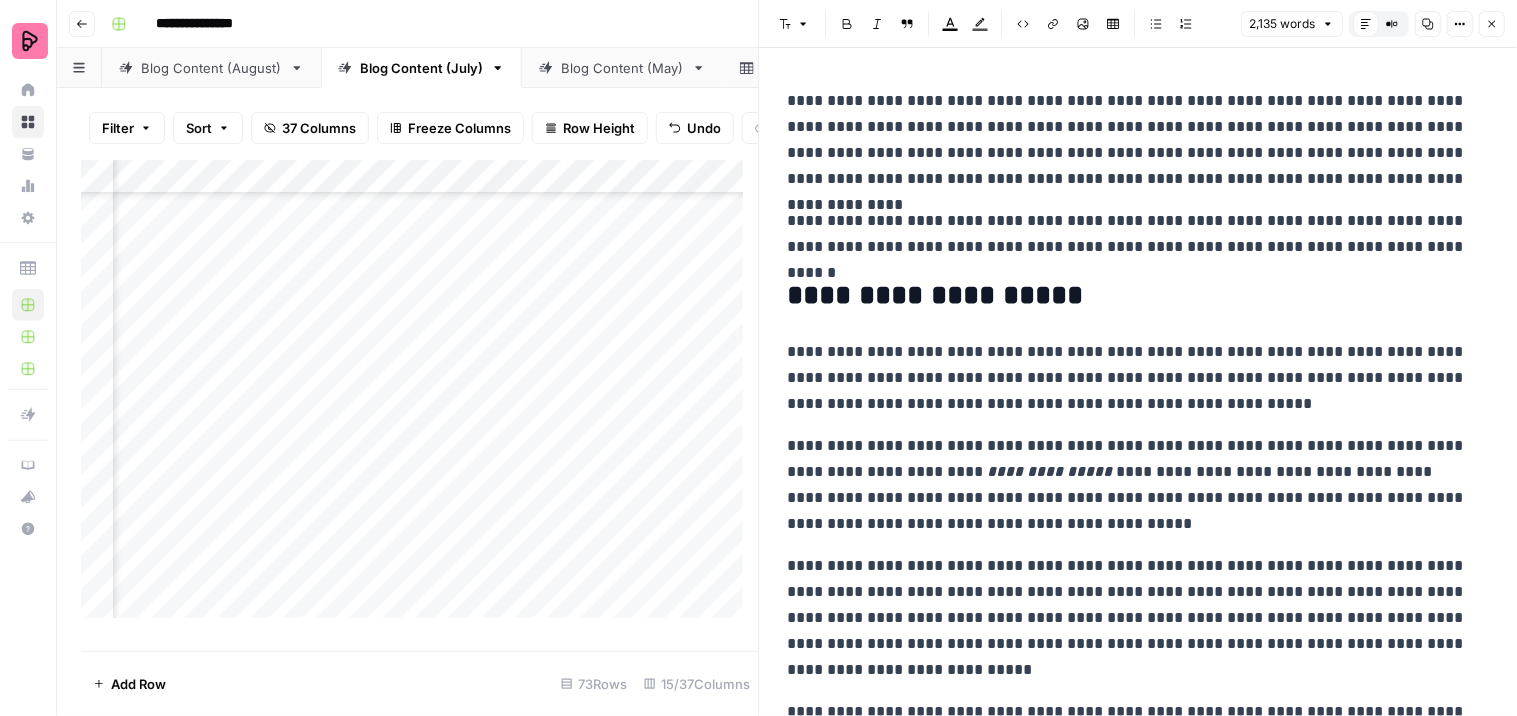 click on "**********" at bounding box center (1130, 234) 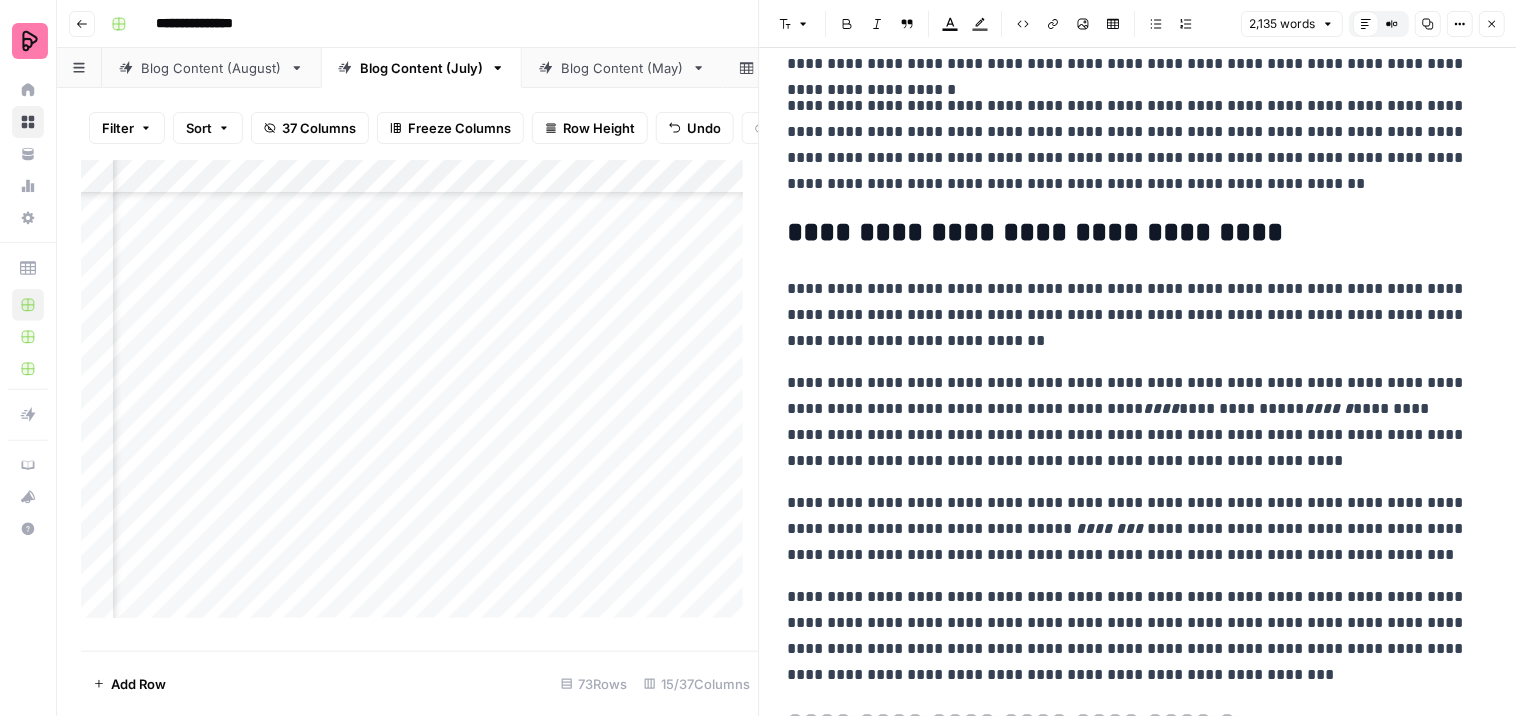 scroll, scrollTop: 1666, scrollLeft: 0, axis: vertical 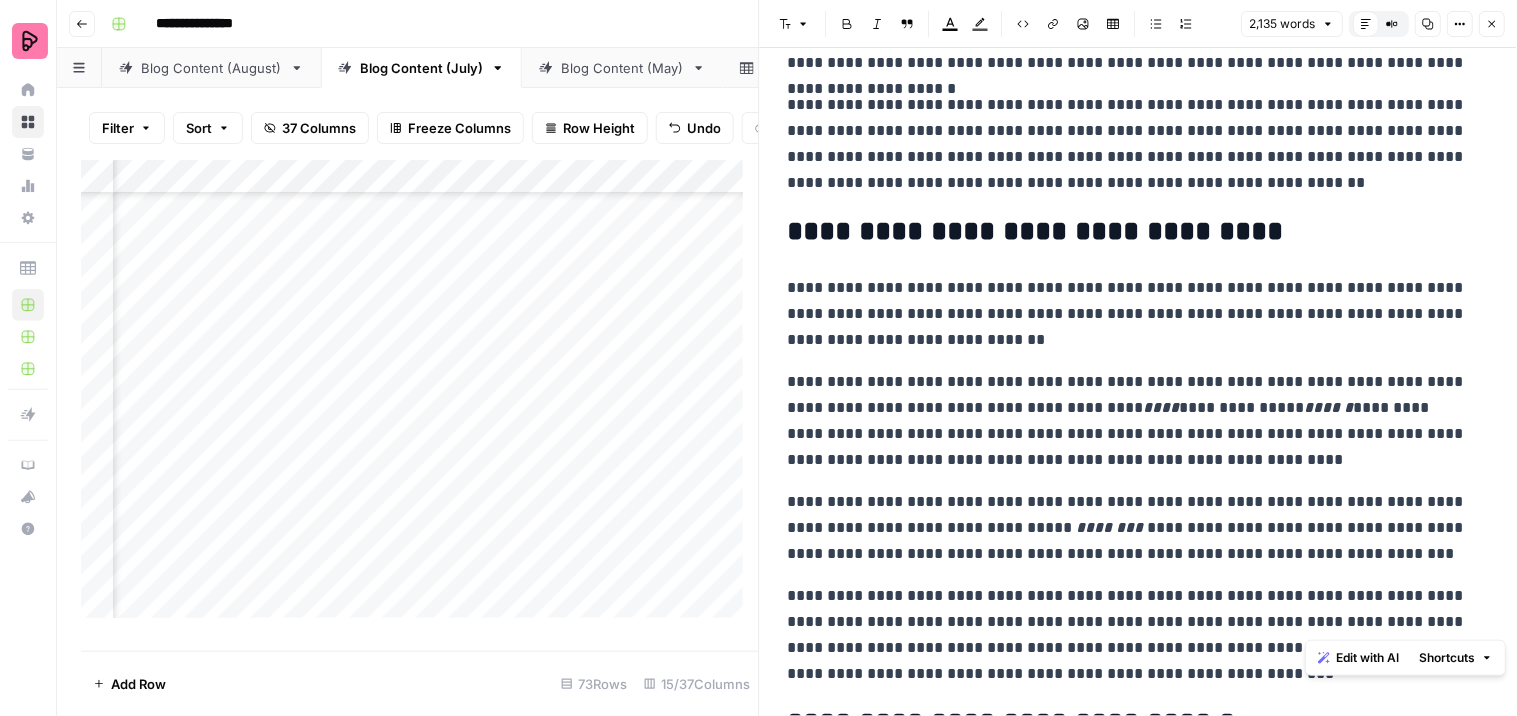 drag, startPoint x: 1374, startPoint y: 622, endPoint x: 1355, endPoint y: 620, distance: 19.104973 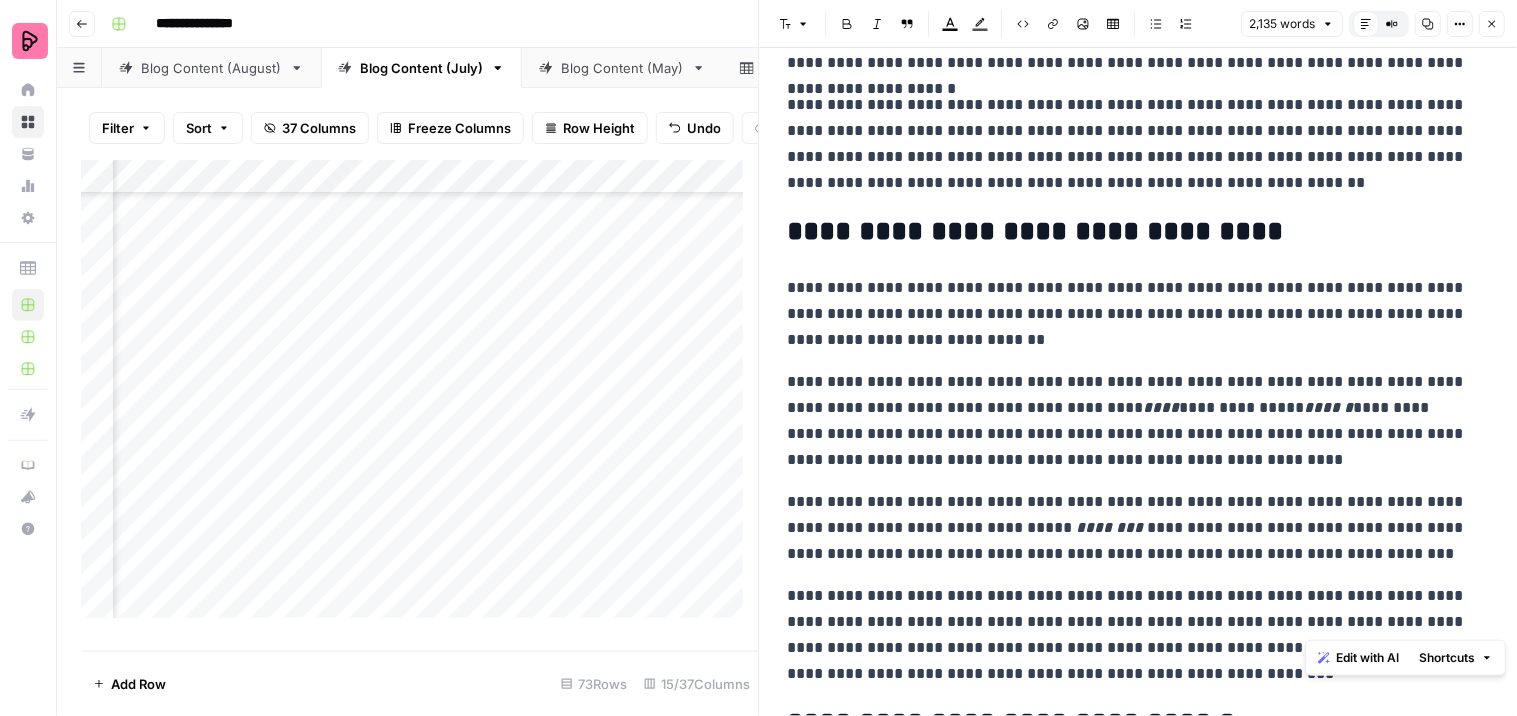 click on "**********" at bounding box center (1130, 635) 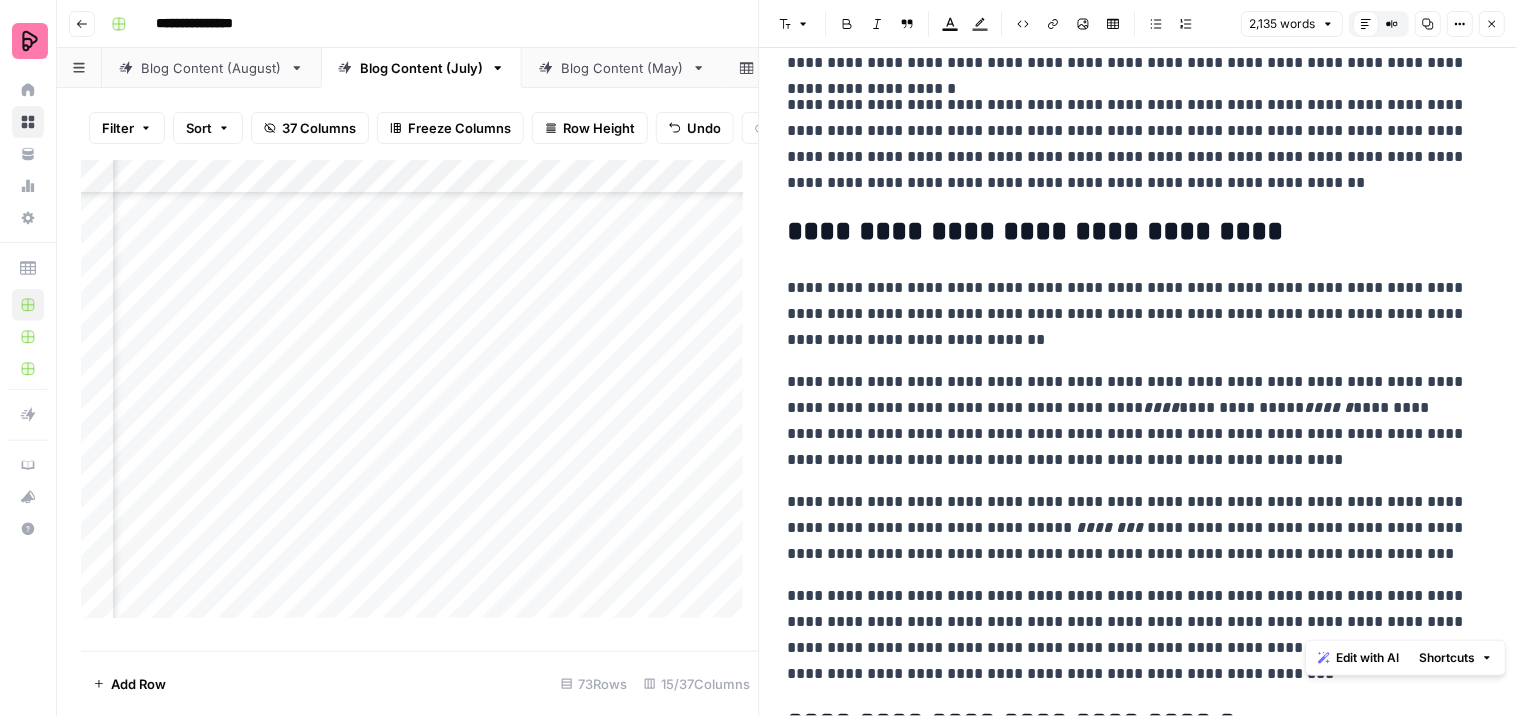 copy on "***" 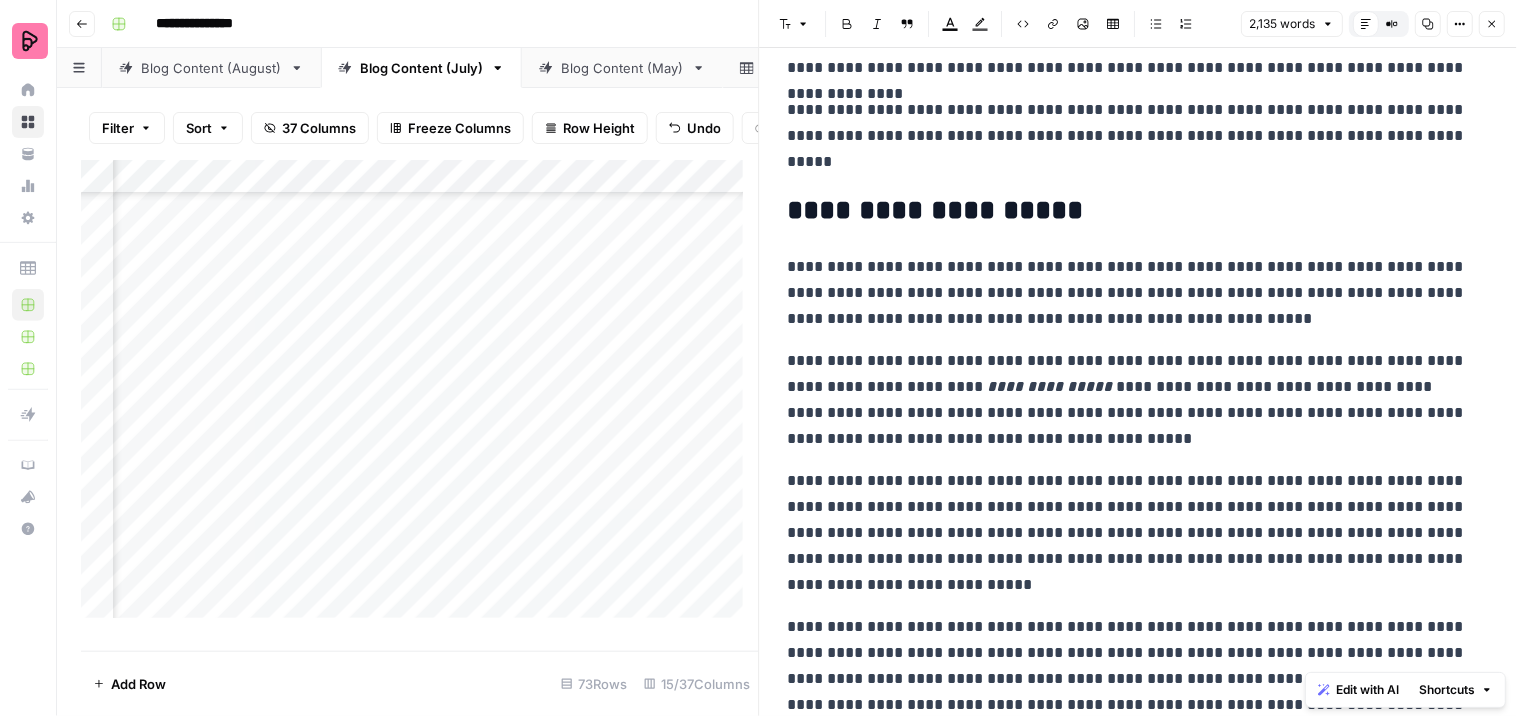 scroll, scrollTop: 0, scrollLeft: 0, axis: both 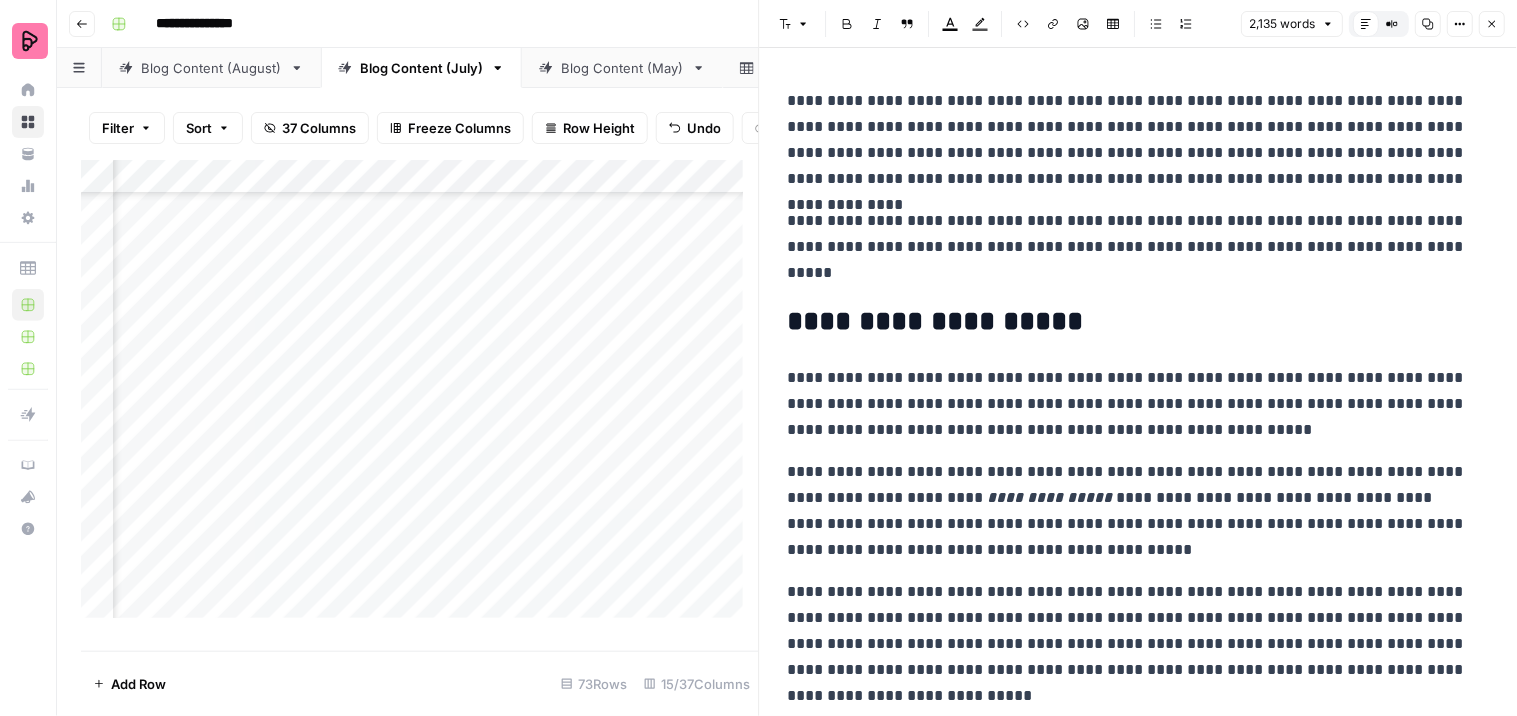 click on "**********" at bounding box center (1130, 247) 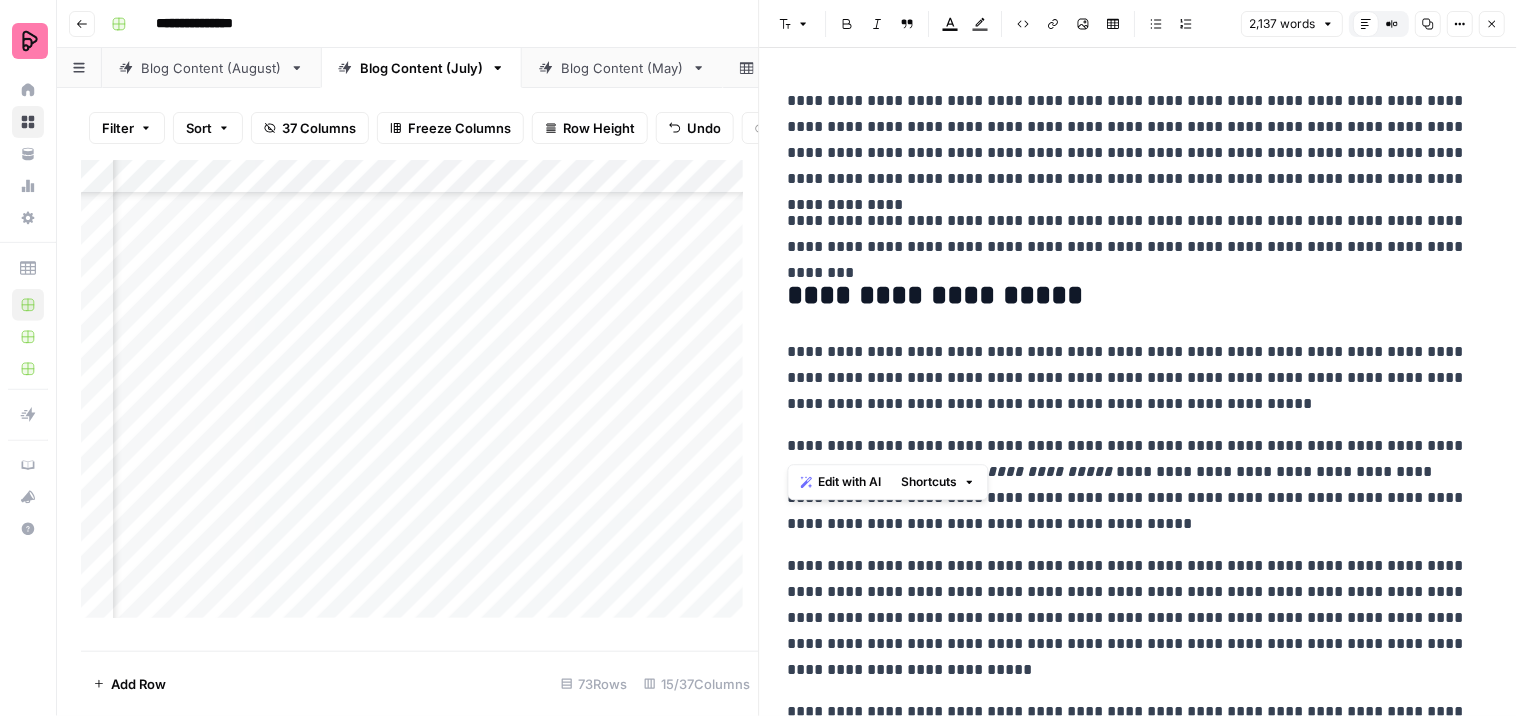 drag, startPoint x: 871, startPoint y: 444, endPoint x: 785, endPoint y: 437, distance: 86.28442 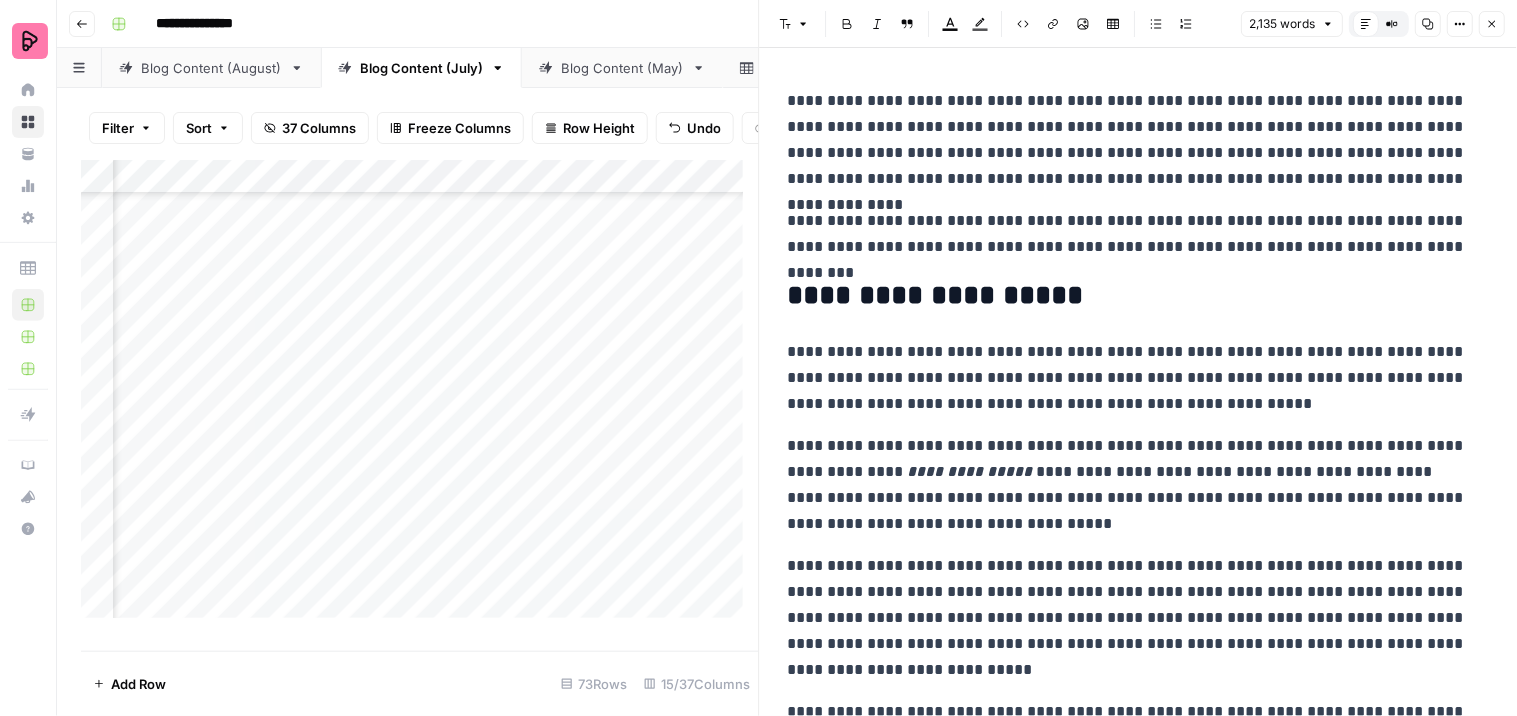 click on "**********" at bounding box center (1130, 485) 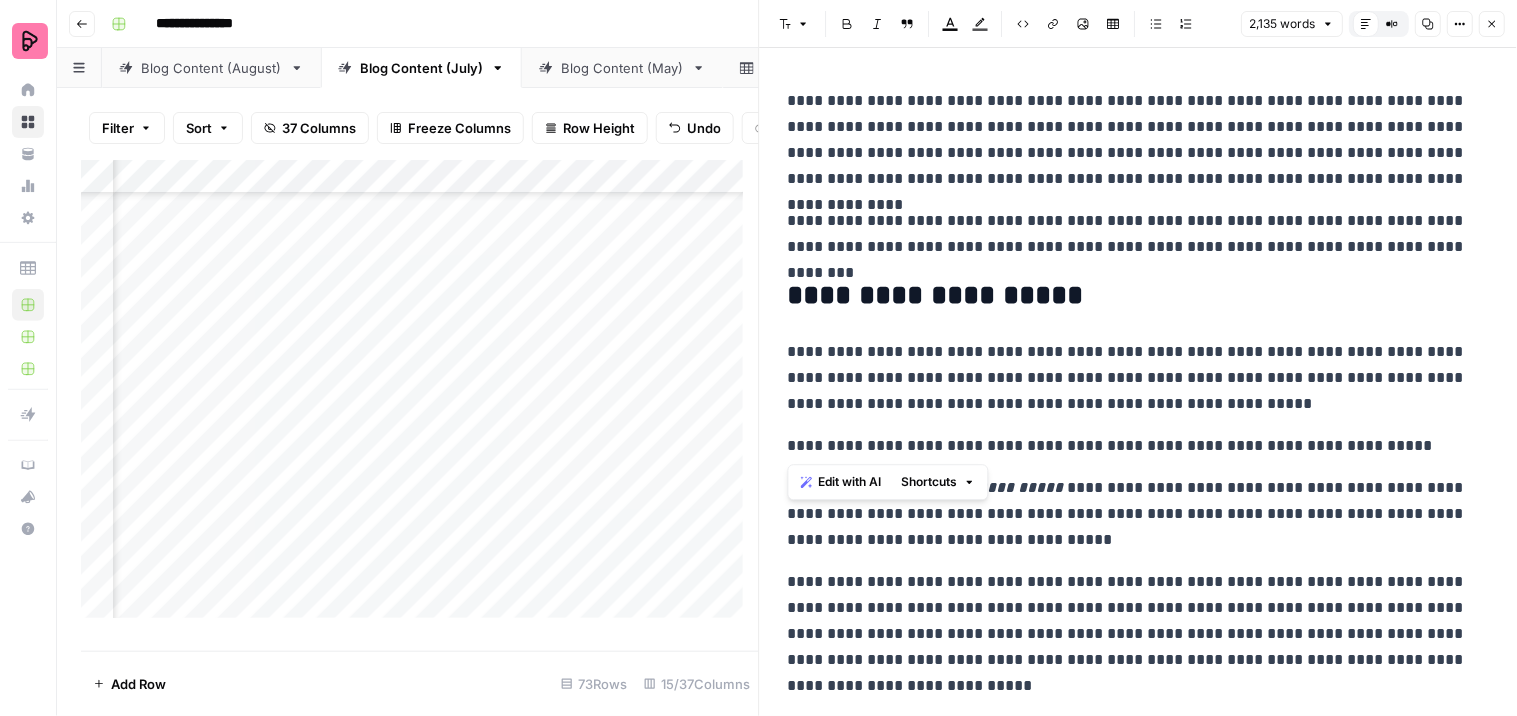 drag, startPoint x: 1370, startPoint y: 445, endPoint x: 781, endPoint y: 434, distance: 589.1027 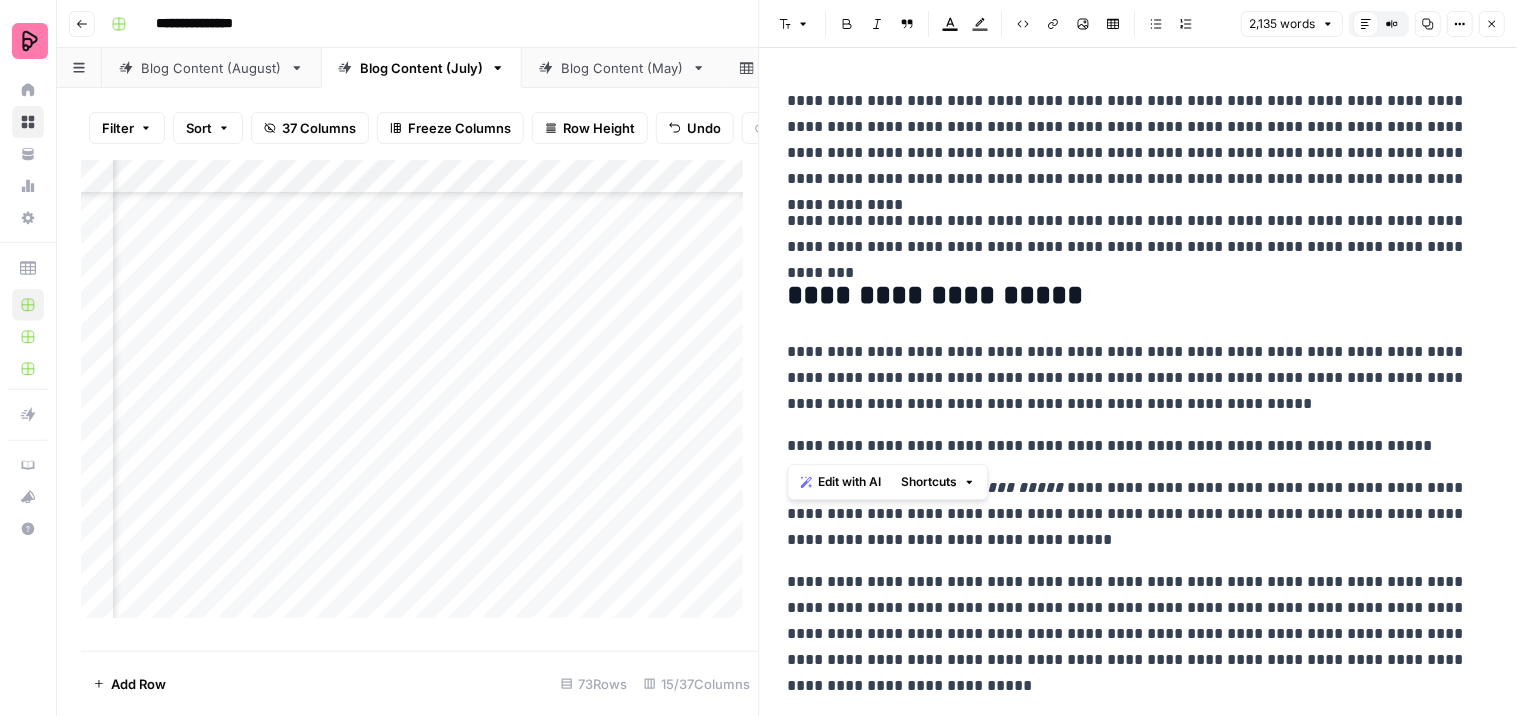 click on "Font style" at bounding box center (795, 24) 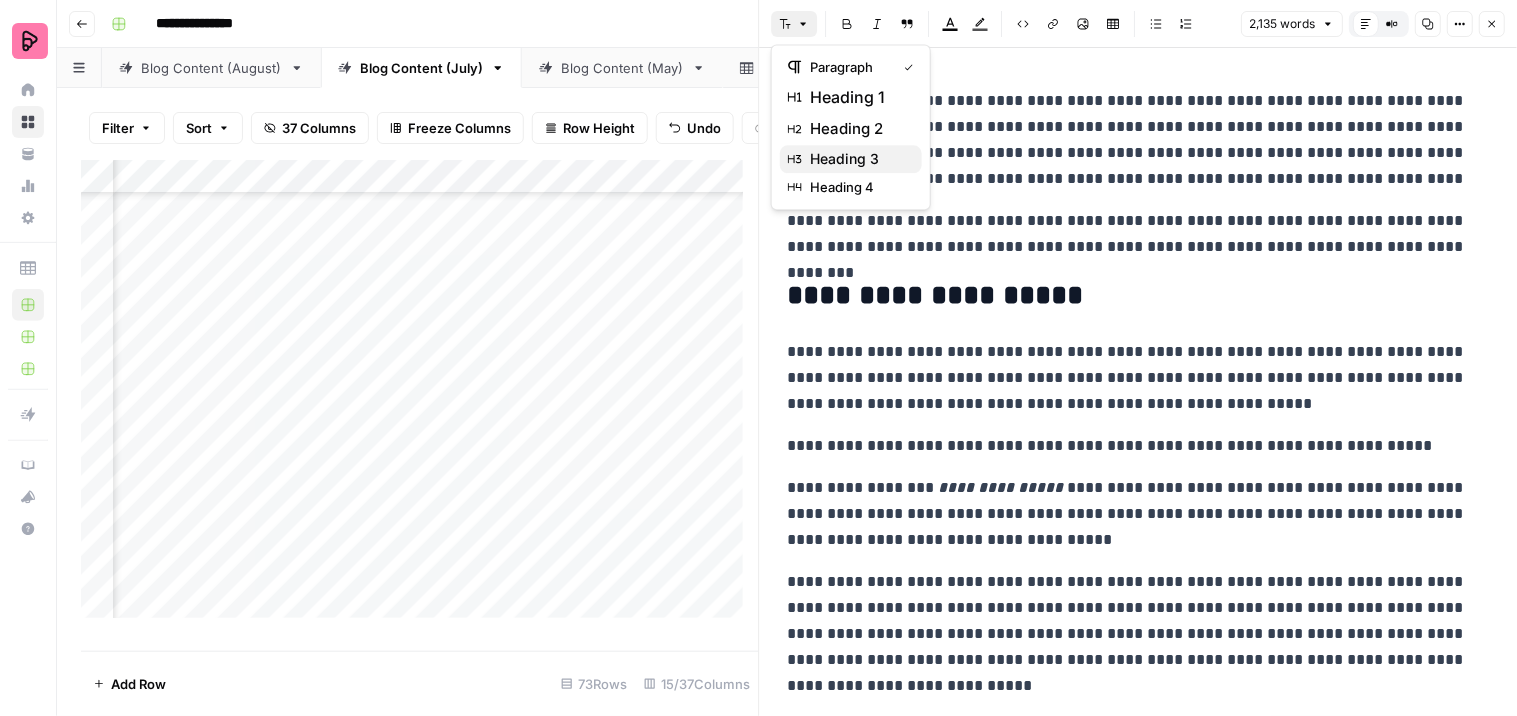 click on "heading 3" at bounding box center (858, 159) 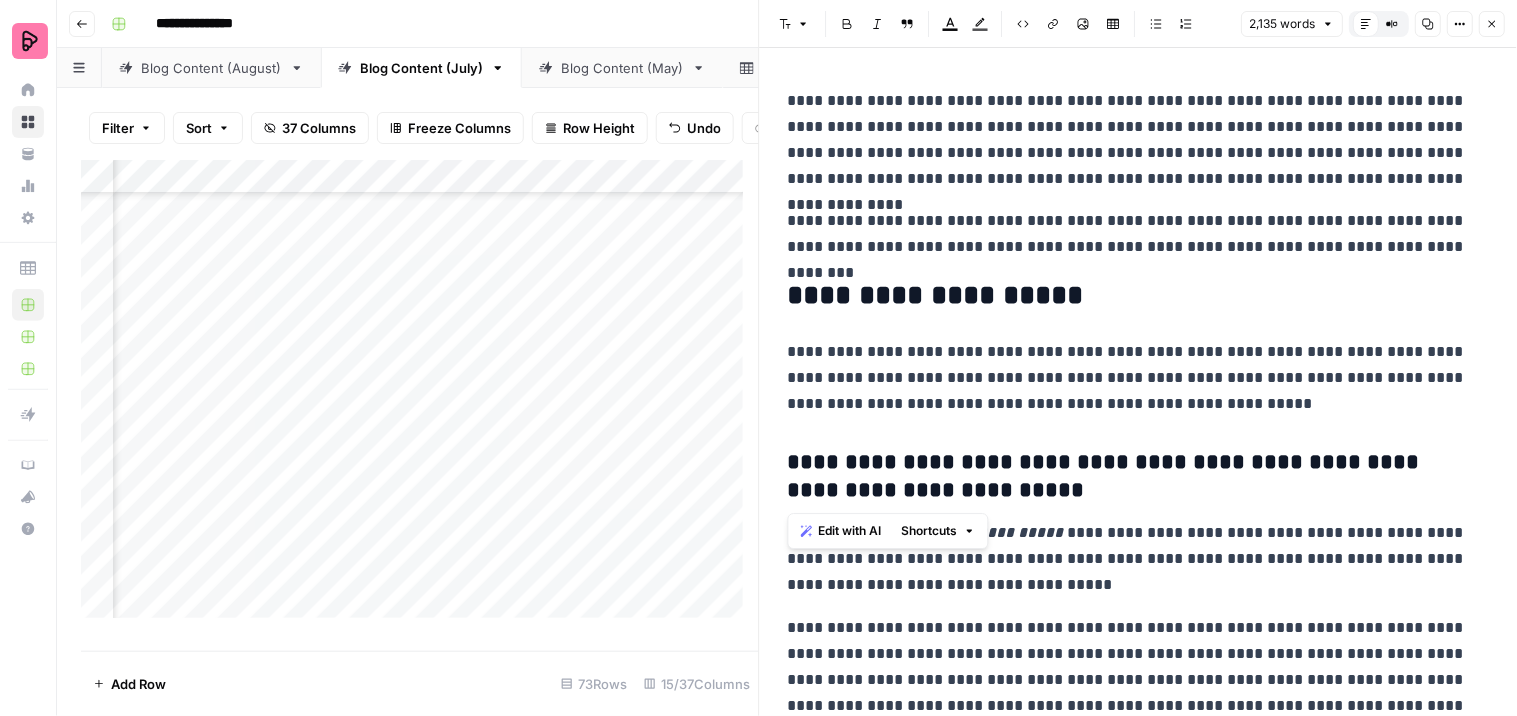 click on "**********" at bounding box center [1130, 477] 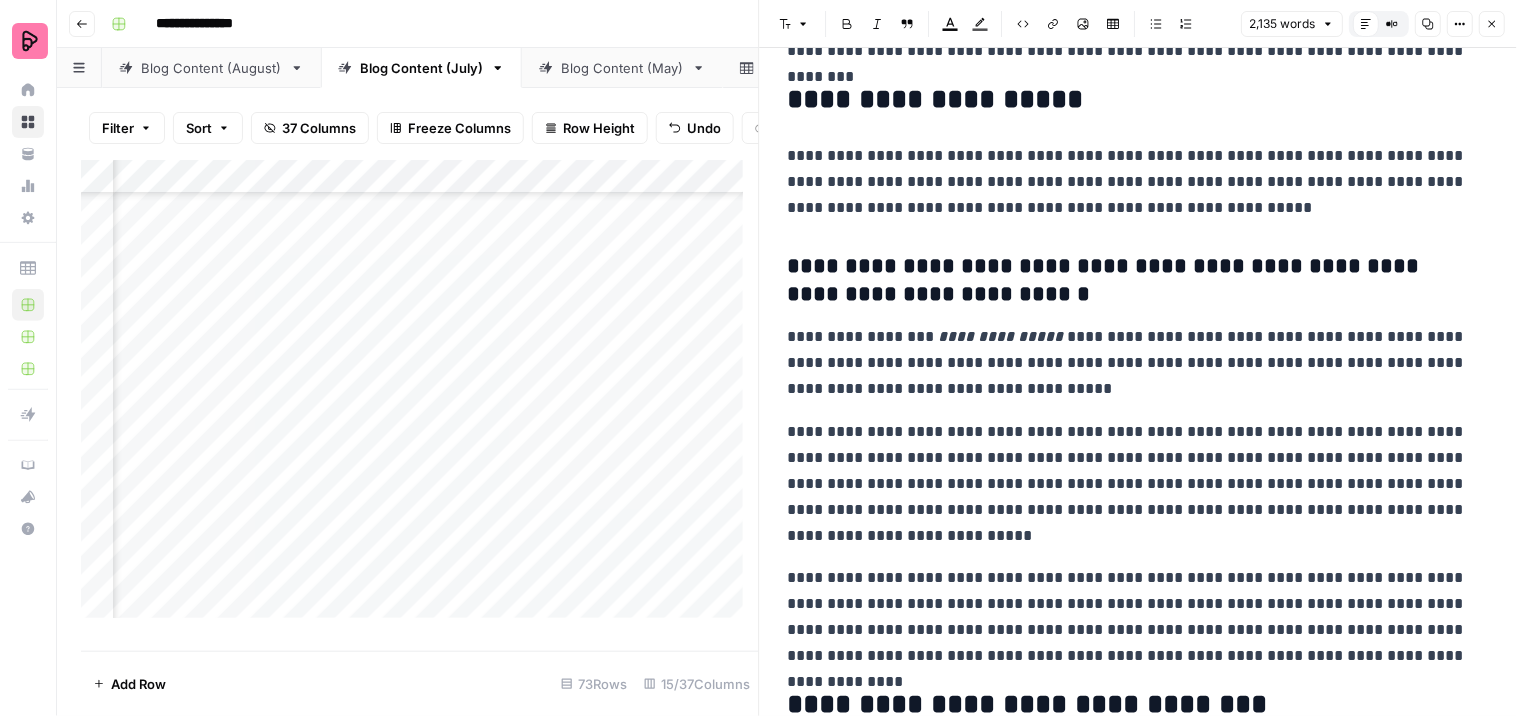scroll, scrollTop: 222, scrollLeft: 0, axis: vertical 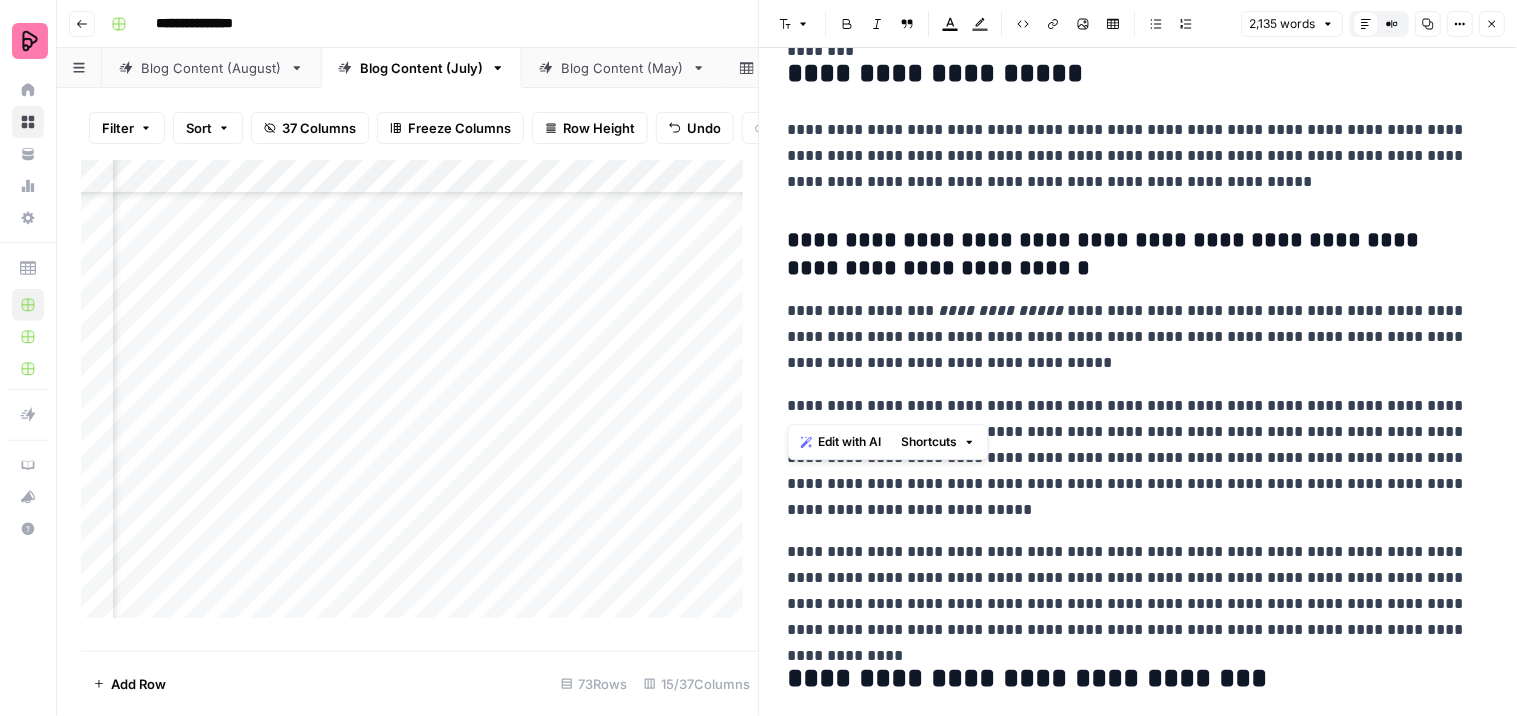 drag, startPoint x: 874, startPoint y: 407, endPoint x: 783, endPoint y: 401, distance: 91.197586 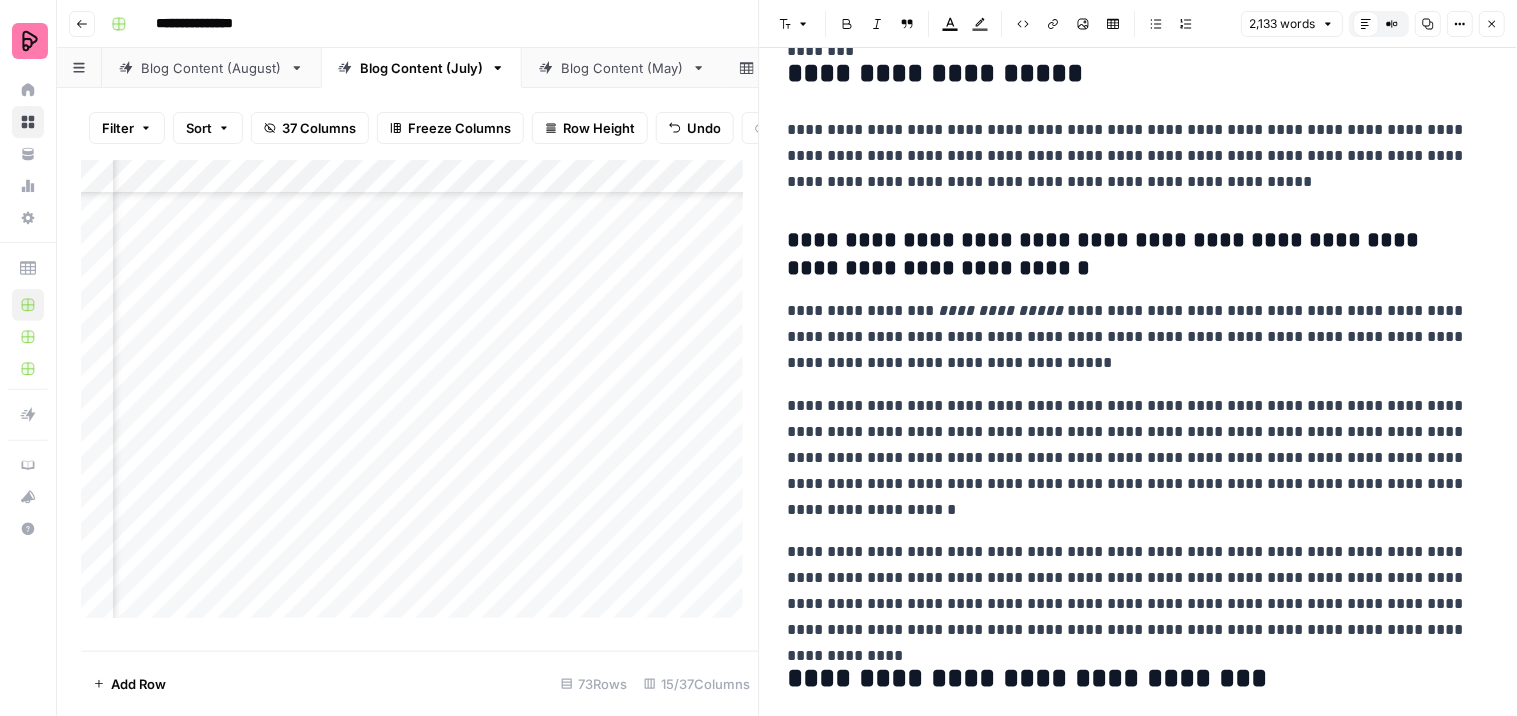 click on "**********" at bounding box center [1130, 458] 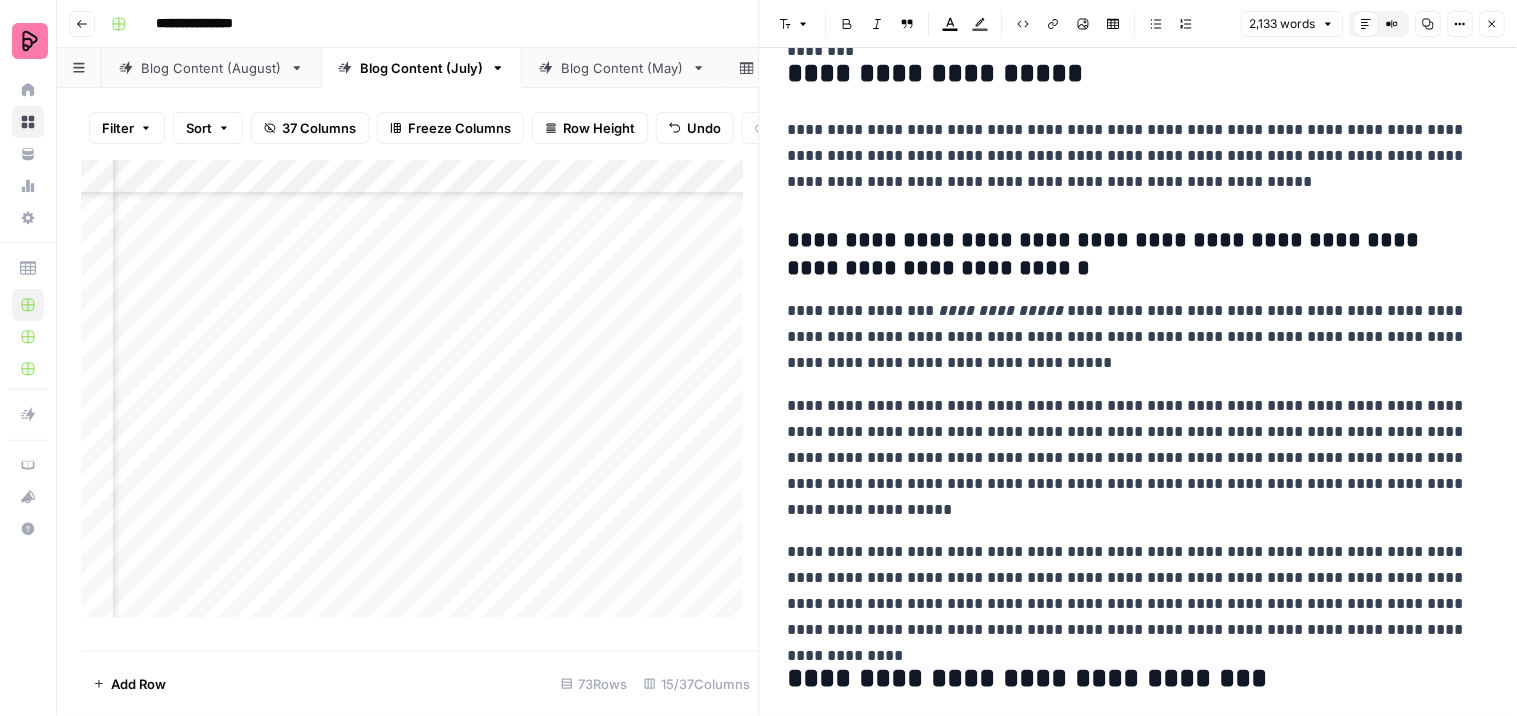 click on "**********" at bounding box center (1130, 255) 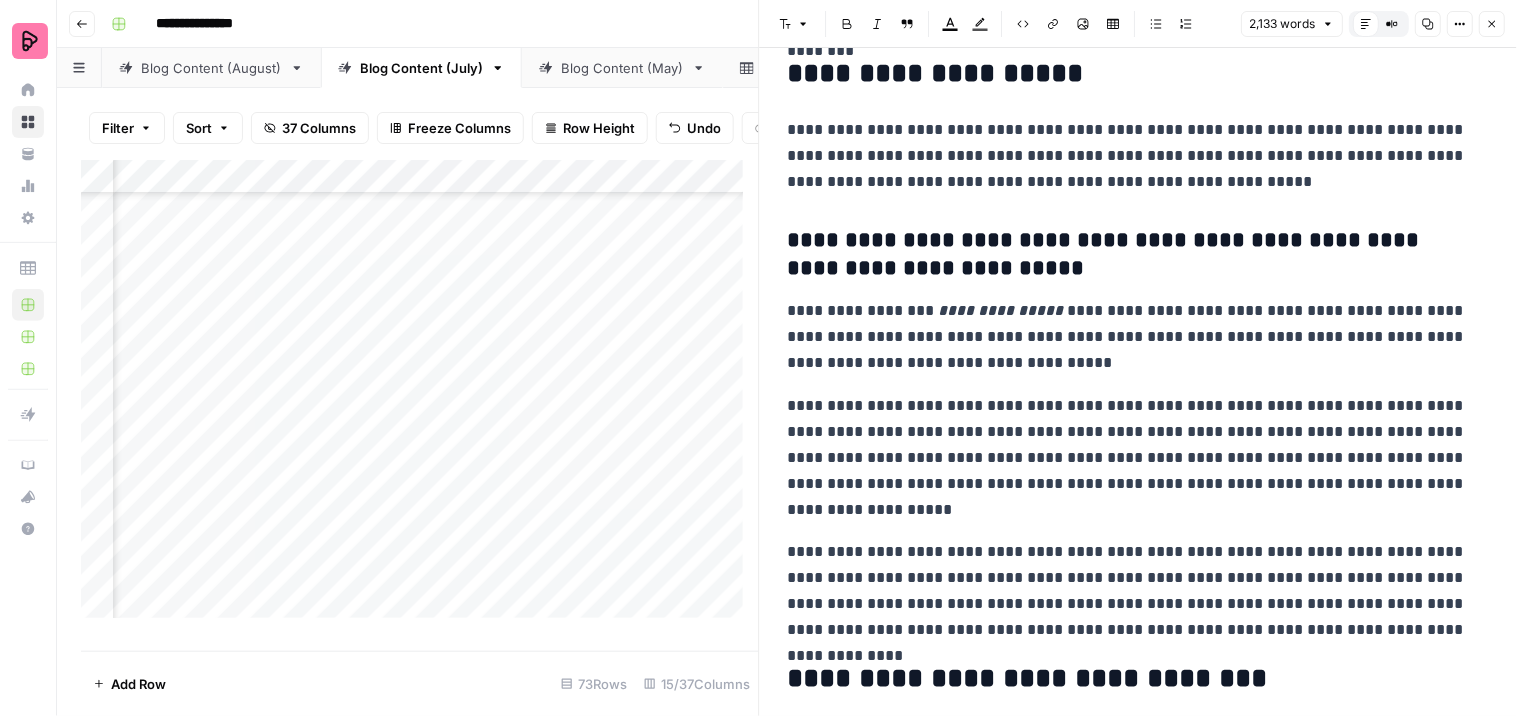 click on "**********" at bounding box center [1130, 458] 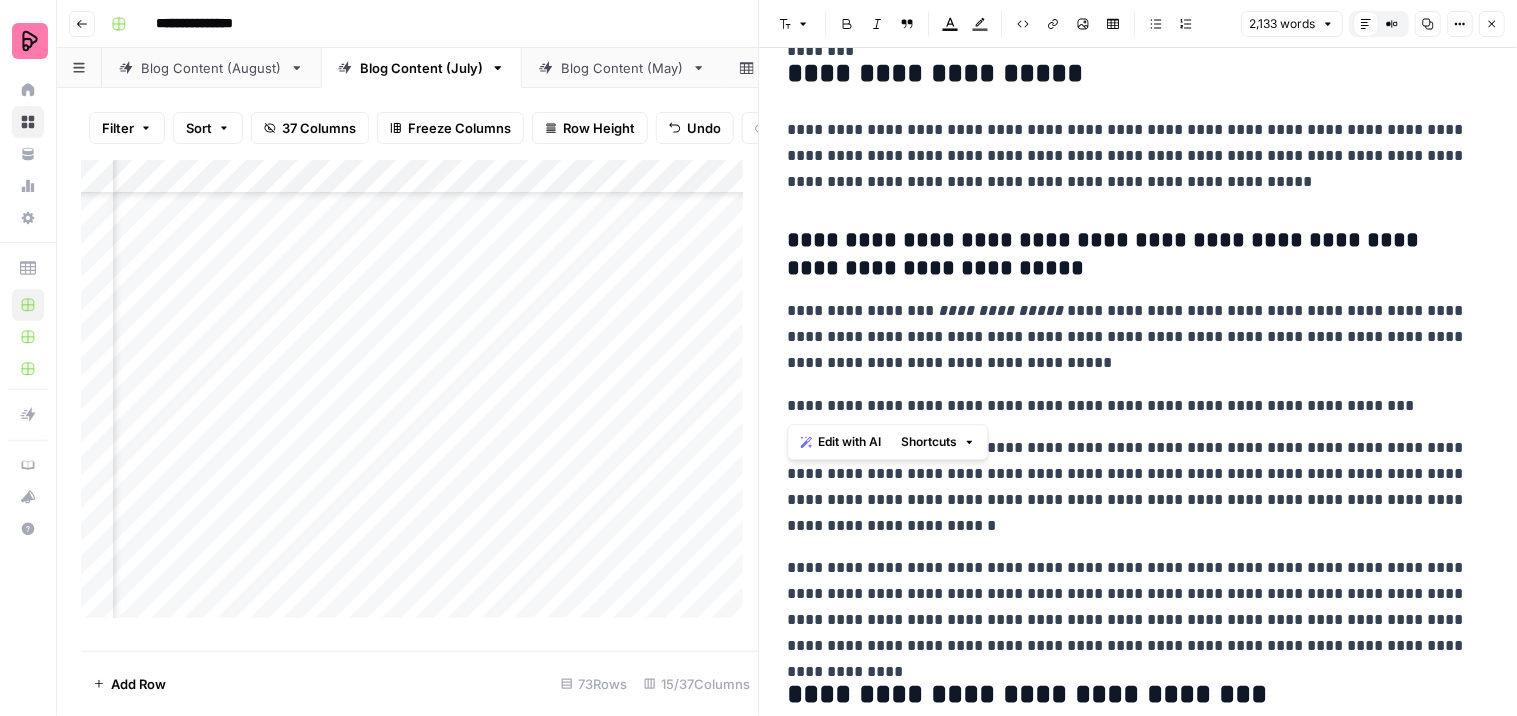 drag, startPoint x: 1386, startPoint y: 403, endPoint x: 778, endPoint y: 393, distance: 608.0822 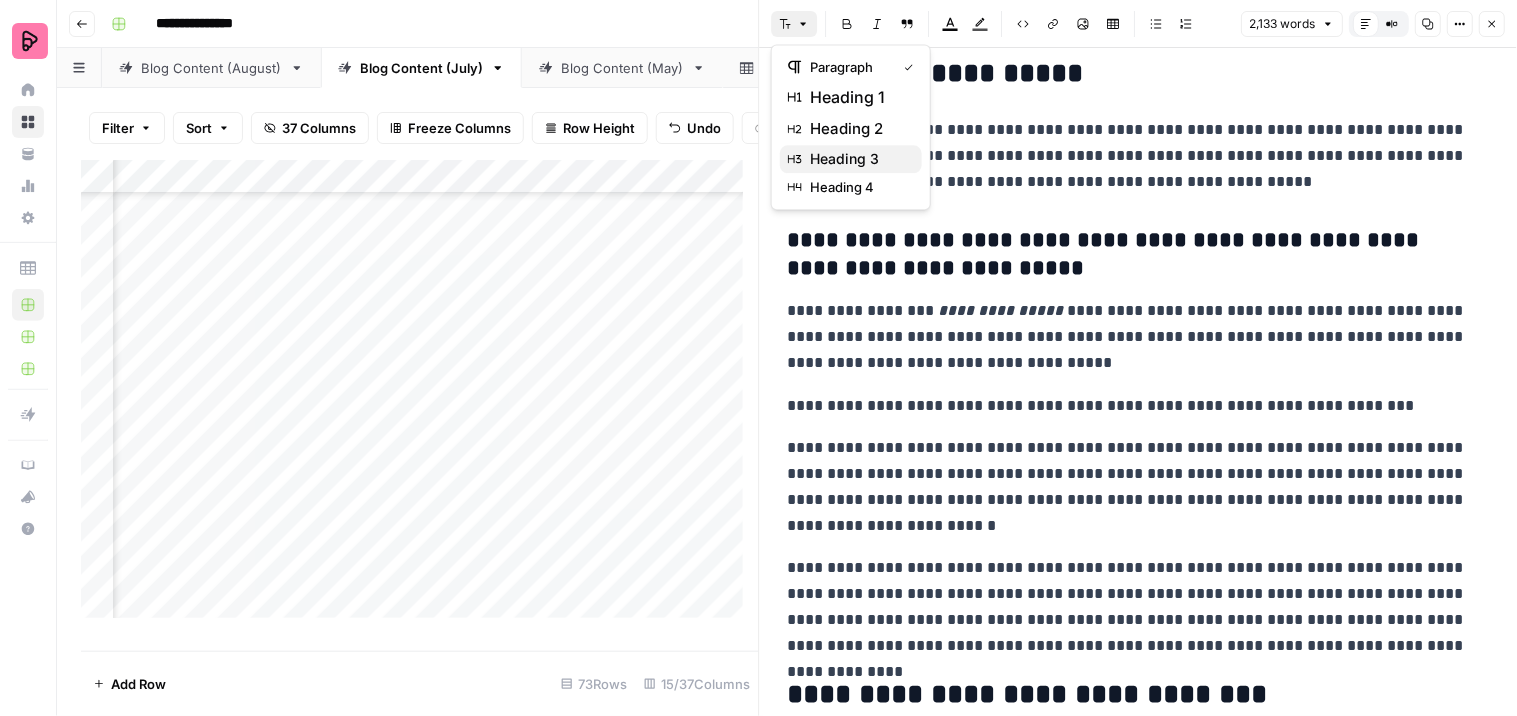 click on "heading 3" at bounding box center [858, 159] 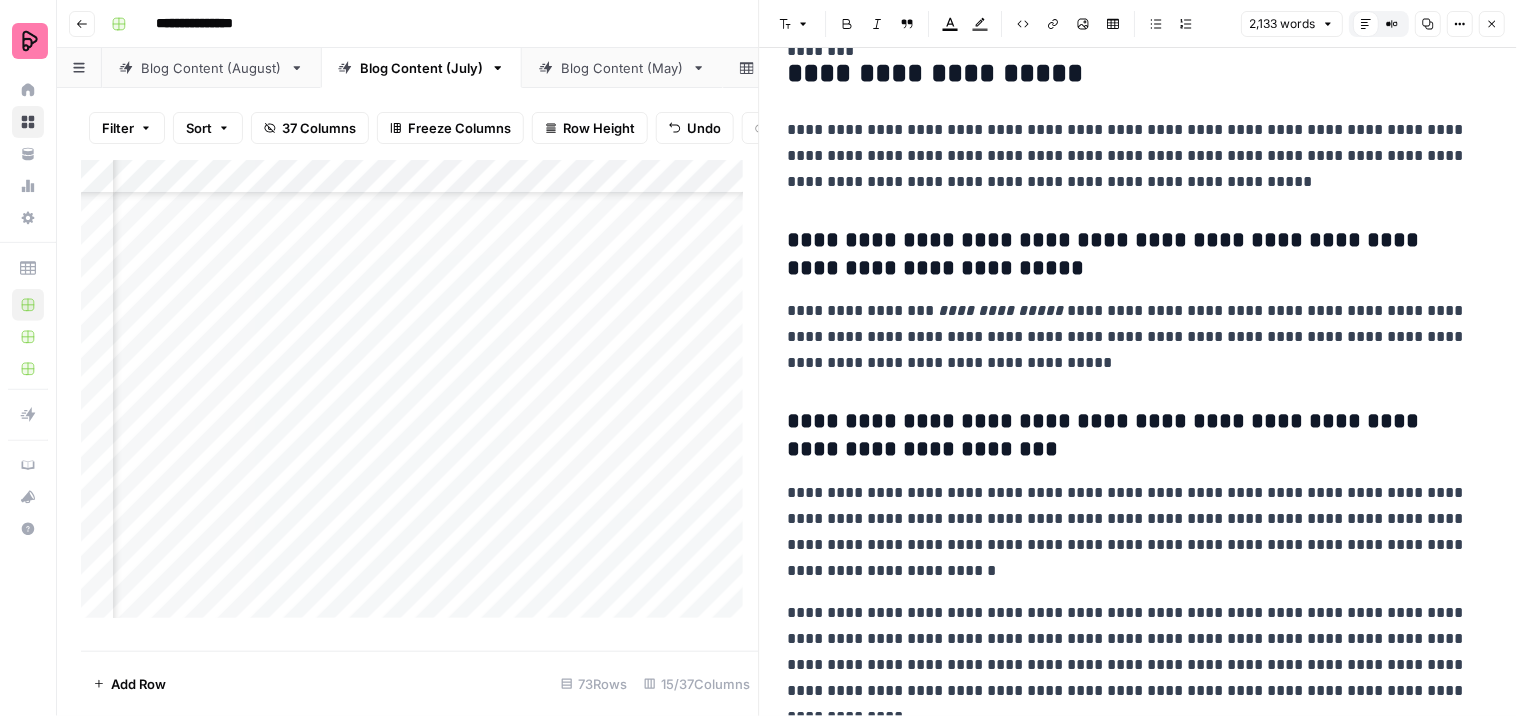 click on "**********" at bounding box center (1139, 3375) 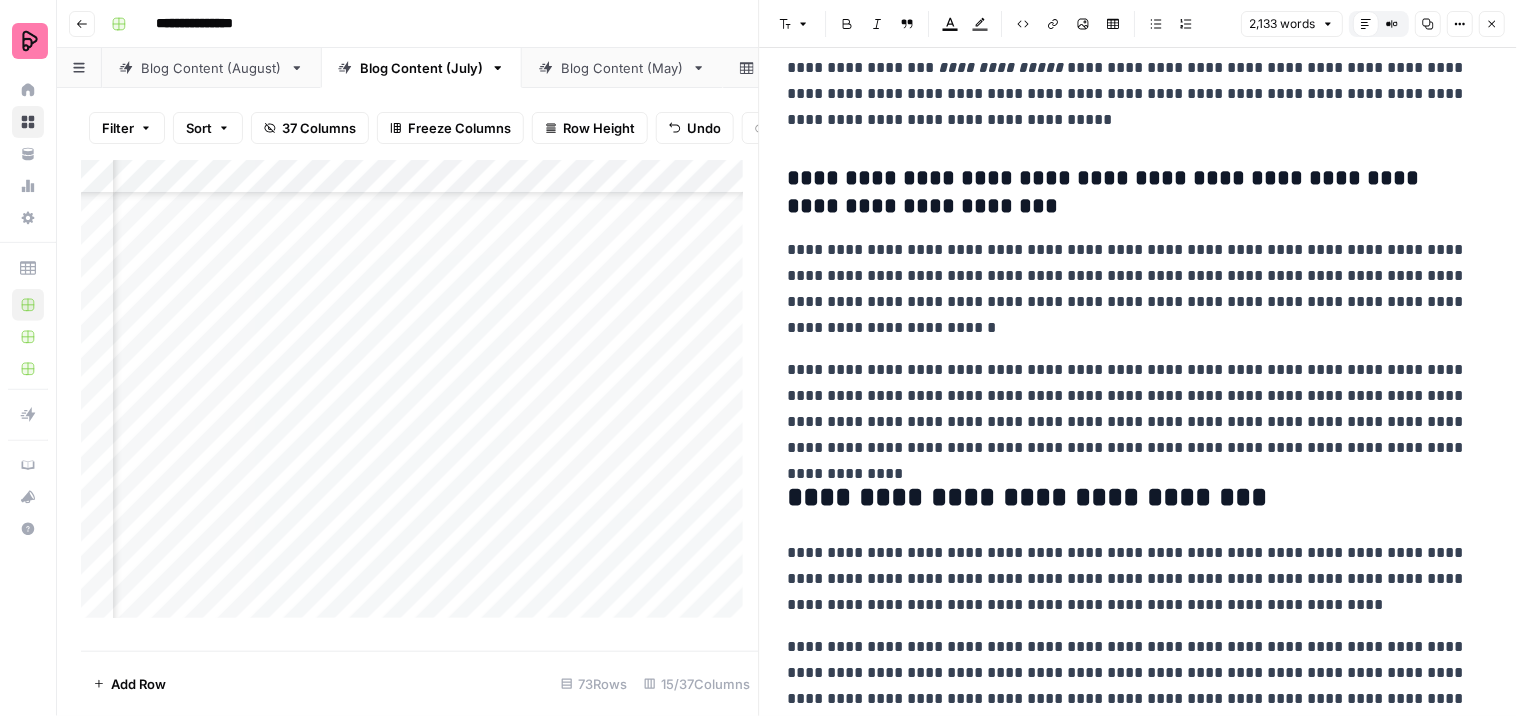 scroll, scrollTop: 555, scrollLeft: 0, axis: vertical 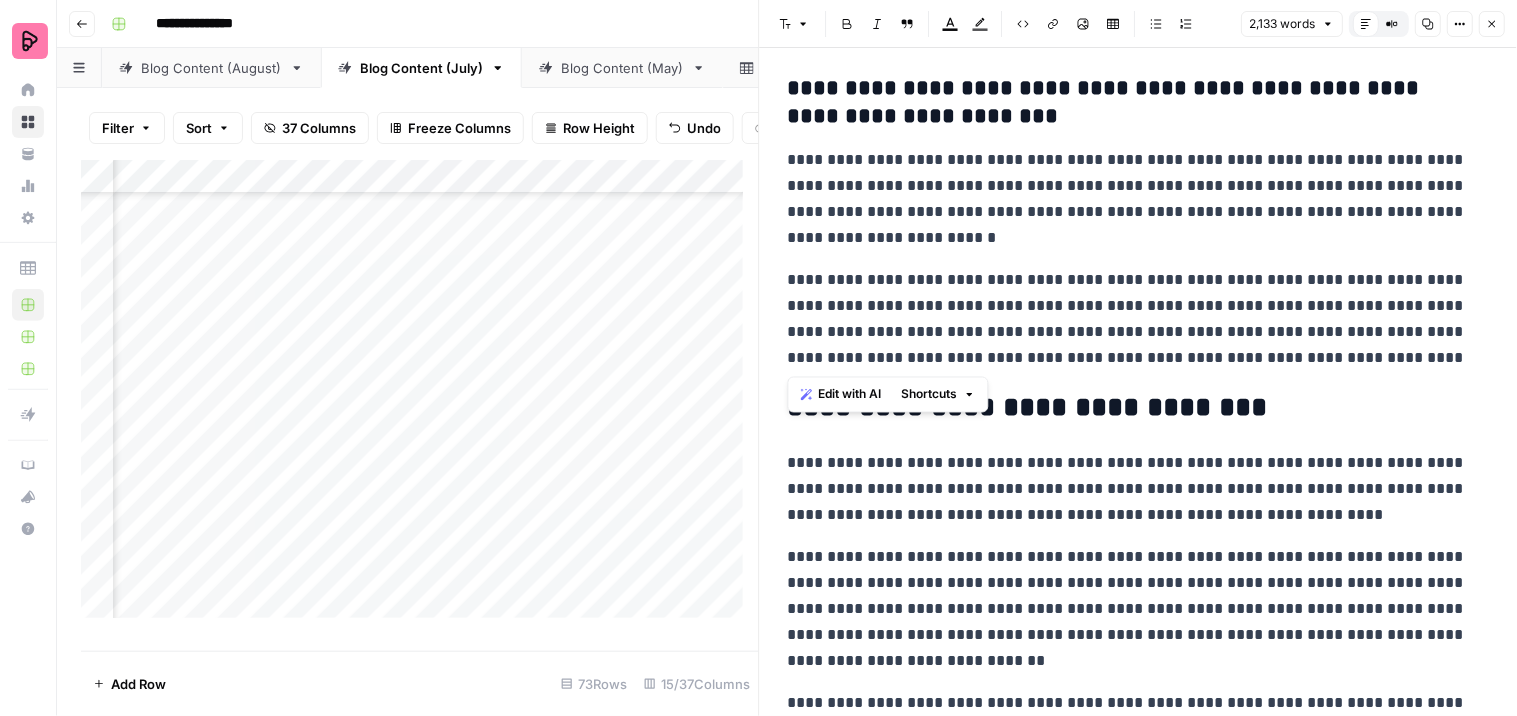 drag, startPoint x: 1442, startPoint y: 355, endPoint x: 773, endPoint y: 277, distance: 673.53174 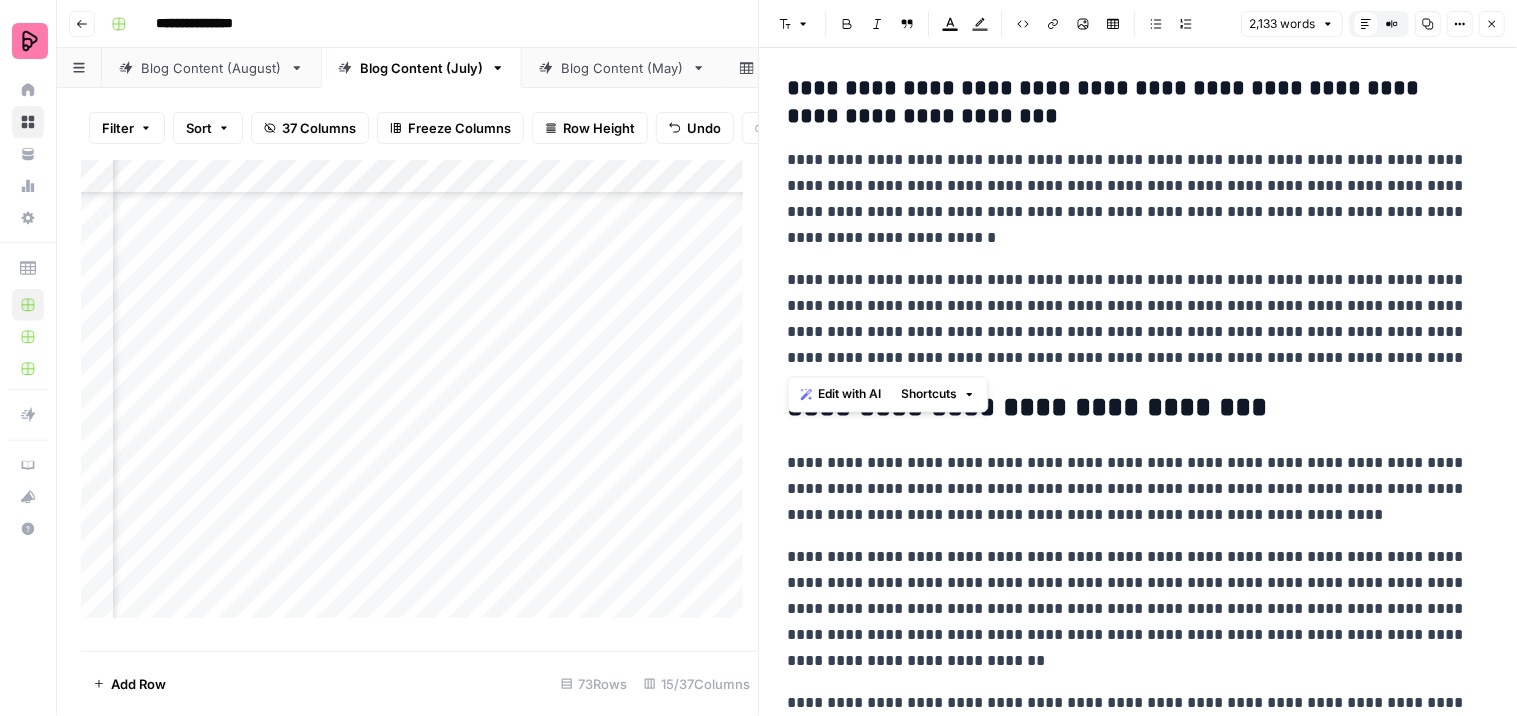 click on "**********" at bounding box center [1139, 3026] 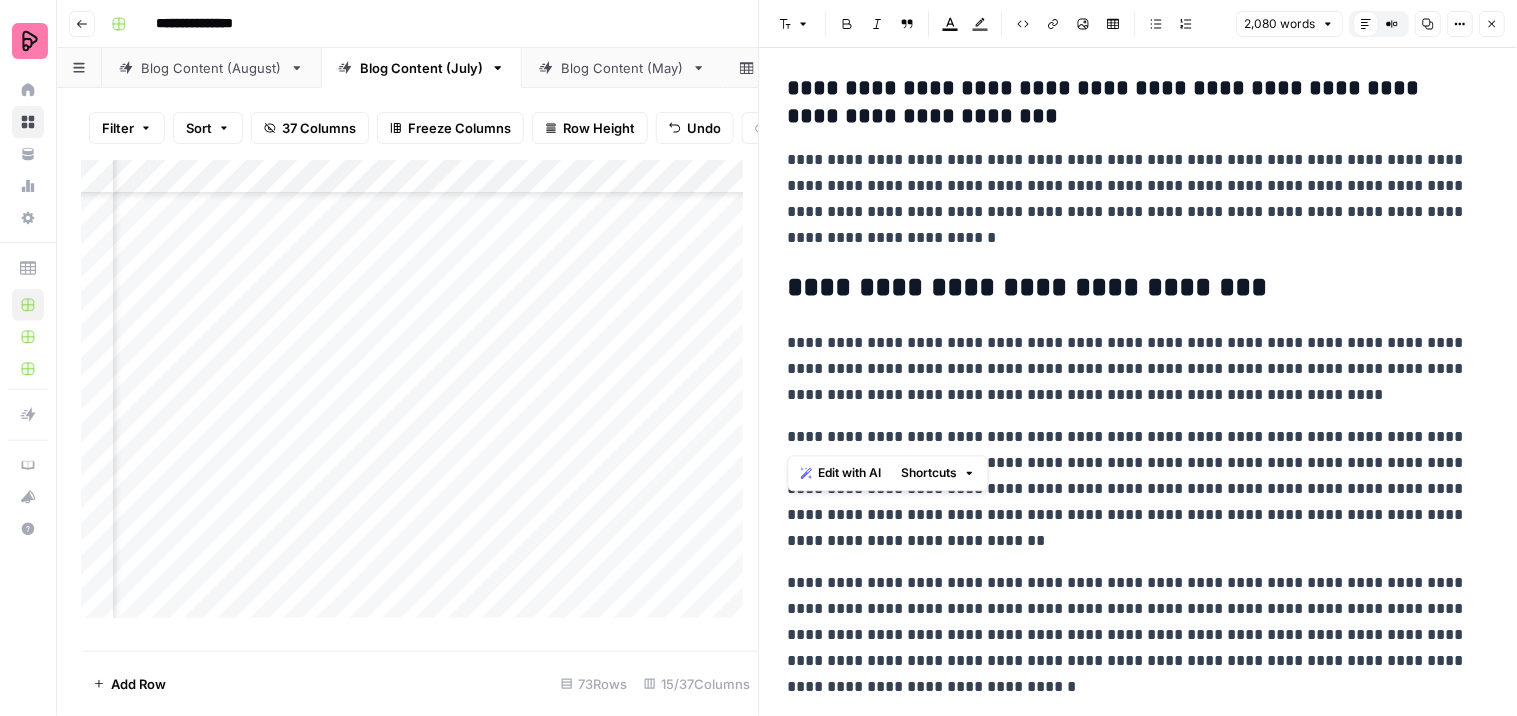 drag, startPoint x: 875, startPoint y: 435, endPoint x: 785, endPoint y: 431, distance: 90.088844 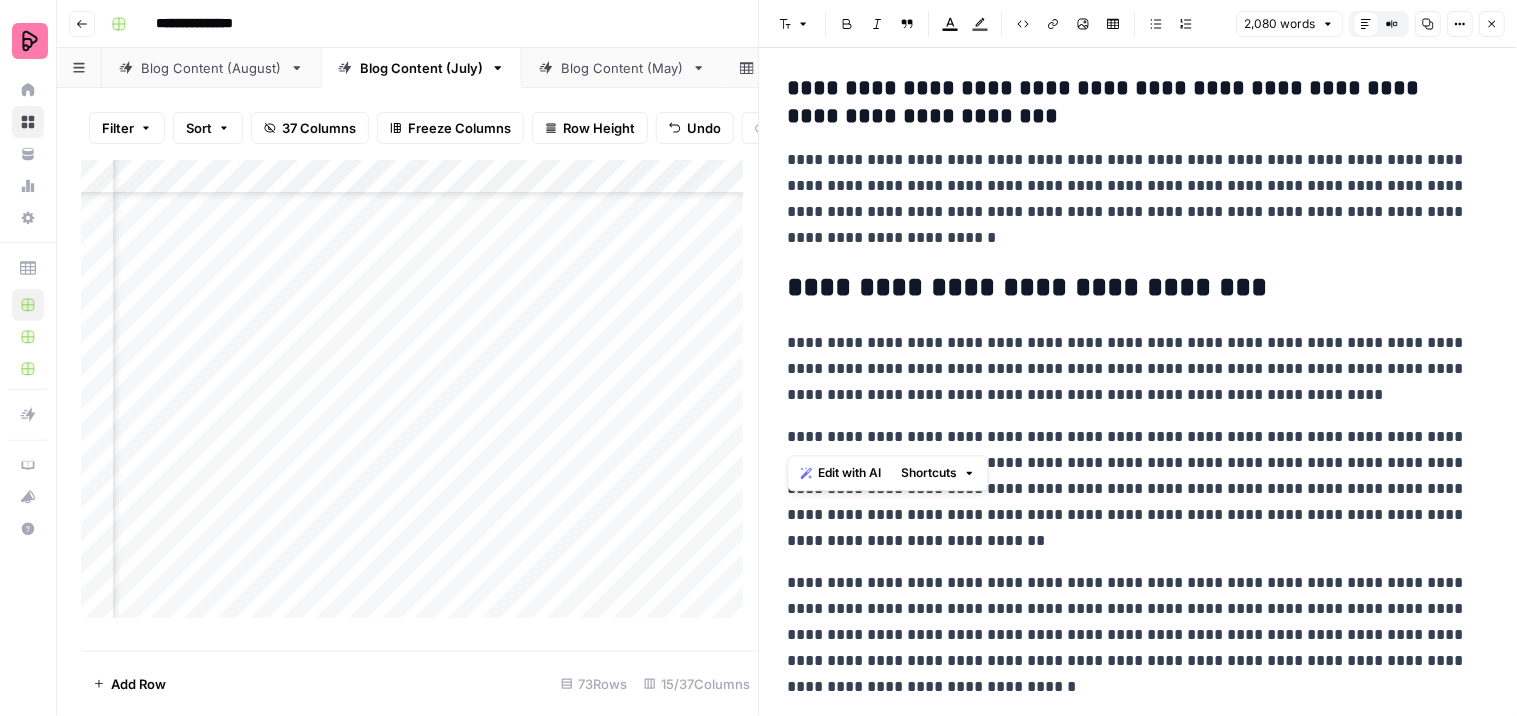 click on "**********" at bounding box center [1139, 2982] 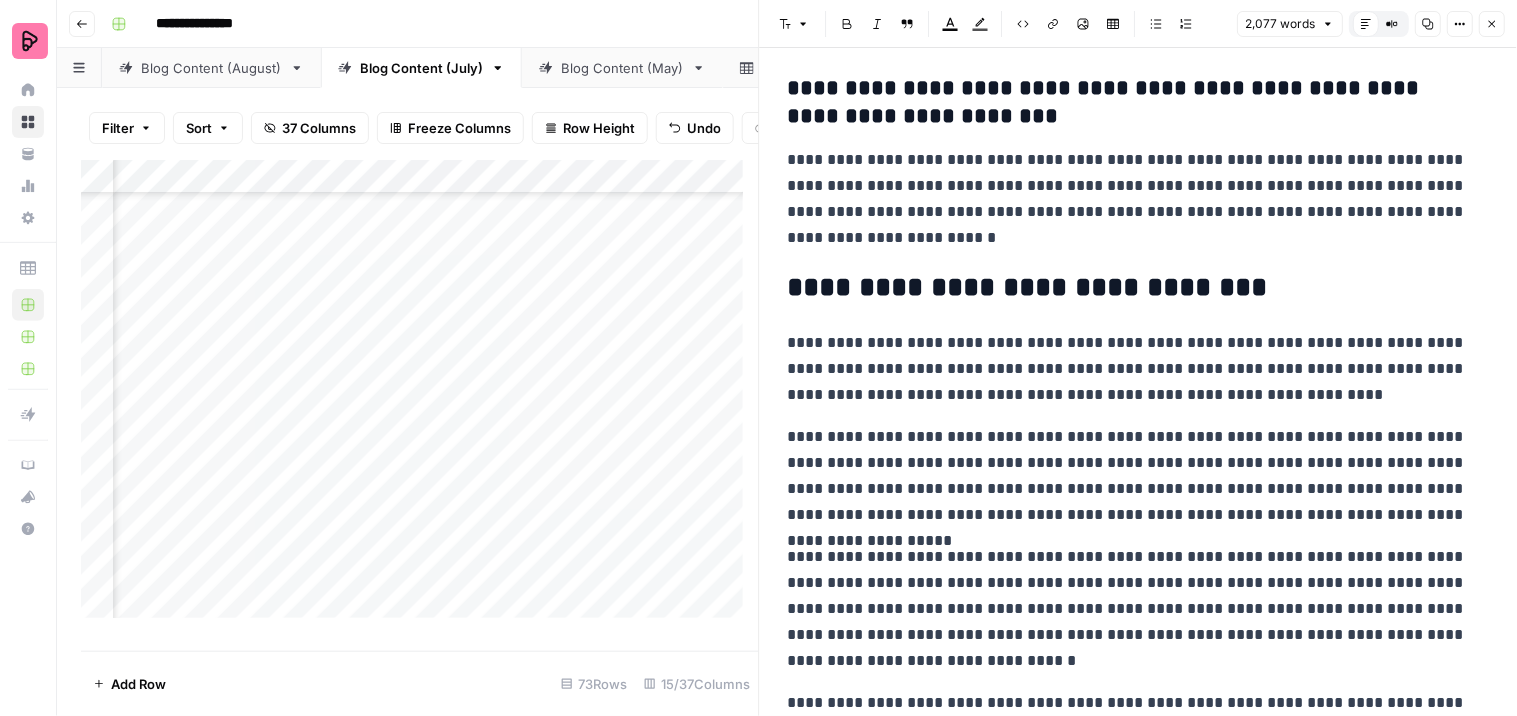 click on "**********" at bounding box center (1130, 476) 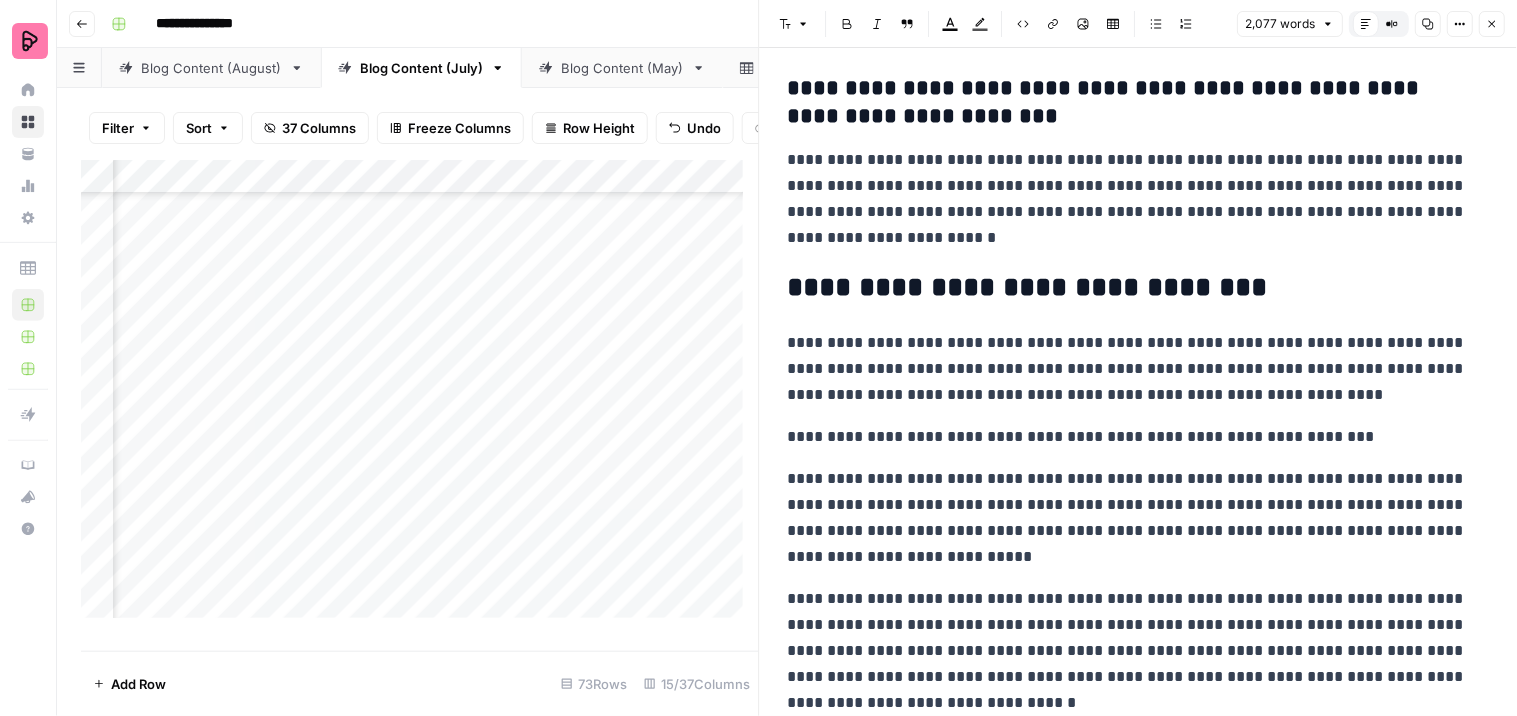 click on "**********" at bounding box center (1130, 437) 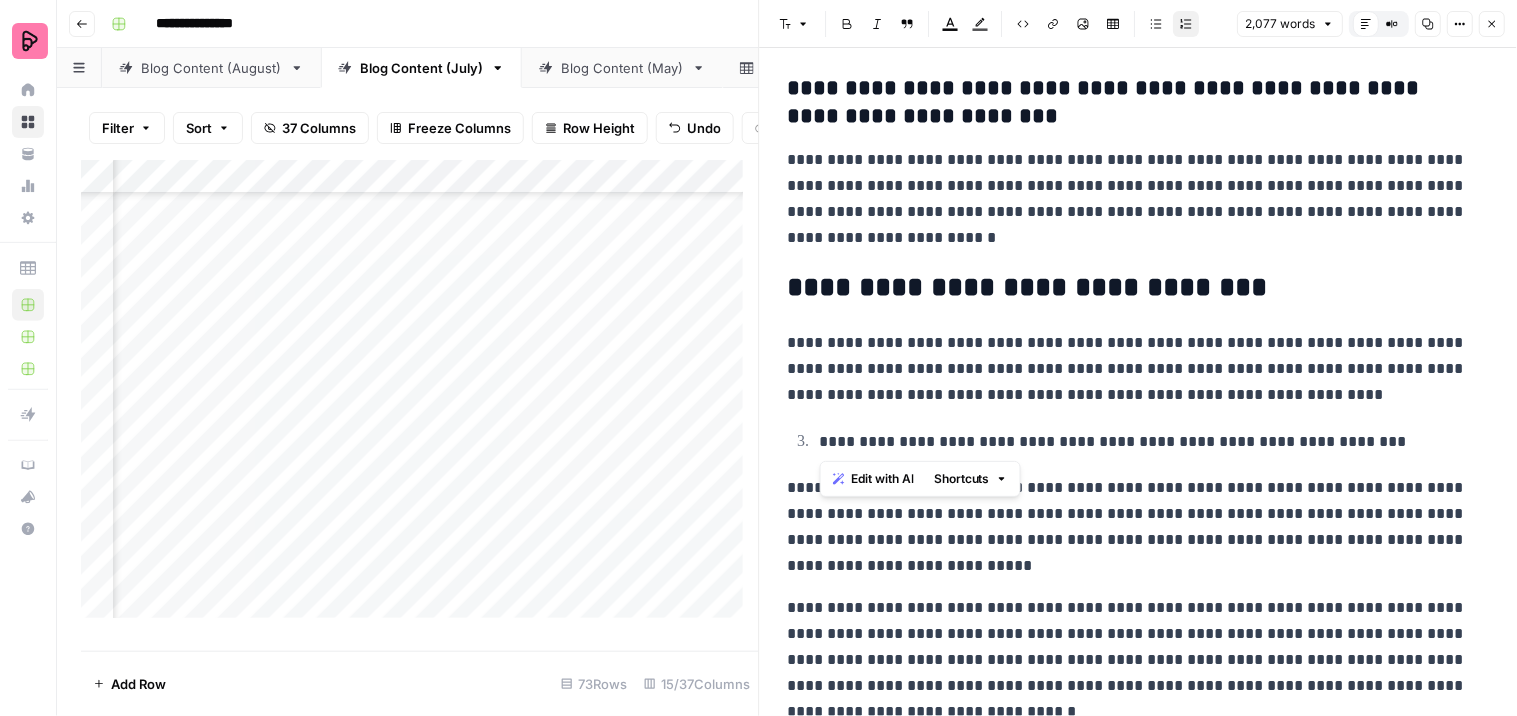 drag, startPoint x: 1377, startPoint y: 440, endPoint x: 782, endPoint y: 446, distance: 595.0303 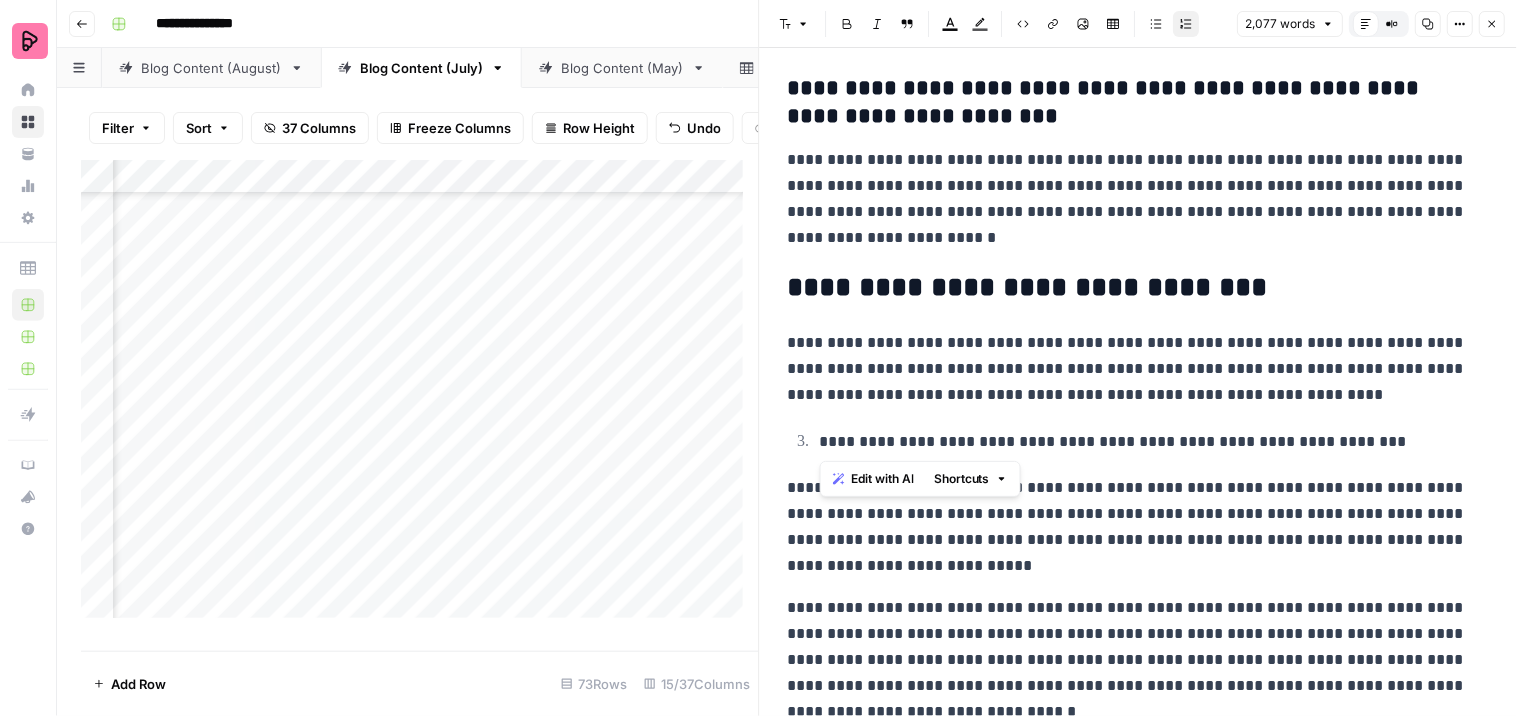click on "**********" at bounding box center [1139, 2994] 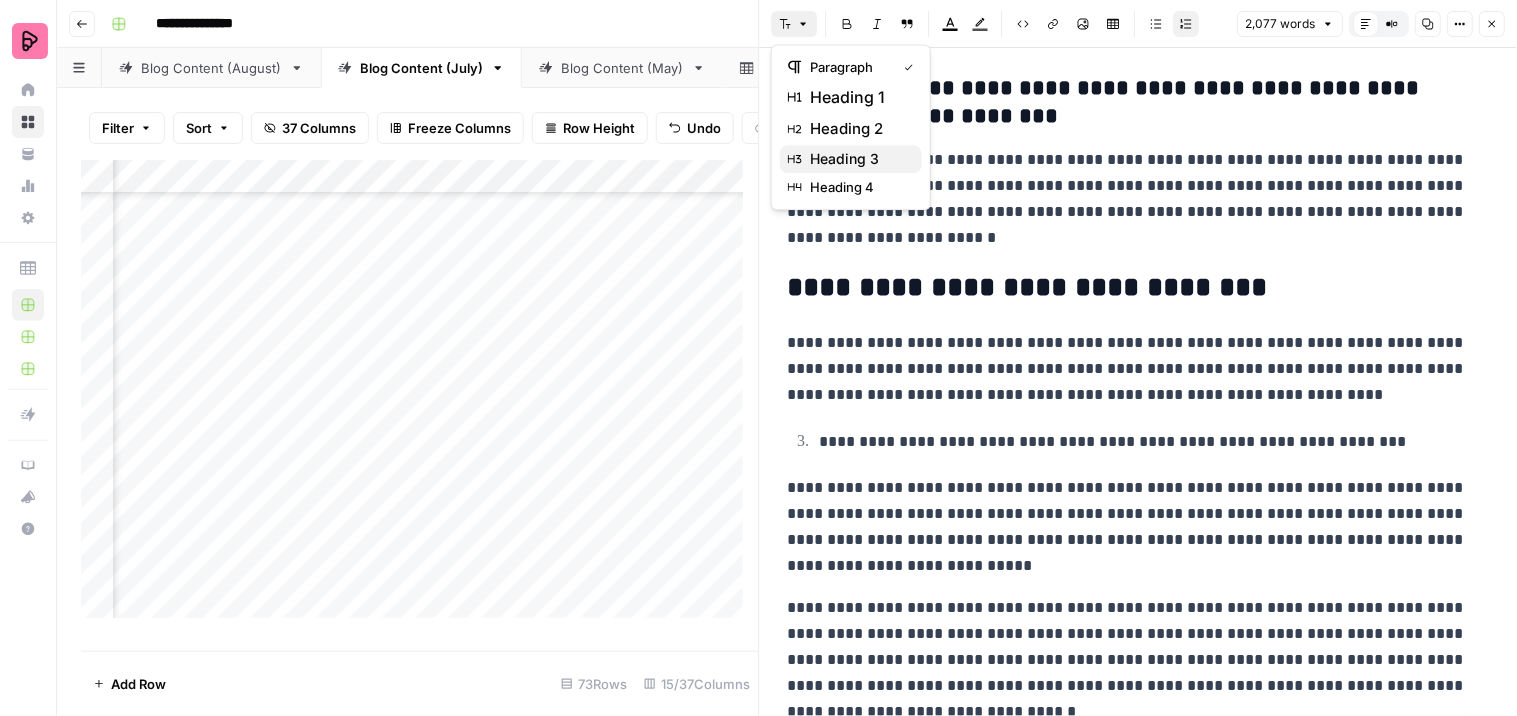 click on "heading 3" at bounding box center [858, 159] 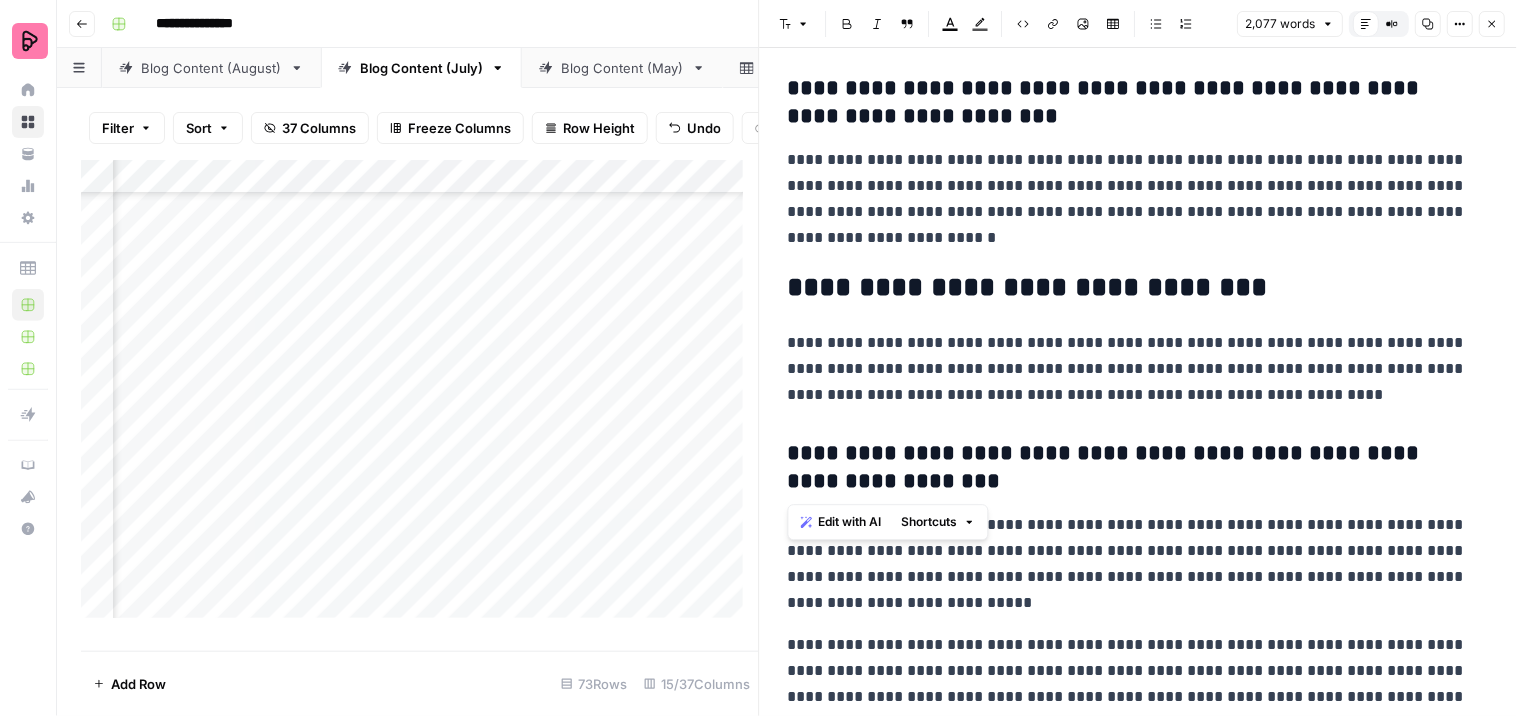 click on "**********" at bounding box center [1130, 468] 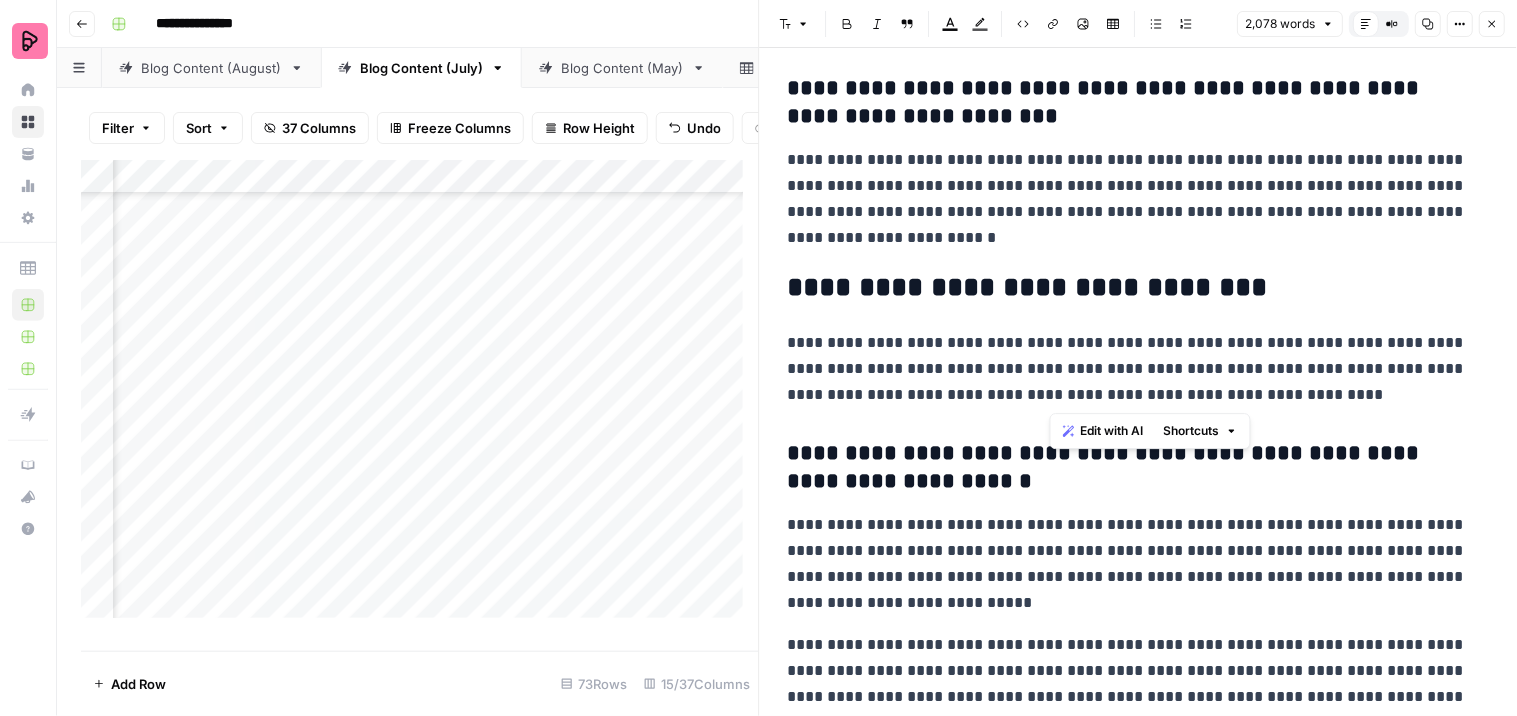 drag, startPoint x: 1052, startPoint y: 365, endPoint x: 1355, endPoint y: 390, distance: 304.0296 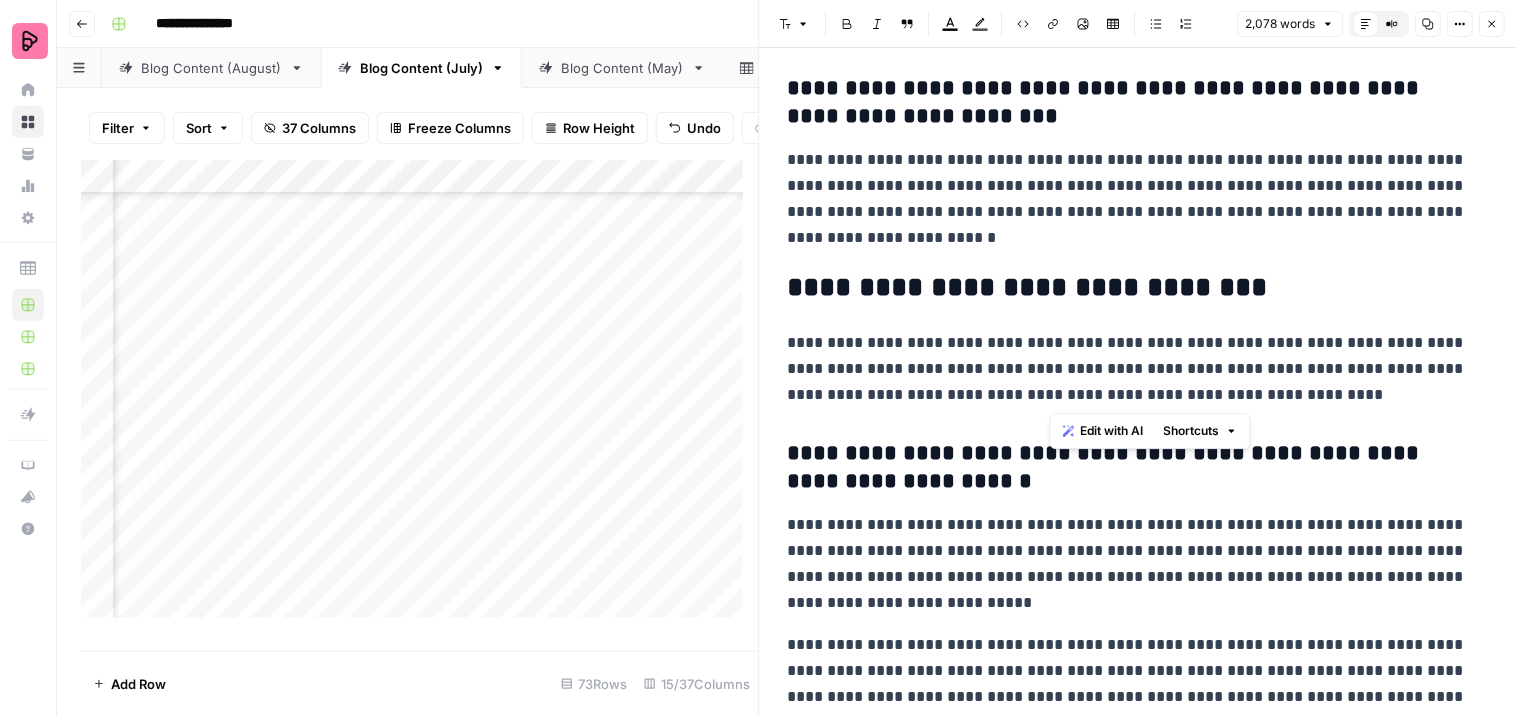 click on "**********" at bounding box center [1130, 369] 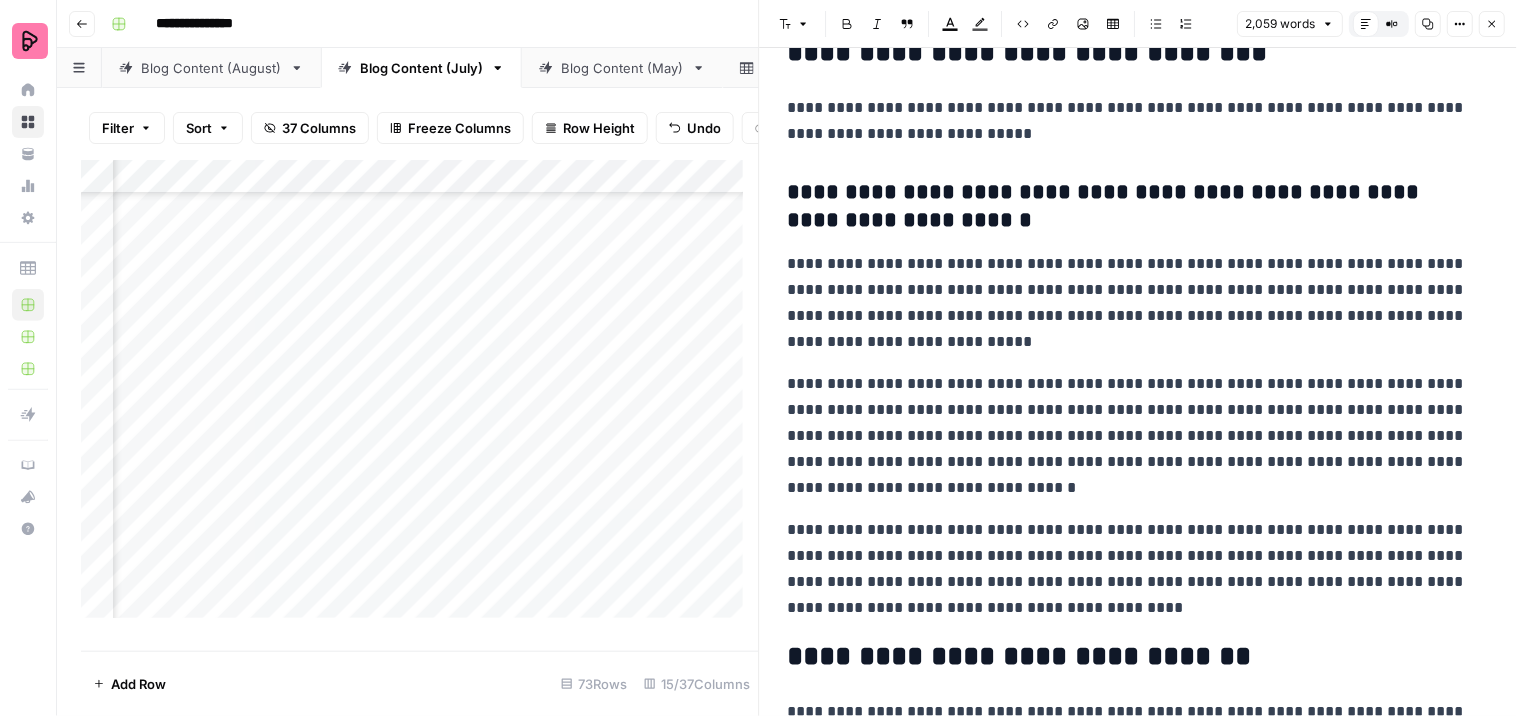 scroll, scrollTop: 888, scrollLeft: 0, axis: vertical 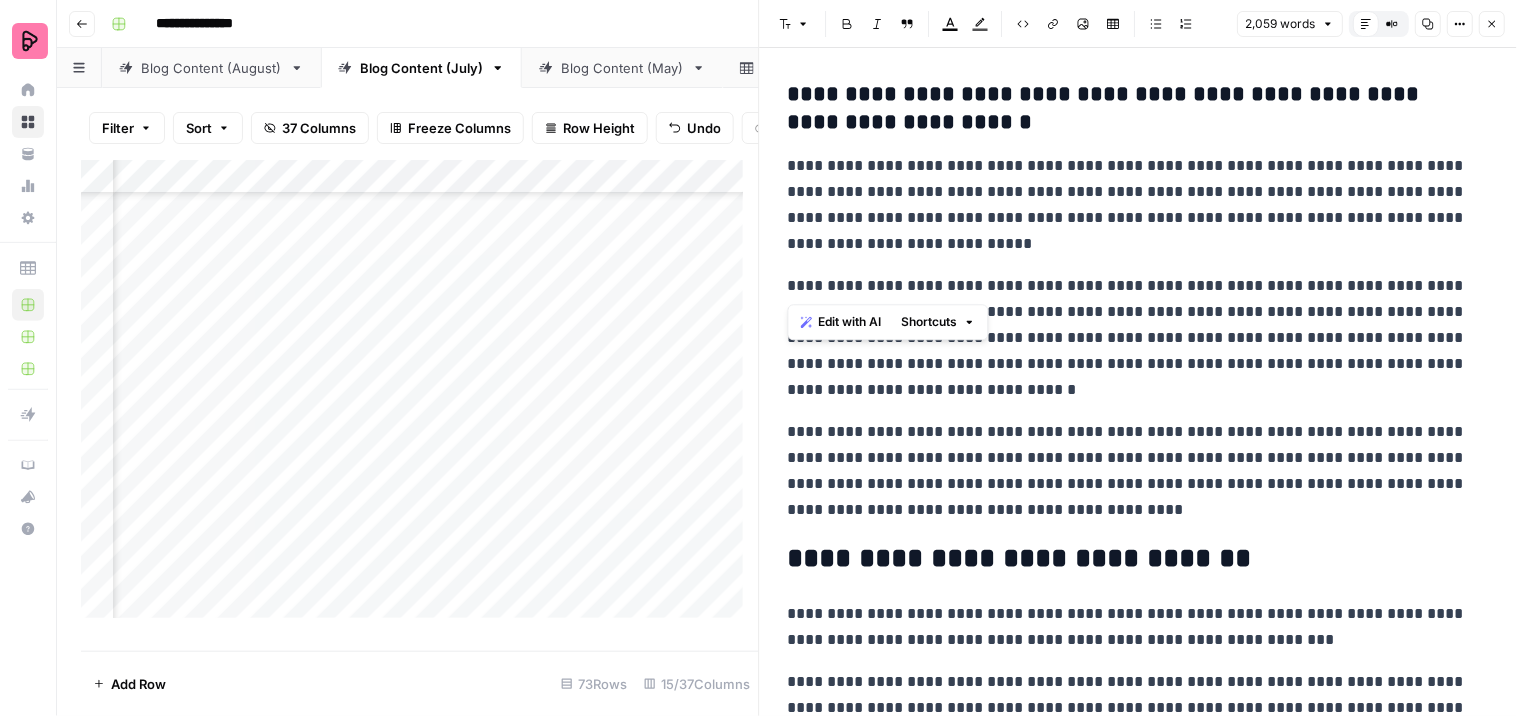 drag, startPoint x: 878, startPoint y: 283, endPoint x: 770, endPoint y: 276, distance: 108.226616 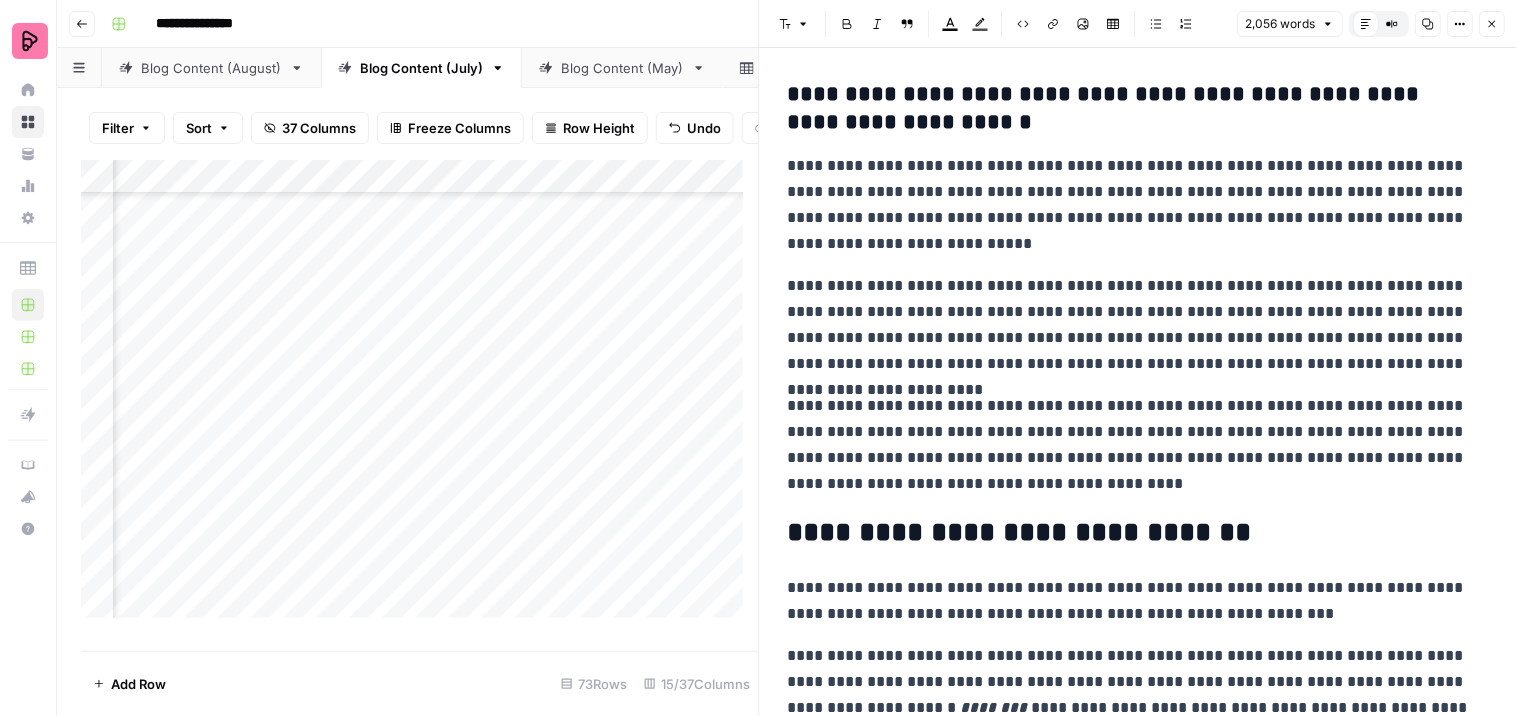 click on "**********" at bounding box center (1130, 325) 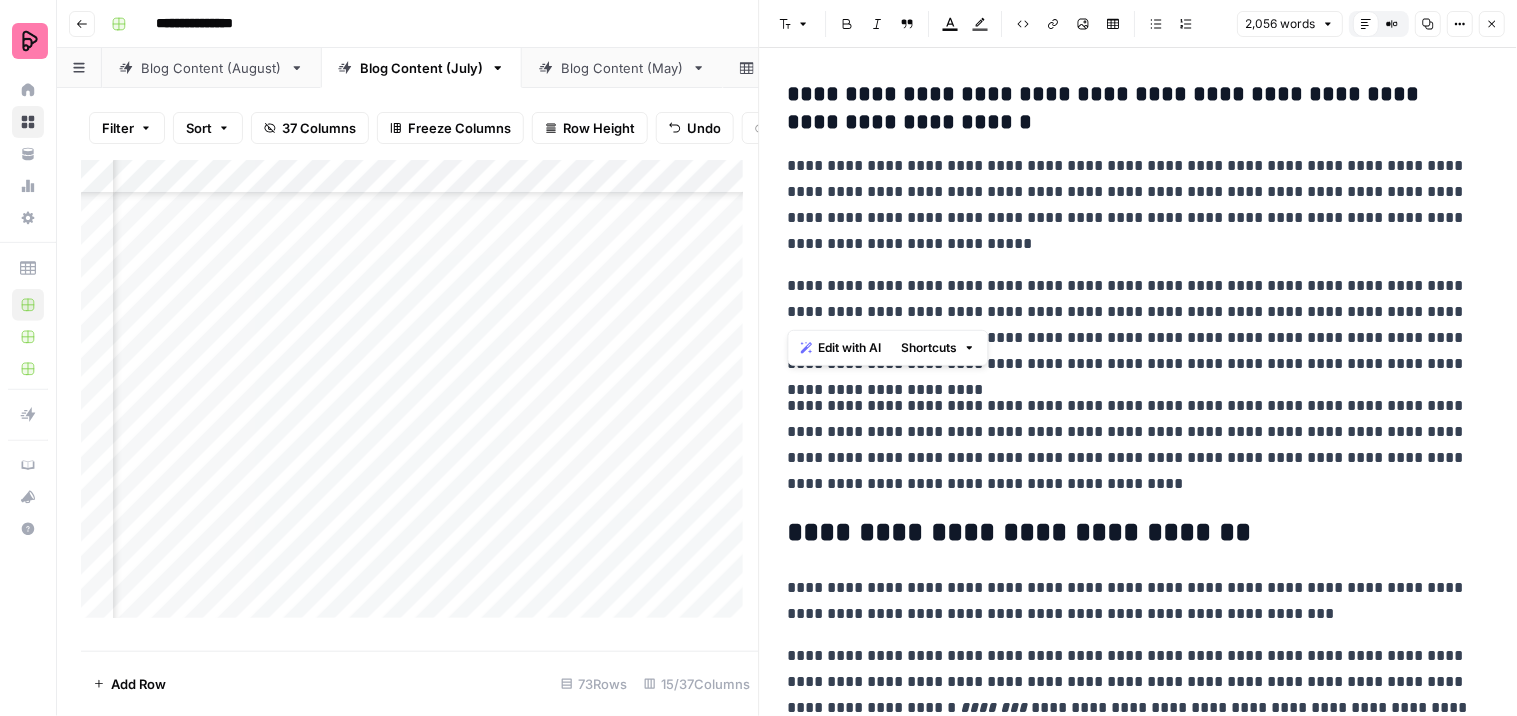 drag, startPoint x: 947, startPoint y: 308, endPoint x: 790, endPoint y: 280, distance: 159.47726 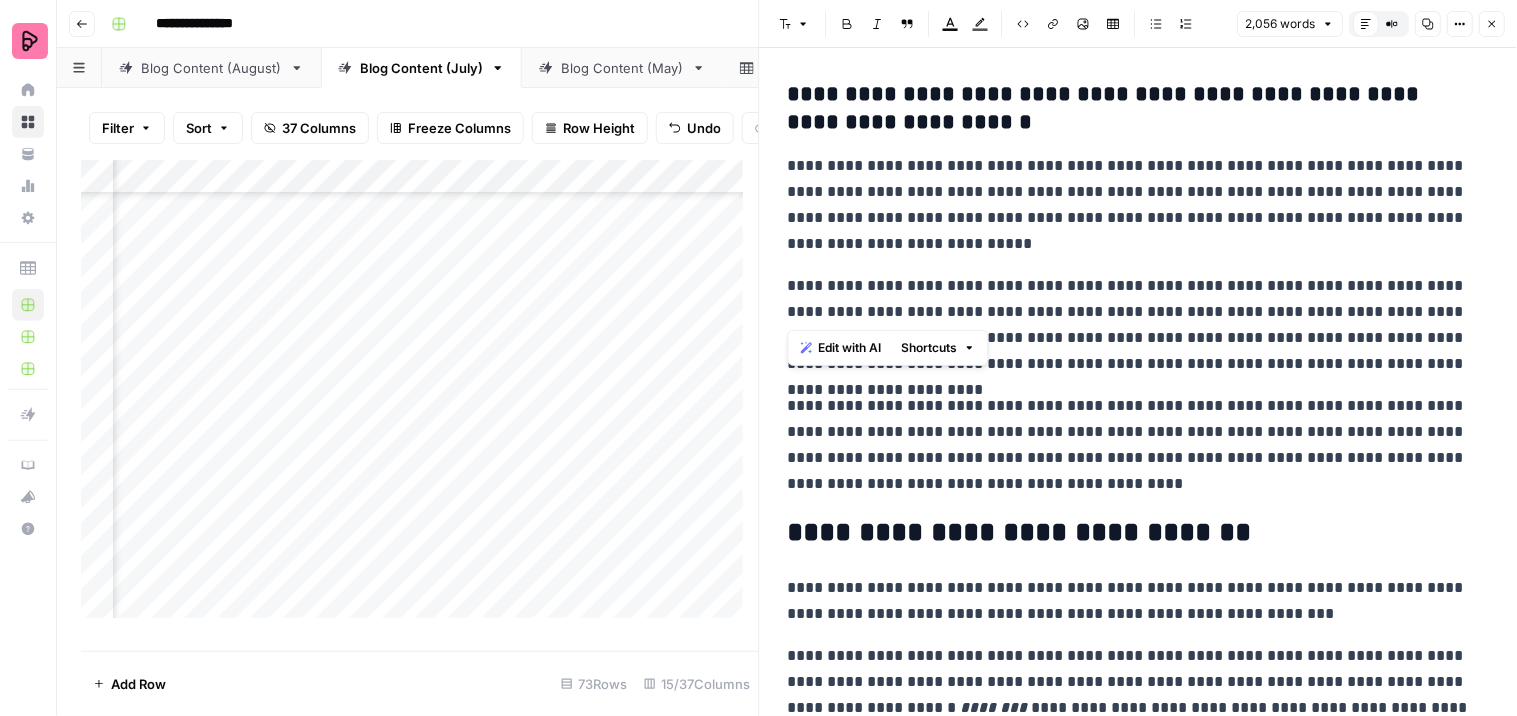 click on "**********" at bounding box center [1130, 325] 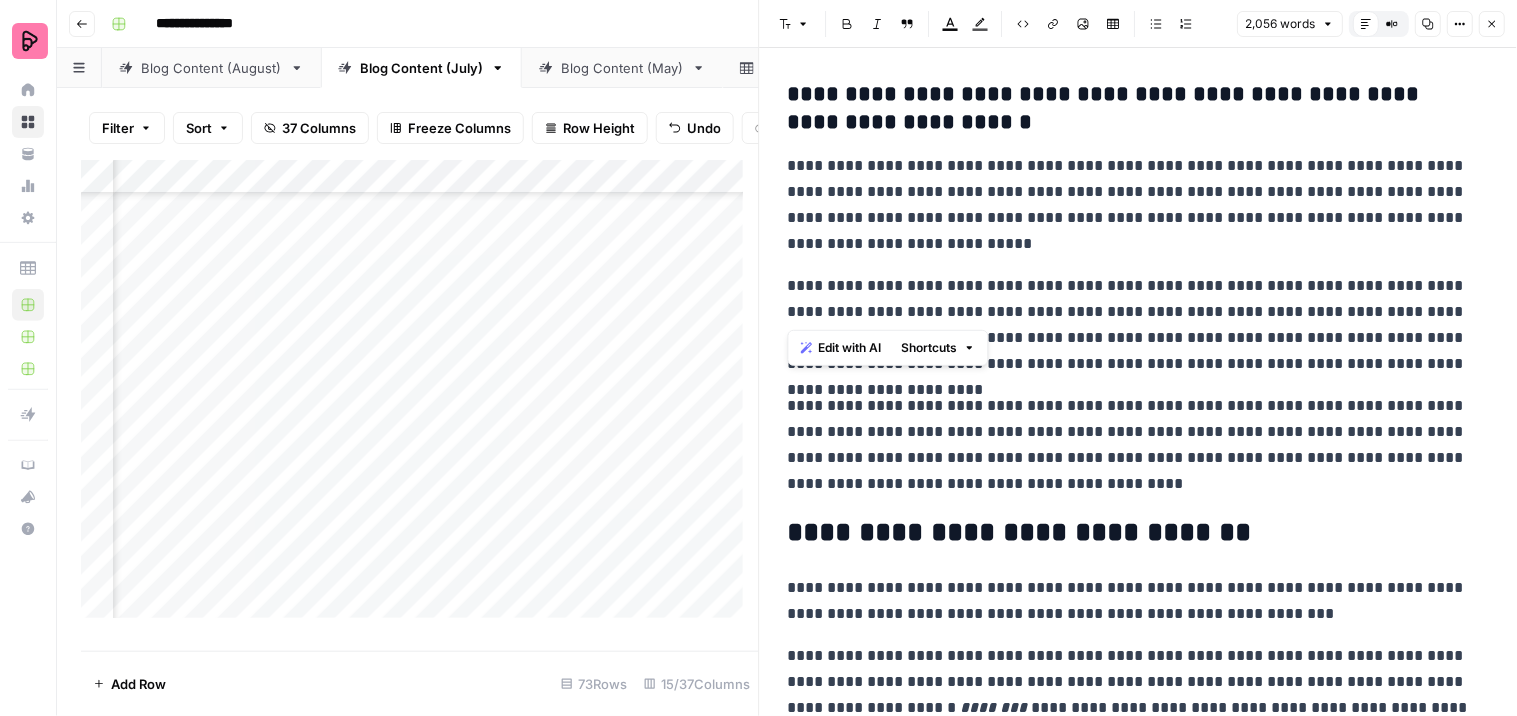 copy on "**********" 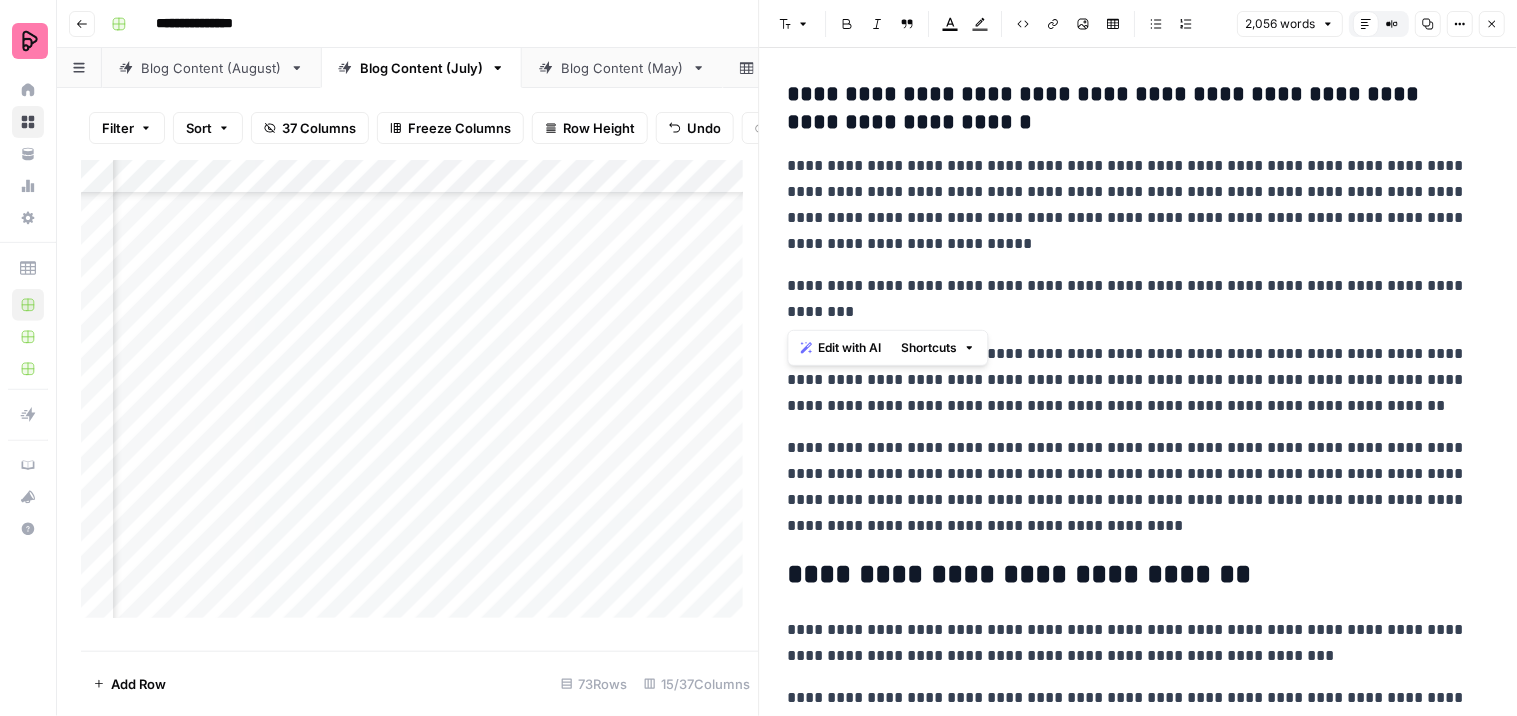 drag, startPoint x: 841, startPoint y: 316, endPoint x: 783, endPoint y: 282, distance: 67.23094 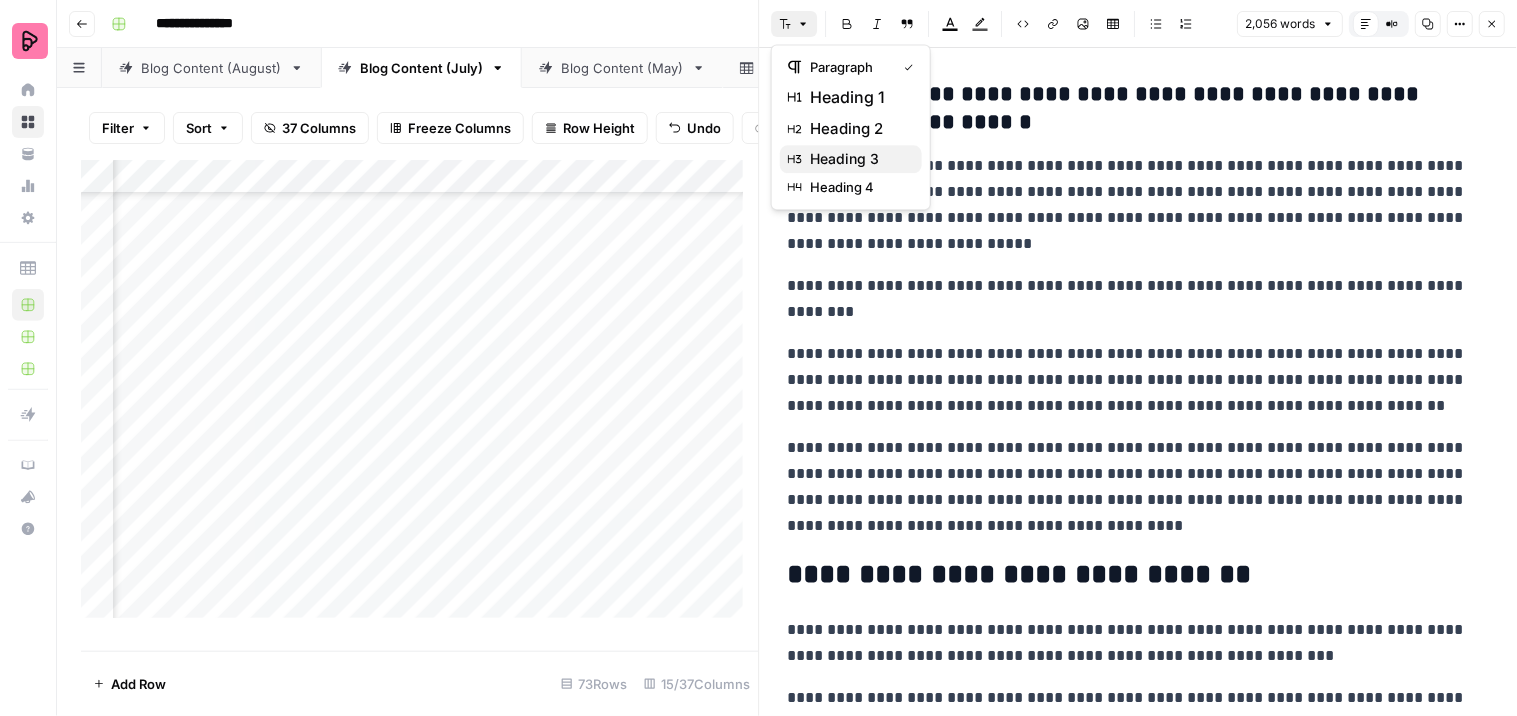 click on "heading 3" at bounding box center [858, 159] 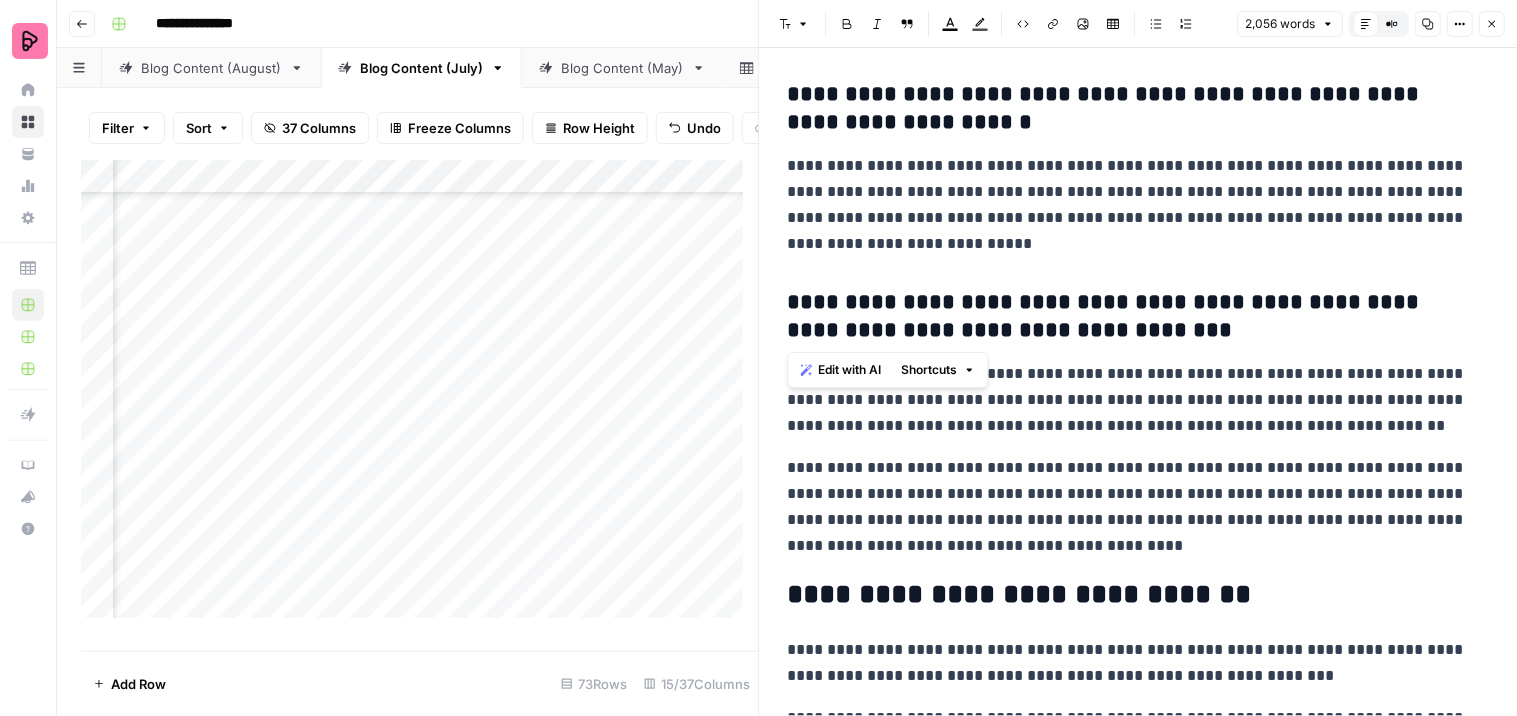 click on "**********" at bounding box center (1139, 2684) 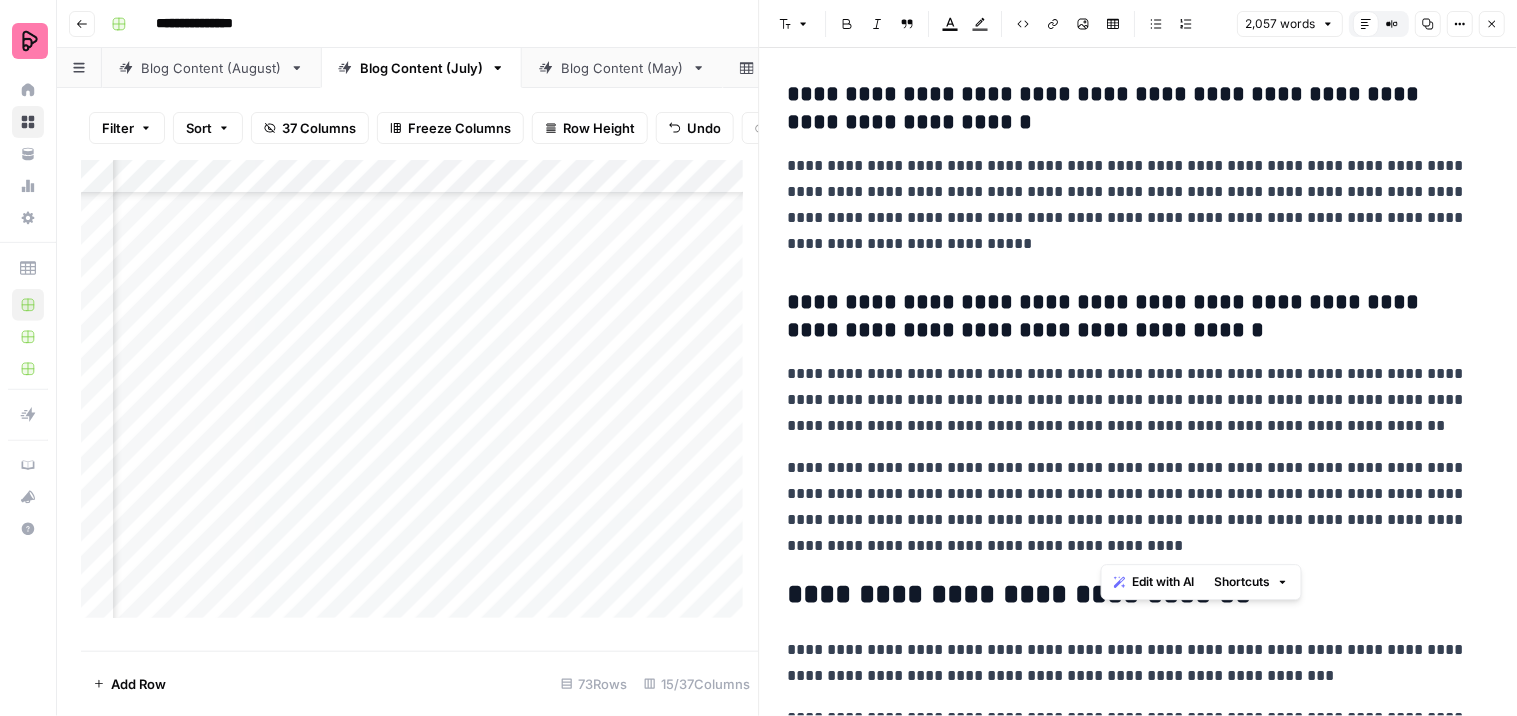 drag, startPoint x: 1414, startPoint y: 487, endPoint x: 1433, endPoint y: 533, distance: 49.76947 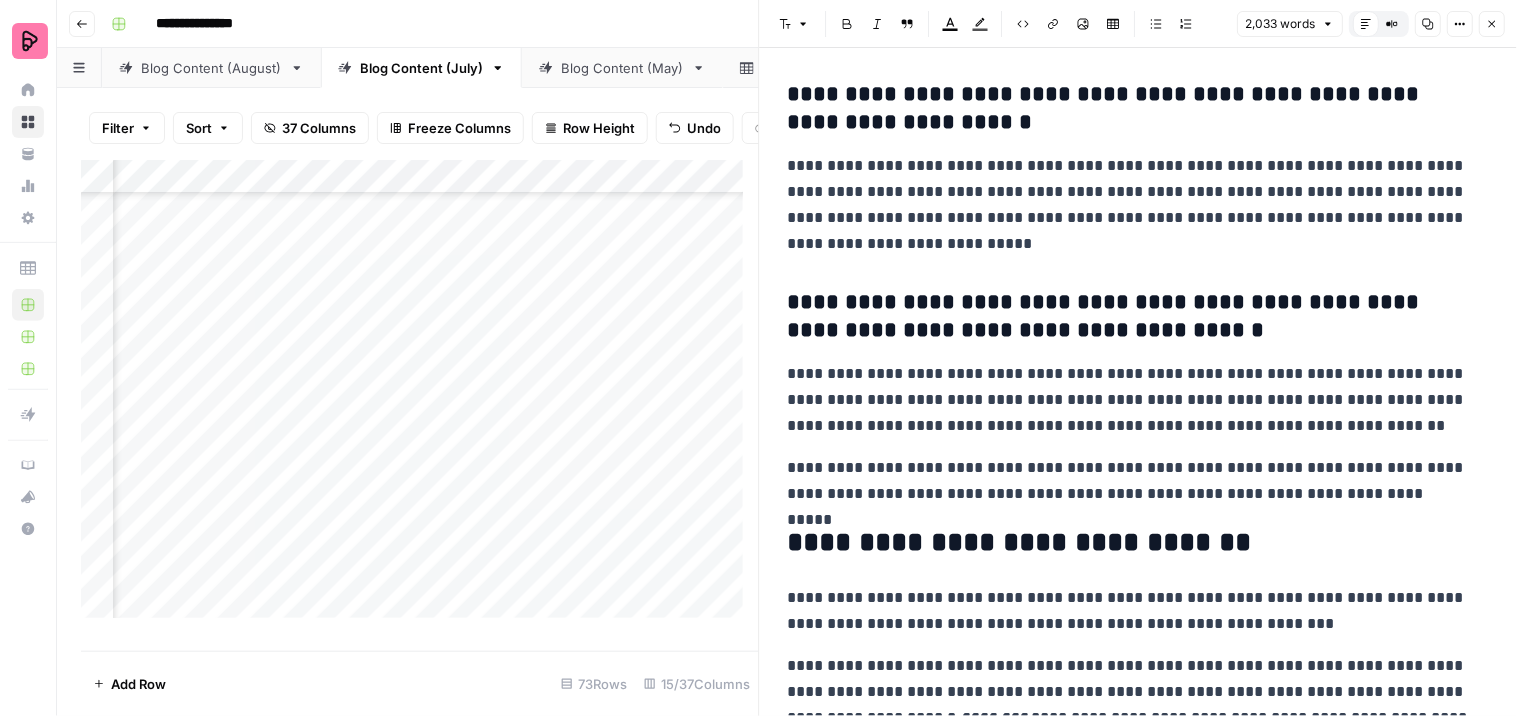 click on "**********" at bounding box center [1130, 481] 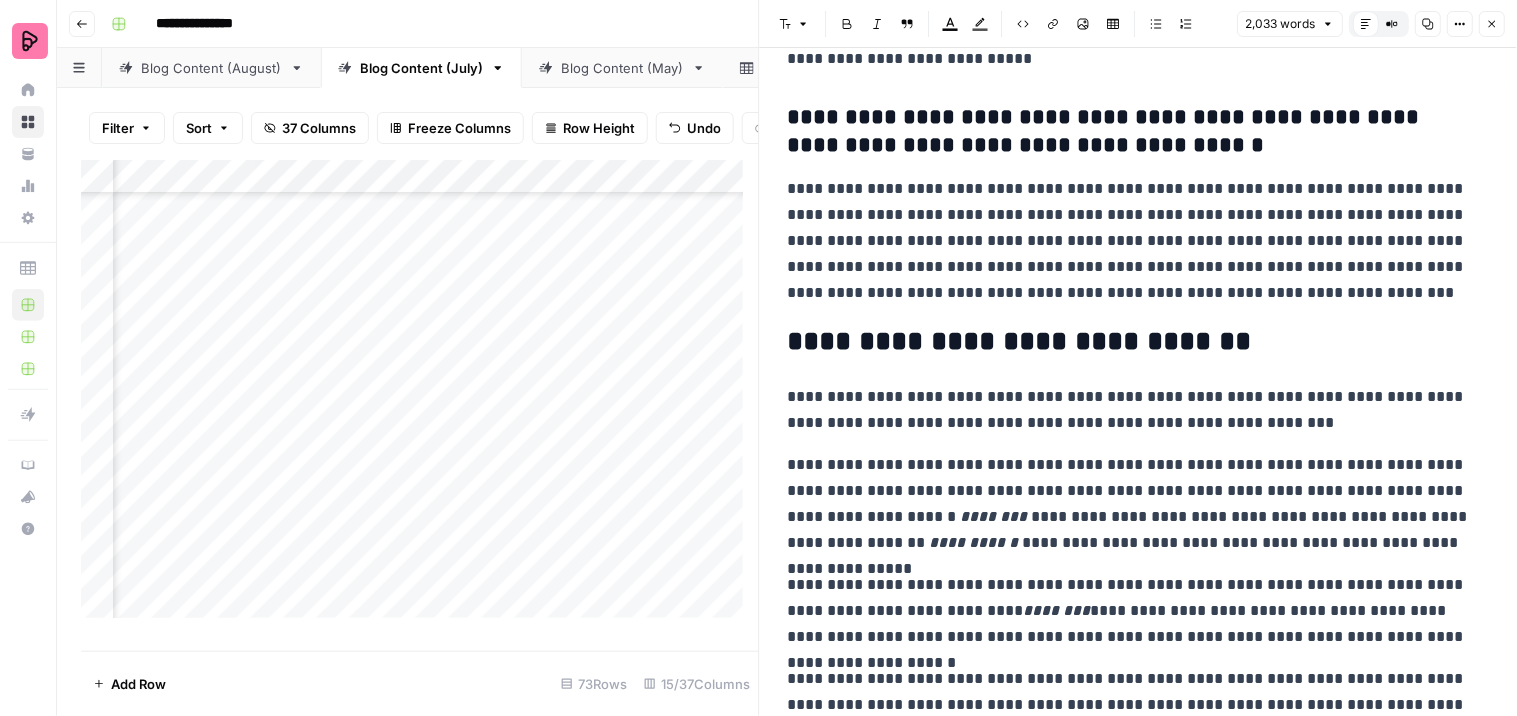 scroll, scrollTop: 1111, scrollLeft: 0, axis: vertical 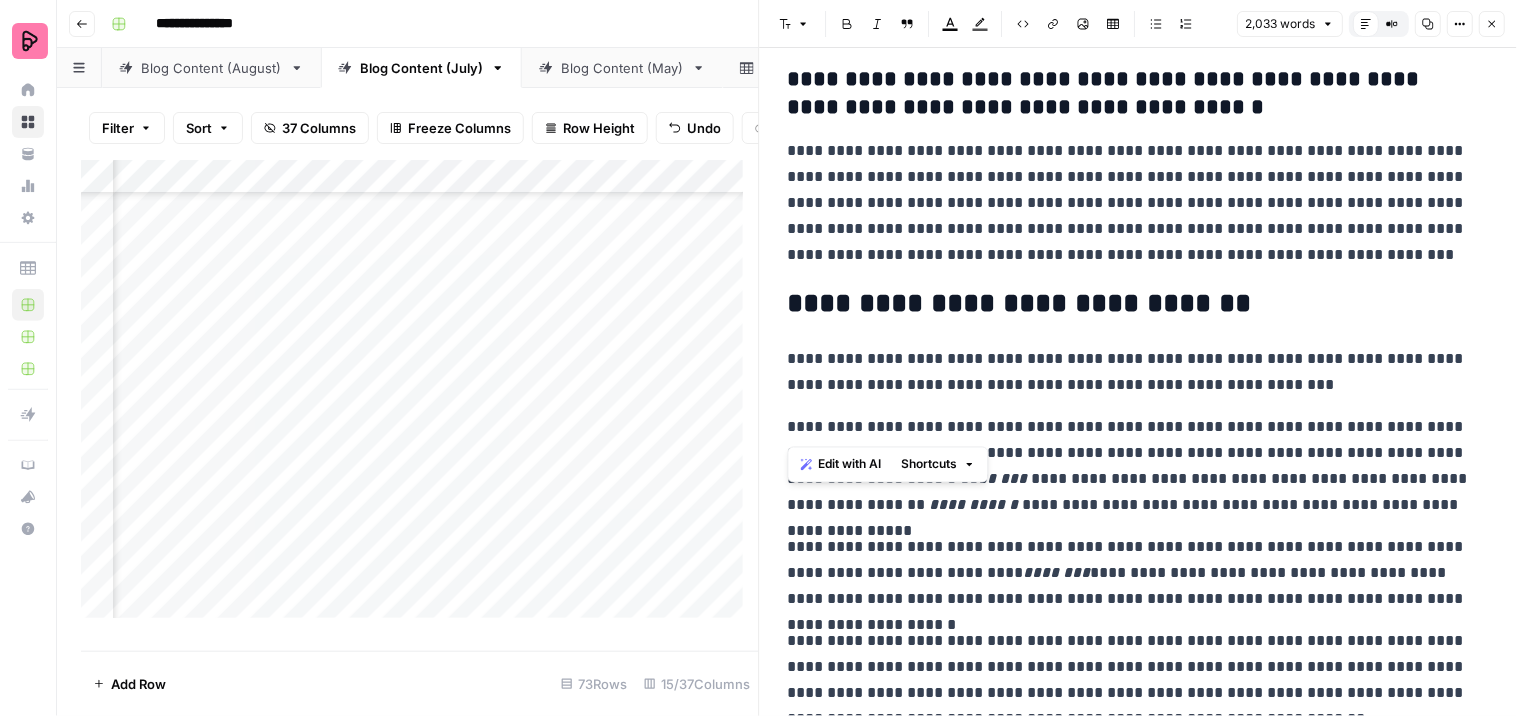 drag, startPoint x: 875, startPoint y: 423, endPoint x: 784, endPoint y: 417, distance: 91.197586 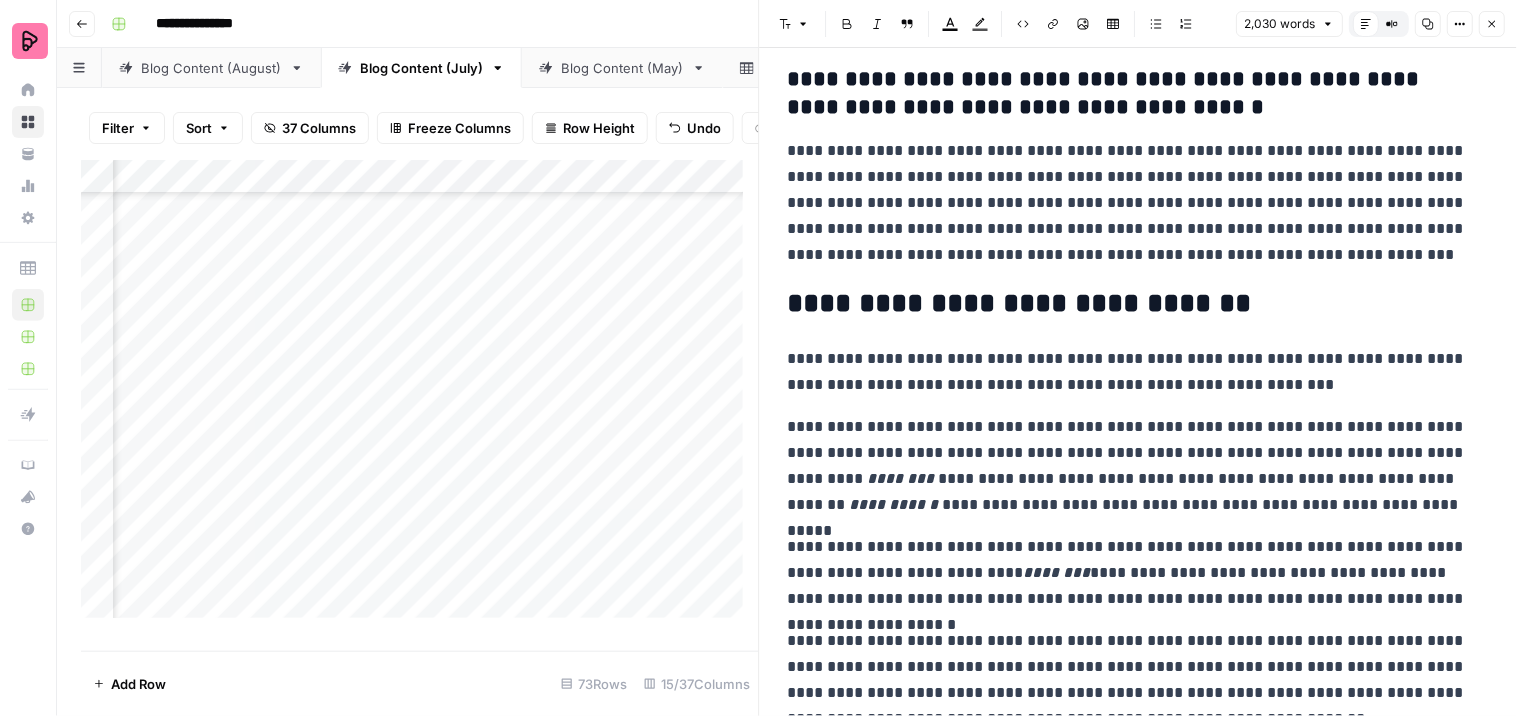 click on "**********" at bounding box center (1130, 466) 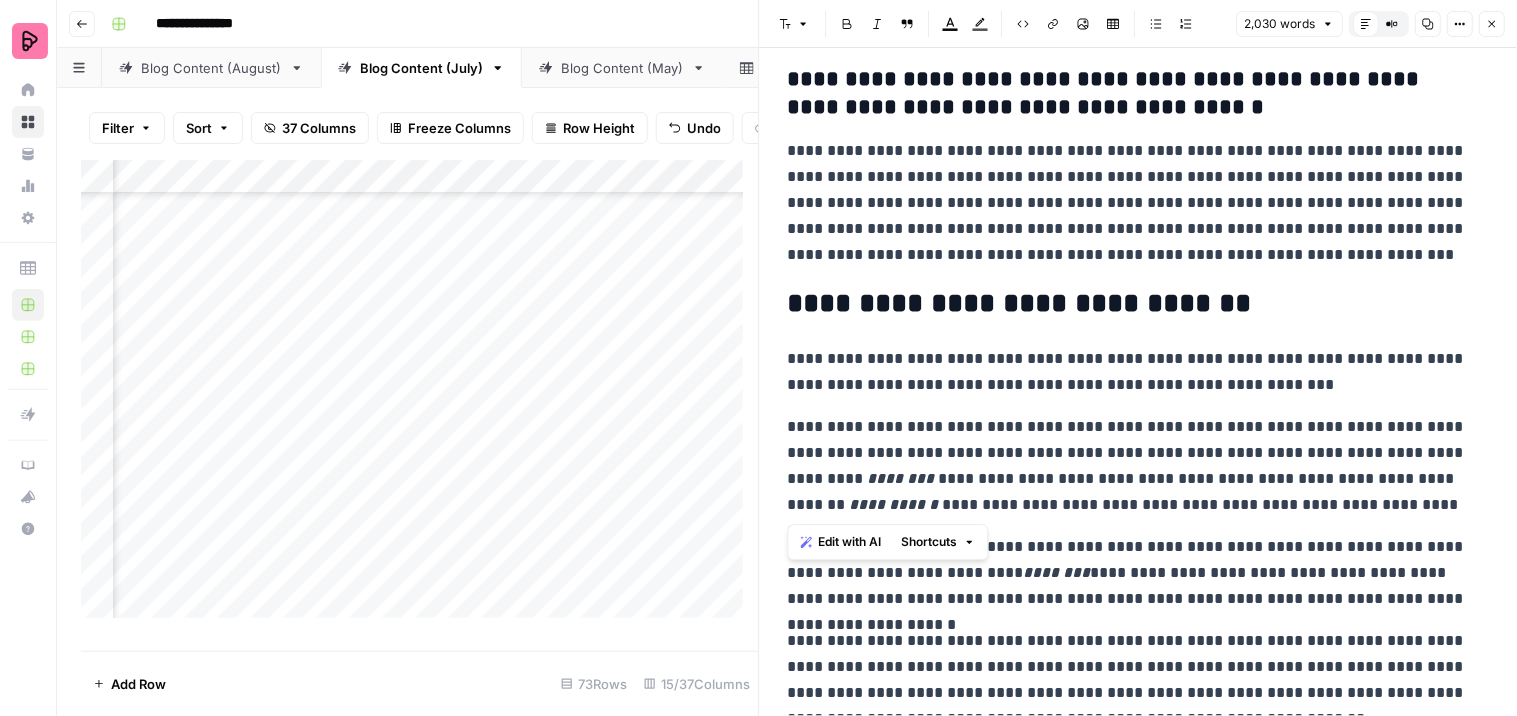 drag, startPoint x: 1404, startPoint y: 505, endPoint x: 793, endPoint y: 424, distance: 616.3457 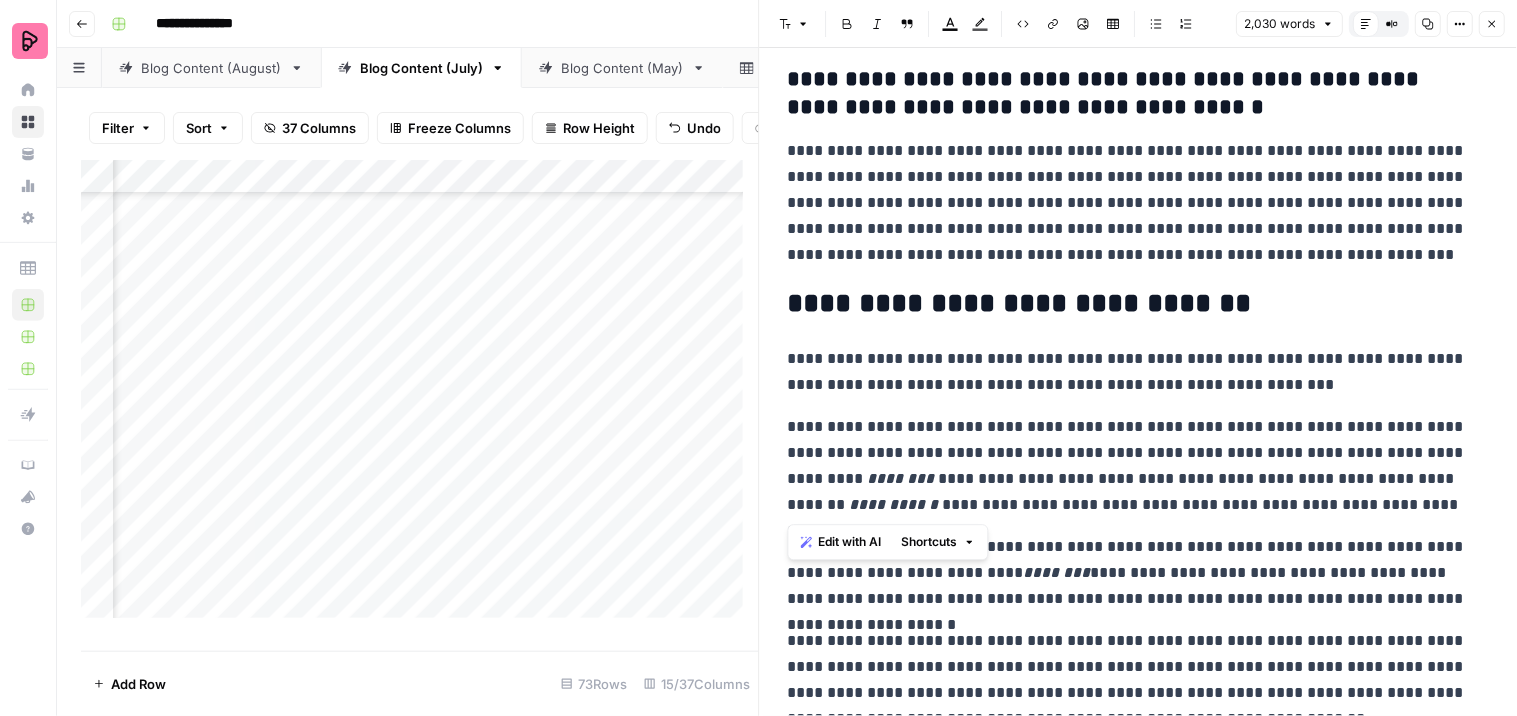 click on "**********" at bounding box center (1130, 466) 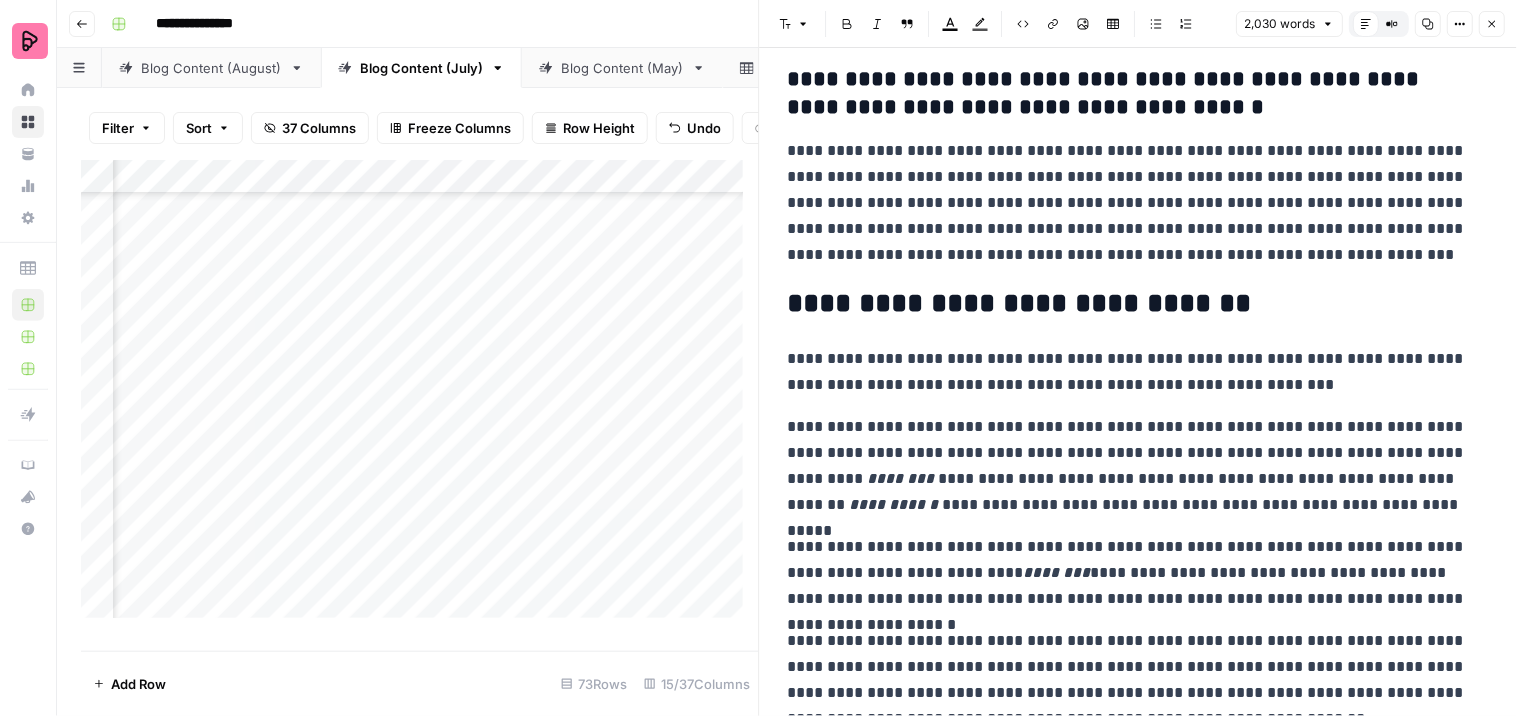 click on "**********" at bounding box center [1130, 466] 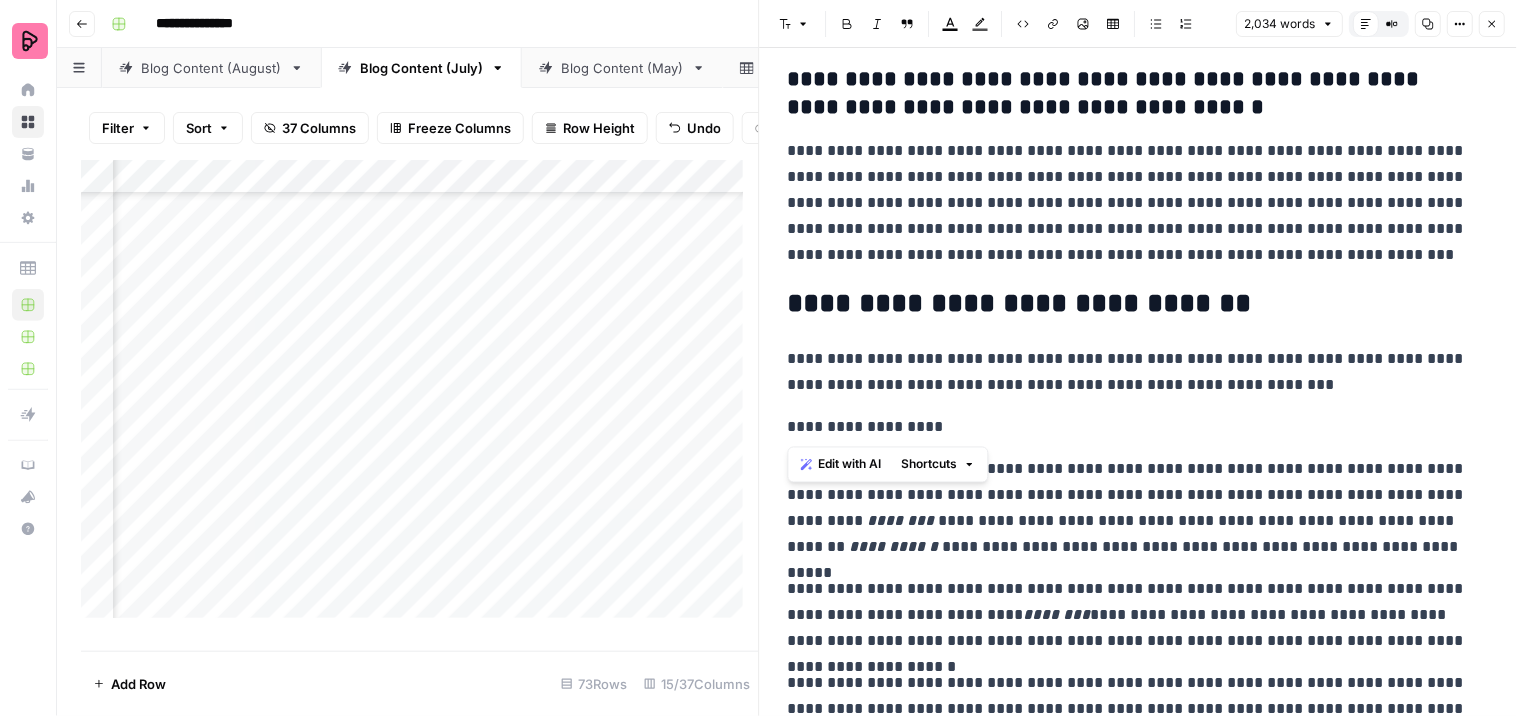 drag, startPoint x: 930, startPoint y: 425, endPoint x: 782, endPoint y: 417, distance: 148.21606 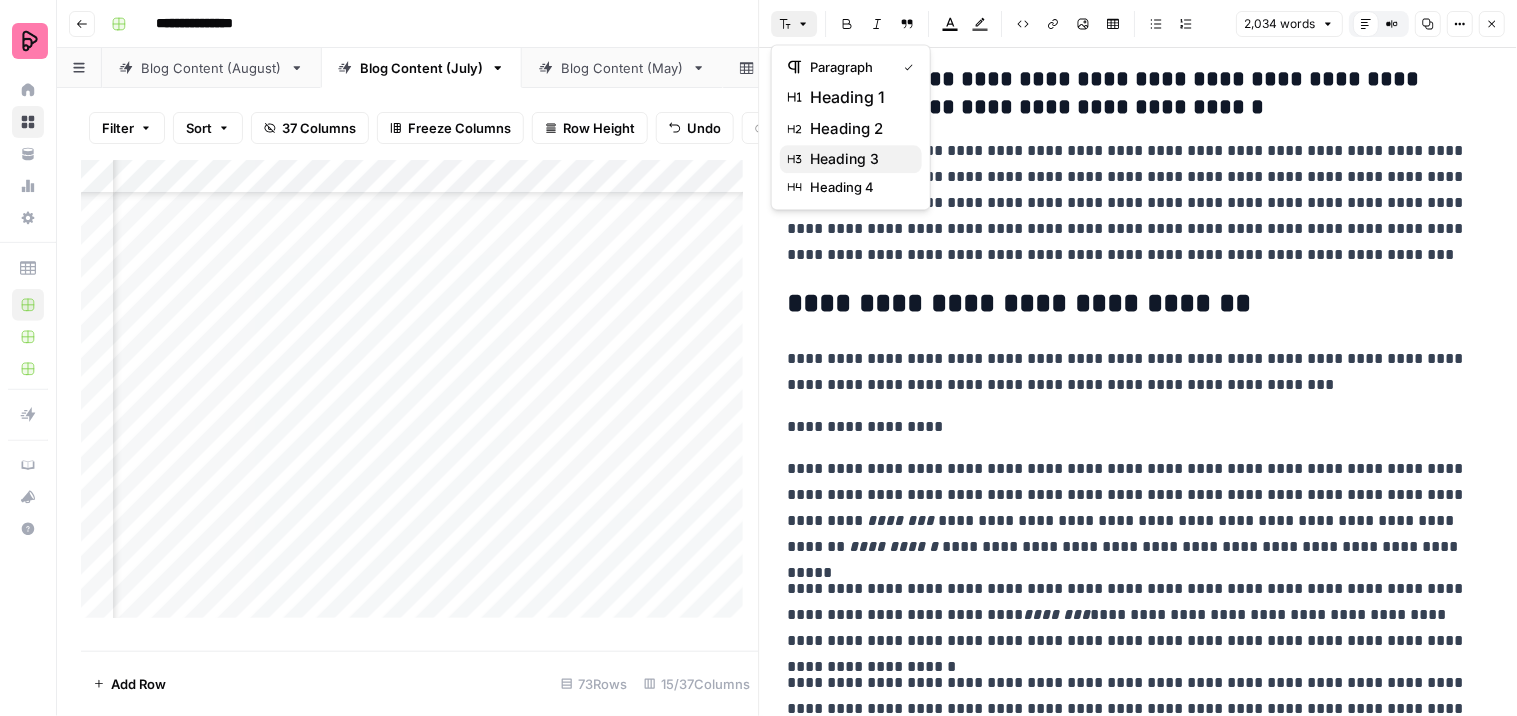 click on "heading 3" at bounding box center [858, 159] 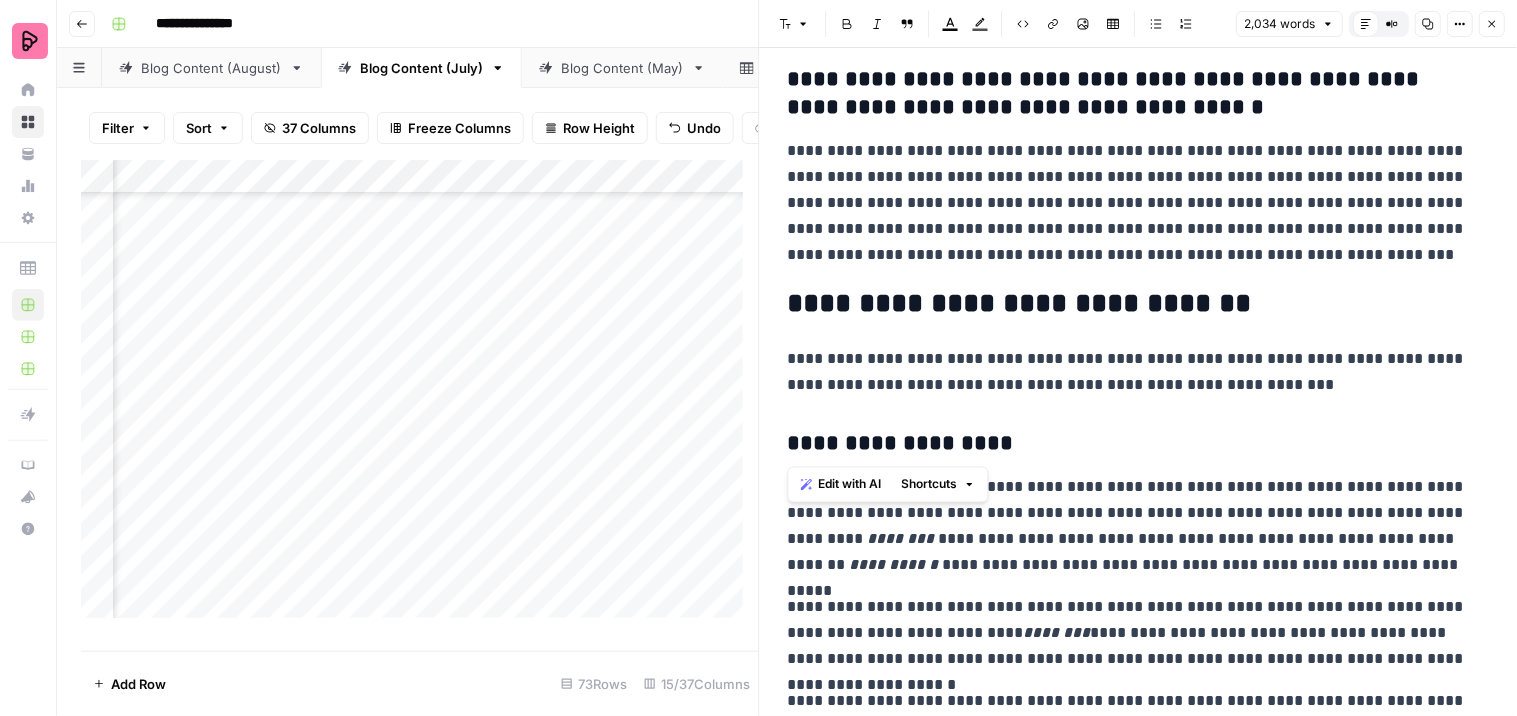 click on "**********" at bounding box center [1130, 444] 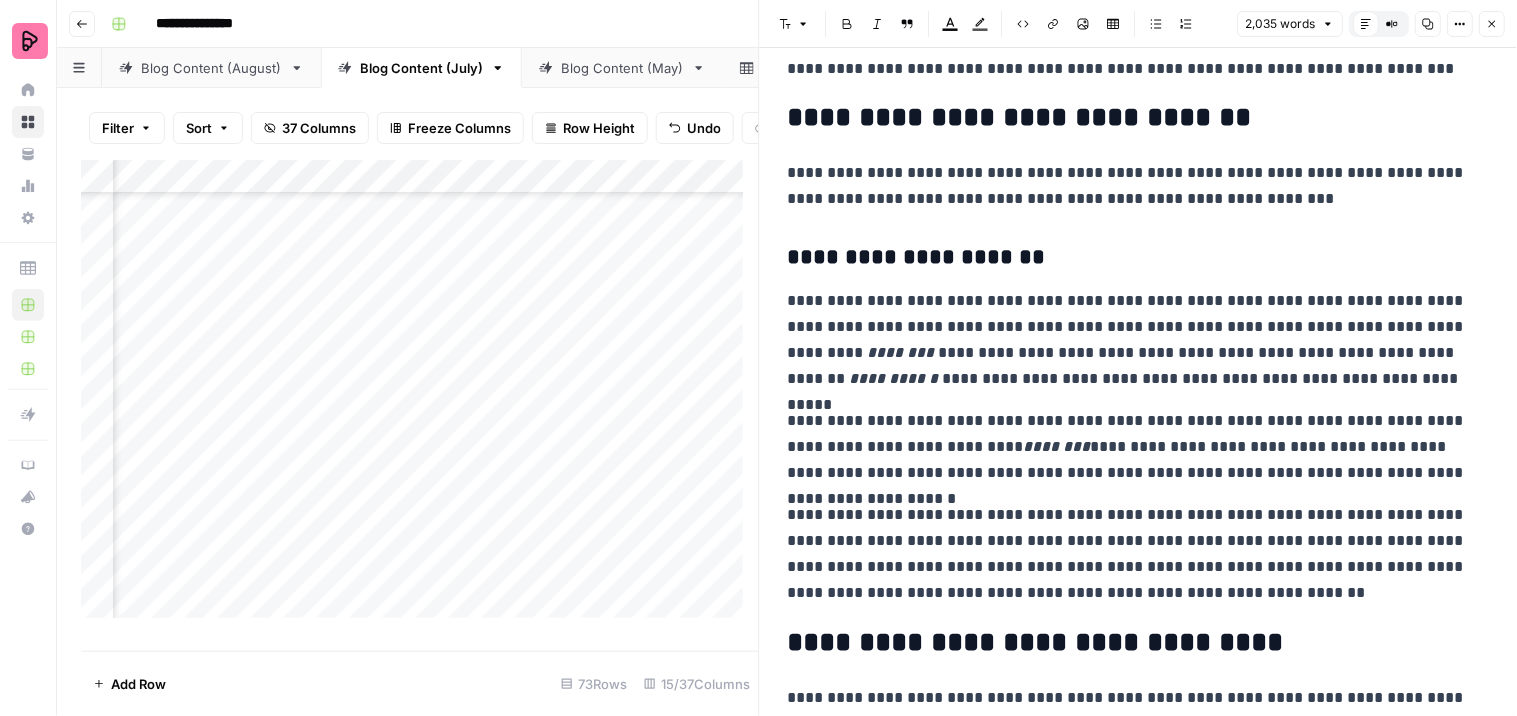 scroll, scrollTop: 1333, scrollLeft: 0, axis: vertical 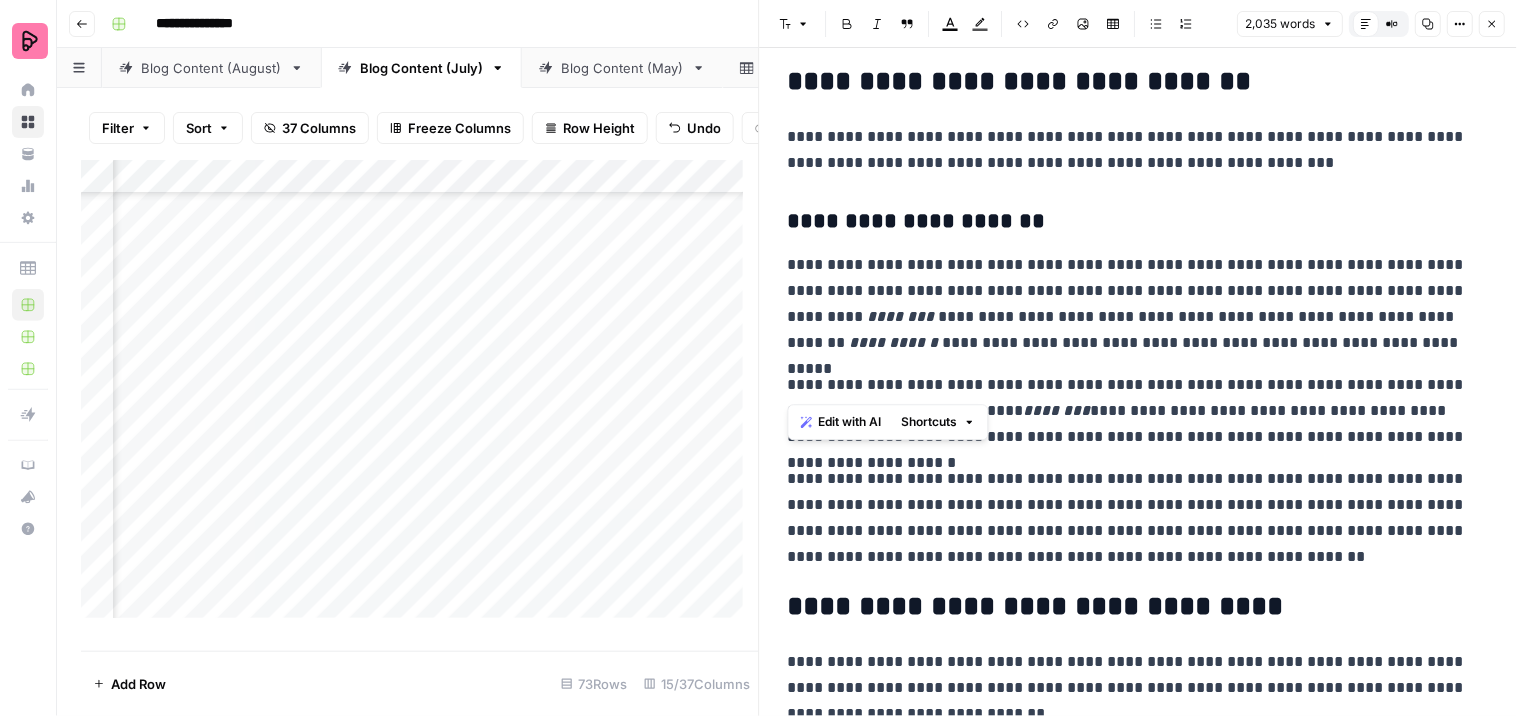 drag, startPoint x: 877, startPoint y: 382, endPoint x: 778, endPoint y: 377, distance: 99.12618 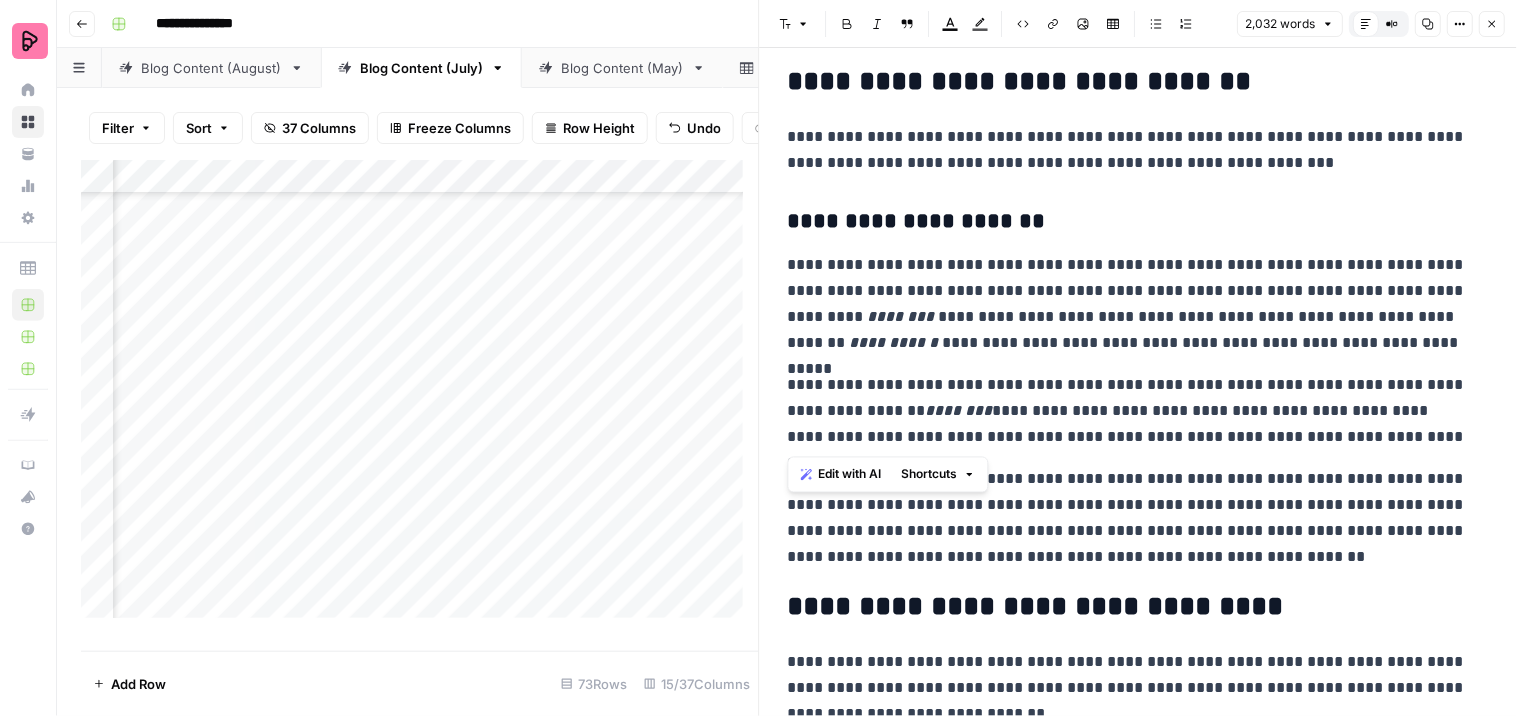 drag, startPoint x: 1420, startPoint y: 436, endPoint x: 780, endPoint y: 386, distance: 641.95013 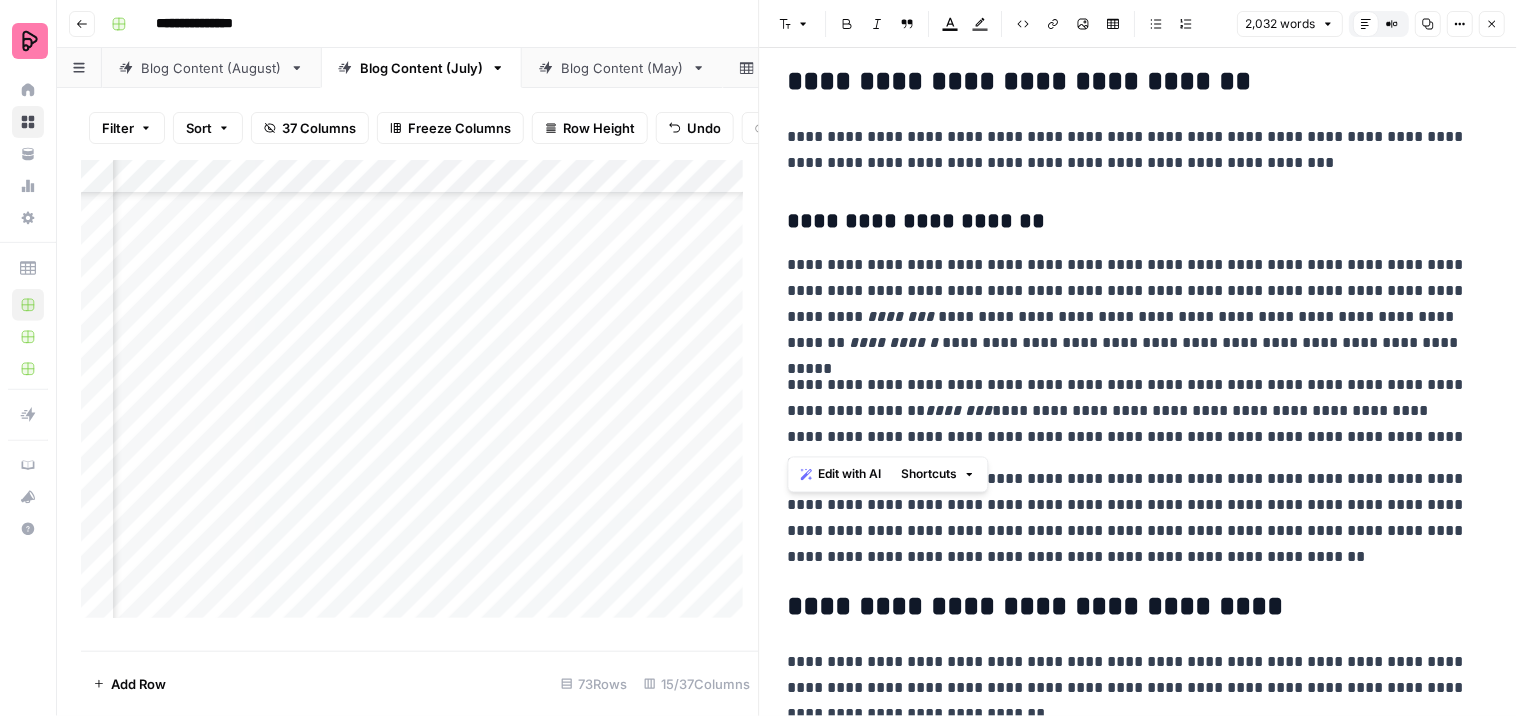 click on "**********" at bounding box center [1139, 2235] 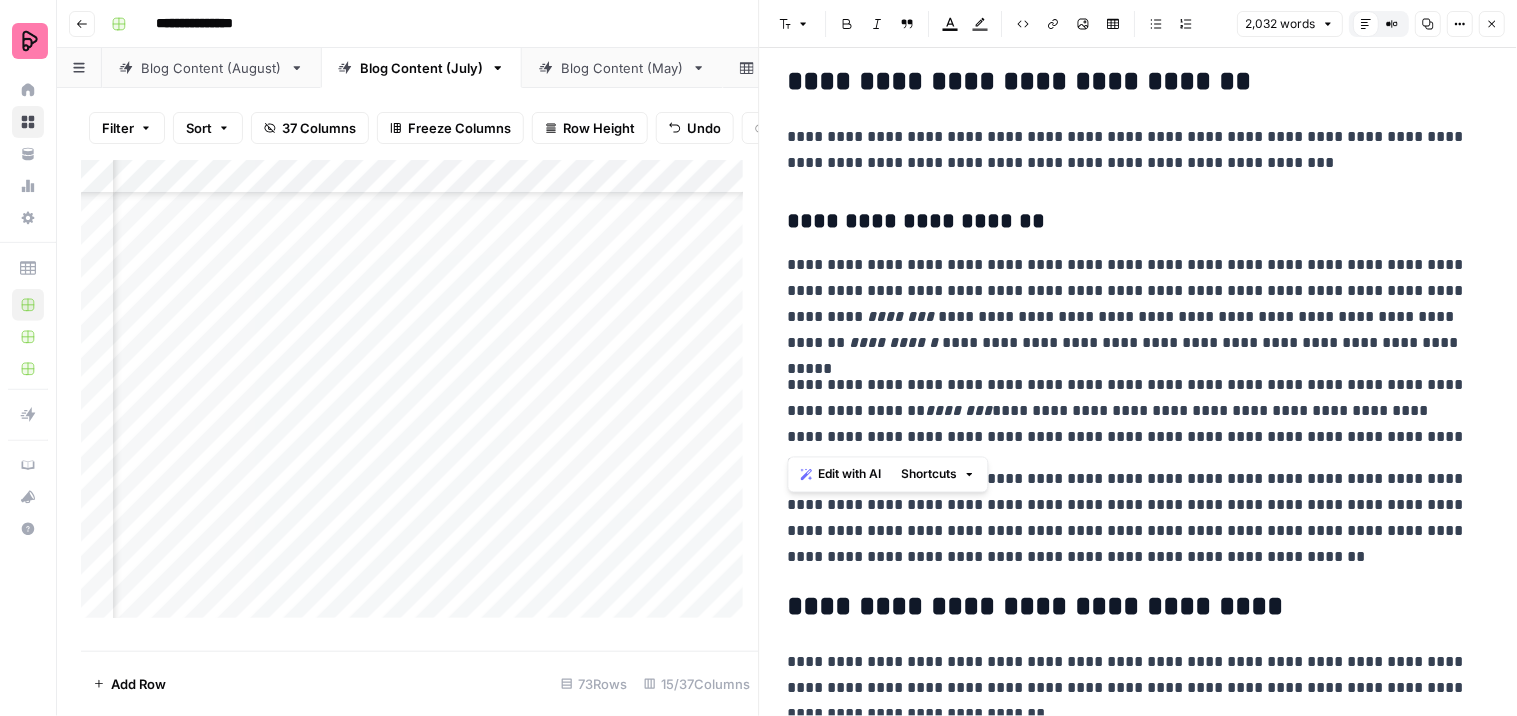 copy on "**********" 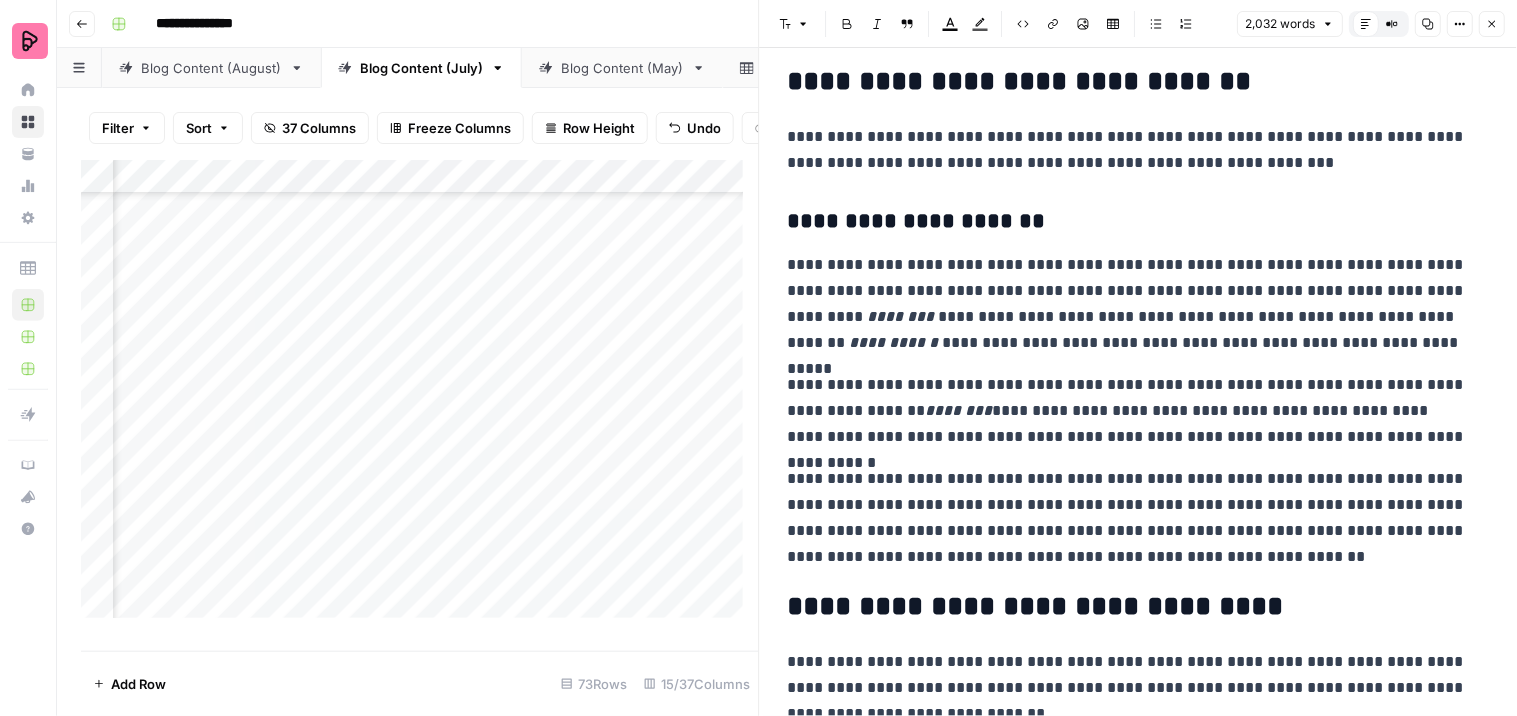click on "**********" at bounding box center [1130, 518] 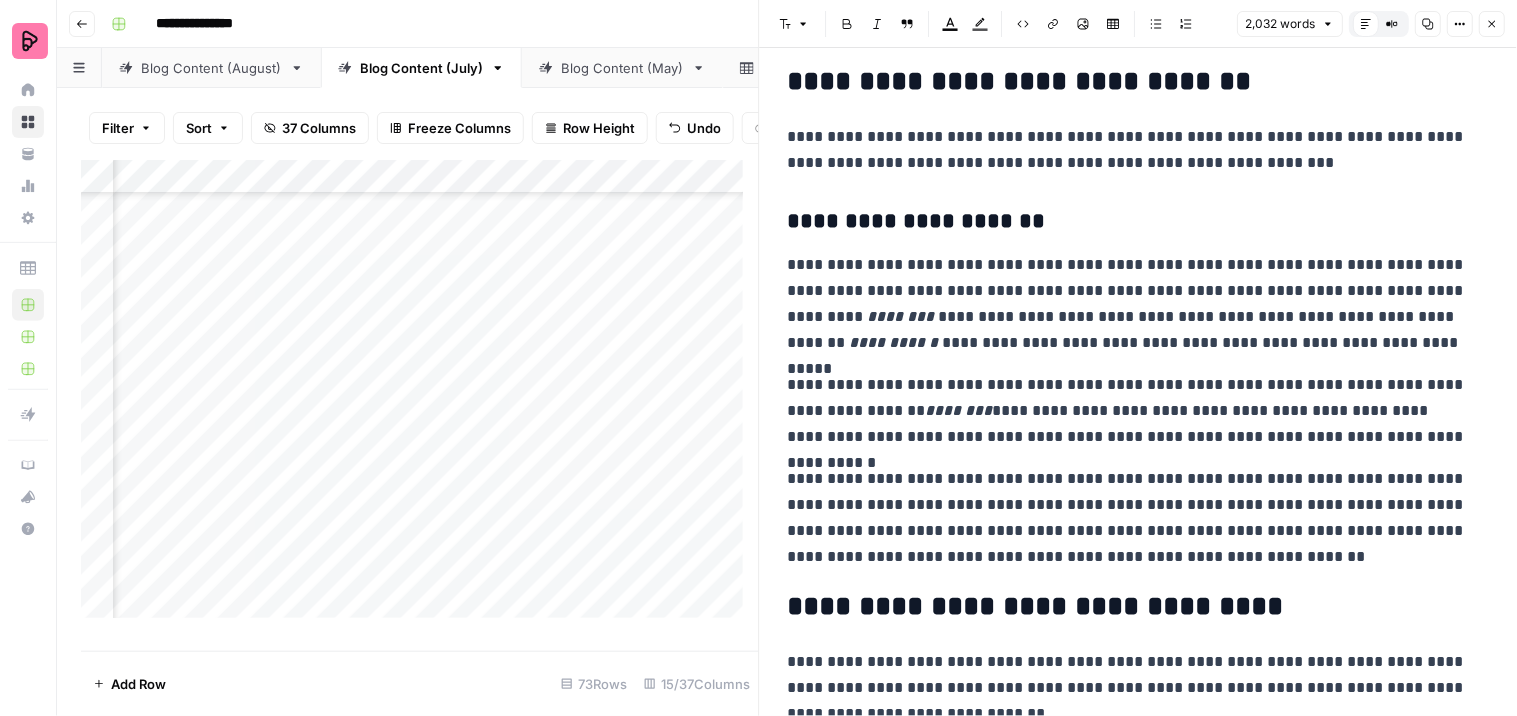click on "**********" at bounding box center (1130, 411) 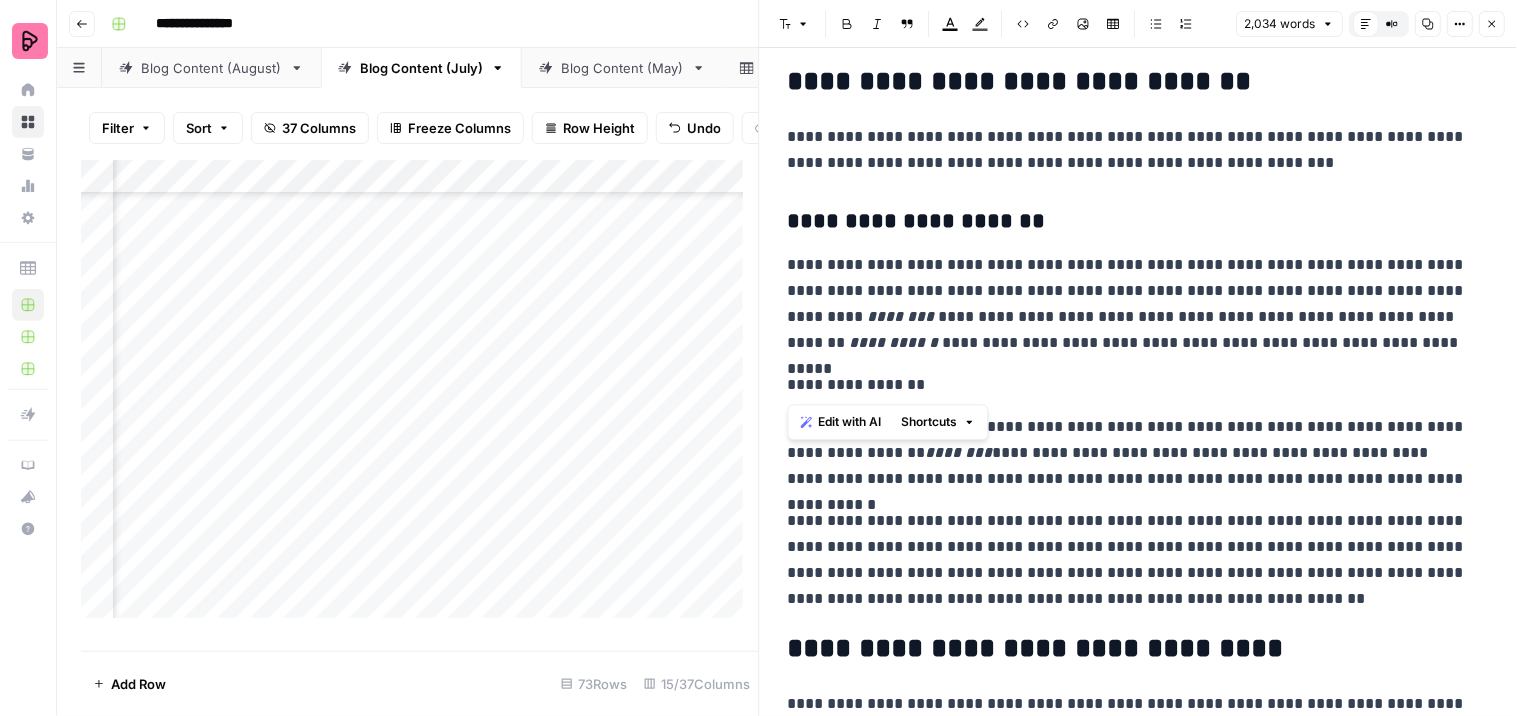 drag, startPoint x: 923, startPoint y: 391, endPoint x: 775, endPoint y: 382, distance: 148.27339 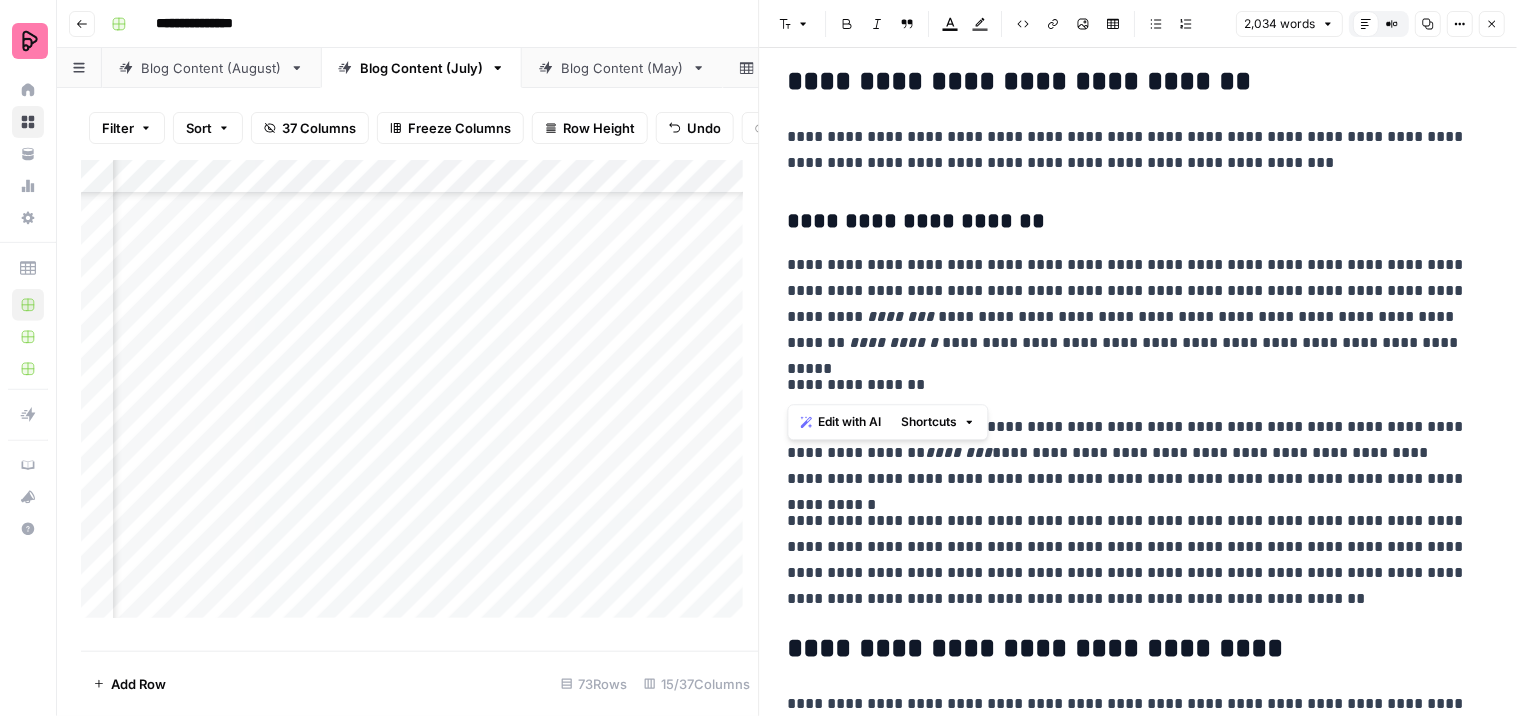 click 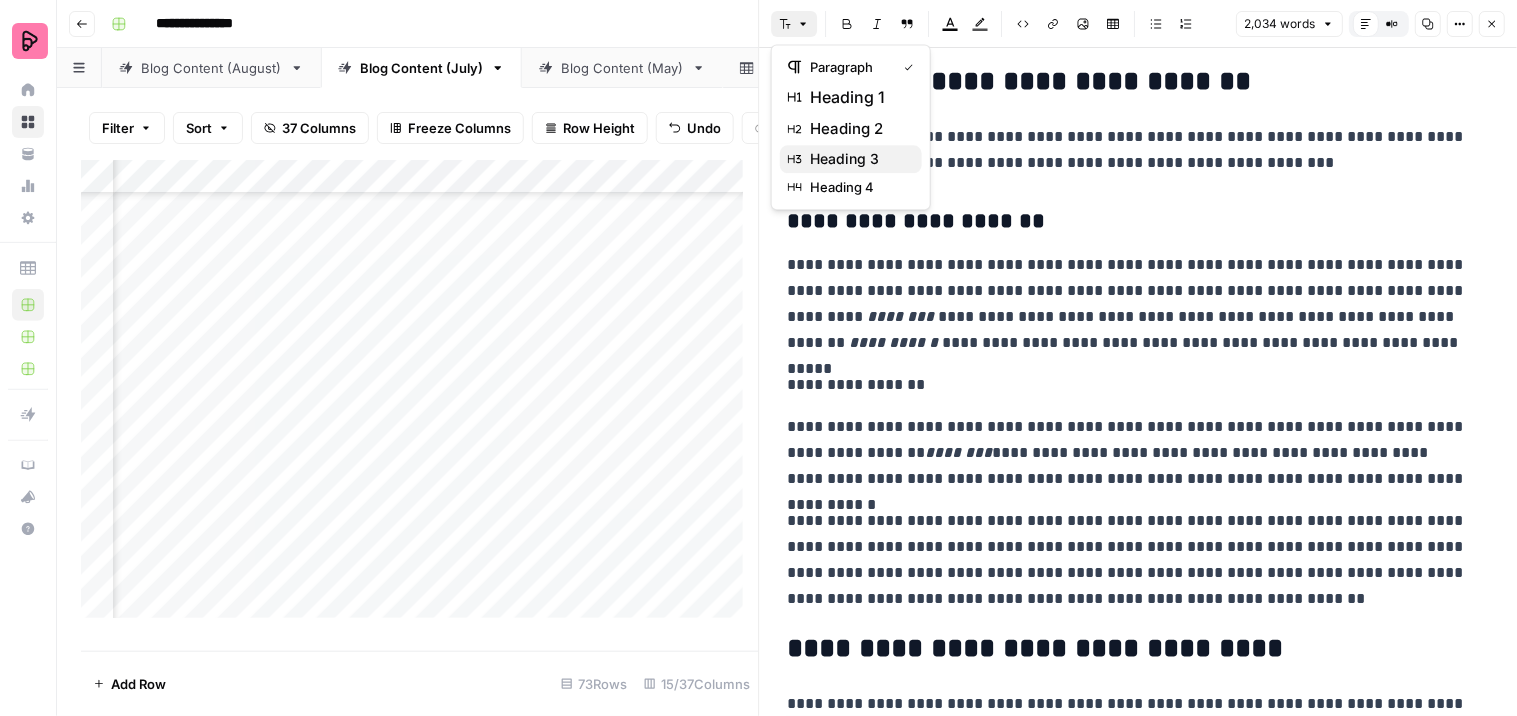 click on "heading 3" at bounding box center (858, 159) 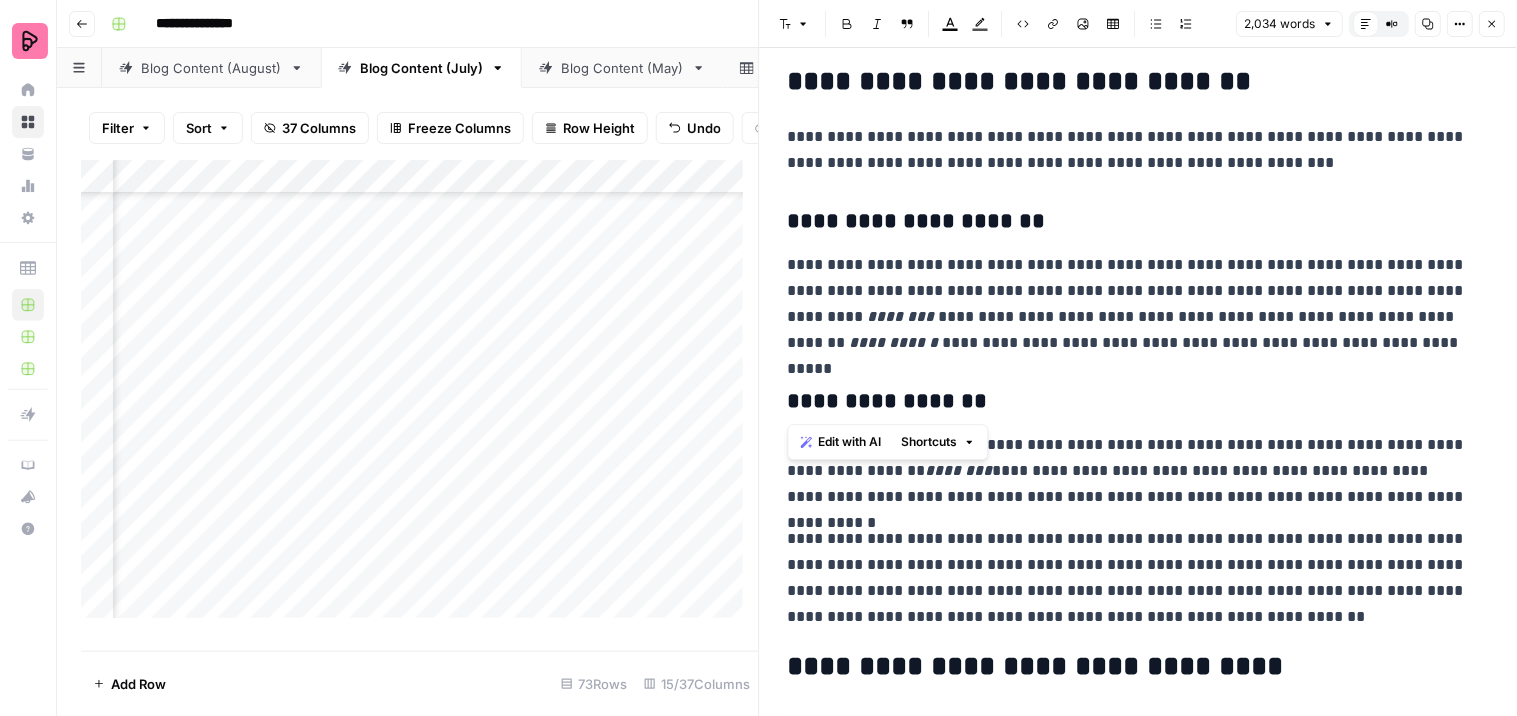click on "**********" at bounding box center (1130, 402) 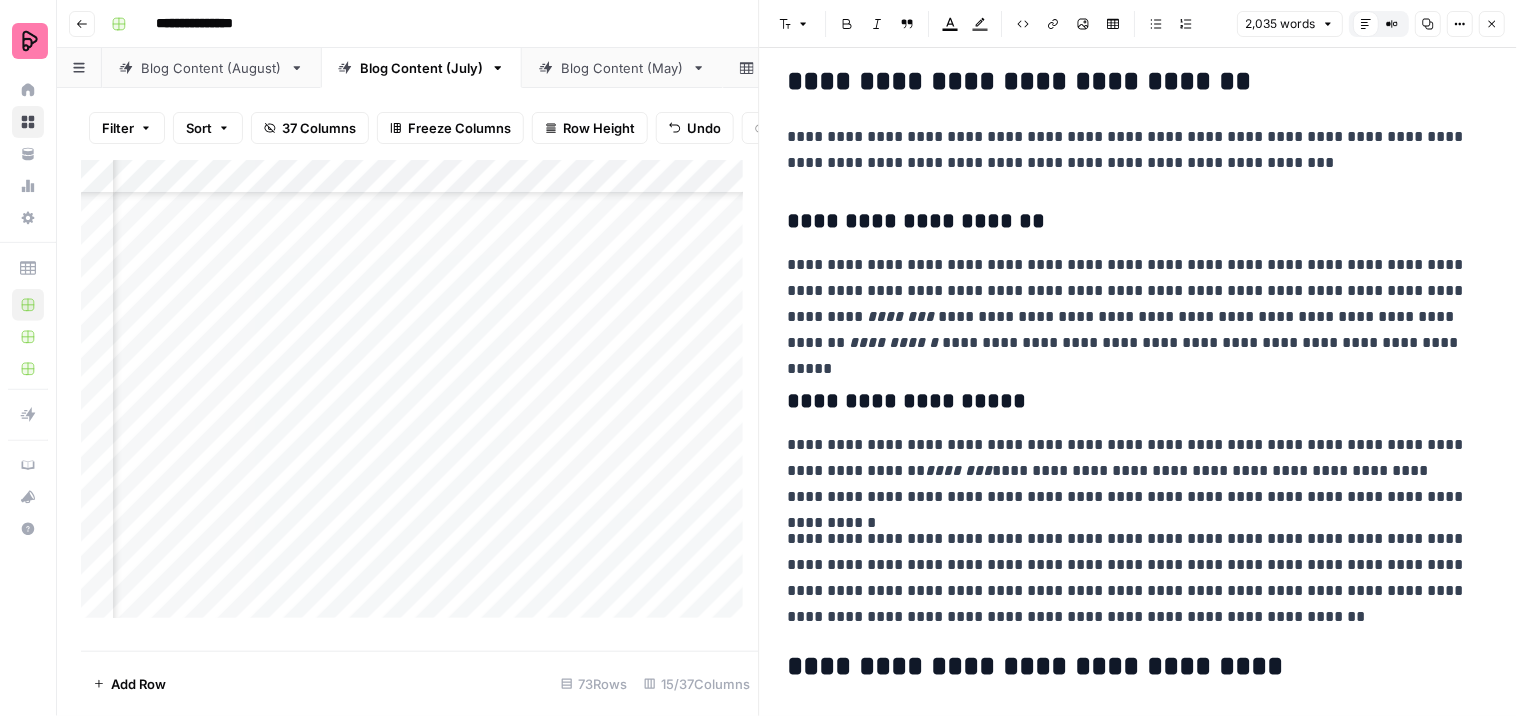 click on "**********" at bounding box center (1139, 2265) 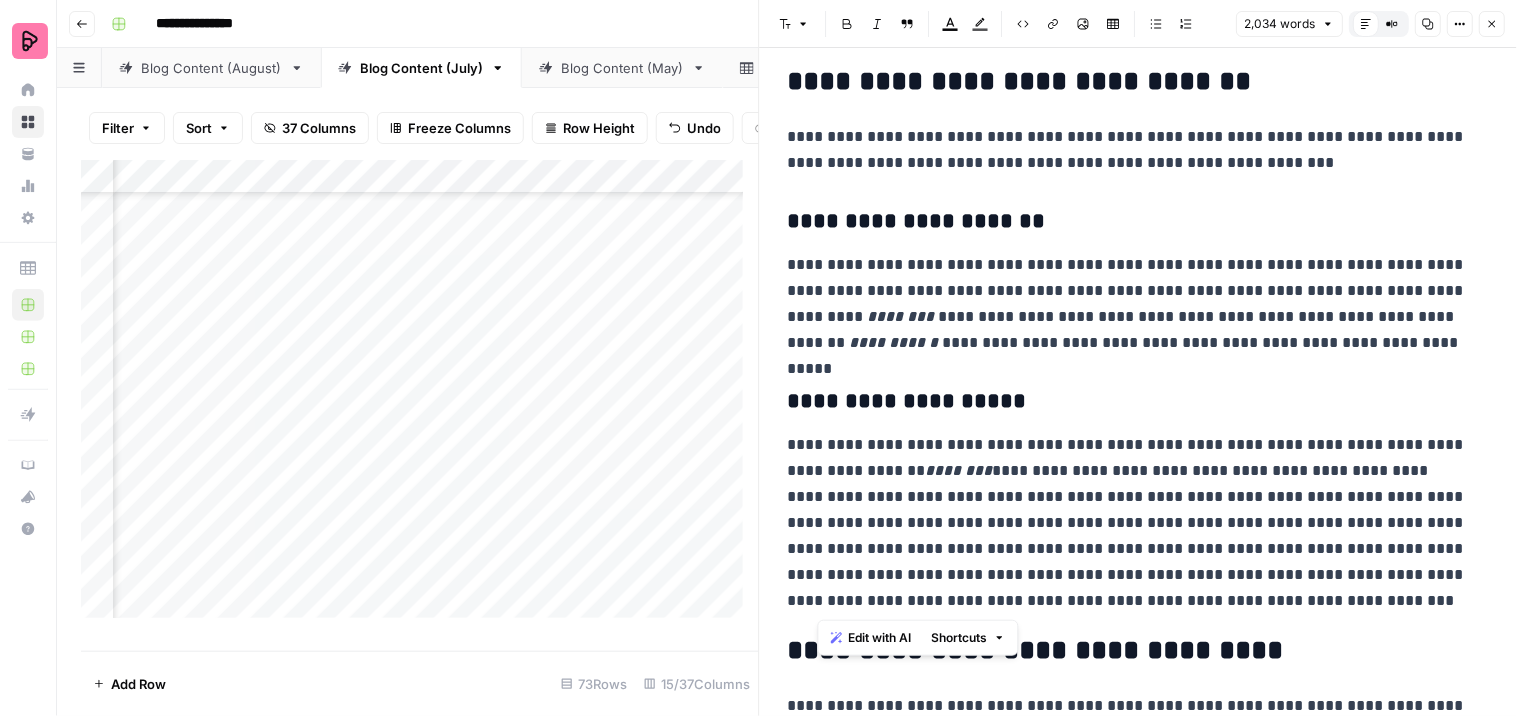 drag, startPoint x: 822, startPoint y: 547, endPoint x: 1244, endPoint y: 606, distance: 426.10446 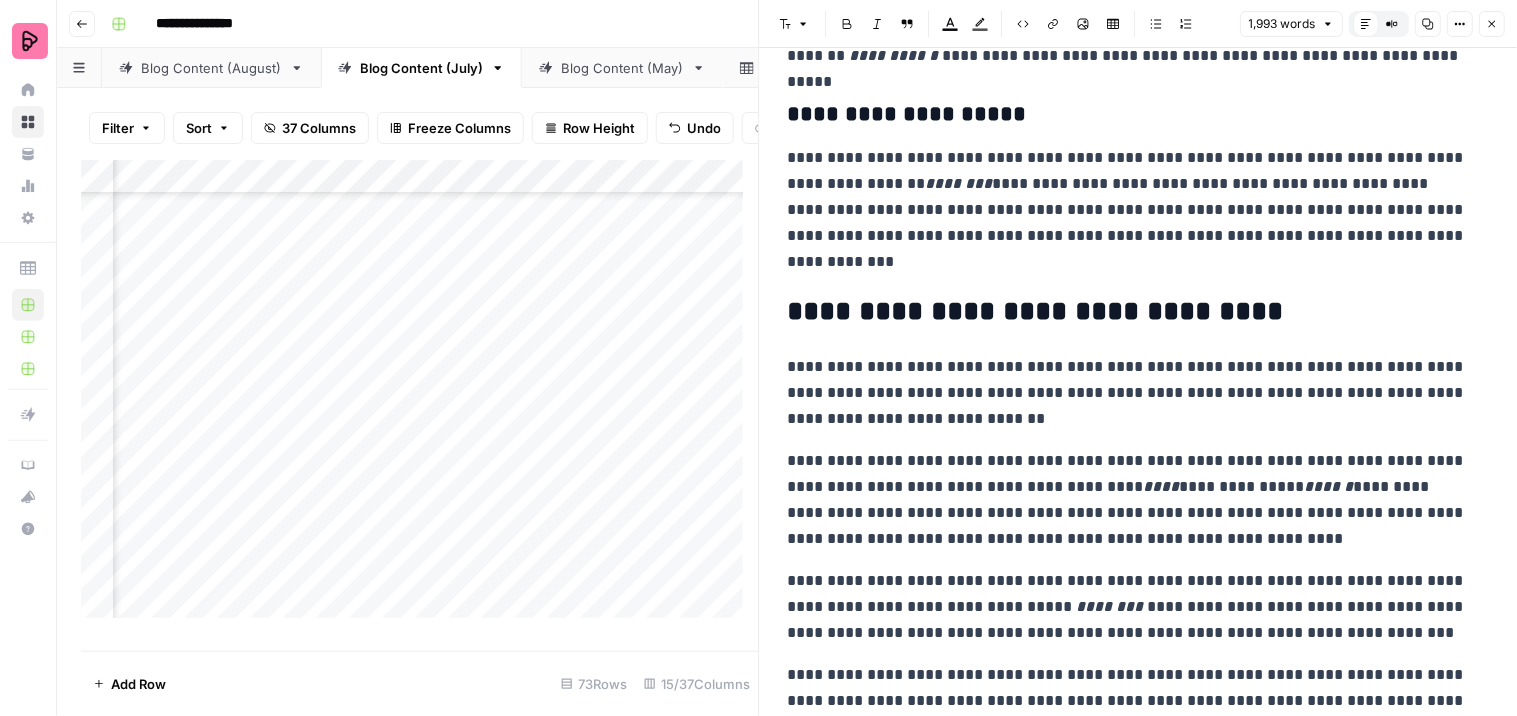scroll, scrollTop: 1666, scrollLeft: 0, axis: vertical 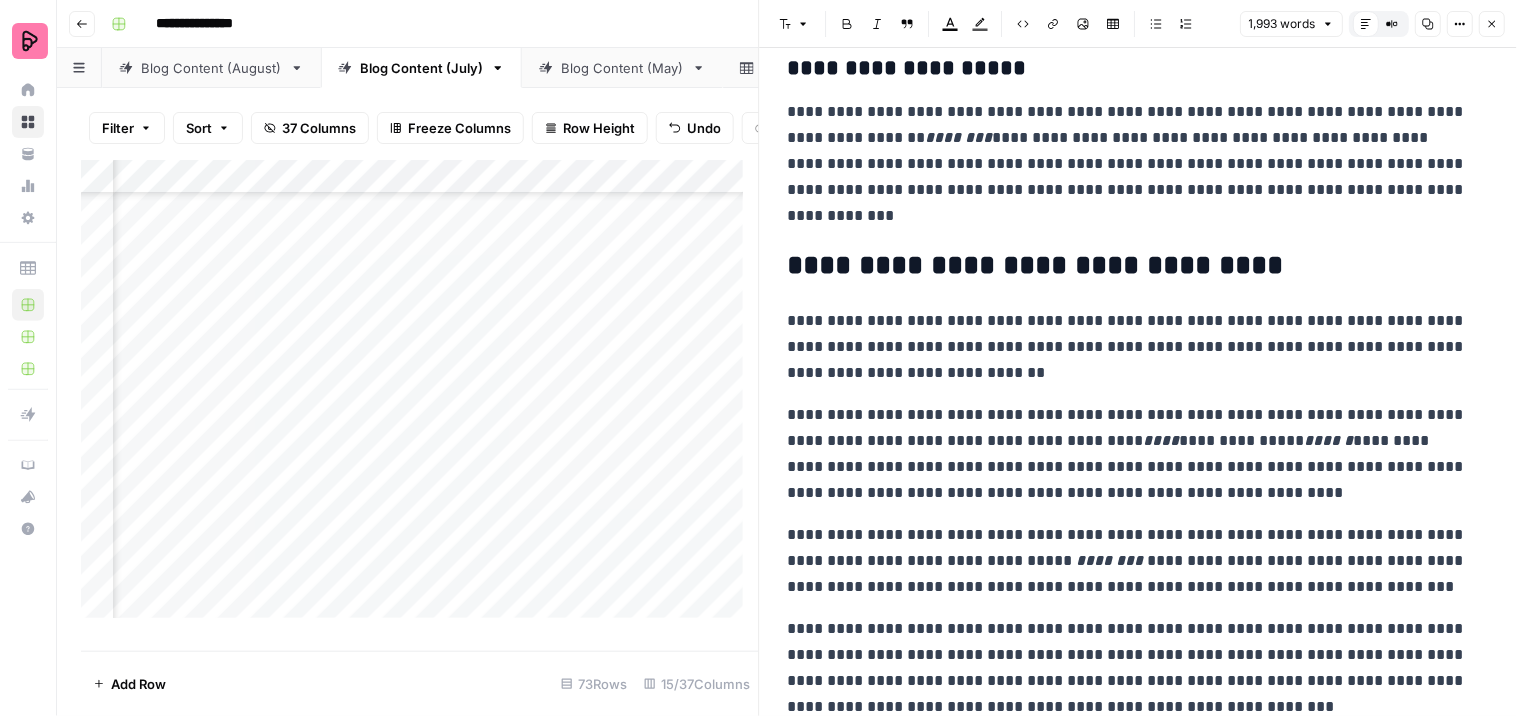 click on "**********" at bounding box center [1130, 164] 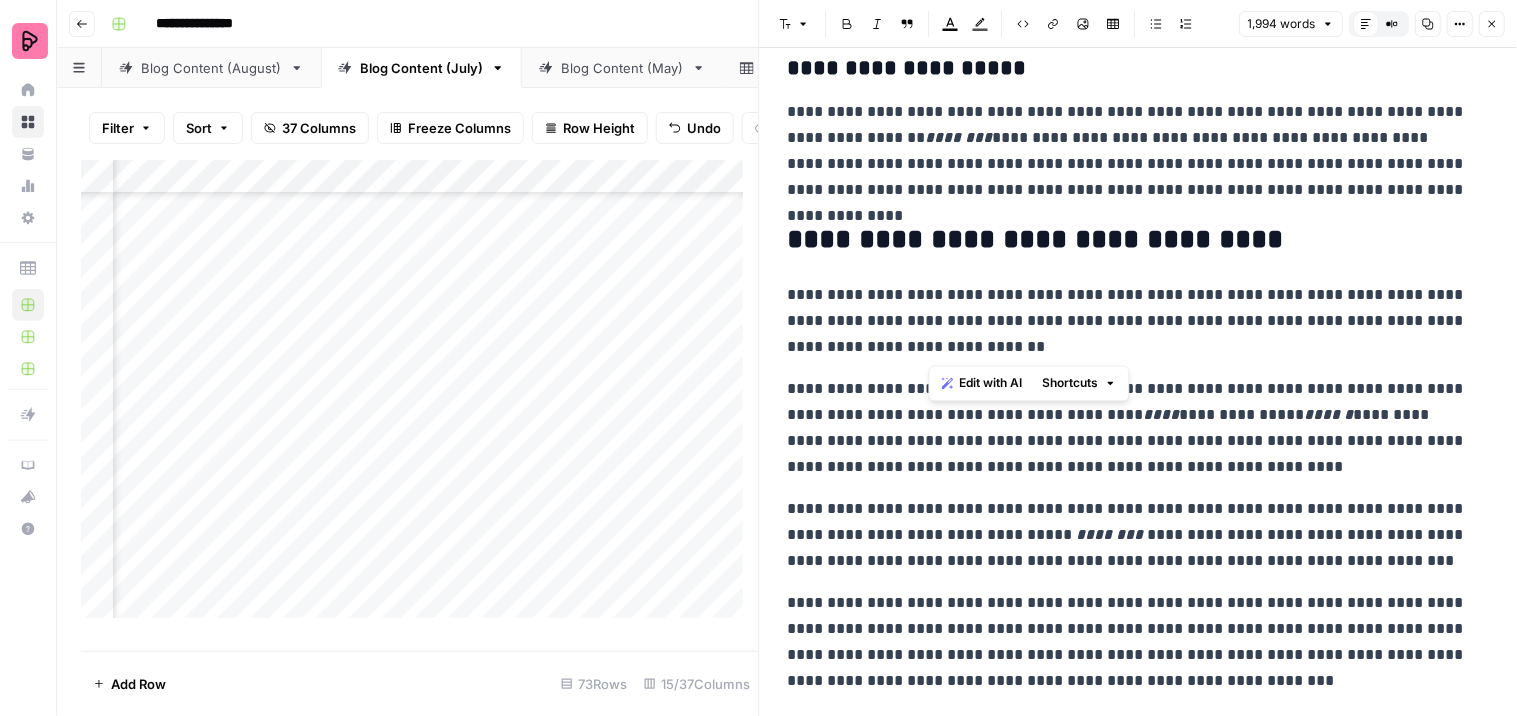 drag, startPoint x: 957, startPoint y: 316, endPoint x: 964, endPoint y: 338, distance: 23.086792 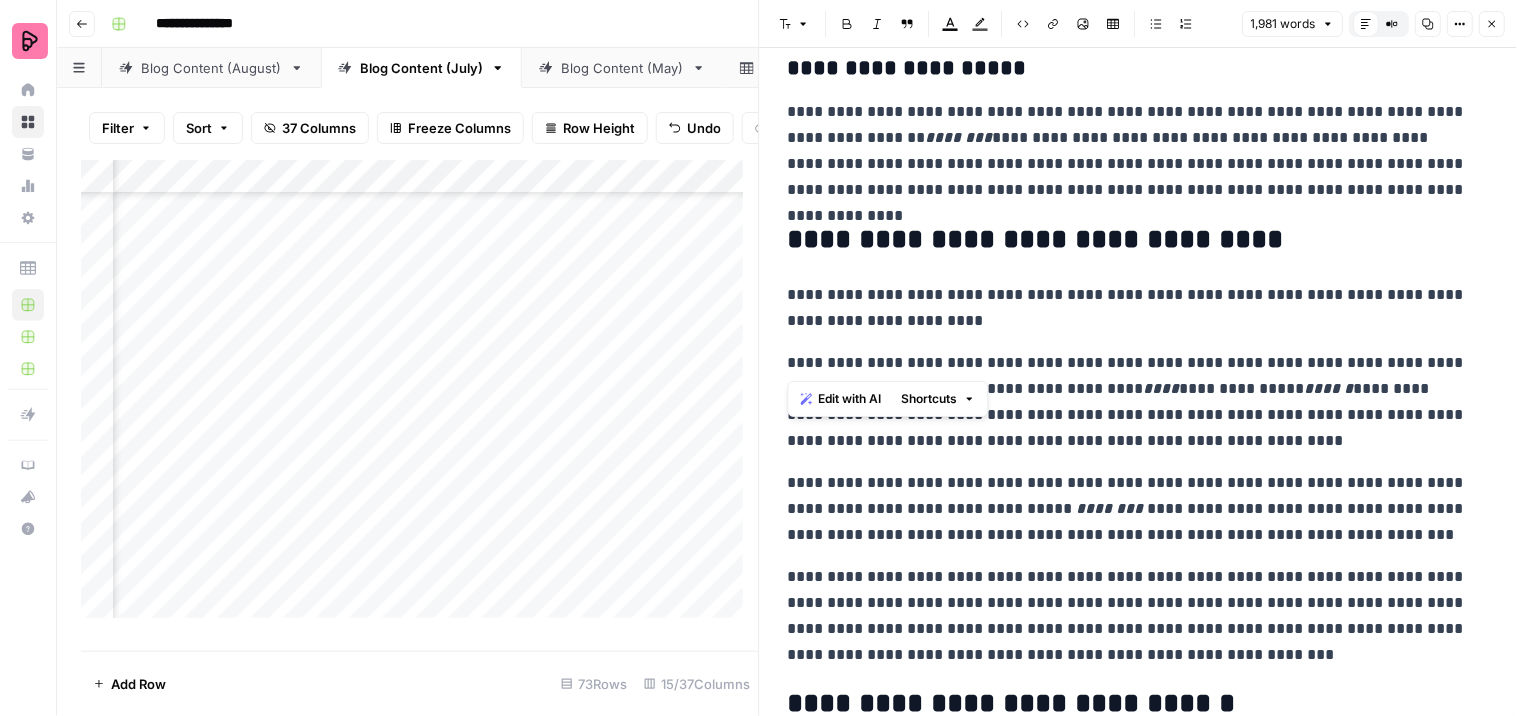 drag, startPoint x: 877, startPoint y: 357, endPoint x: 785, endPoint y: 353, distance: 92.086914 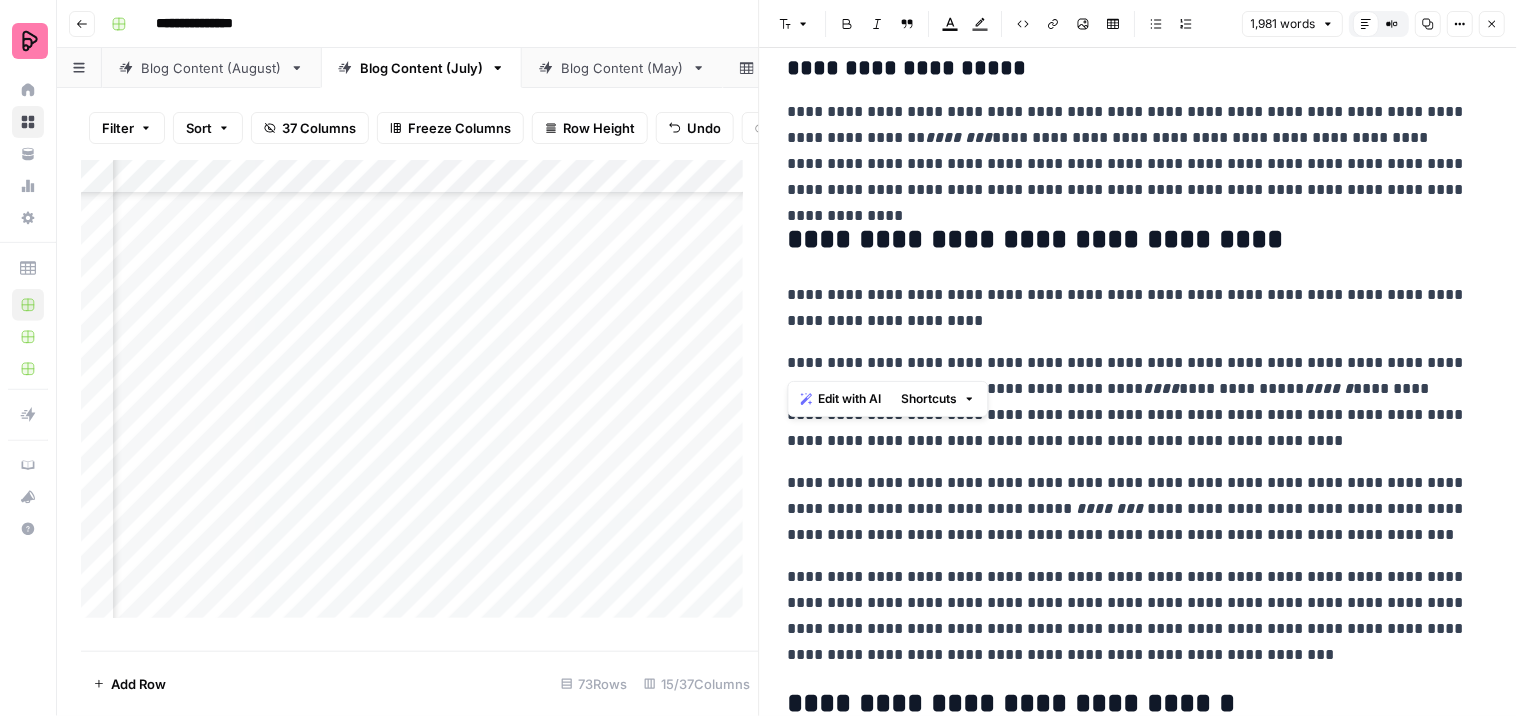 click on "**********" at bounding box center (1139, 1872) 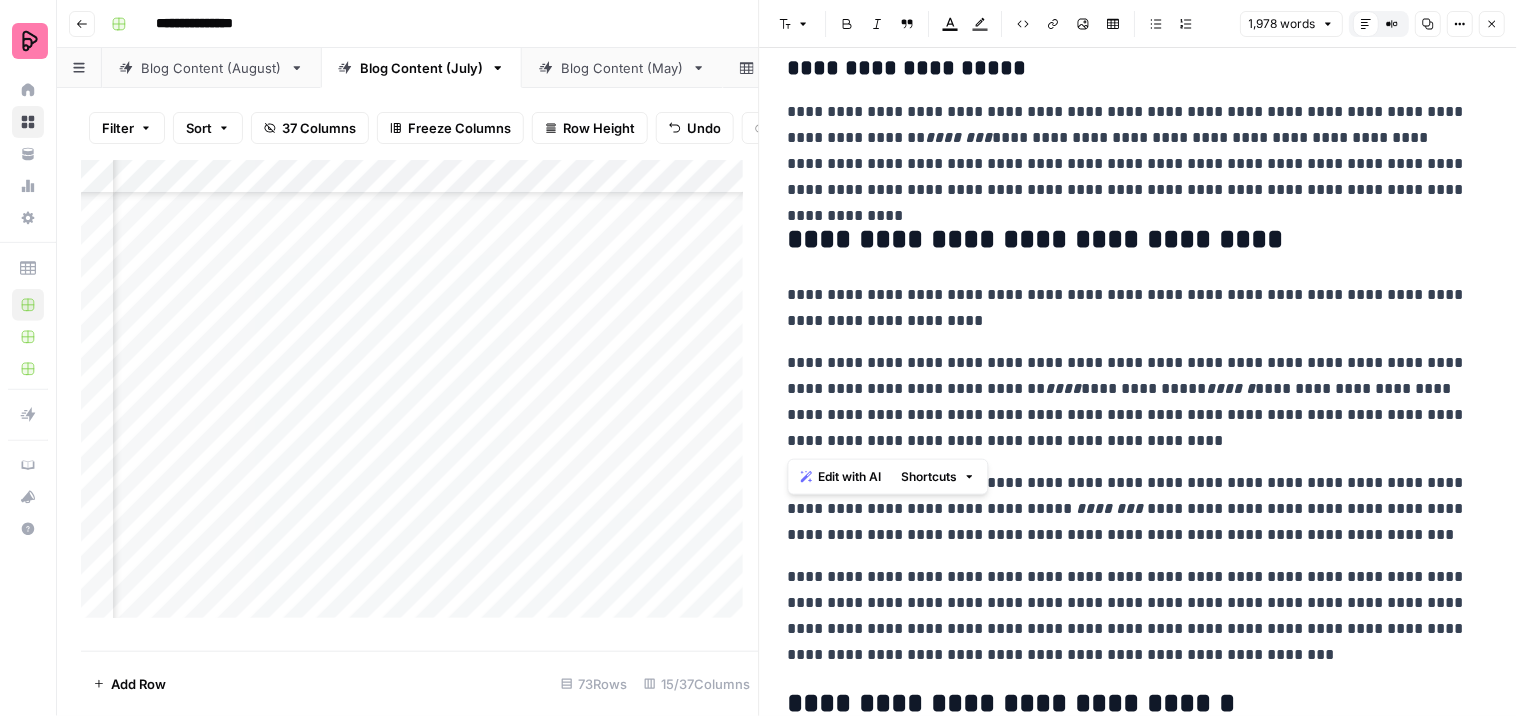 drag, startPoint x: 1127, startPoint y: 437, endPoint x: 778, endPoint y: 366, distance: 356.14883 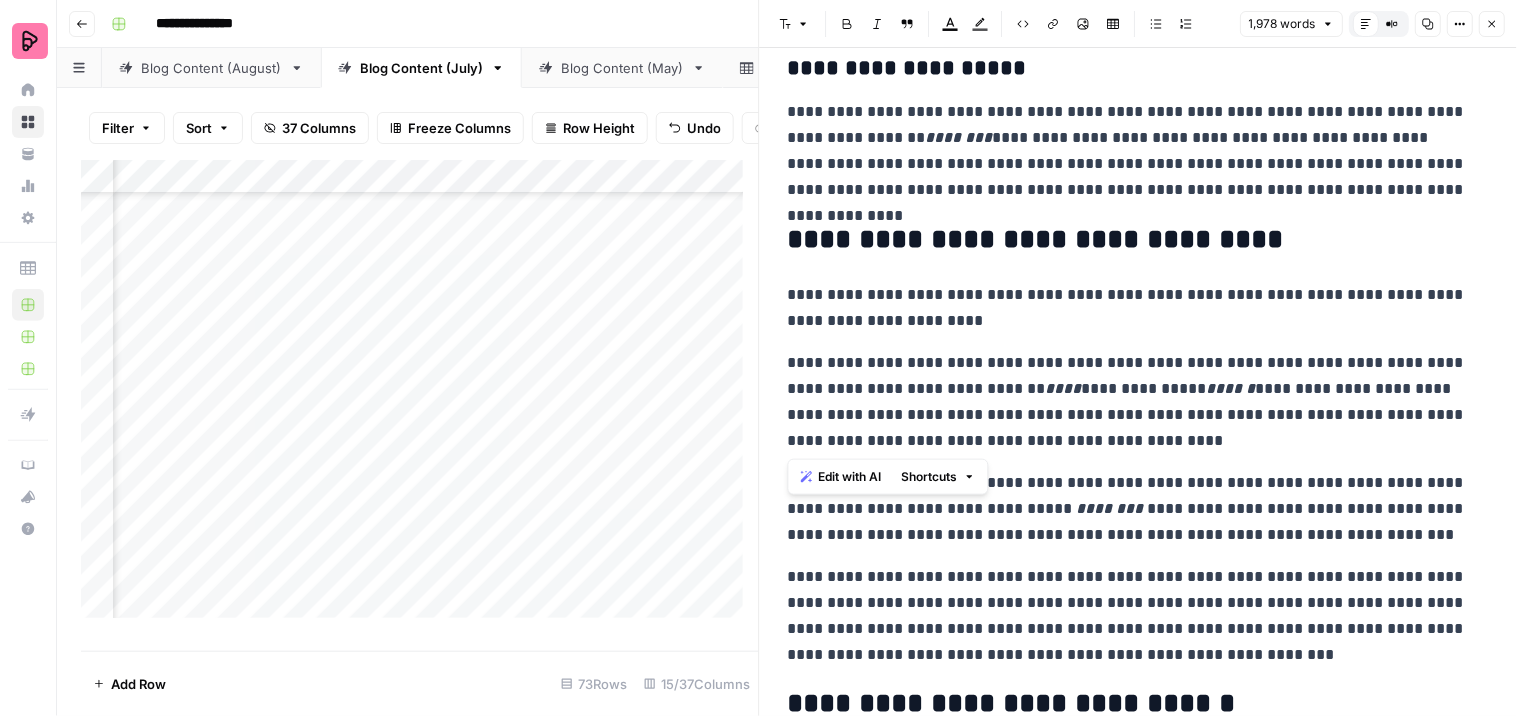 click on "**********" at bounding box center (1139, 1872) 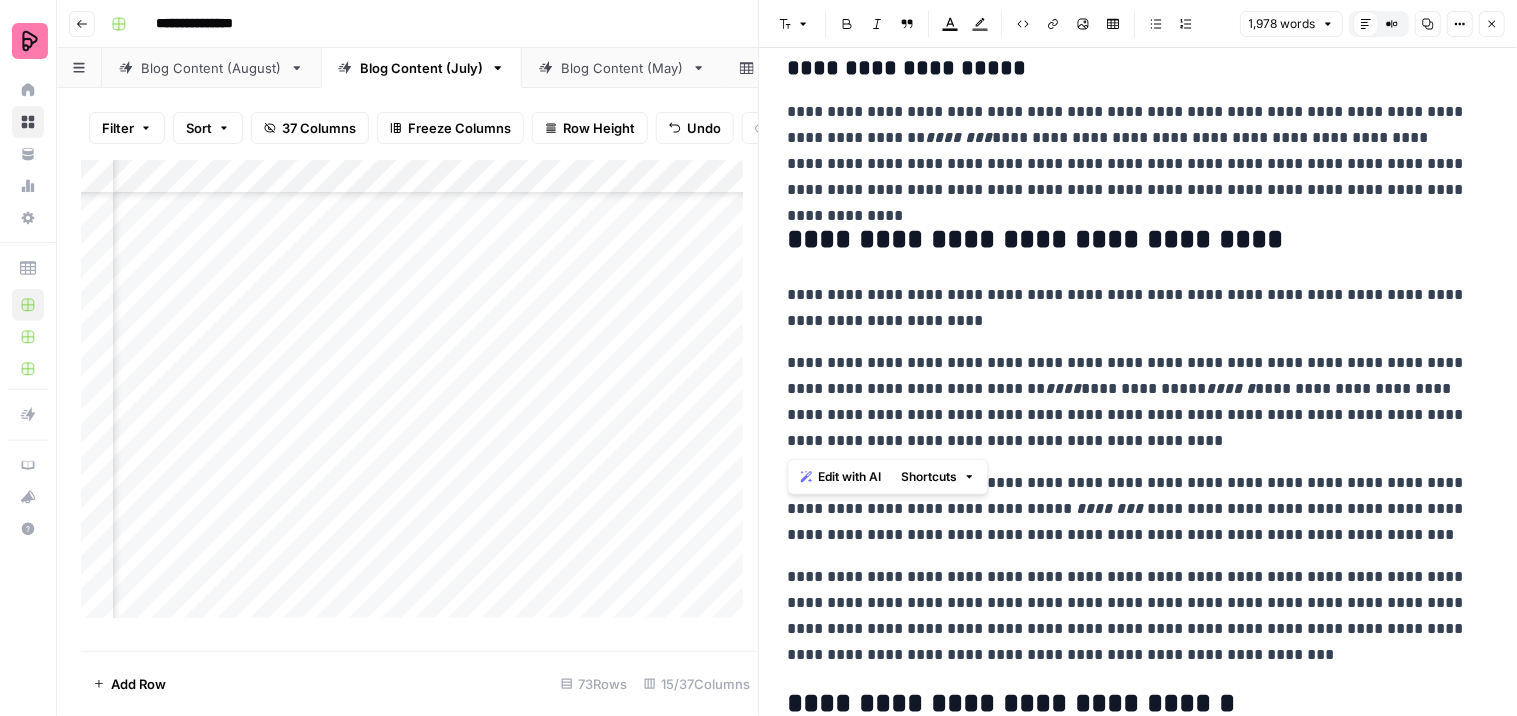 copy on "**********" 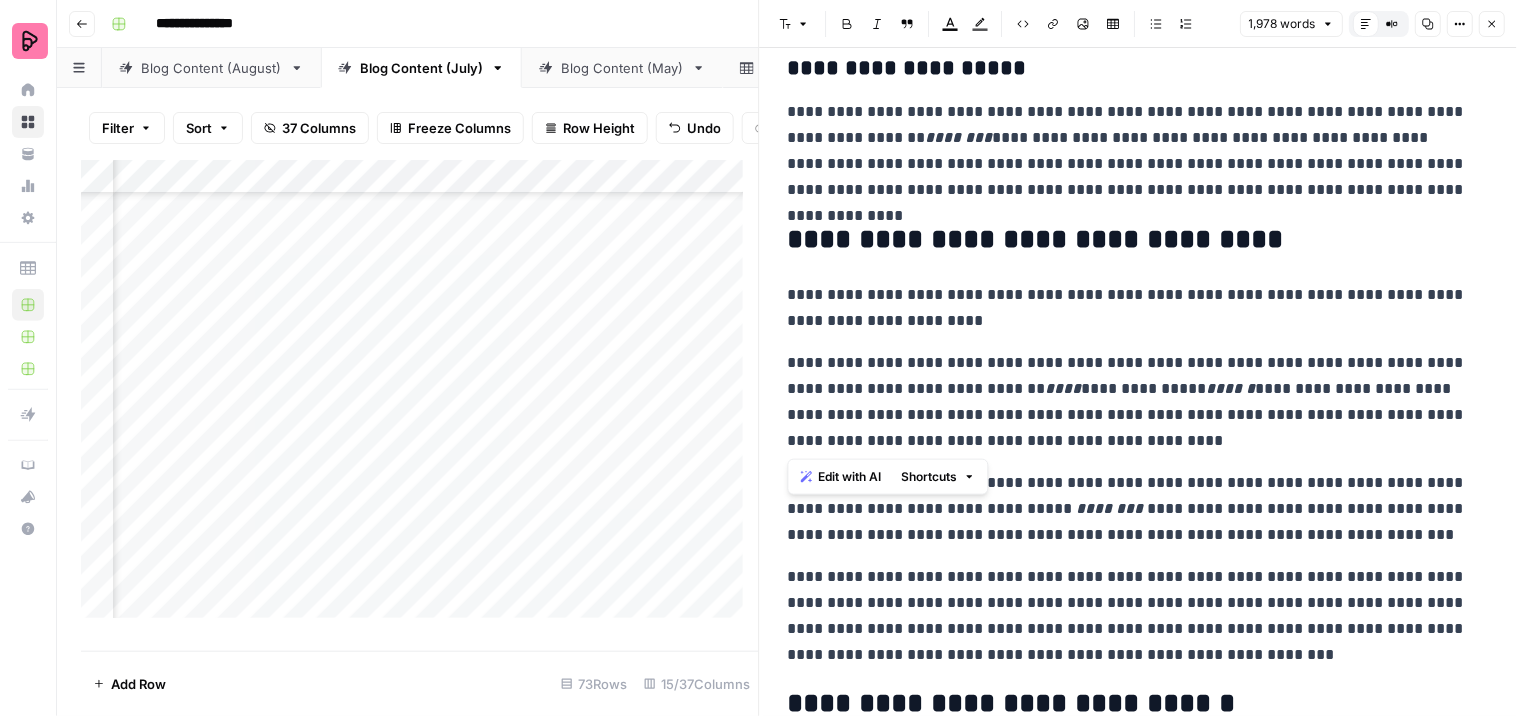 click on "**********" at bounding box center [1139, 1872] 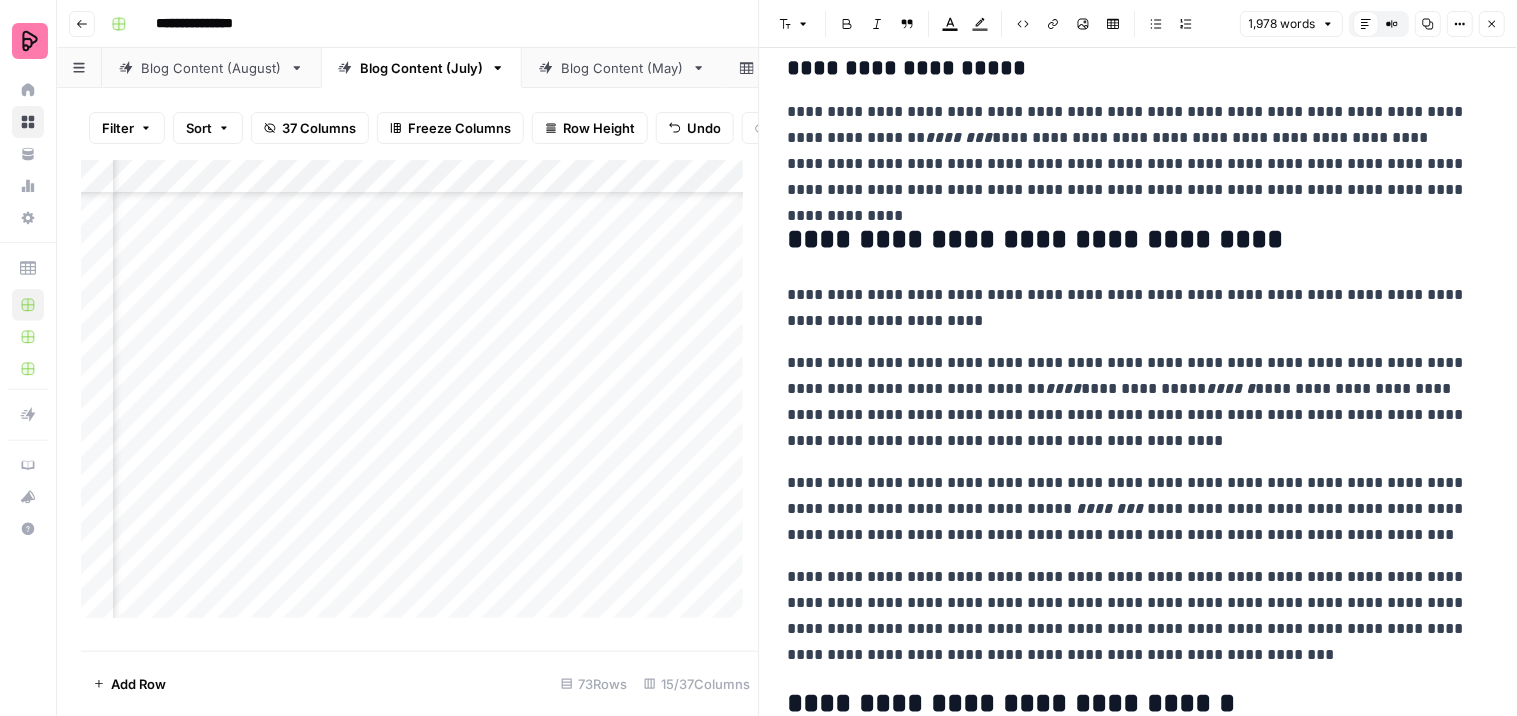 click on "**********" at bounding box center (1130, 402) 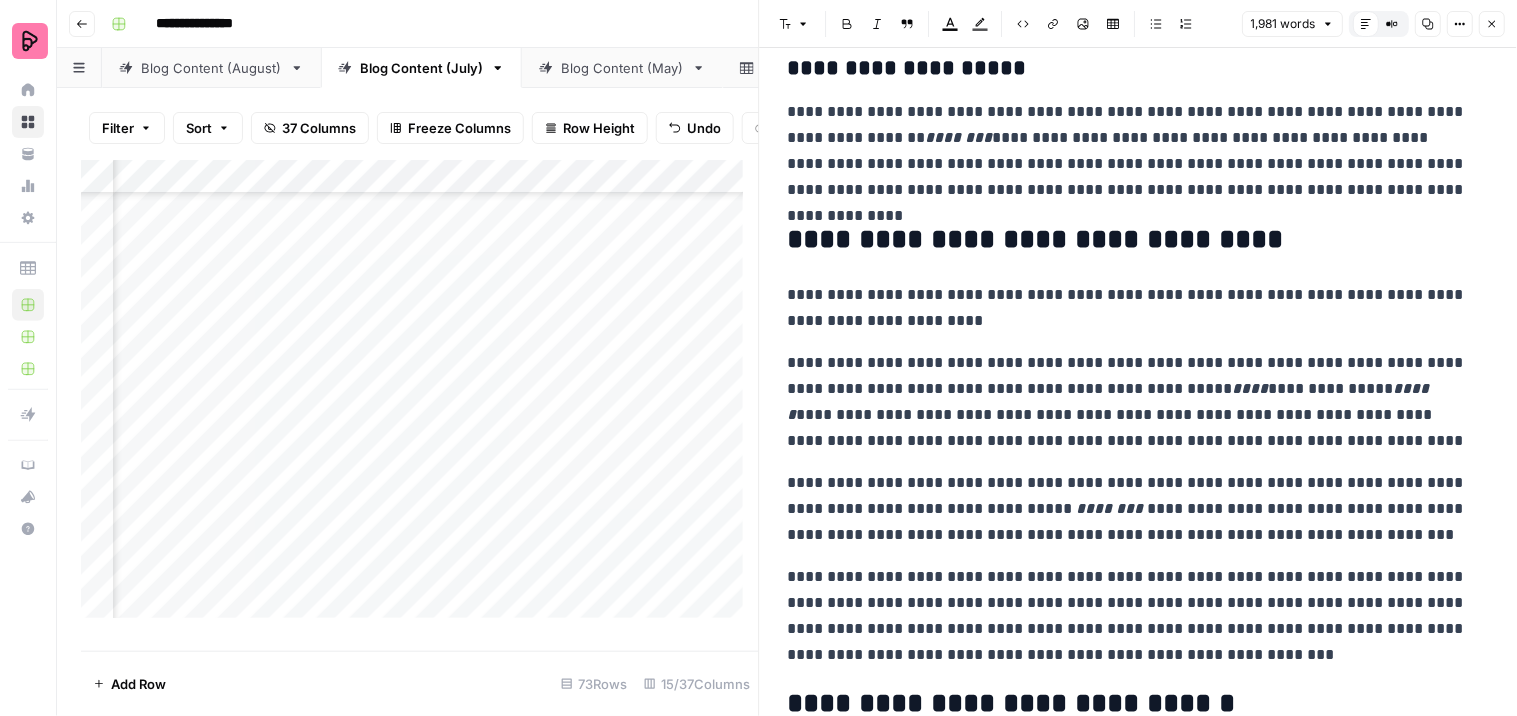 click on "**********" at bounding box center (1130, 402) 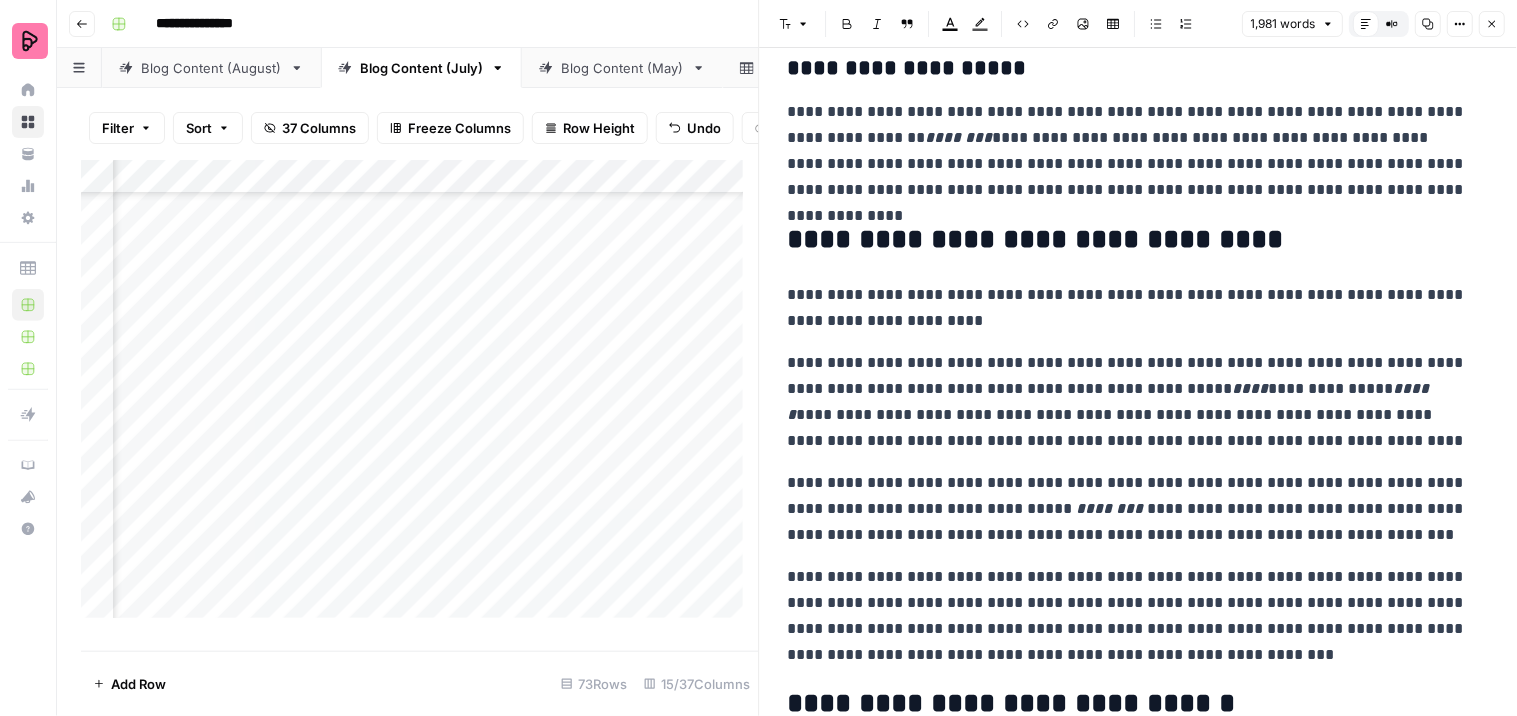 click on "**********" at bounding box center [1130, 402] 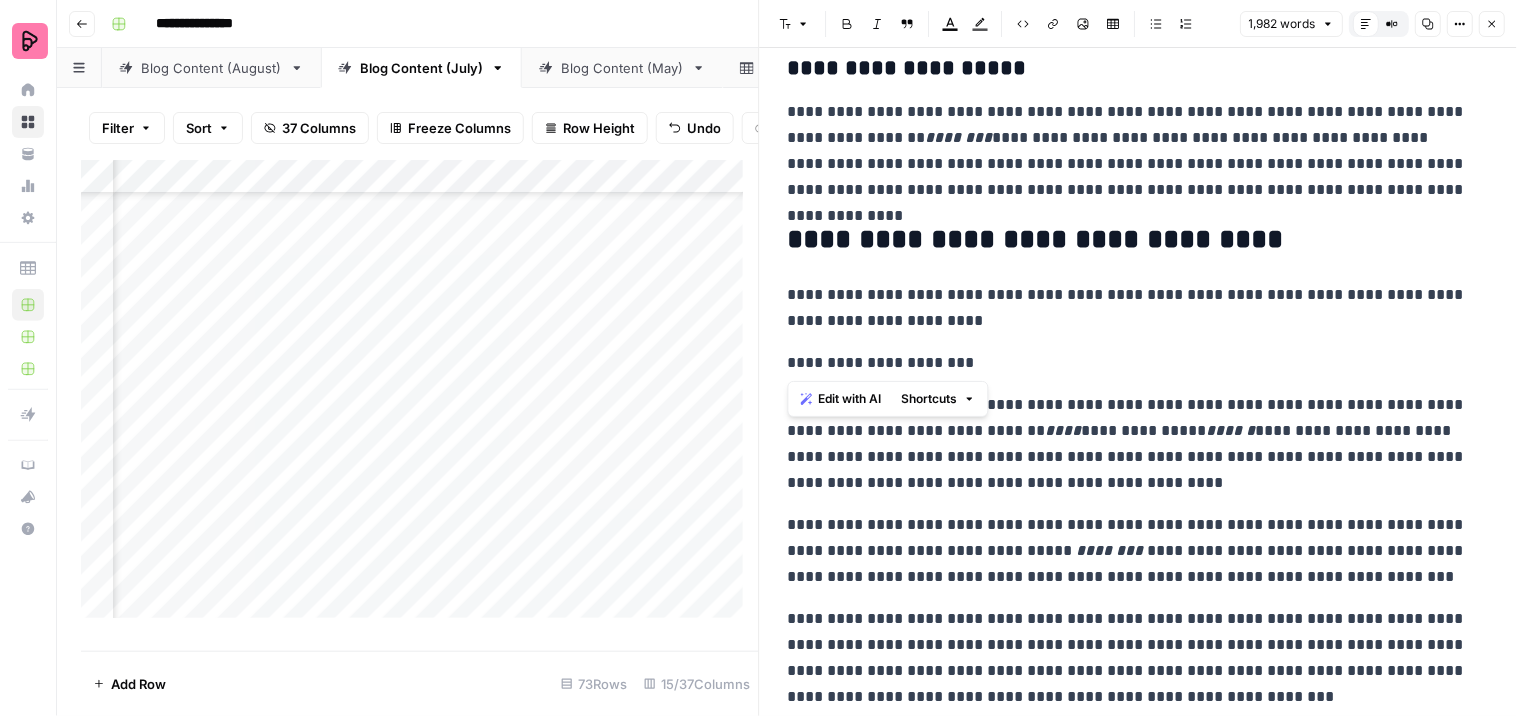 drag, startPoint x: 997, startPoint y: 360, endPoint x: 788, endPoint y: 352, distance: 209.15306 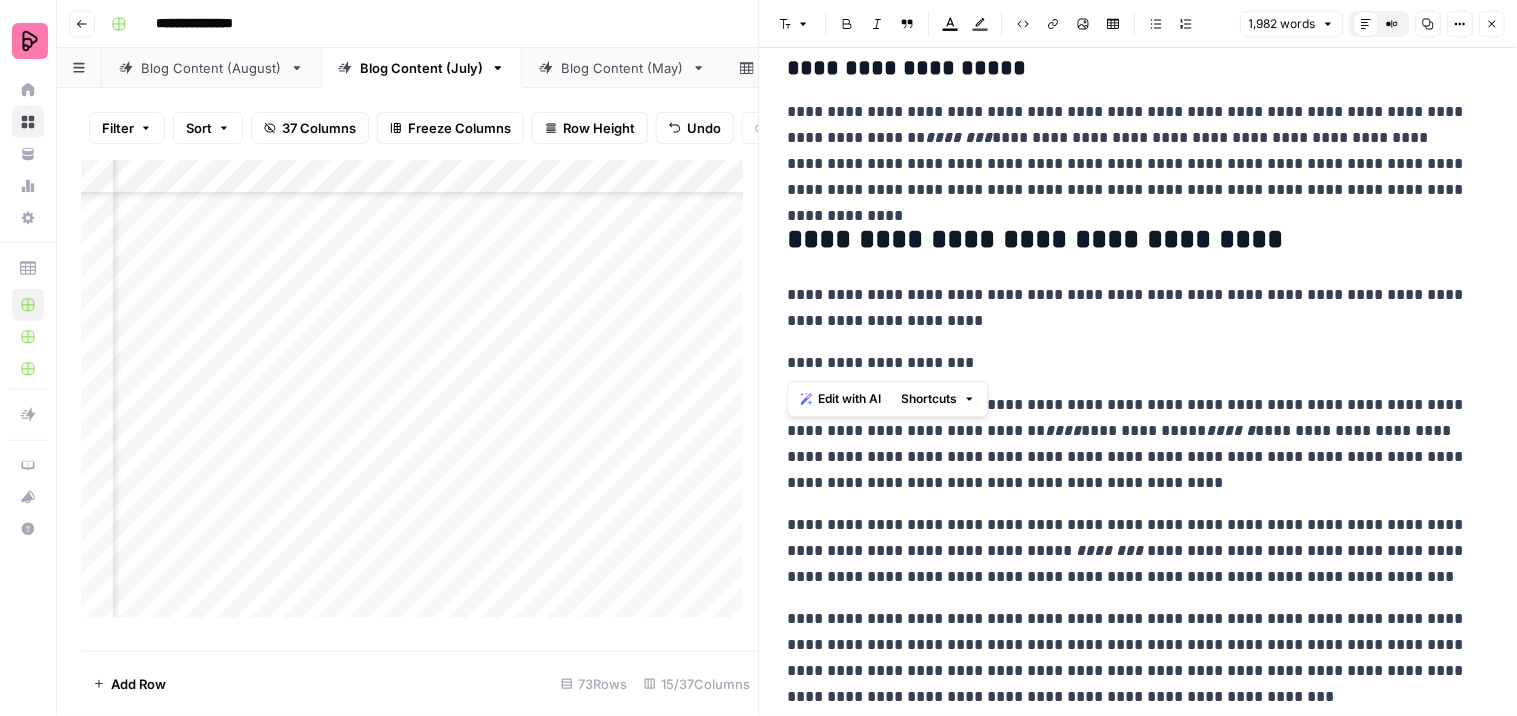 click on "**********" at bounding box center (1130, 363) 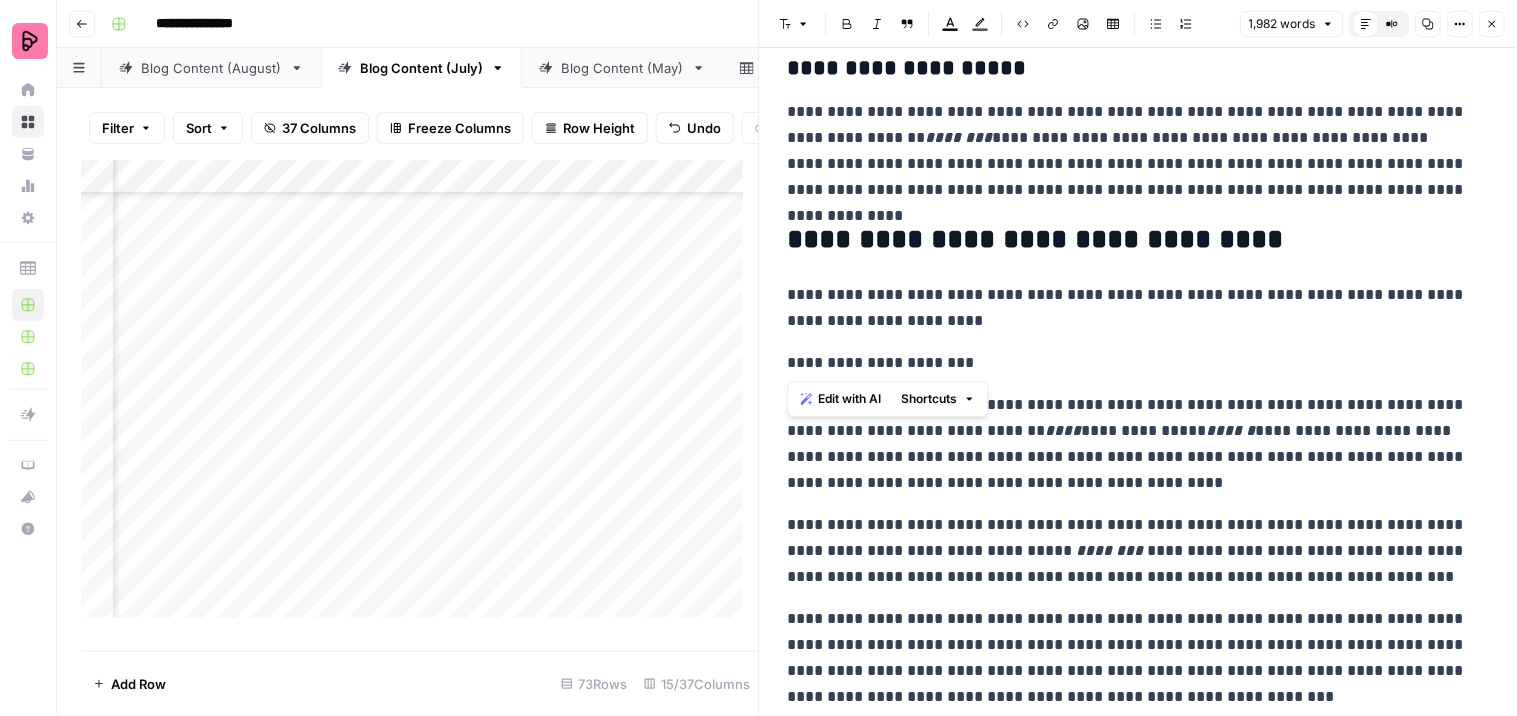 click 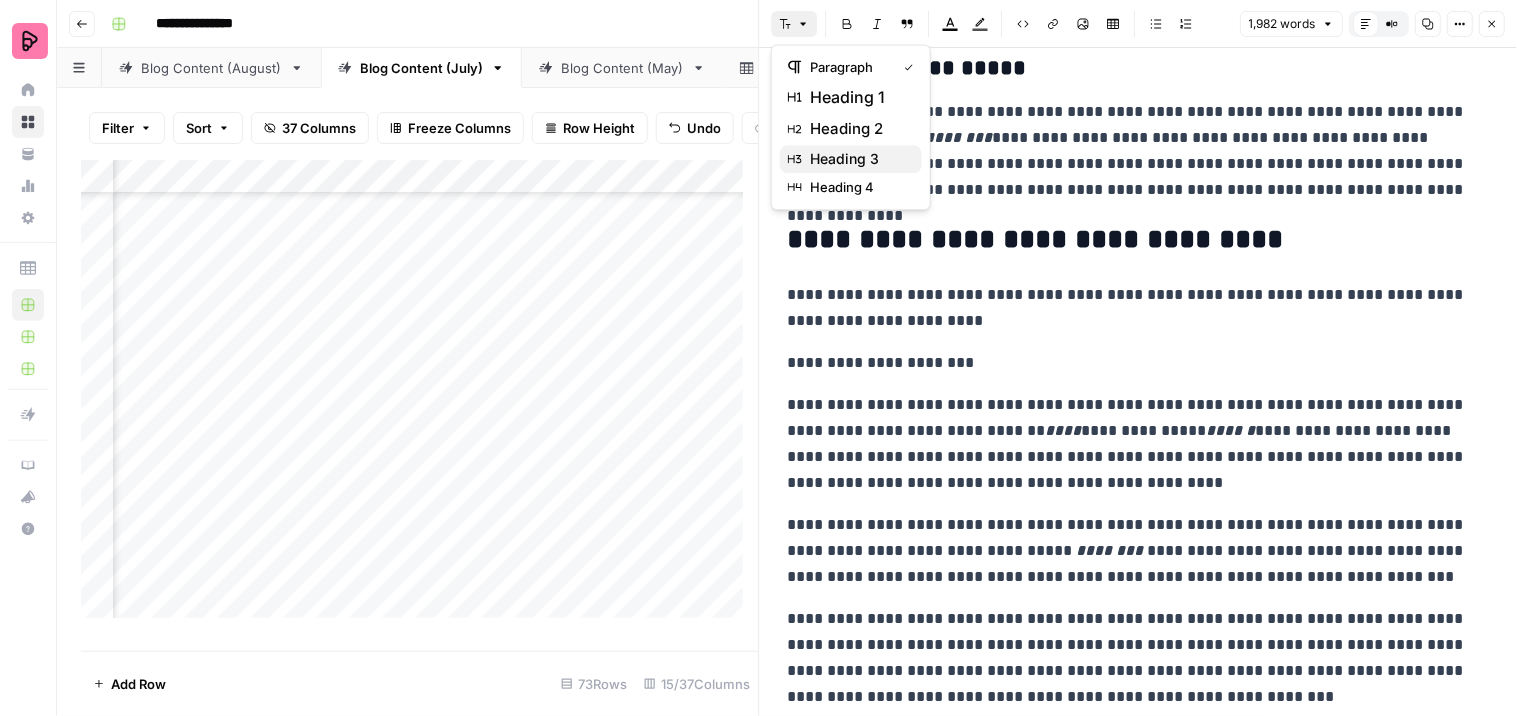 click on "heading 3" at bounding box center (858, 159) 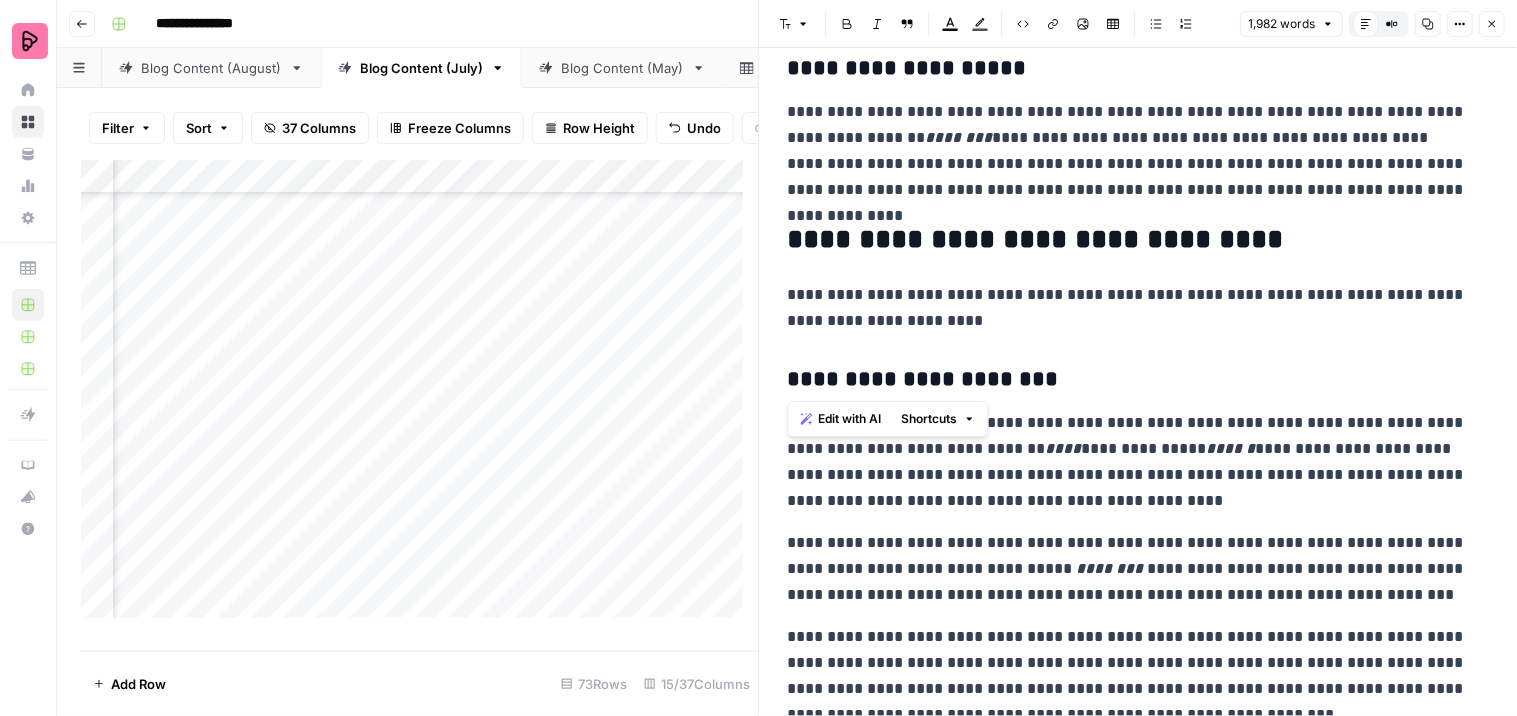 click on "**********" at bounding box center (1130, 380) 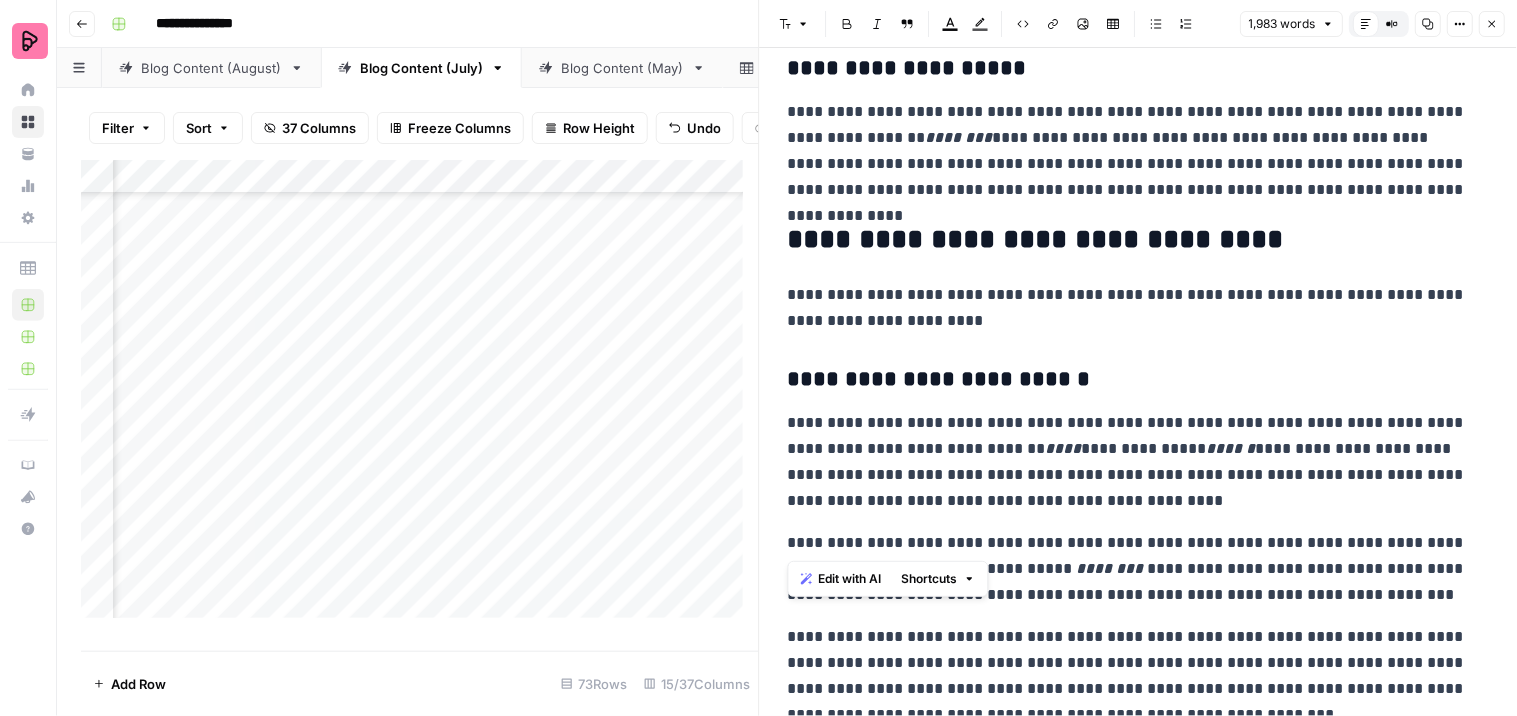 drag, startPoint x: 878, startPoint y: 538, endPoint x: 748, endPoint y: 530, distance: 130.24593 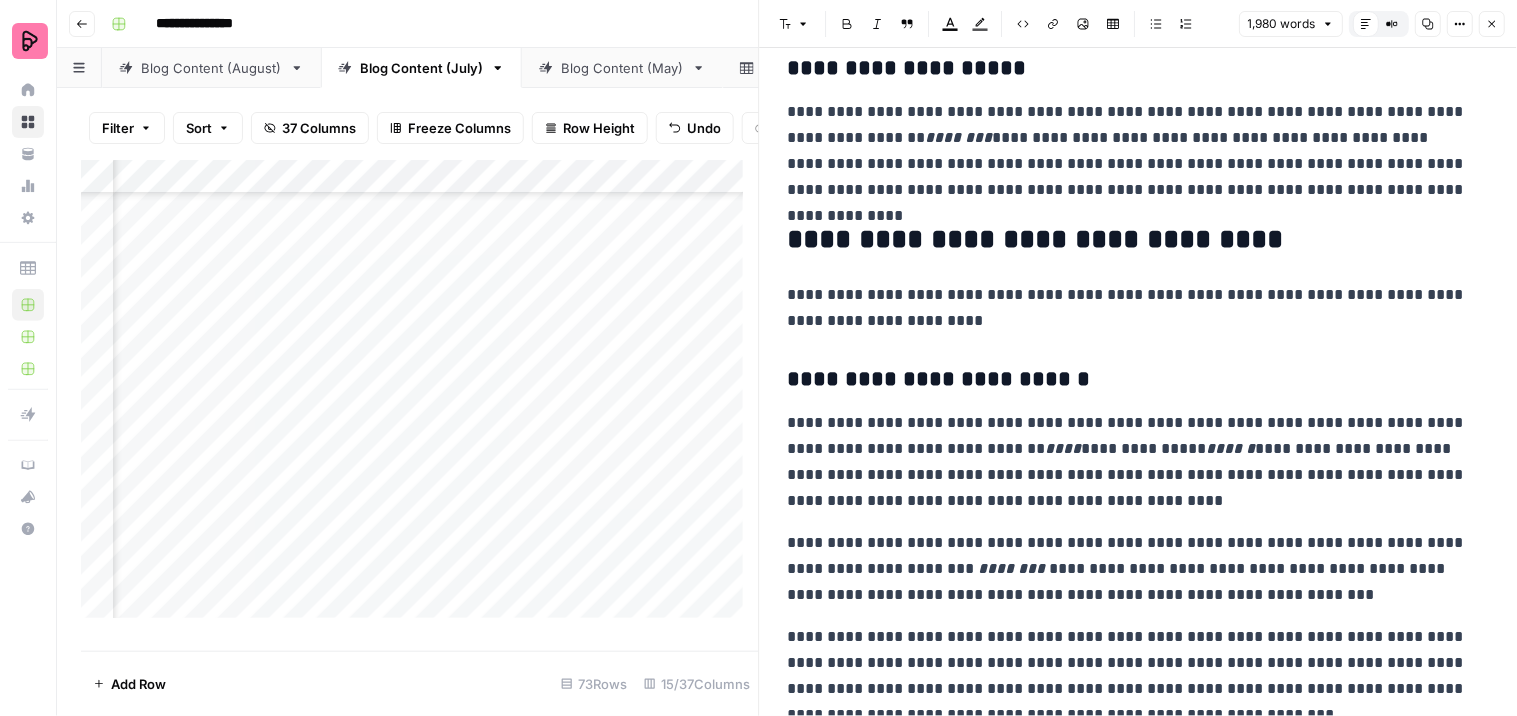 click on "**********" at bounding box center [1130, 569] 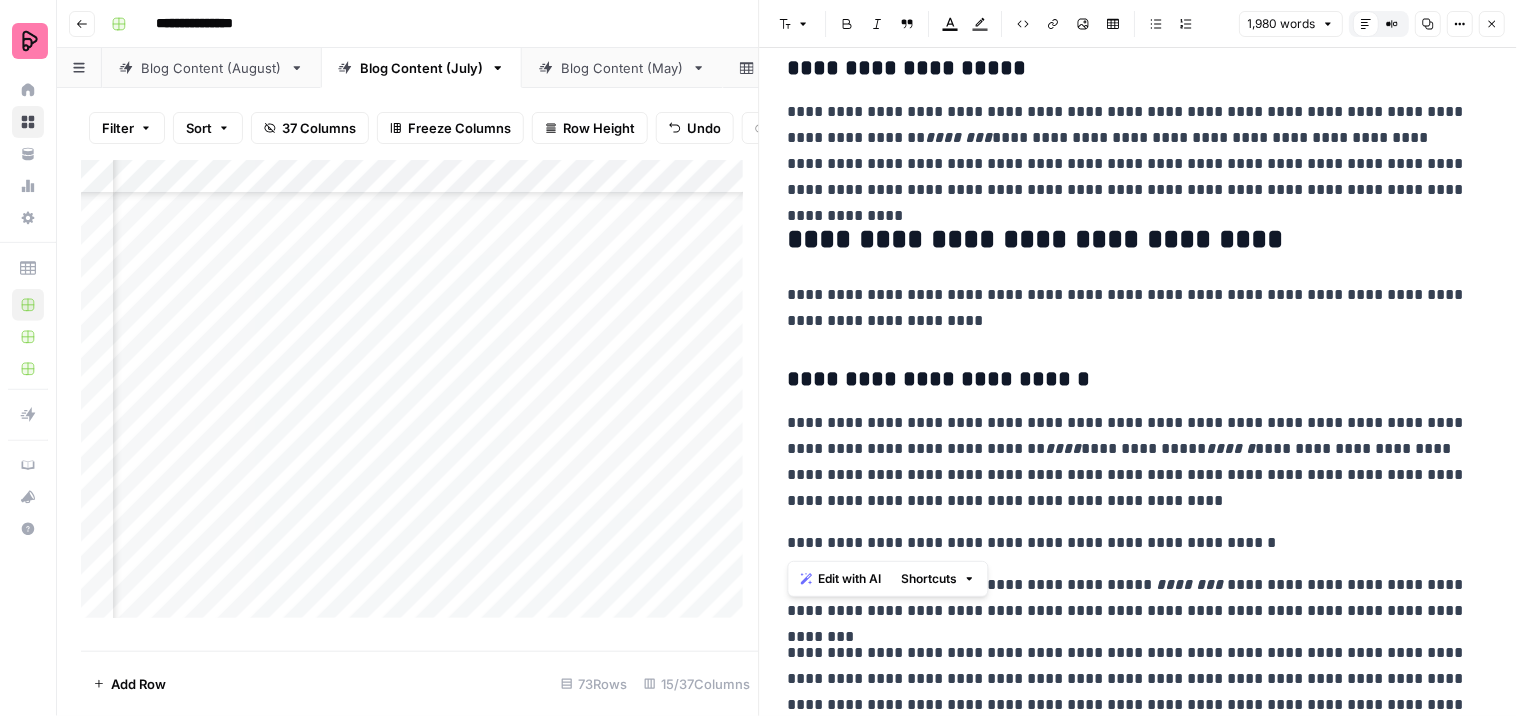 drag, startPoint x: 787, startPoint y: 534, endPoint x: 1268, endPoint y: 535, distance: 481.00104 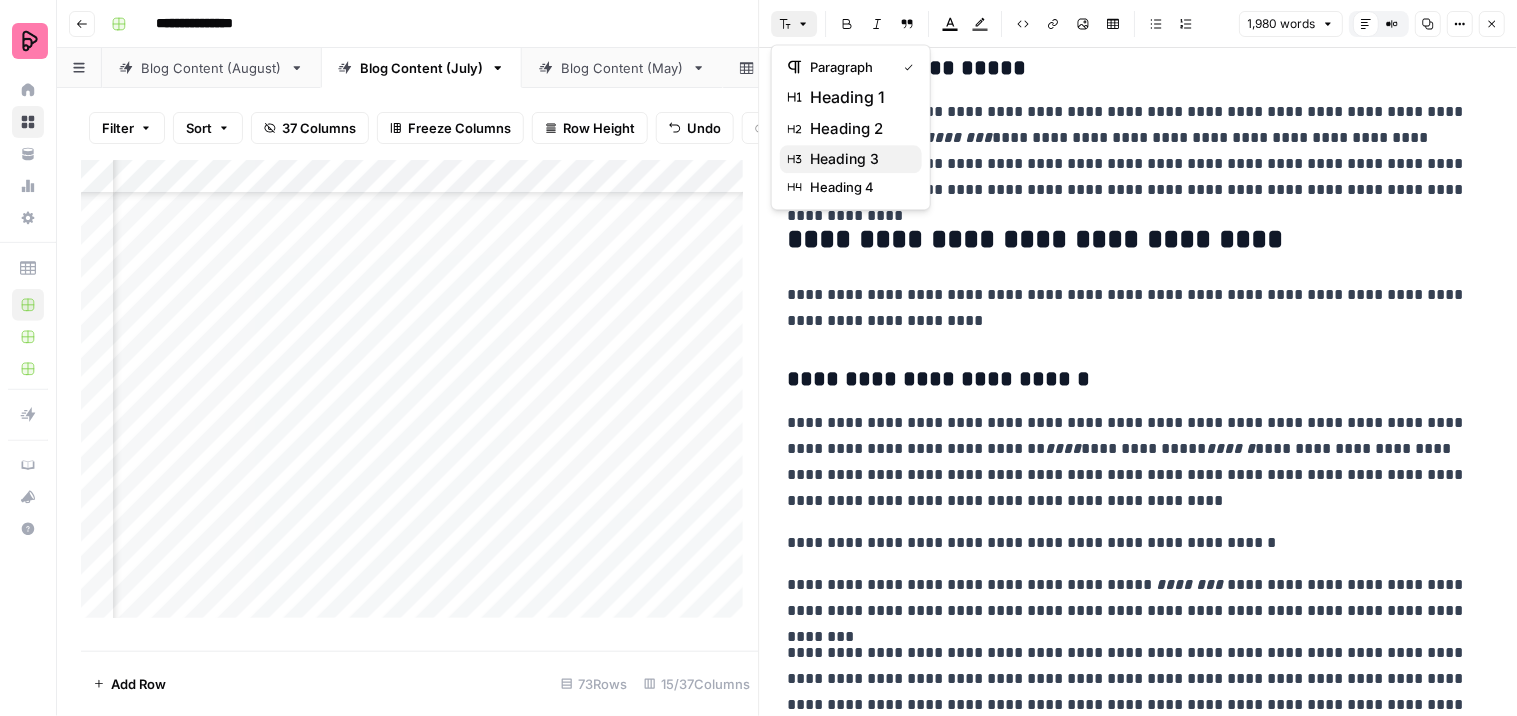 click on "heading 3" at bounding box center (858, 159) 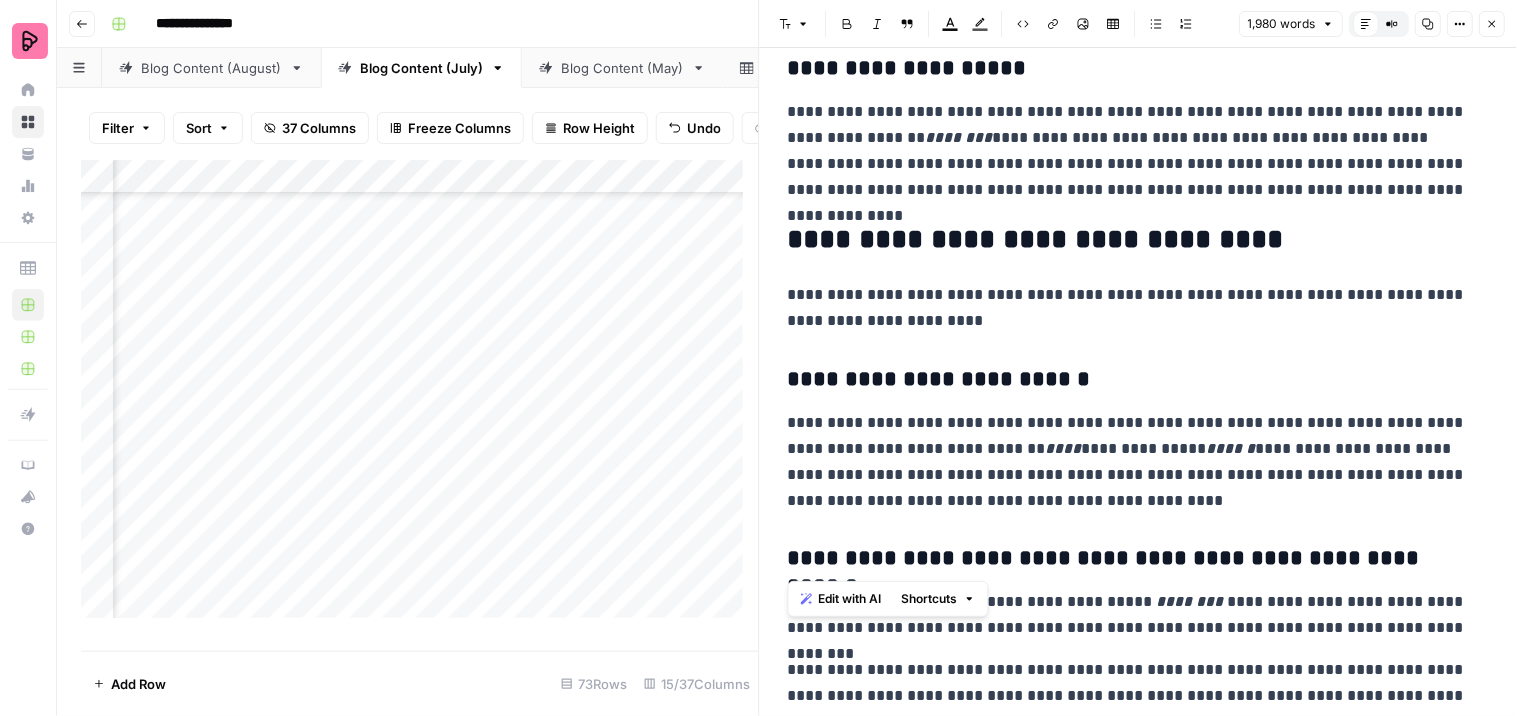 click on "**********" at bounding box center [1139, 1919] 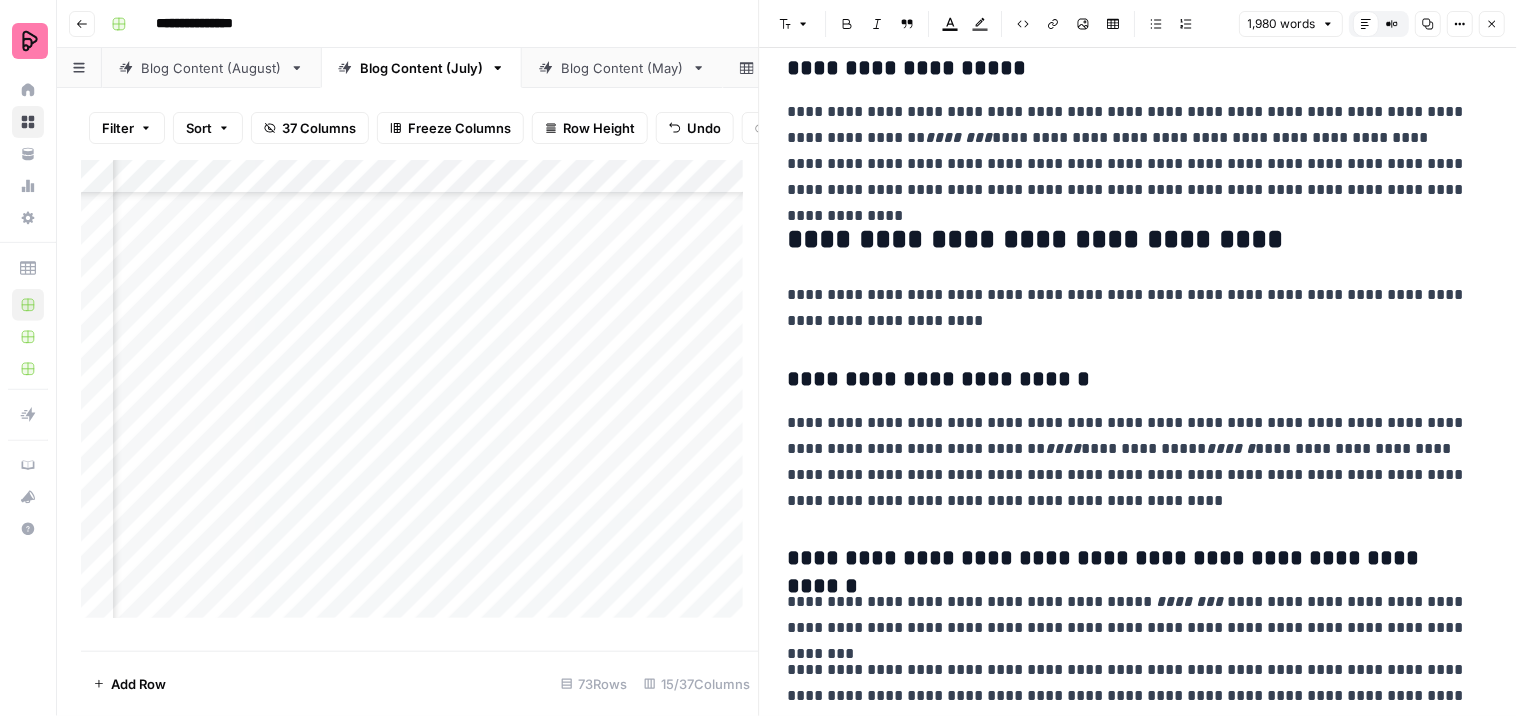 click on "**********" at bounding box center [1130, 559] 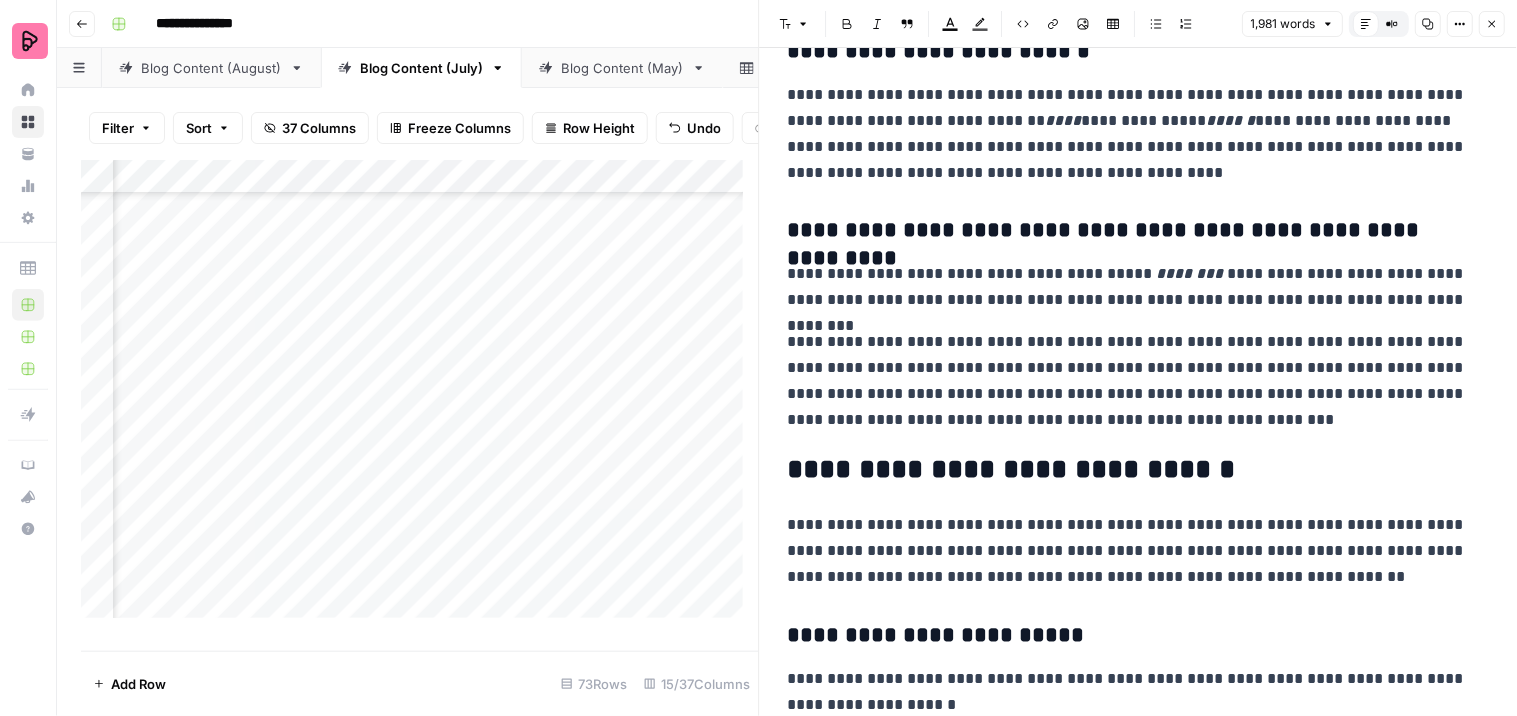 scroll, scrollTop: 2000, scrollLeft: 0, axis: vertical 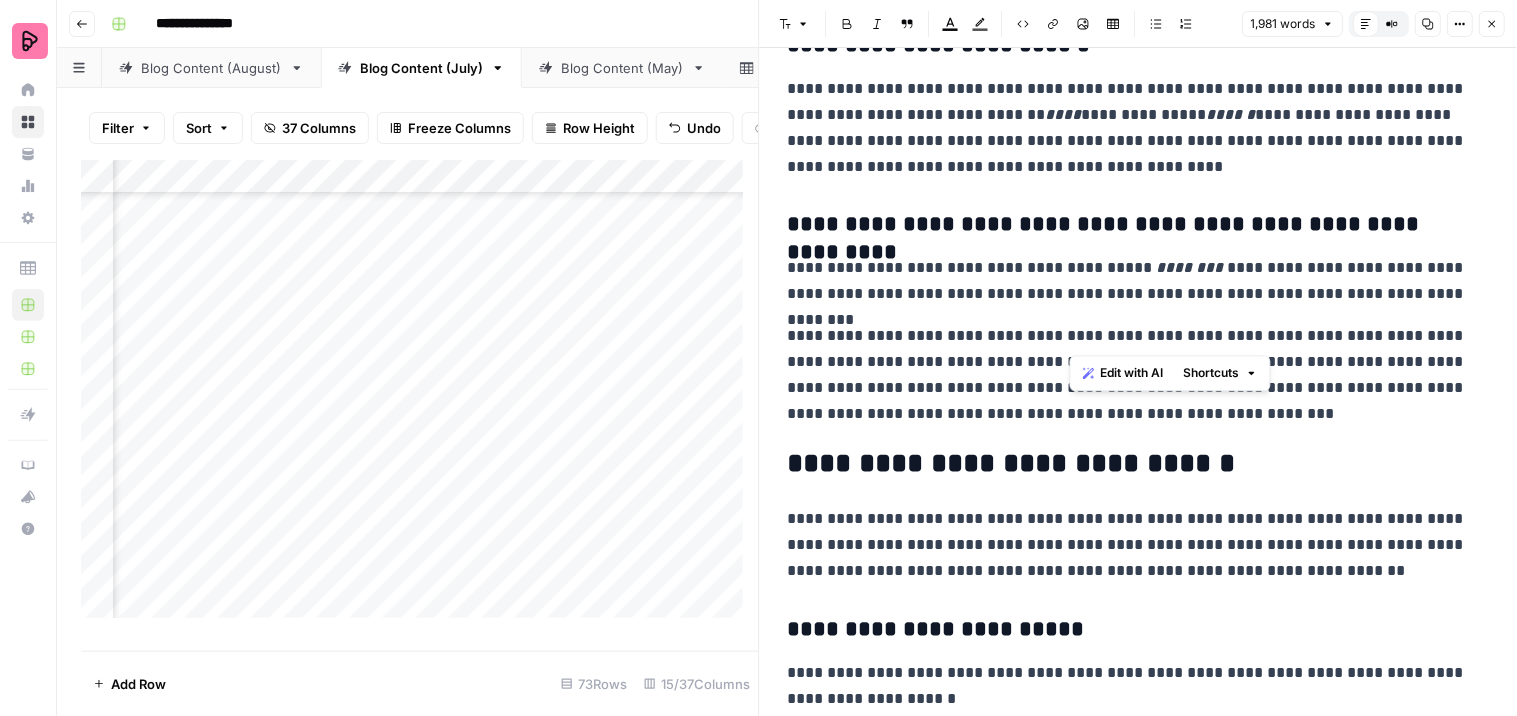 drag, startPoint x: 1117, startPoint y: 337, endPoint x: 1070, endPoint y: 331, distance: 47.38143 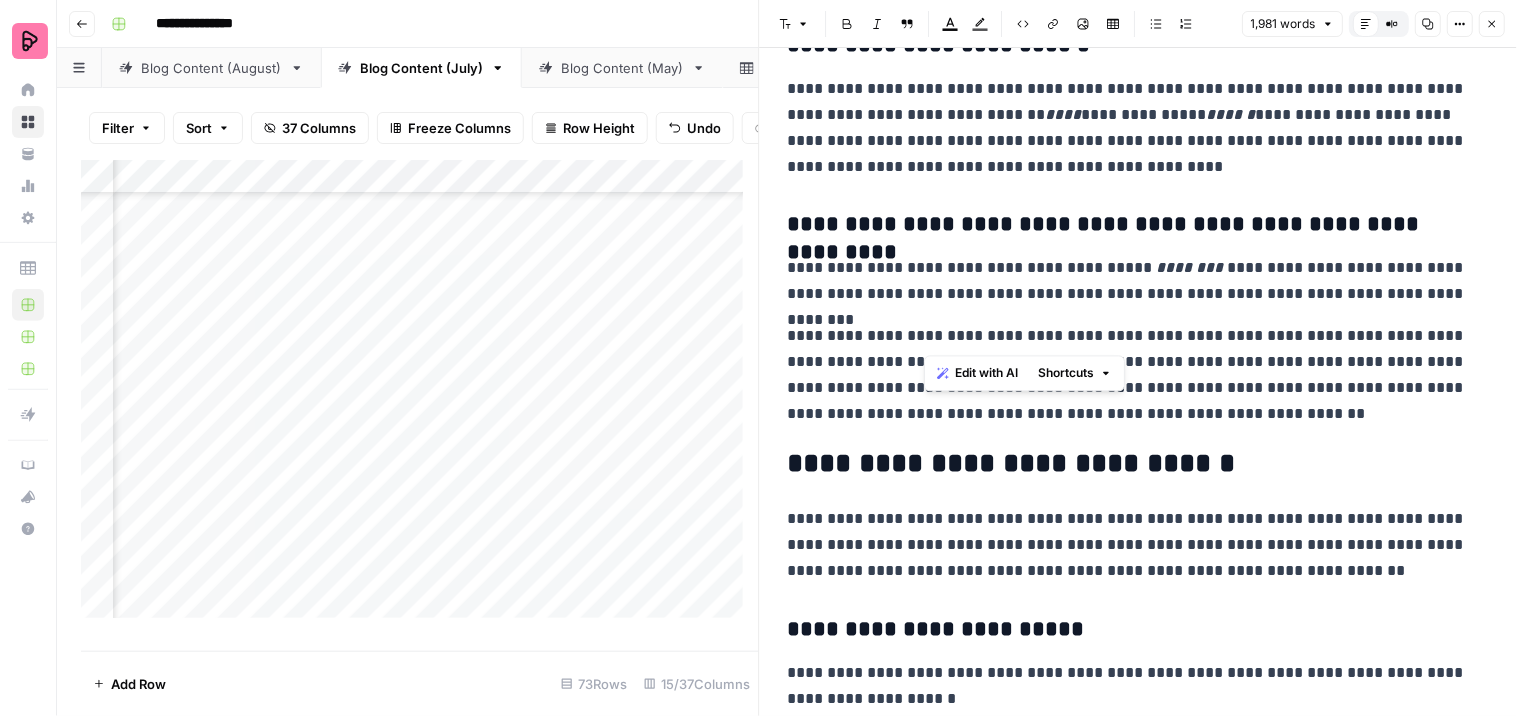 drag, startPoint x: 986, startPoint y: 337, endPoint x: 927, endPoint y: 333, distance: 59.135437 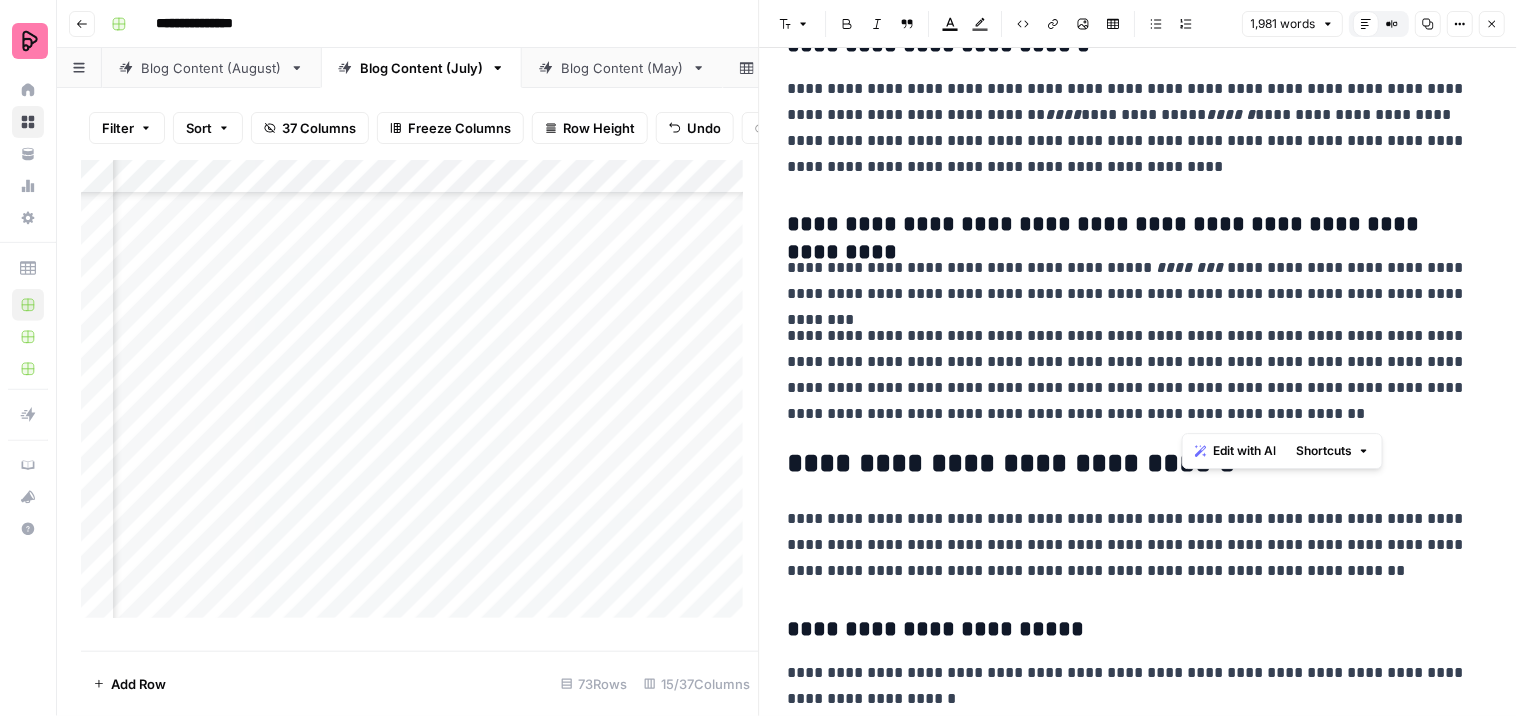 drag, startPoint x: 1396, startPoint y: 333, endPoint x: 1417, endPoint y: 411, distance: 80.77747 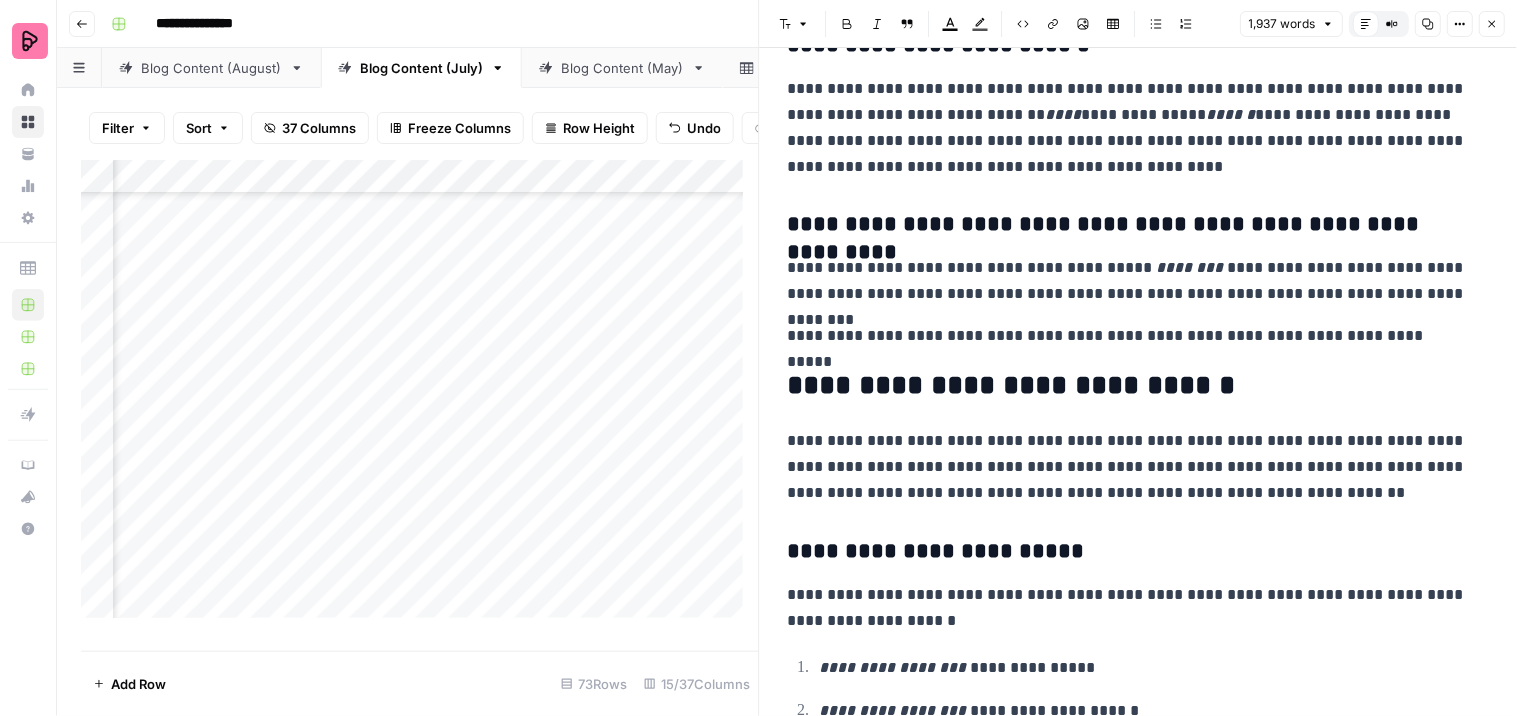 click on "**********" at bounding box center (1139, 1546) 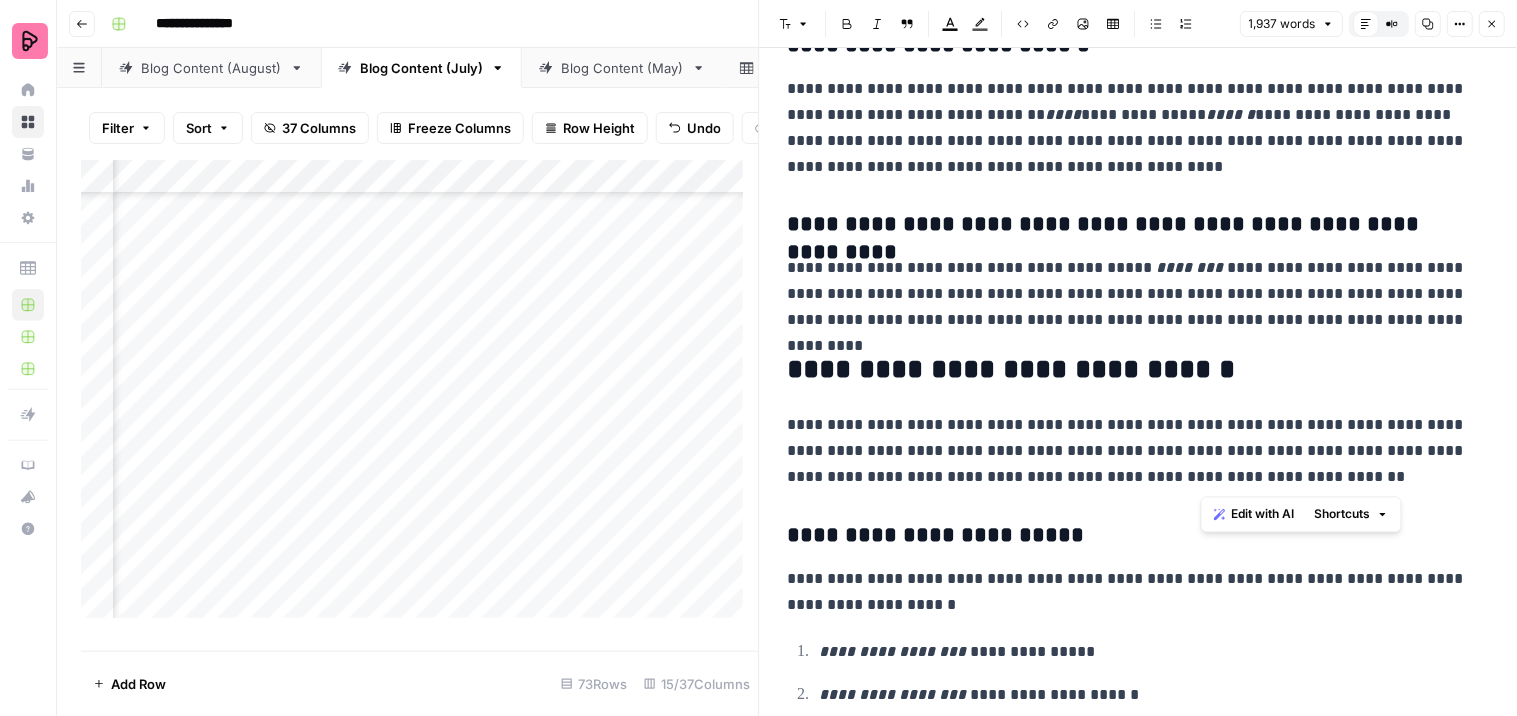 drag, startPoint x: 1204, startPoint y: 421, endPoint x: 1304, endPoint y: 476, distance: 114.12712 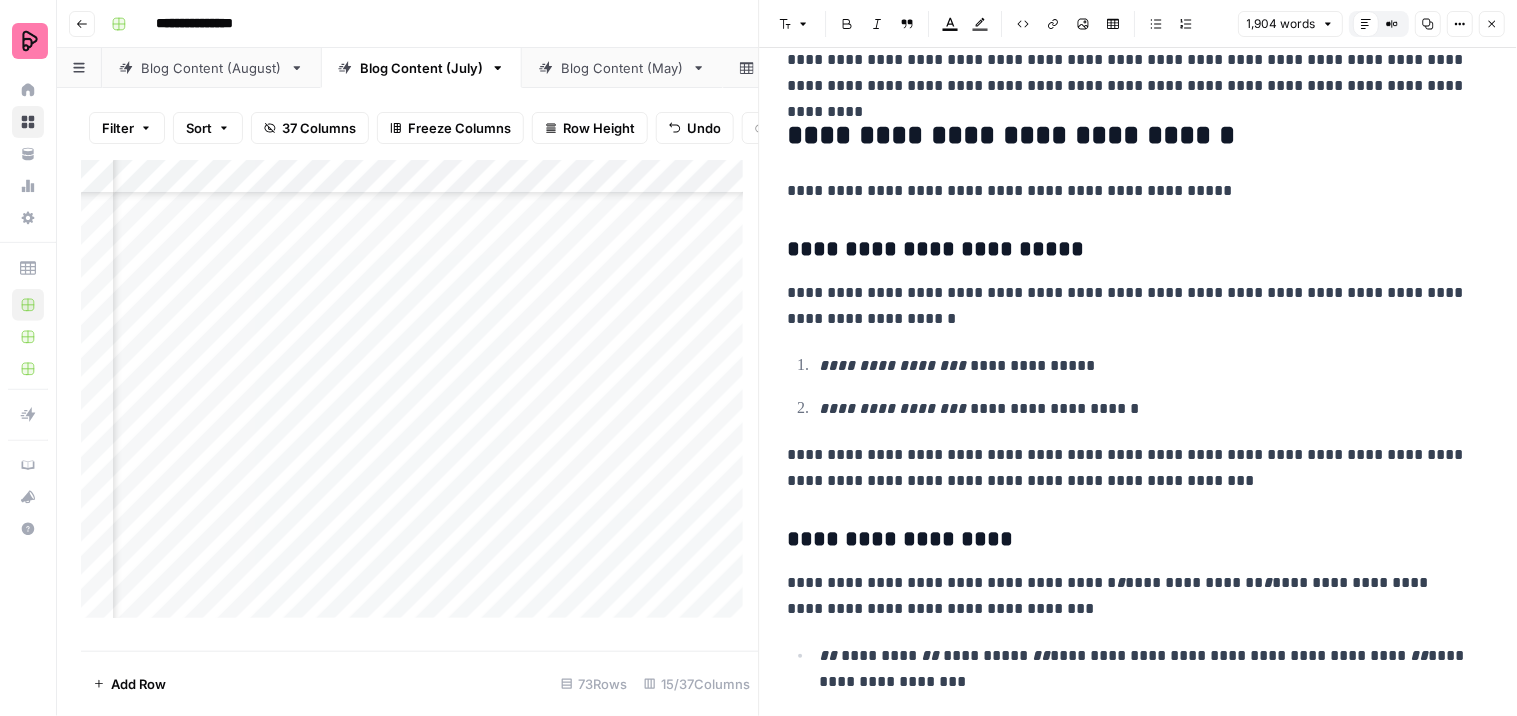 scroll, scrollTop: 2333, scrollLeft: 0, axis: vertical 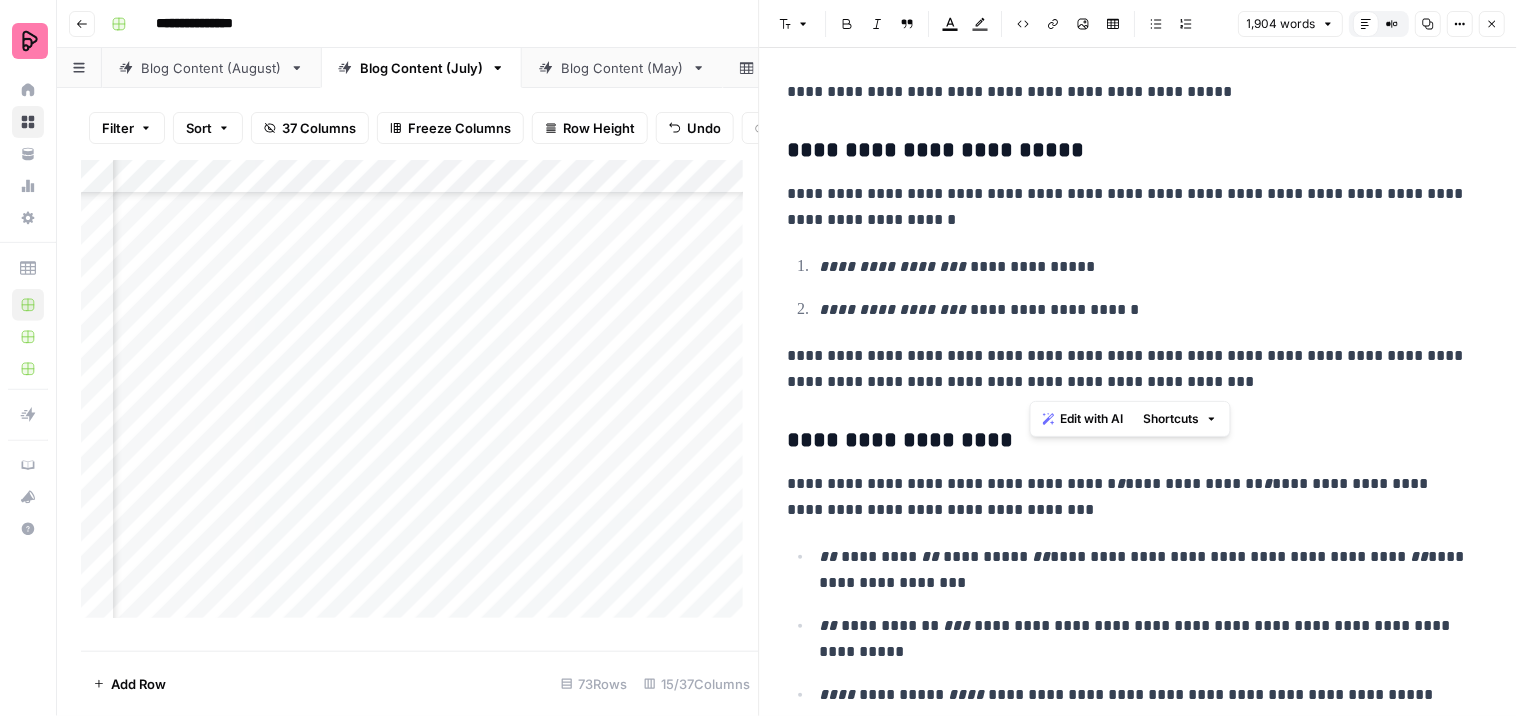 drag, startPoint x: 1182, startPoint y: 380, endPoint x: 1030, endPoint y: 383, distance: 152.0296 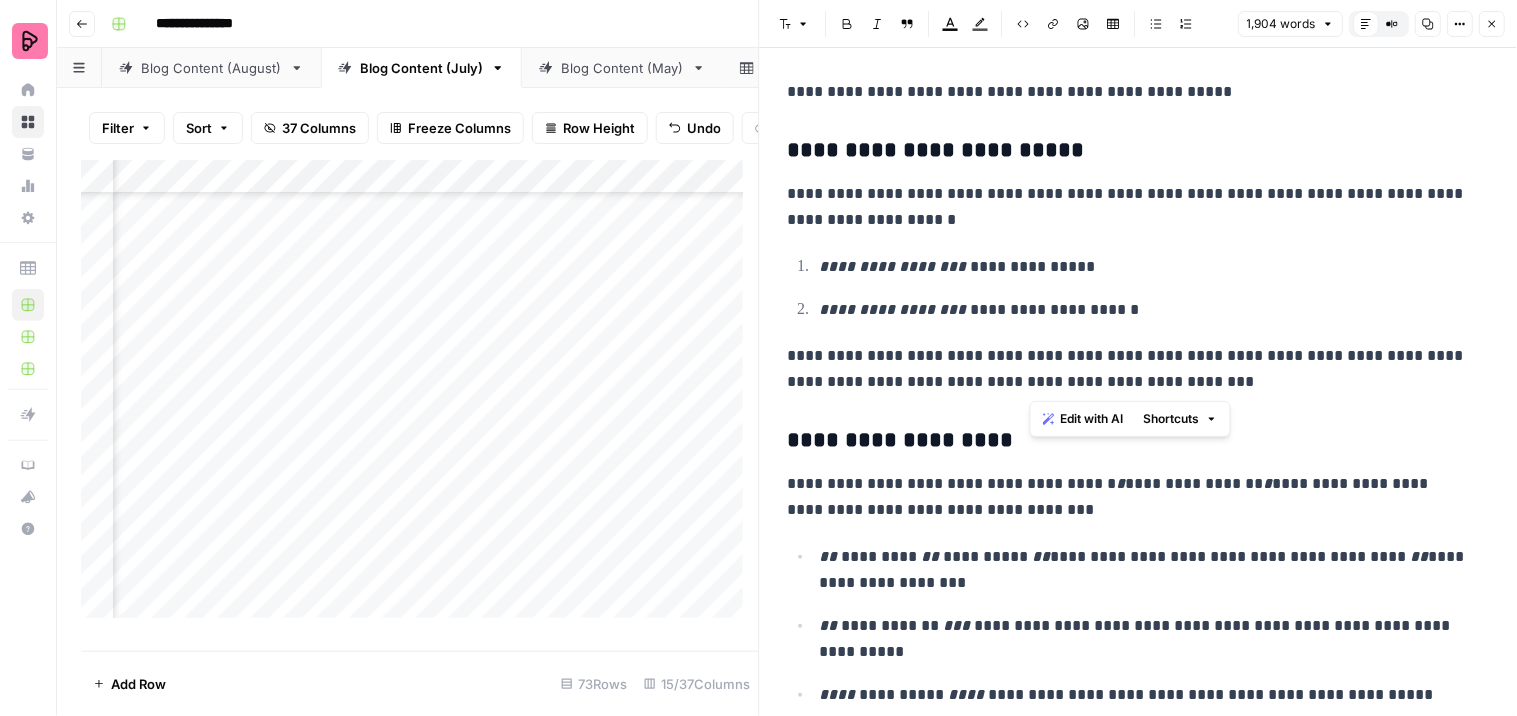 click on "**********" at bounding box center (1130, 369) 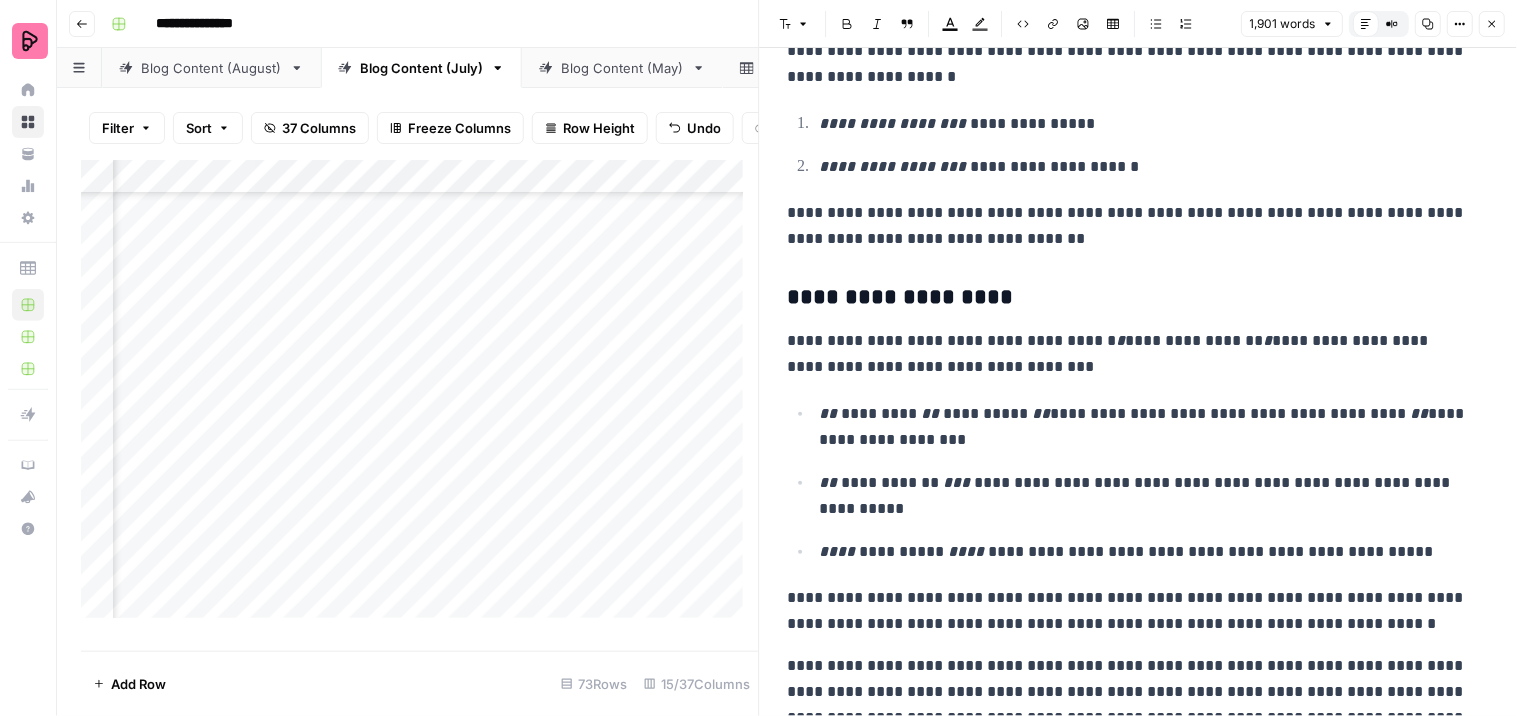 scroll, scrollTop: 2555, scrollLeft: 0, axis: vertical 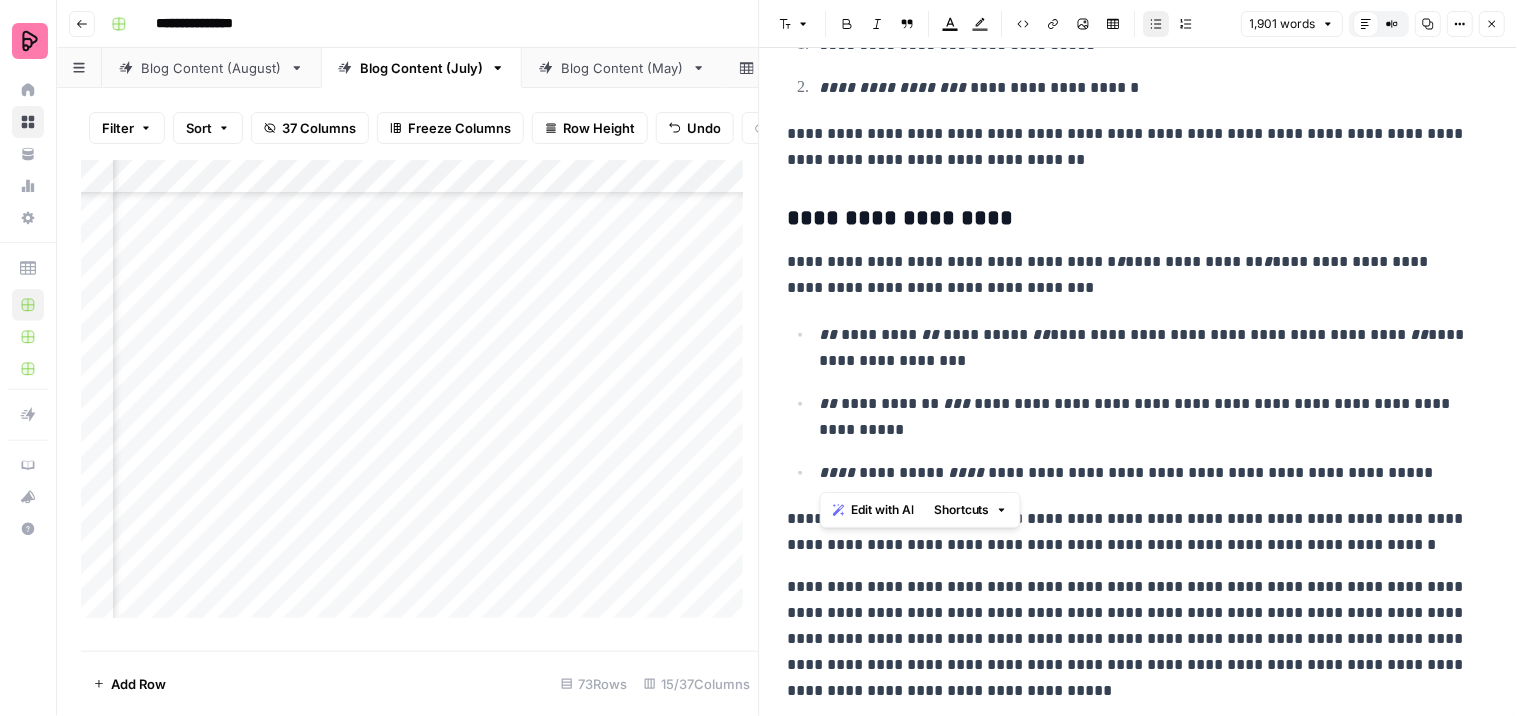 drag, startPoint x: 1364, startPoint y: 472, endPoint x: 807, endPoint y: 336, distance: 573.3629 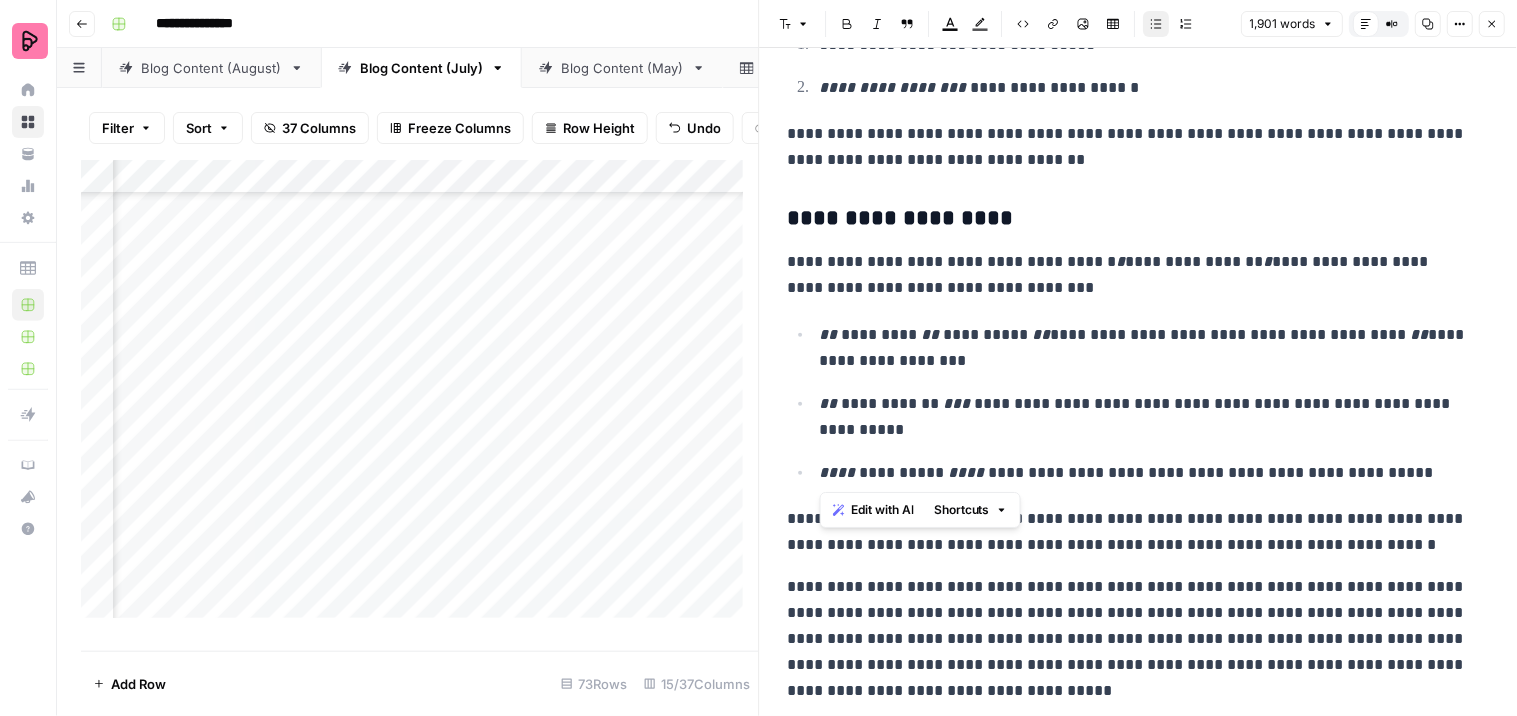 click on "**********" at bounding box center [1139, 403] 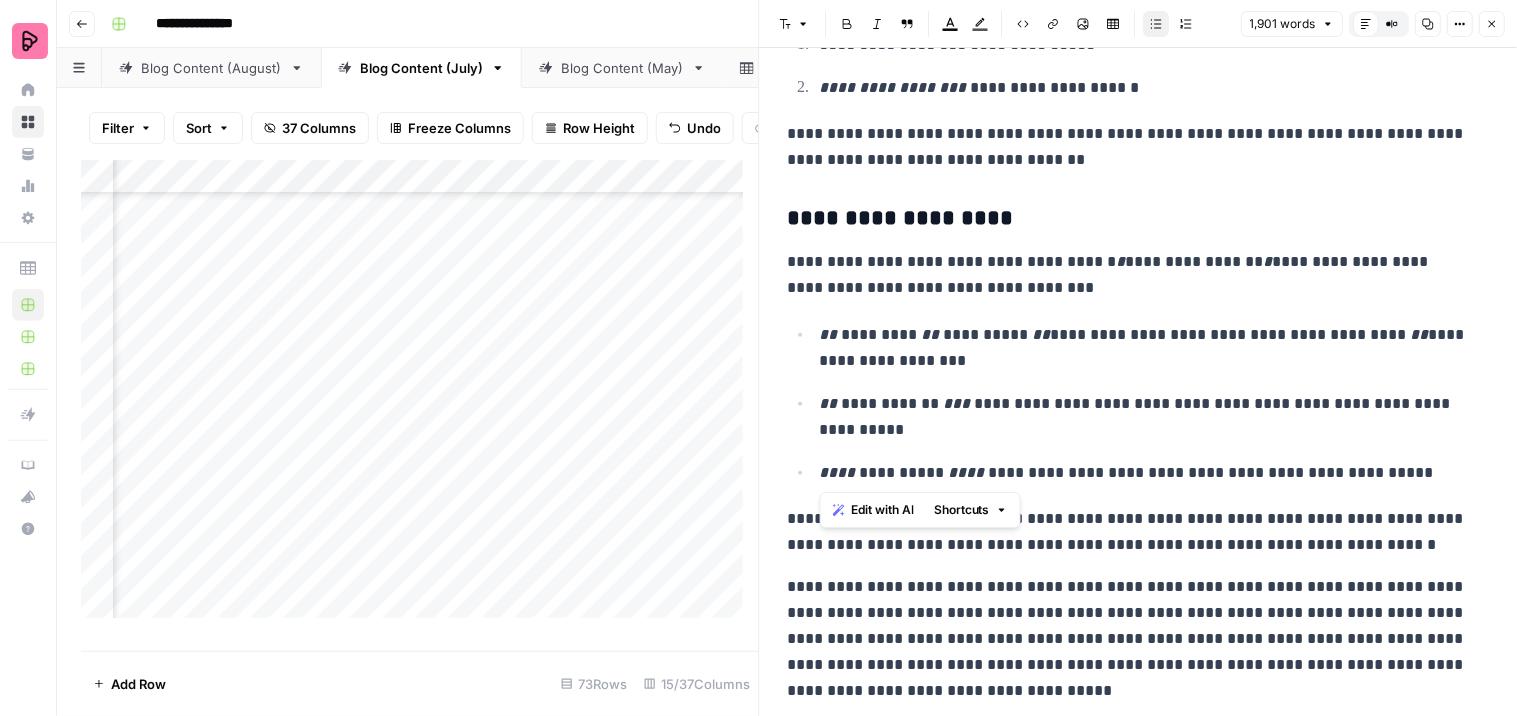 click on "Numbered list" at bounding box center (1187, 24) 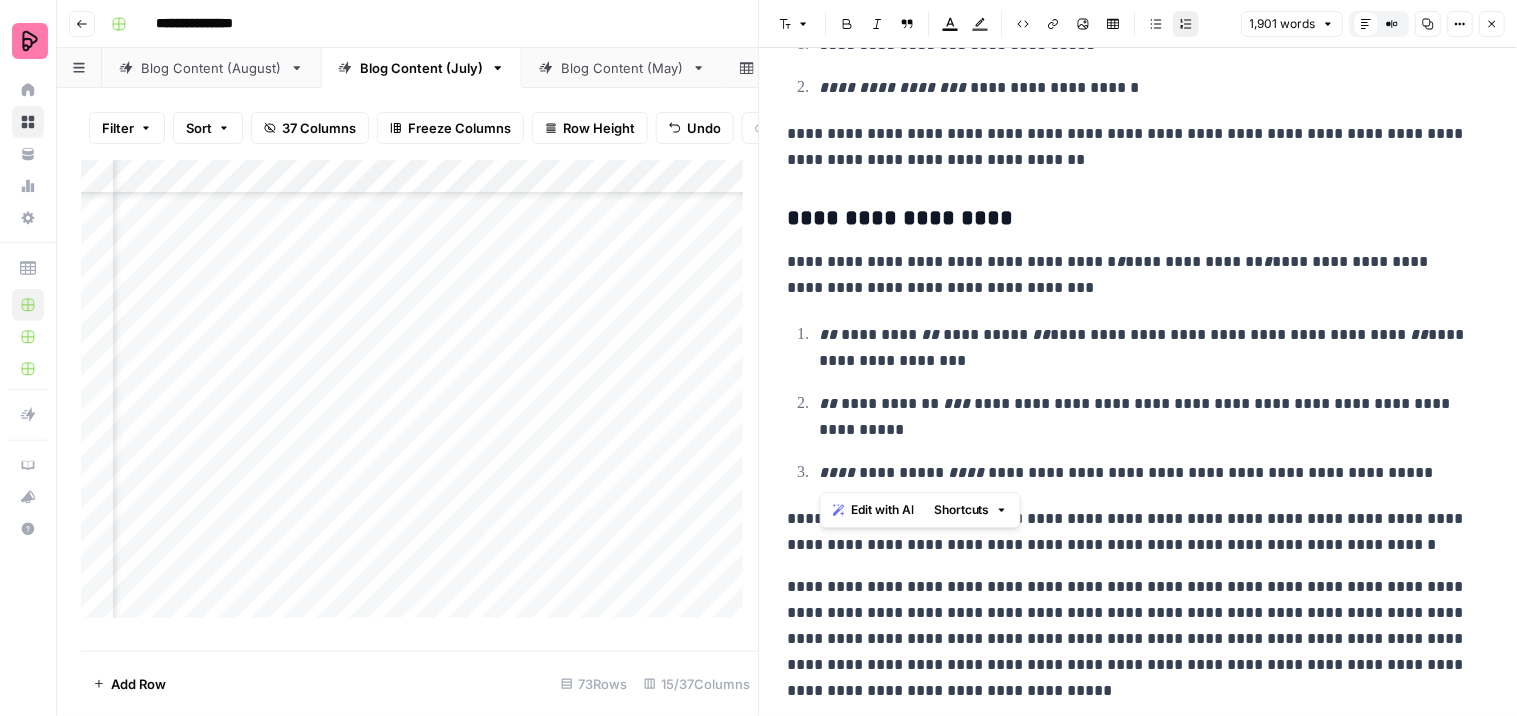 click on "**********" at bounding box center (1139, 957) 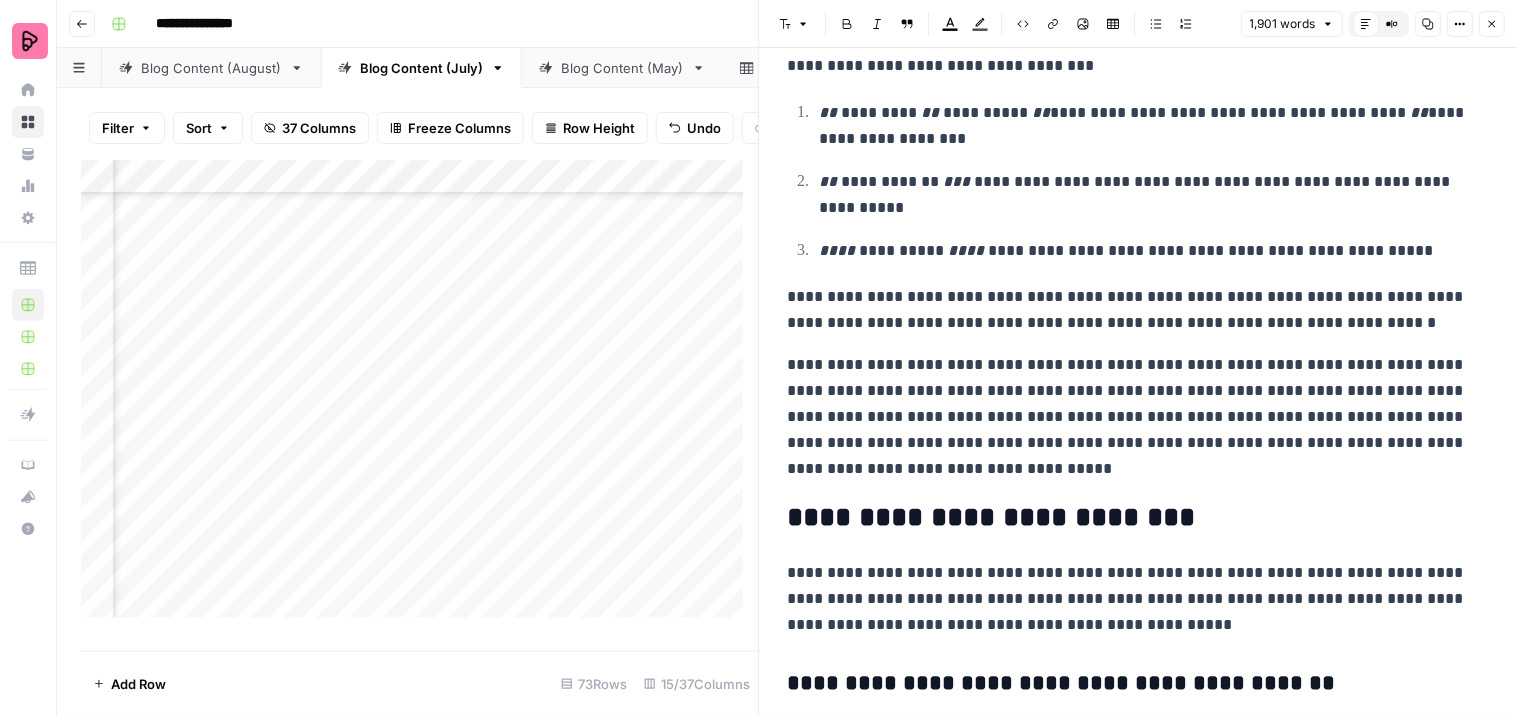 scroll, scrollTop: 2666, scrollLeft: 0, axis: vertical 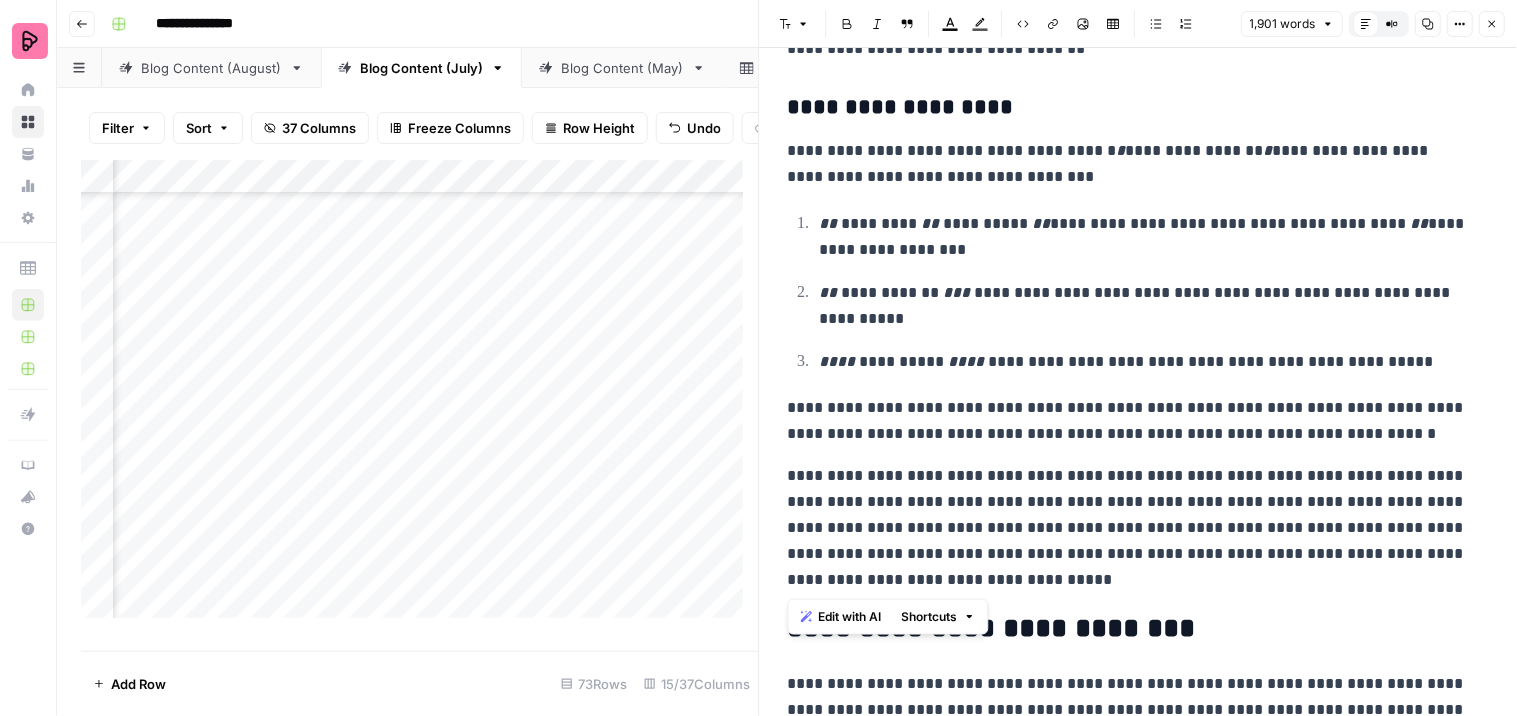 drag, startPoint x: 946, startPoint y: 577, endPoint x: 773, endPoint y: 456, distance: 211.11609 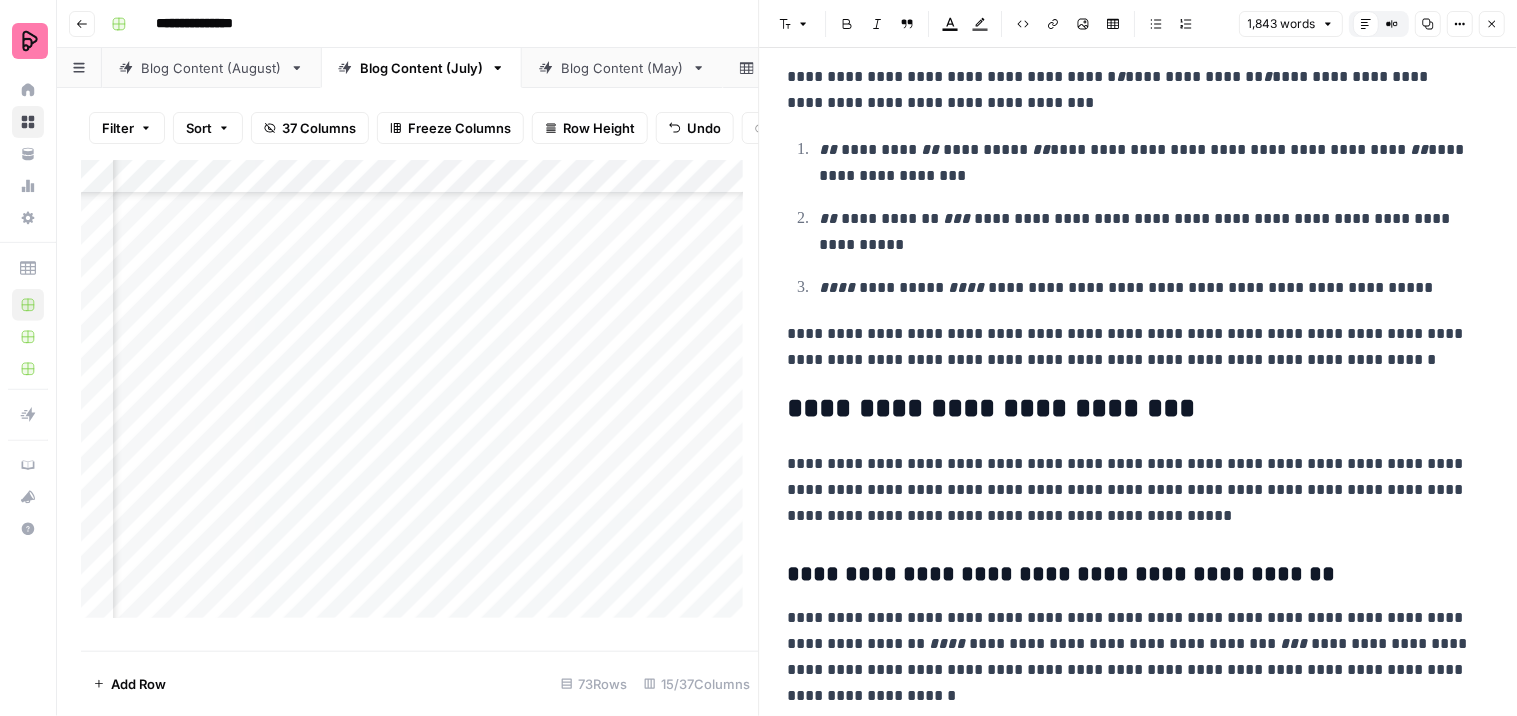 scroll, scrollTop: 2888, scrollLeft: 0, axis: vertical 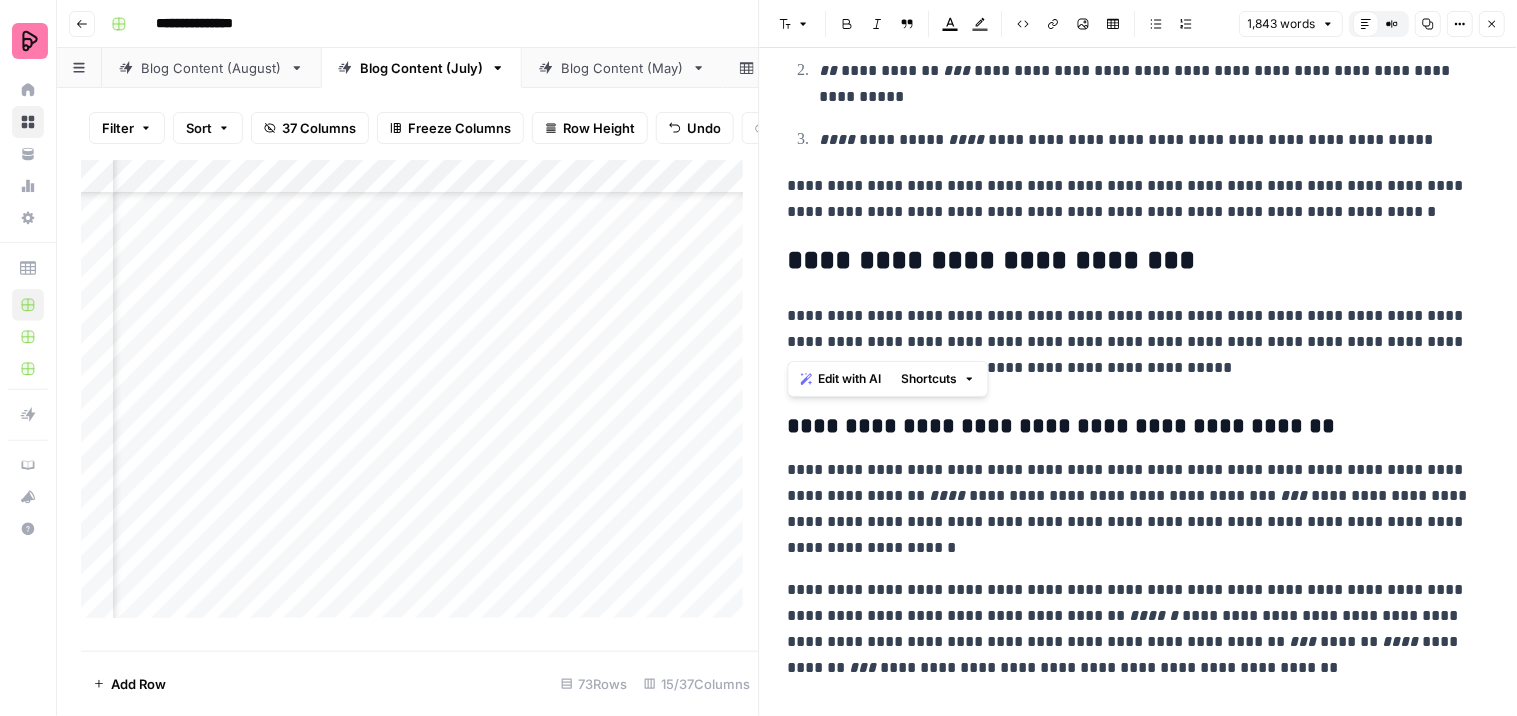 drag, startPoint x: 816, startPoint y: 341, endPoint x: 766, endPoint y: 338, distance: 50.08992 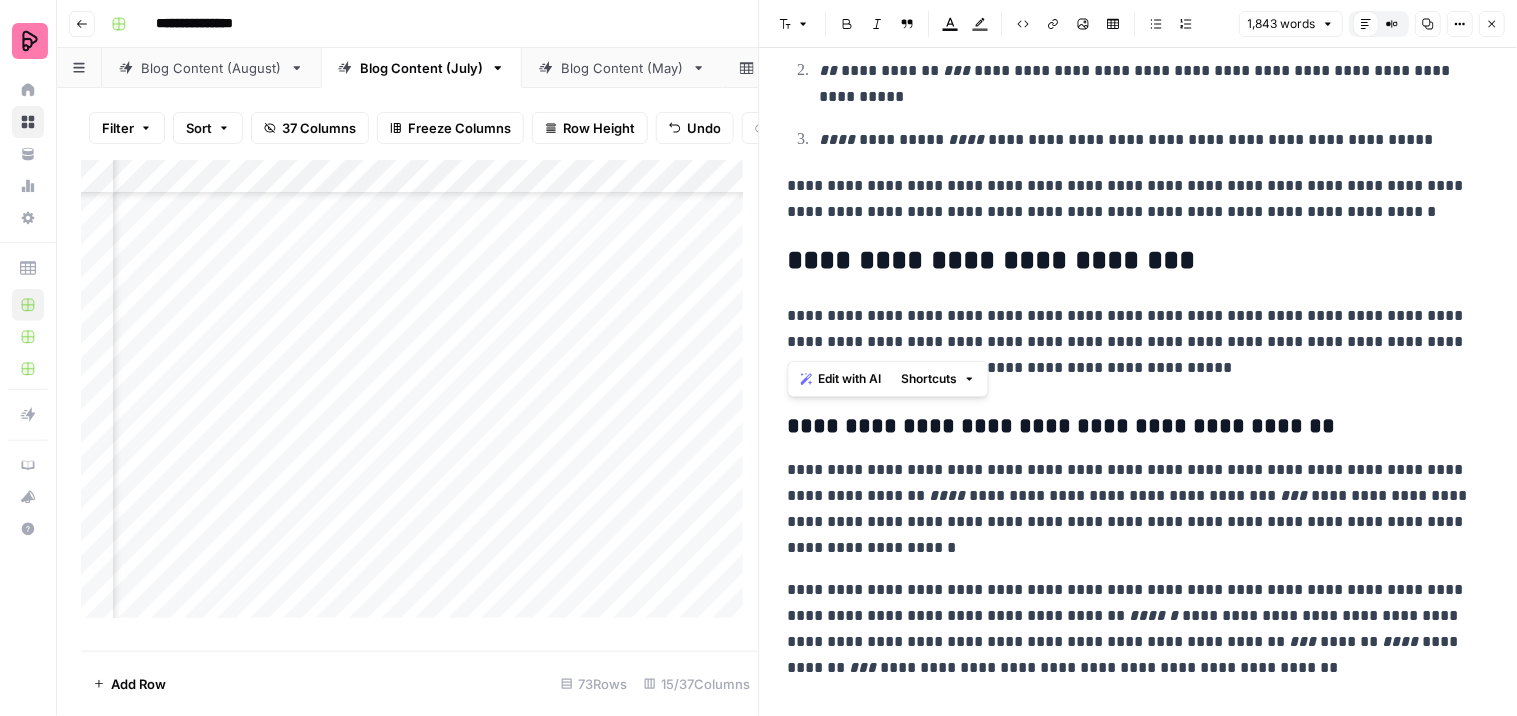click on "**********" at bounding box center [1139, 551] 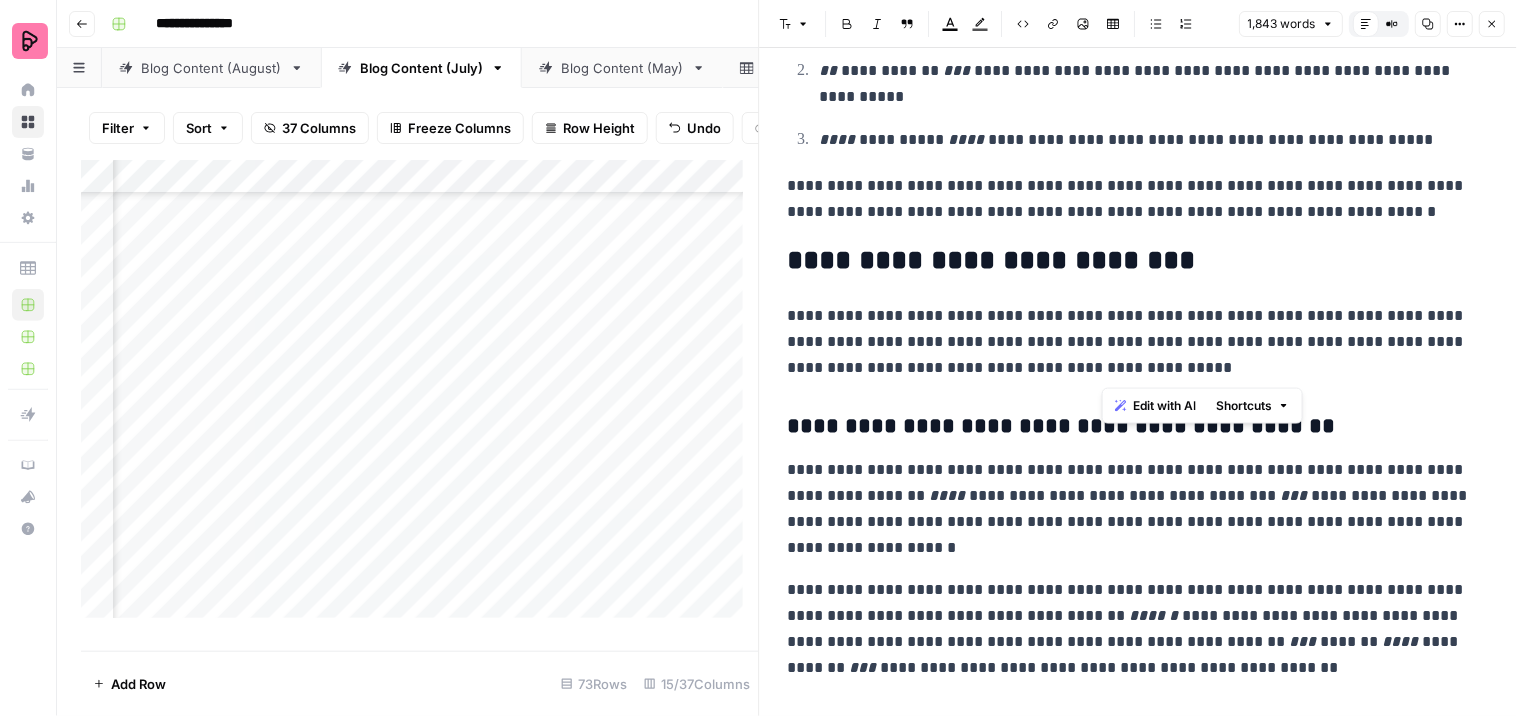 drag, startPoint x: 1267, startPoint y: 340, endPoint x: 1294, endPoint y: 366, distance: 37.48333 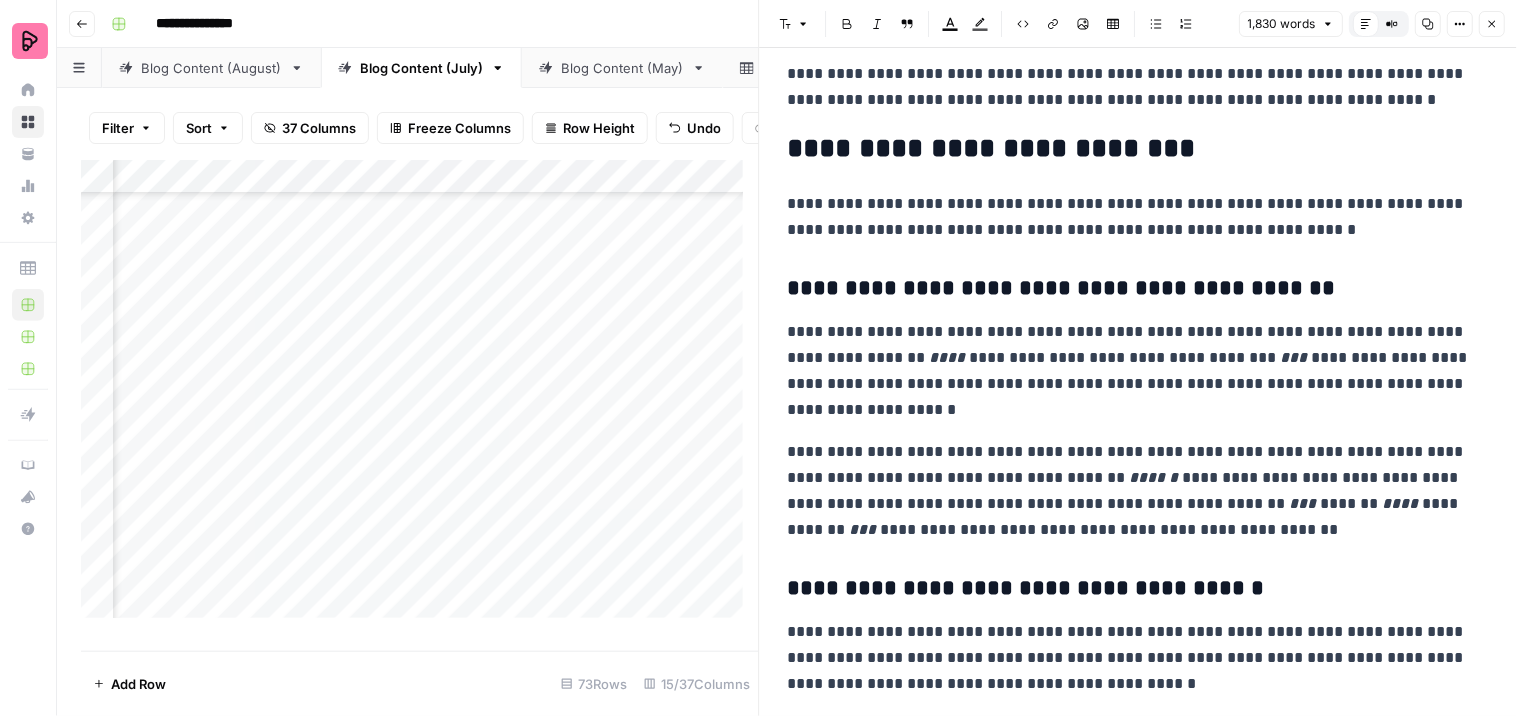 scroll, scrollTop: 3111, scrollLeft: 0, axis: vertical 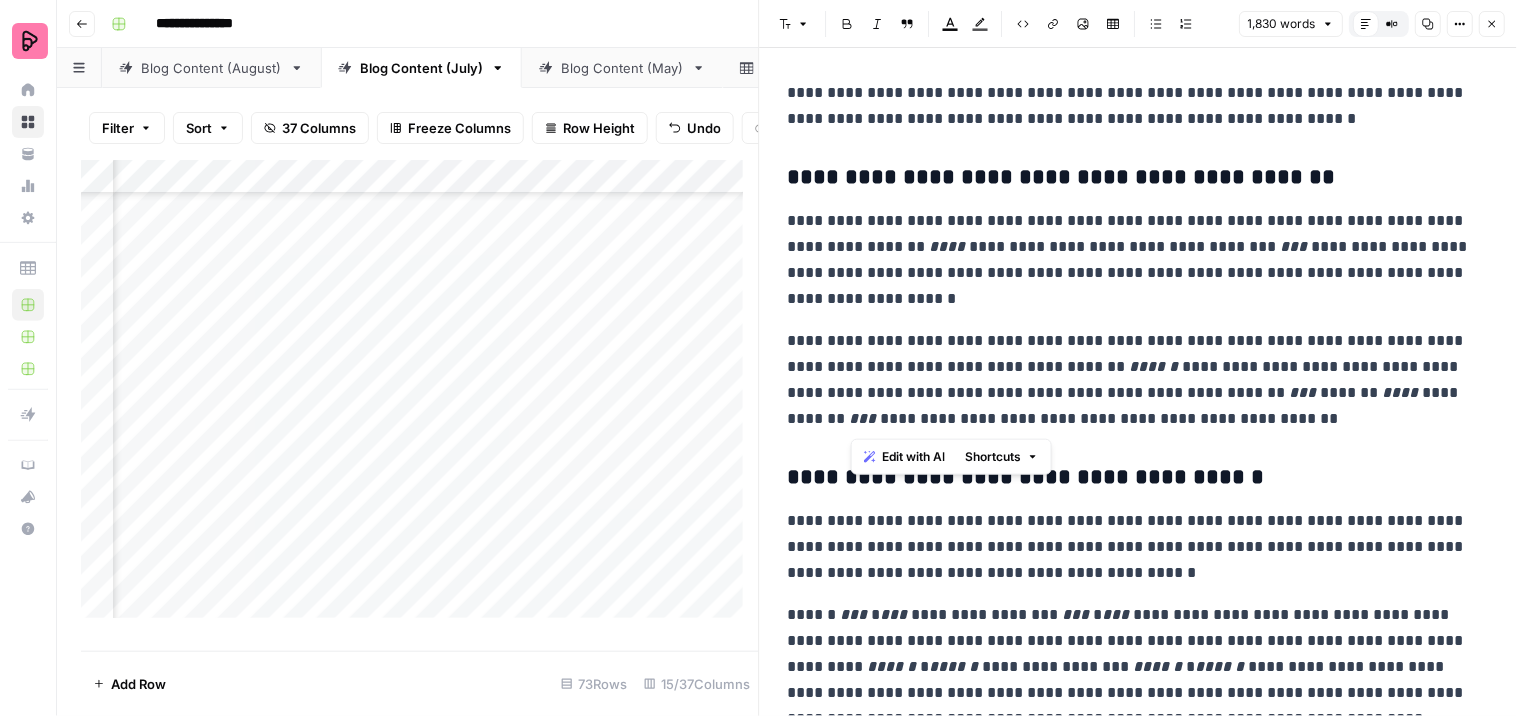 drag, startPoint x: 848, startPoint y: 392, endPoint x: 1144, endPoint y: 432, distance: 298.69046 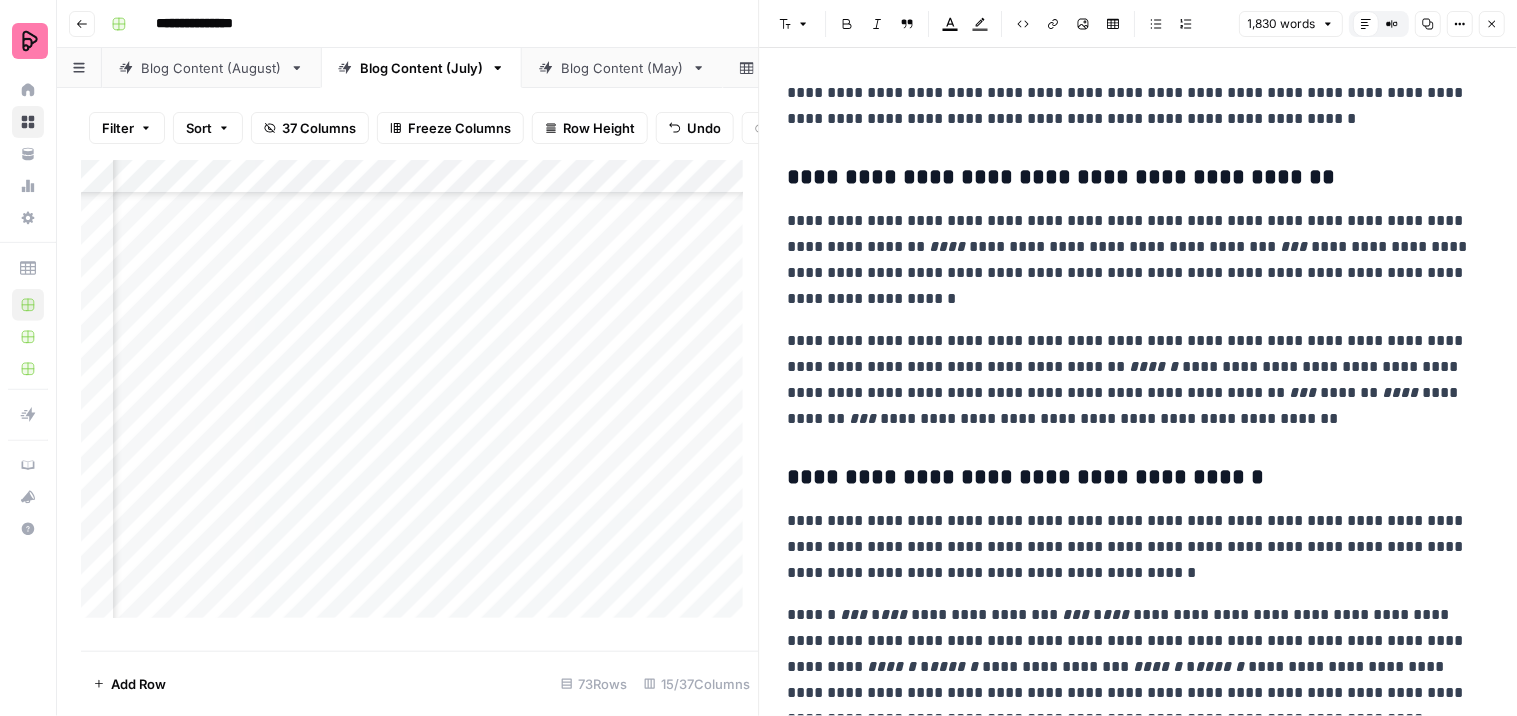 click on "**********" at bounding box center (1139, 315) 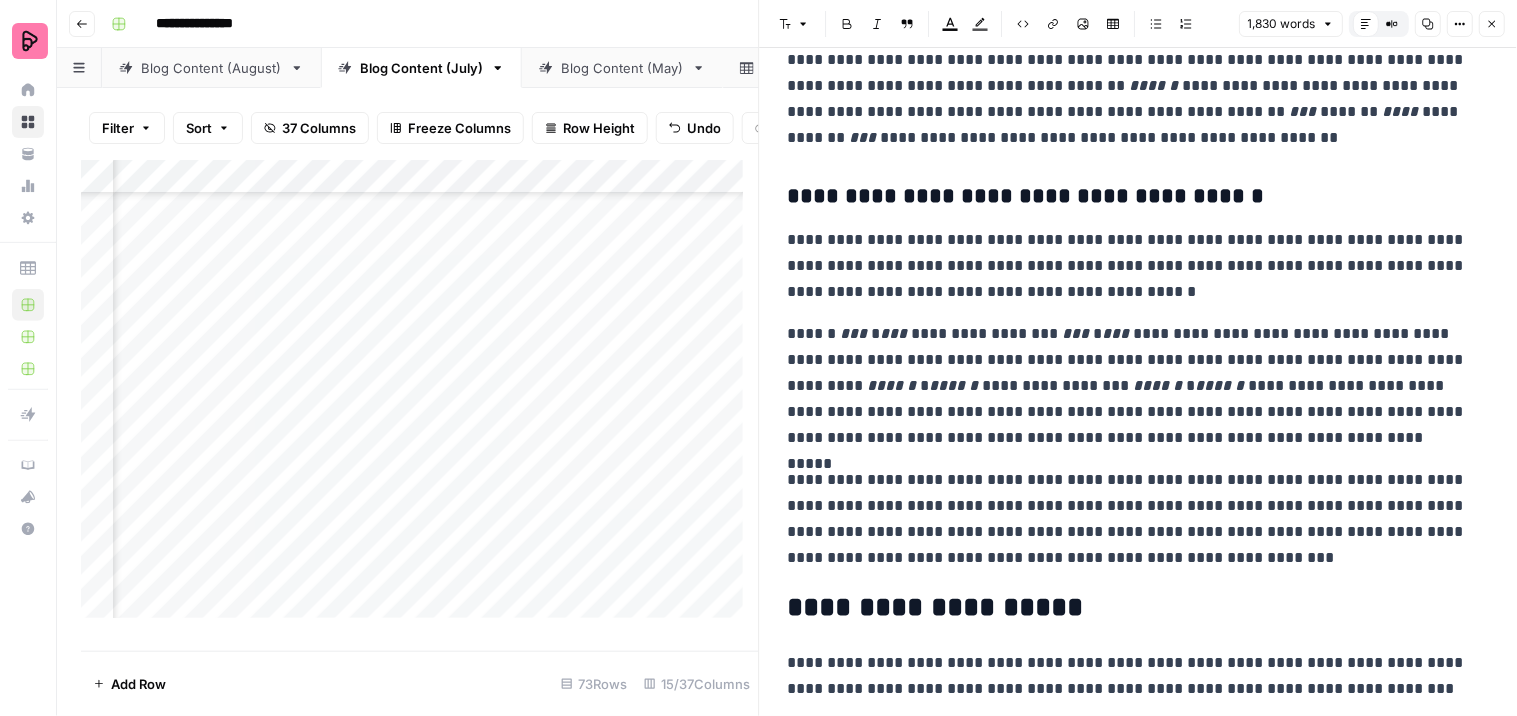 scroll, scrollTop: 3444, scrollLeft: 0, axis: vertical 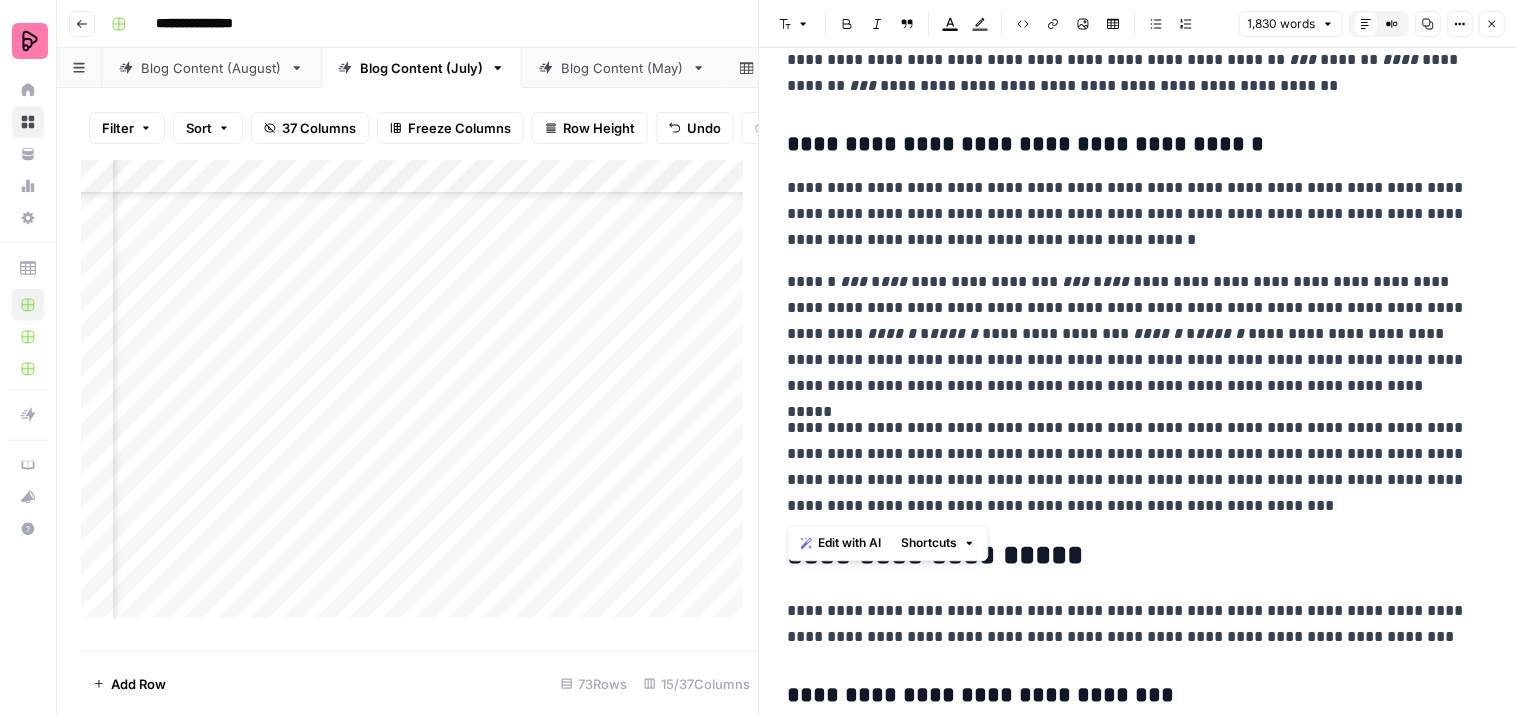 drag, startPoint x: 1158, startPoint y: 500, endPoint x: 788, endPoint y: 412, distance: 380.32092 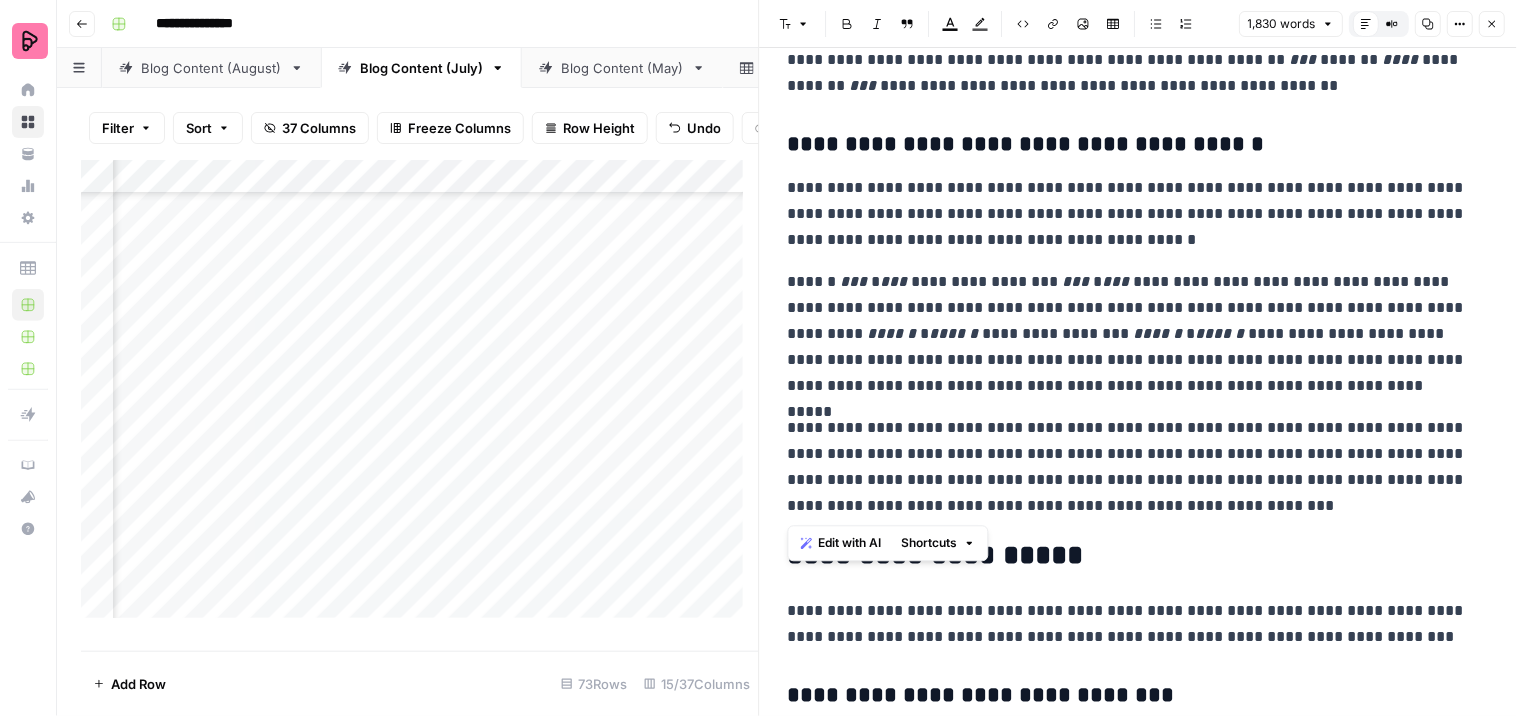 click on "**********" at bounding box center (1139, -18) 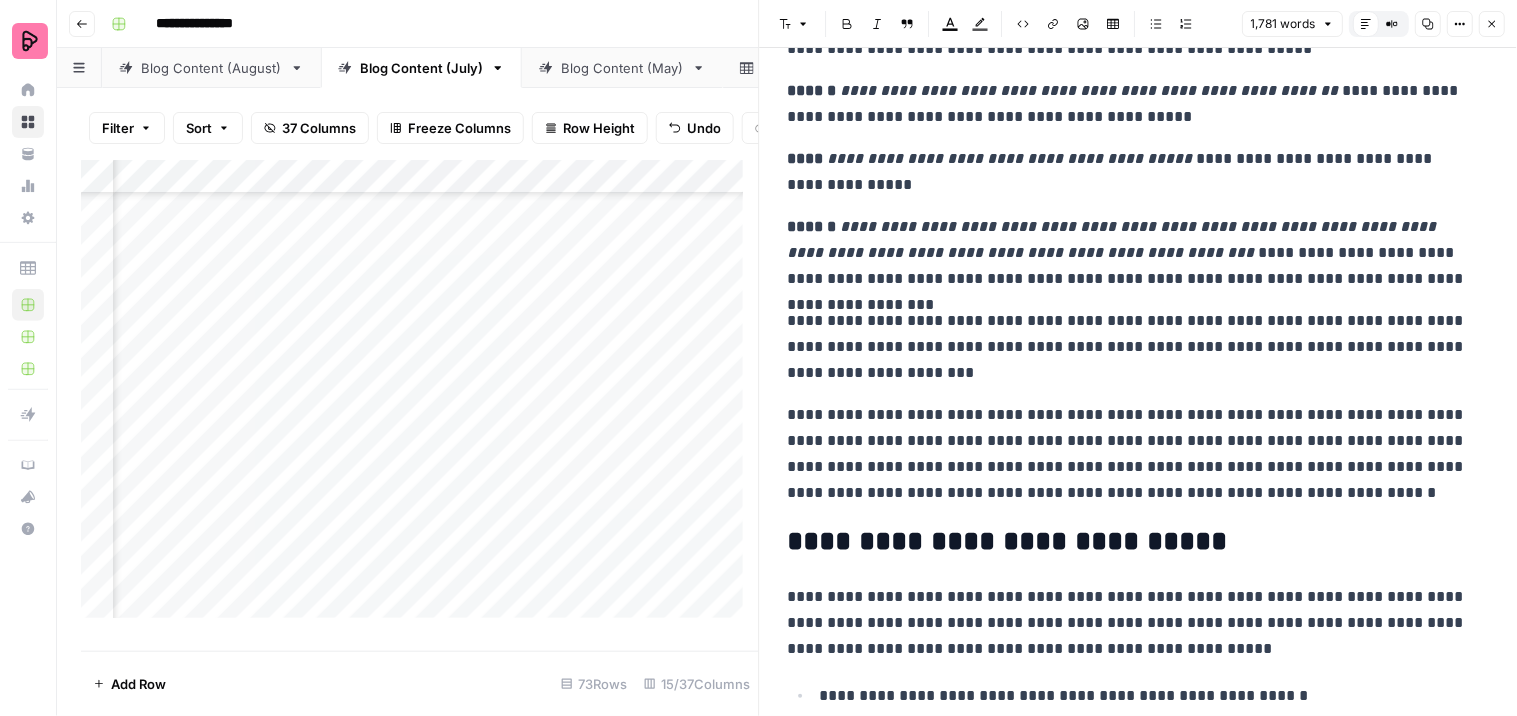 scroll, scrollTop: 4444, scrollLeft: 0, axis: vertical 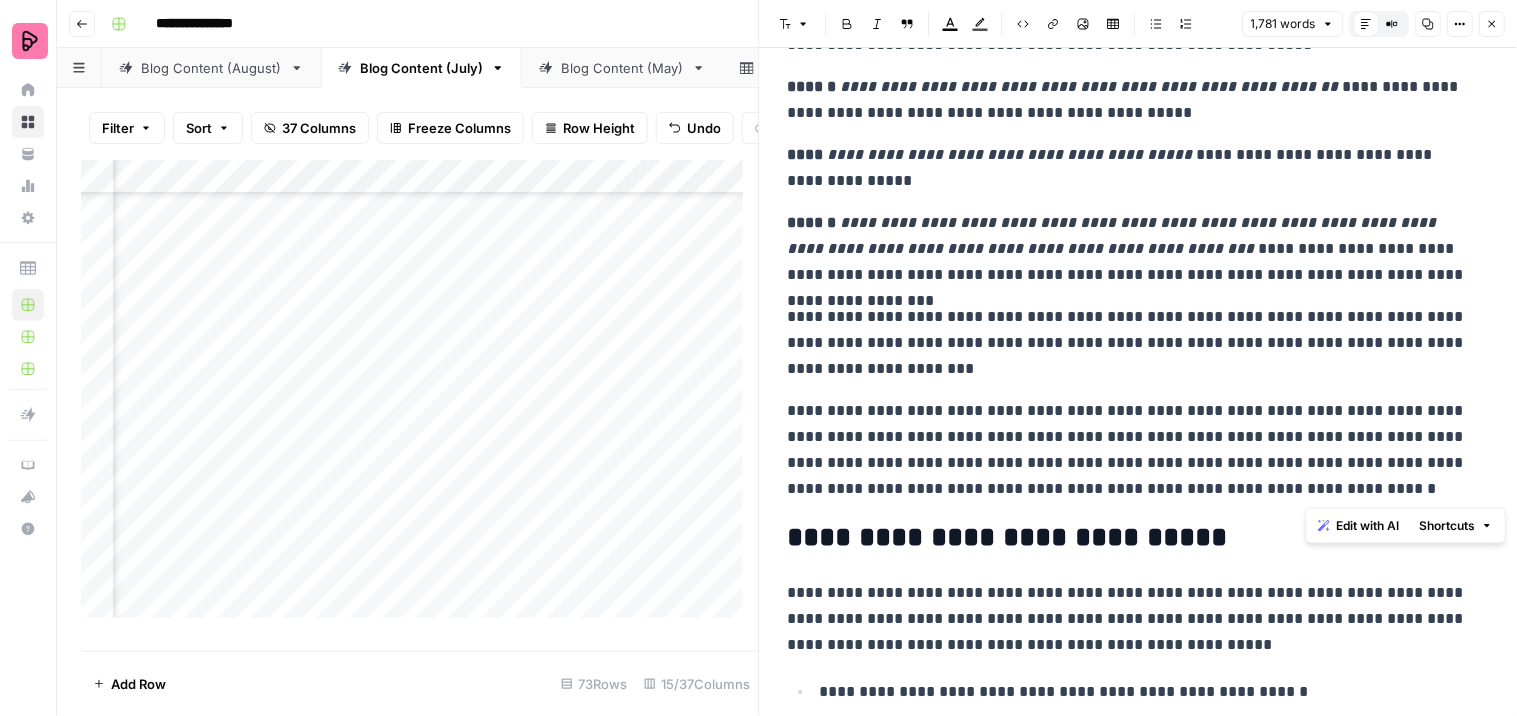 drag, startPoint x: 1326, startPoint y: 436, endPoint x: 1363, endPoint y: 485, distance: 61.400326 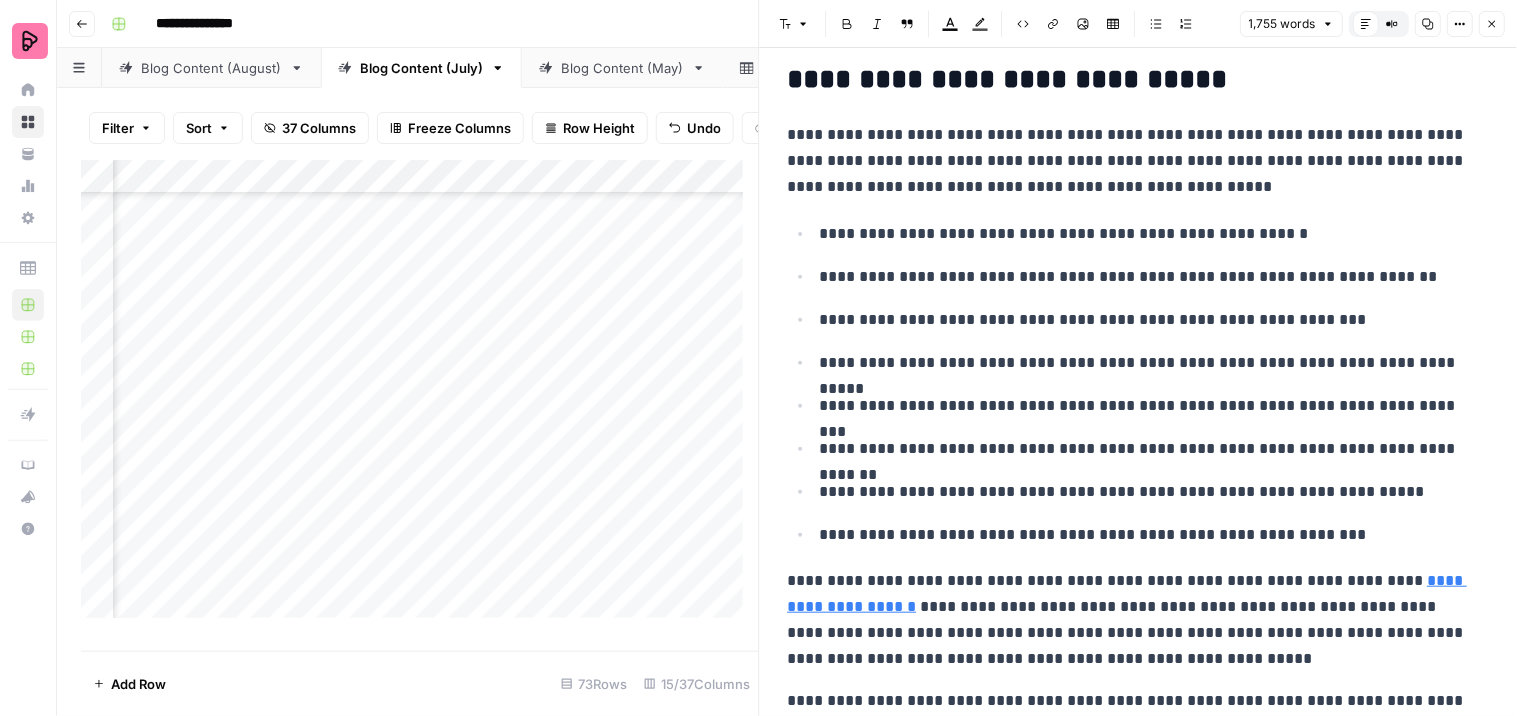 scroll, scrollTop: 4888, scrollLeft: 0, axis: vertical 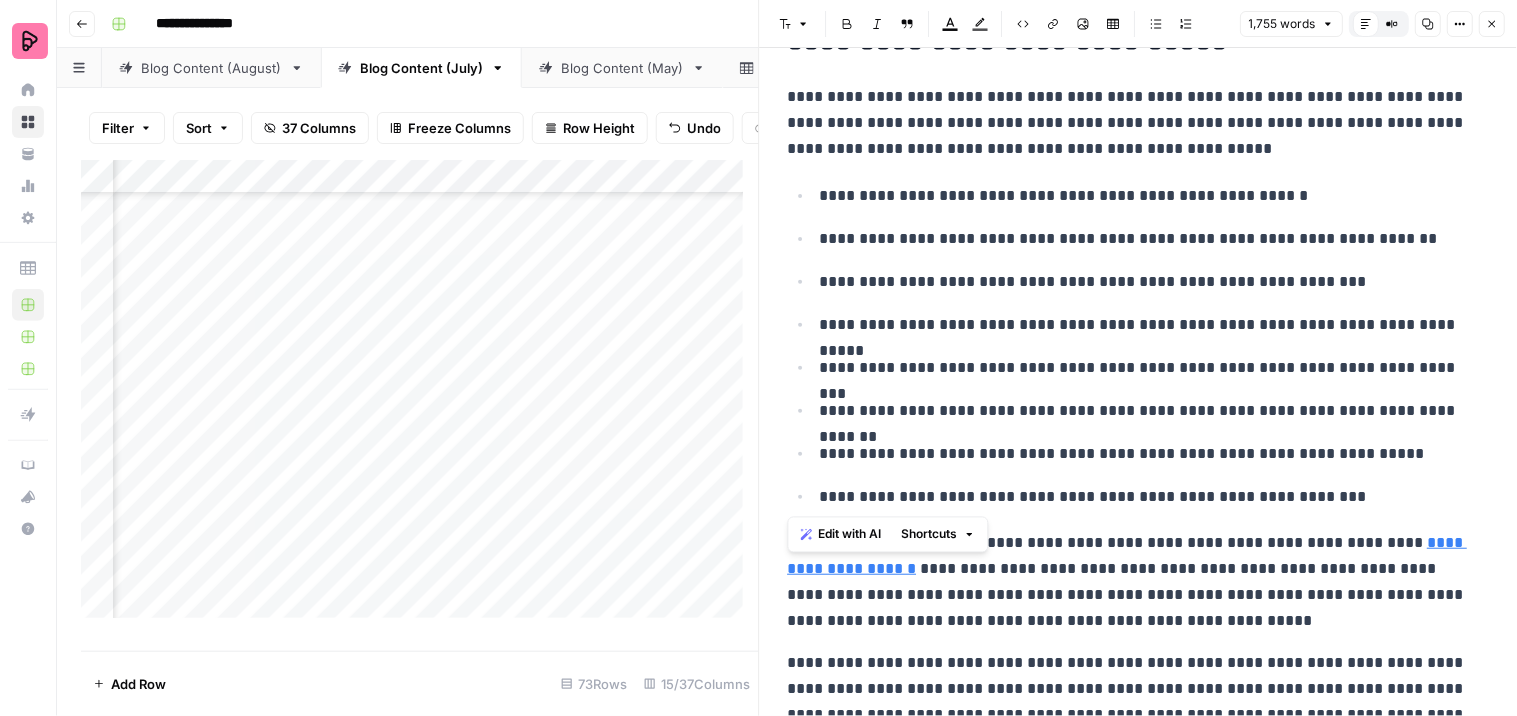 drag, startPoint x: 1087, startPoint y: 448, endPoint x: 790, endPoint y: 100, distance: 457.5074 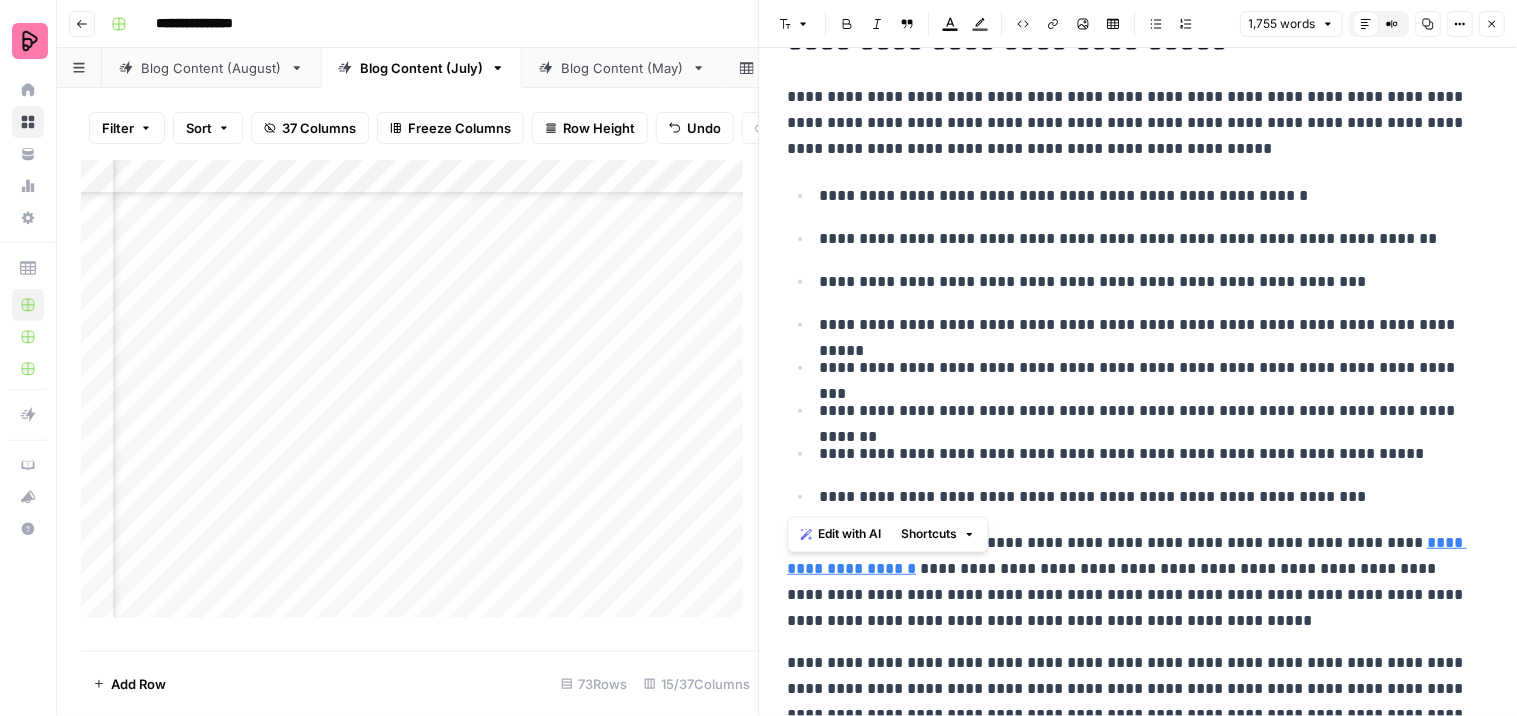 click on "**********" at bounding box center (1139, -1548) 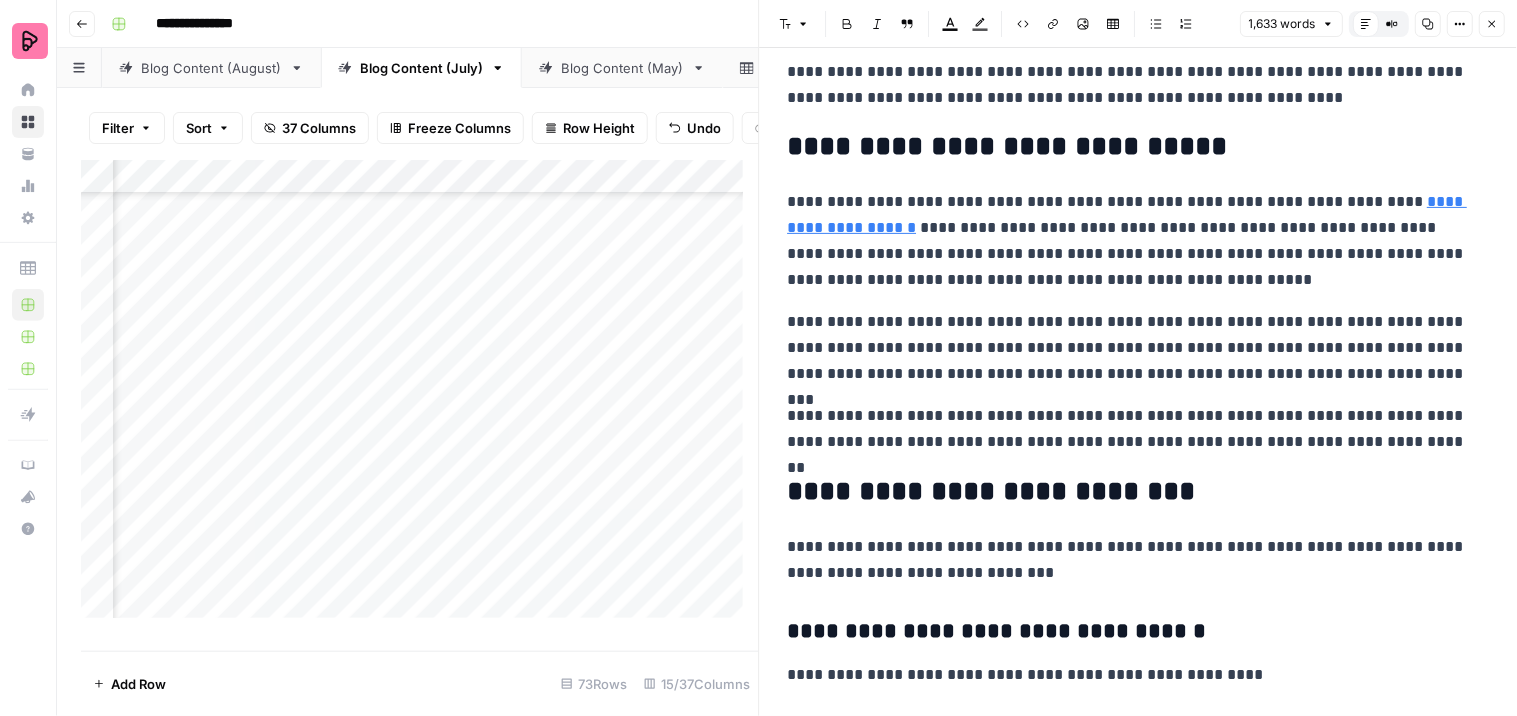 scroll, scrollTop: 4777, scrollLeft: 0, axis: vertical 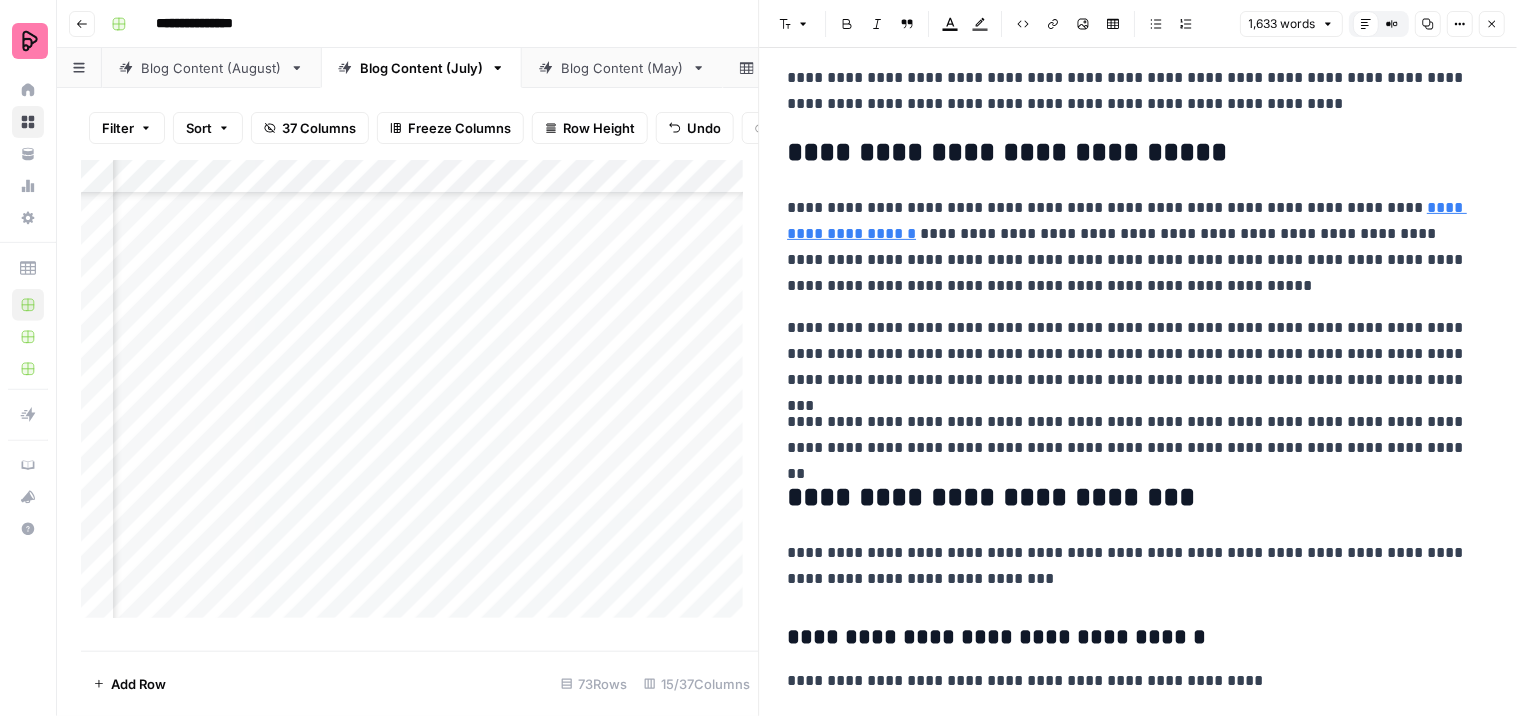 click on "**********" at bounding box center [1128, 220] 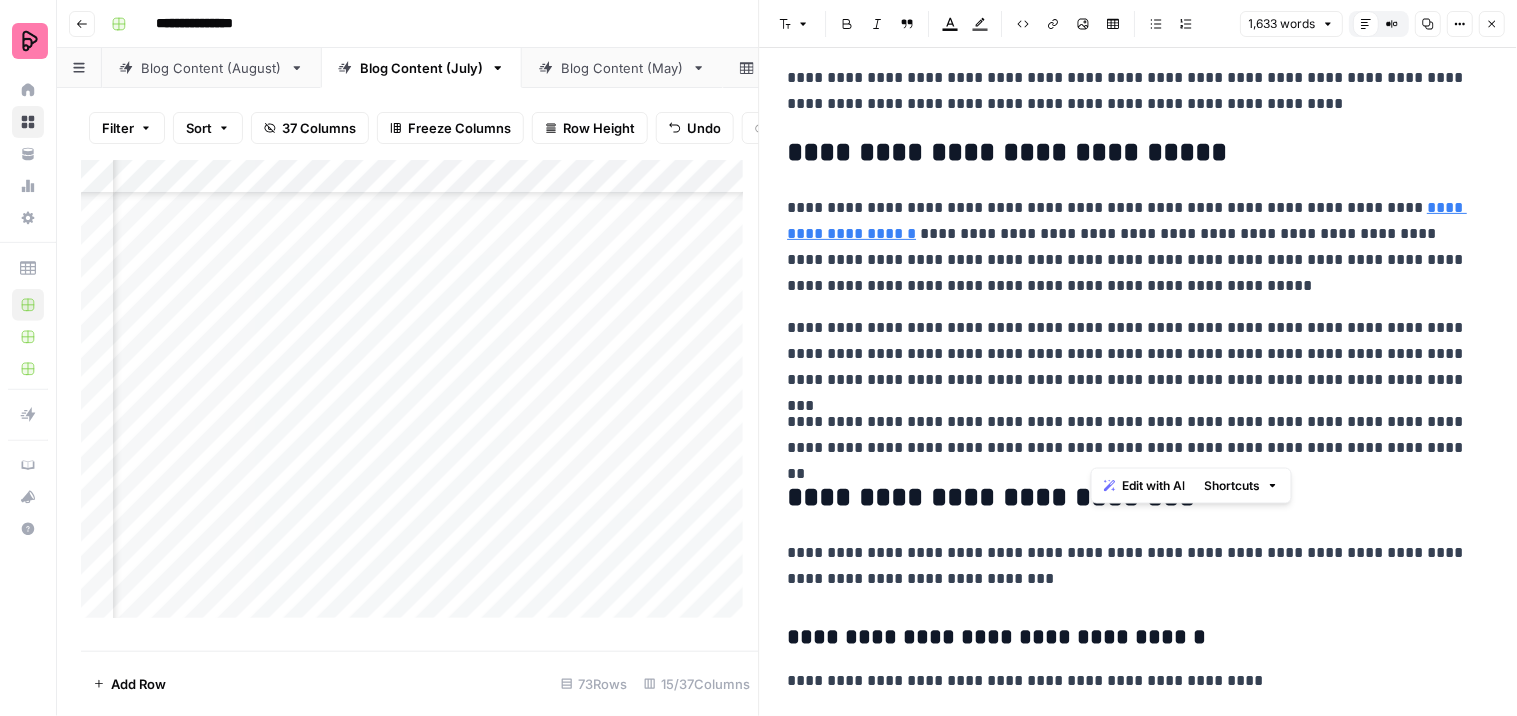 drag, startPoint x: 1391, startPoint y: 447, endPoint x: 1091, endPoint y: 451, distance: 300.02667 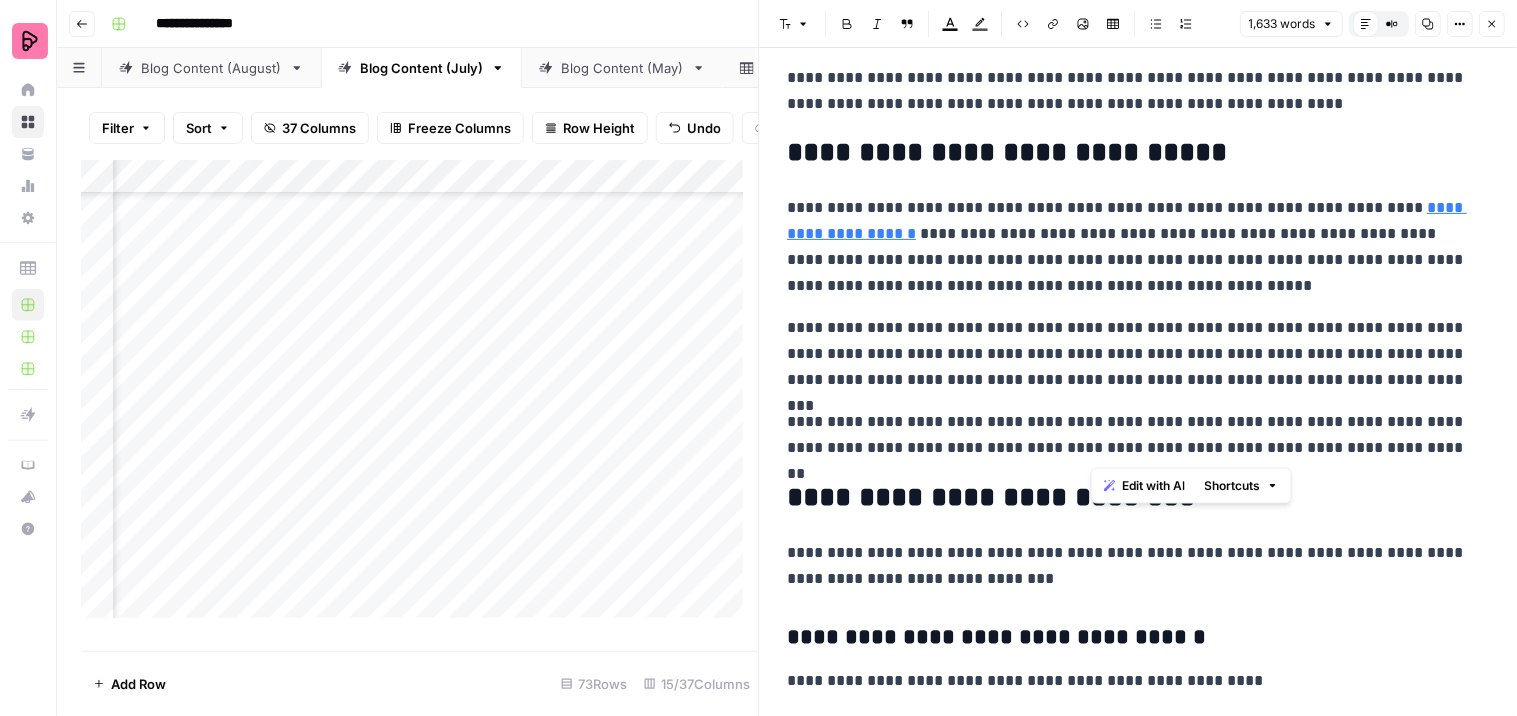 click on "**********" at bounding box center (1130, 435) 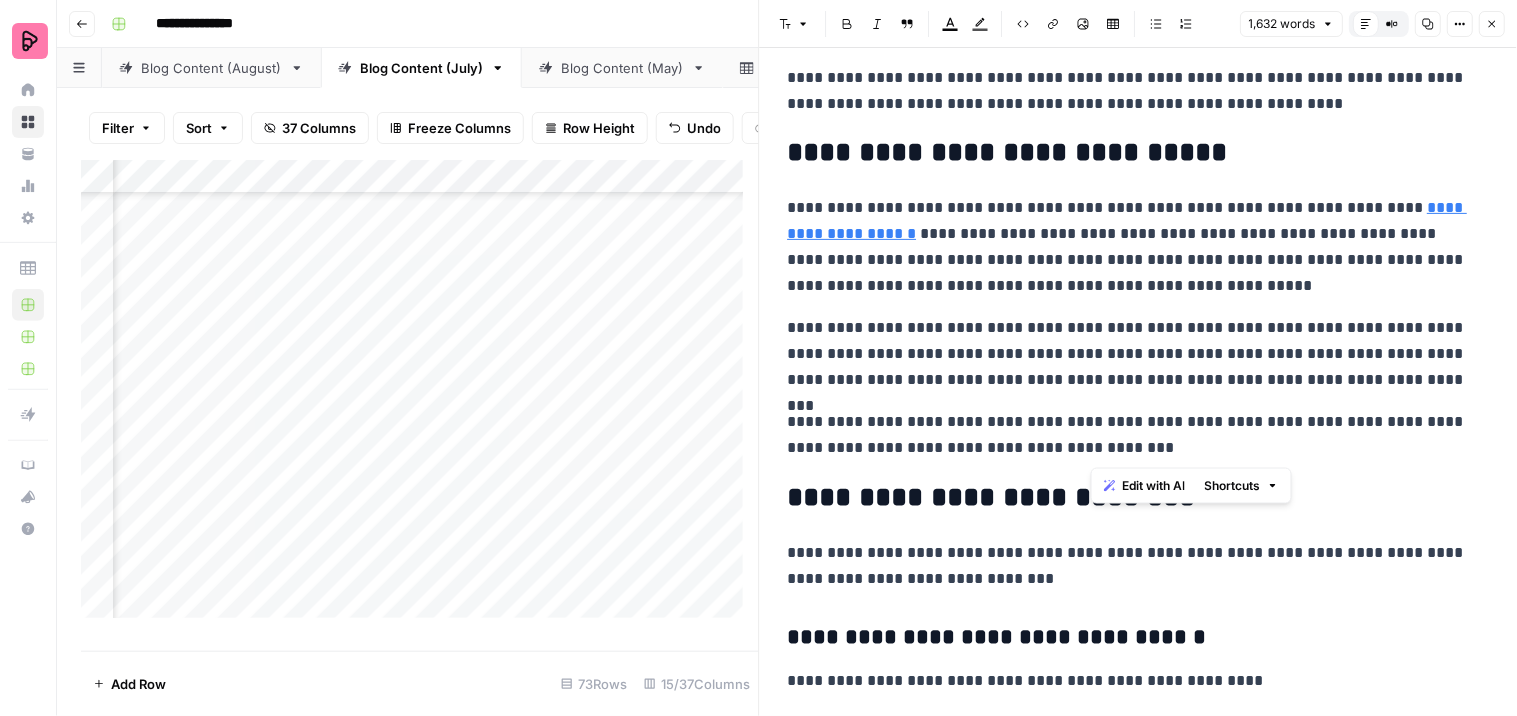 drag, startPoint x: 1320, startPoint y: 420, endPoint x: 1346, endPoint y: 448, distance: 38.209946 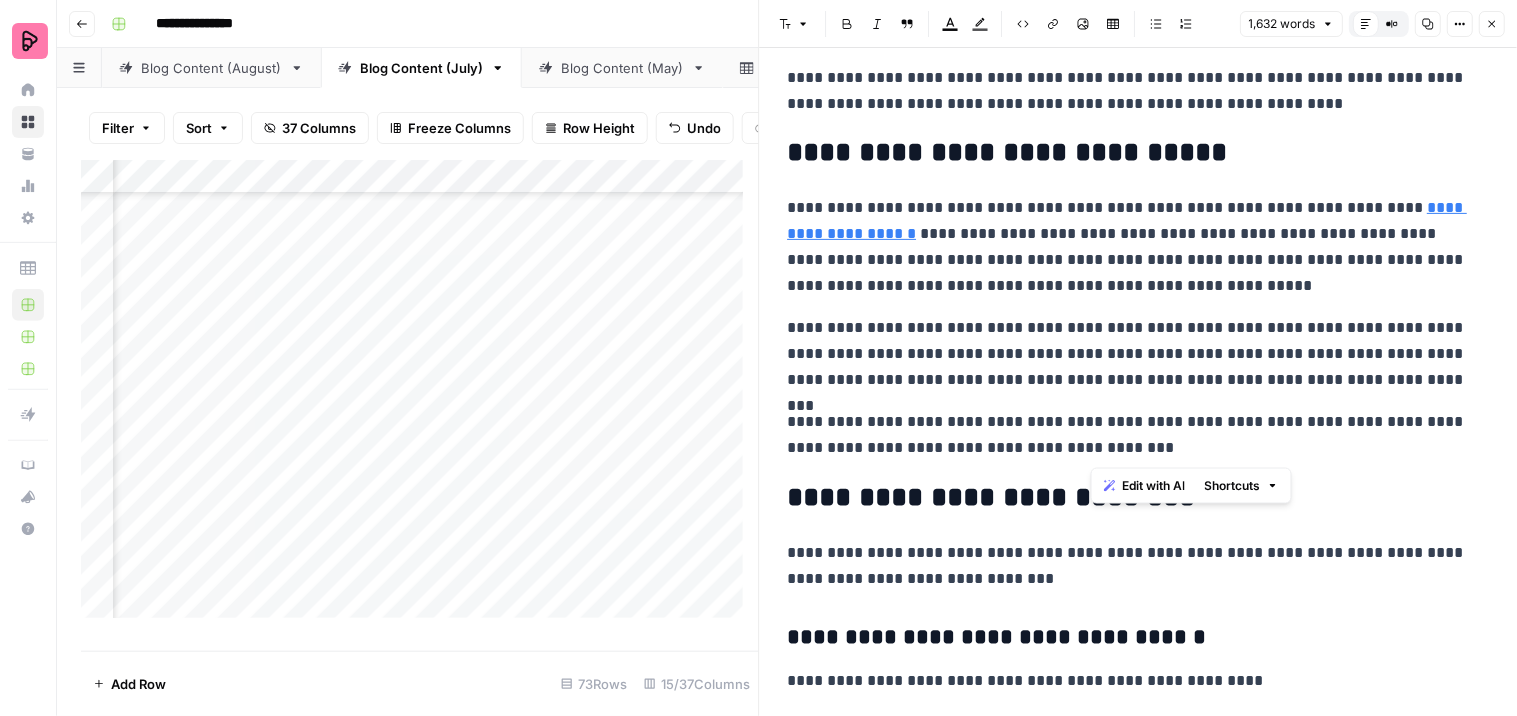 click 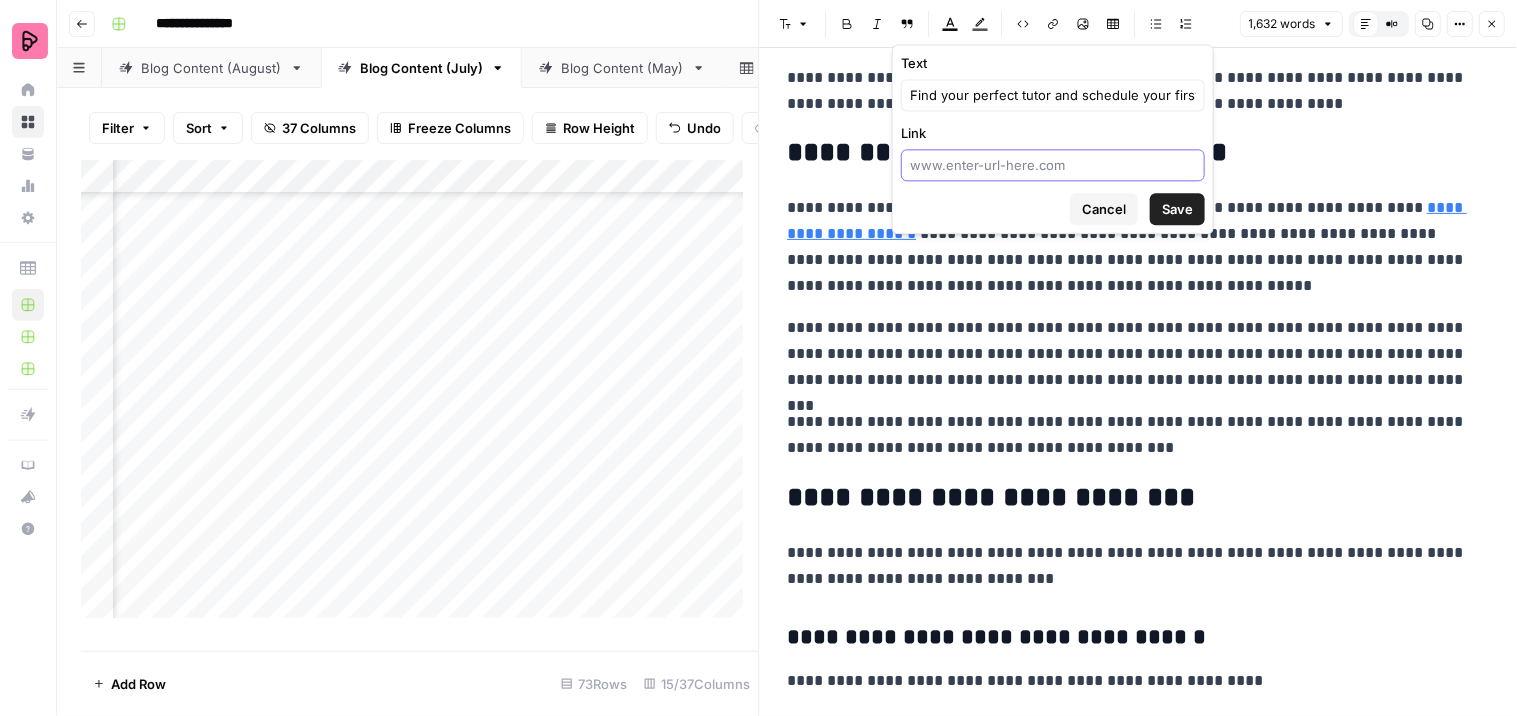 click on "Link" at bounding box center (1053, 165) 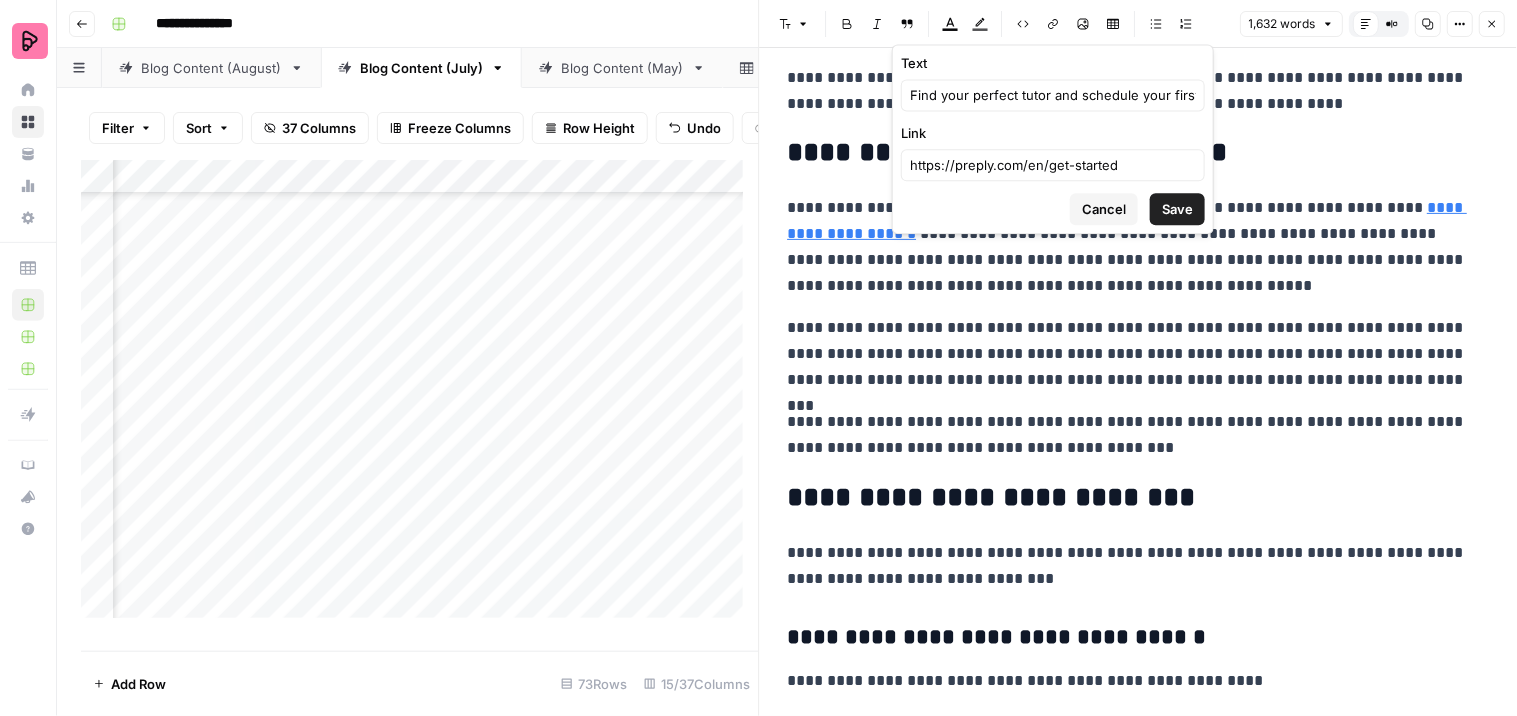 click on "Save" at bounding box center (1177, 209) 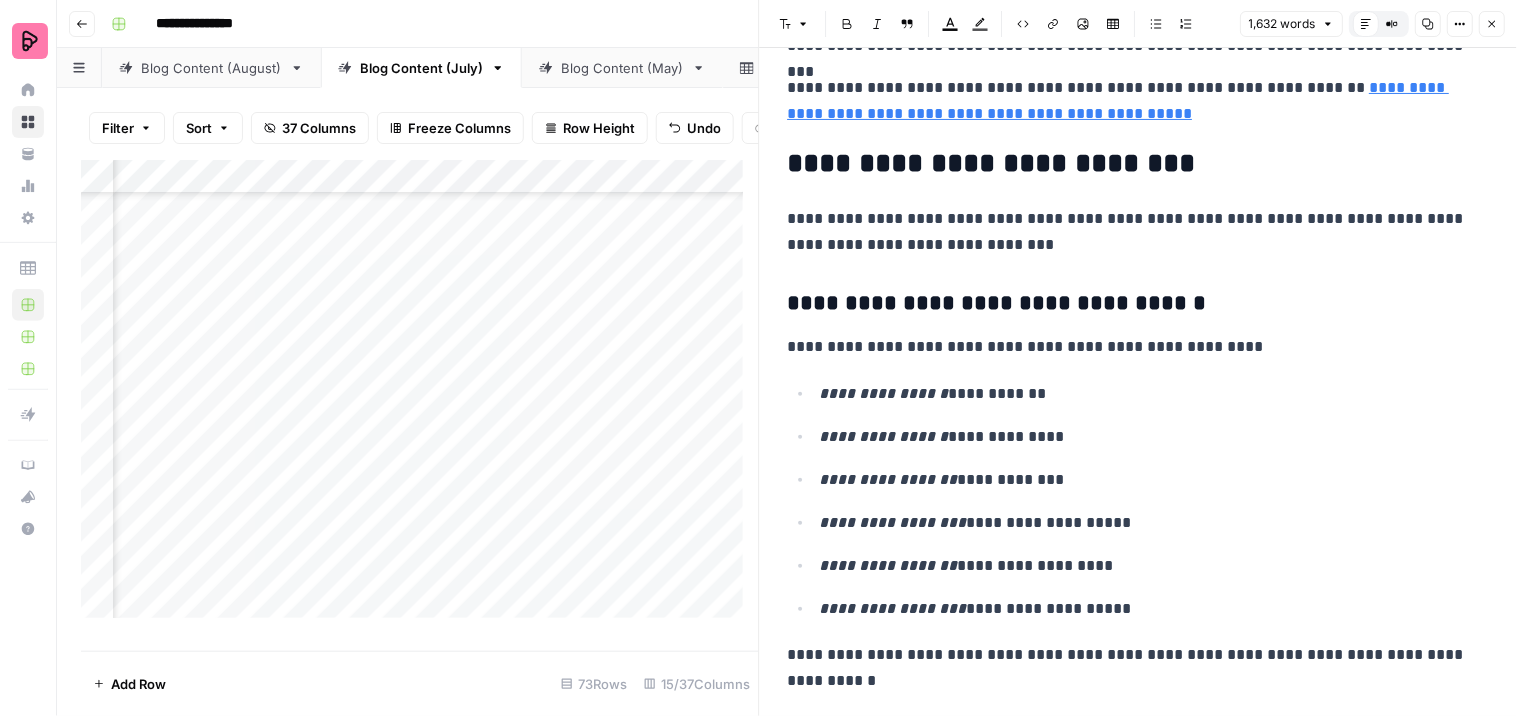 scroll, scrollTop: 5222, scrollLeft: 0, axis: vertical 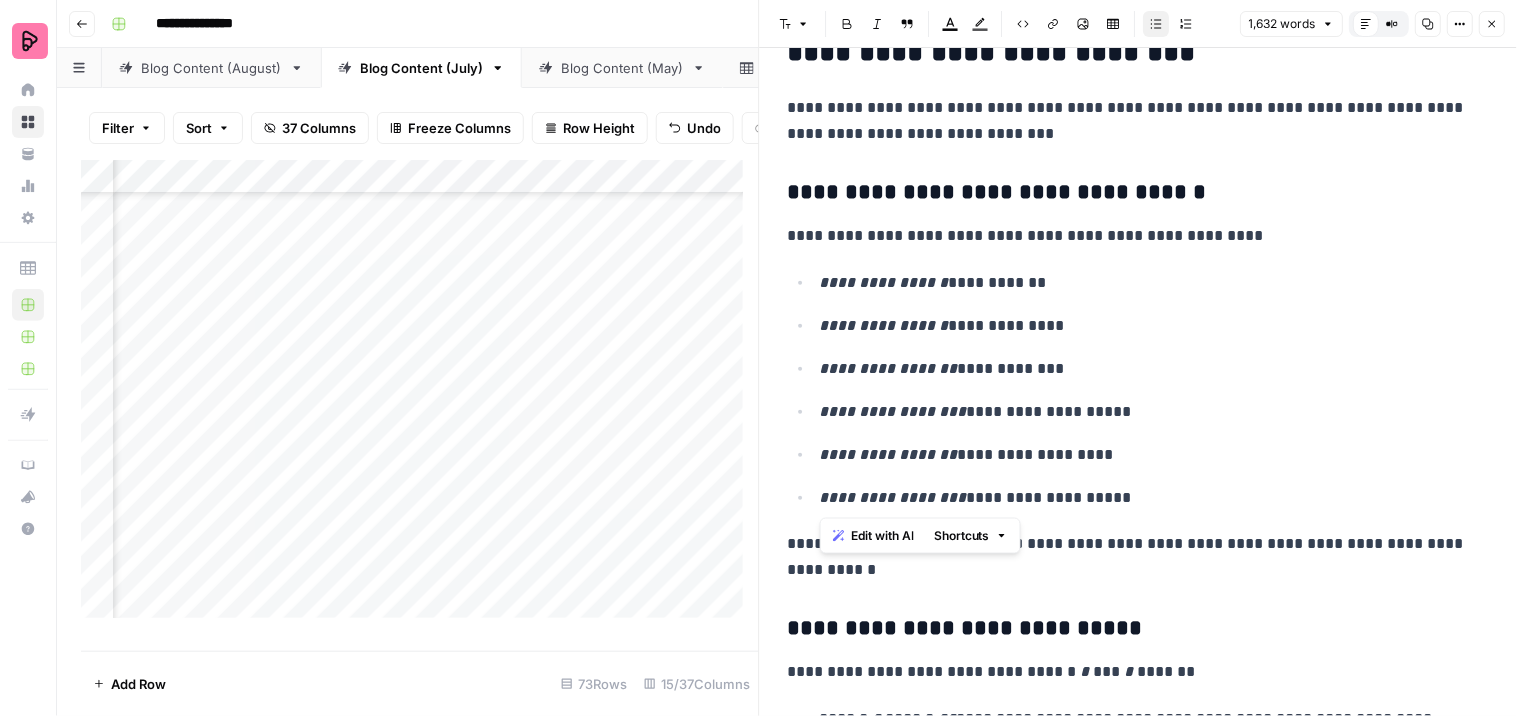 drag, startPoint x: 1103, startPoint y: 497, endPoint x: 814, endPoint y: 284, distance: 359.01254 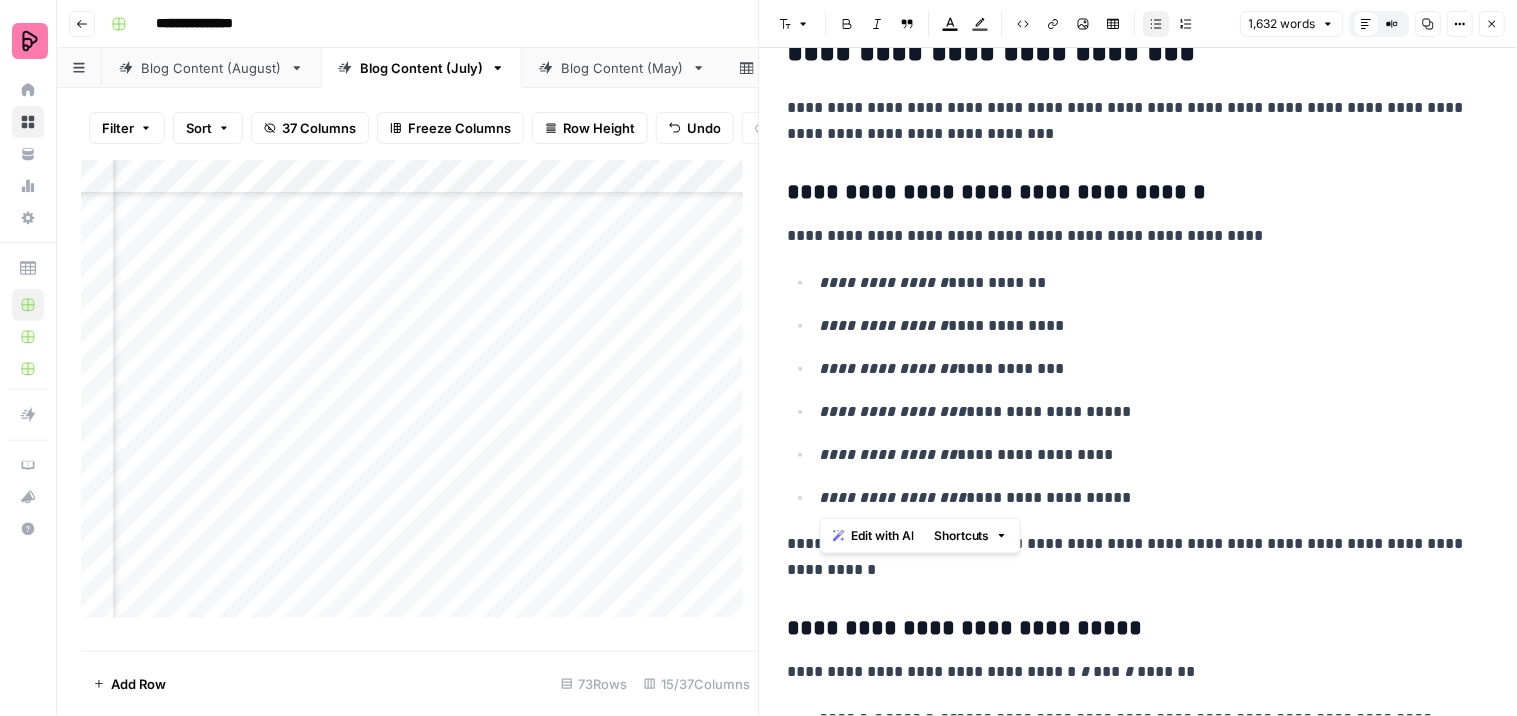 click on "**********" at bounding box center (1139, 390) 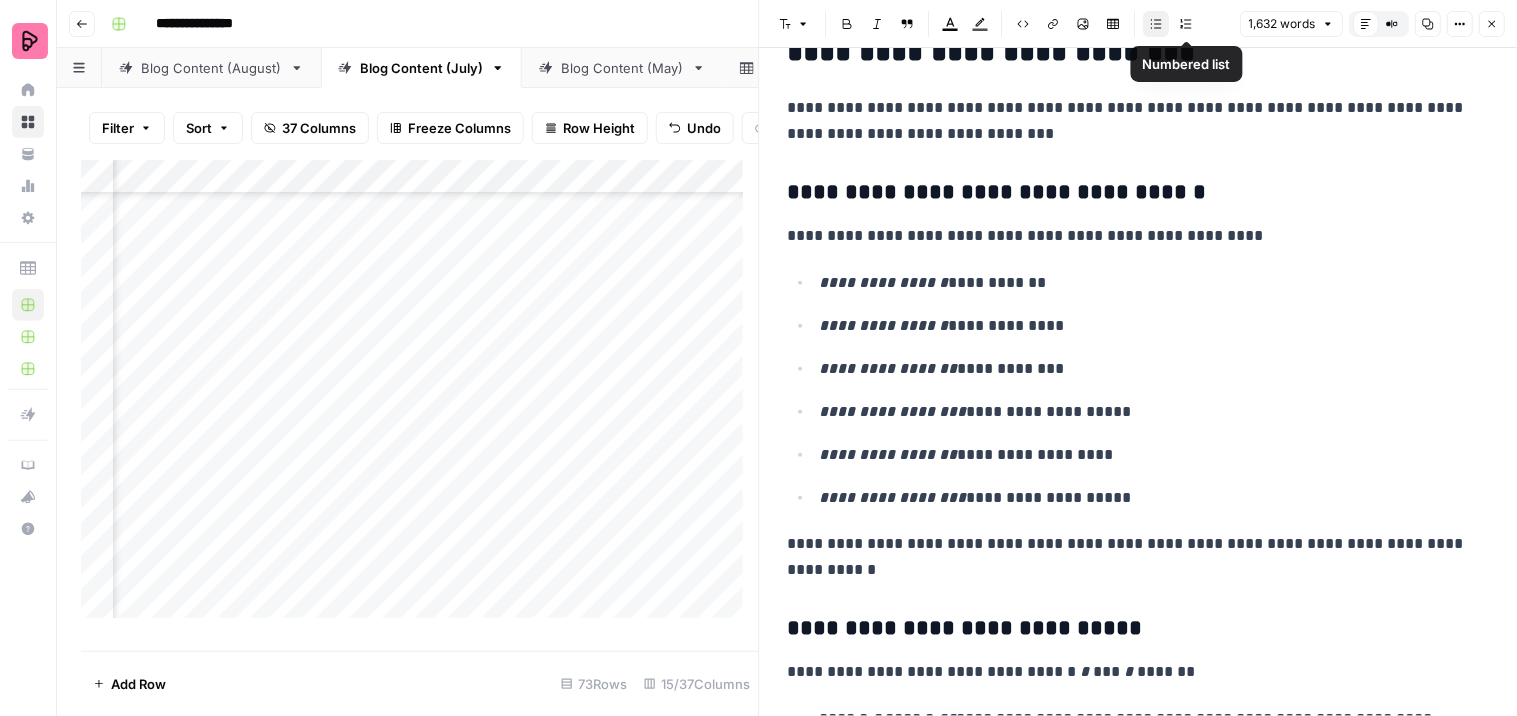 click 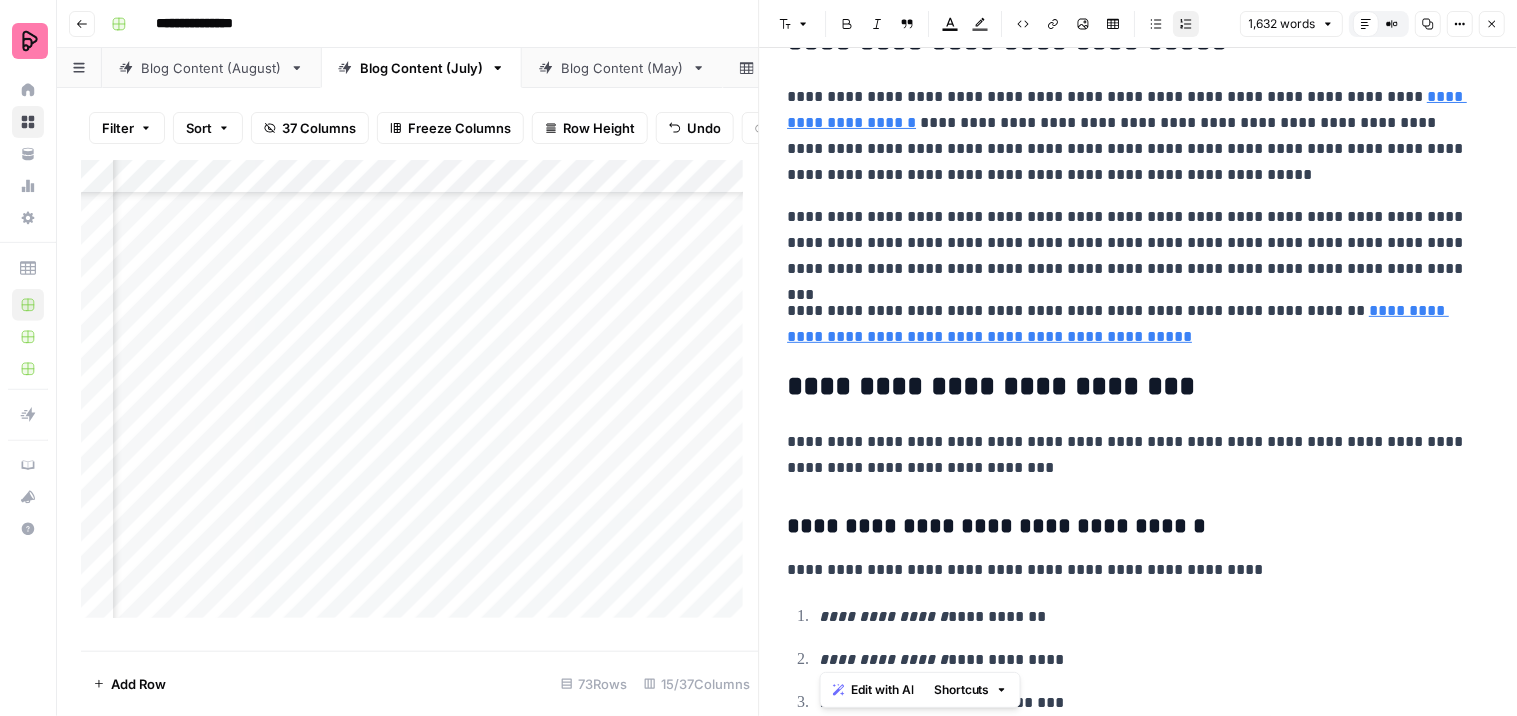 scroll, scrollTop: 5111, scrollLeft: 0, axis: vertical 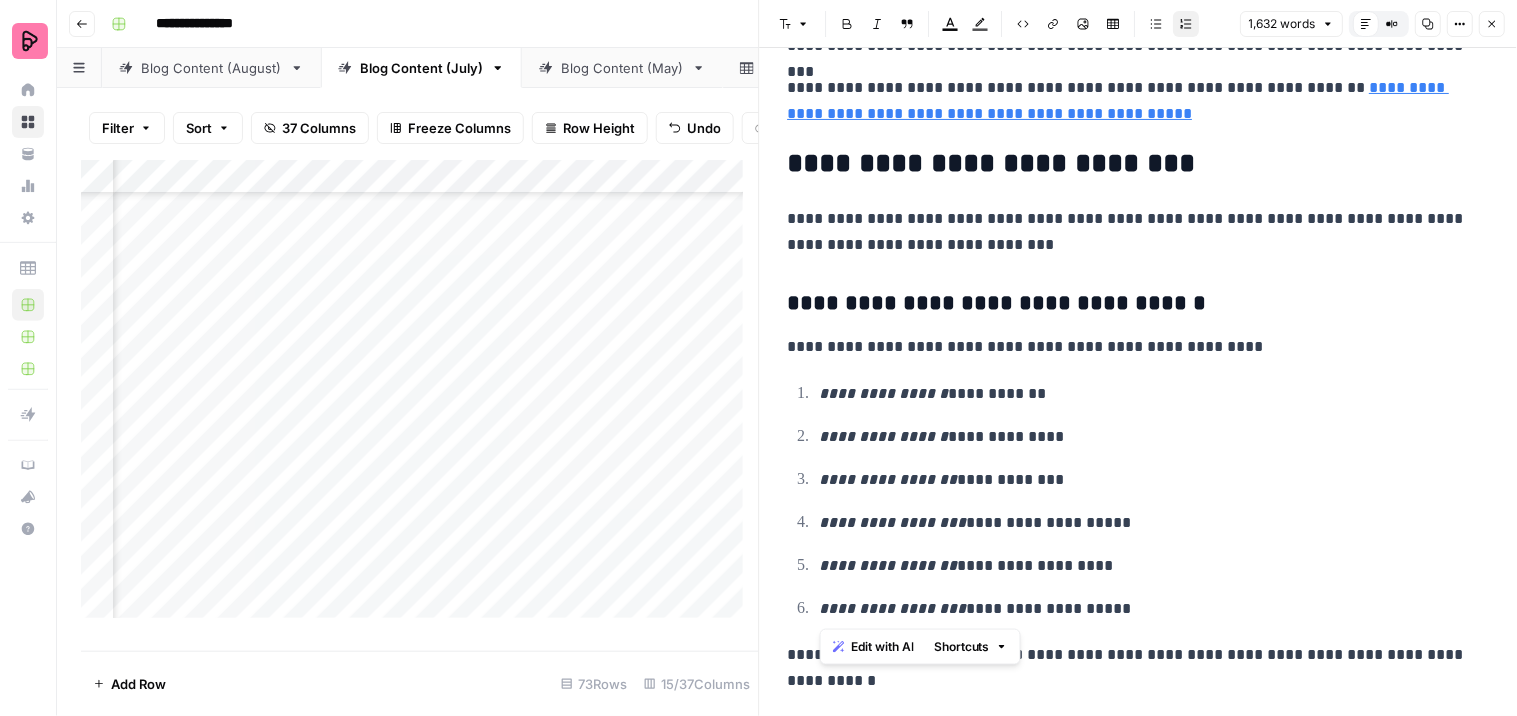click on "**********" at bounding box center [1139, 501] 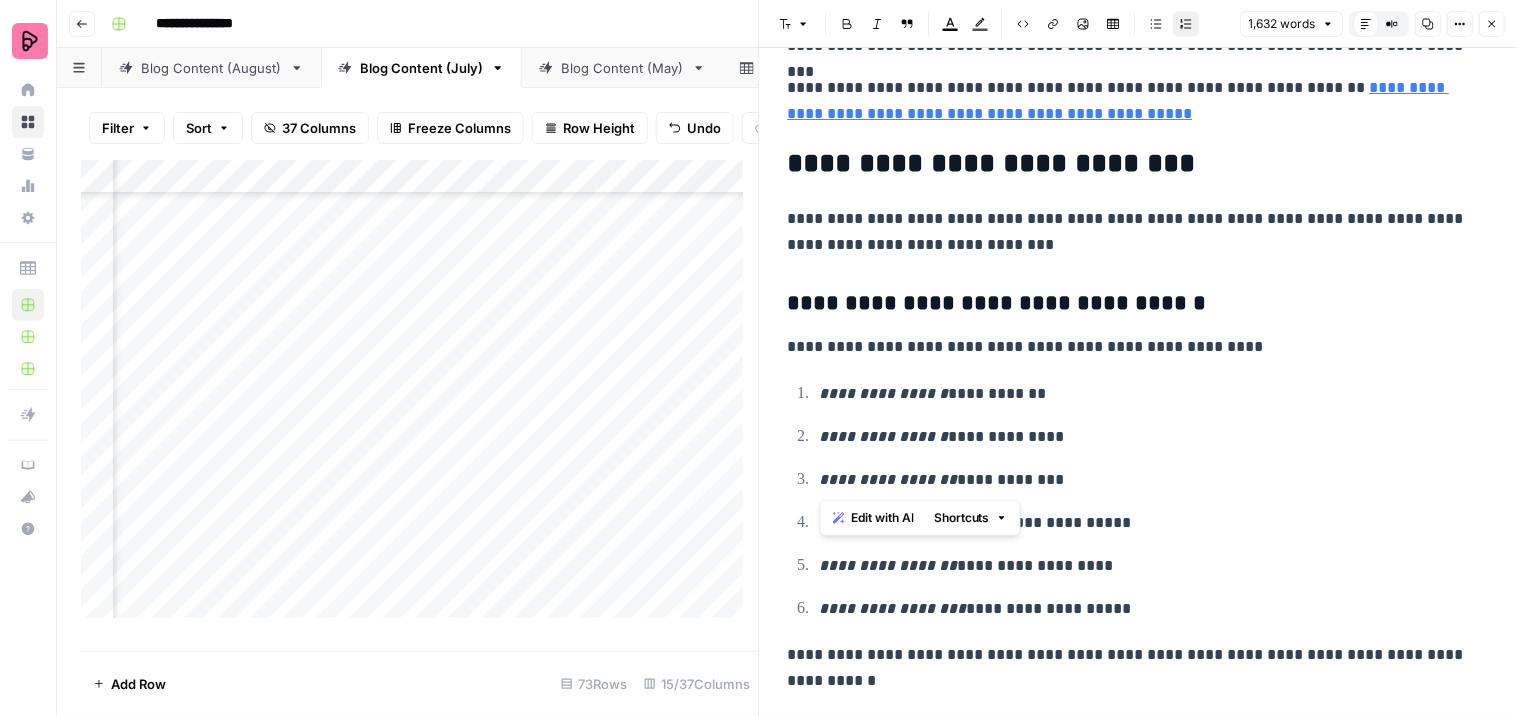 drag, startPoint x: 1038, startPoint y: 476, endPoint x: 812, endPoint y: 424, distance: 231.90515 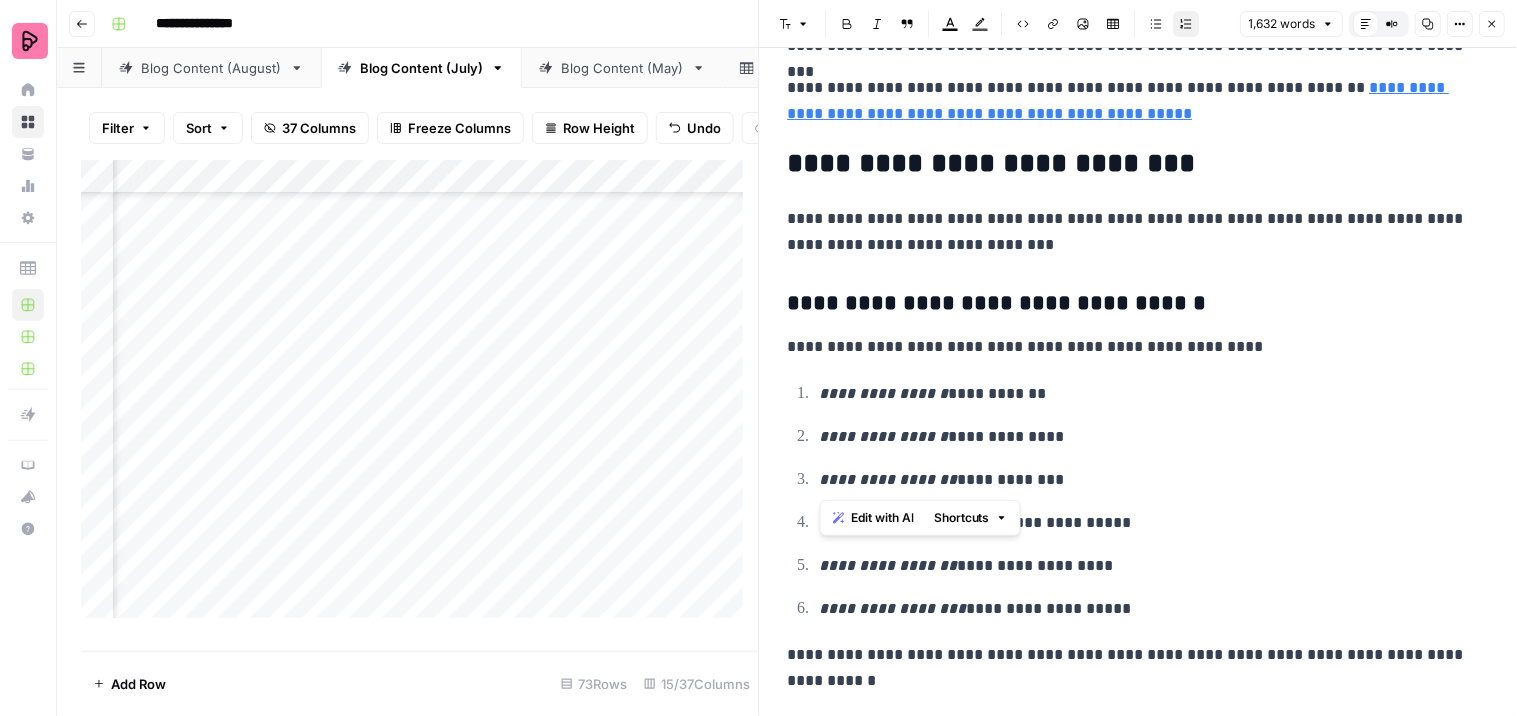 click on "**********" at bounding box center (1139, 501) 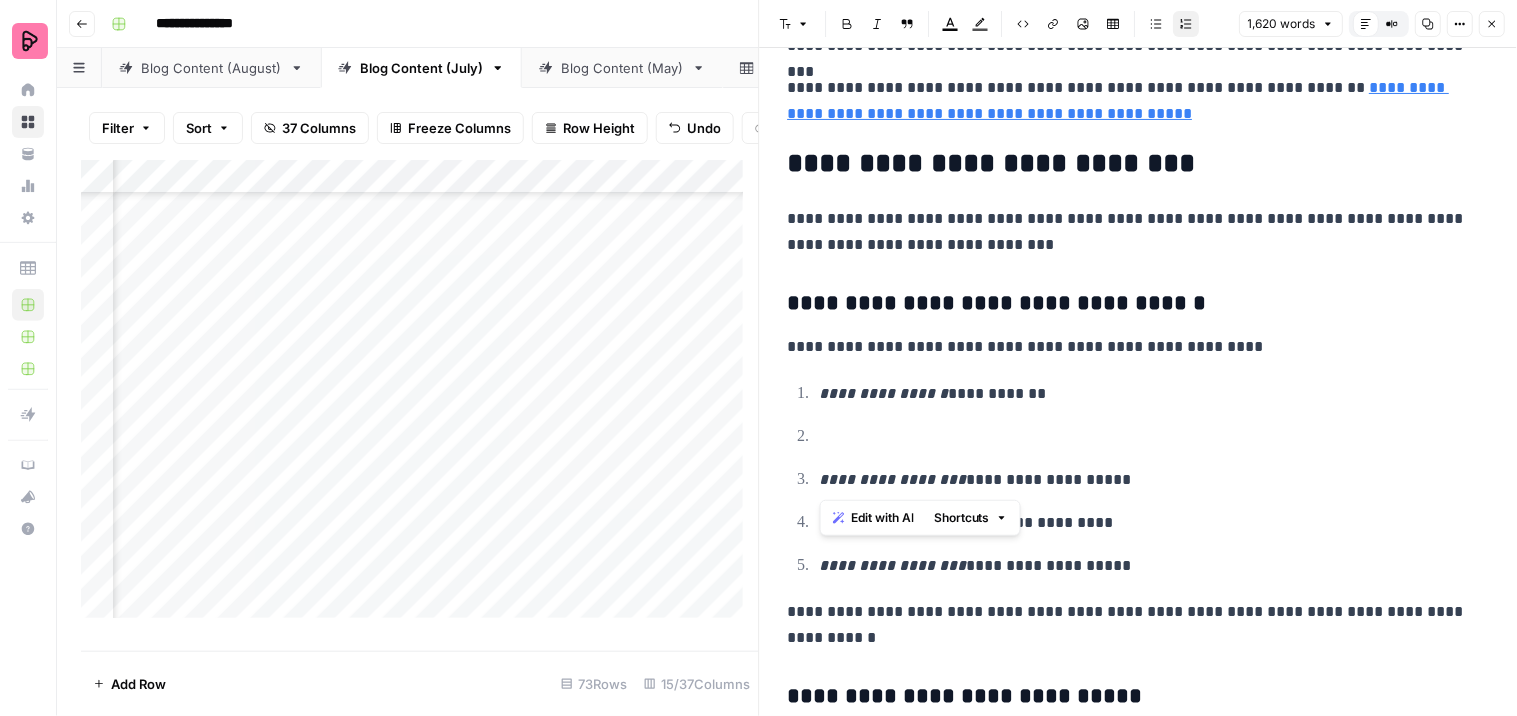 drag, startPoint x: 964, startPoint y: 471, endPoint x: 817, endPoint y: 473, distance: 147.01361 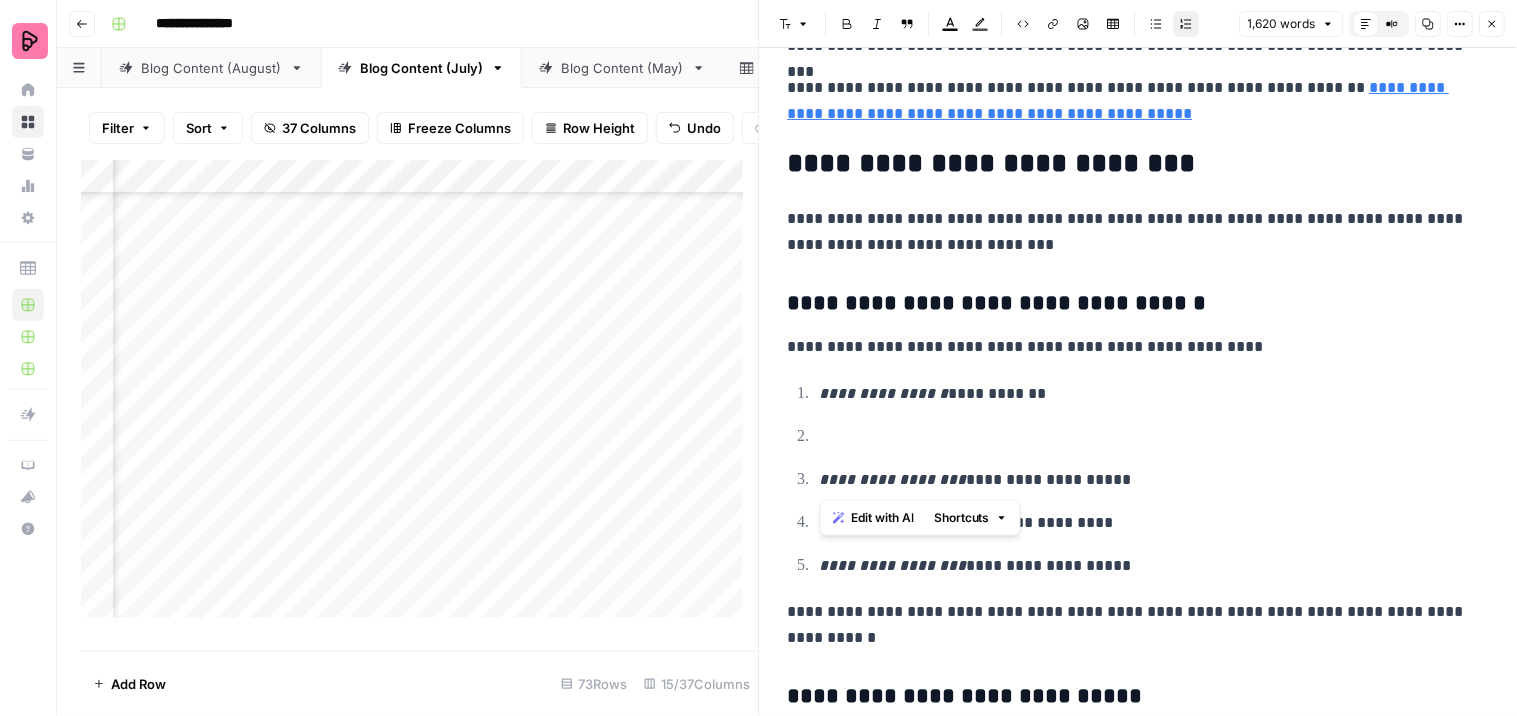click on "**********" at bounding box center [1152, 479] 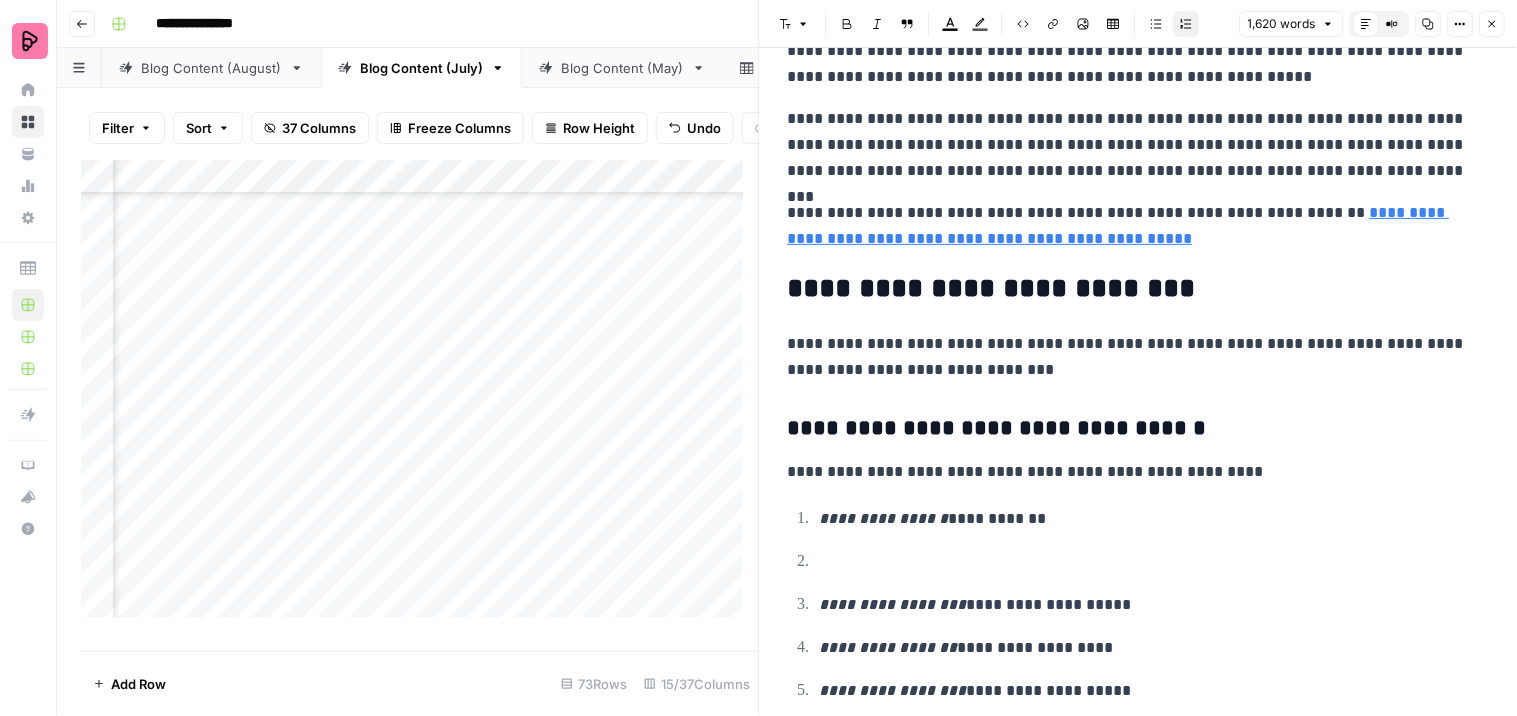 scroll, scrollTop: 5333, scrollLeft: 0, axis: vertical 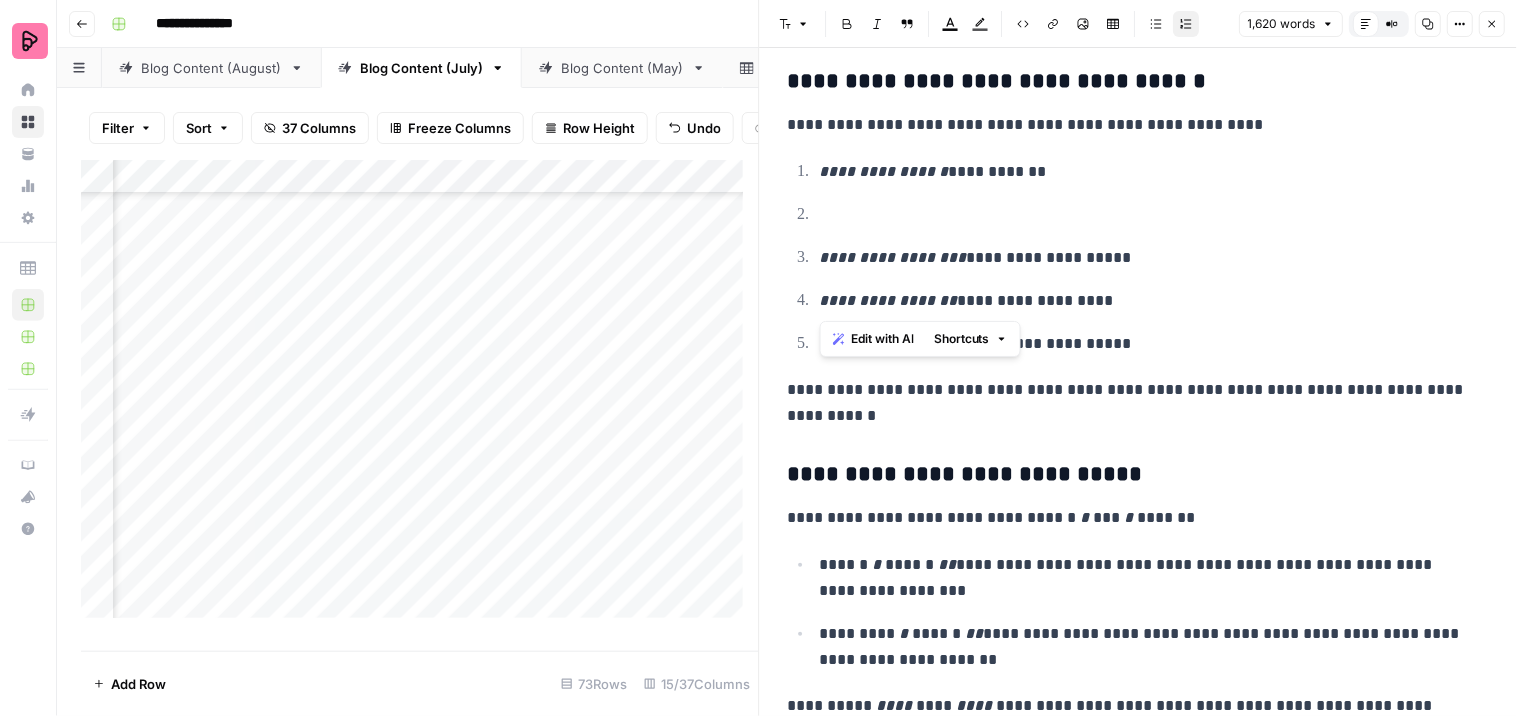 drag, startPoint x: 1101, startPoint y: 295, endPoint x: 807, endPoint y: 297, distance: 294.0068 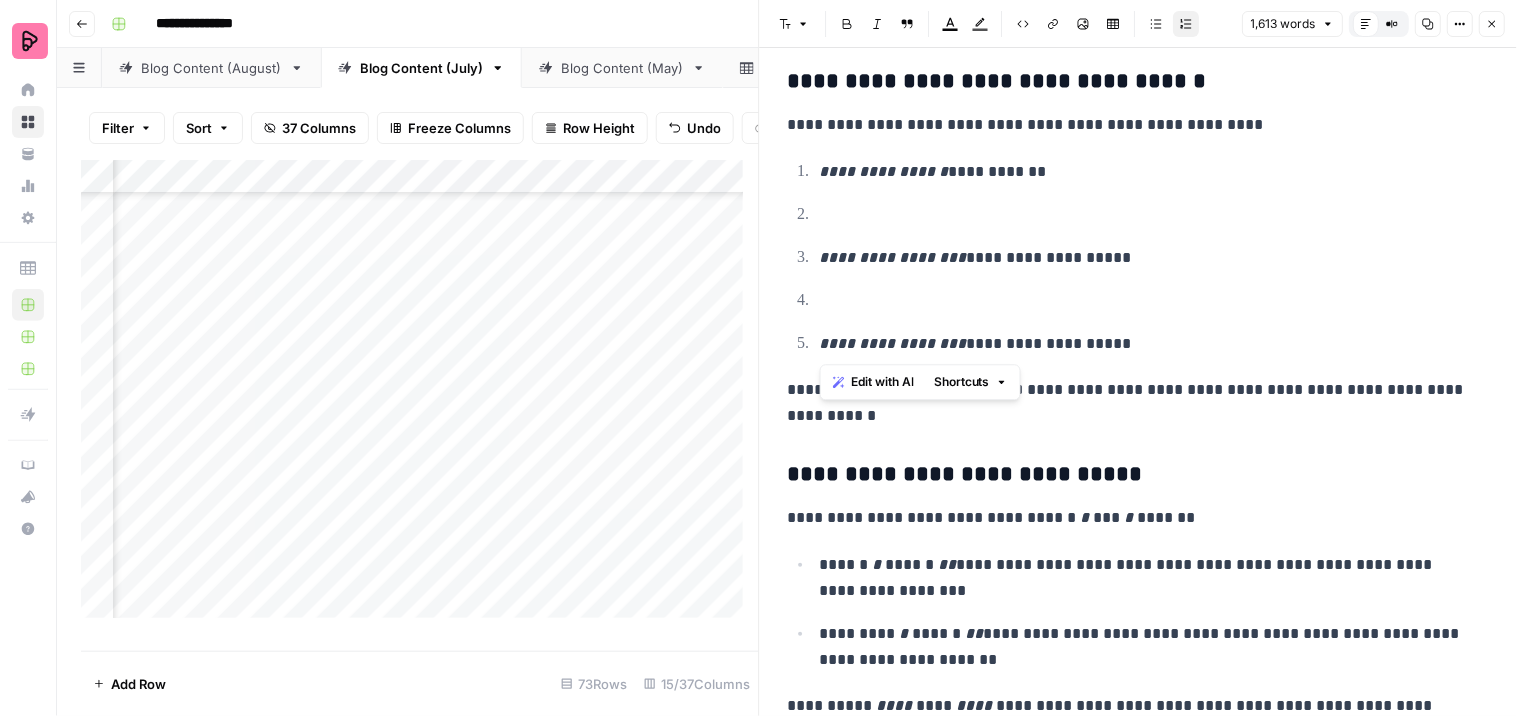 drag, startPoint x: 1106, startPoint y: 345, endPoint x: 814, endPoint y: 335, distance: 292.17117 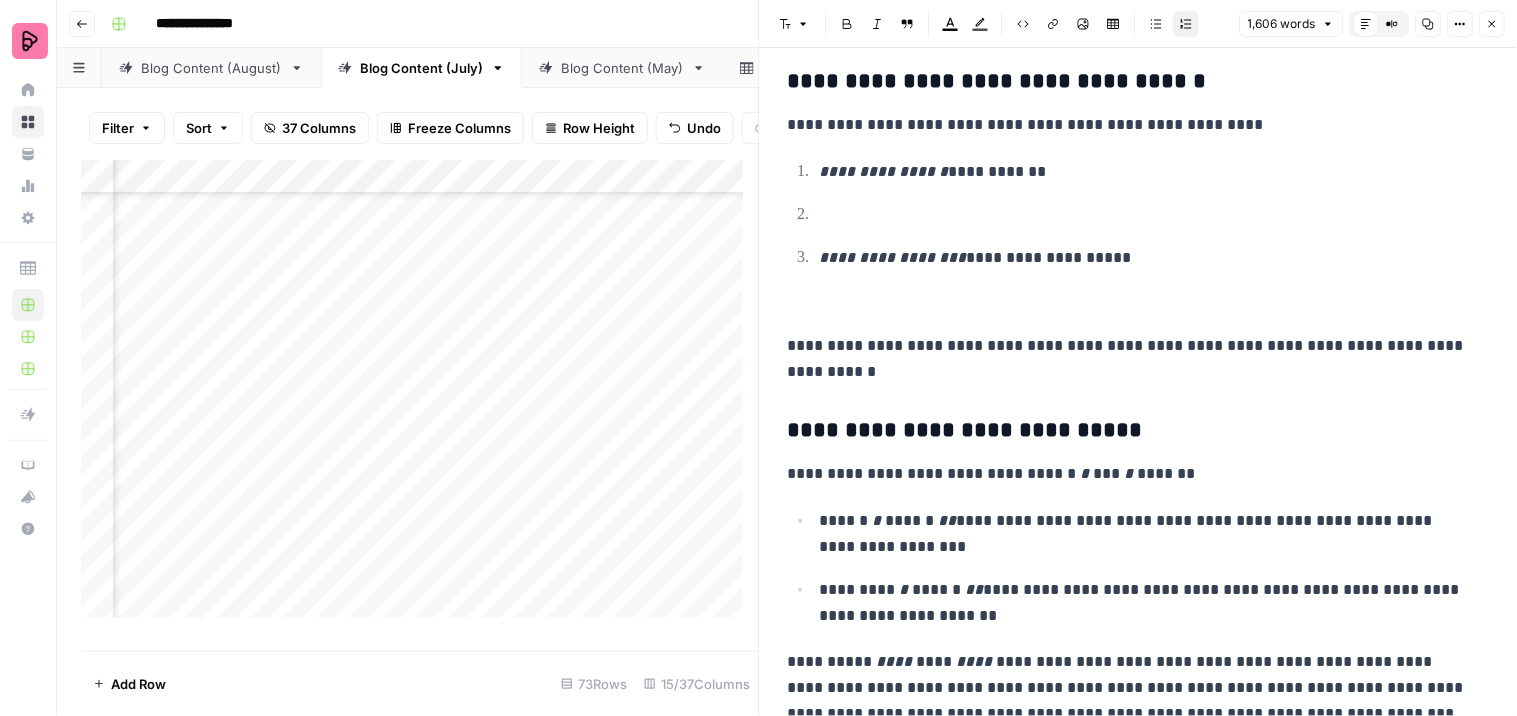 click at bounding box center (1152, 214) 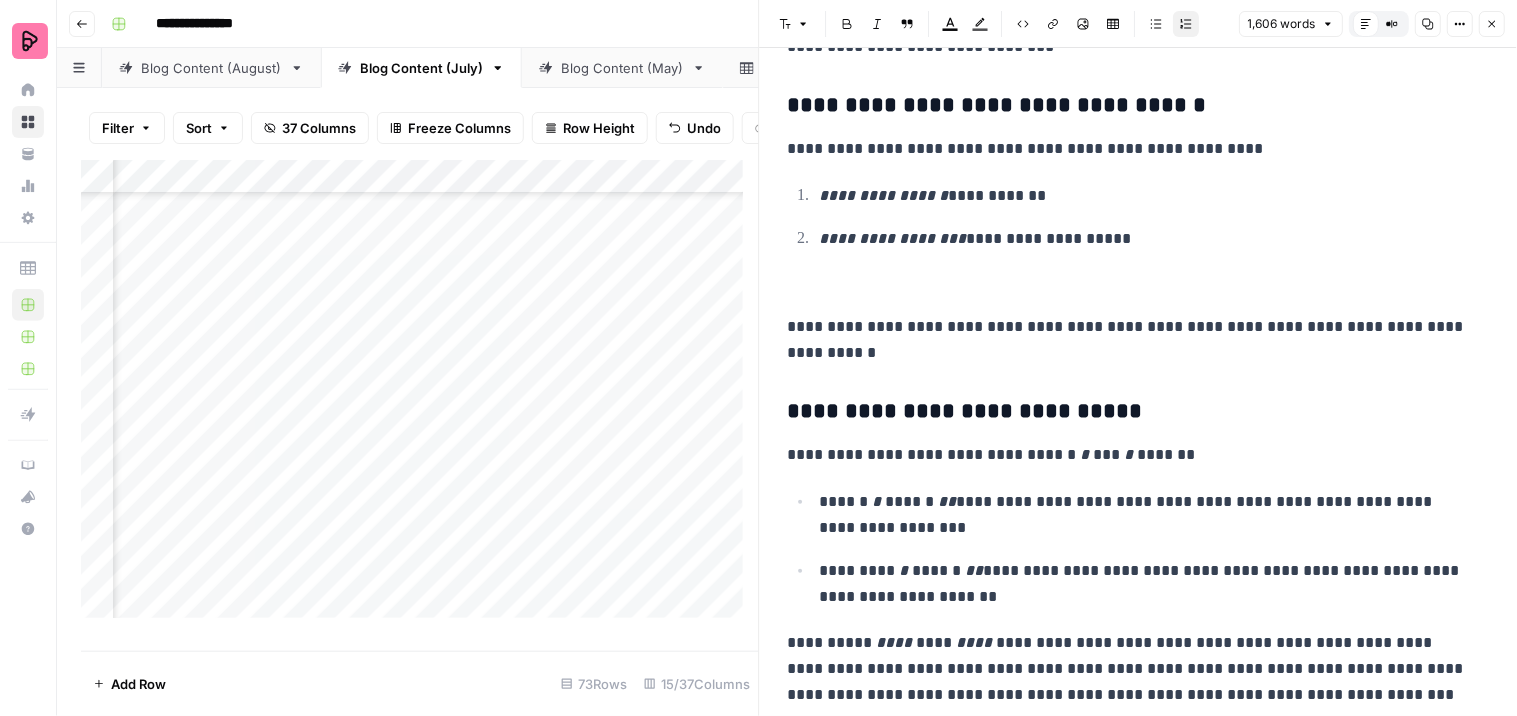 scroll, scrollTop: 5310, scrollLeft: 0, axis: vertical 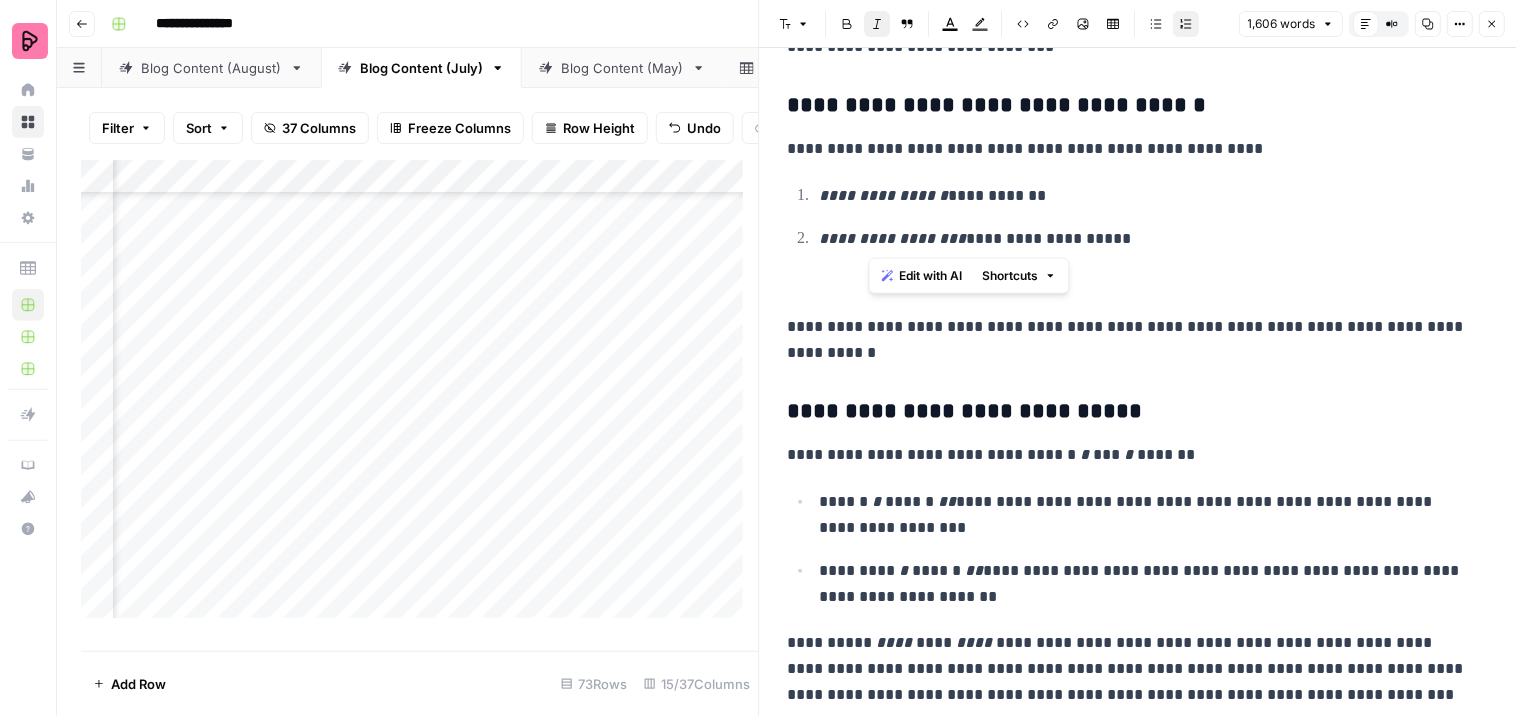 drag, startPoint x: 910, startPoint y: 236, endPoint x: 872, endPoint y: 231, distance: 38.327538 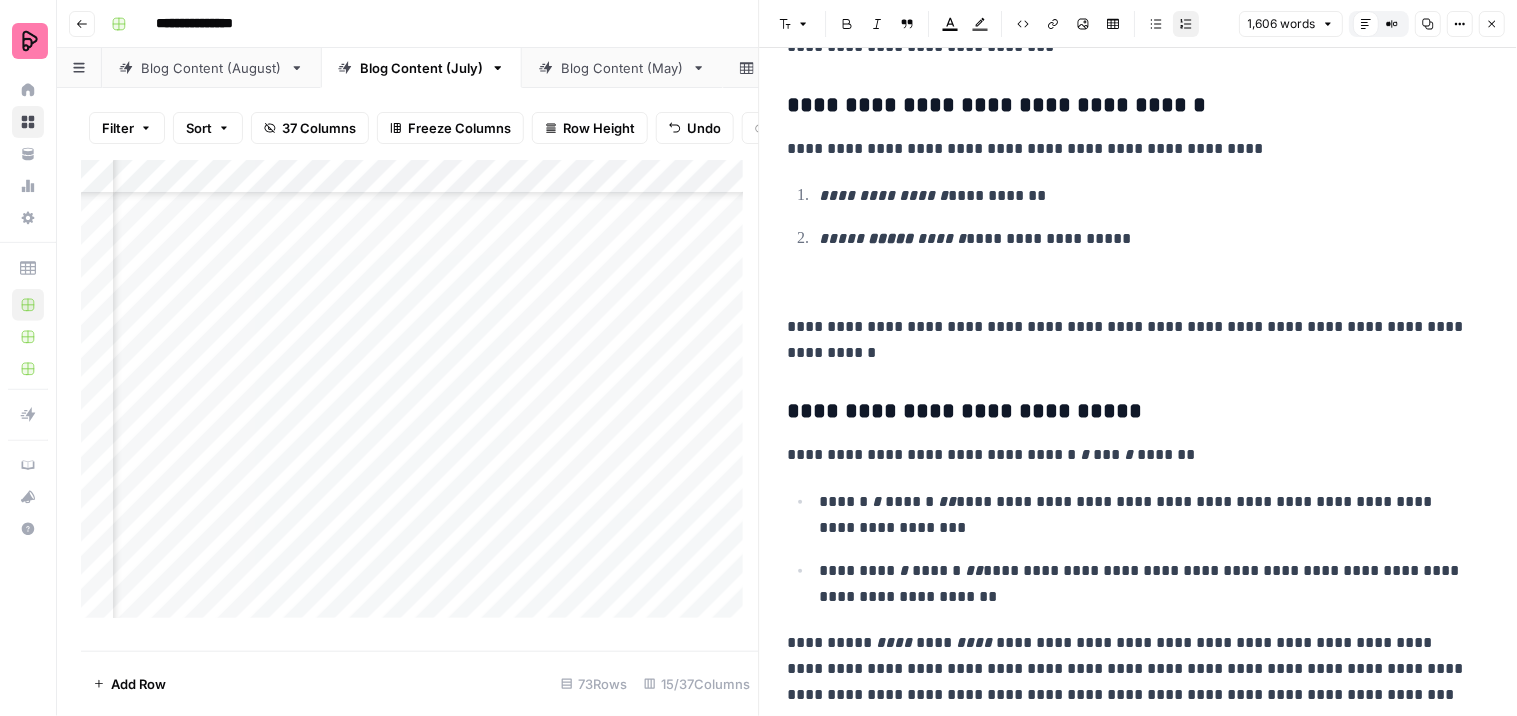 click at bounding box center [1155, 281] 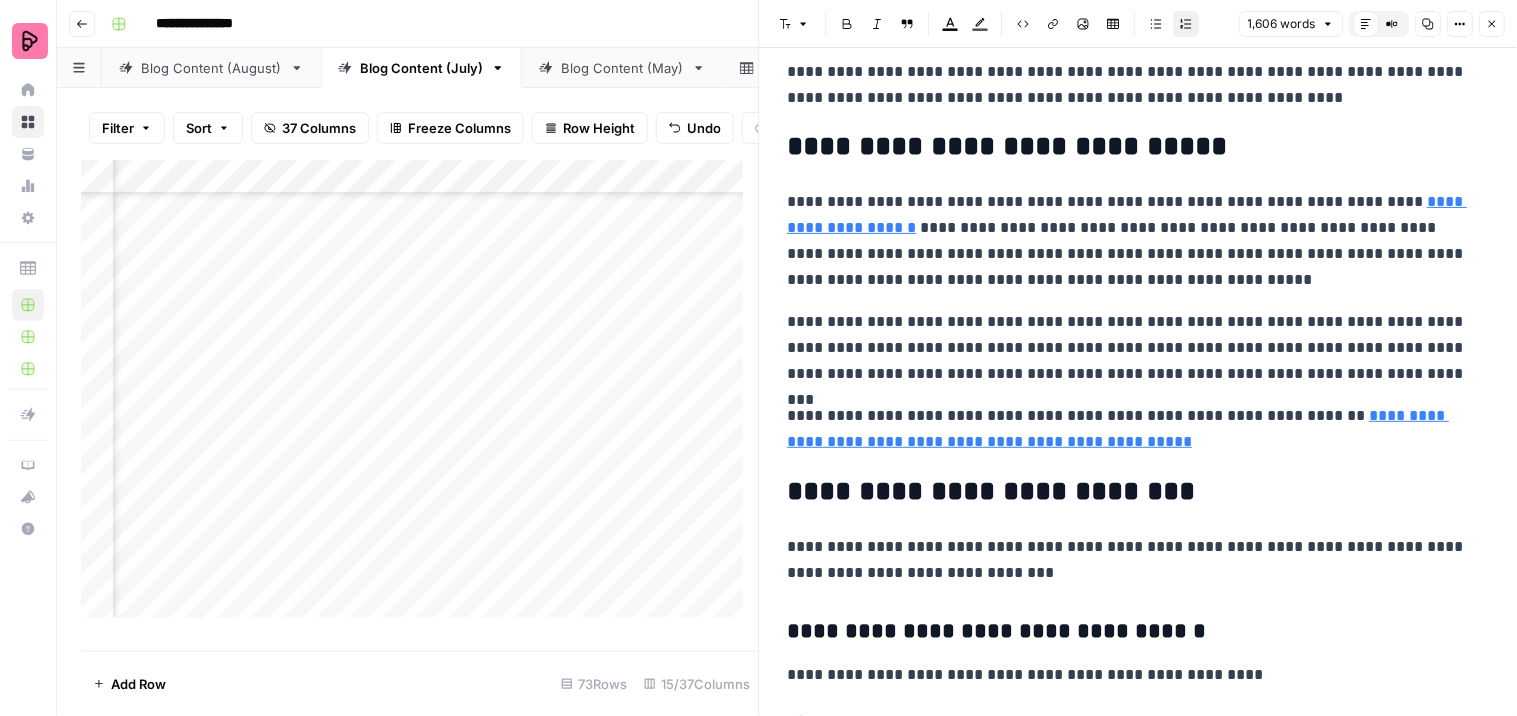 scroll, scrollTop: 5198, scrollLeft: 0, axis: vertical 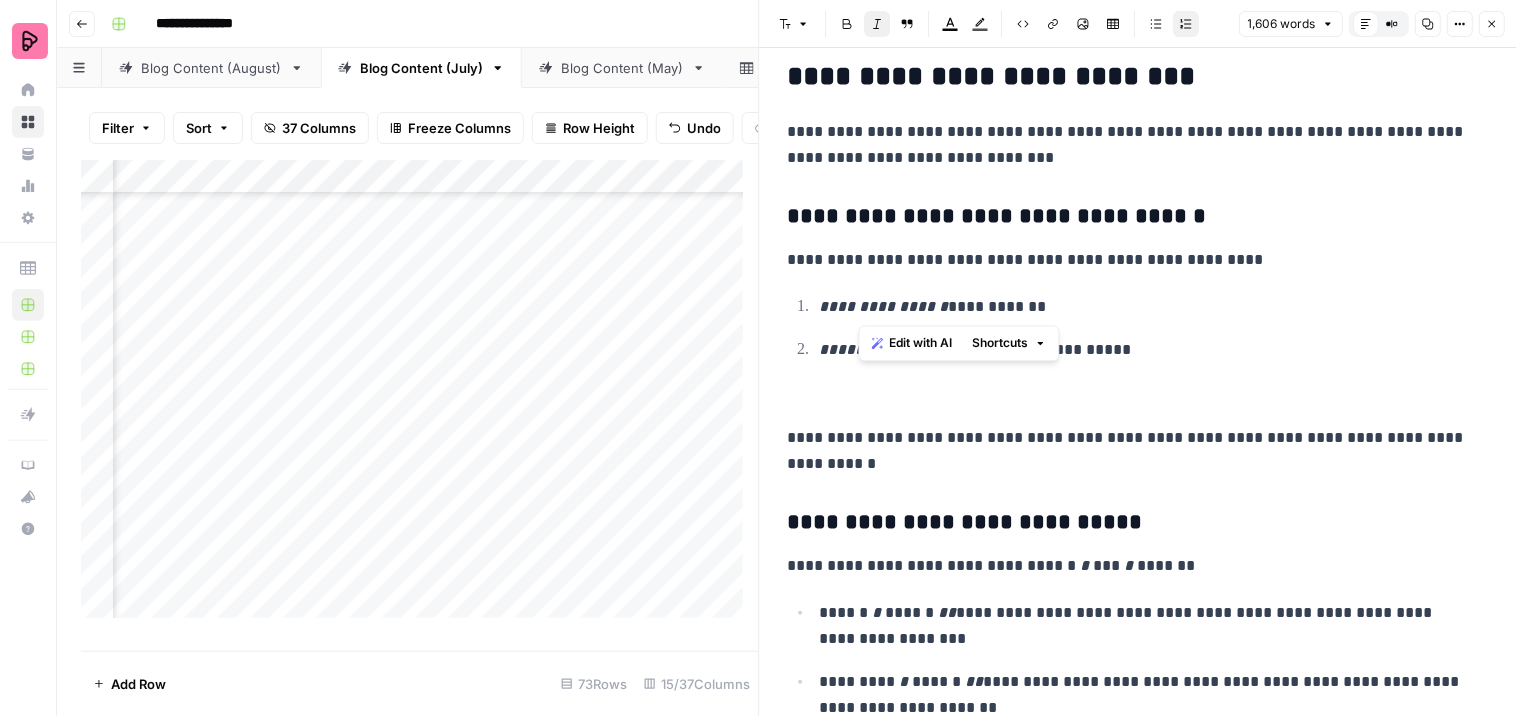 drag, startPoint x: 891, startPoint y: 302, endPoint x: 867, endPoint y: 284, distance: 30 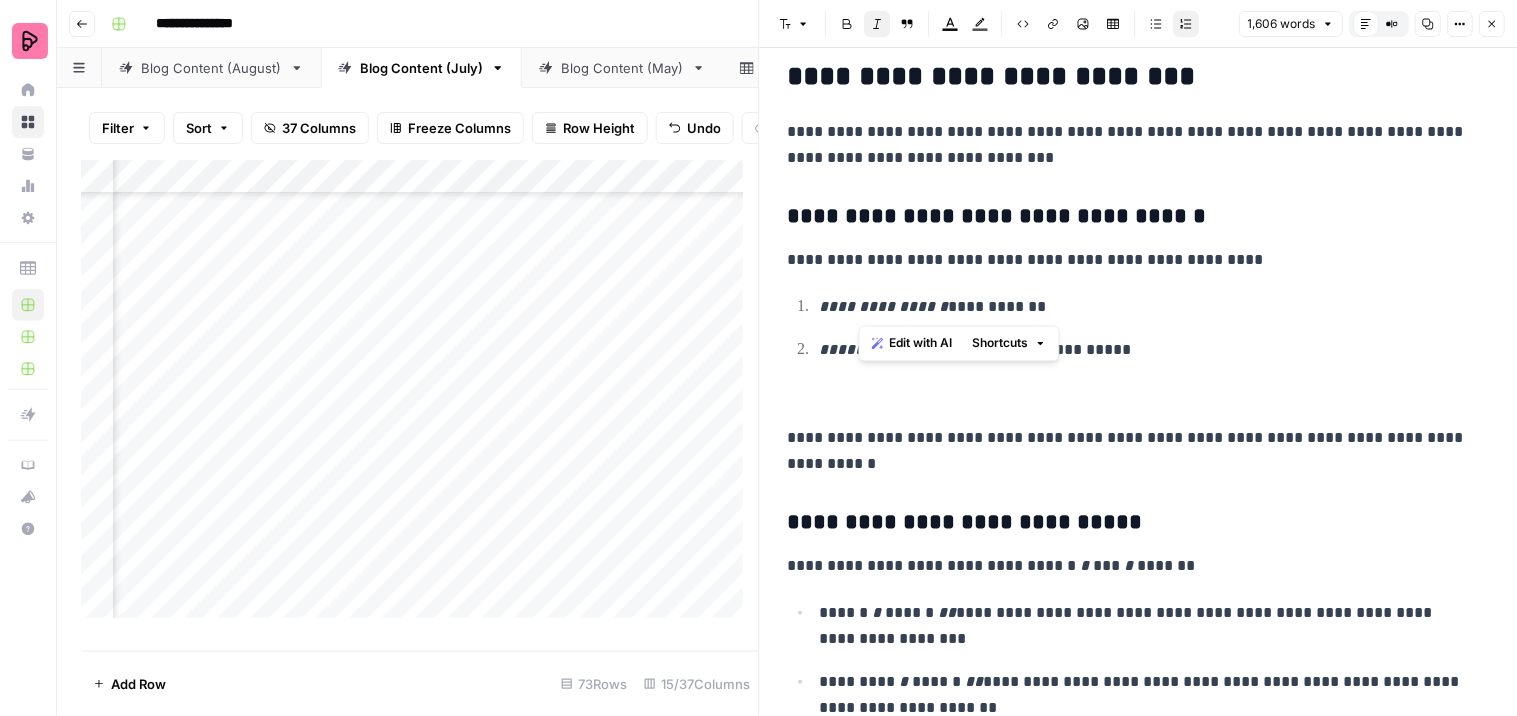 click 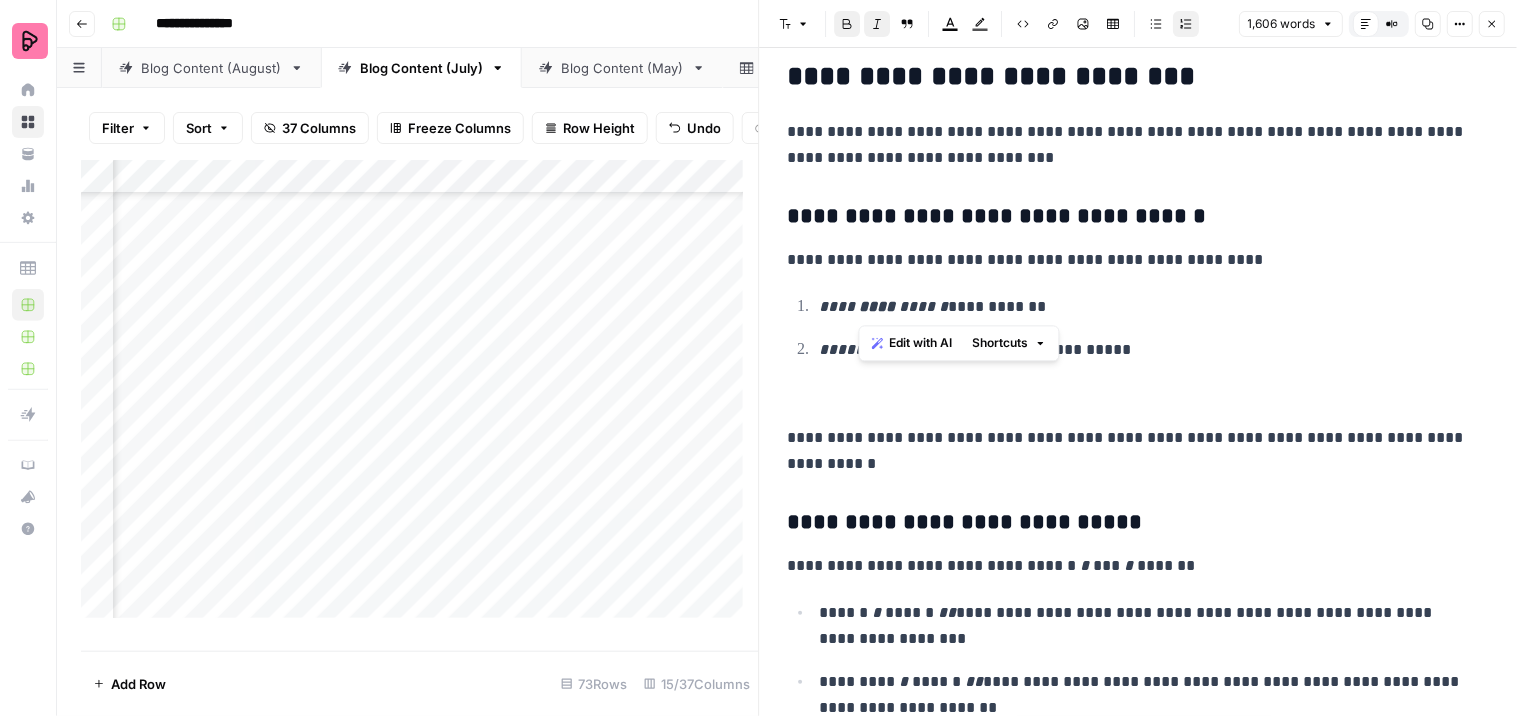 click on "**********" at bounding box center (1146, 350) 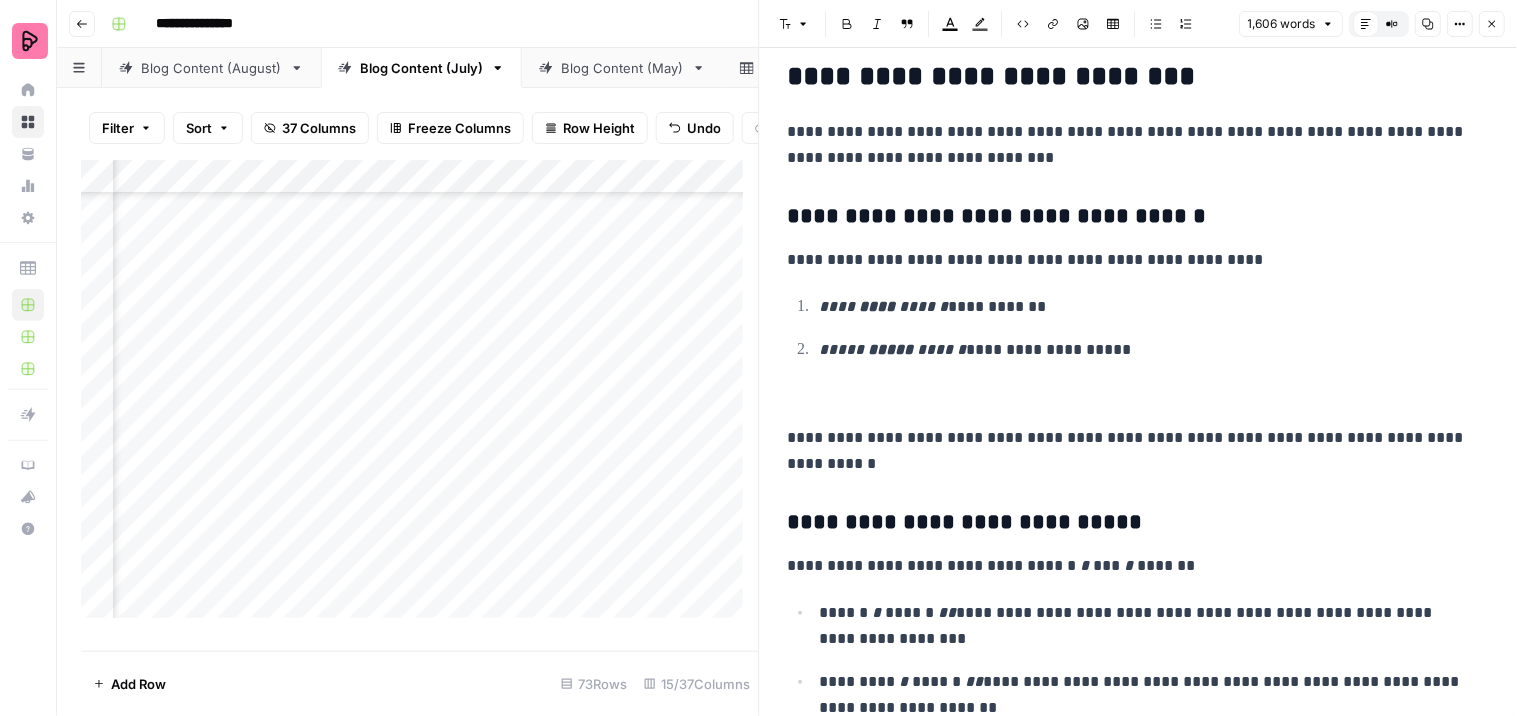 click on "**********" at bounding box center (1139, -2146) 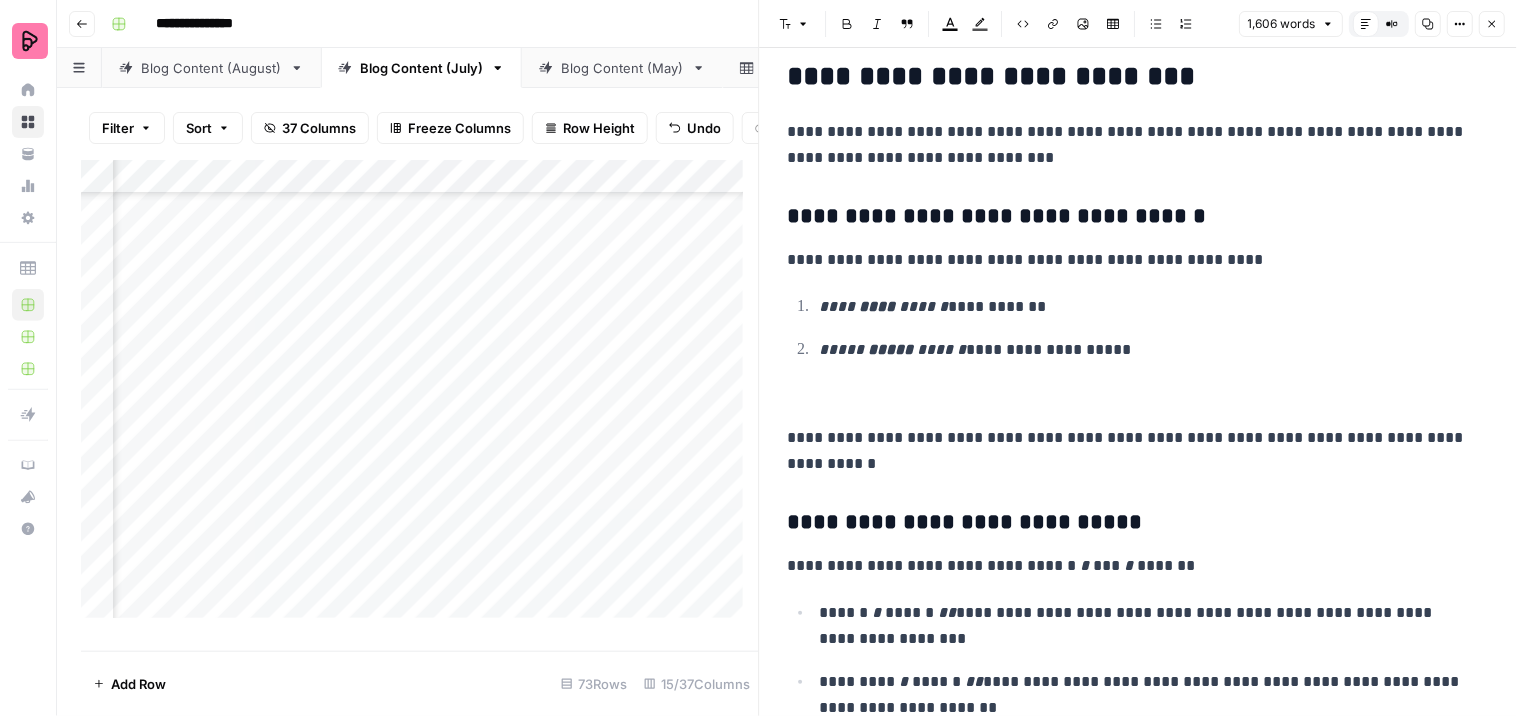click on "**********" at bounding box center [1139, -2146] 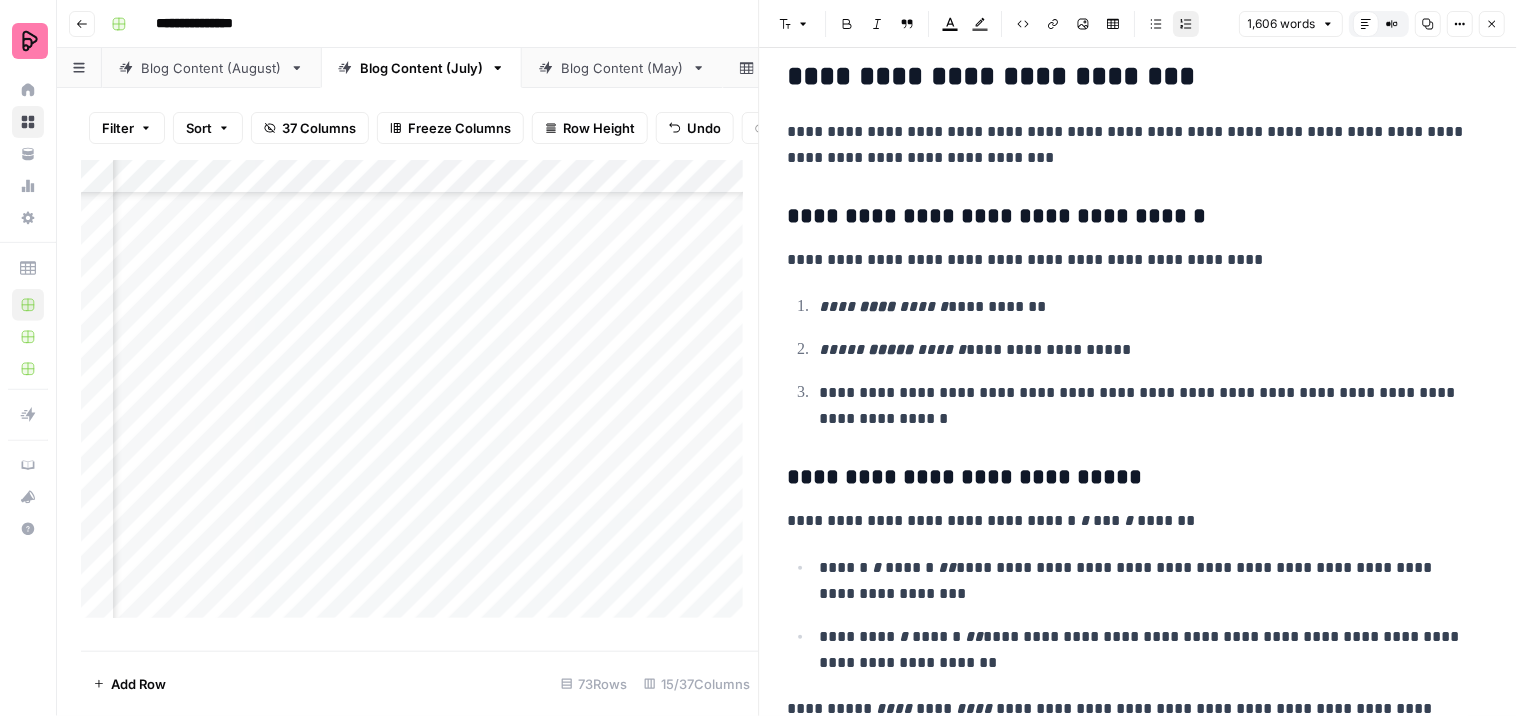 click 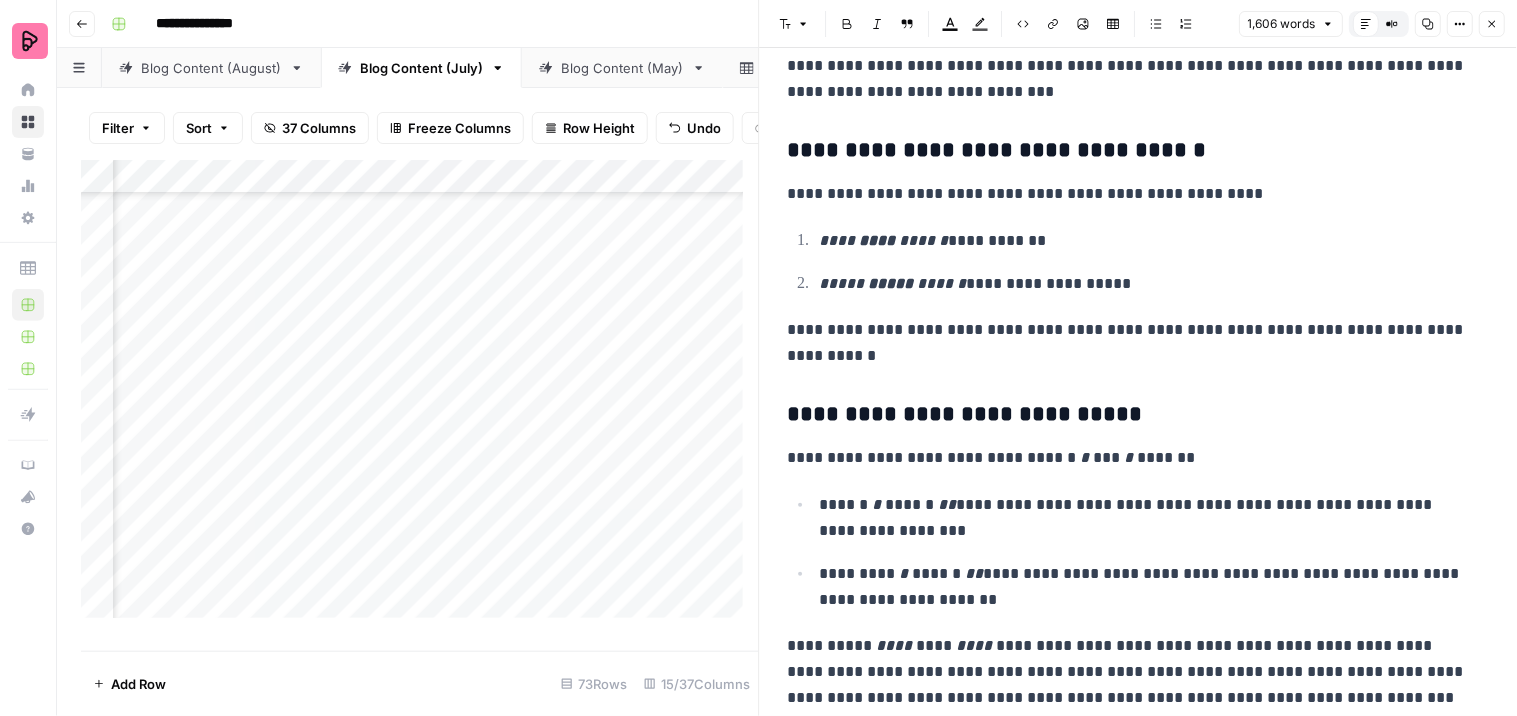 scroll, scrollTop: 5267, scrollLeft: 0, axis: vertical 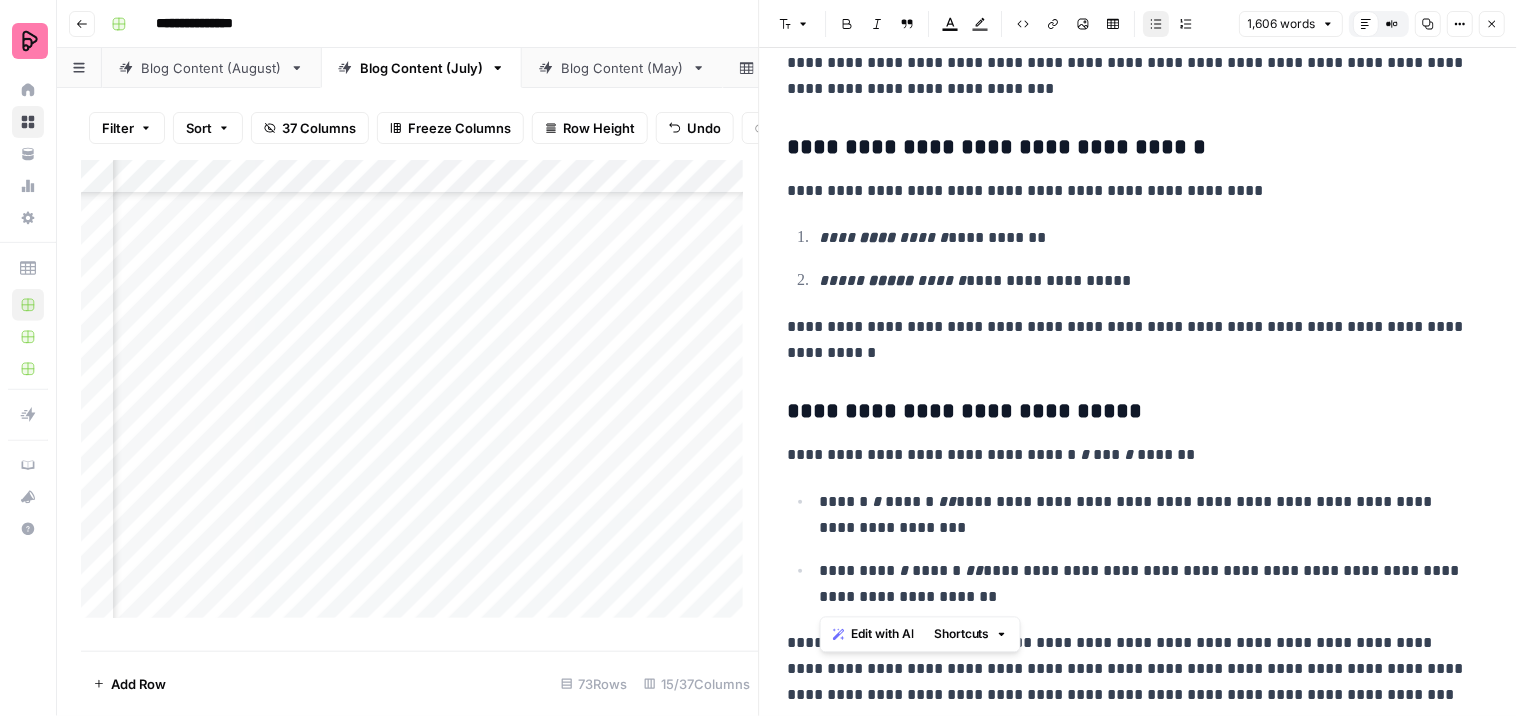 drag, startPoint x: 976, startPoint y: 602, endPoint x: 820, endPoint y: 505, distance: 183.69812 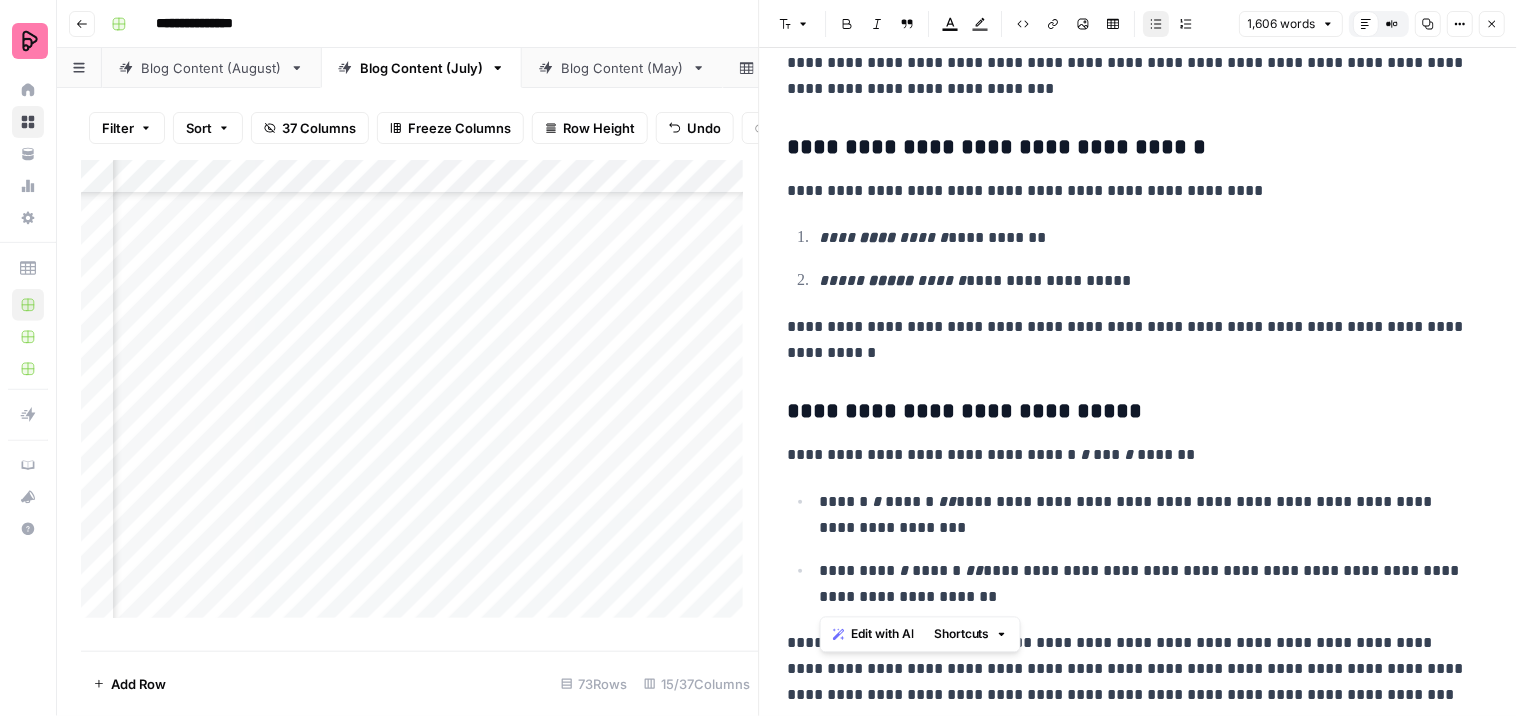 click on "**********" at bounding box center [1139, 549] 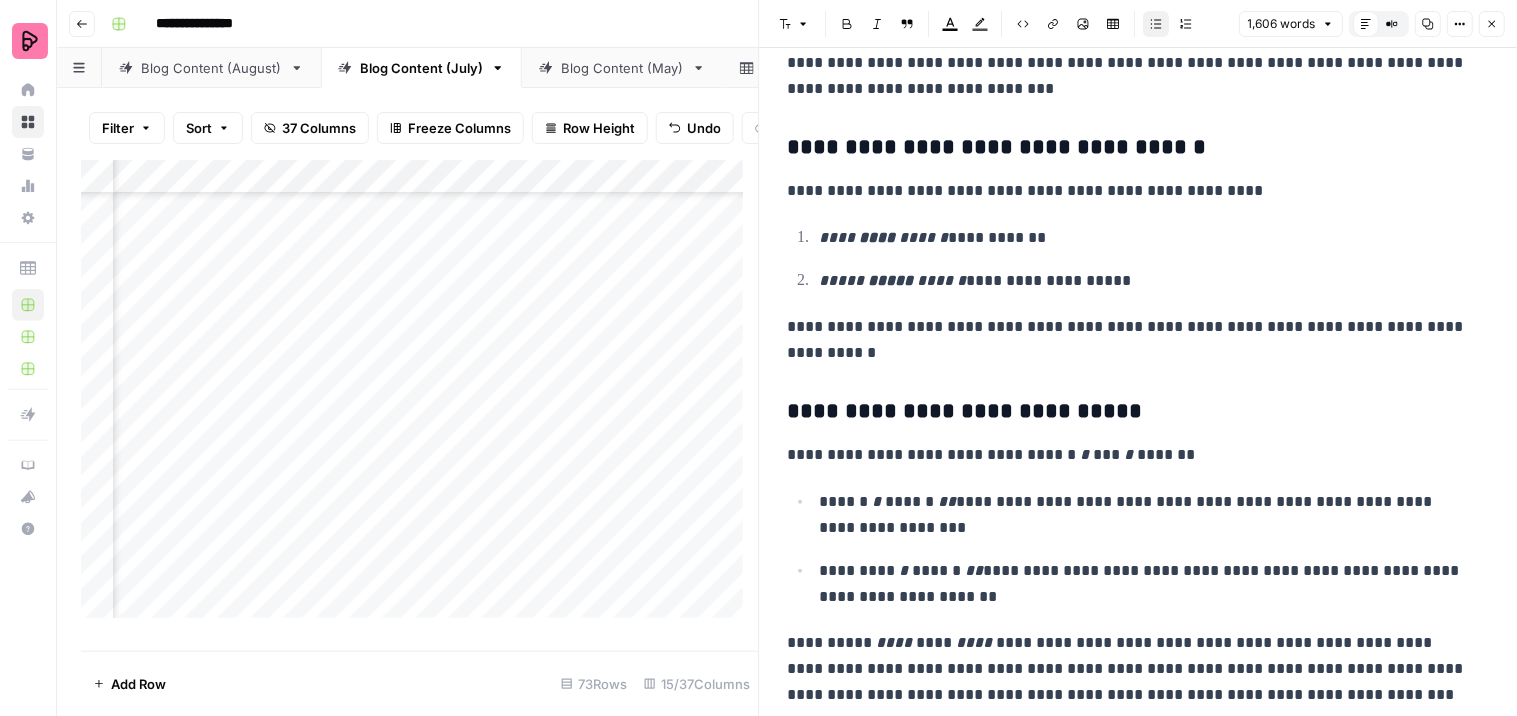 click 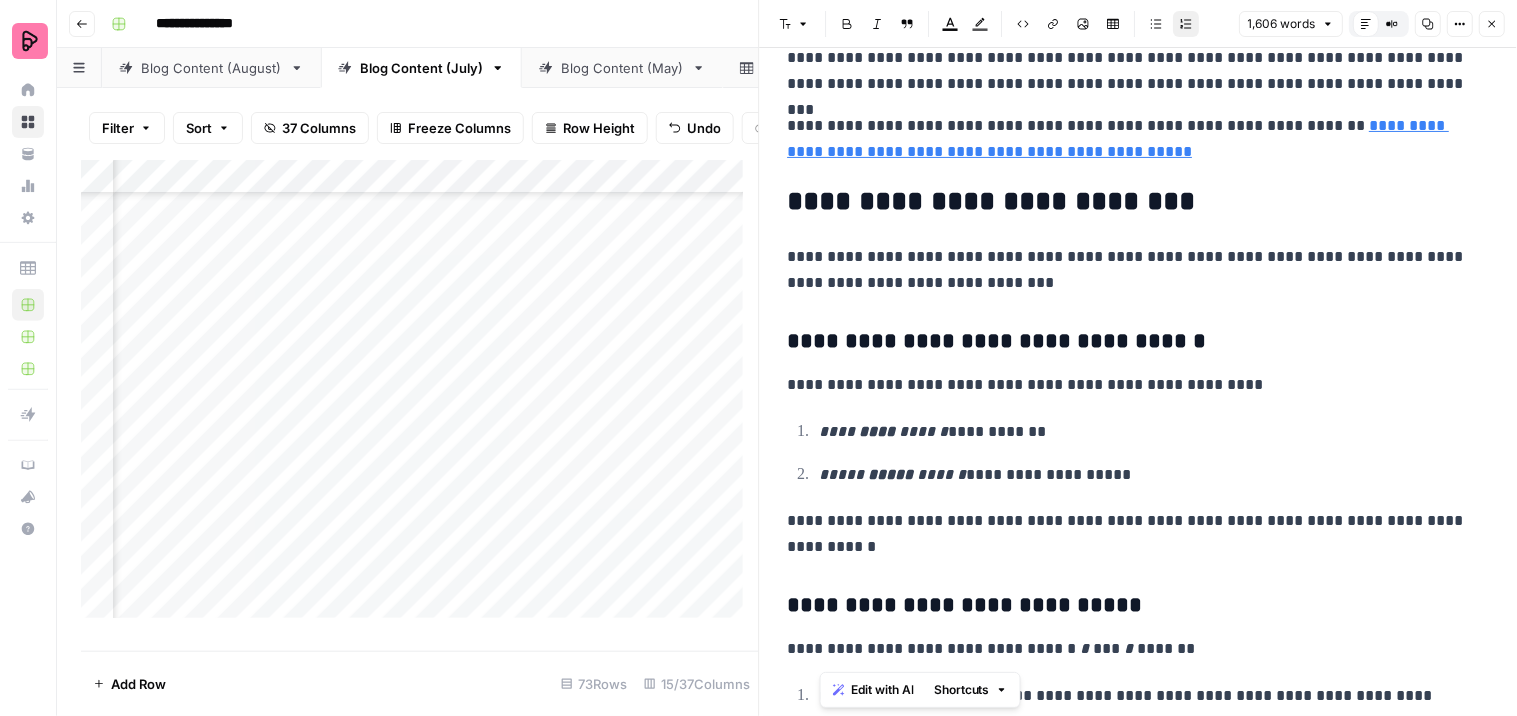 scroll, scrollTop: 5267, scrollLeft: 0, axis: vertical 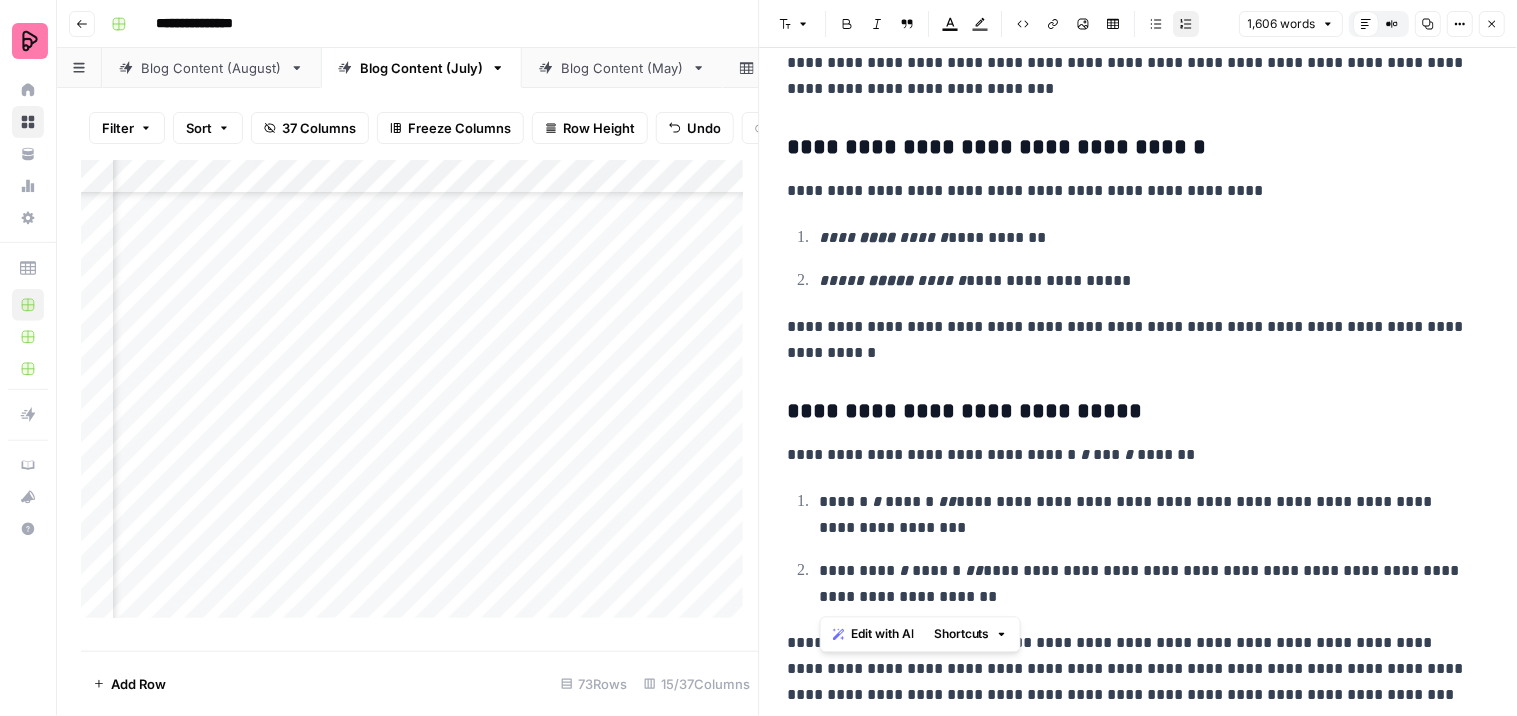 click on "**********" at bounding box center [1139, -2236] 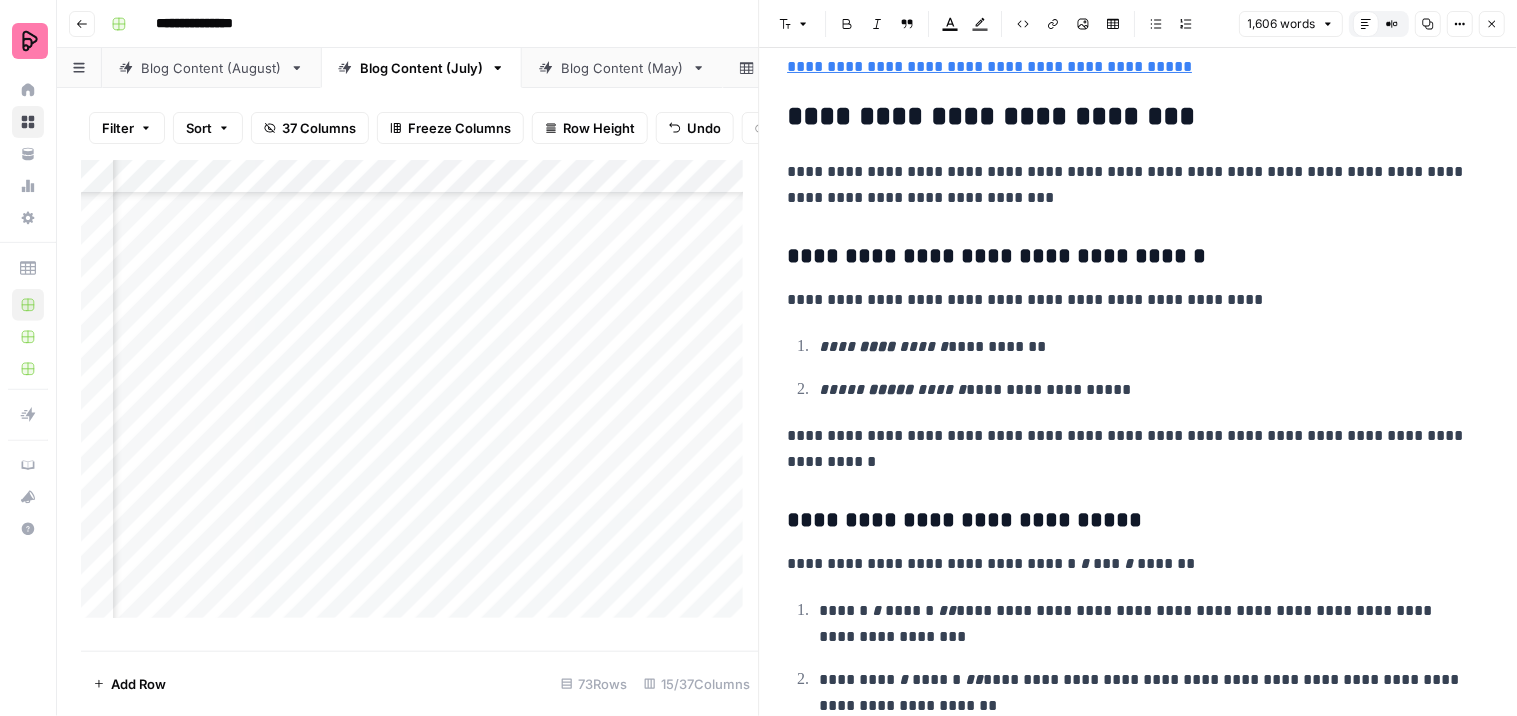 scroll, scrollTop: 5267, scrollLeft: 0, axis: vertical 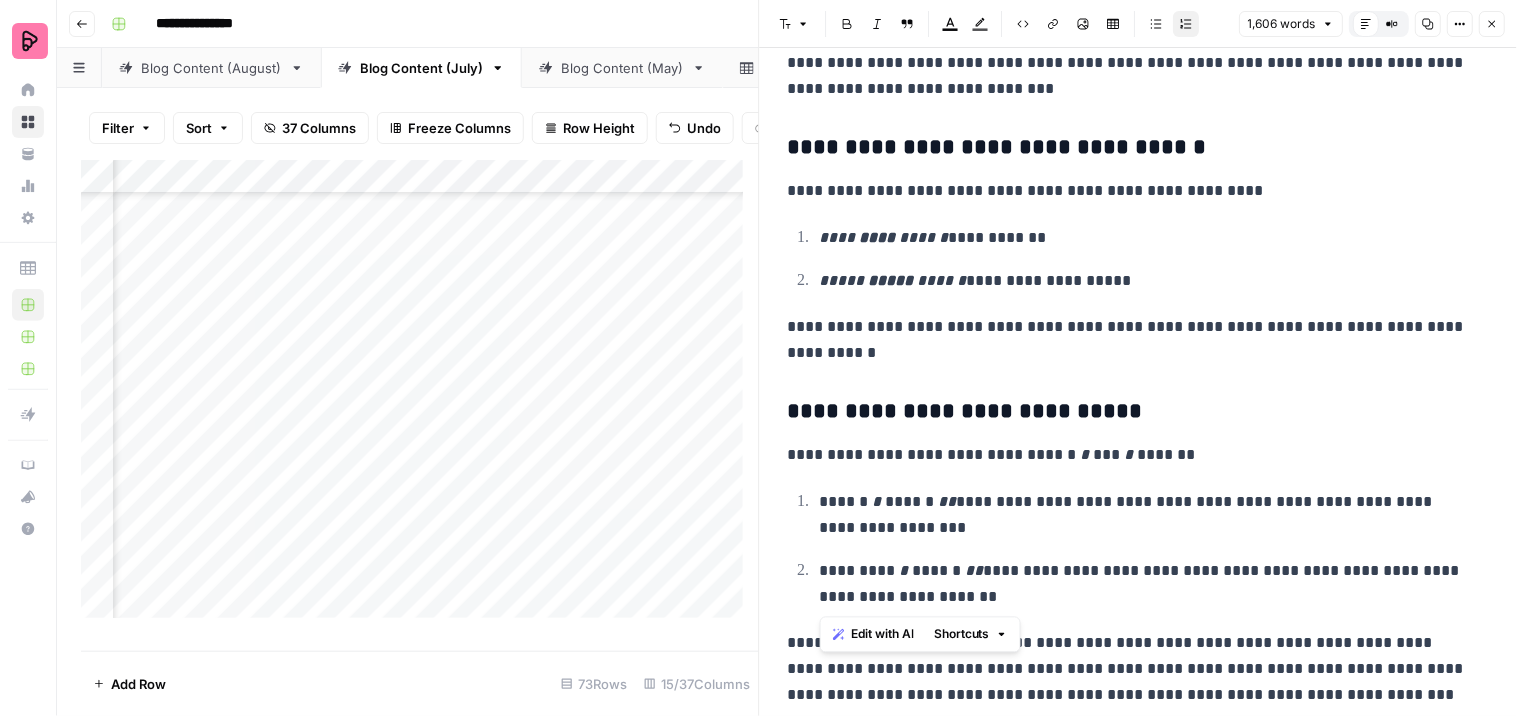 drag, startPoint x: 924, startPoint y: 587, endPoint x: 807, endPoint y: 491, distance: 151.34398 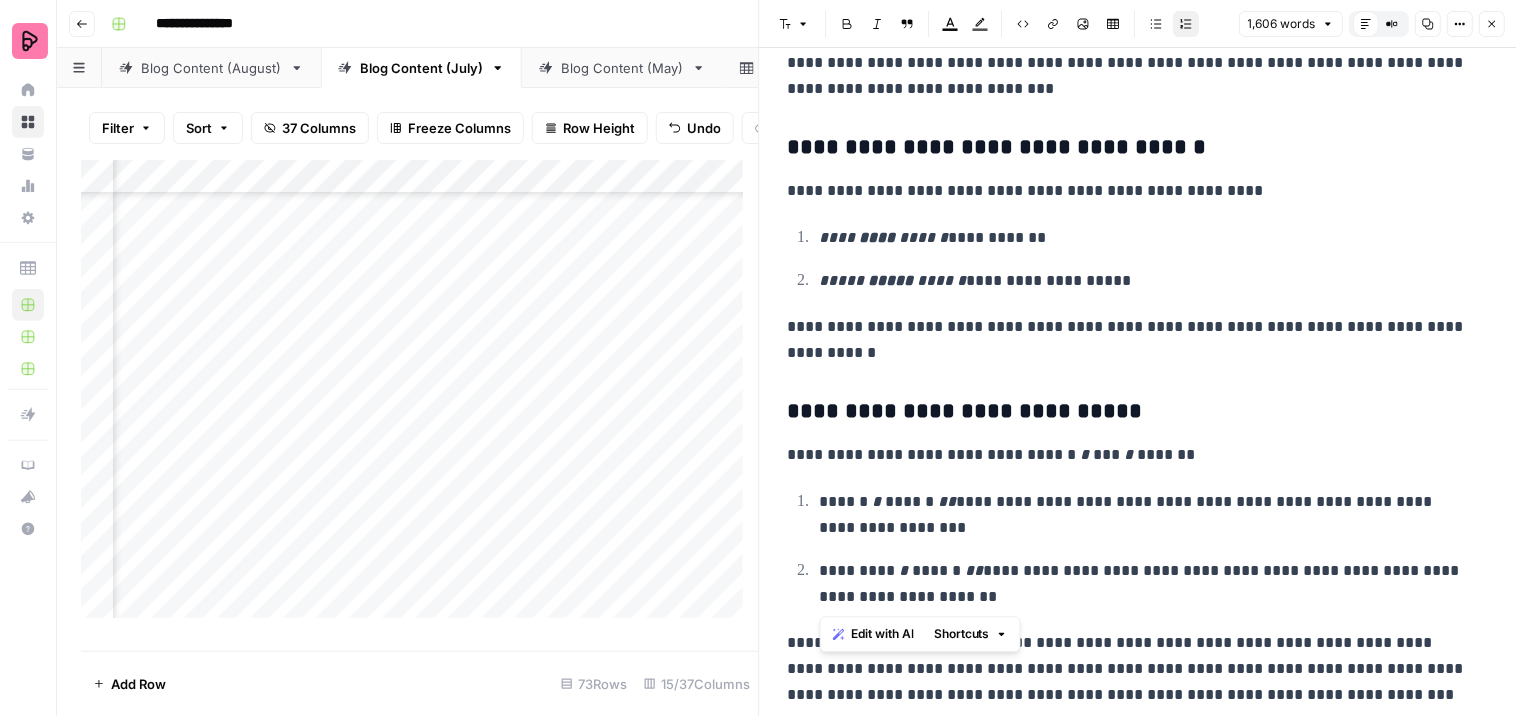 click on "**********" at bounding box center [1139, 549] 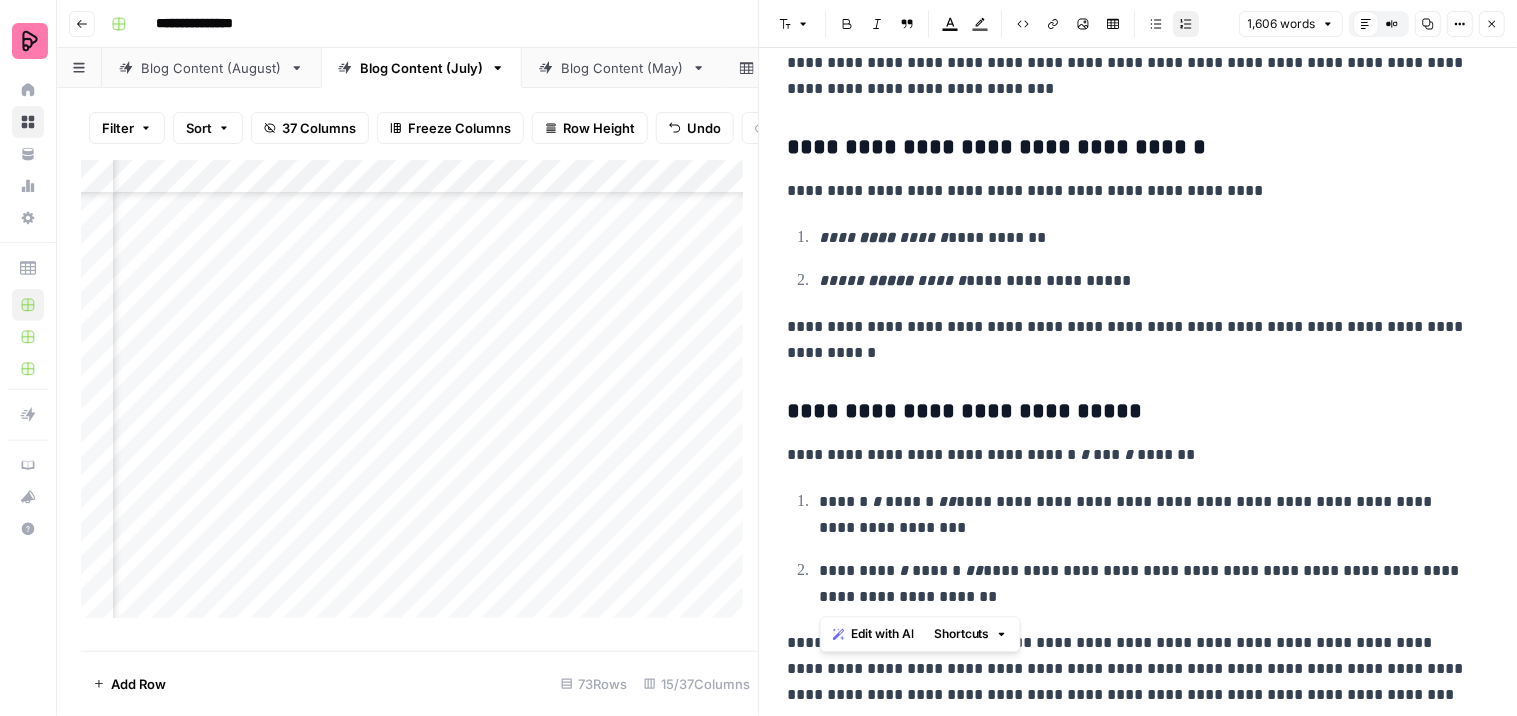 click 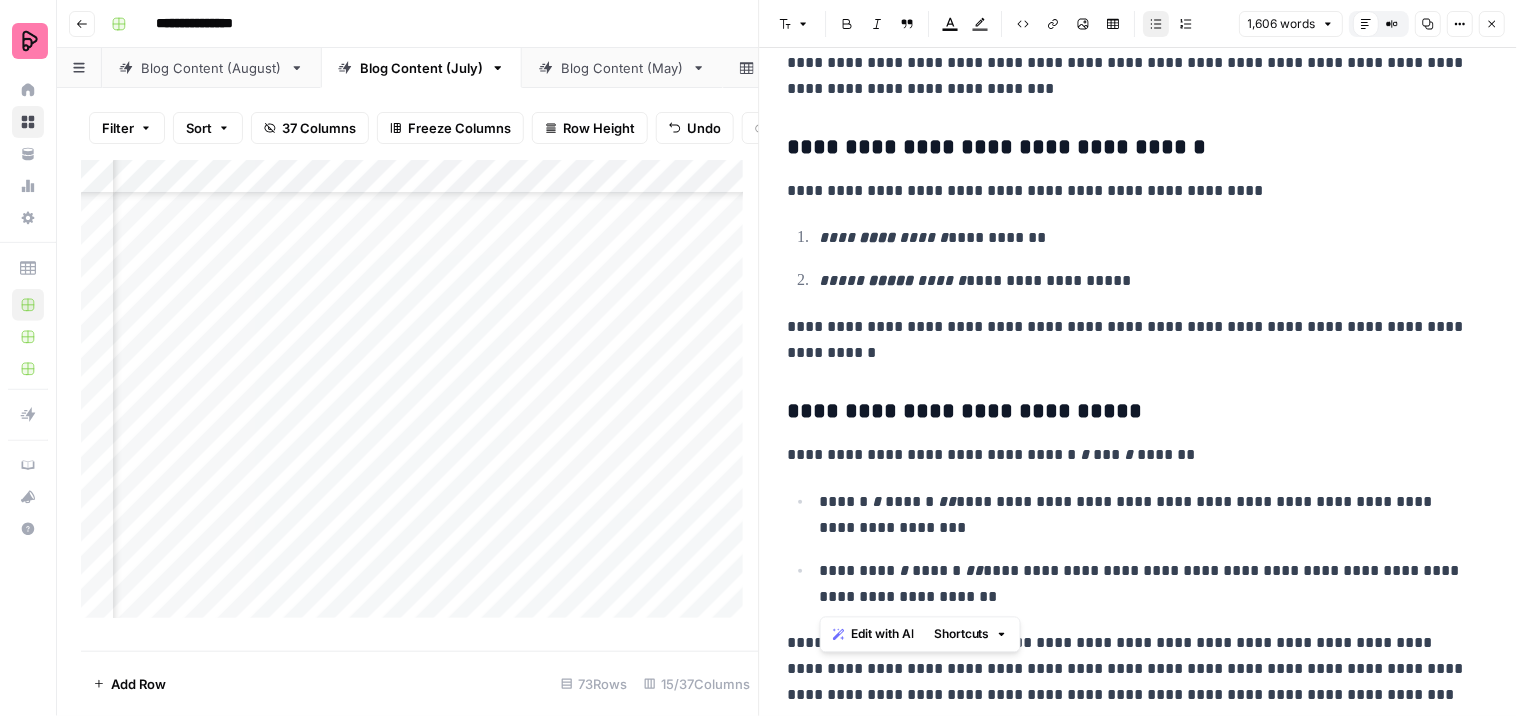 click on "**********" at bounding box center [1130, 412] 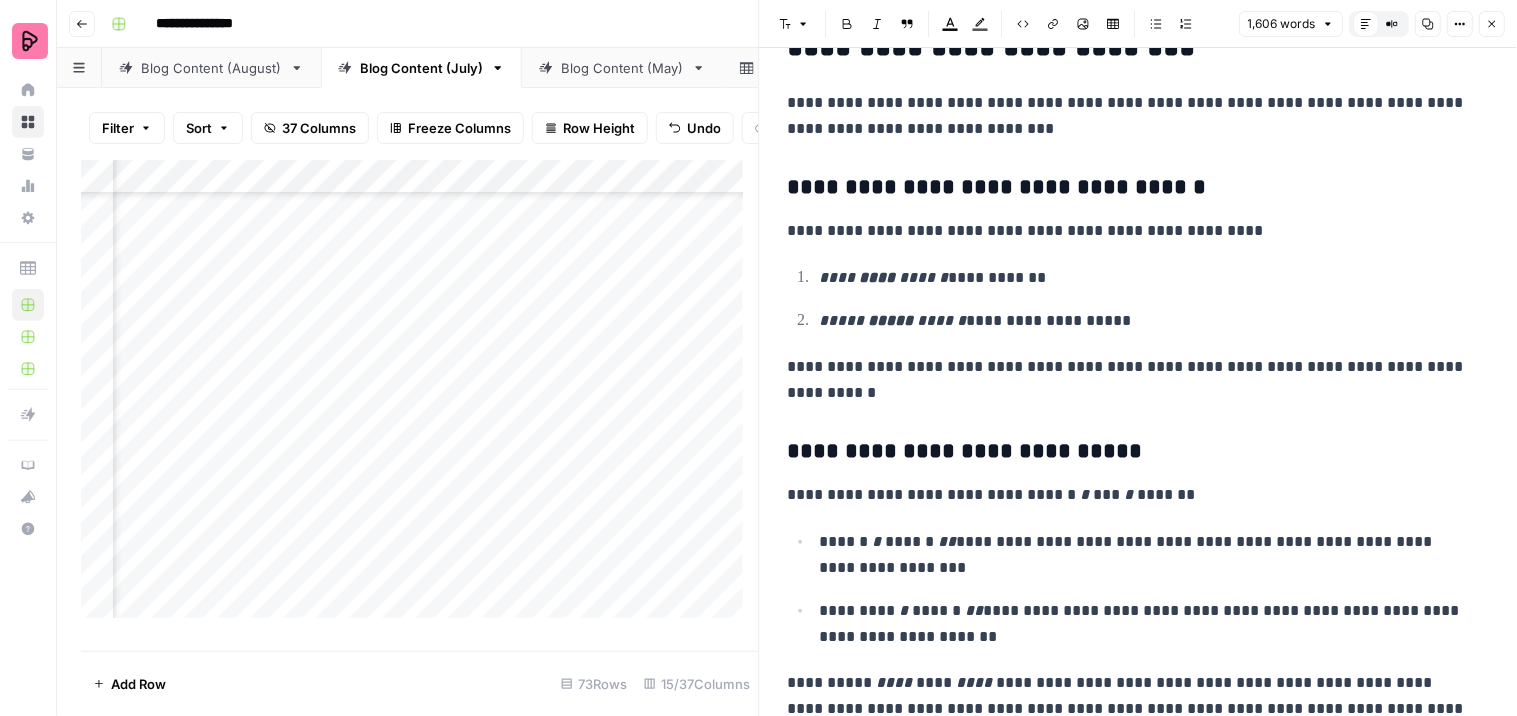 scroll, scrollTop: 5267, scrollLeft: 0, axis: vertical 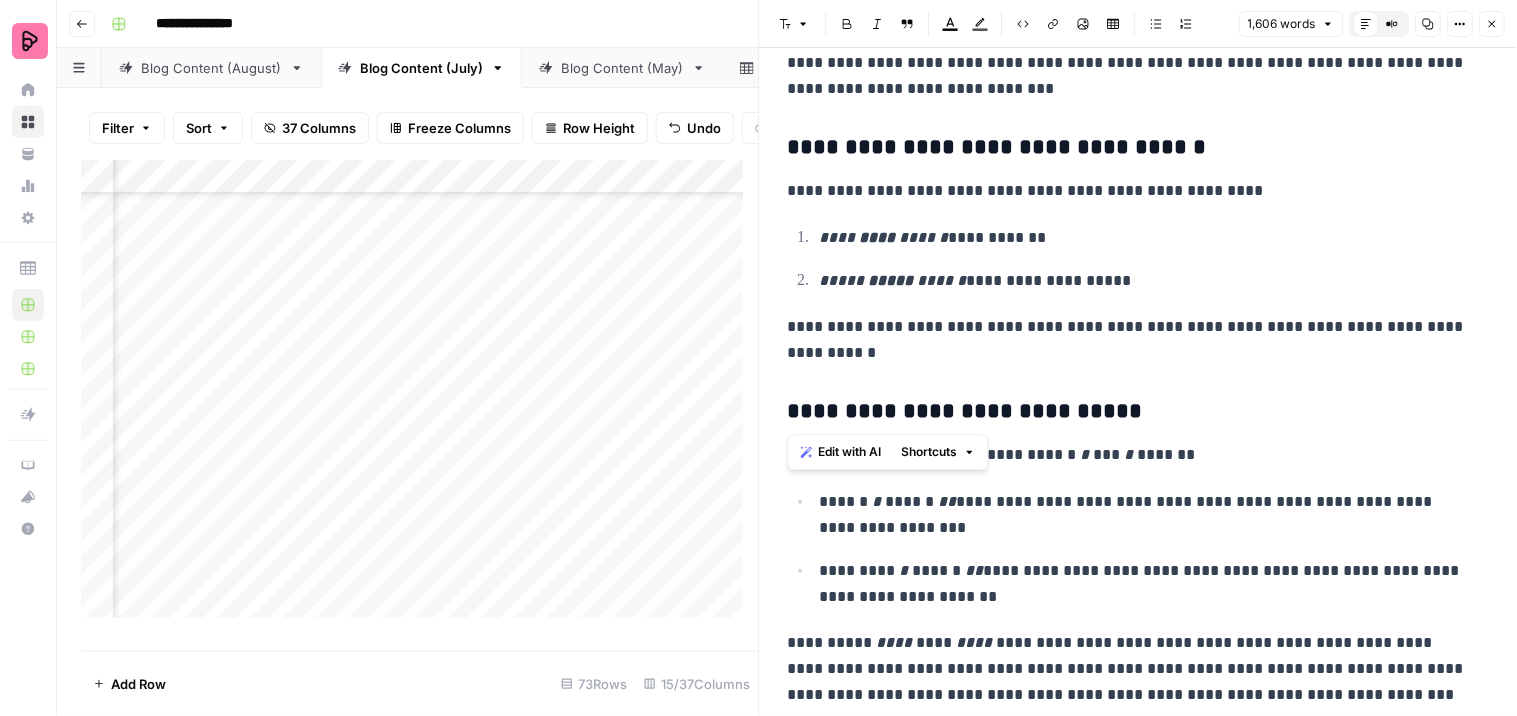drag, startPoint x: 1031, startPoint y: 400, endPoint x: 791, endPoint y: 401, distance: 240.00209 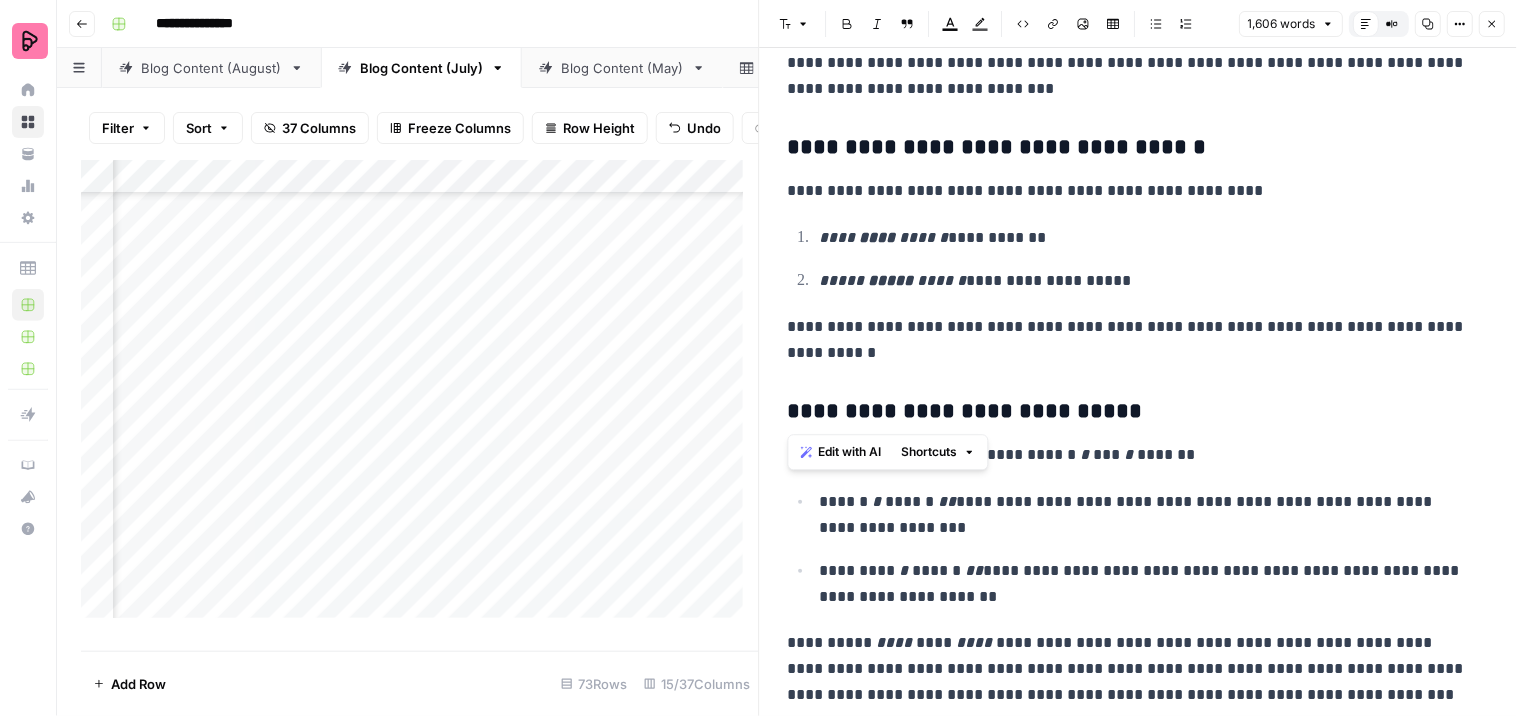 click on "**********" at bounding box center [1130, 412] 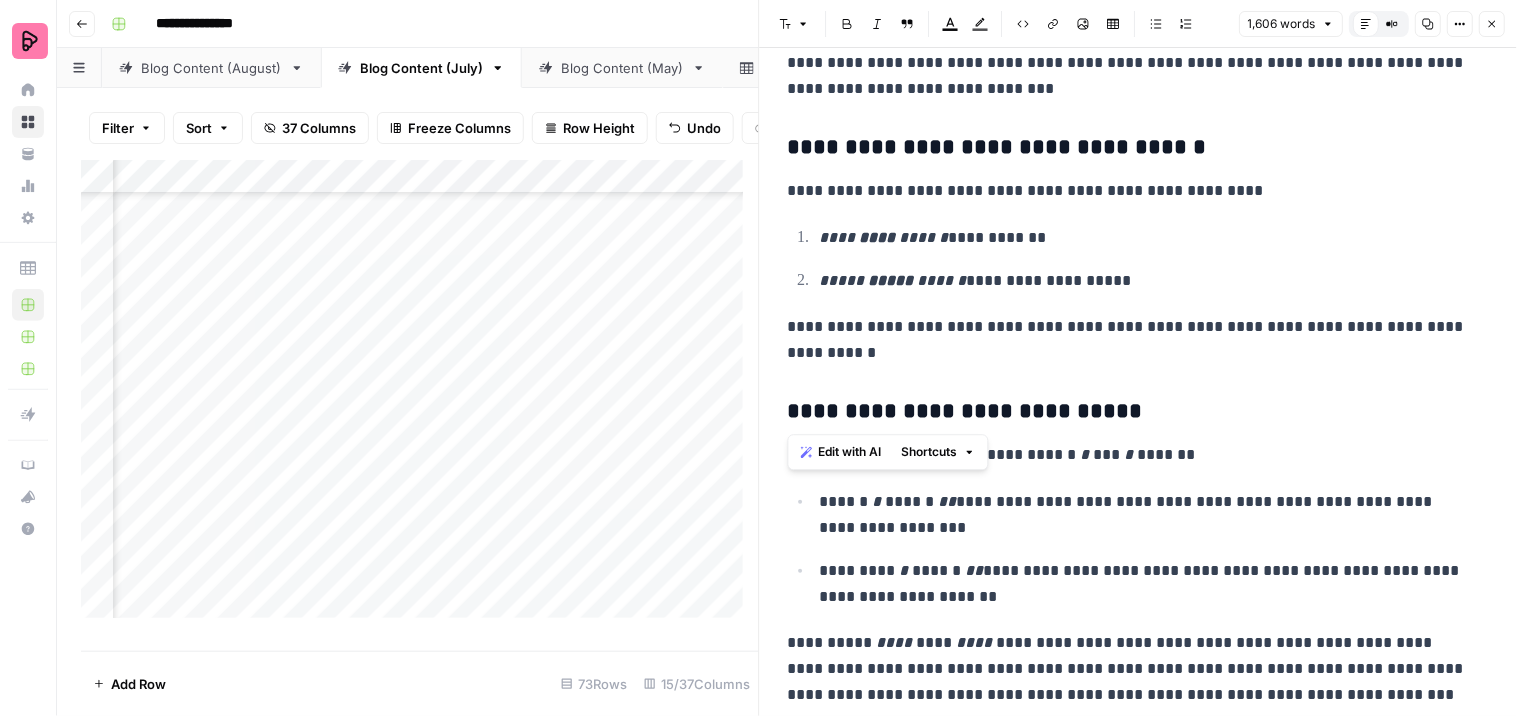 copy on "**********" 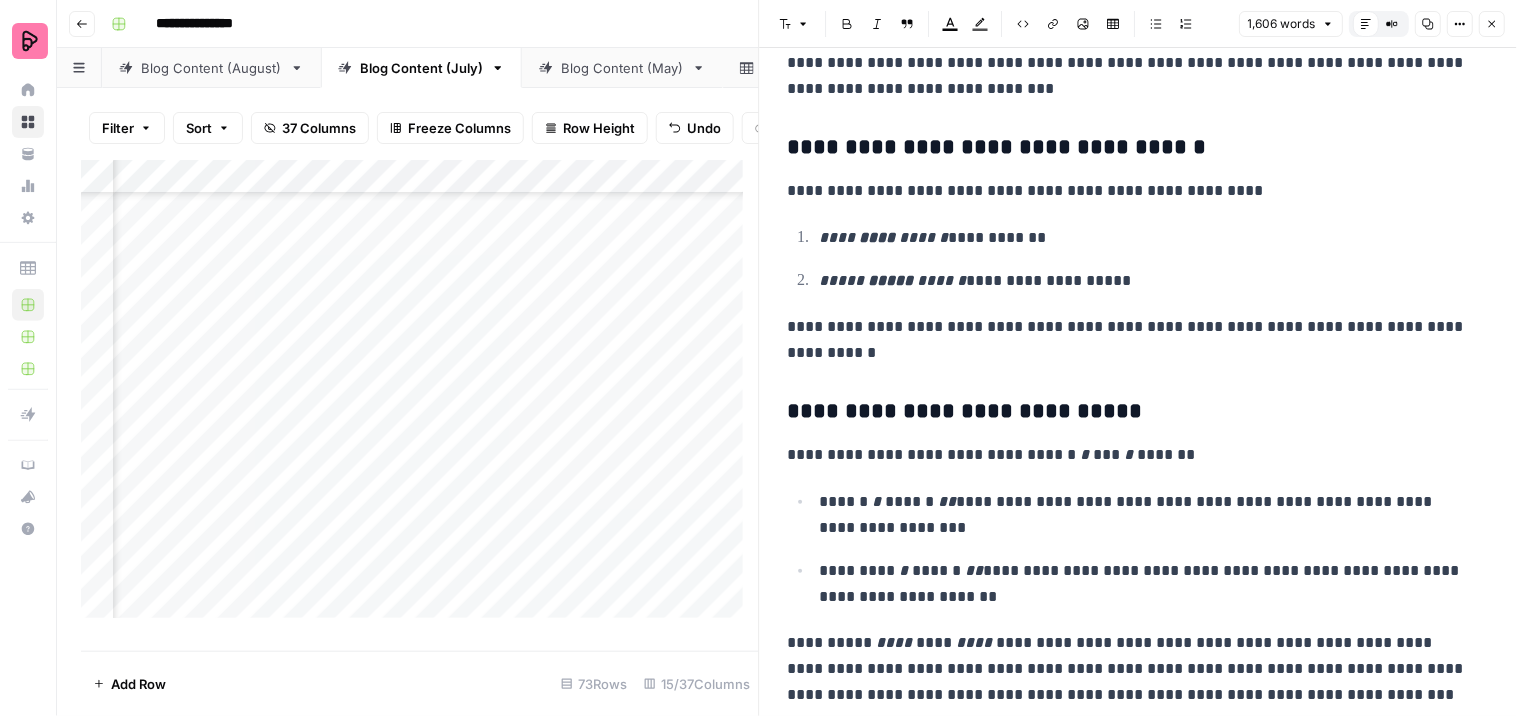 click on "**********" at bounding box center [1130, 669] 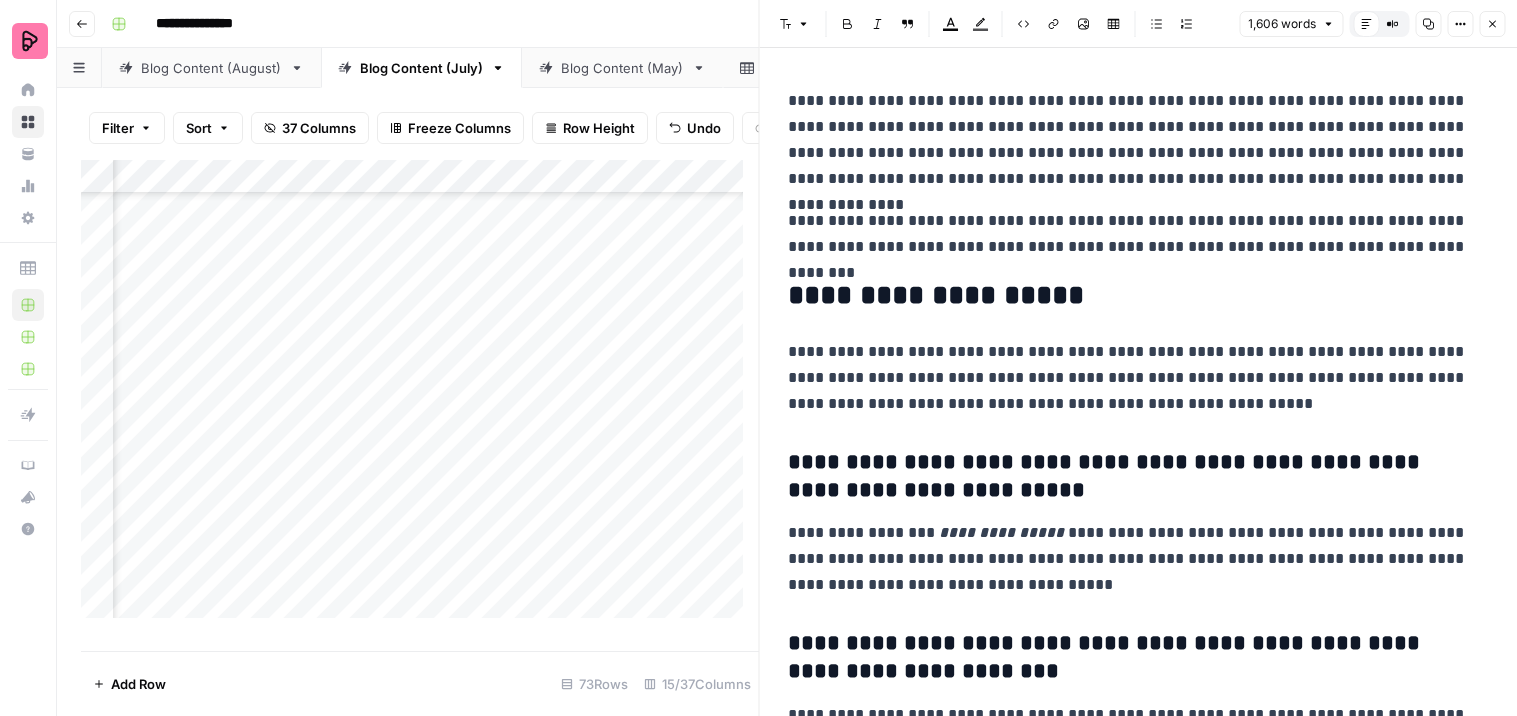 scroll, scrollTop: 0, scrollLeft: 0, axis: both 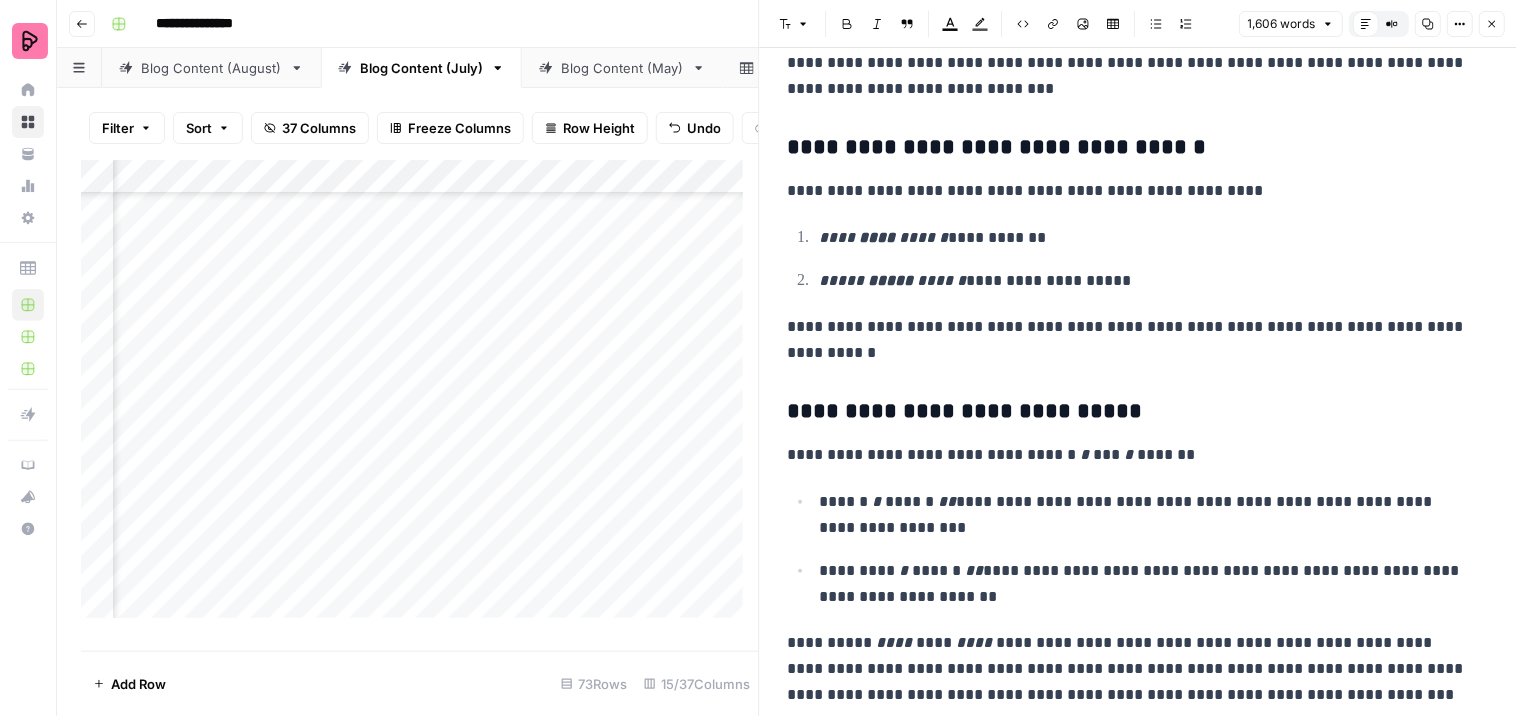 click on "Add Column" at bounding box center [420, 397] 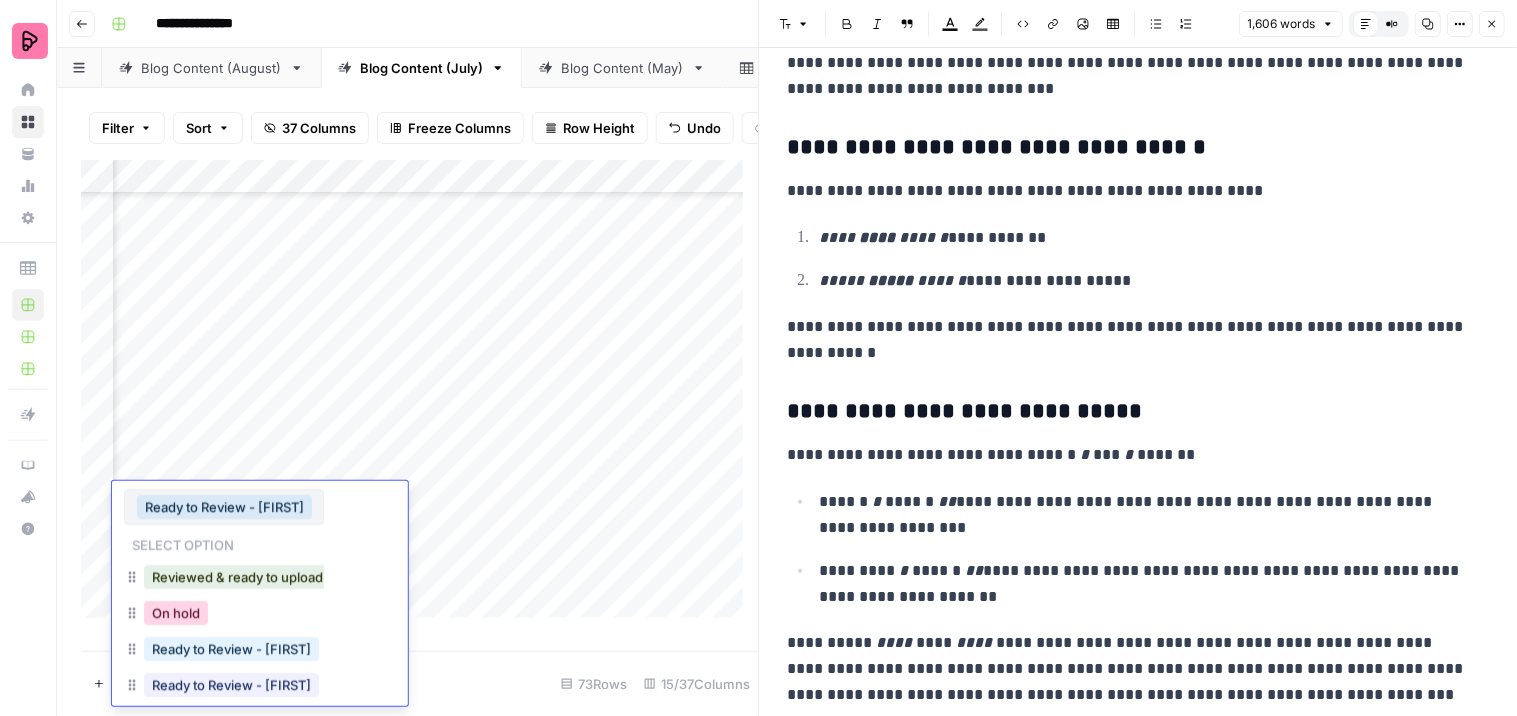 click on "On hold" at bounding box center [176, 613] 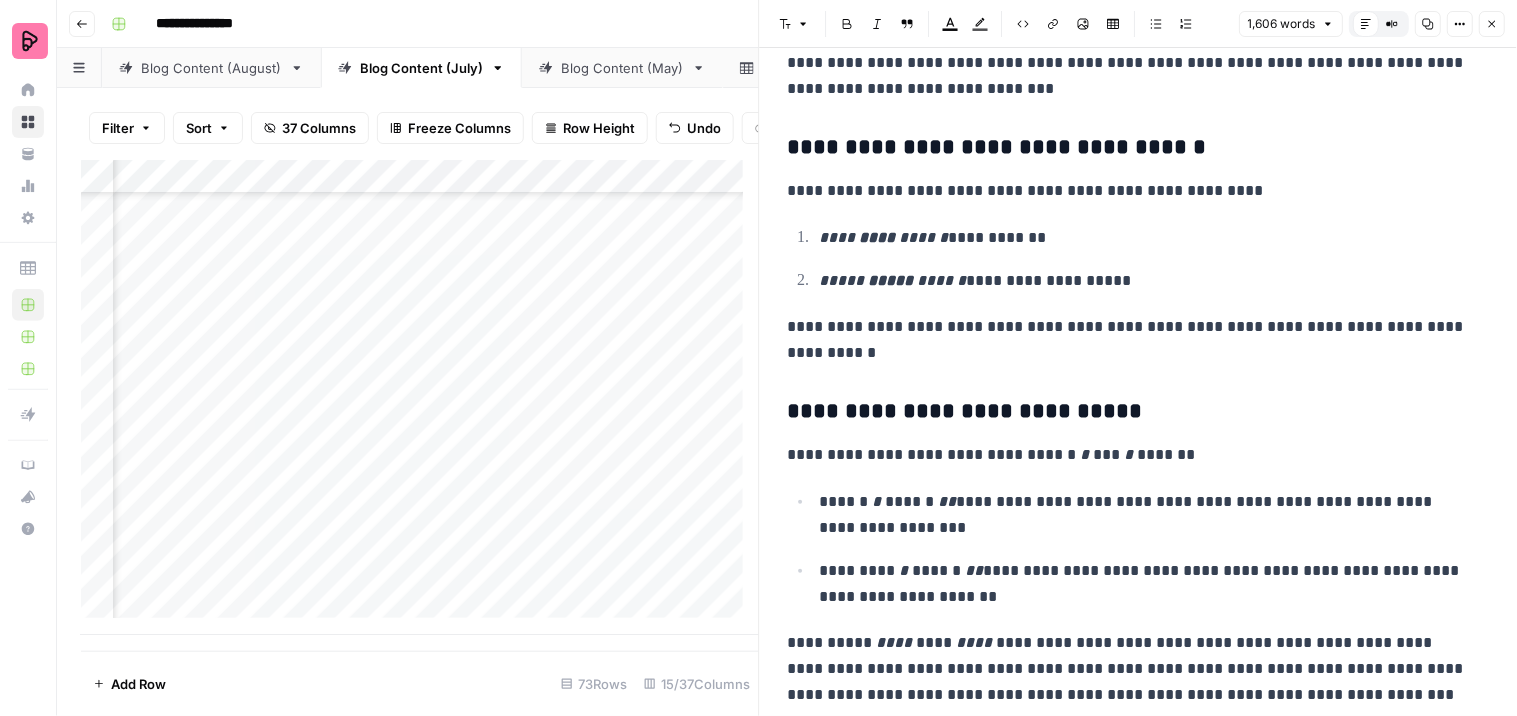 scroll, scrollTop: 3293, scrollLeft: 1281, axis: both 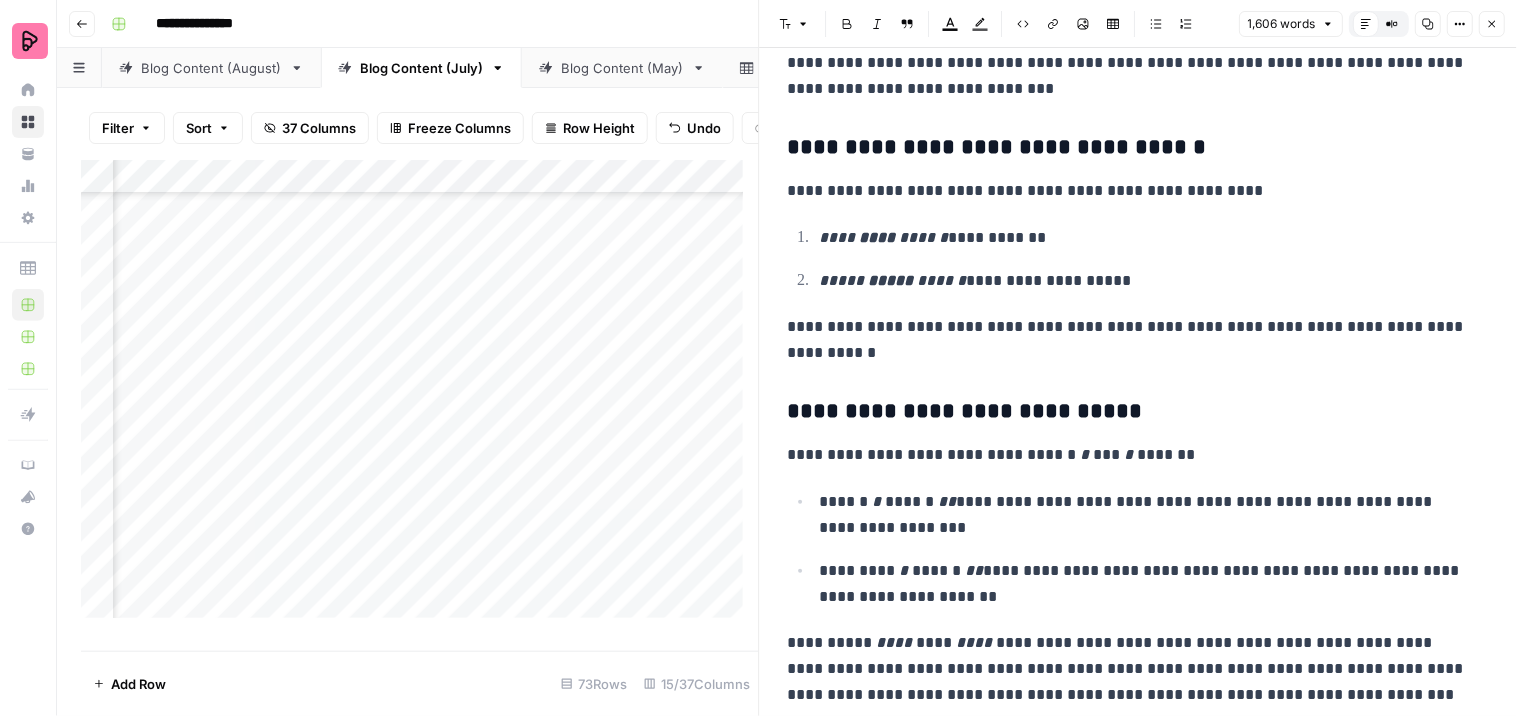 drag, startPoint x: 231, startPoint y: 626, endPoint x: 212, endPoint y: 572, distance: 57.245087 